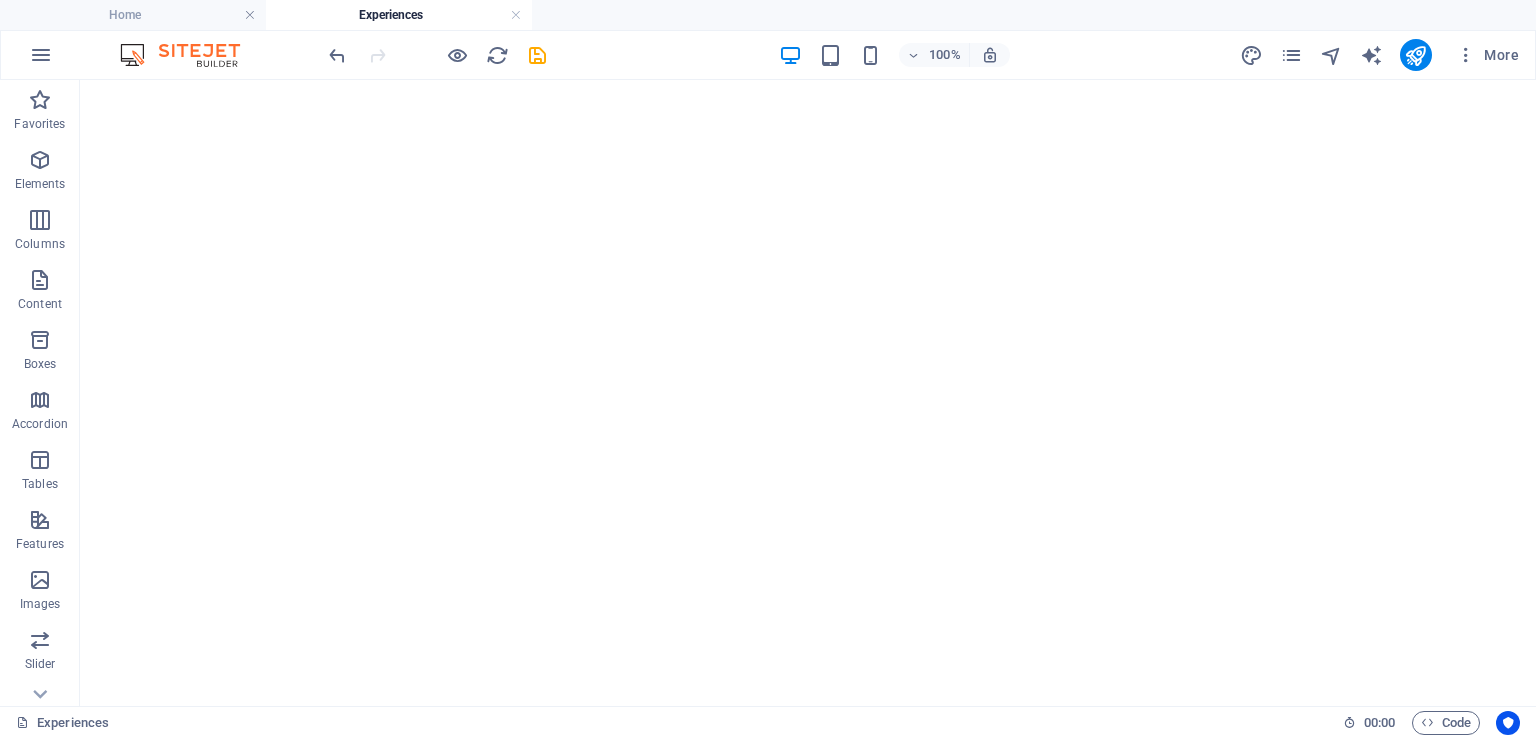 scroll, scrollTop: 0, scrollLeft: 0, axis: both 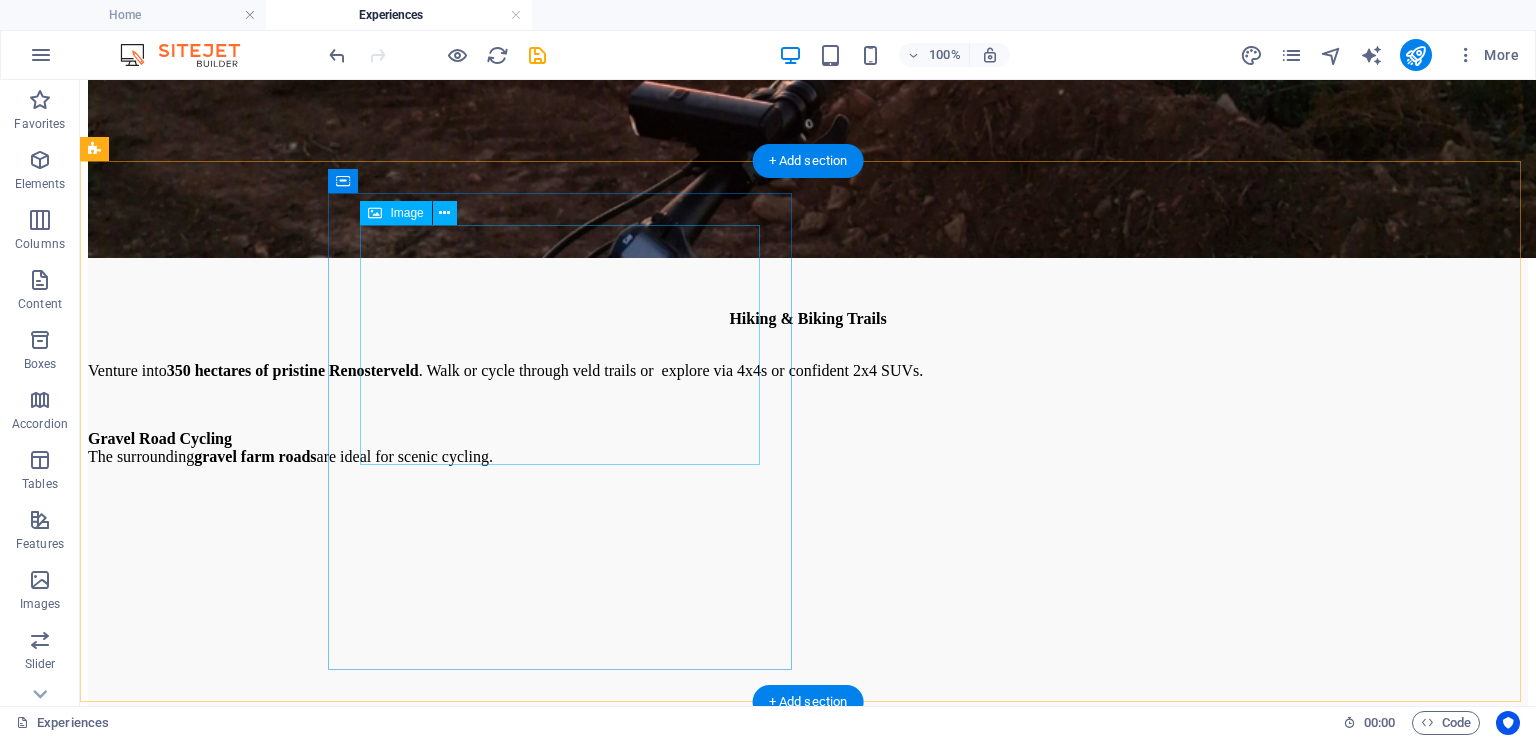 click at bounding box center (808, 7546) 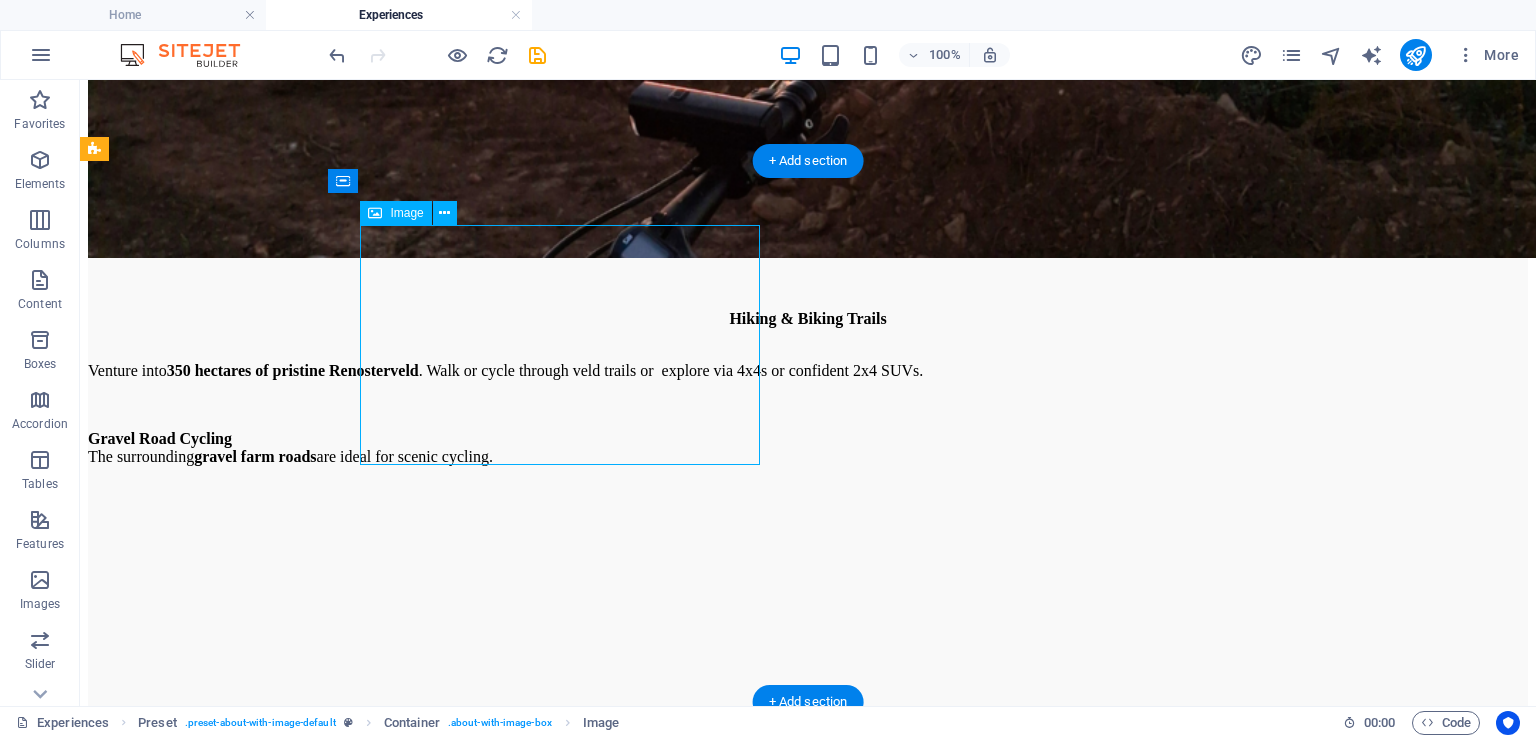 click at bounding box center (808, 7546) 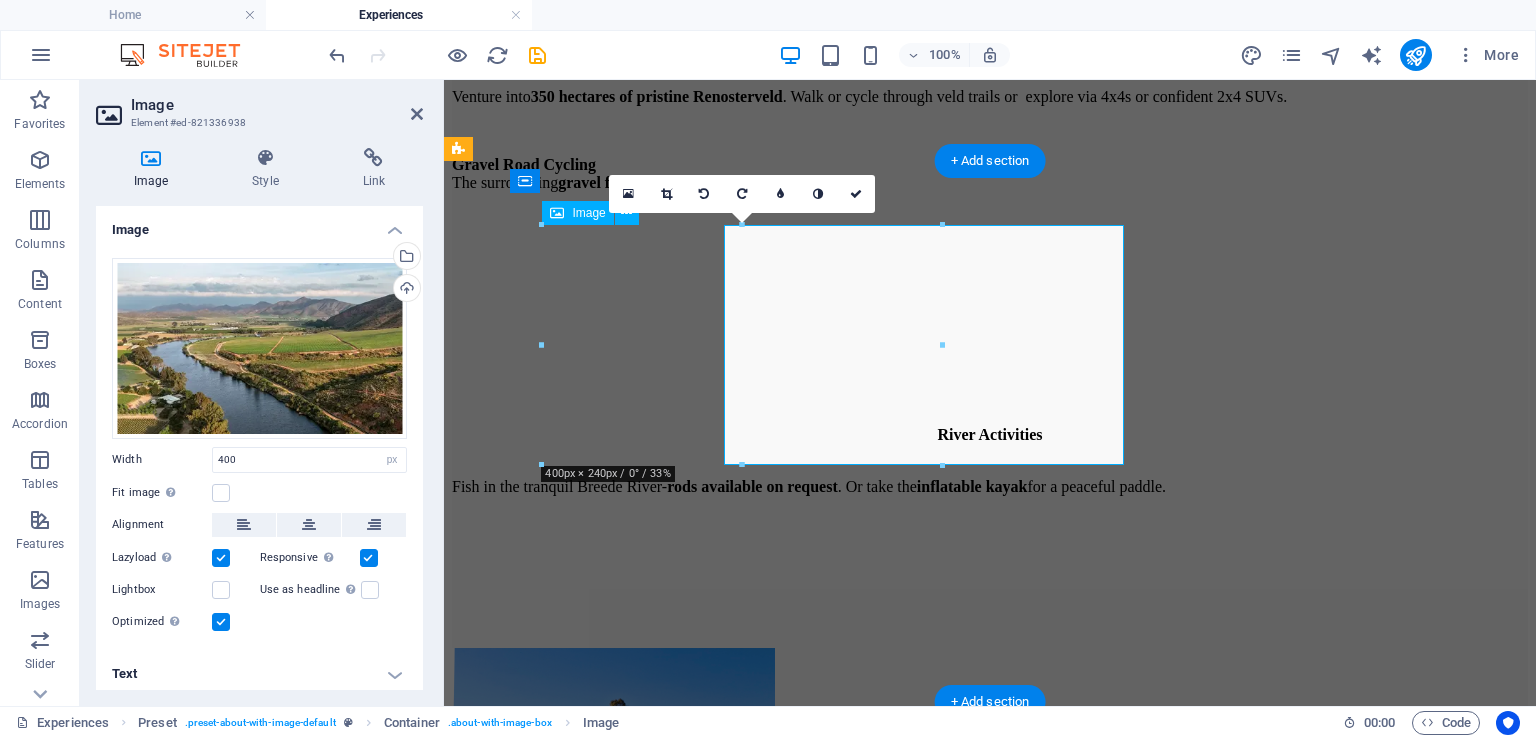 scroll, scrollTop: 4273, scrollLeft: 0, axis: vertical 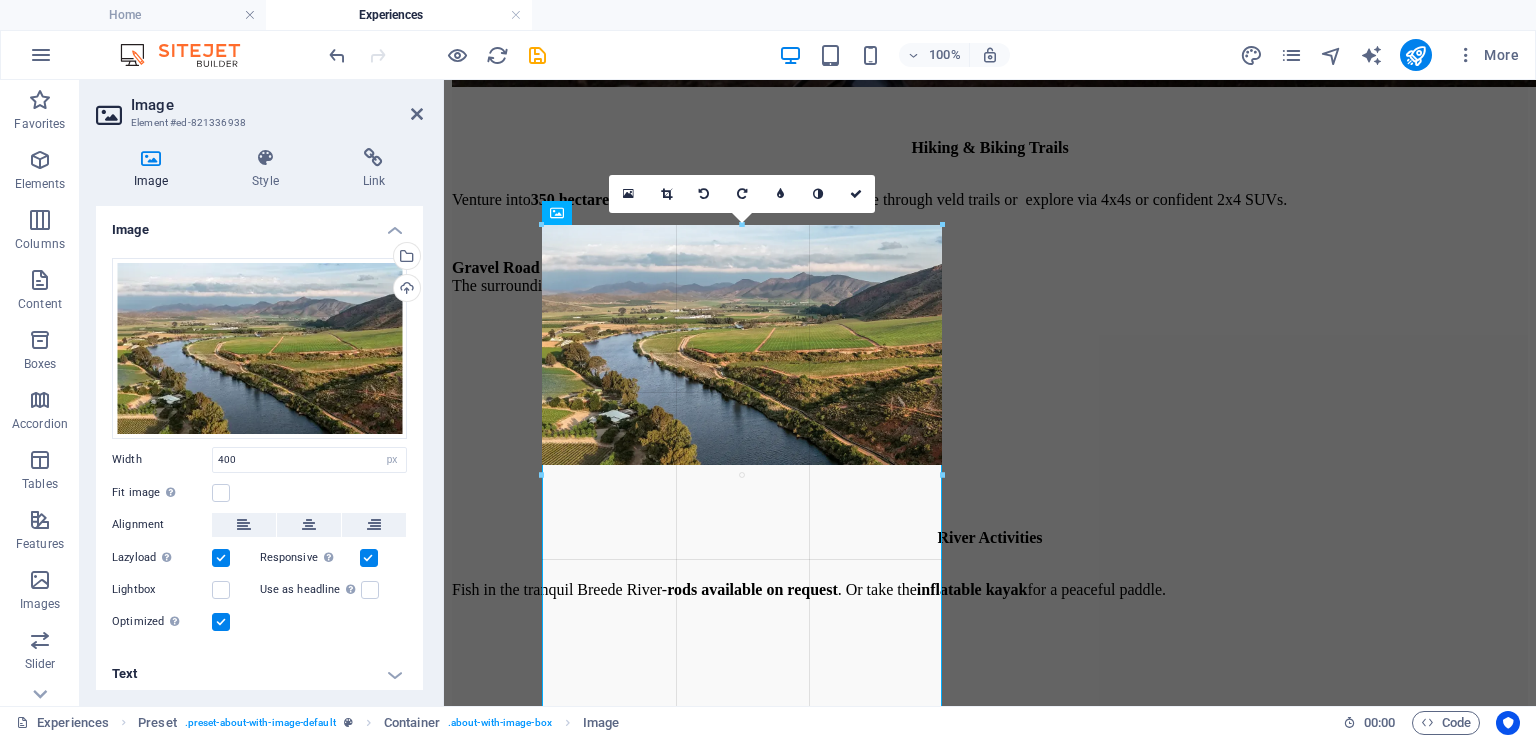 click on "Drag here to replace the existing content. Press “Ctrl” if you want to create a new element.
H3   Container   Container   Container   Preset   Container   Container   Reference   Typewriter   Container   Container   Preset   Container   Container   Preset   Gallery   Spacer   Text   Button   Preset   Image   Preset   Text   Container   Spacer   Preset   Text   Spacer   Preset   Container   Preset   Text   Image   Spacer   Preset   Image   Preset   Container   Image   Preset   Spacer   Preset   Container   Text   Preset   Image   Container   Text   Container   Preset   4 columns   Text   Container   Container   Image   Container   4 columns   Text   Text   Container   Text   Container   Text   Container   Text   Container   Container   Container   H3   Container   Container   Text   Text   4 columns   Container   Placeholder   Container   Container   Container   Placeholder   Container   Container   Text   H2   Spacer   Placeholder   Container   Text   Text   Text   Text   Image 180 170" at bounding box center (990, -1744) 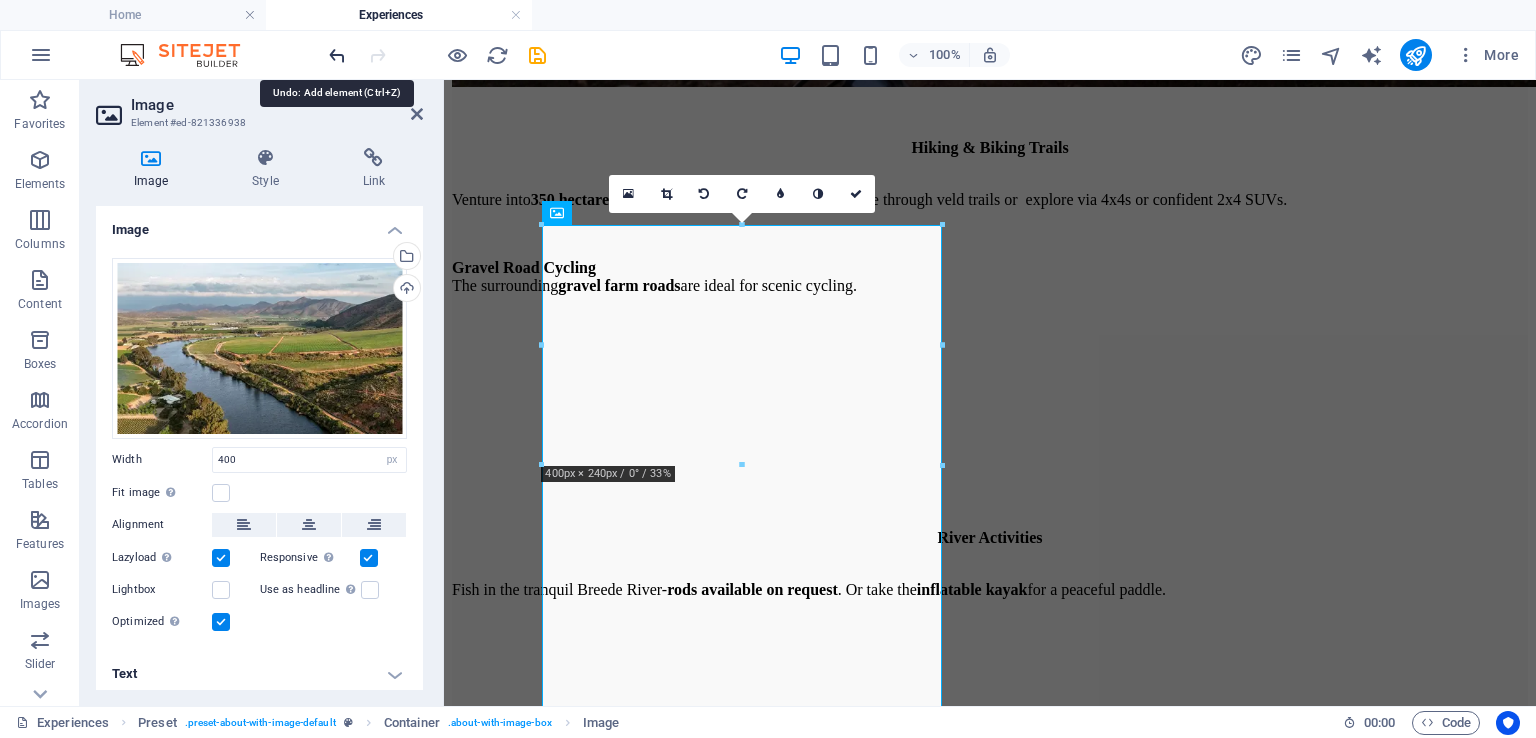 click at bounding box center [337, 55] 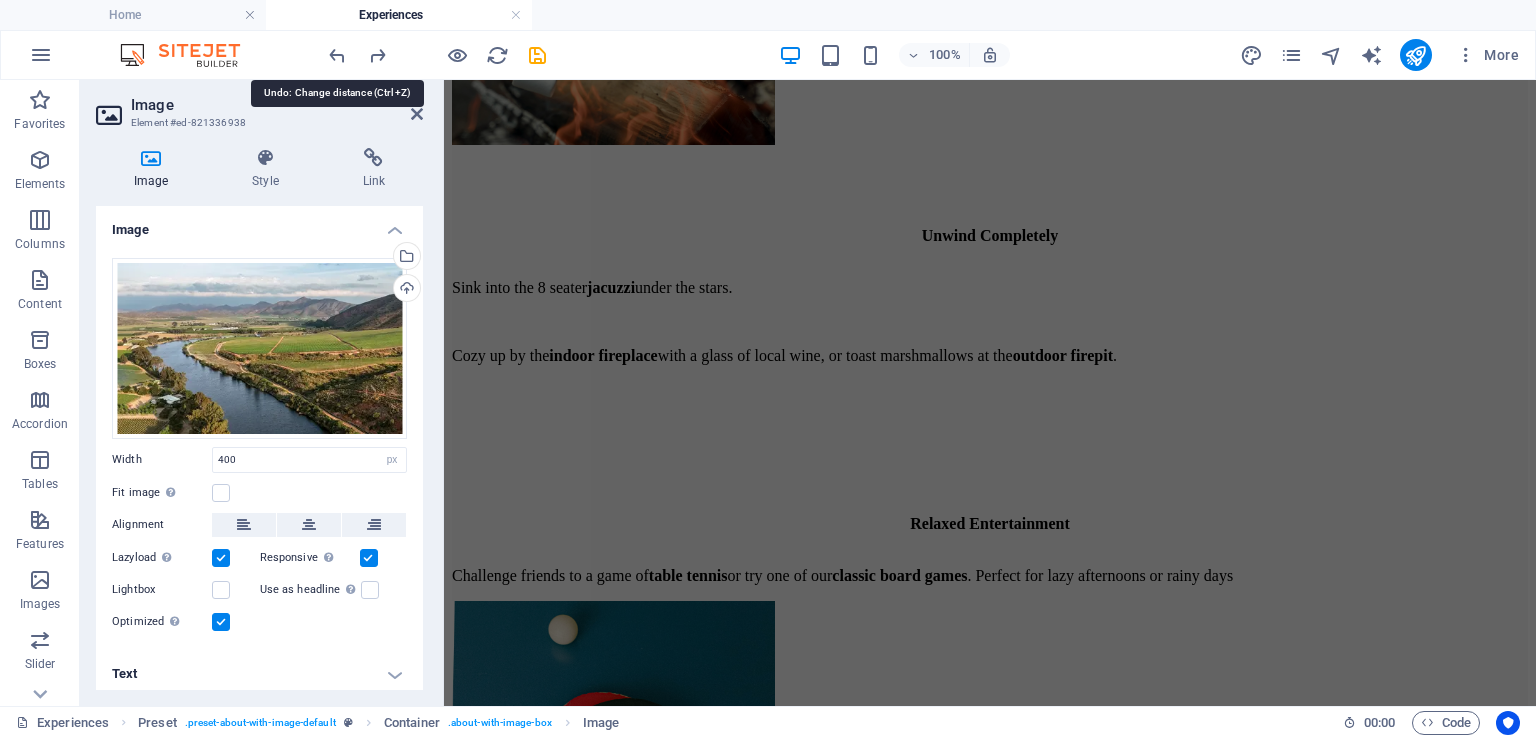 scroll, scrollTop: 5432, scrollLeft: 0, axis: vertical 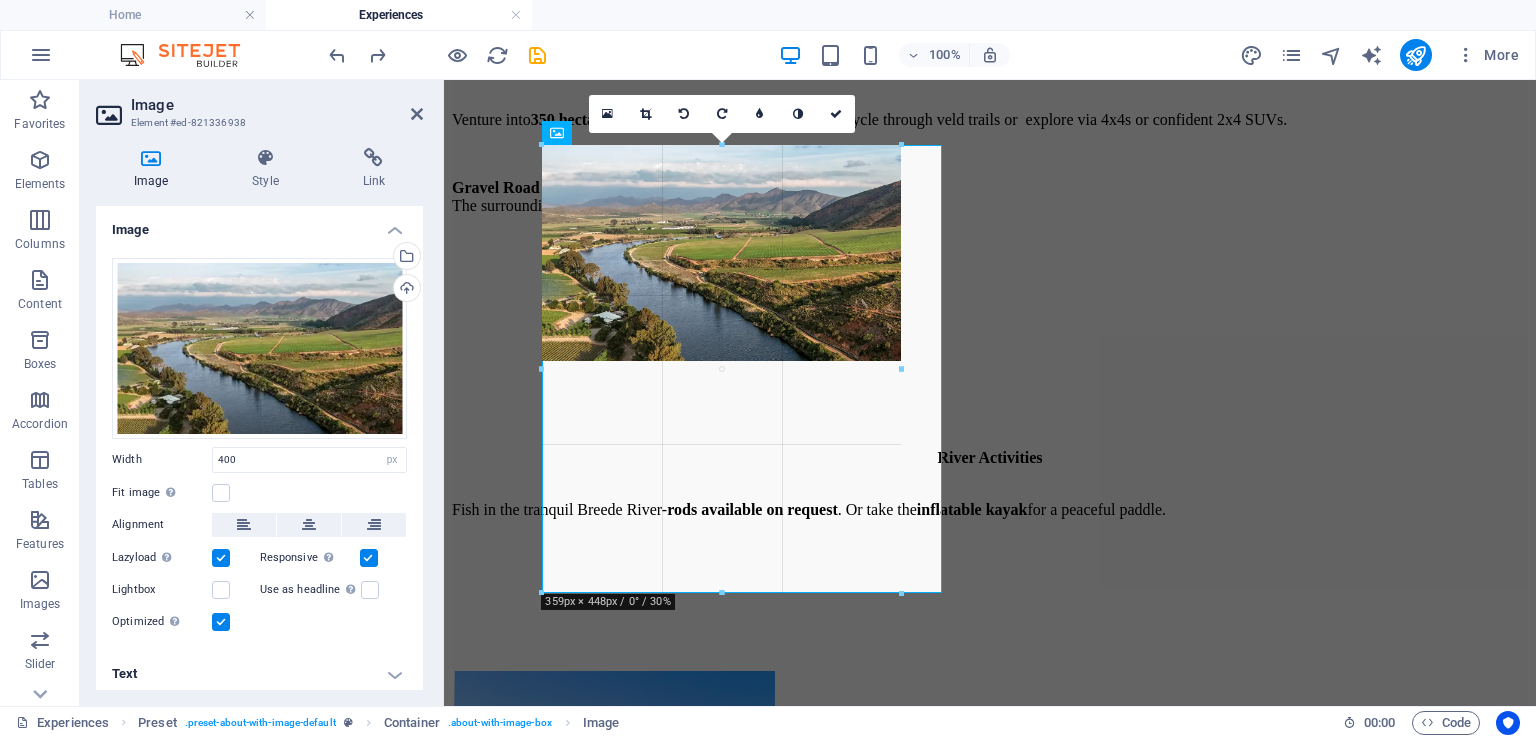drag, startPoint x: 943, startPoint y: 641, endPoint x: 902, endPoint y: 523, distance: 124.919975 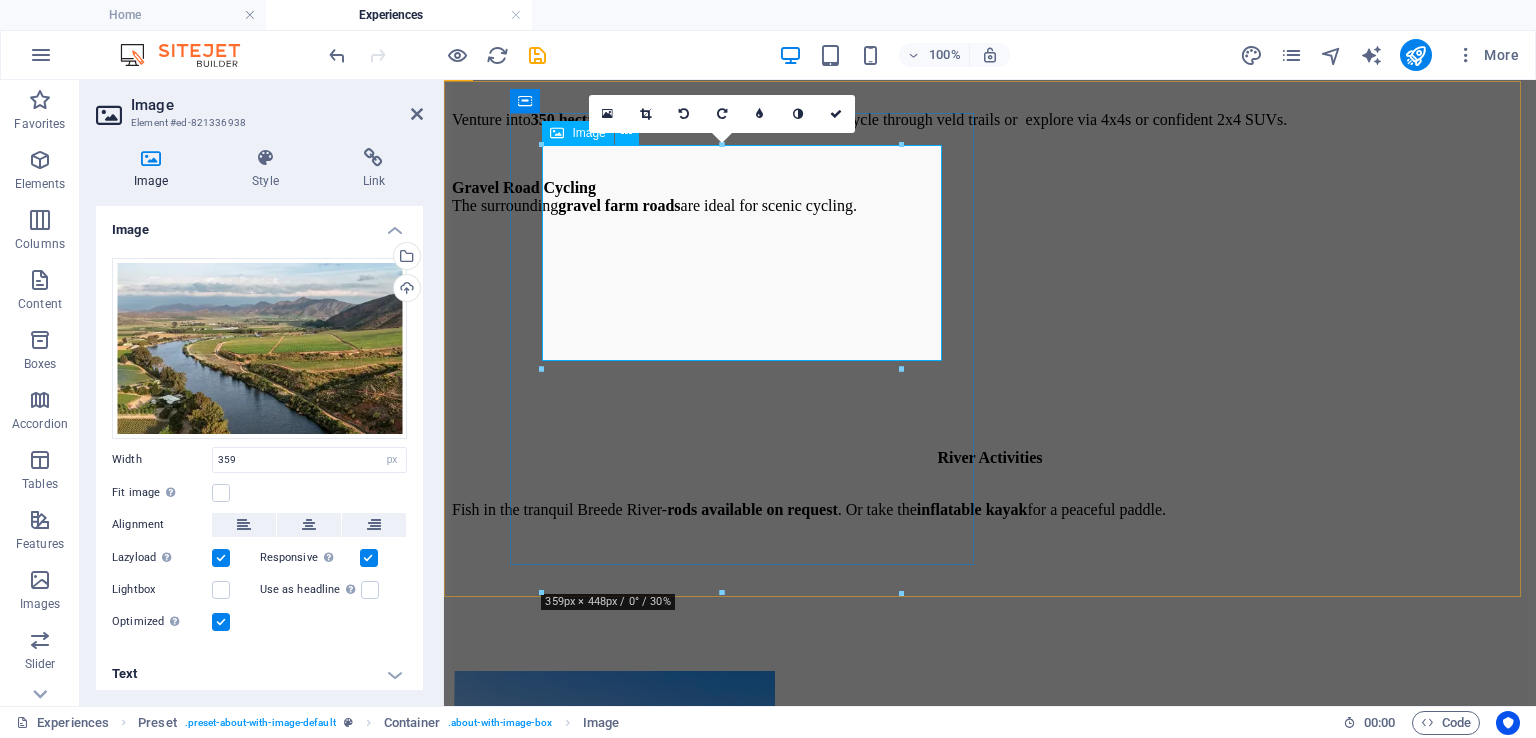 click at bounding box center [990, 5935] 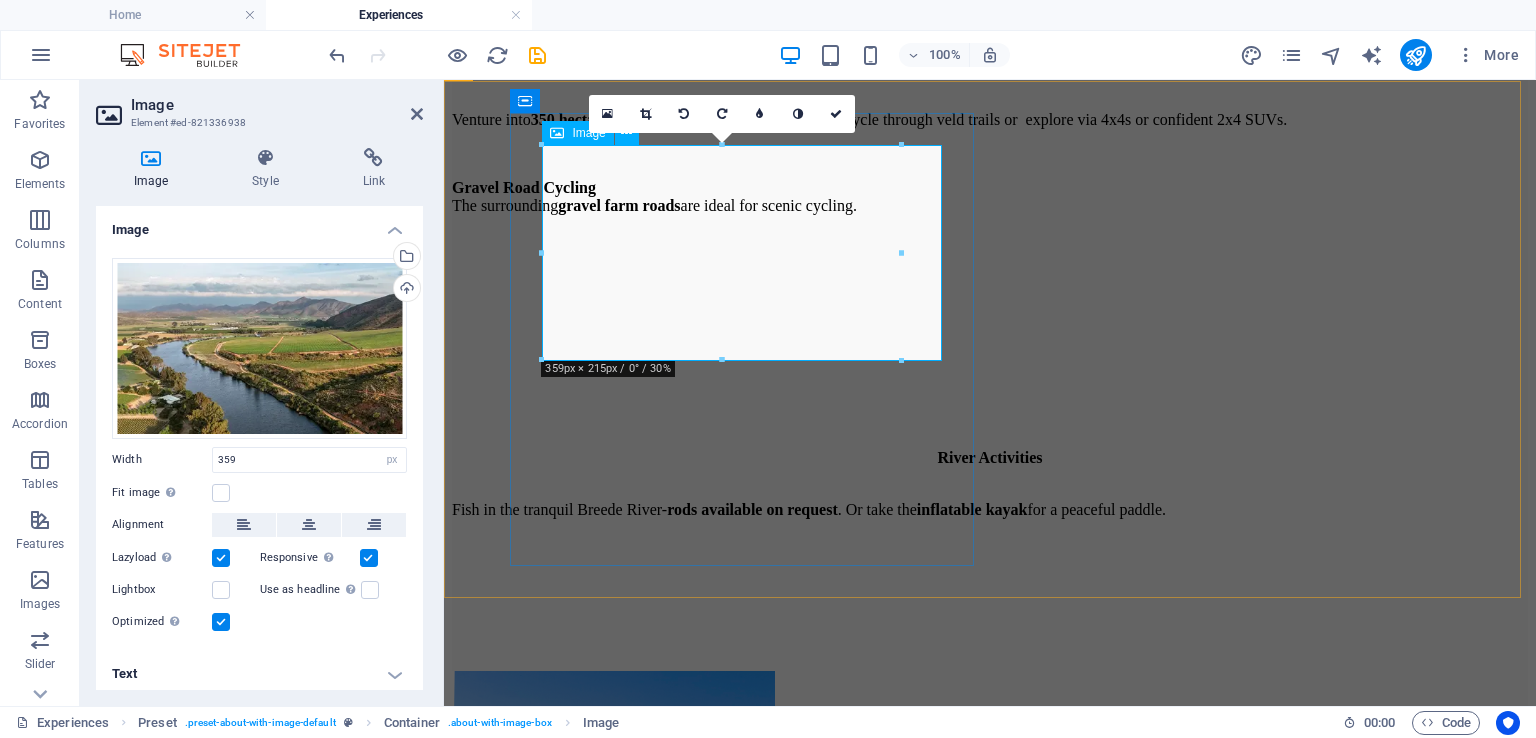 click at bounding box center (990, 5935) 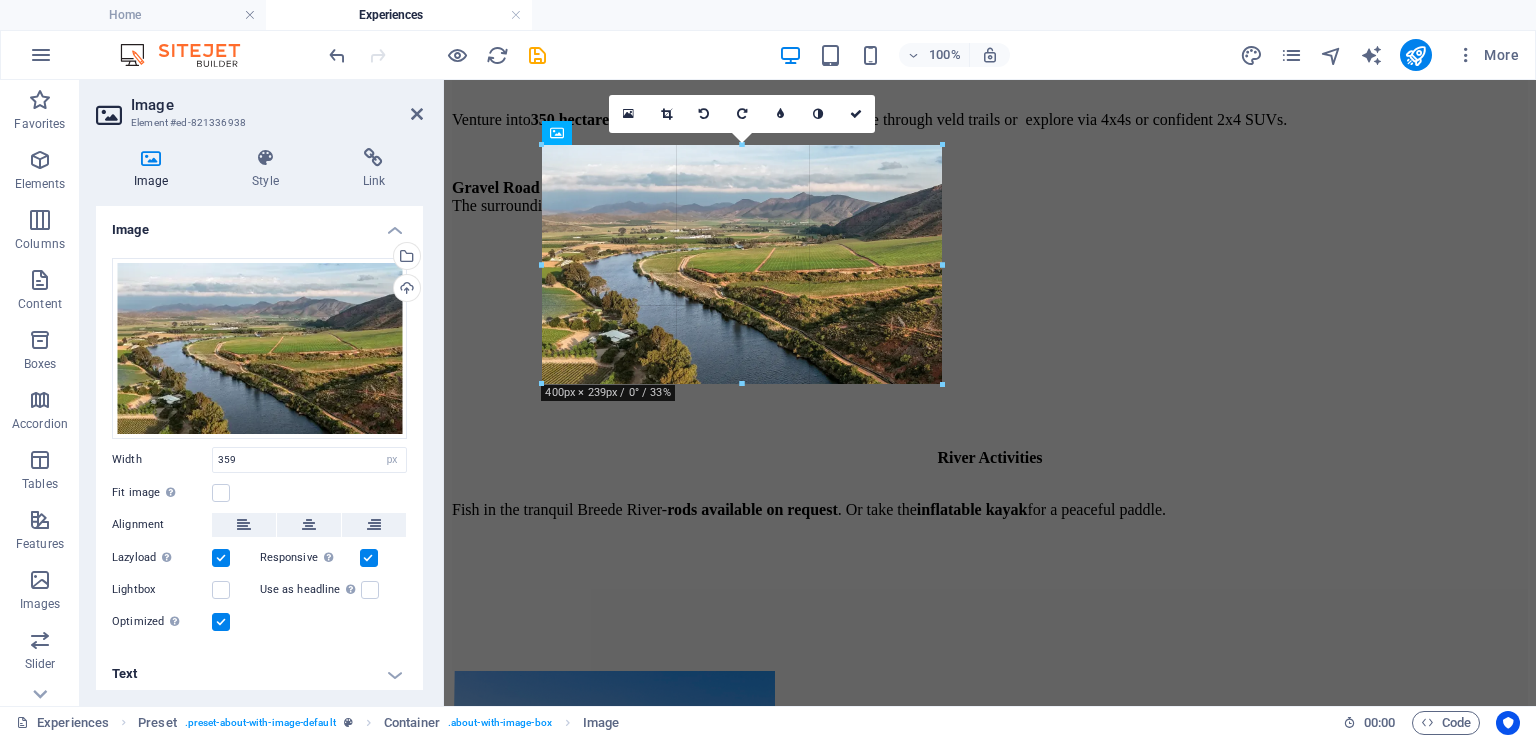 drag, startPoint x: 900, startPoint y: 254, endPoint x: 942, endPoint y: 260, distance: 42.426407 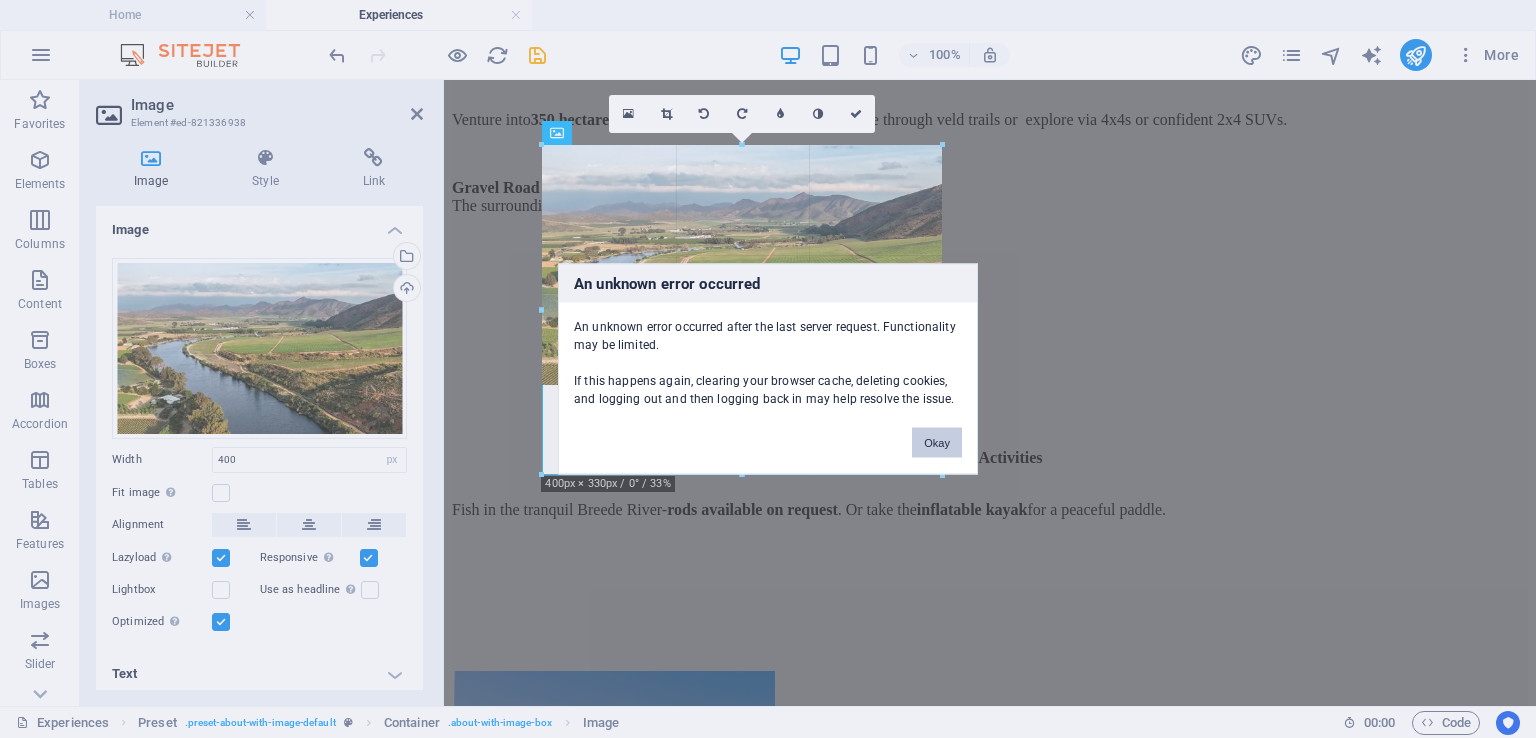drag, startPoint x: 945, startPoint y: 390, endPoint x: 957, endPoint y: 416, distance: 28.635643 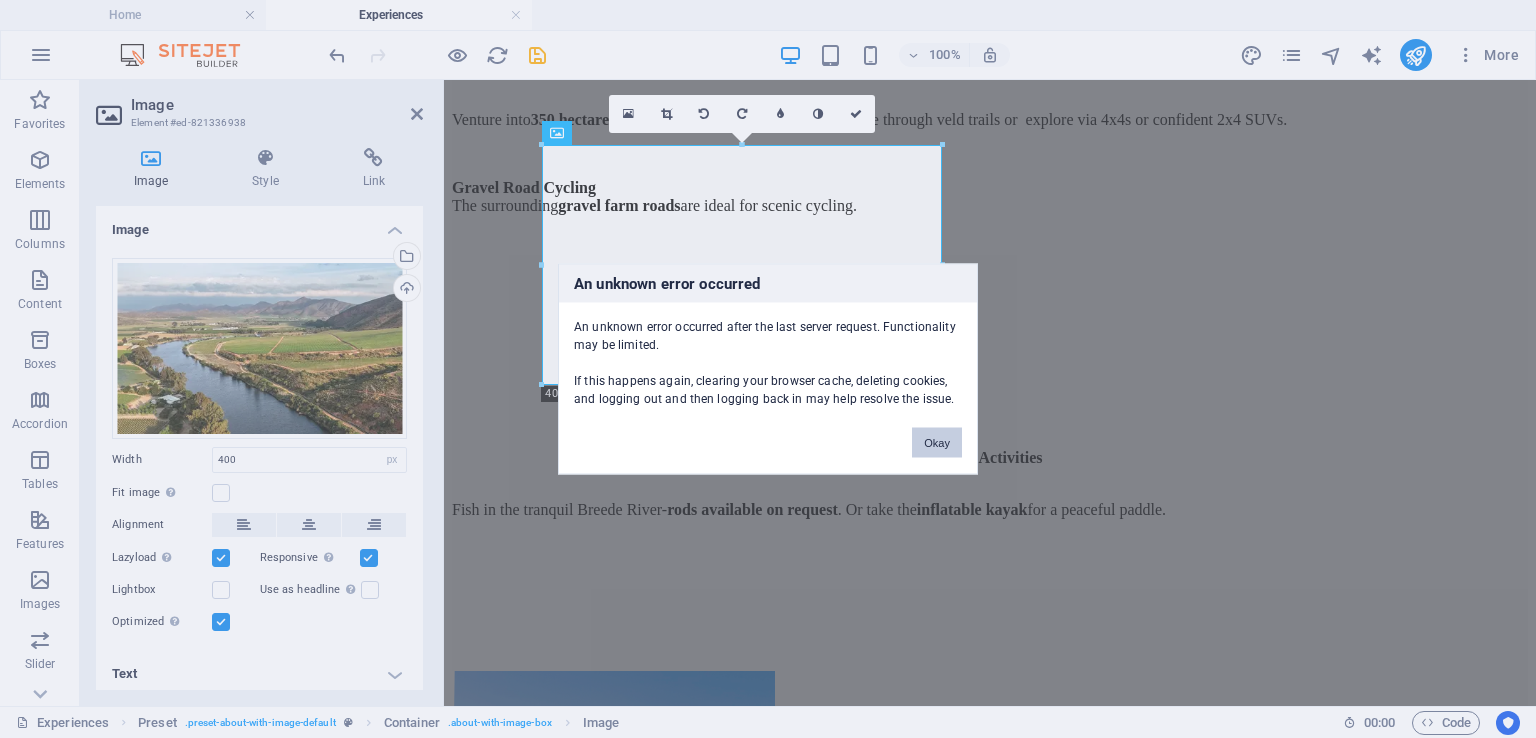 click on "Okay" at bounding box center (937, 443) 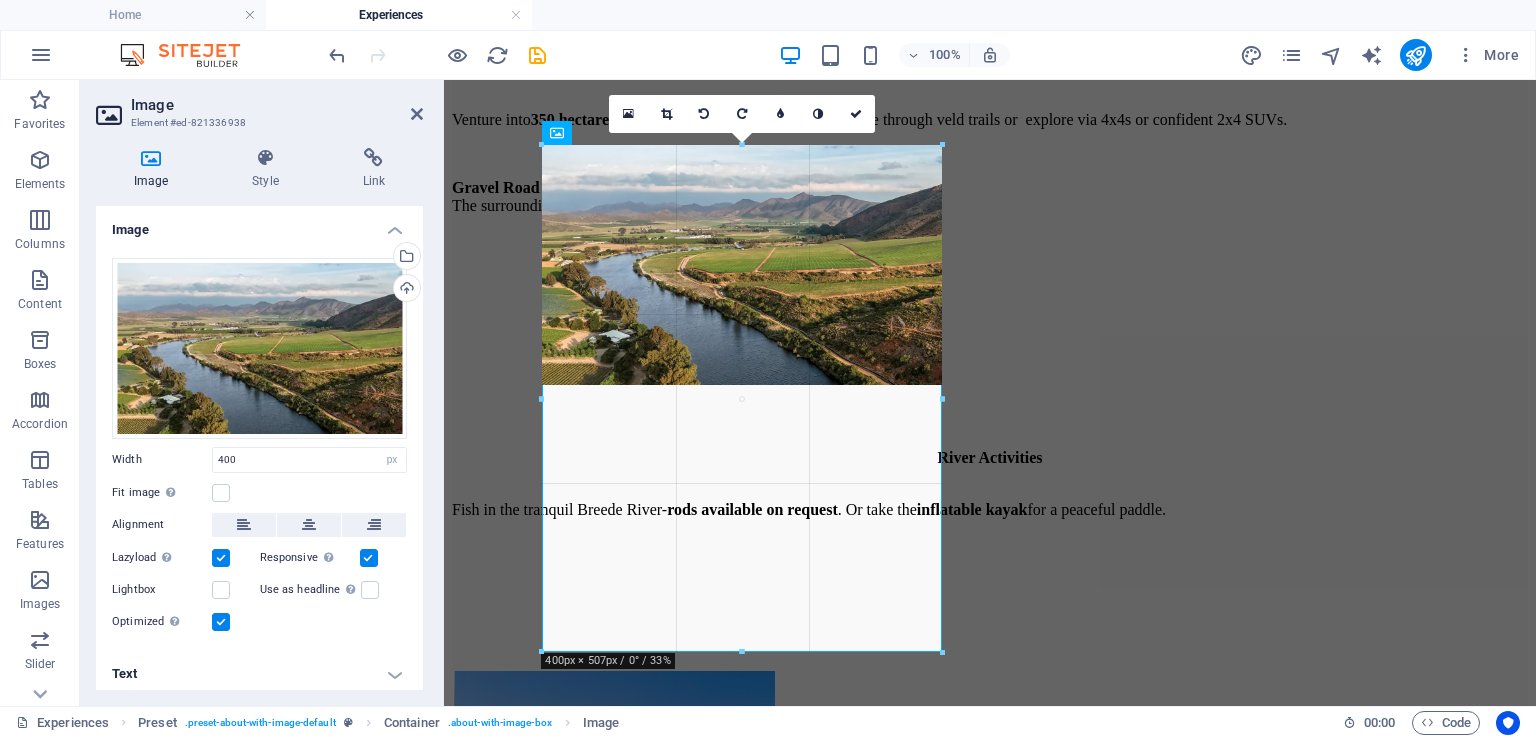 drag, startPoint x: 946, startPoint y: 389, endPoint x: 953, endPoint y: 471, distance: 82.29824 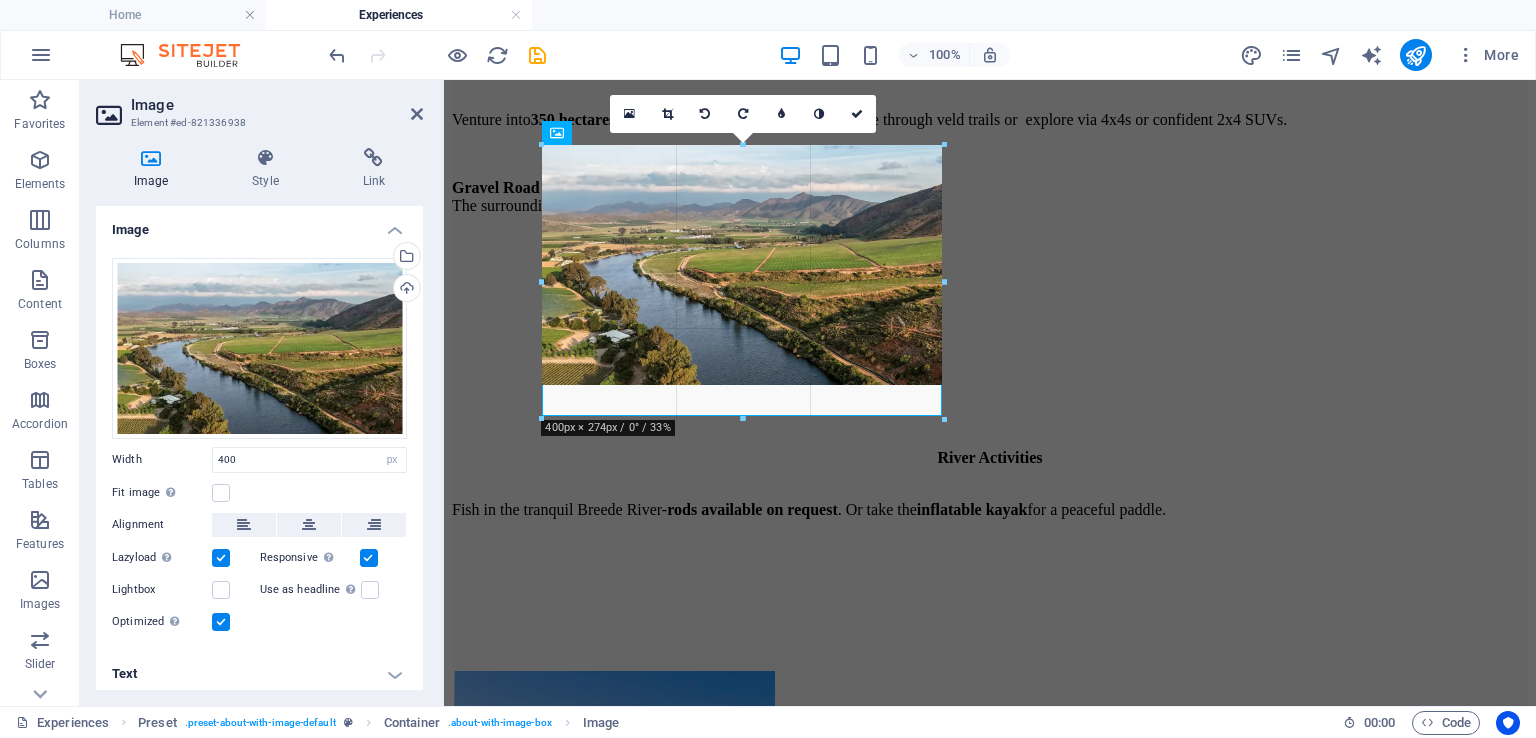 drag, startPoint x: 743, startPoint y: 382, endPoint x: 744, endPoint y: 417, distance: 35.014282 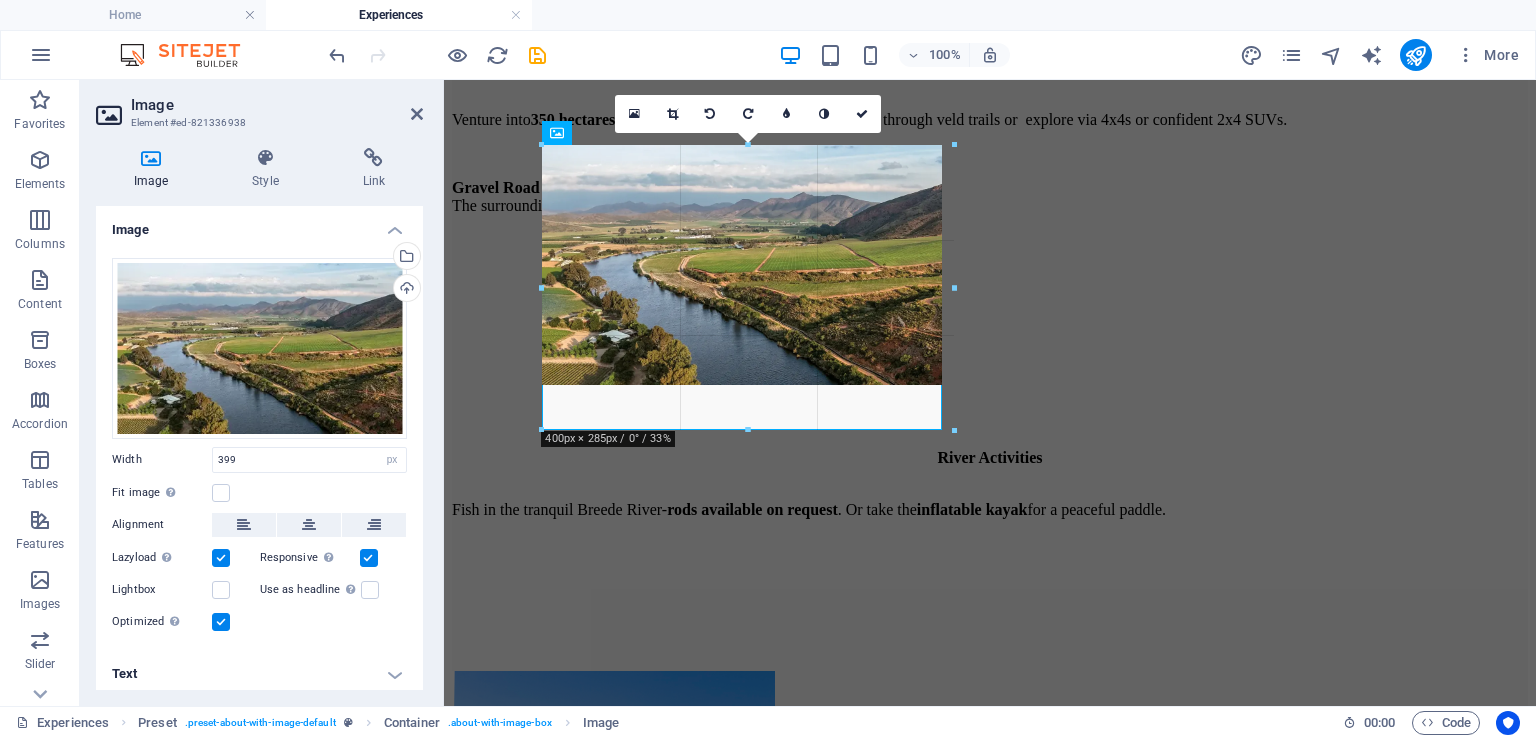 drag, startPoint x: 744, startPoint y: 384, endPoint x: 742, endPoint y: 429, distance: 45.044422 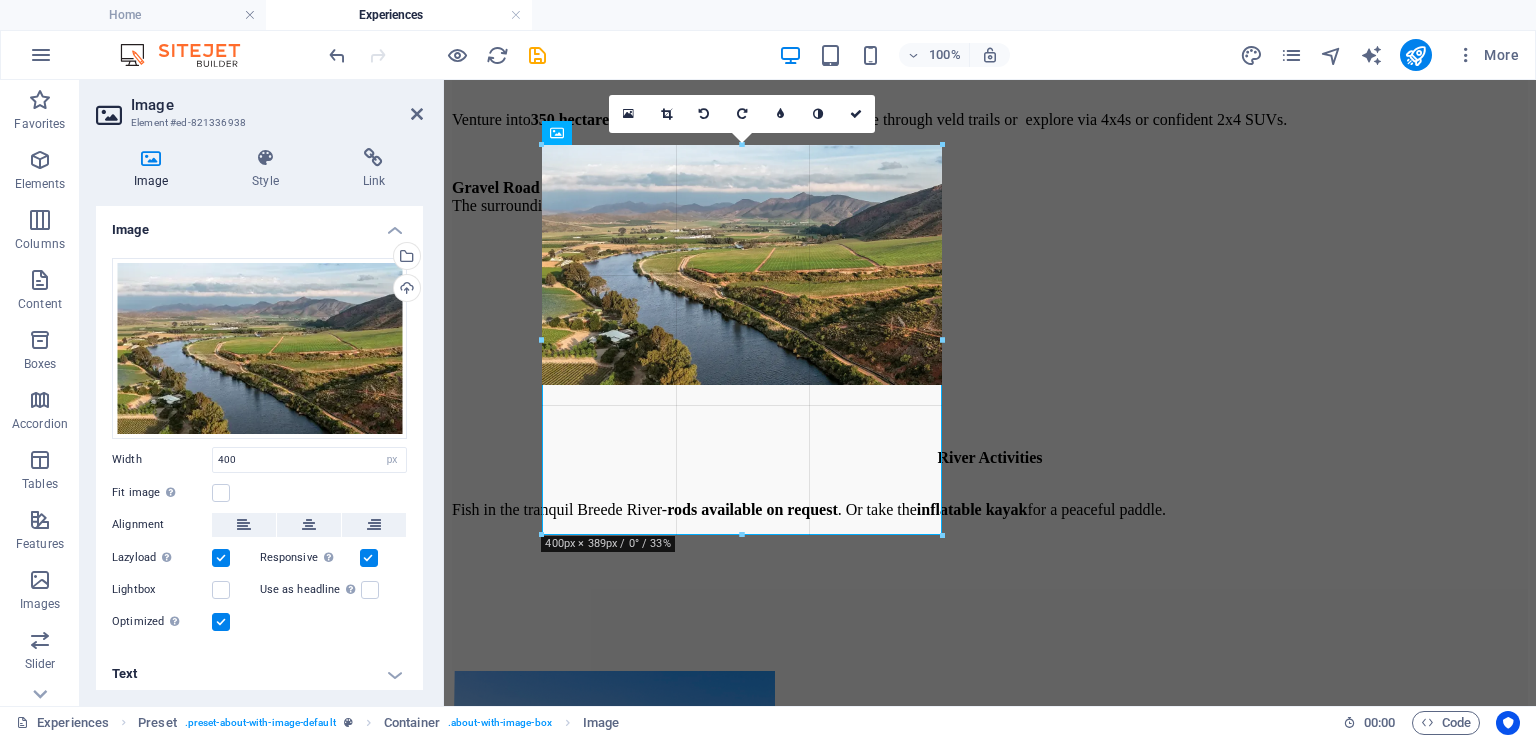 drag, startPoint x: 944, startPoint y: 383, endPoint x: 966, endPoint y: 412, distance: 36.40055 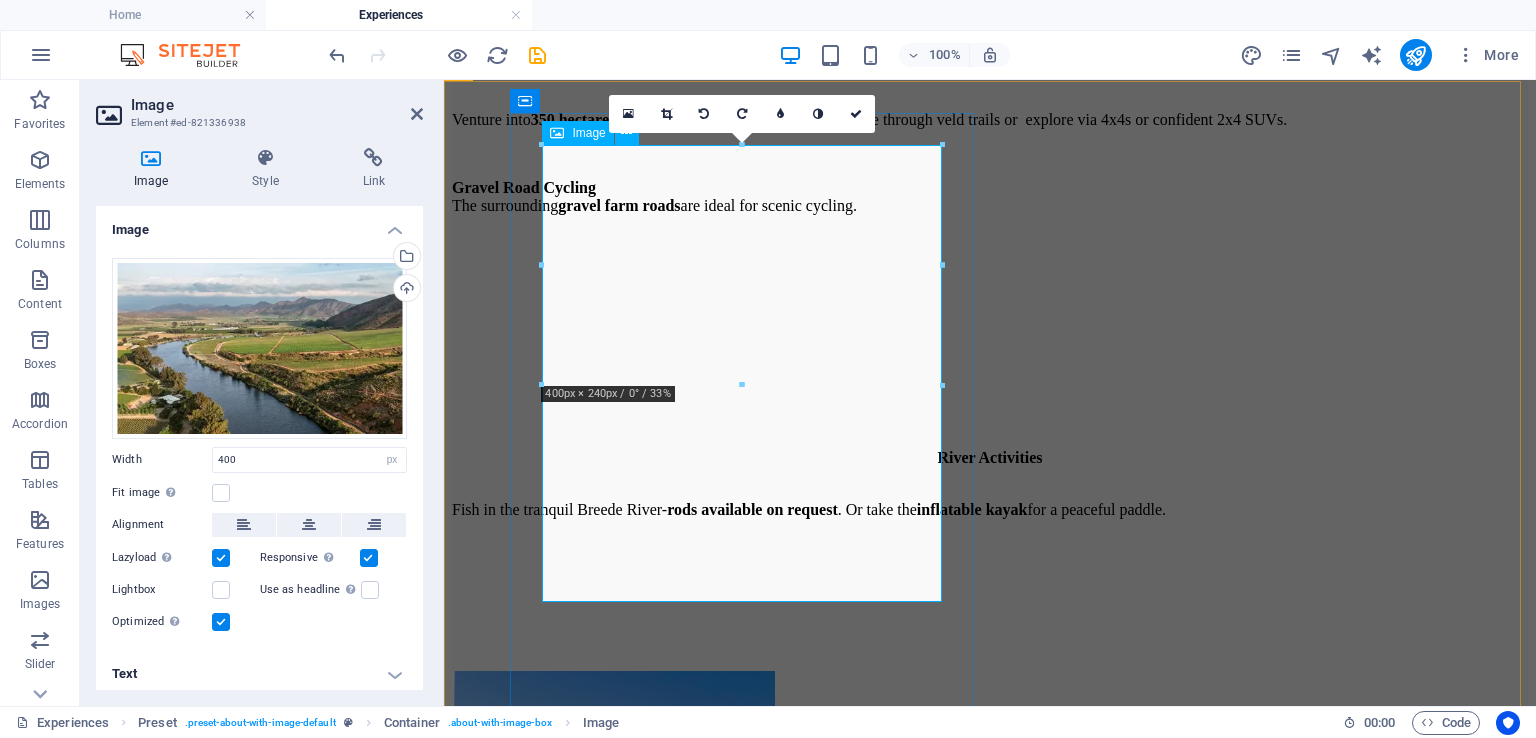 click at bounding box center (990, 6056) 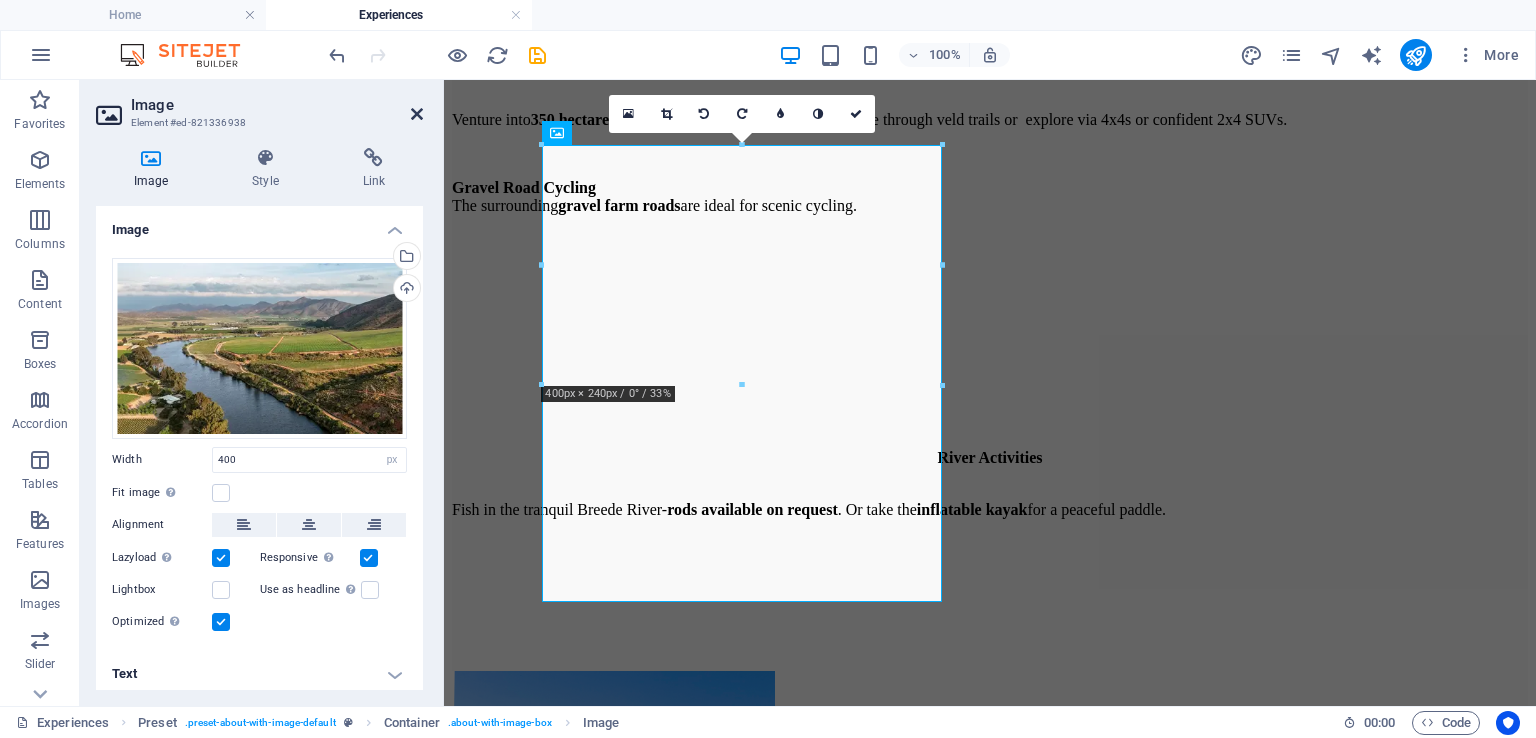 click at bounding box center [417, 114] 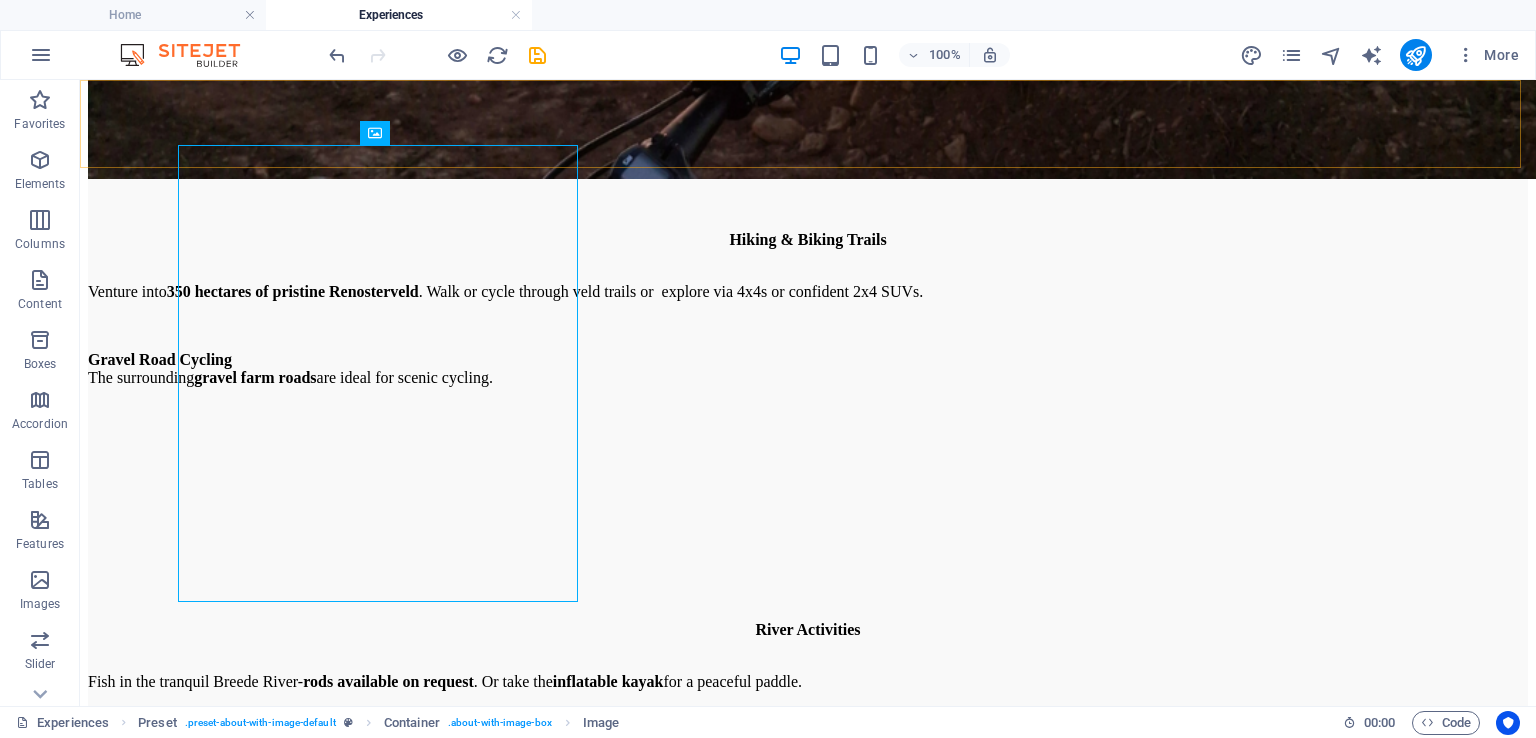 scroll, scrollTop: 4456, scrollLeft: 0, axis: vertical 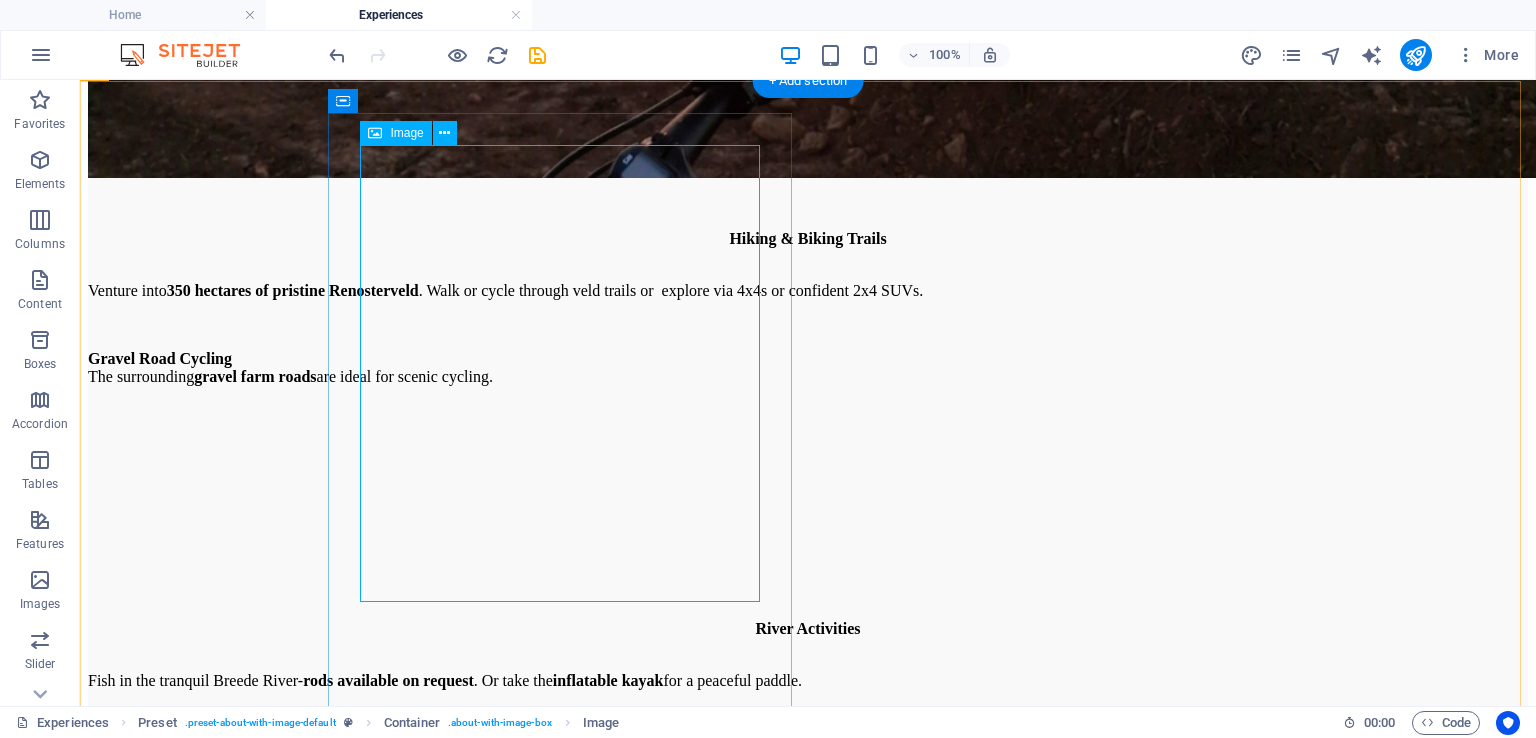 click at bounding box center (808, 7574) 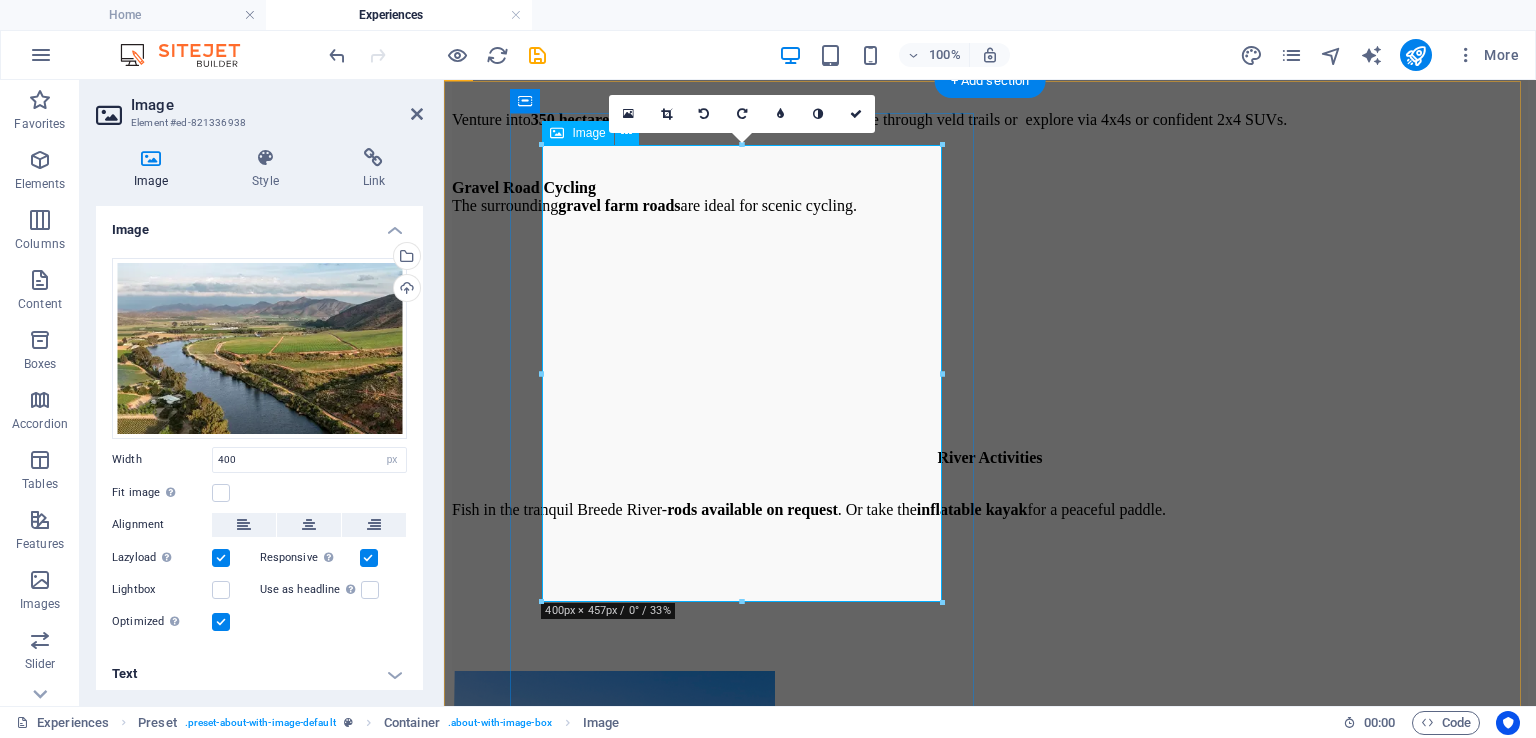scroll, scrollTop: 4353, scrollLeft: 0, axis: vertical 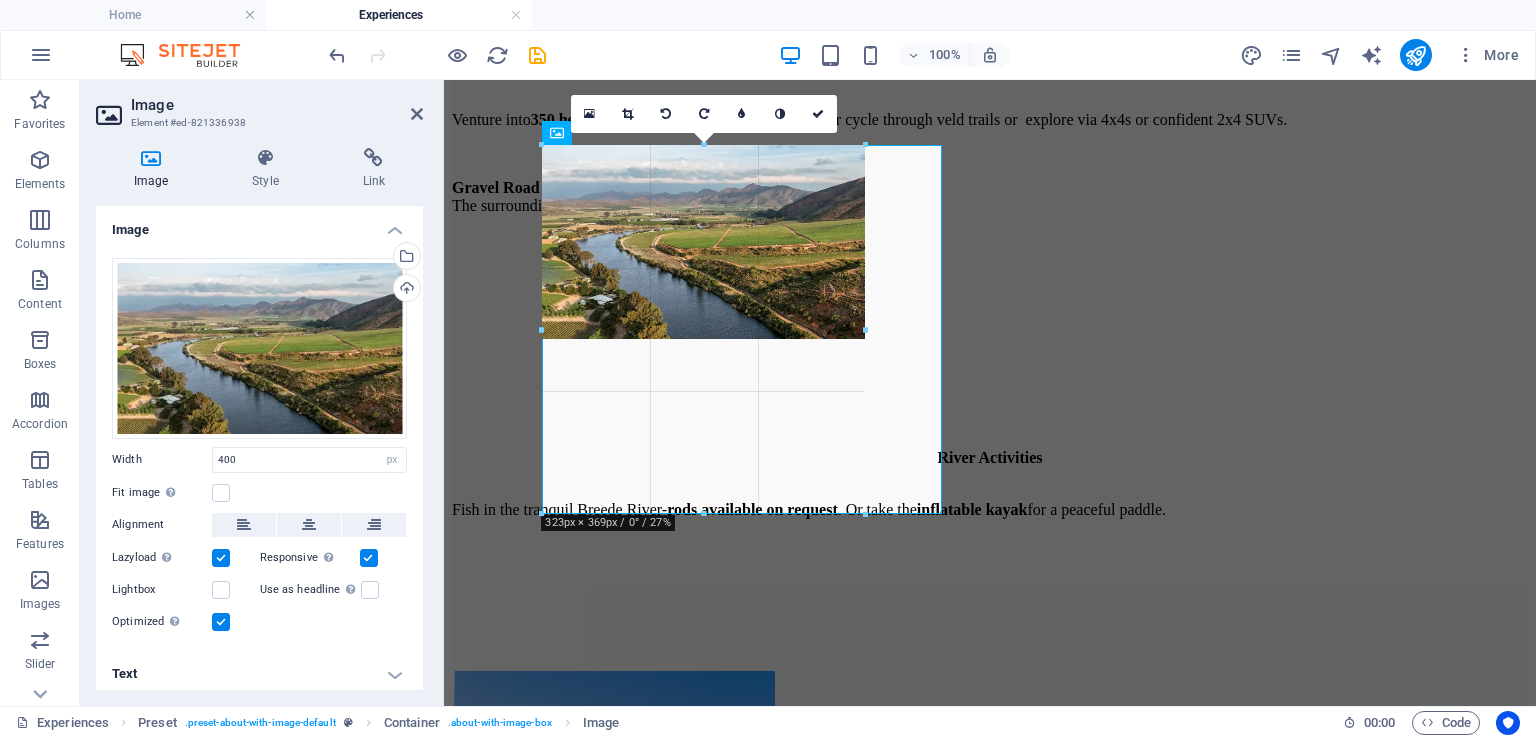 drag, startPoint x: 944, startPoint y: 605, endPoint x: 864, endPoint y: 490, distance: 140.08926 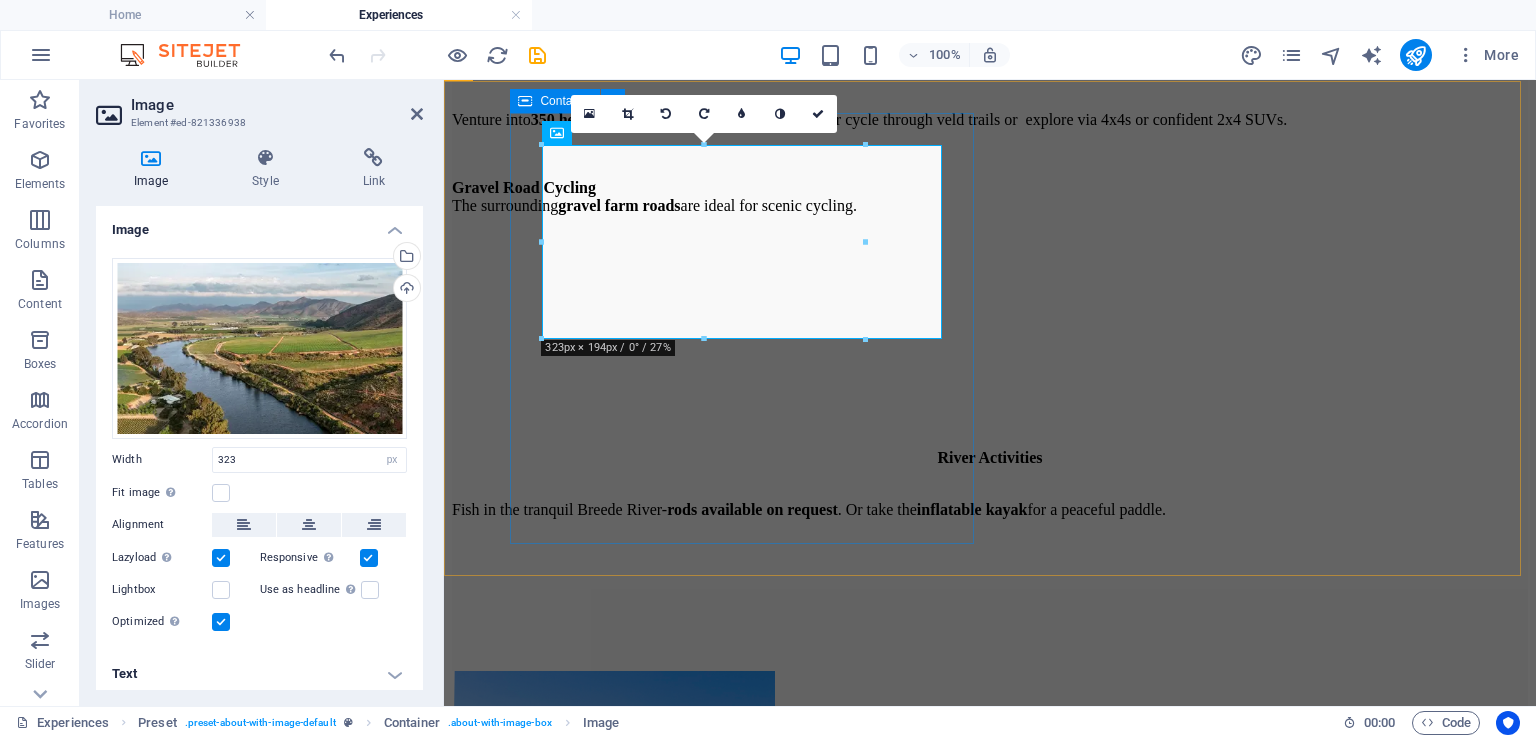 drag, startPoint x: 1310, startPoint y: 326, endPoint x: 945, endPoint y: 274, distance: 368.68552 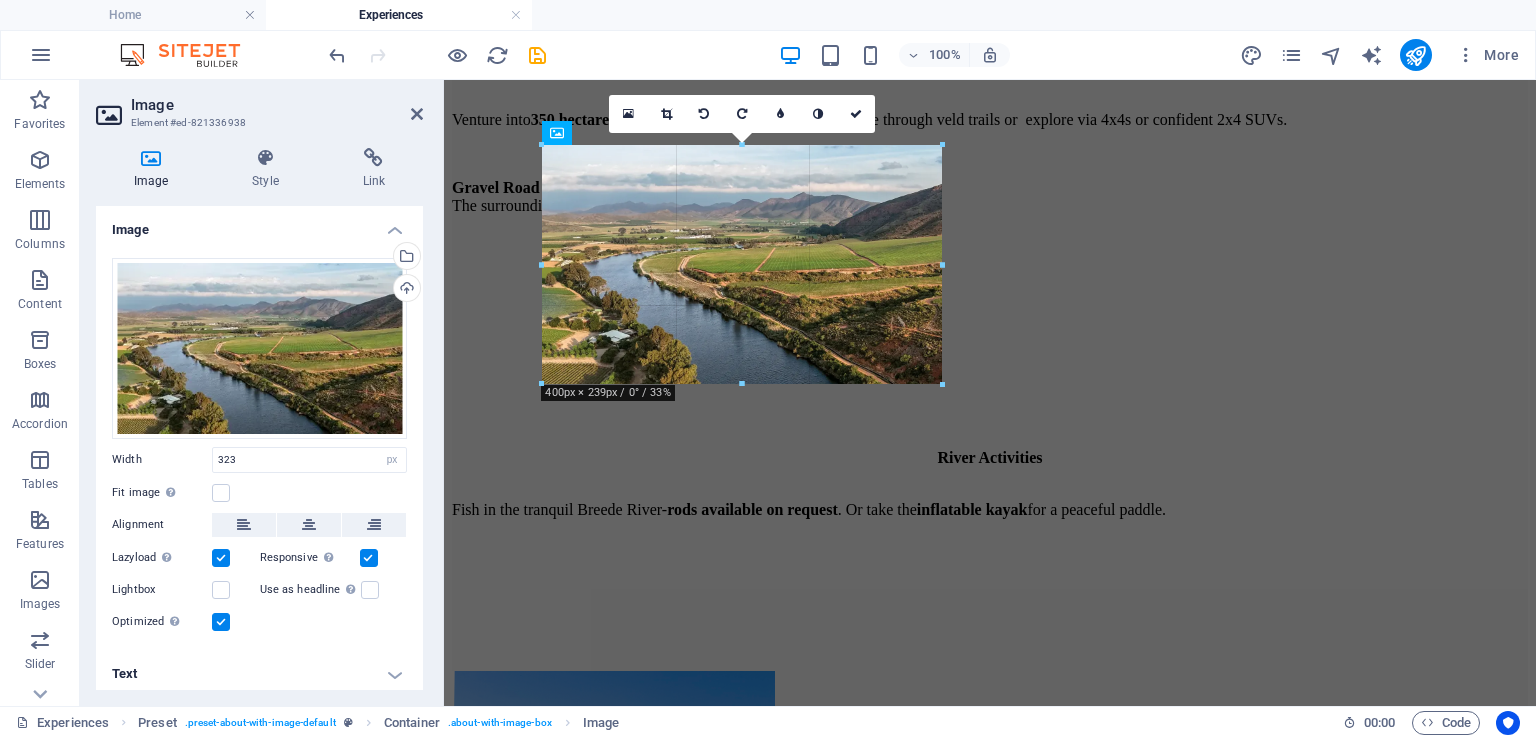 drag, startPoint x: 866, startPoint y: 241, endPoint x: 942, endPoint y: 253, distance: 76.941536 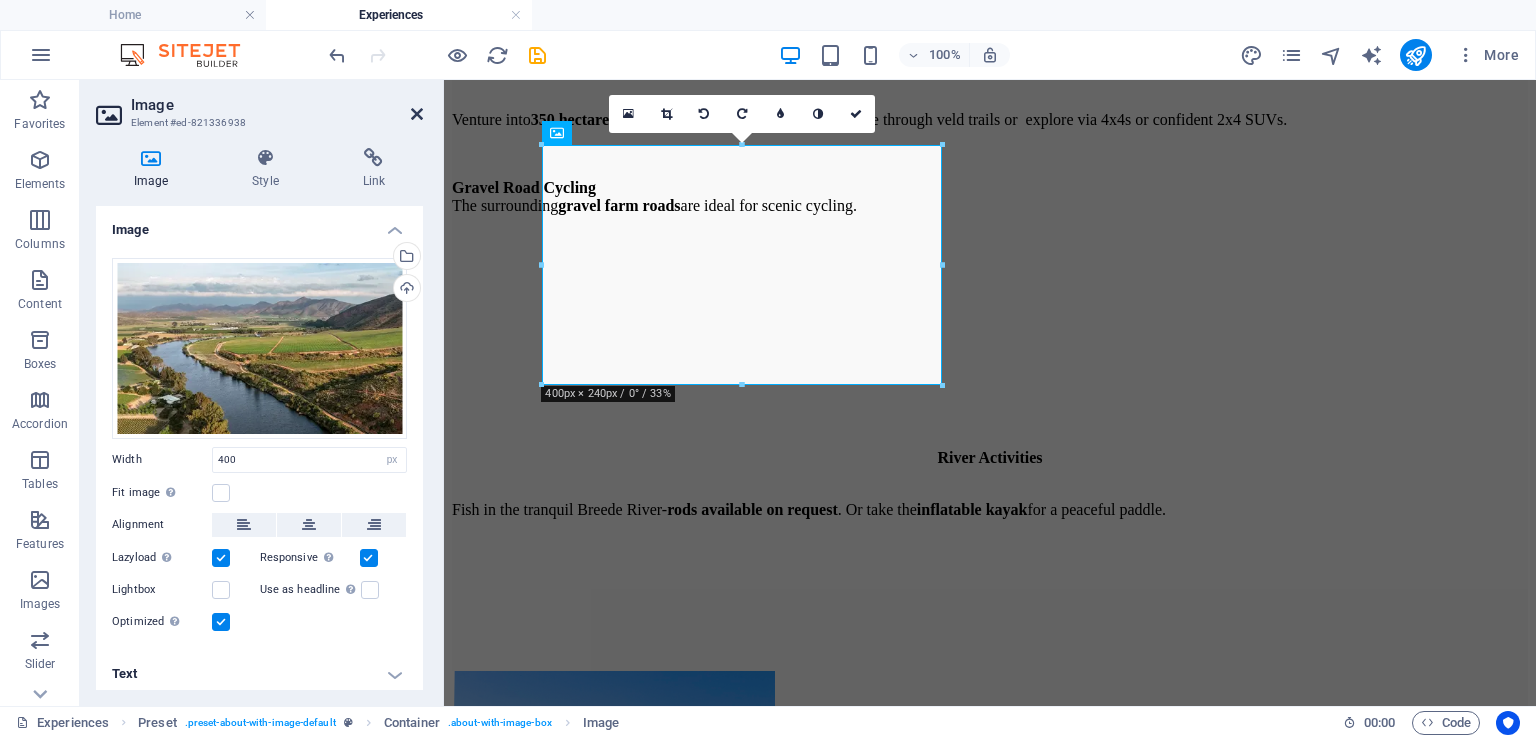 click at bounding box center [417, 114] 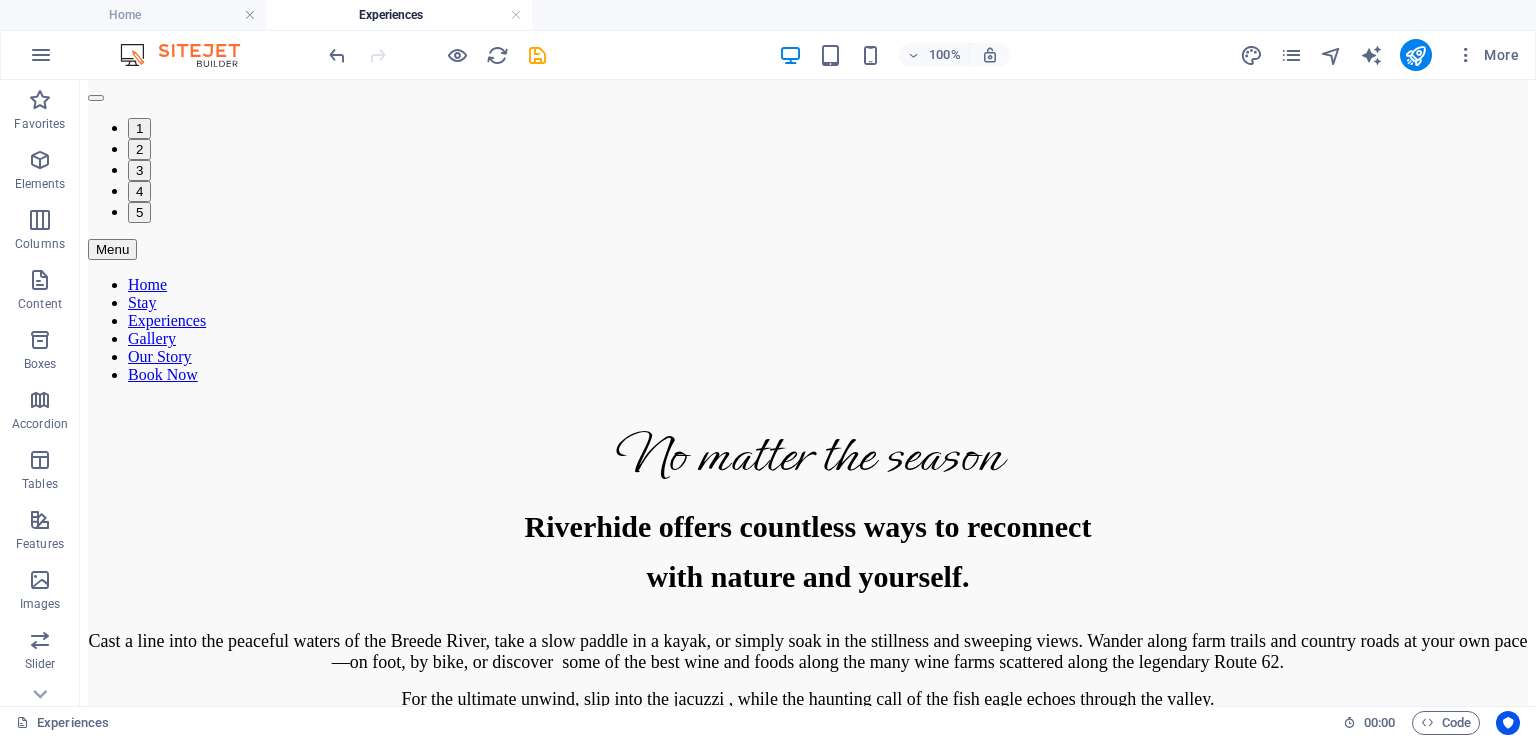scroll, scrollTop: 757, scrollLeft: 0, axis: vertical 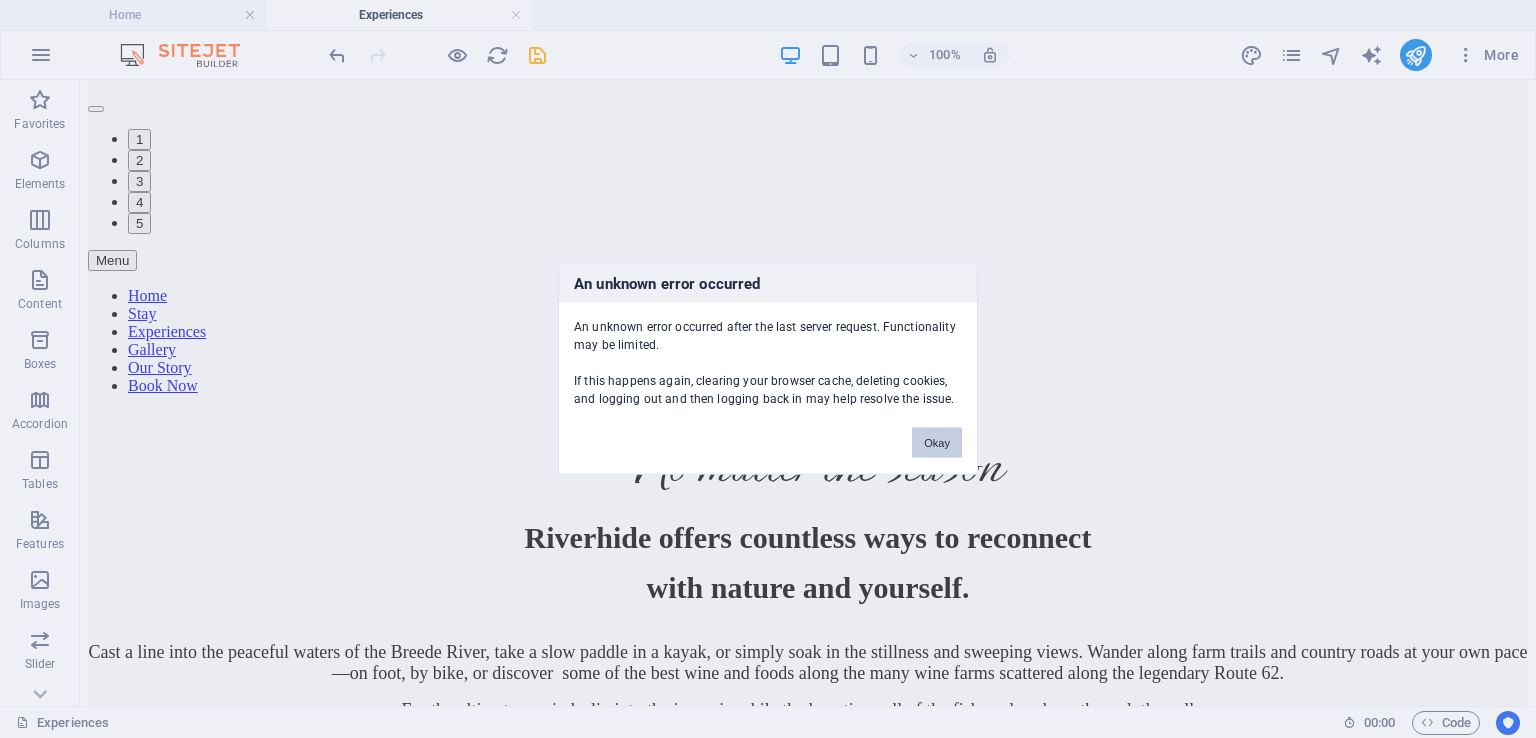 click on "Okay" at bounding box center (937, 443) 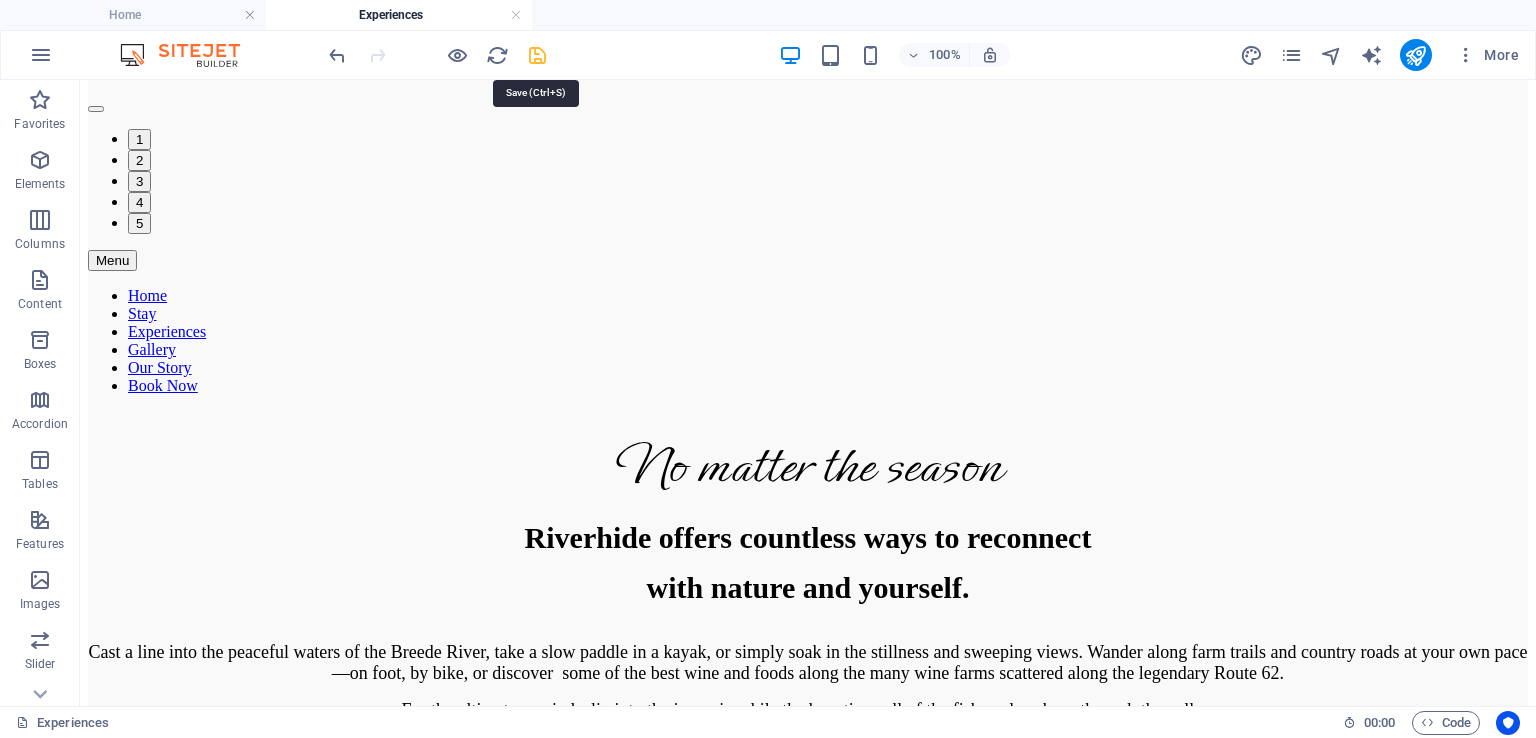 click at bounding box center (537, 55) 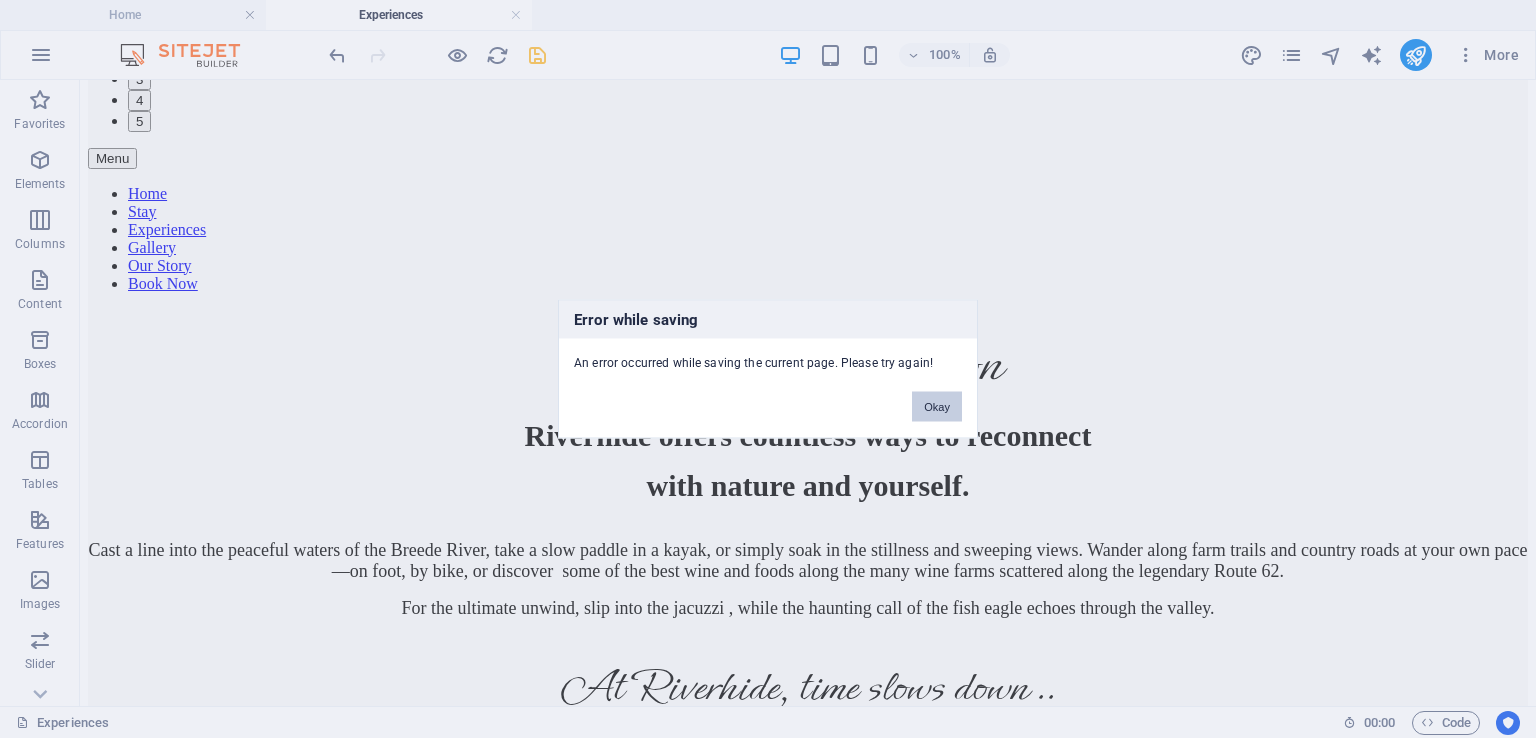 click on "Okay" at bounding box center (937, 407) 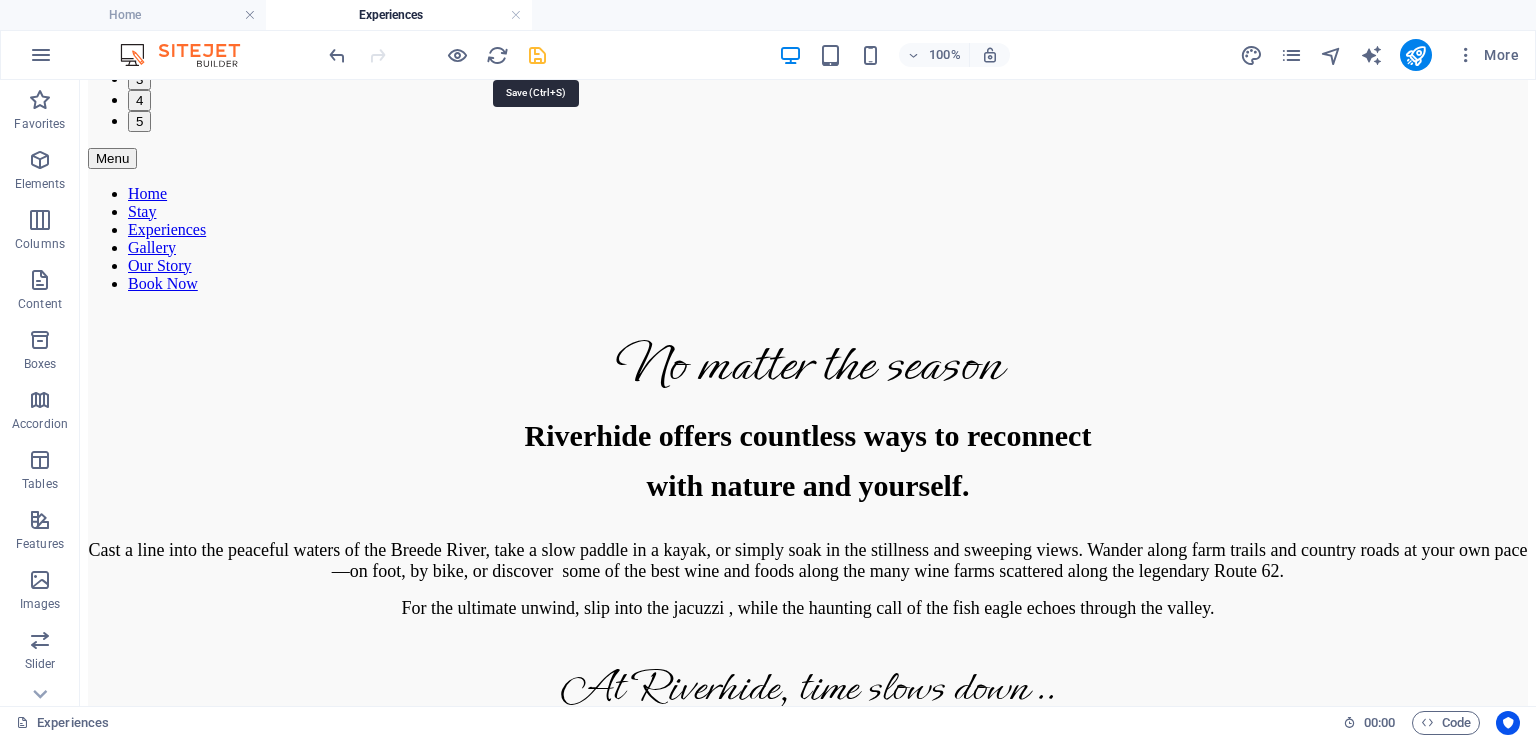 click at bounding box center [537, 55] 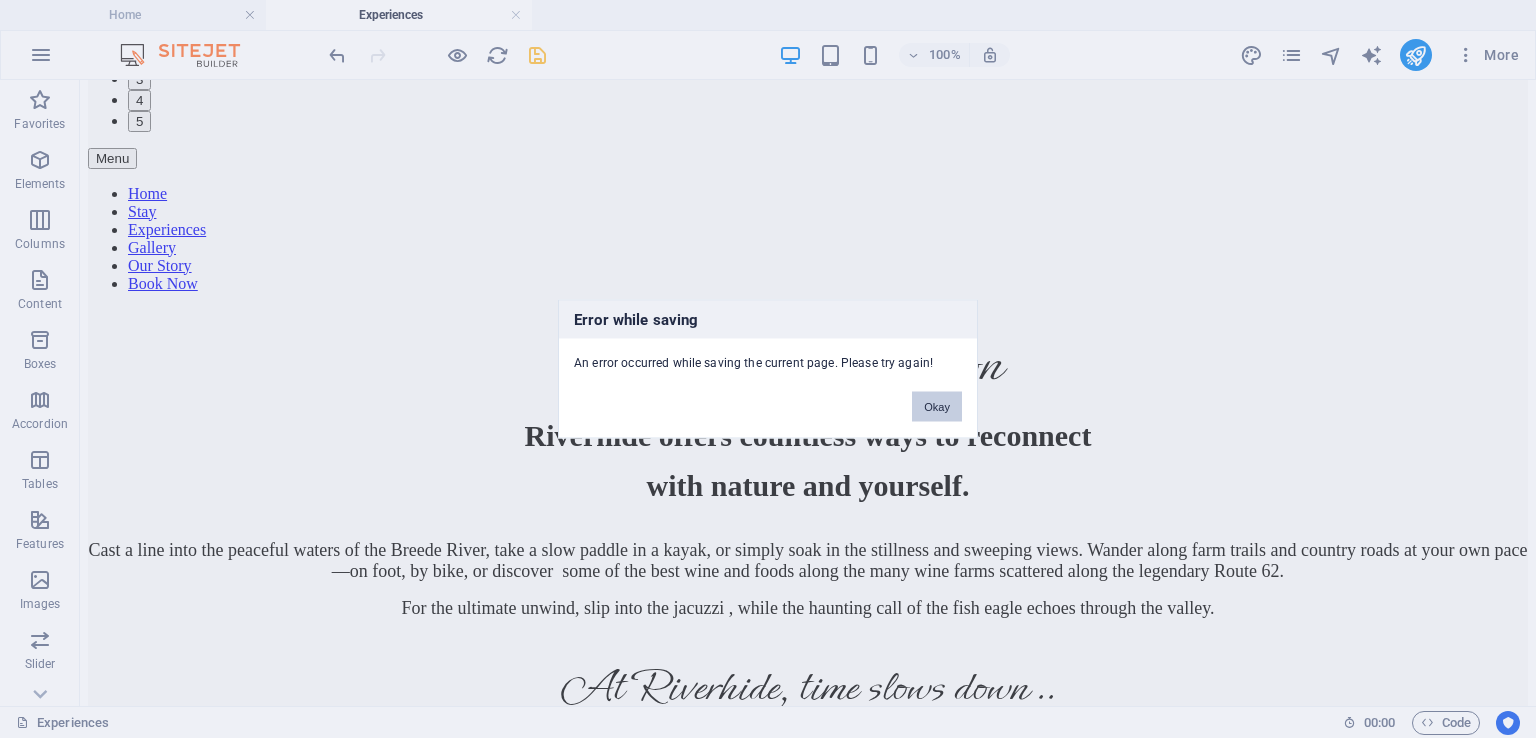 click on "Okay" at bounding box center (937, 407) 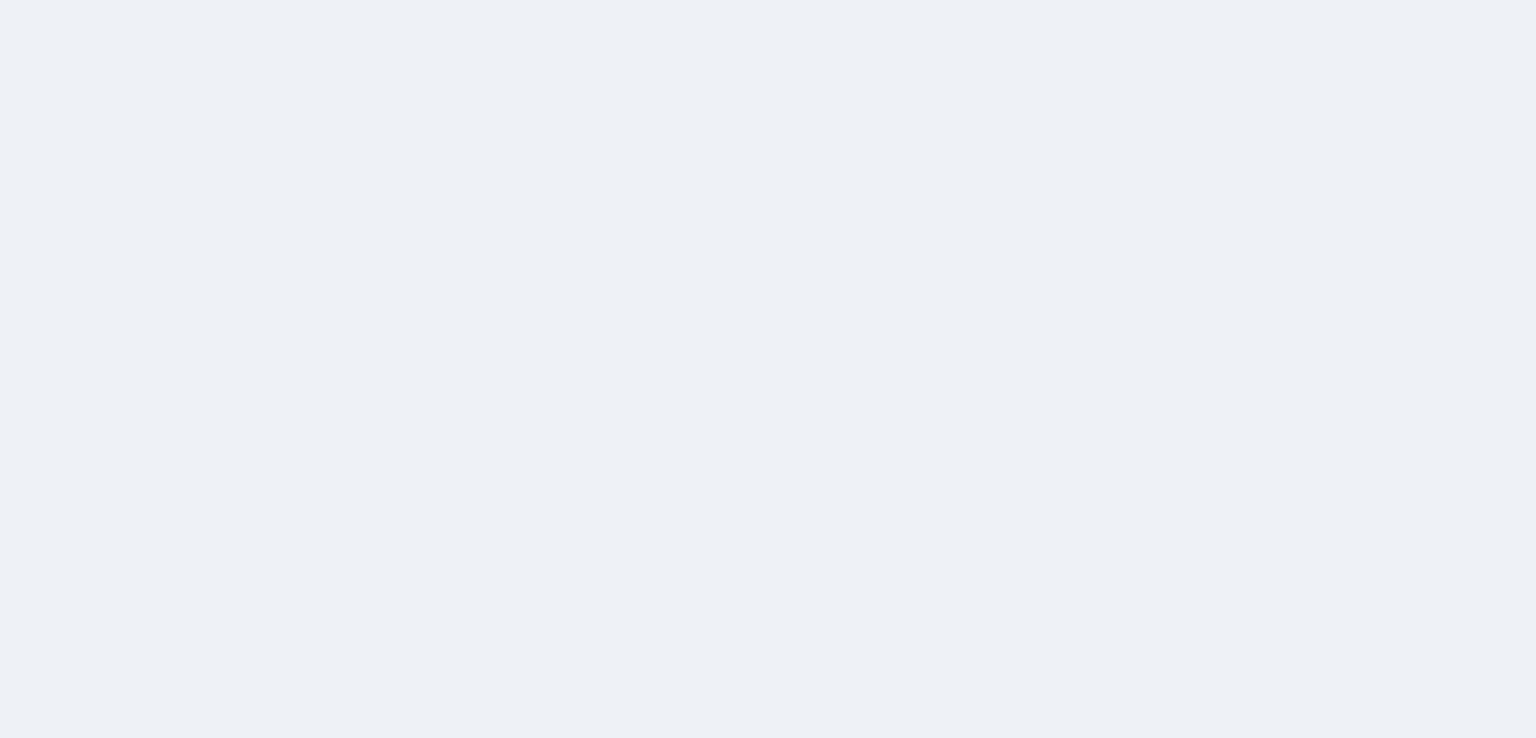scroll, scrollTop: 0, scrollLeft: 0, axis: both 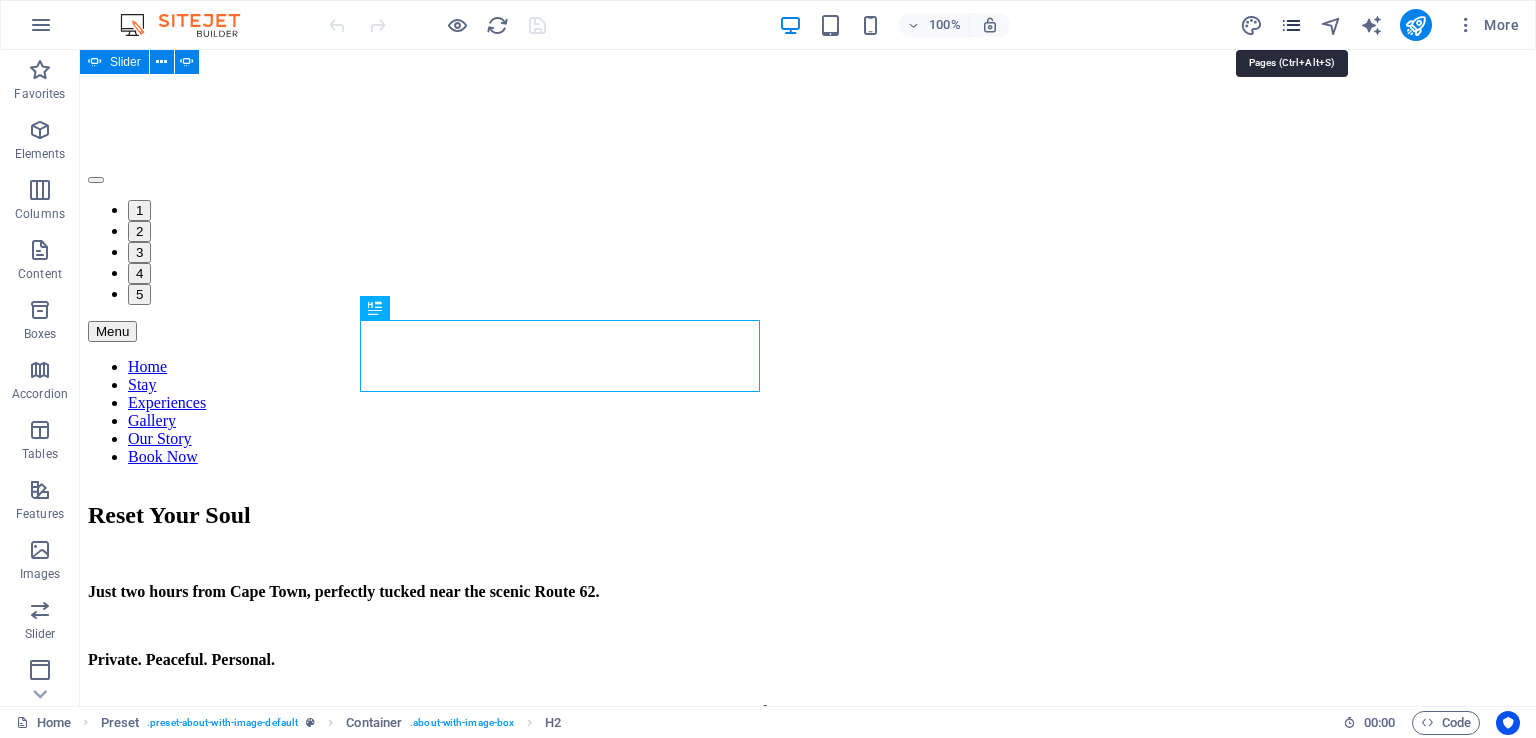 click at bounding box center [1291, 25] 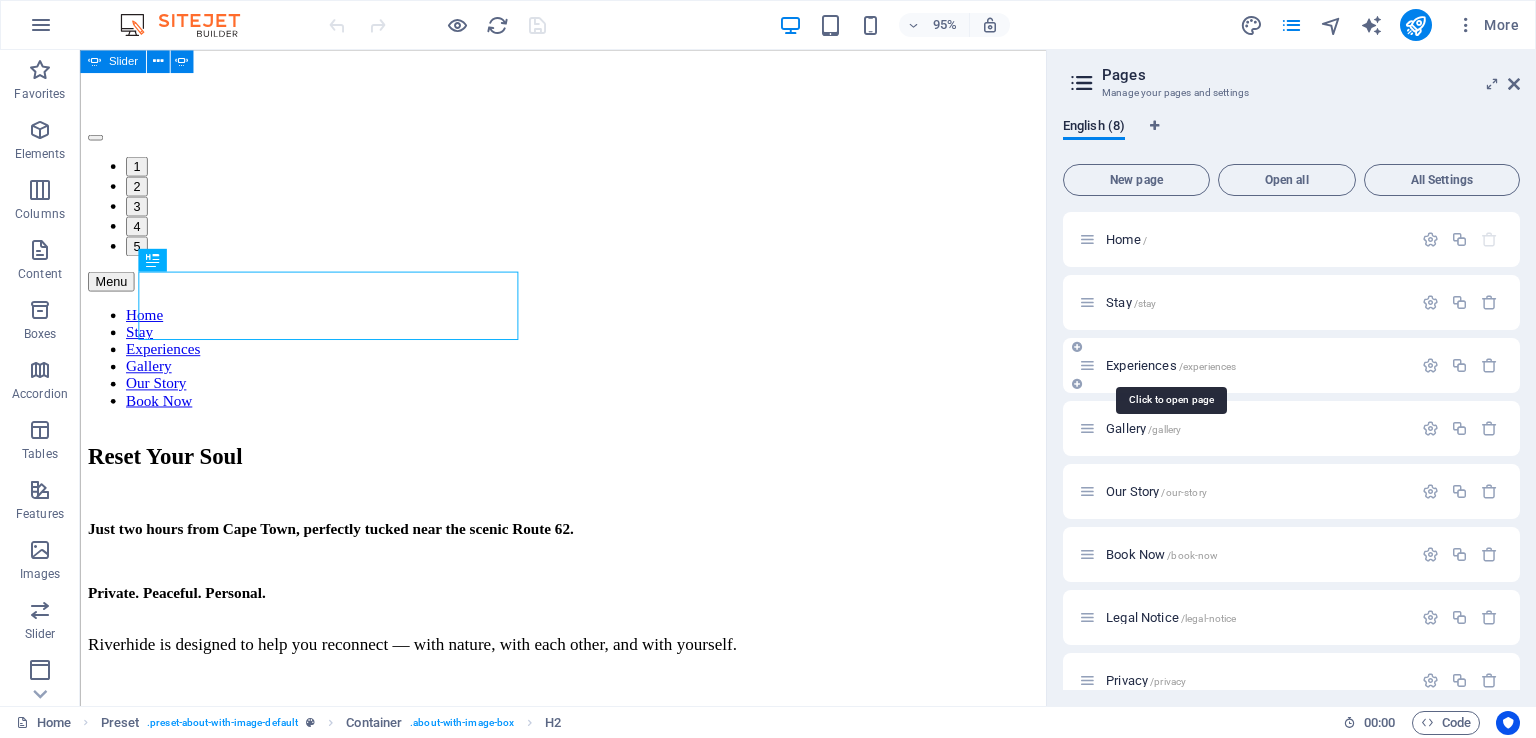 click on "Experiences /experiences" at bounding box center (1171, 365) 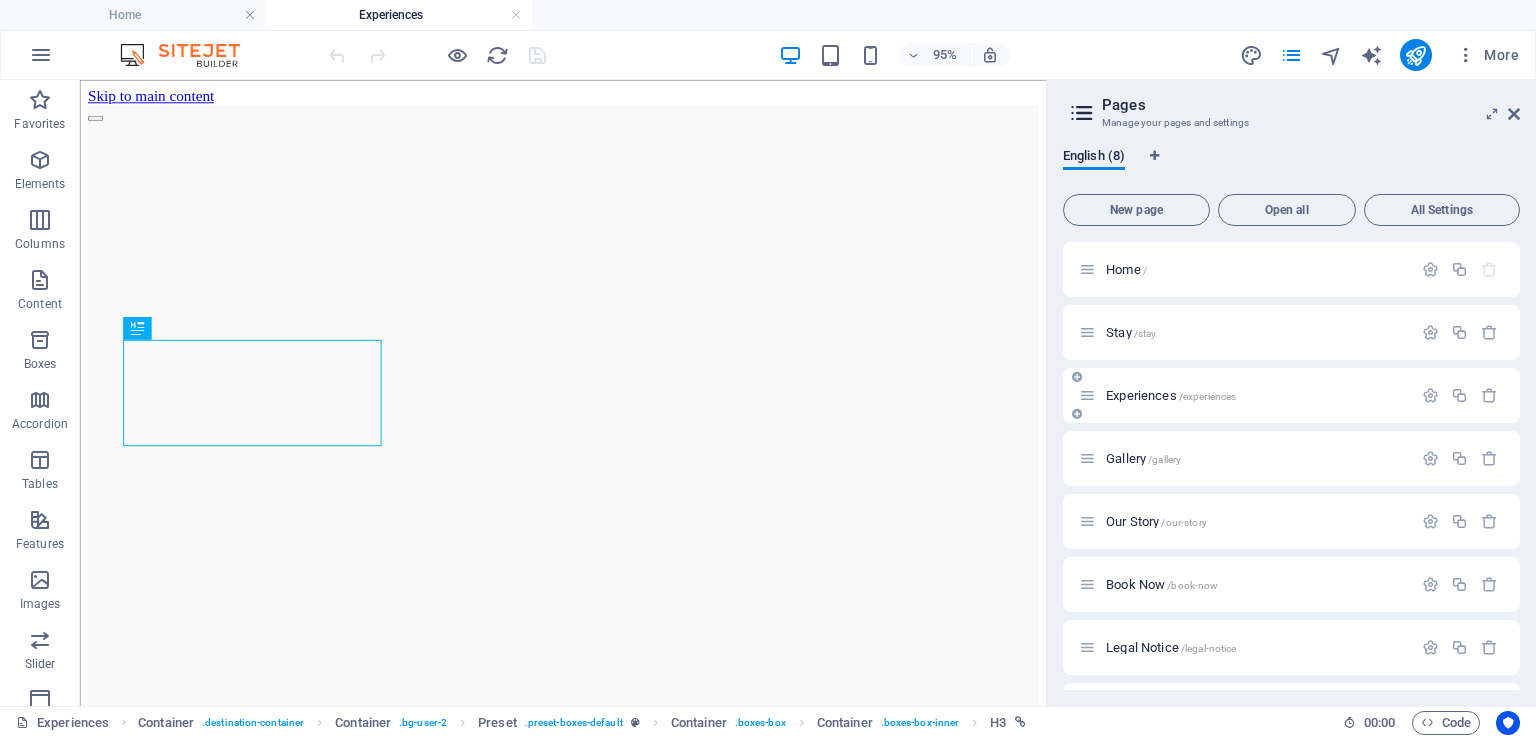 scroll, scrollTop: 3670, scrollLeft: 0, axis: vertical 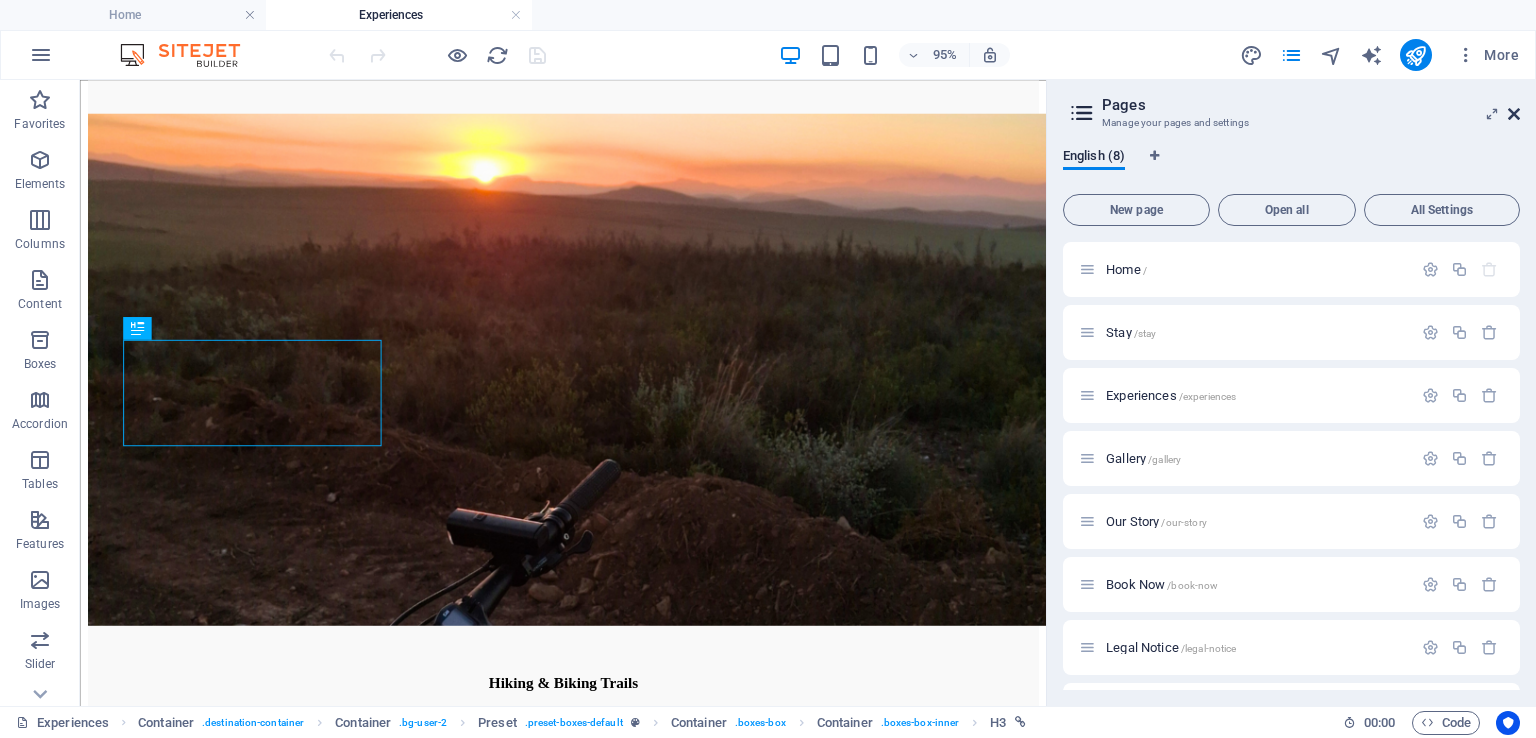 click at bounding box center (1514, 114) 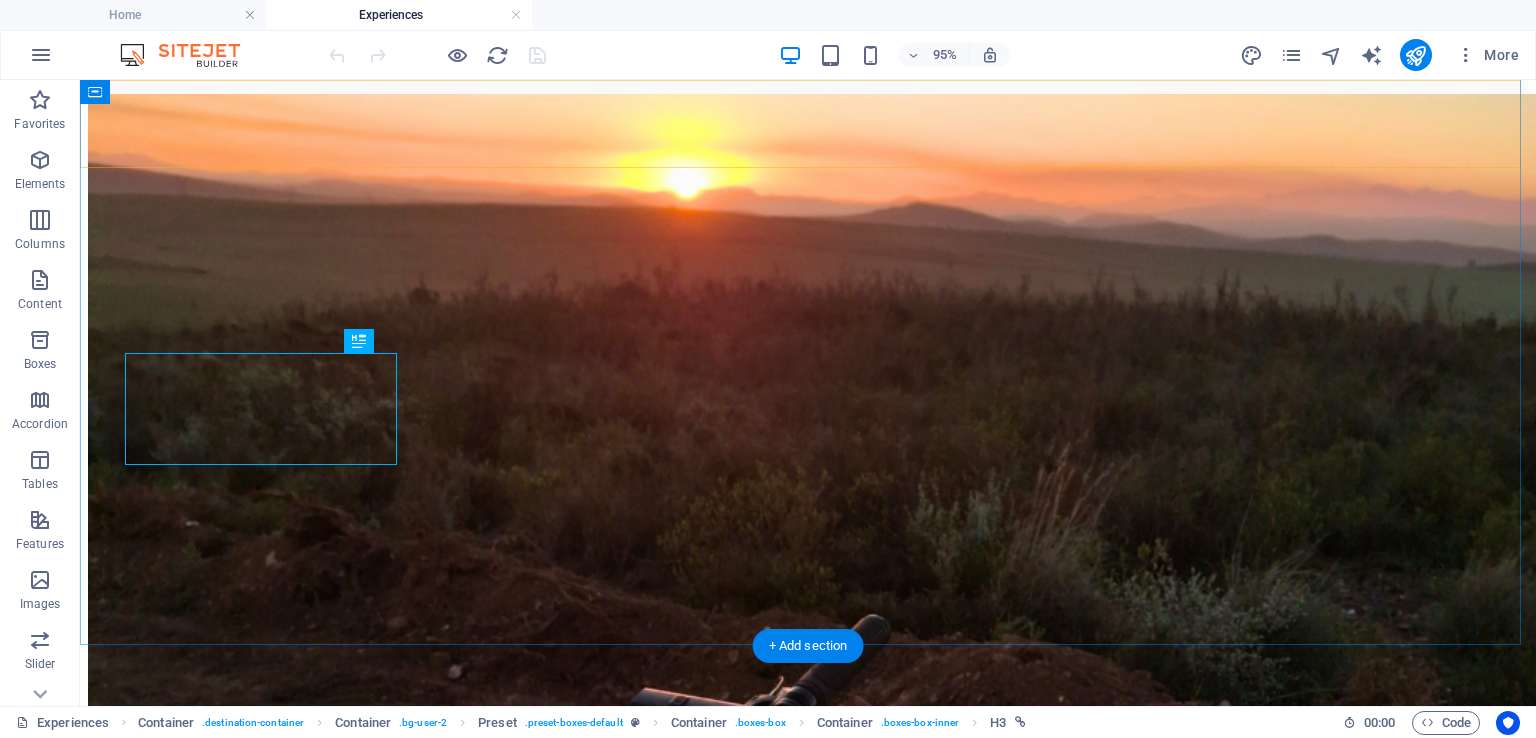 scroll, scrollTop: 3740, scrollLeft: 0, axis: vertical 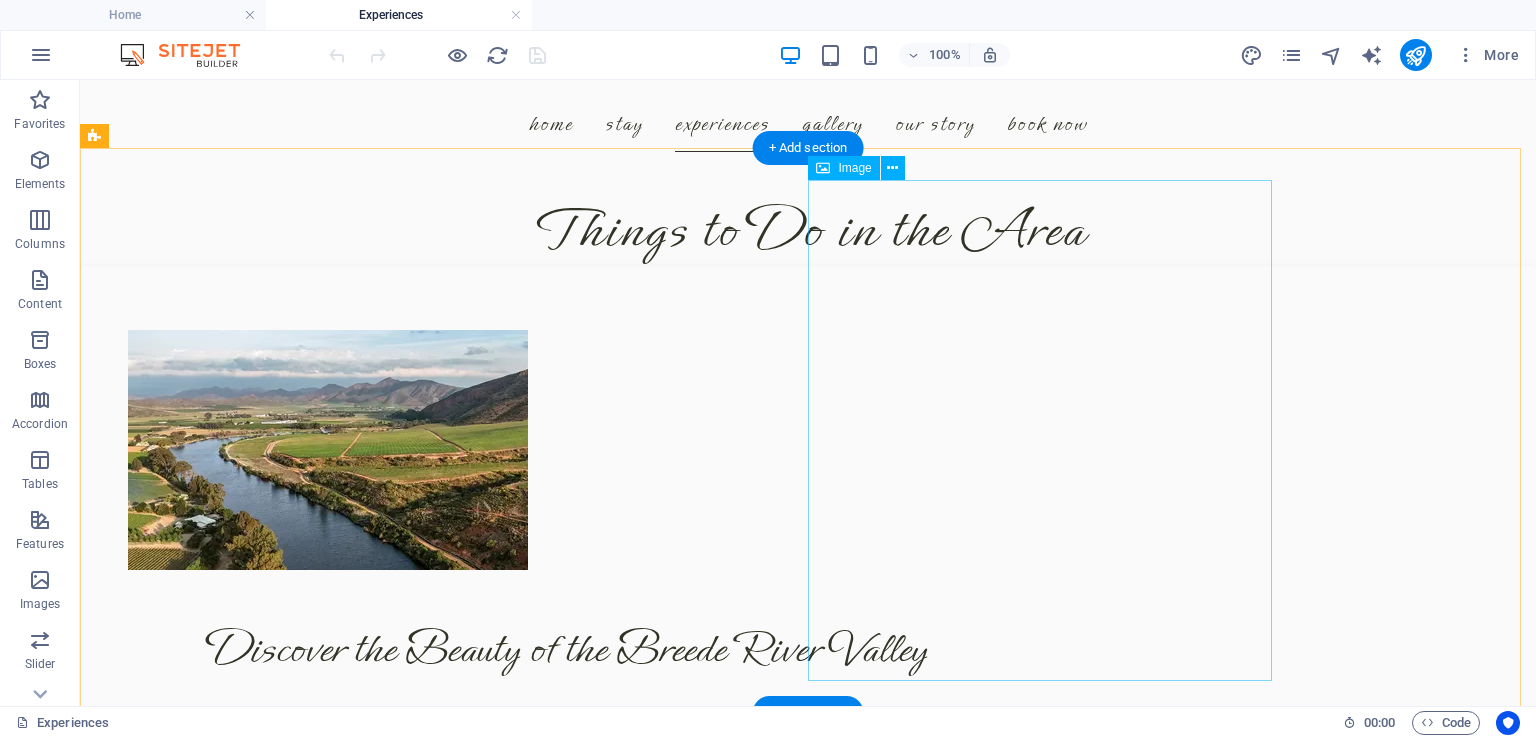 click at bounding box center (240, 1407) 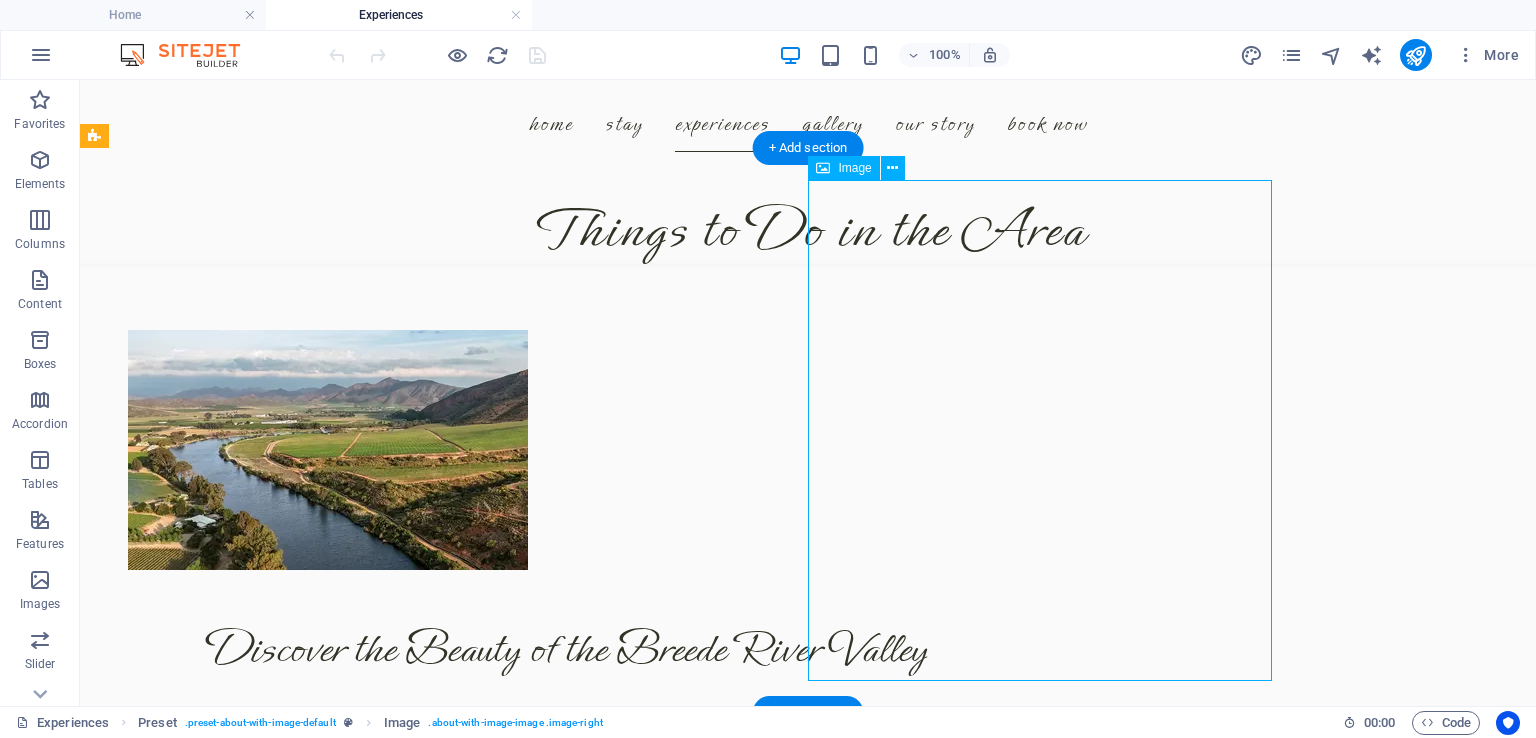 click at bounding box center (240, 1407) 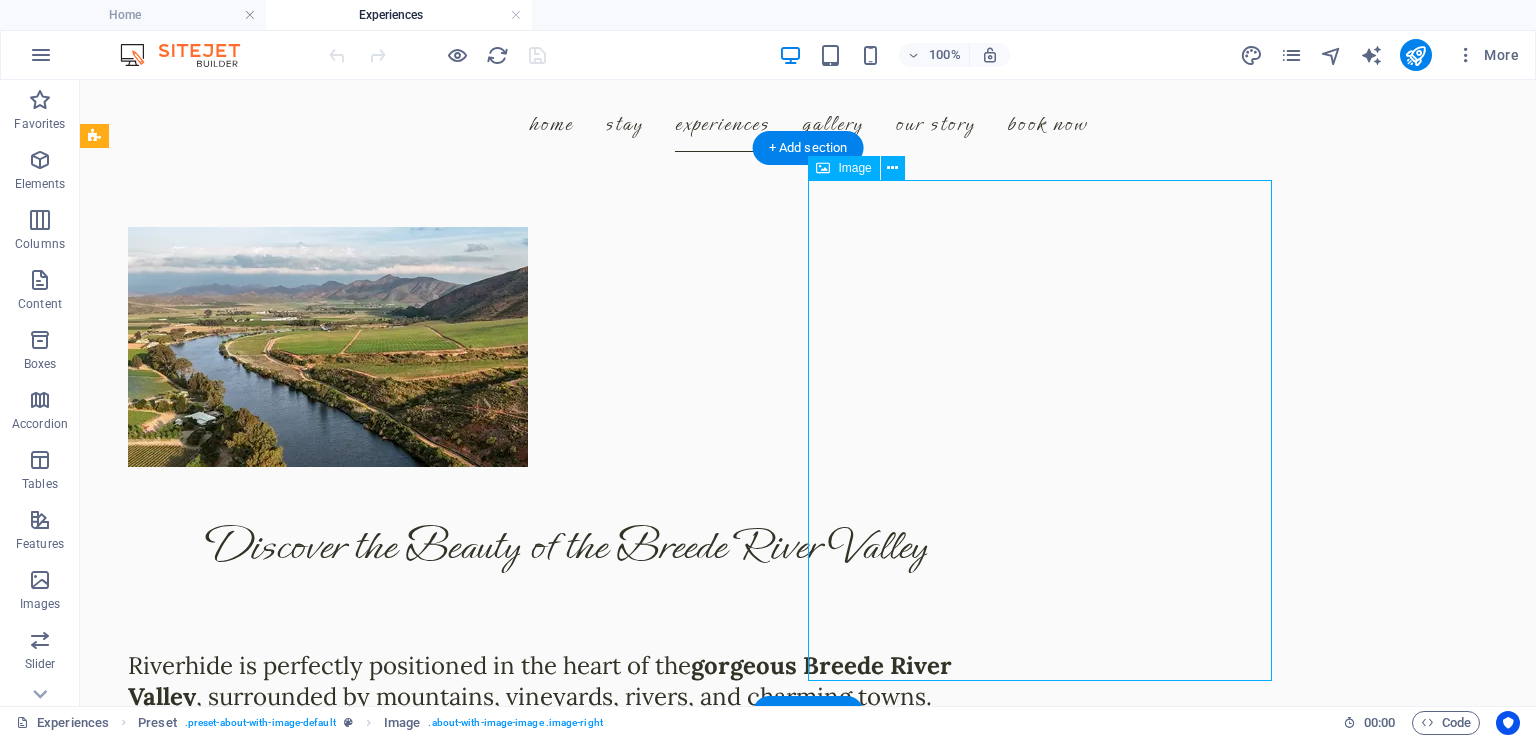 select on "%" 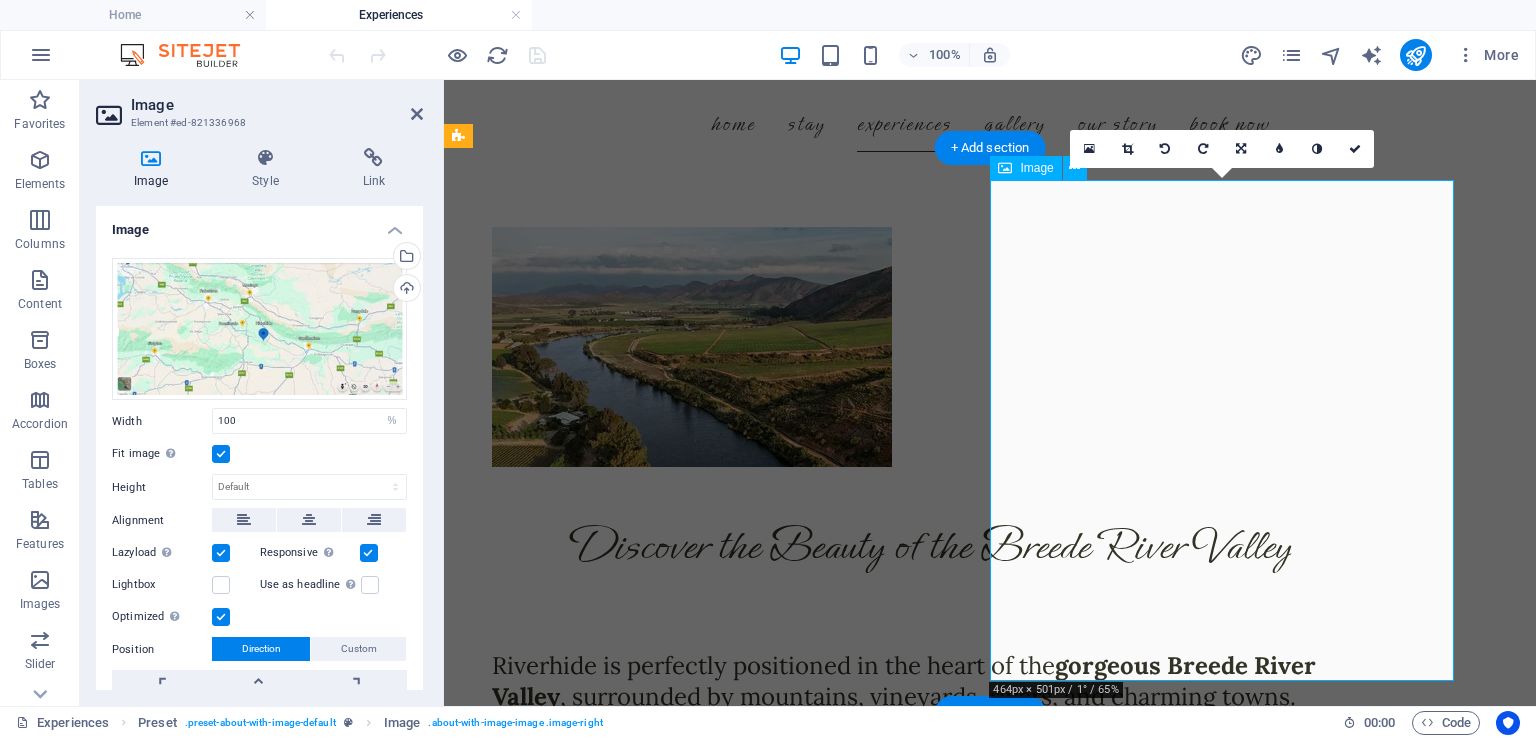 scroll, scrollTop: 4797, scrollLeft: 0, axis: vertical 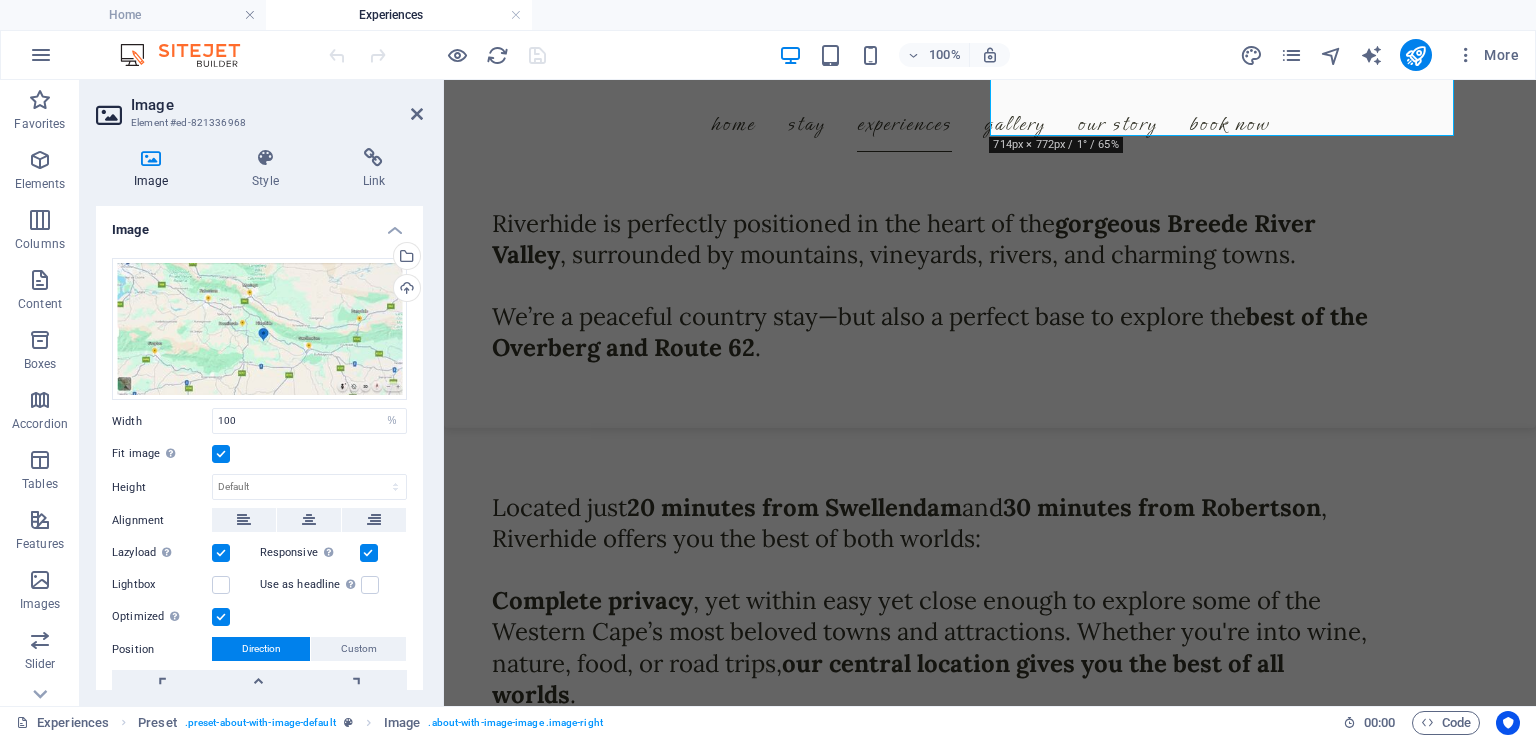 click on "Image Element #ed-821336968 Image Style Link Image Drag files here, click to choose files or select files from Files or our free stock photos & videos Select files from the file manager, stock photos, or upload file(s) Upload Width 100 Default auto px rem % em vh vw Fit image Automatically fit image to a fixed width and height Height Default auto px Alignment Lazyload Loading images after the page loads improves page speed. Responsive Automatically load retina image and smartphone optimized sizes. Lightbox Use as headline The image will be wrapped in an H1 headline tag. Useful for giving alternative text the weight of an H1 headline, e.g. for the logo. Leave unchecked if uncertain. Optimized Images are compressed to improve page speed. Position Direction Custom X offset 50 px rem % vh vw Y offset 50 px rem % vh vw Text Float No float Image left Image right Determine how text should behave around the image. Text Alternative text Image caption Paragraph Format Normal Heading 1 Heading 2 Heading 3 Heading 4 Code" at bounding box center [262, 393] 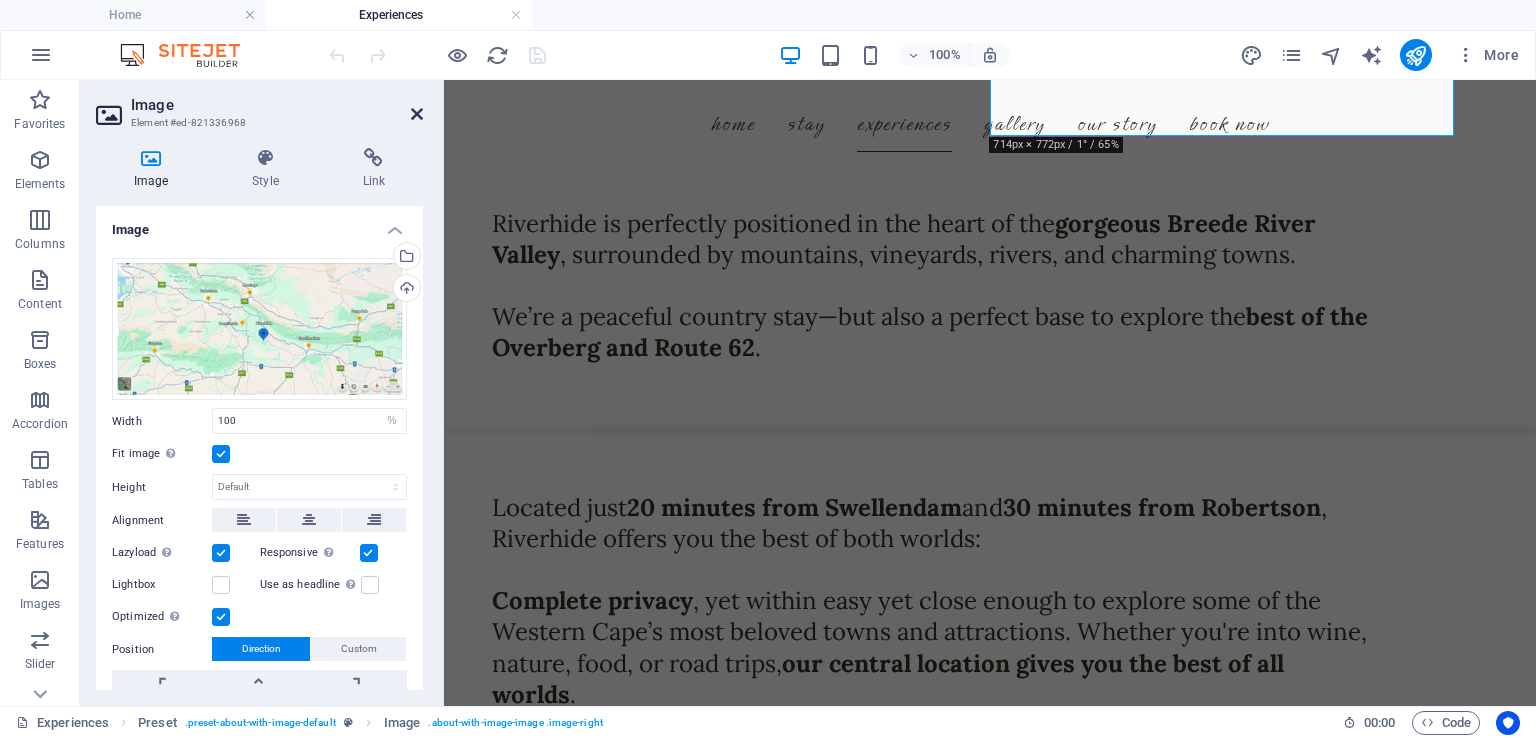 drag, startPoint x: 407, startPoint y: 117, endPoint x: 421, endPoint y: 117, distance: 14 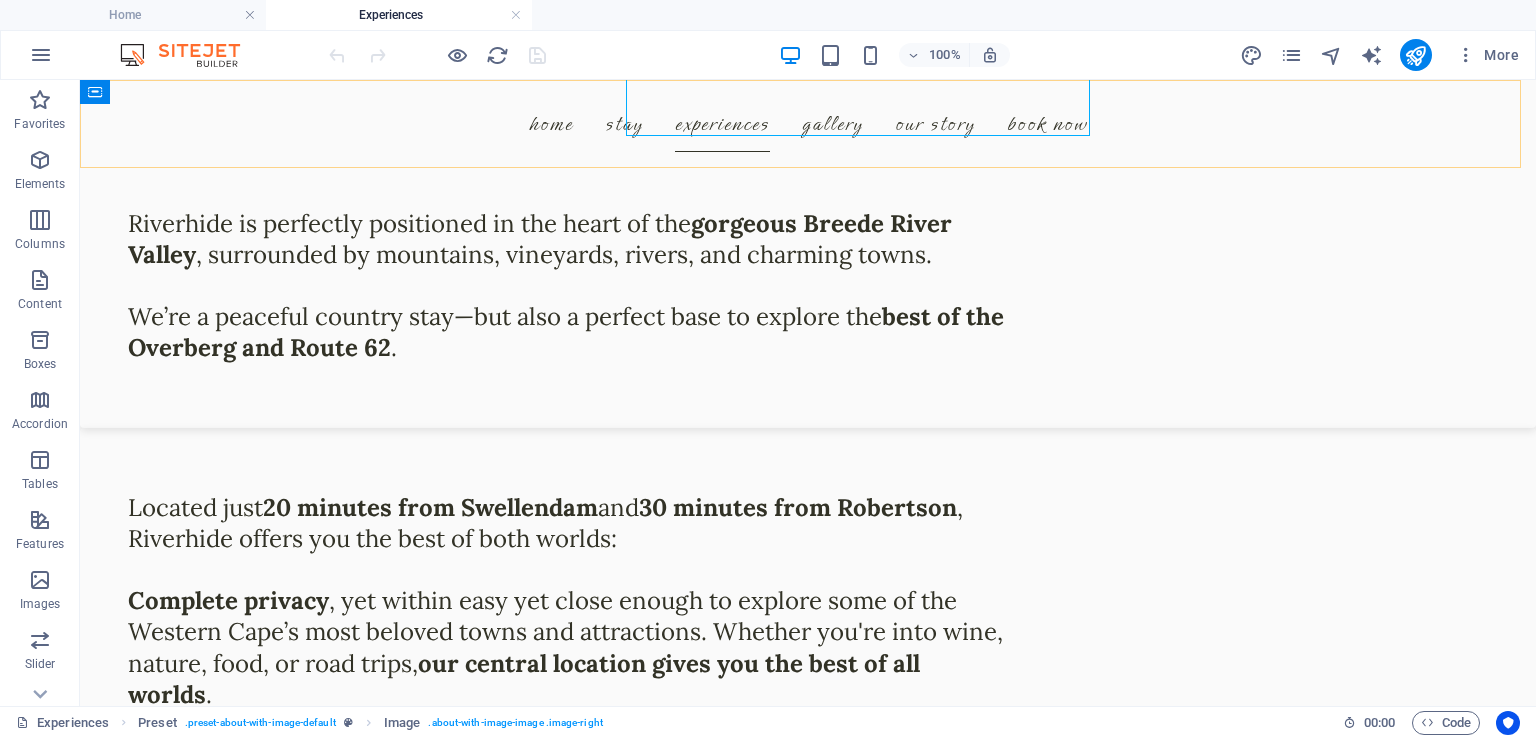 scroll, scrollTop: 5444, scrollLeft: 0, axis: vertical 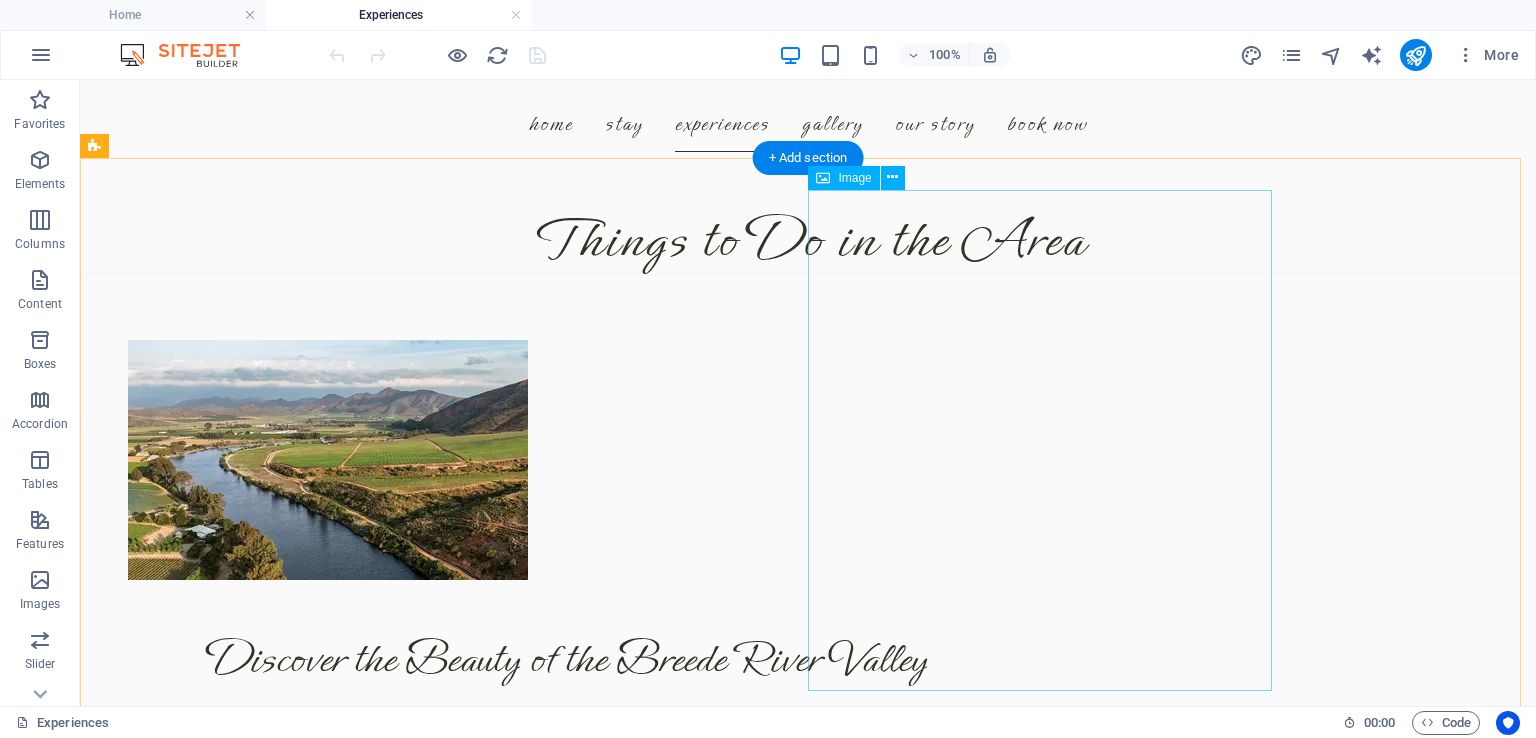 click at bounding box center (240, 1417) 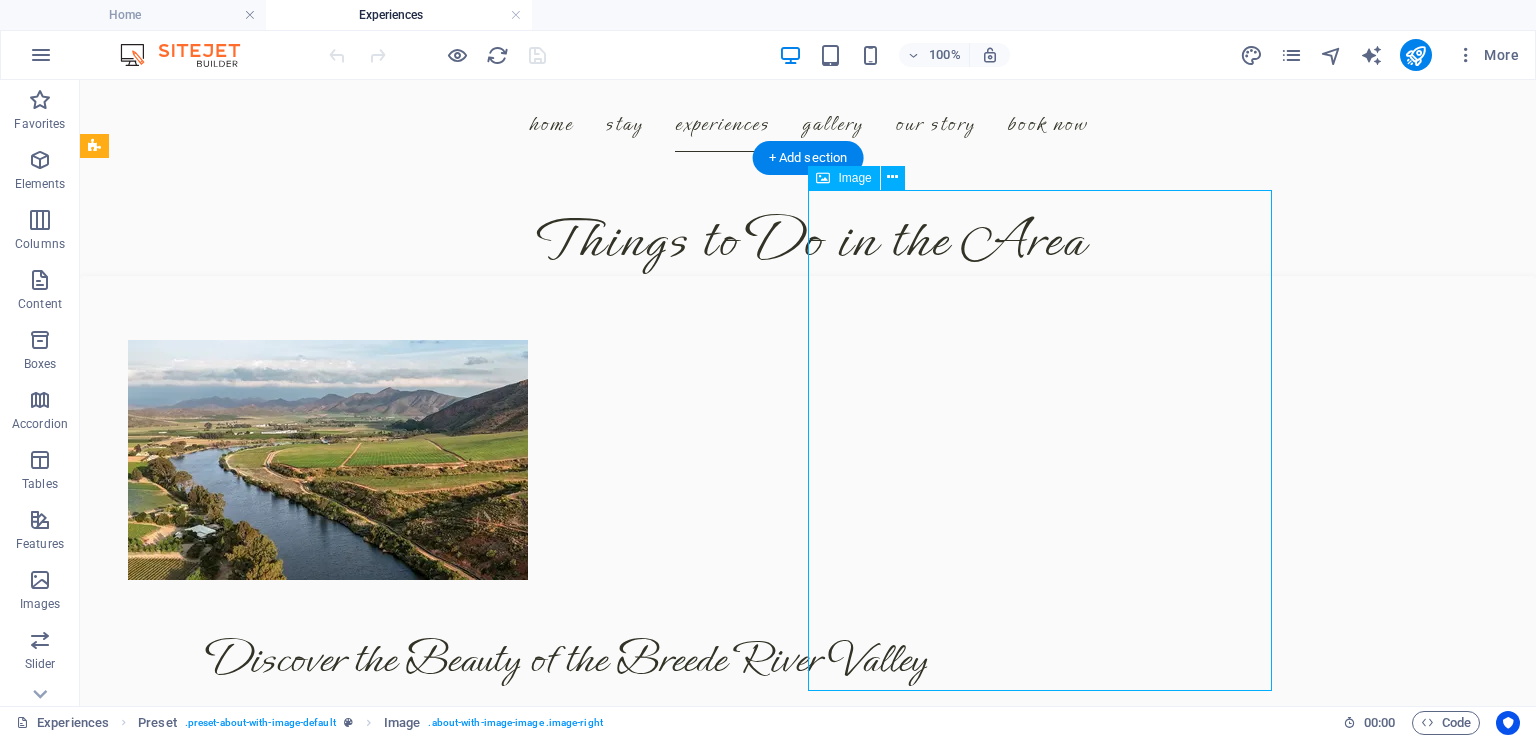 click at bounding box center [240, 1417] 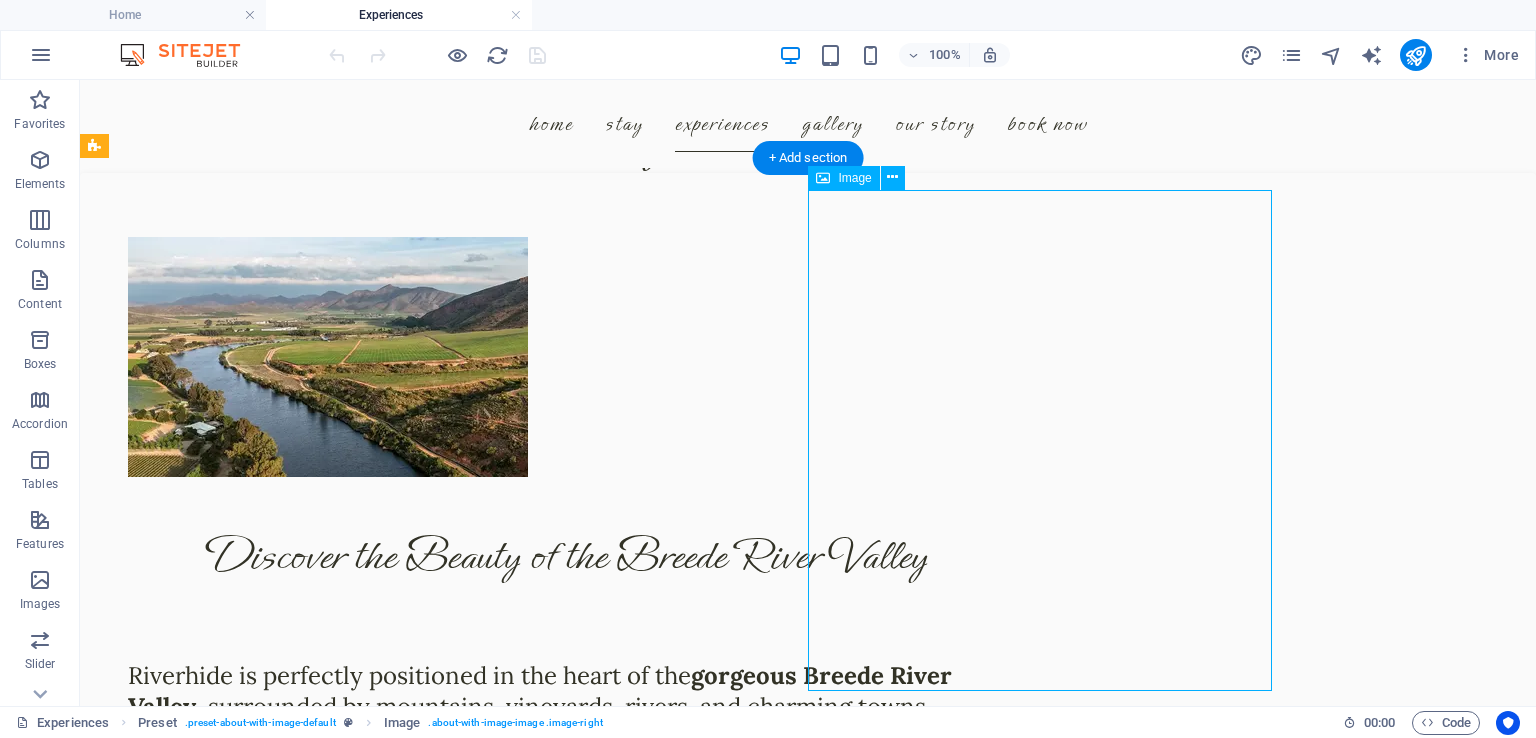 select on "%" 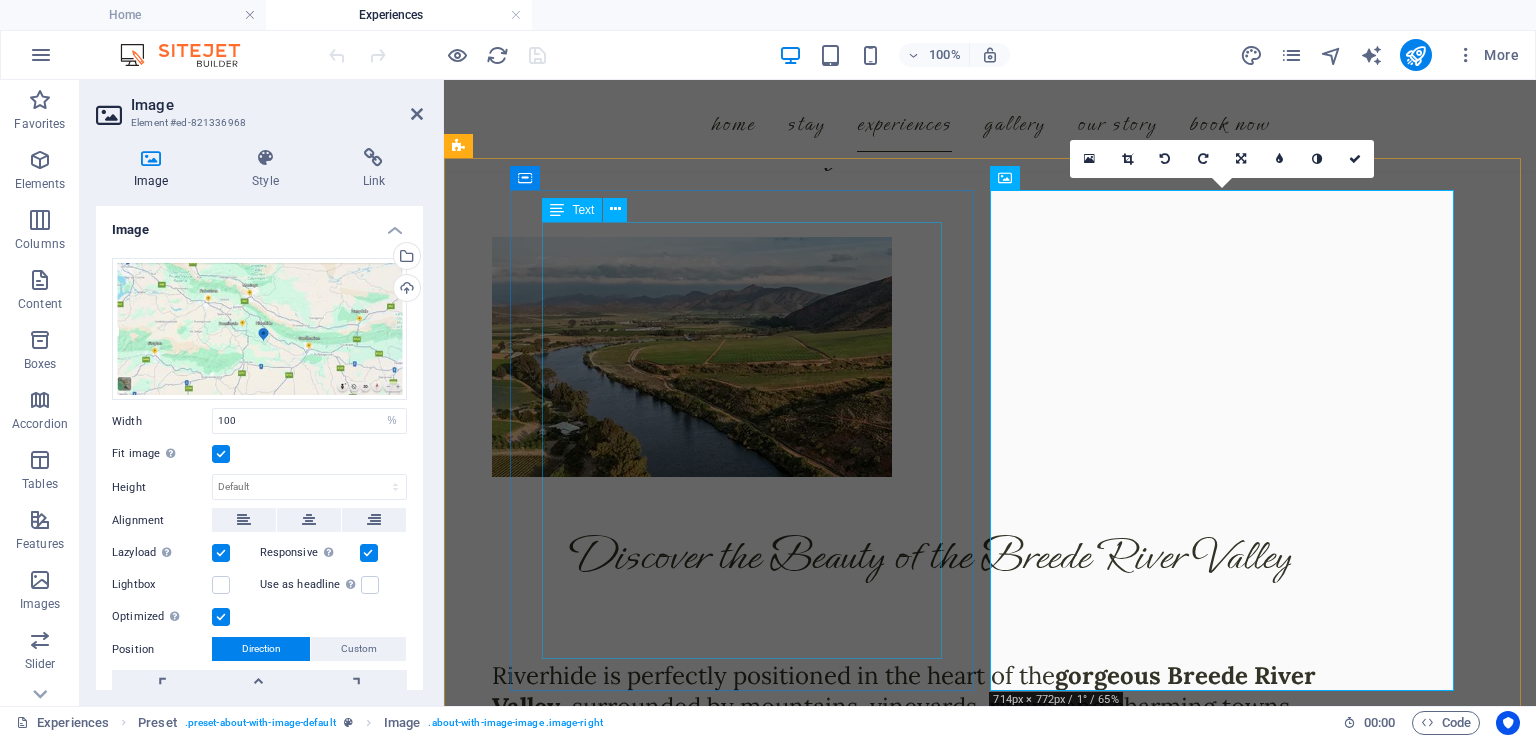 scroll, scrollTop: 4788, scrollLeft: 0, axis: vertical 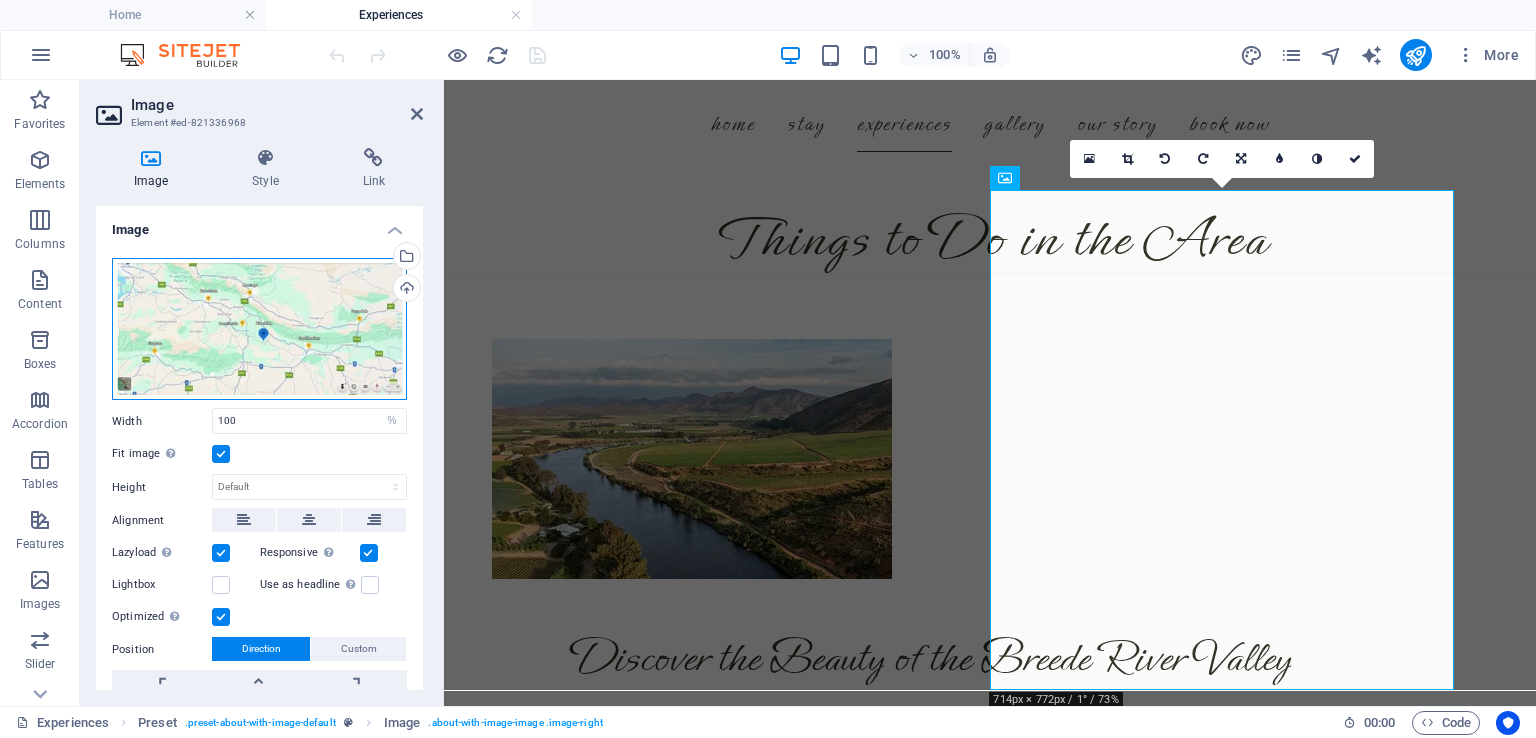 click on "Drag files here, click to choose files or select files from Files or our free stock photos & videos" at bounding box center (259, 329) 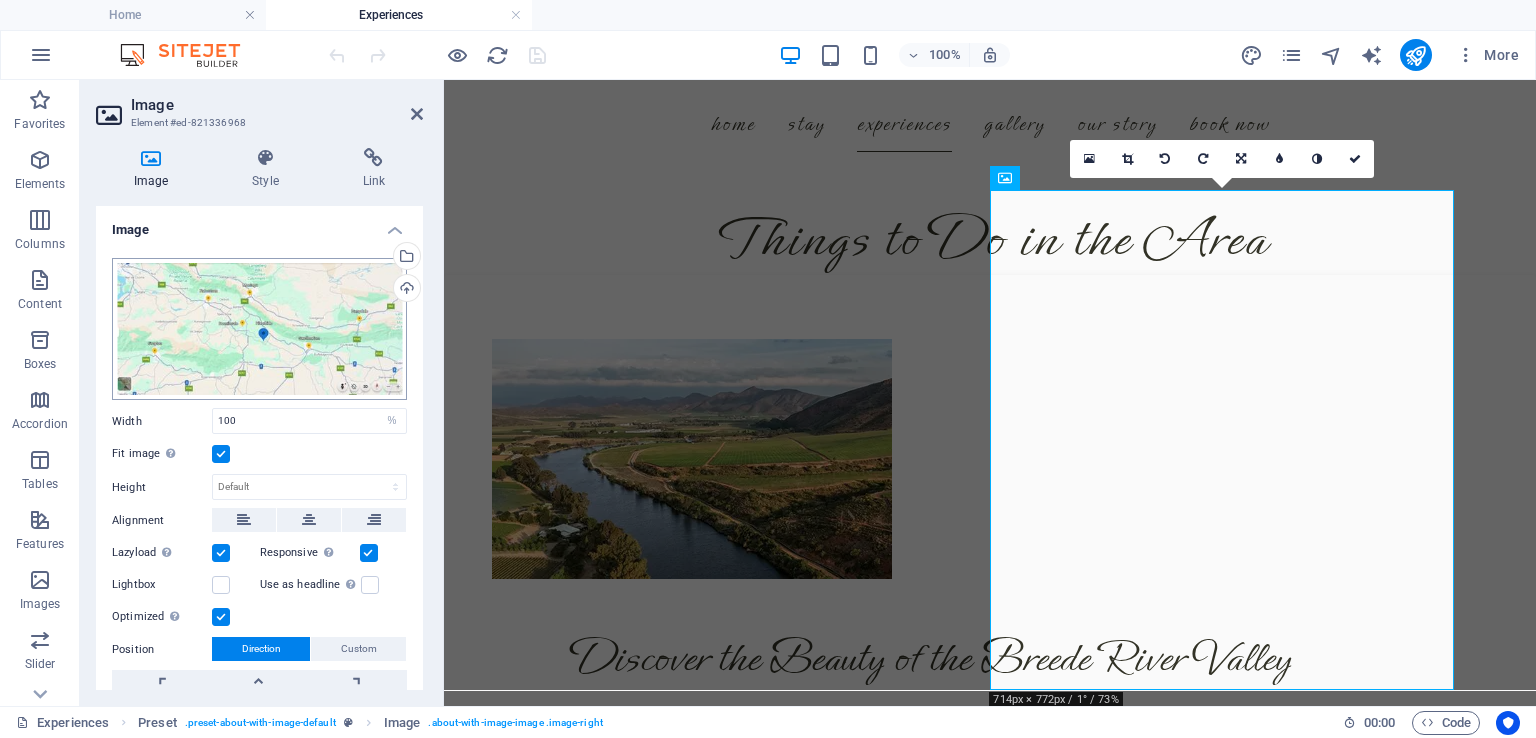 click on "www.riverhide.co.za Home Experiences Favorites Elements Columns Content Boxes Accordion Tables Features Images Slider Header Footer Forms Marketing Collections
Drag here to replace the existing content. Press “Ctrl” if you want to create a new element.
Container   H2   Preset   Container   Menu Bar   Slider 95% More Home Preset . preset-about-with-image-default Image . about-with-image-image .image-right 00 : 00 Code Favorites Elements Columns Content Boxes Accordion Tables Features Images Slider Header Footer Forms Marketing Collections Image Element #ed-821336968 Image Style Link Image Drag files here, click to choose files or select files from Files or our free stock photos & videos Select files from the file manager, stock photos, or upload file(s) Upload Width 100 Default auto px rem % em vh vw Fit image Automatically fit image to a fixed width and height Height Default auto px Alignment 50" at bounding box center [768, 369] 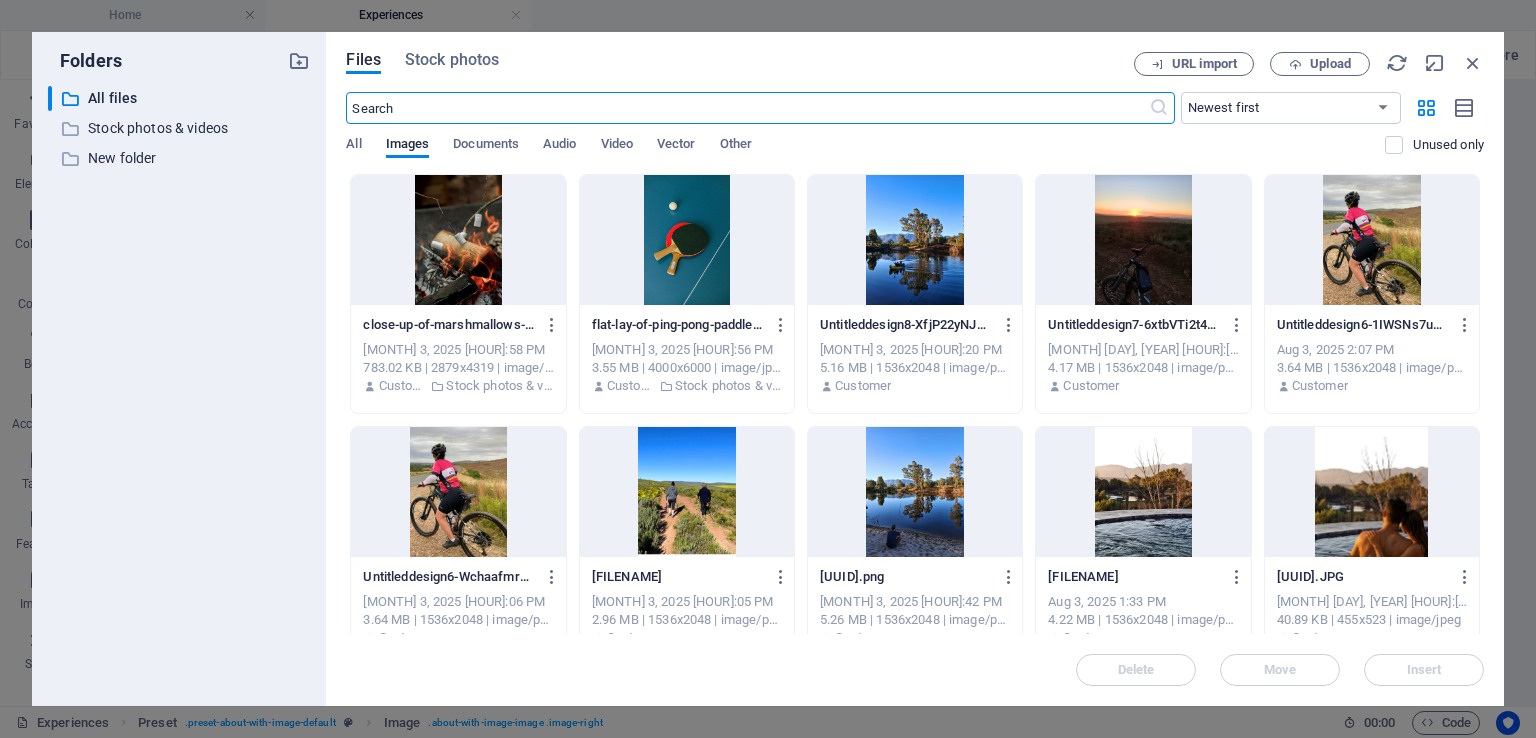 scroll, scrollTop: 5204, scrollLeft: 0, axis: vertical 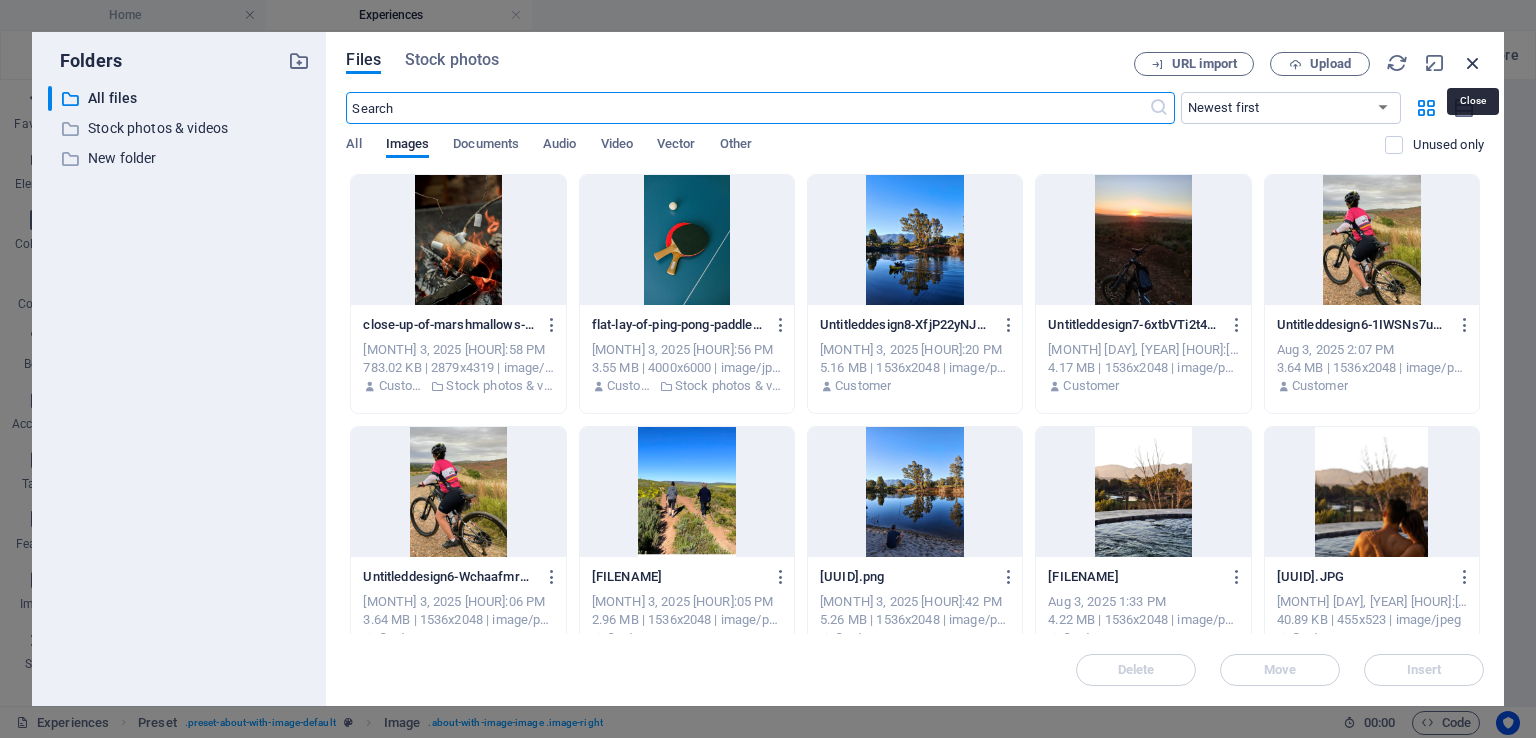 click at bounding box center [1473, 63] 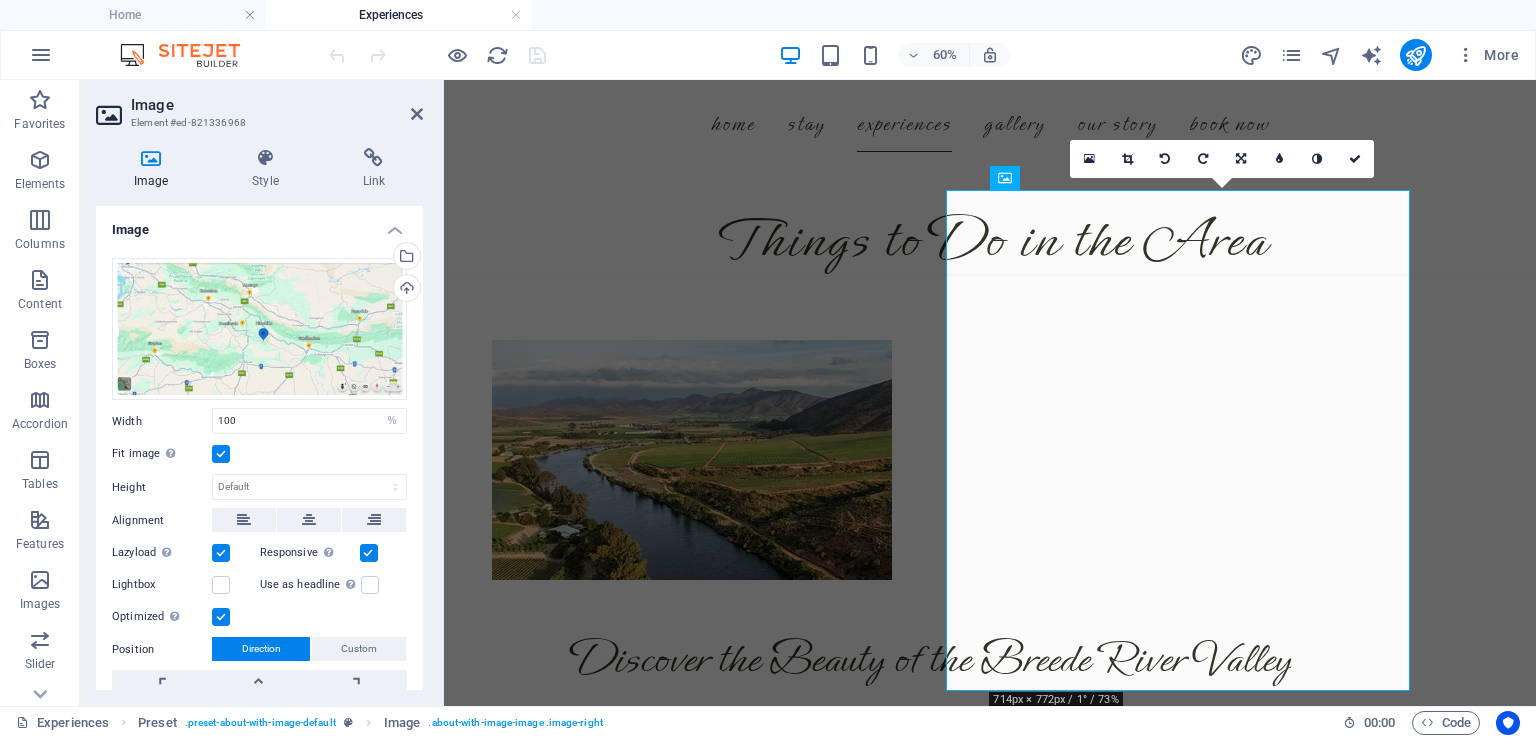 scroll, scrollTop: 4788, scrollLeft: 0, axis: vertical 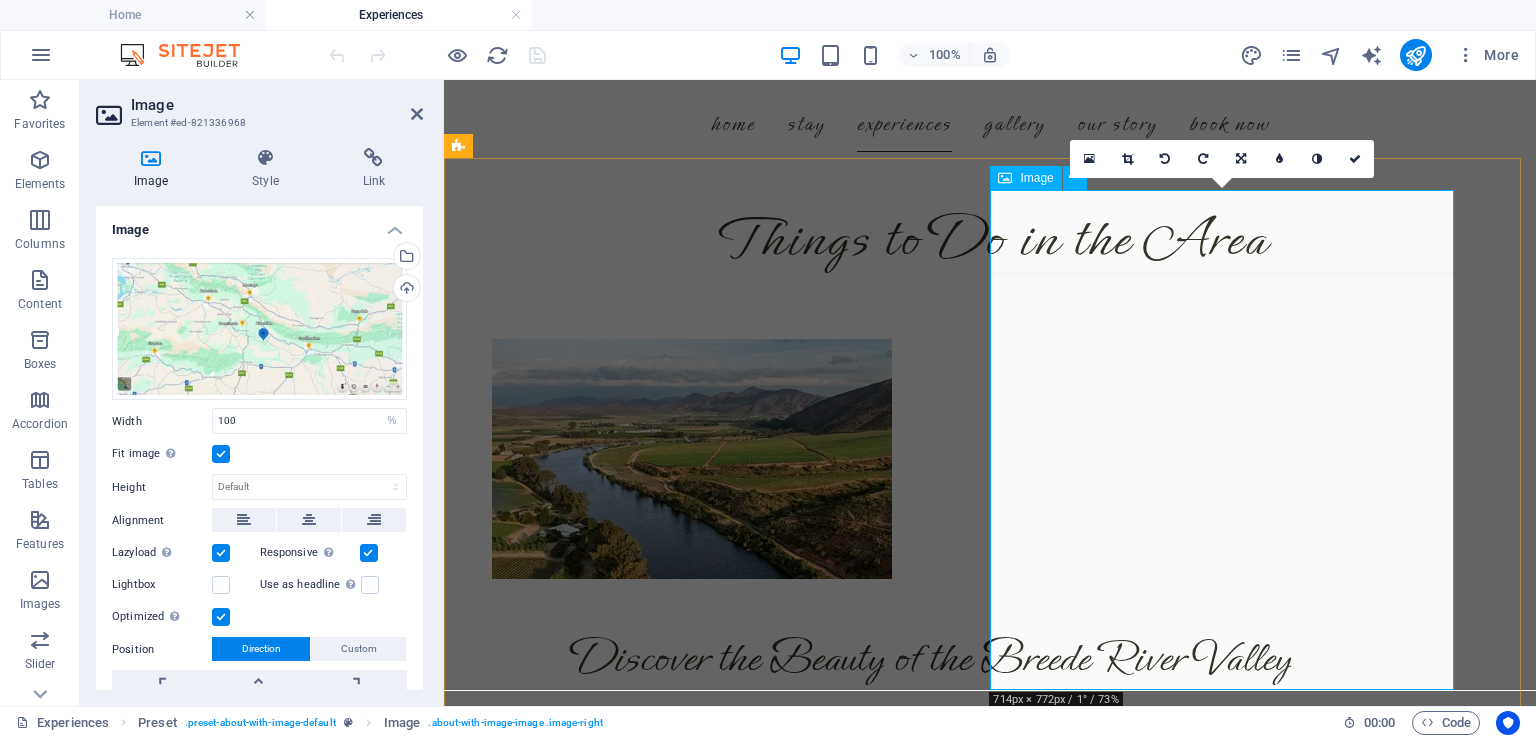 click at bounding box center (604, 1416) 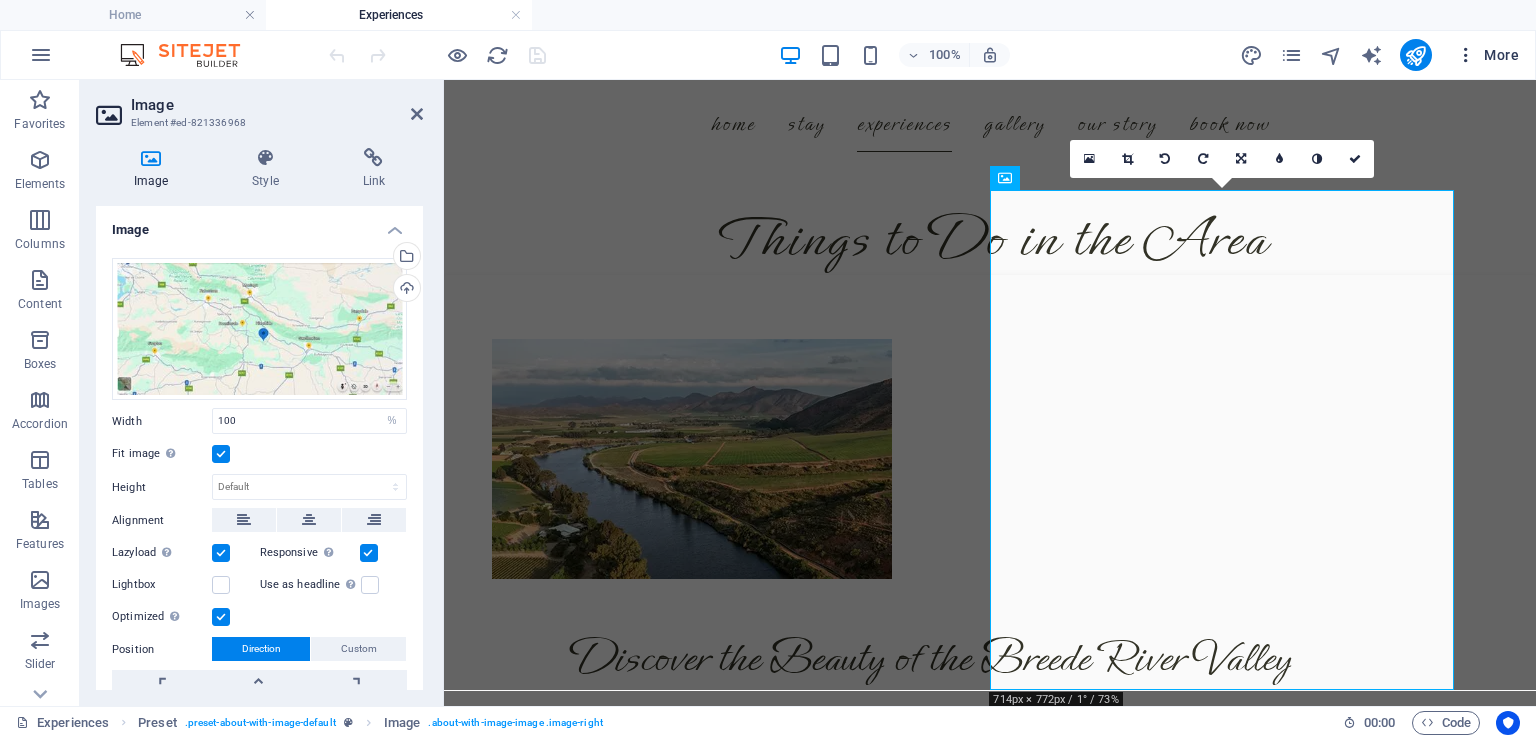 click at bounding box center (1466, 55) 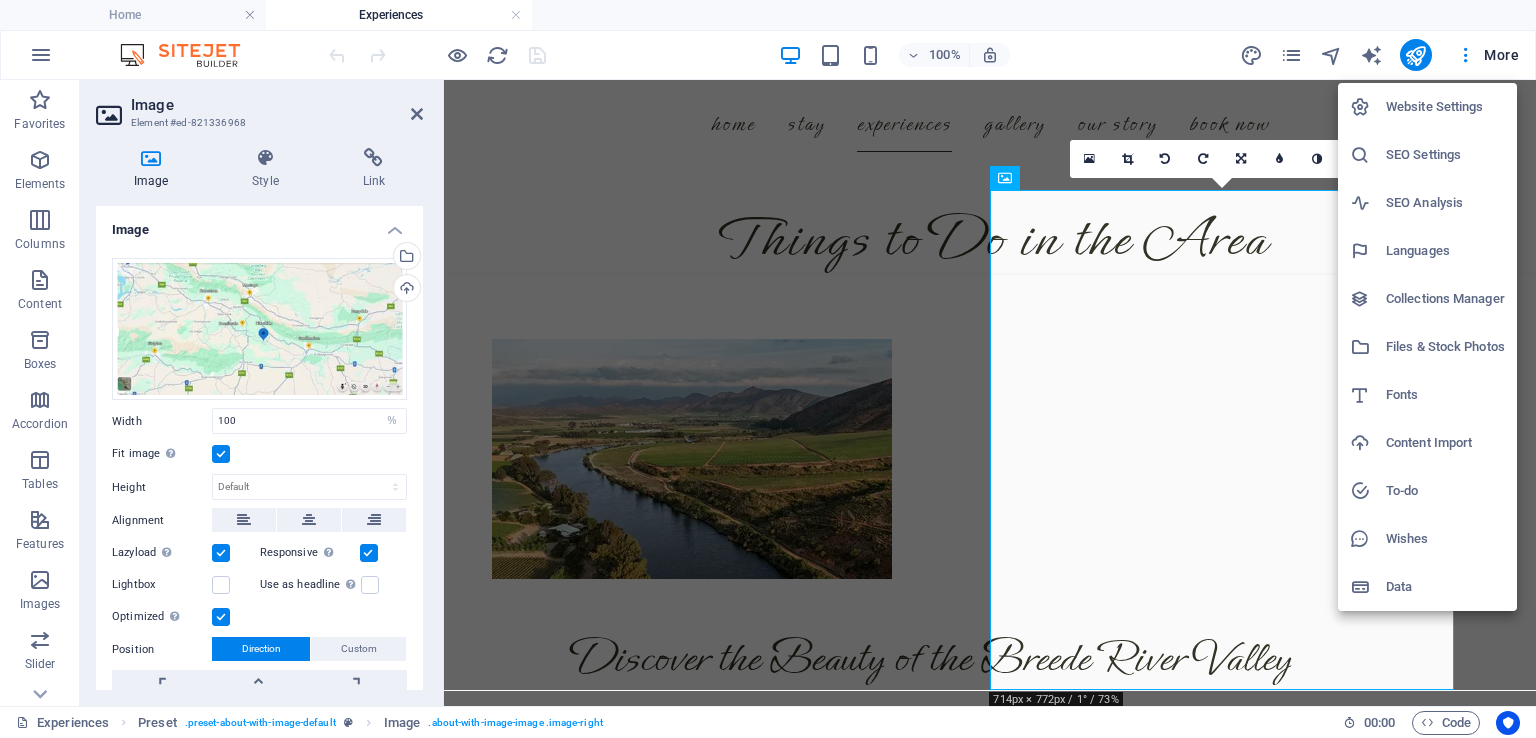 click at bounding box center [768, 369] 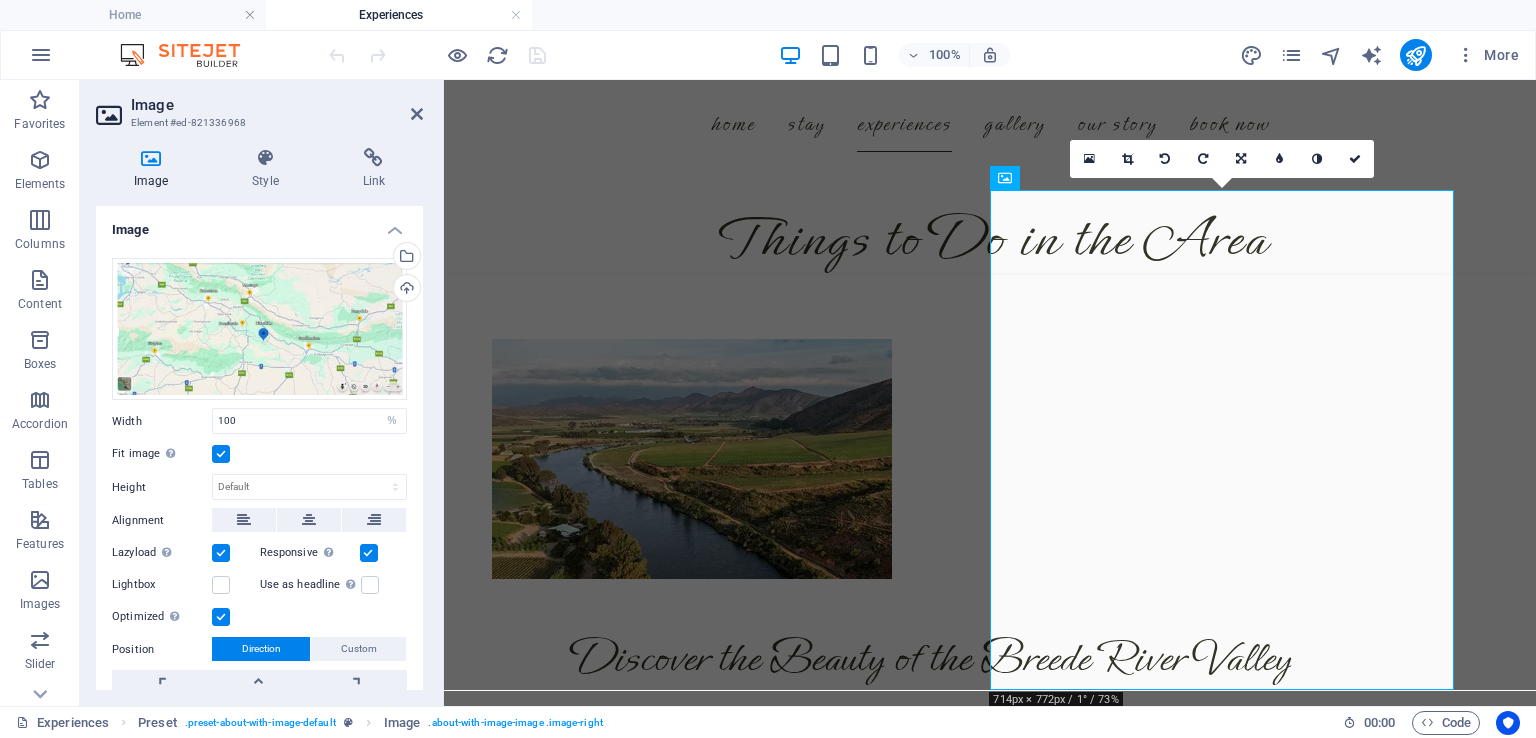 click on "Website Settings SEO Settings SEO Analysis Languages Collections Manager Files & Stock Photos Fonts Content Import To-do Wishes Data" at bounding box center (768, 375) 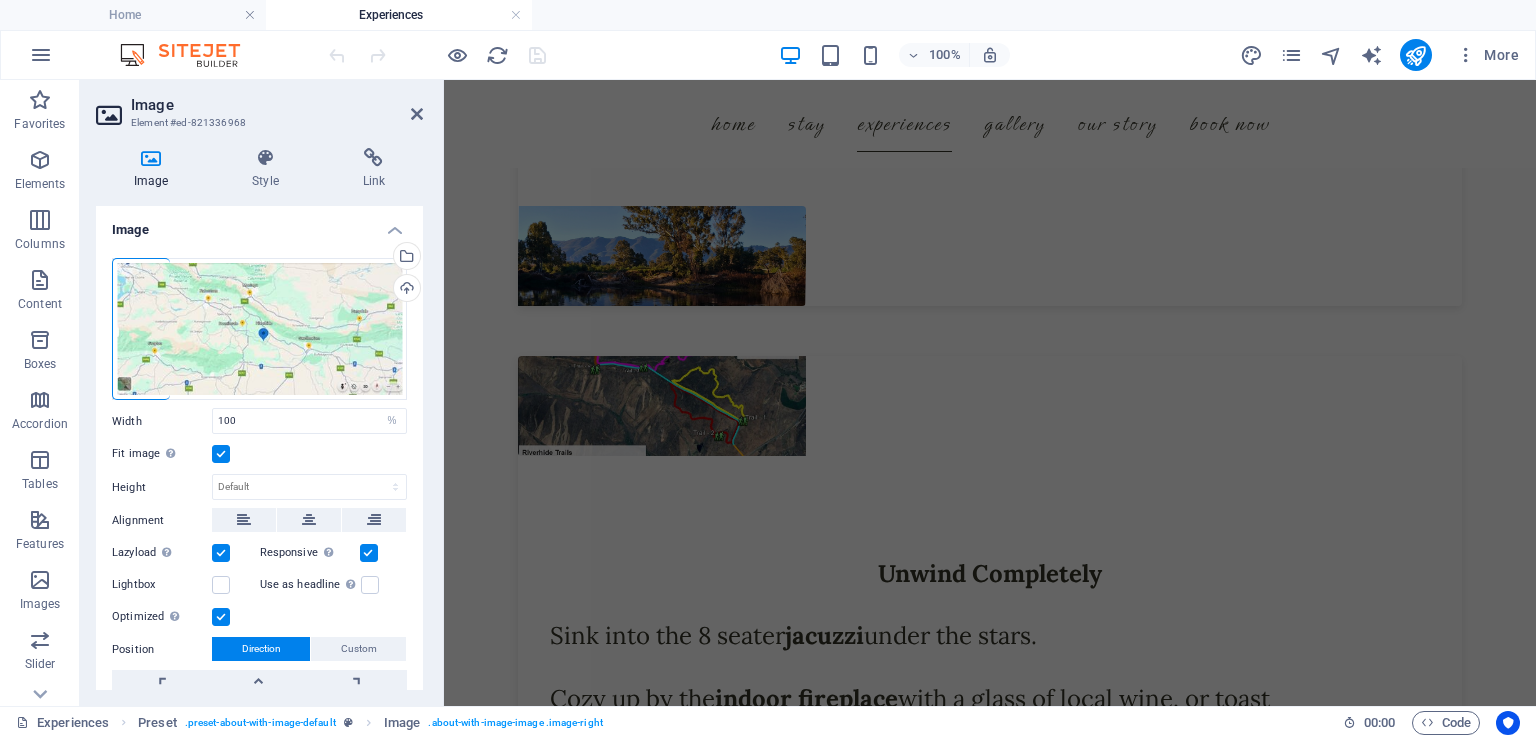 scroll, scrollTop: 2812, scrollLeft: 0, axis: vertical 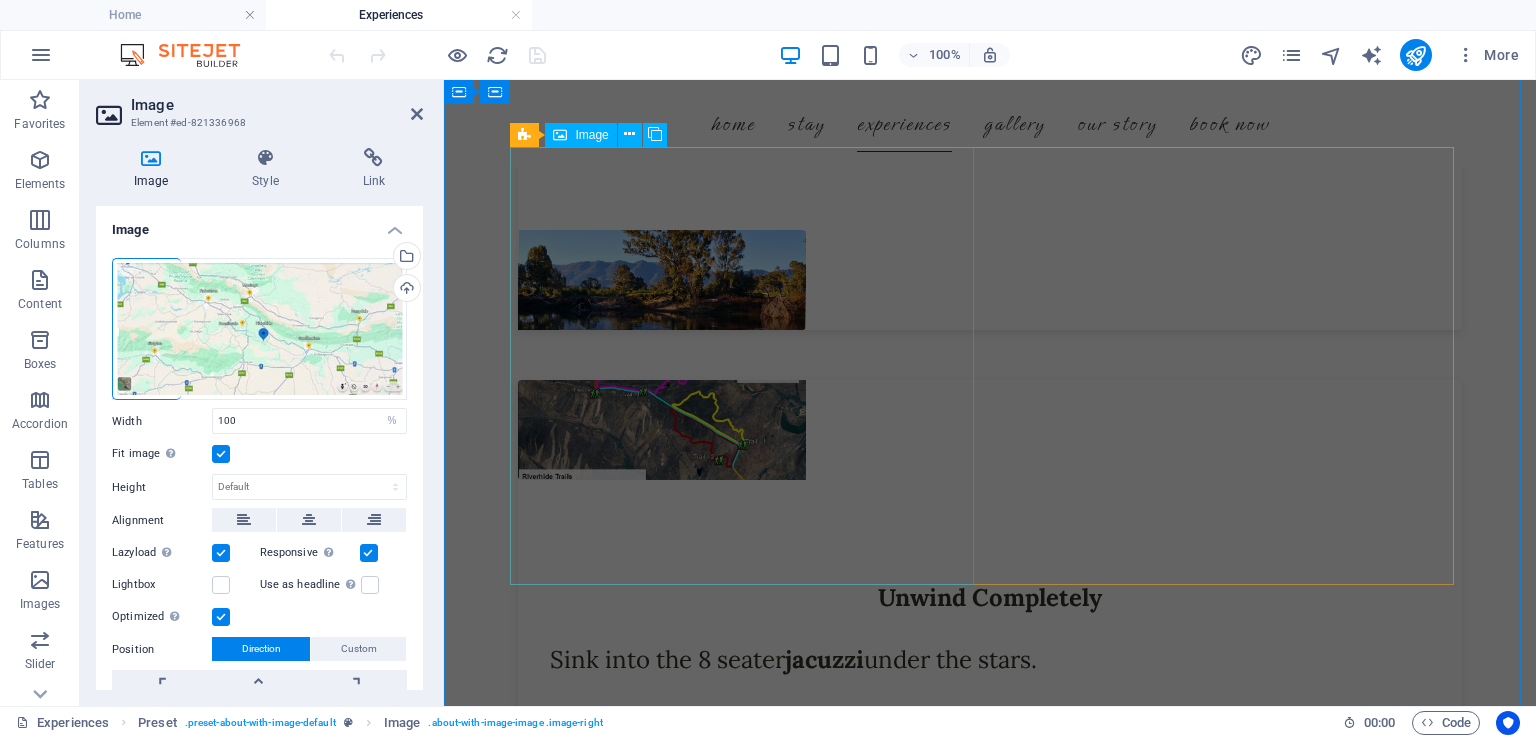 click at bounding box center [662, 430] 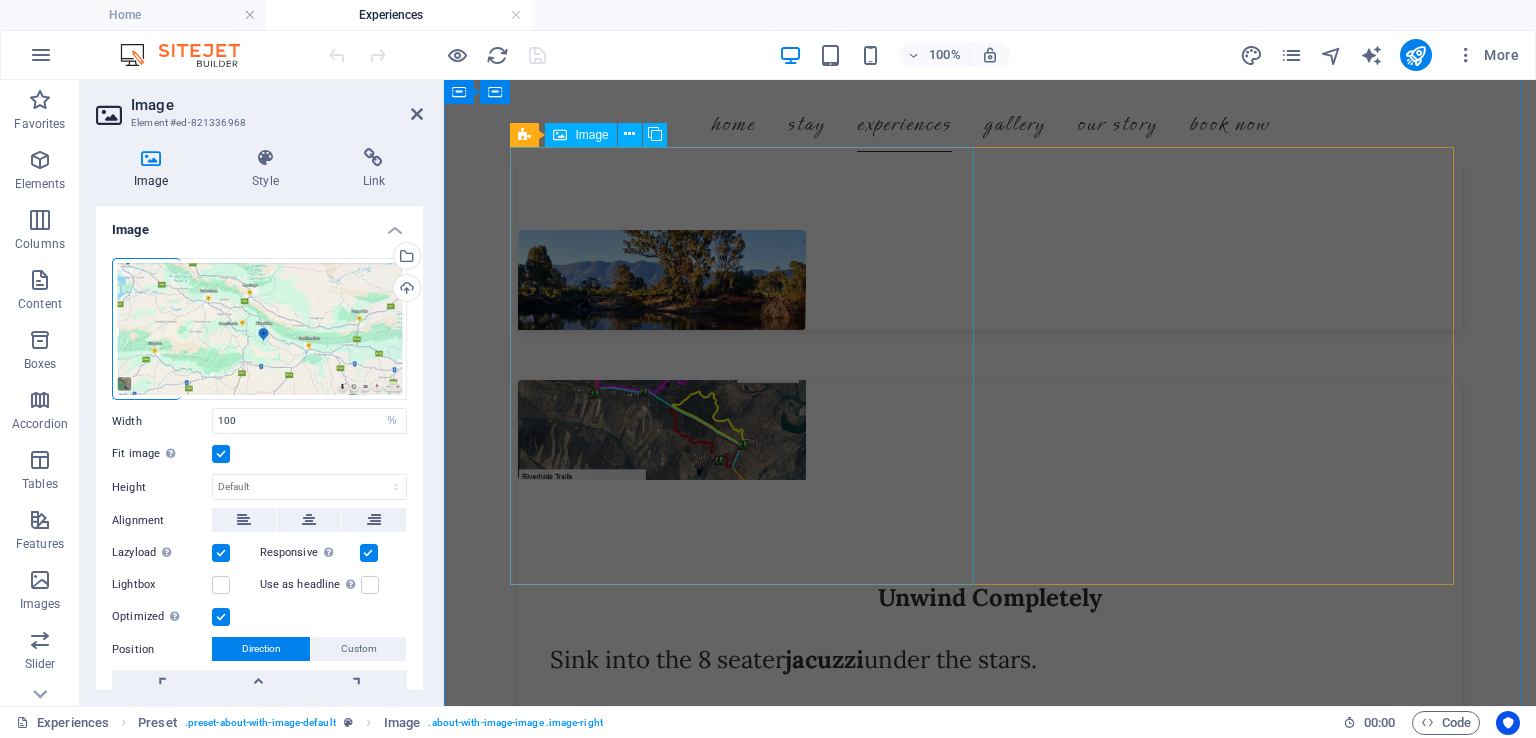 click at bounding box center (662, 430) 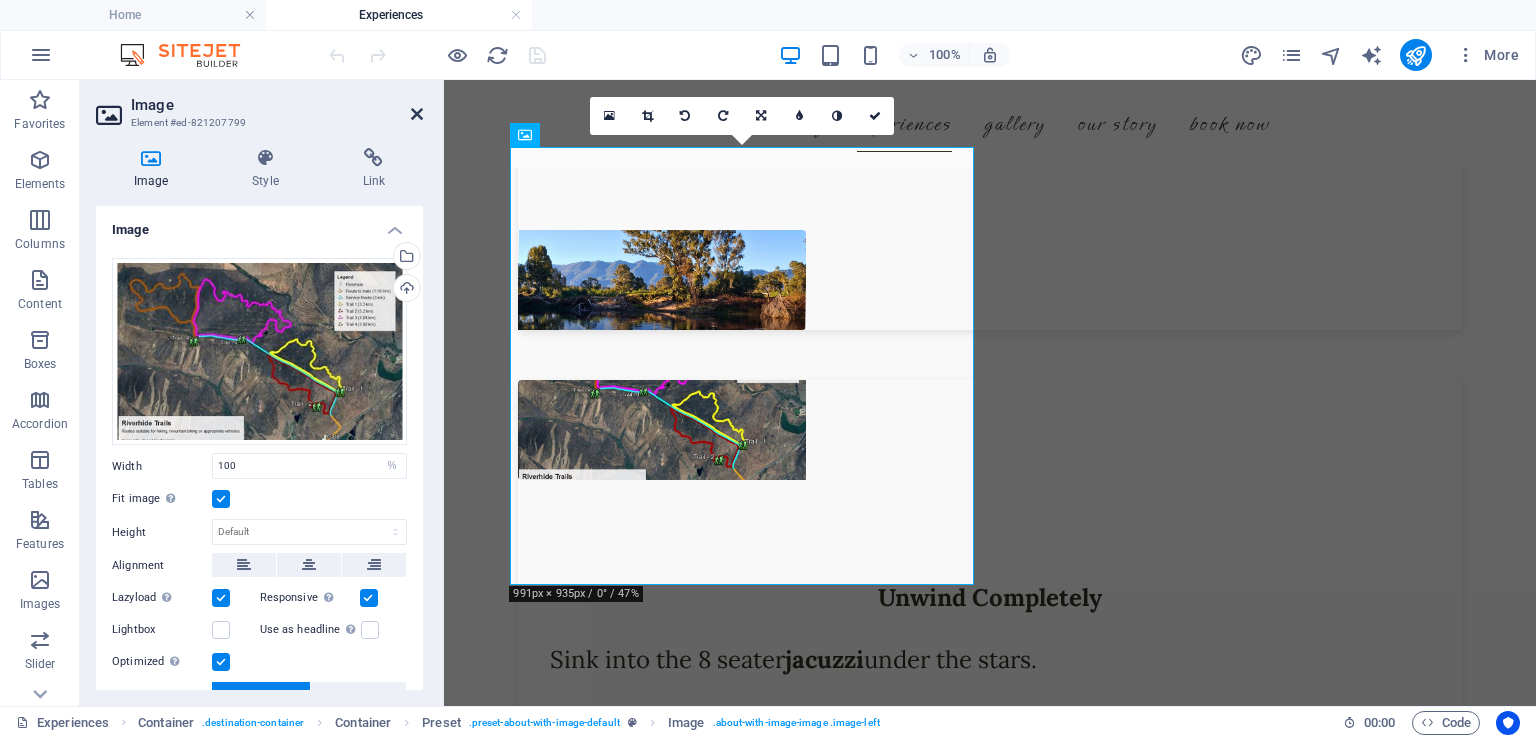 click at bounding box center (417, 114) 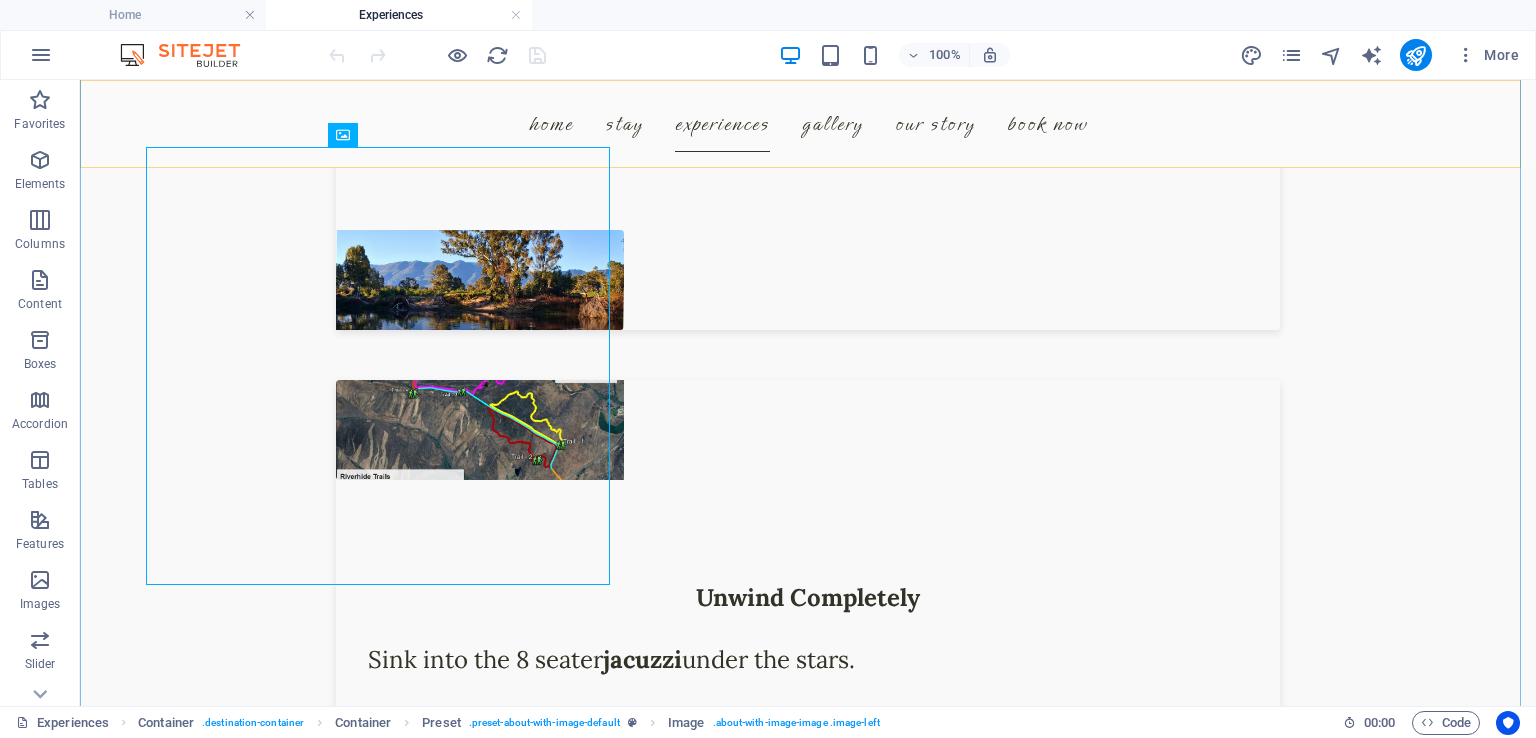 scroll, scrollTop: 2915, scrollLeft: 0, axis: vertical 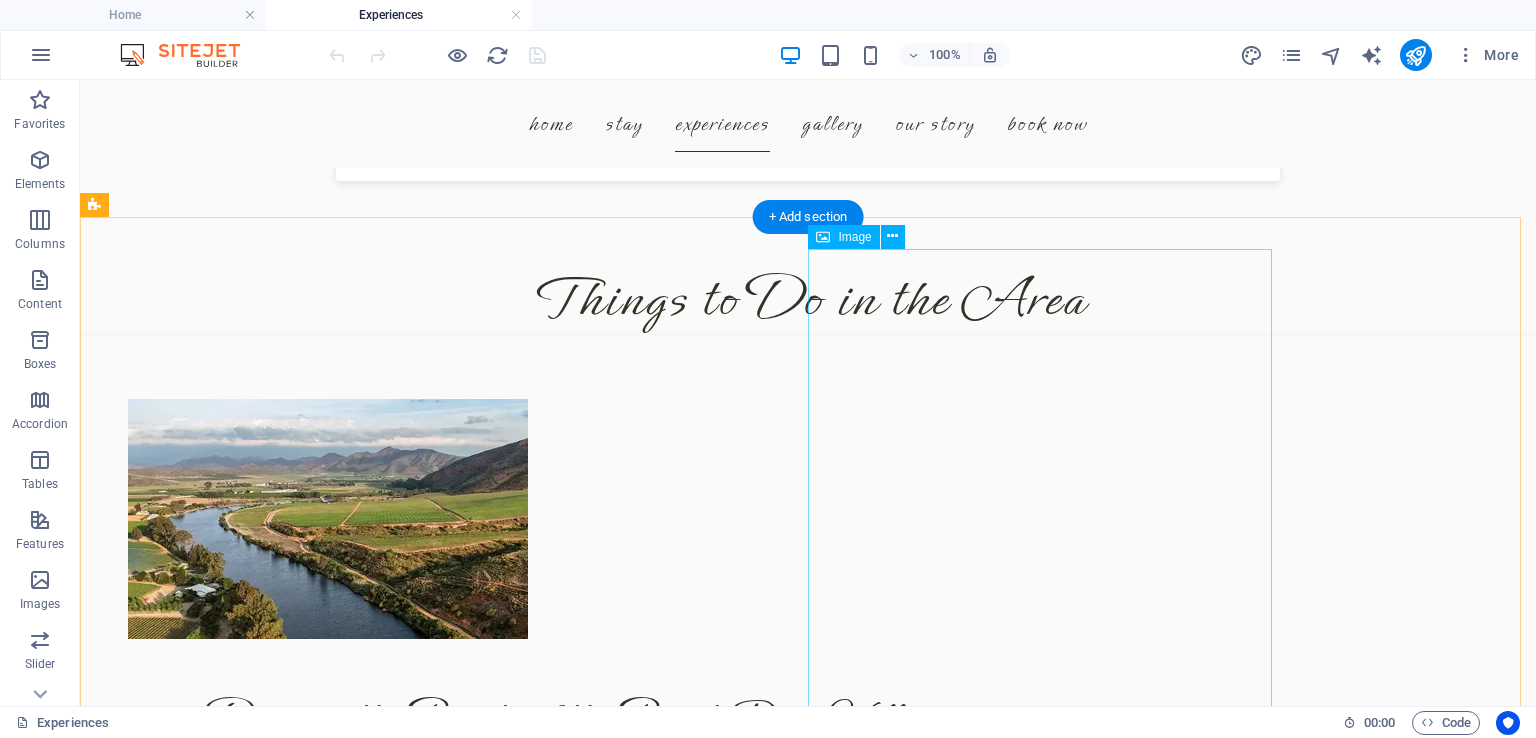 click at bounding box center [240, 1476] 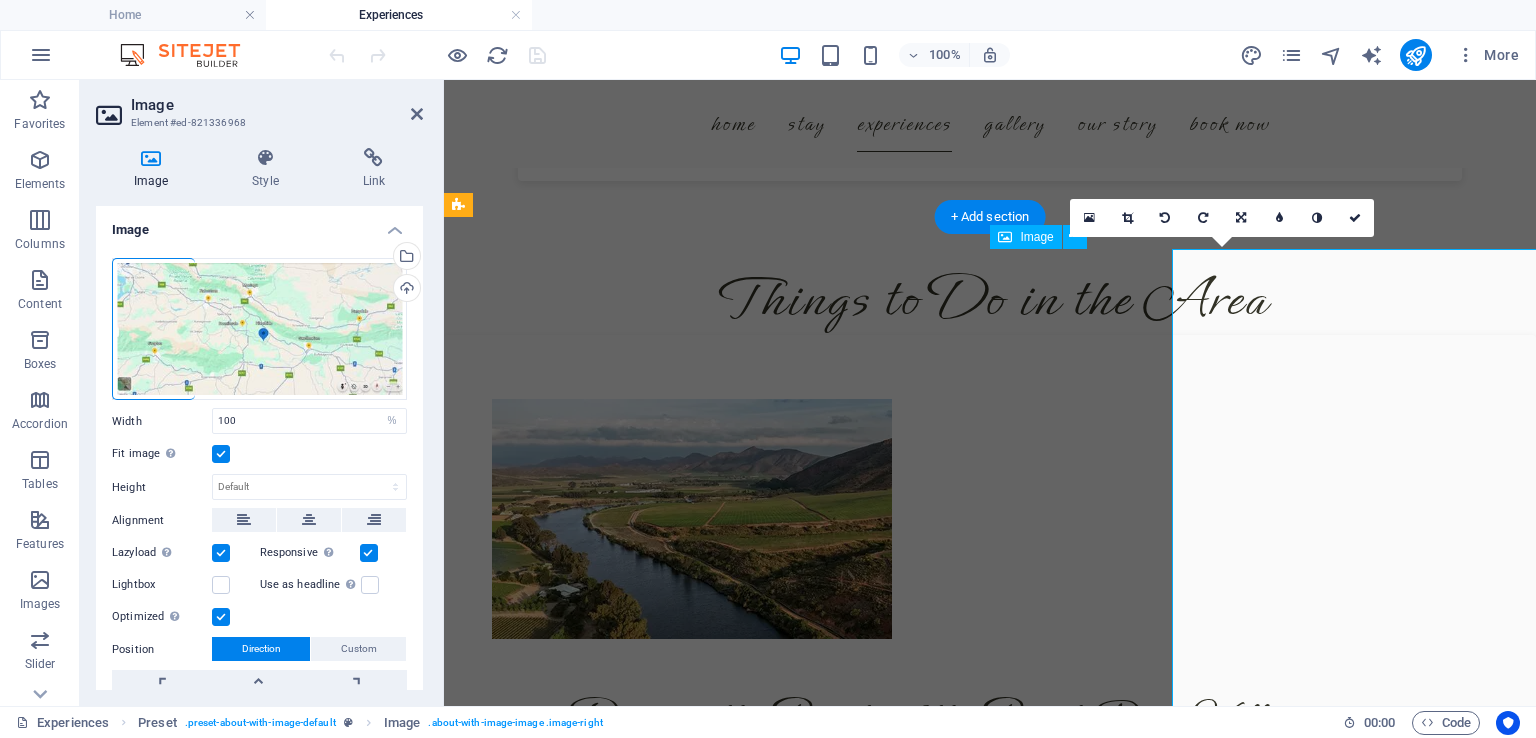 scroll, scrollTop: 4728, scrollLeft: 0, axis: vertical 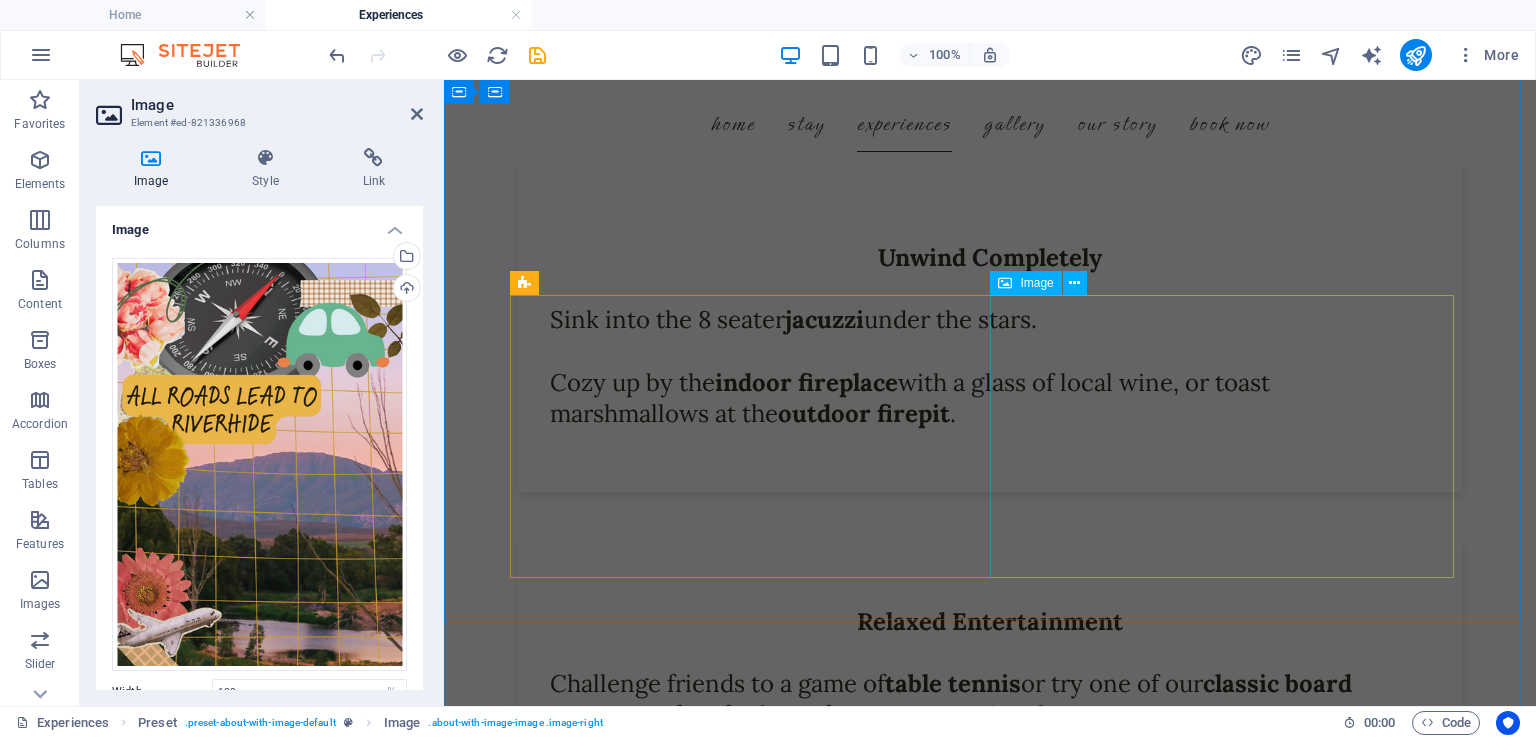 drag, startPoint x: 1156, startPoint y: 409, endPoint x: 1520, endPoint y: 409, distance: 364 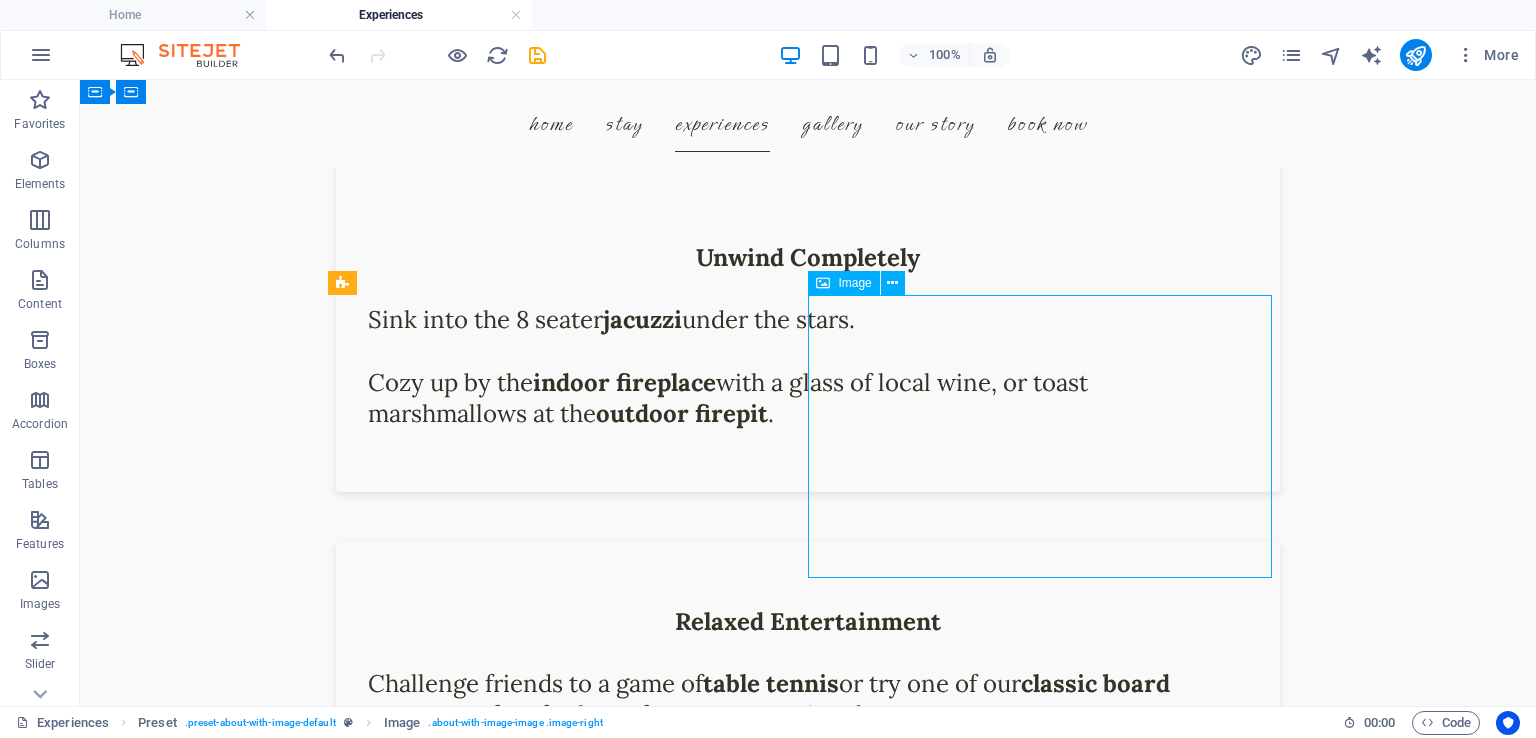 click at bounding box center (480, 820) 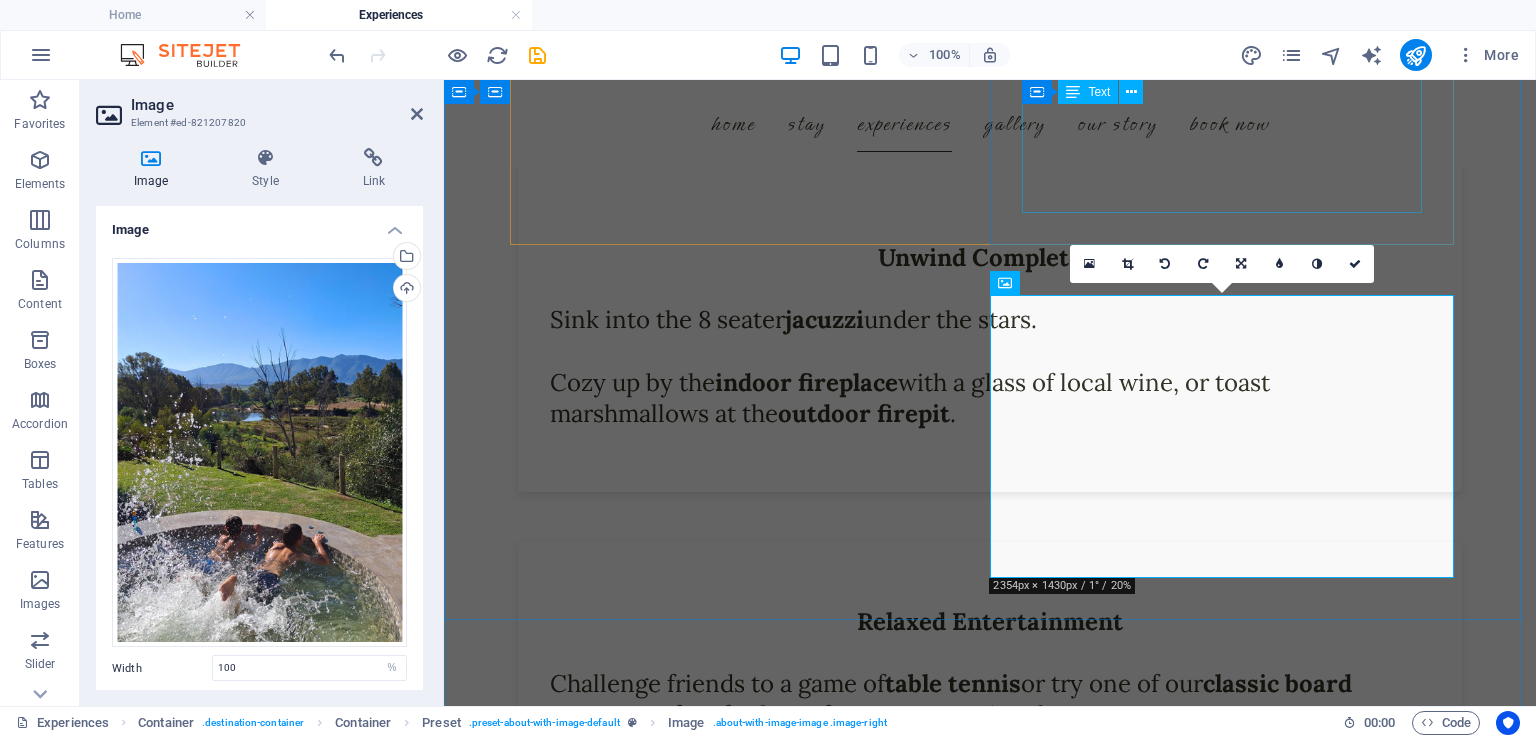 click on "Sink into the 8 seater  jacuzzi  under the stars.  Cozy up by the  indoor fireplace  with a glass of local wine, or toast marshmallows at the  outdoor firepit ." at bounding box center [990, 320] 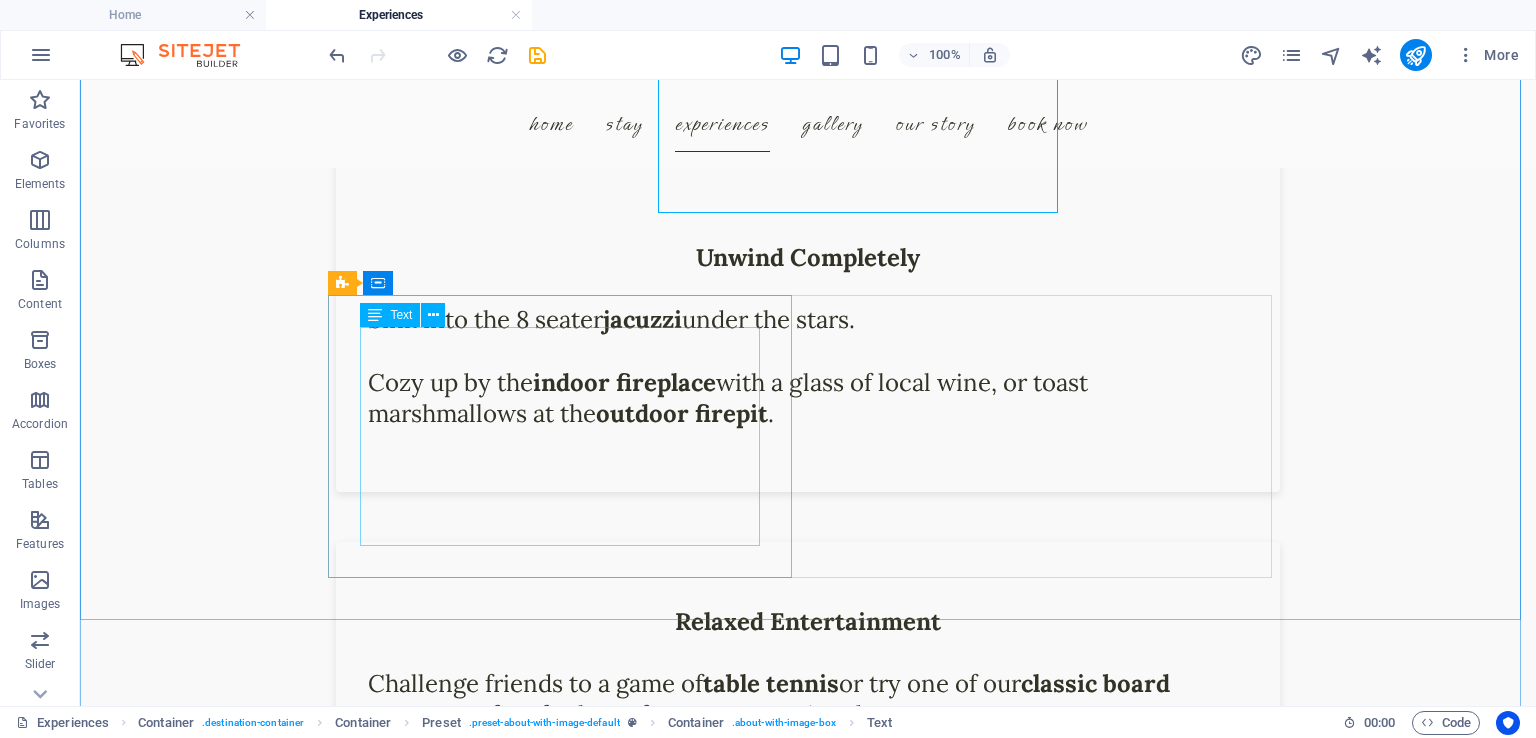 scroll, scrollTop: 3255, scrollLeft: 0, axis: vertical 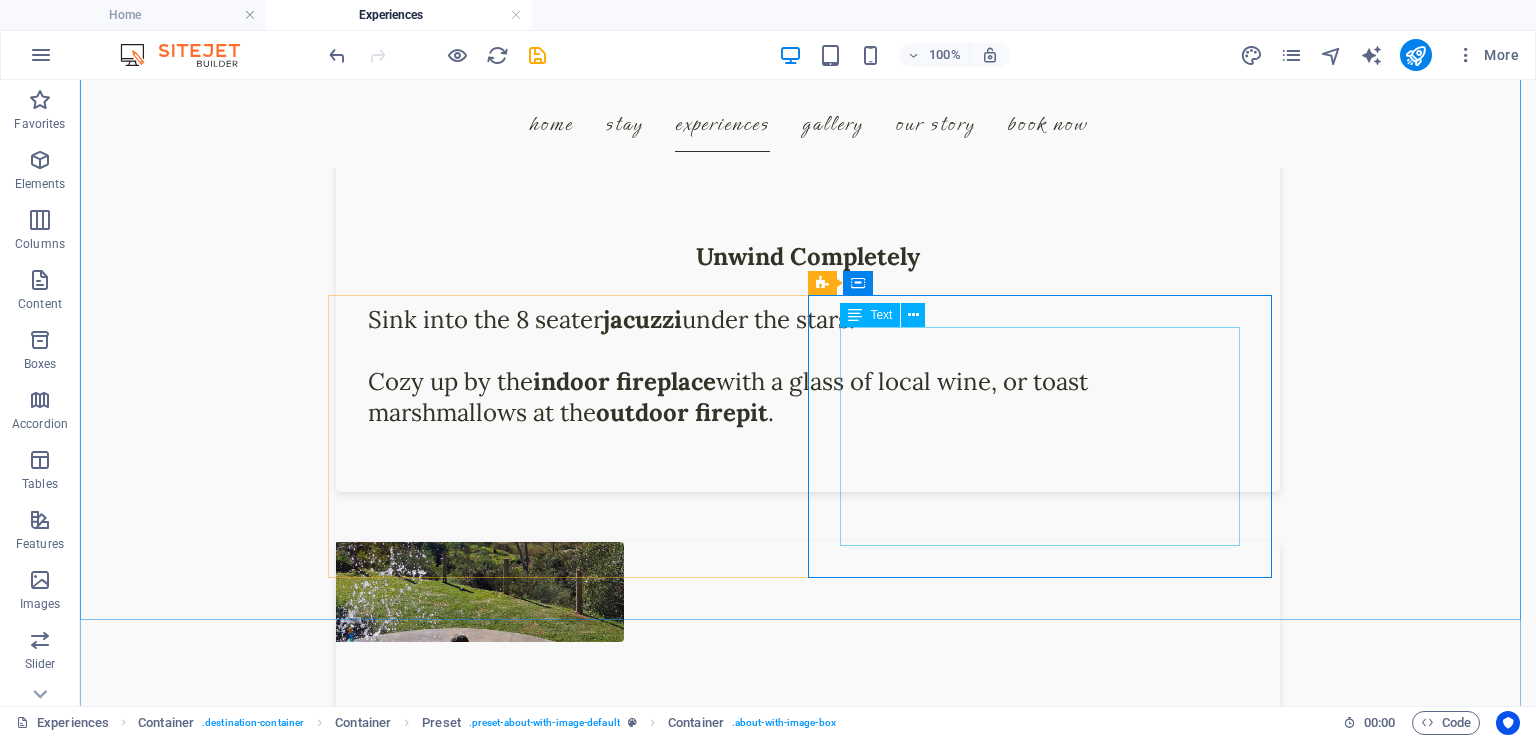 click on "Relaxed Entertainment Challenge friends to a game of  table tennis  or try one of our  classic board games . Perfect for lazy afternoons or rainy days" at bounding box center [808, 760] 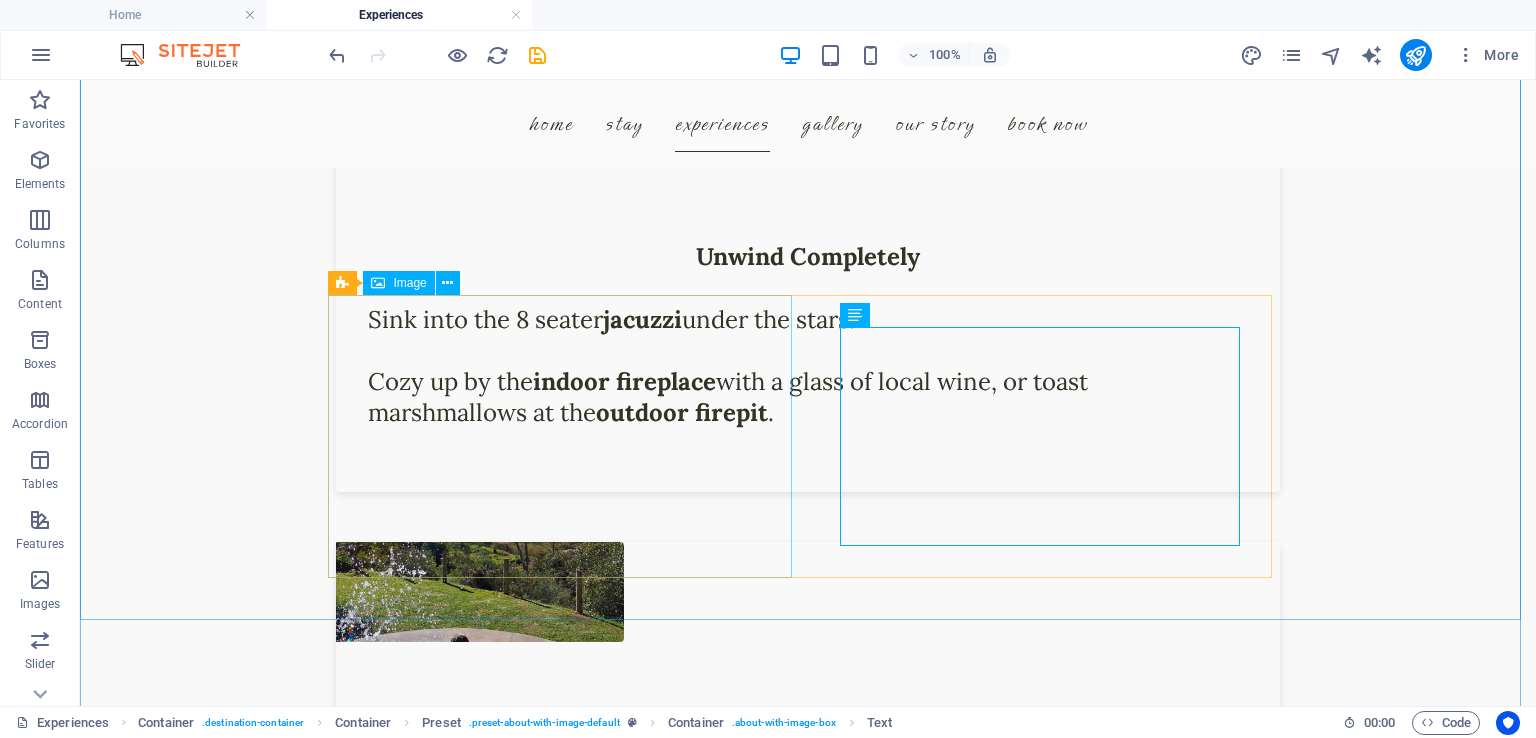 click at bounding box center [480, 592] 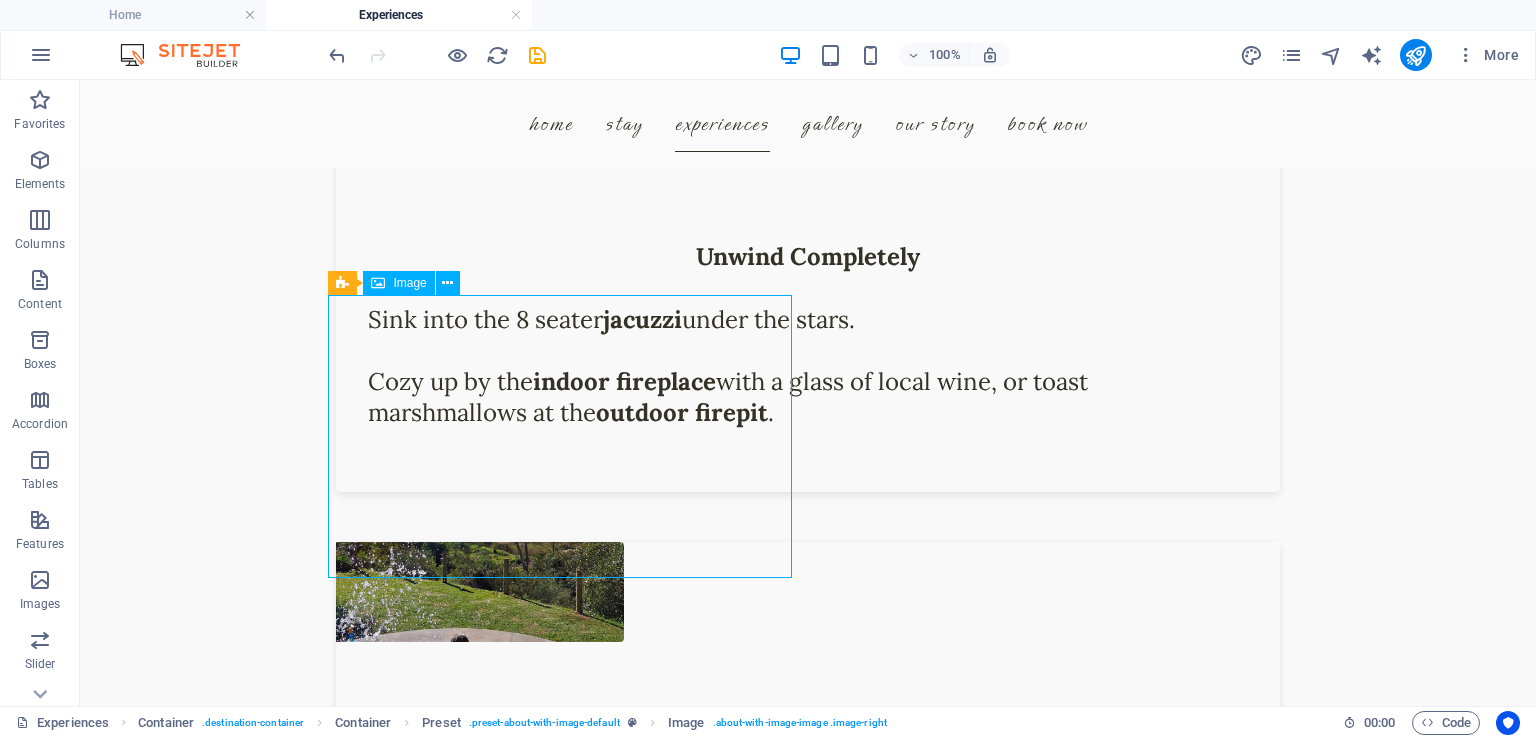 drag, startPoint x: 673, startPoint y: 427, endPoint x: 984, endPoint y: 438, distance: 311.19446 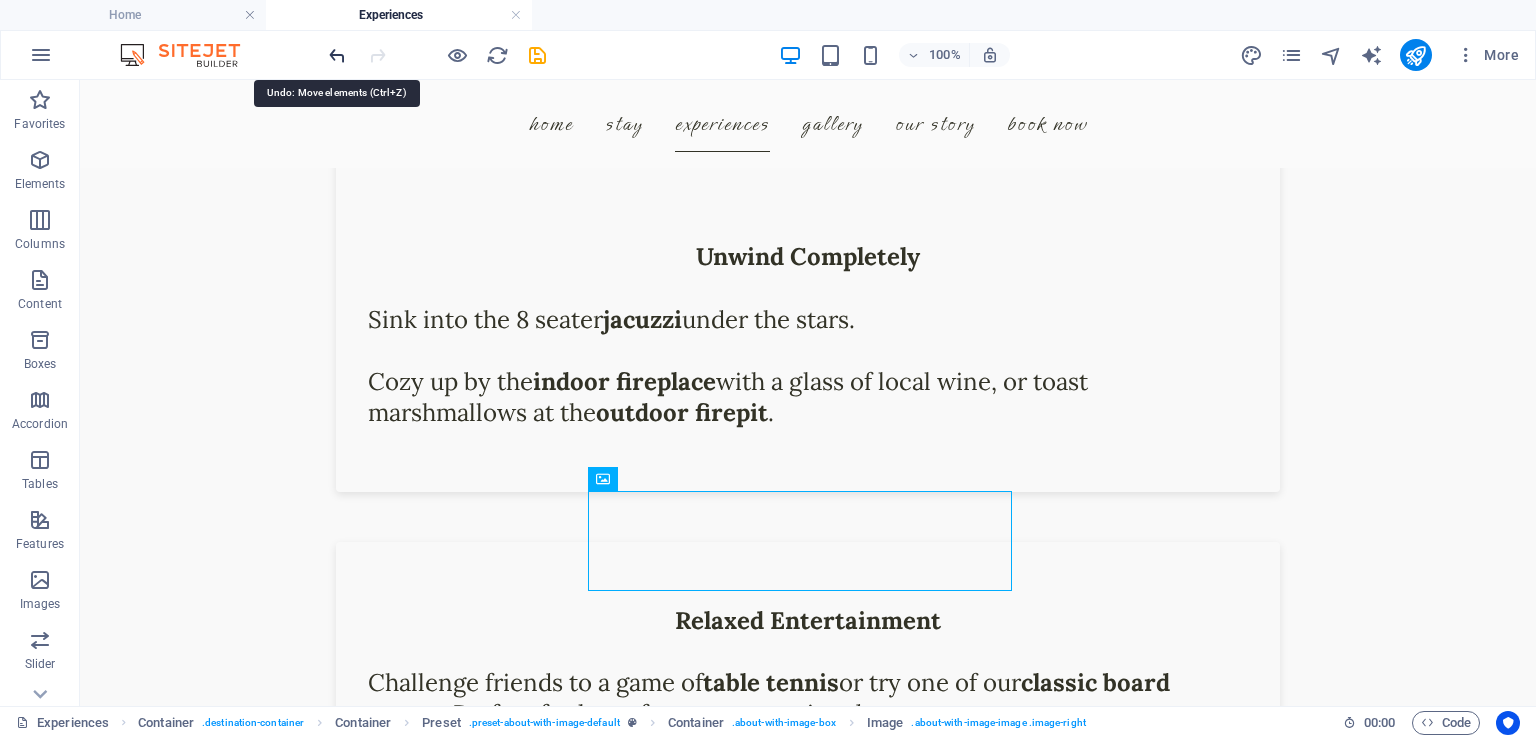 click at bounding box center (337, 55) 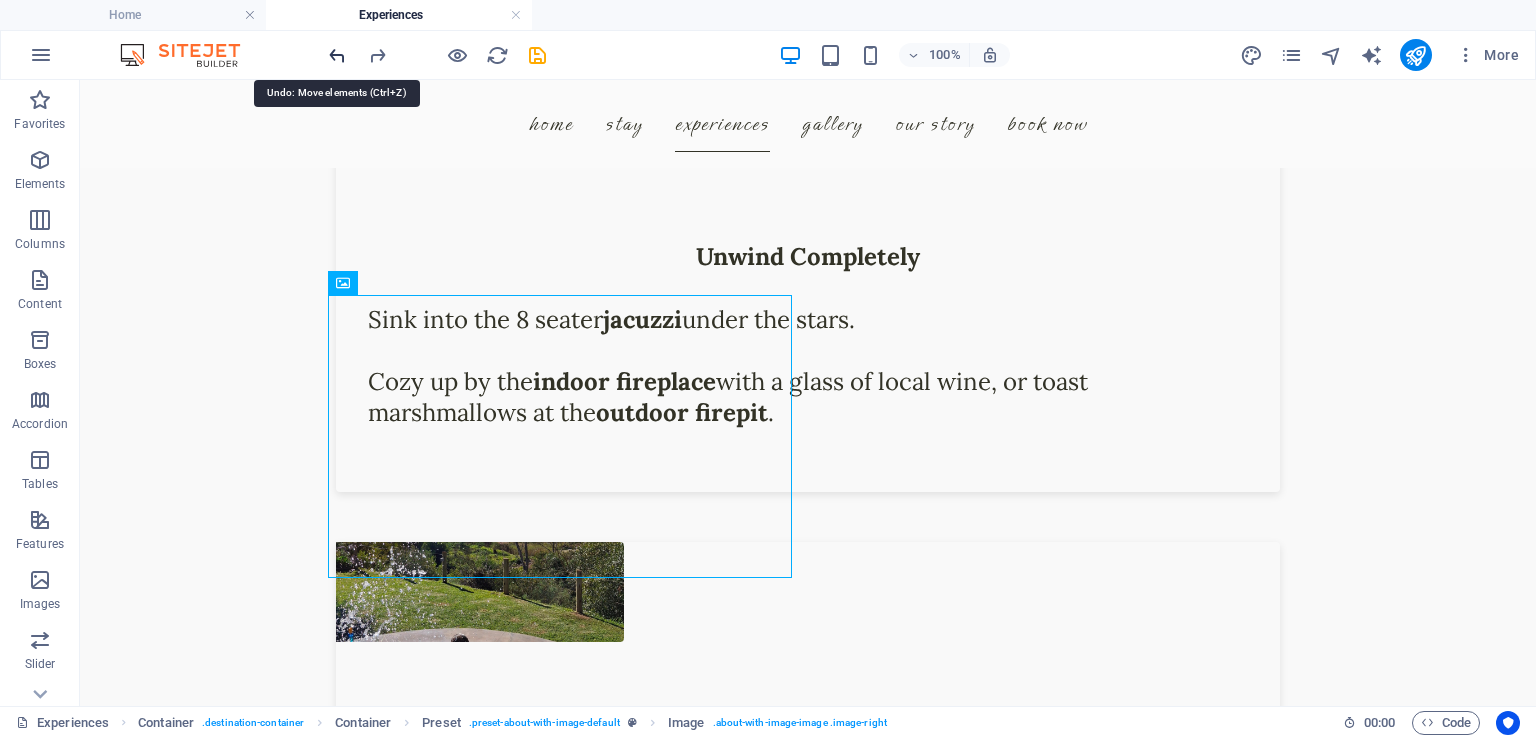 click at bounding box center [337, 55] 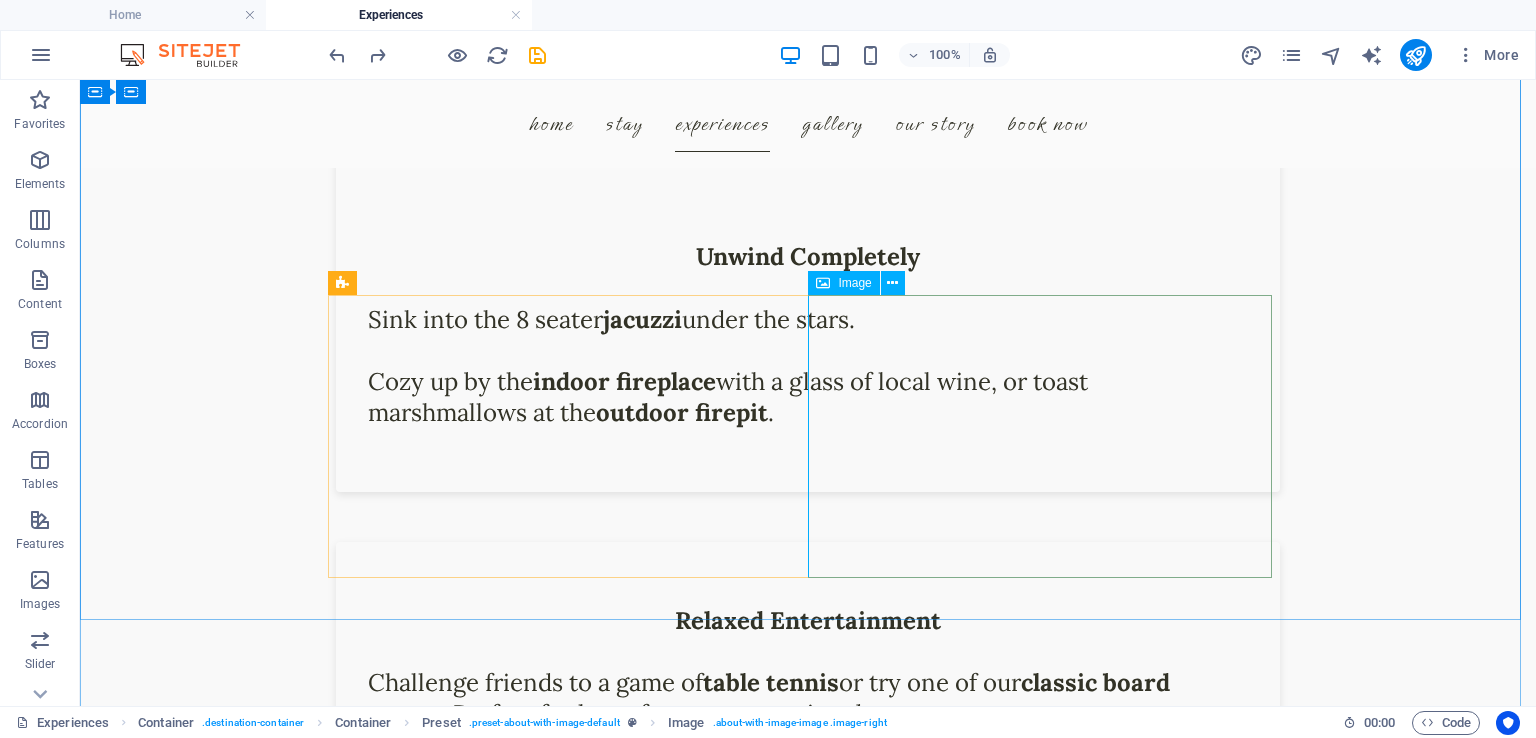 click at bounding box center [480, 820] 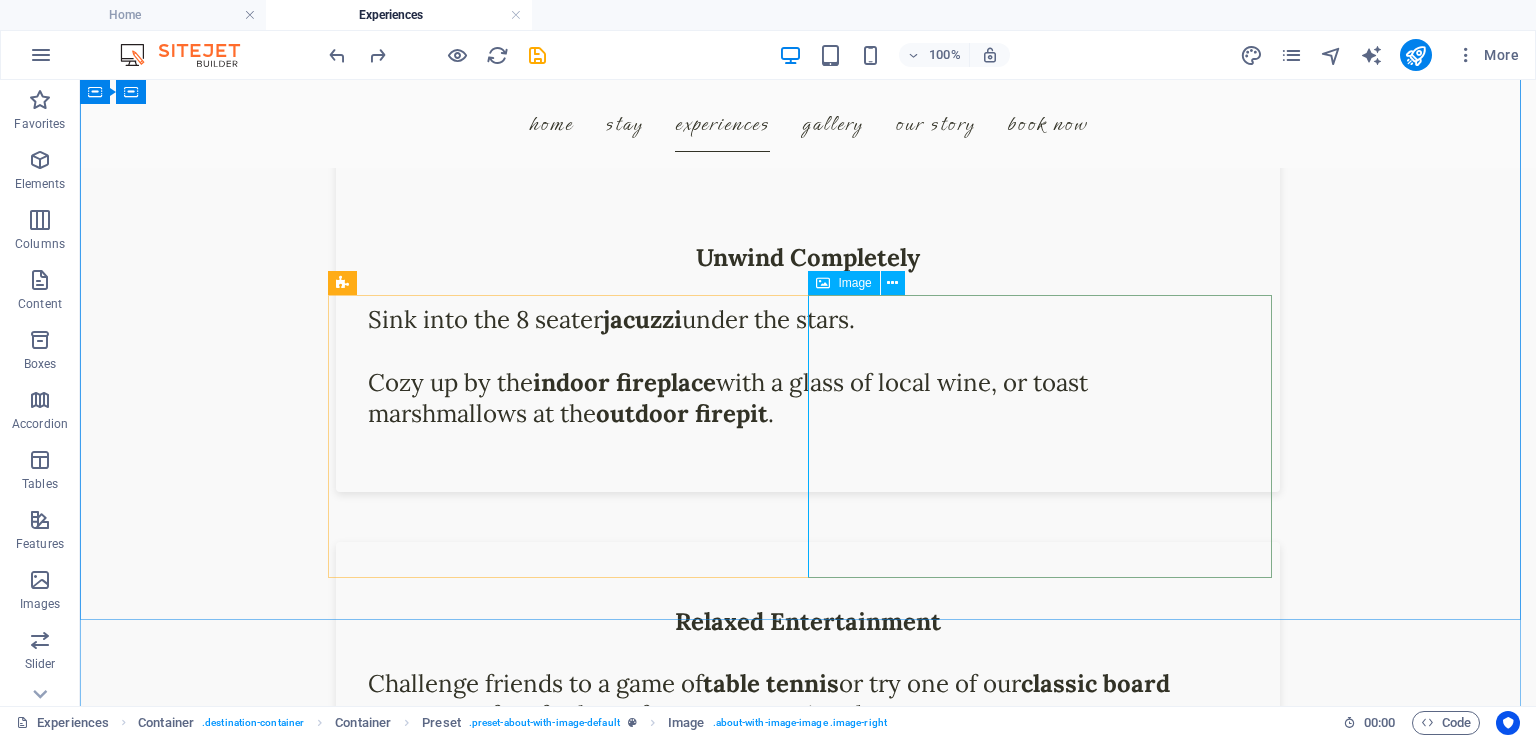 select on "%" 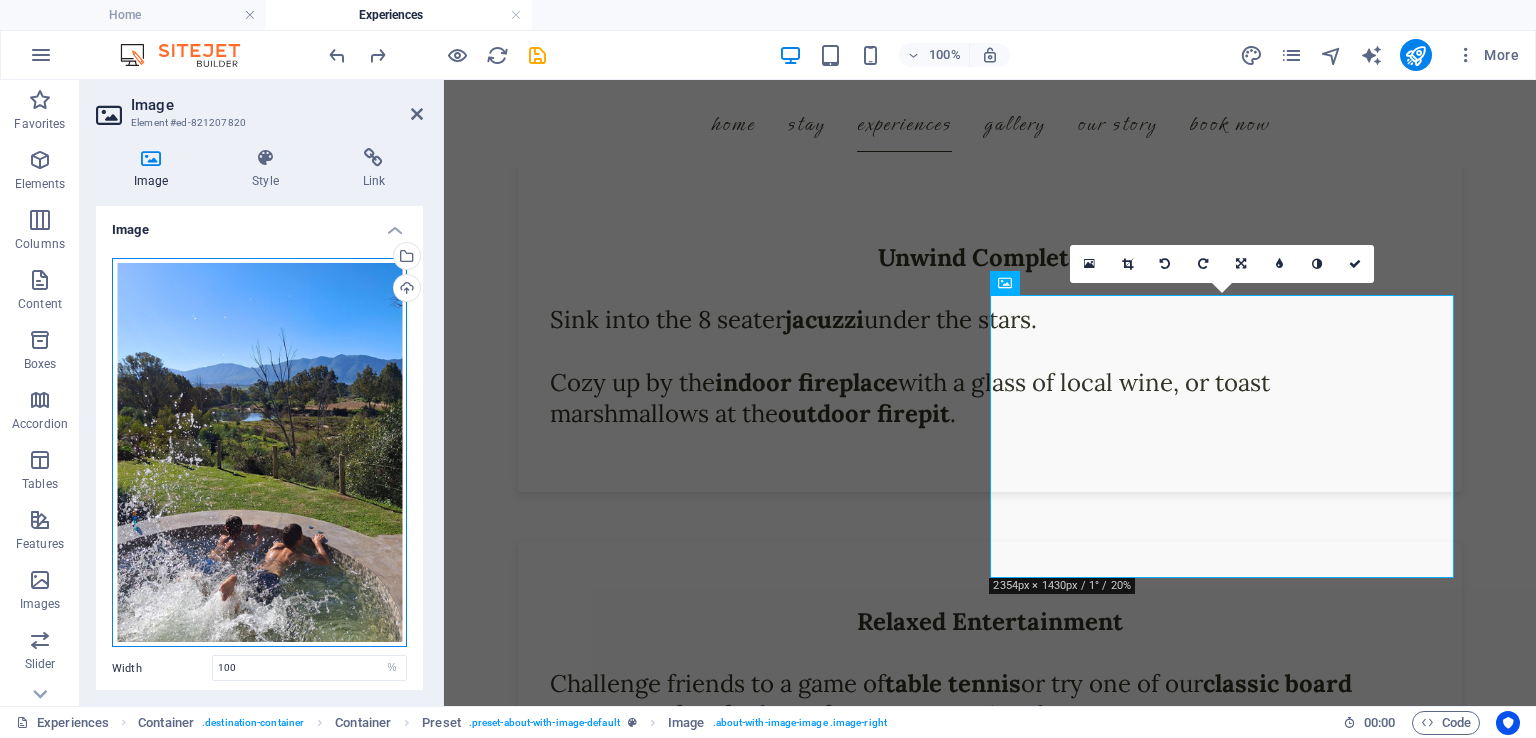 click on "Drag files here, click to choose files or select files from Files or our free stock photos & videos" at bounding box center [259, 453] 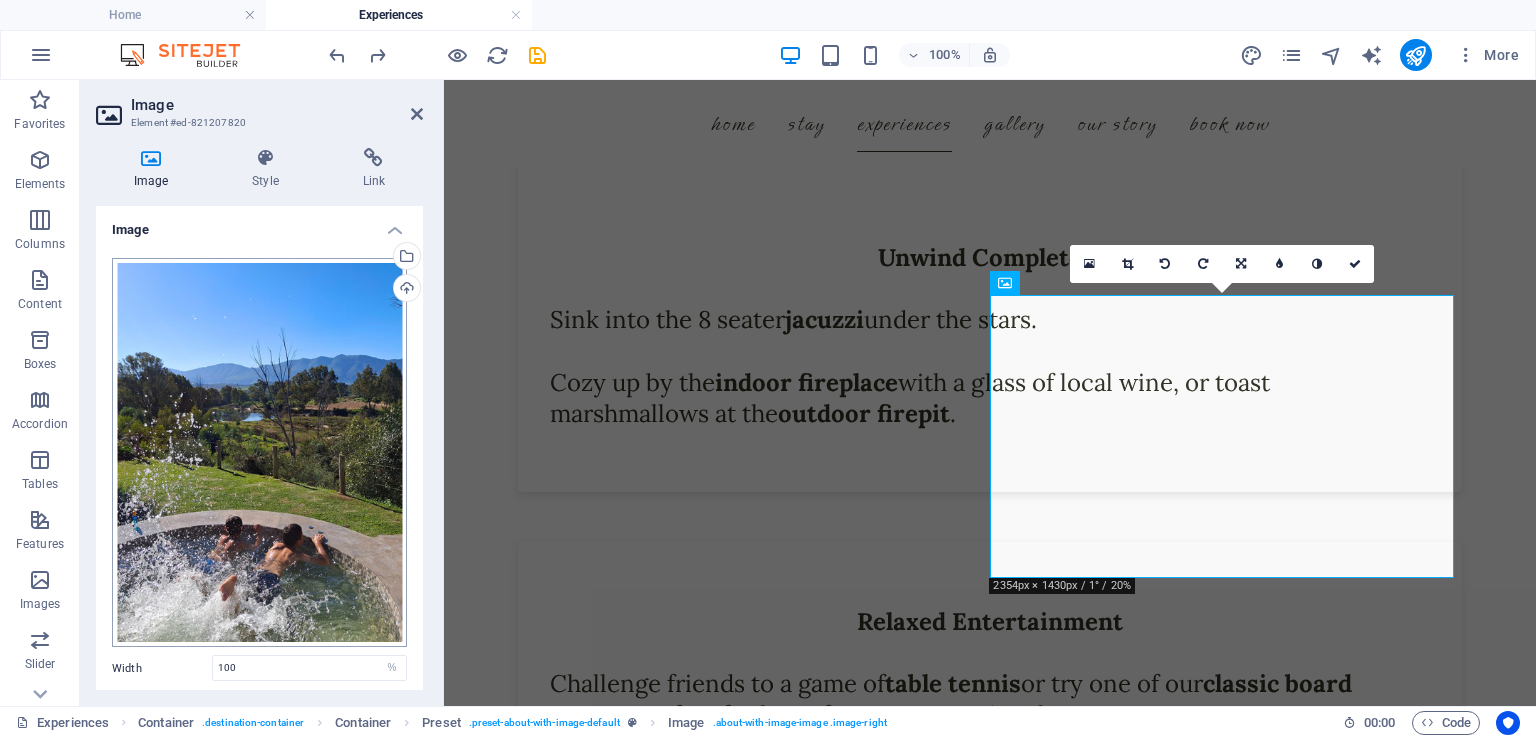 click on "www.riverhide.co.za Home Experiences Favorites Elements Columns Content Boxes Accordion Tables Features Images Slider Header Footer Forms Marketing Collections
Drag here to replace the existing content. Press “Ctrl” if you want to create a new element.
Container   H2   Preset   Container   Menu Bar   Slider 95% More Home Container . destination-container Container Preset . preset-about-with-image-default Image . about-with-image-image .image-right 00 : 00 Code Favorites Elements Columns Content Boxes Accordion Tables Features Images Slider Header Footer Forms Marketing Collections Image Element #ed-821207820 Image Style Link Image Drag files here, click to choose files or select files from Files or our free stock photos & videos Select files from the file manager, stock photos, or upload file(s) Upload Width 100 Default auto px rem % em vh vw Fit image Height Default auto px Alignment Lazyload %" at bounding box center (768, 369) 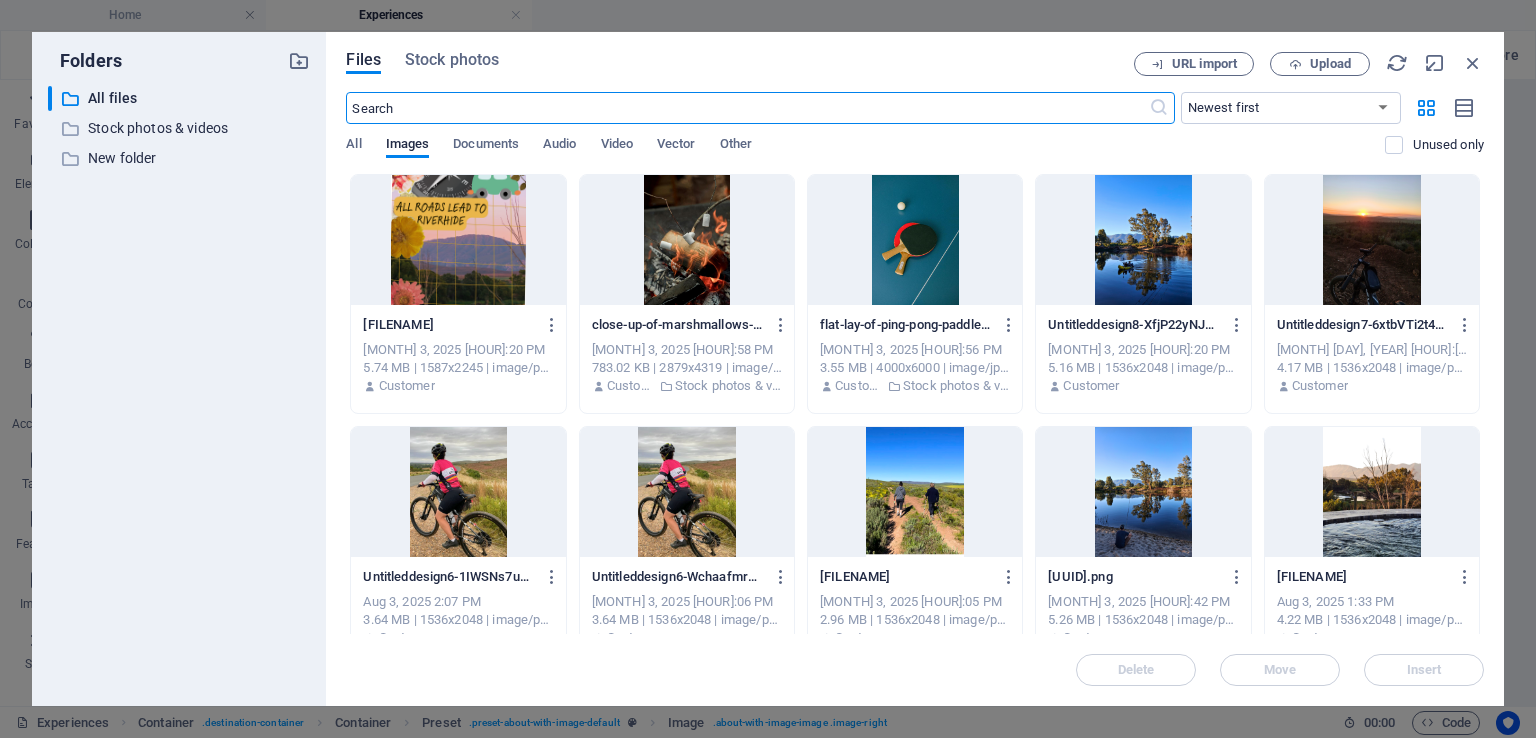 scroll, scrollTop: 3569, scrollLeft: 0, axis: vertical 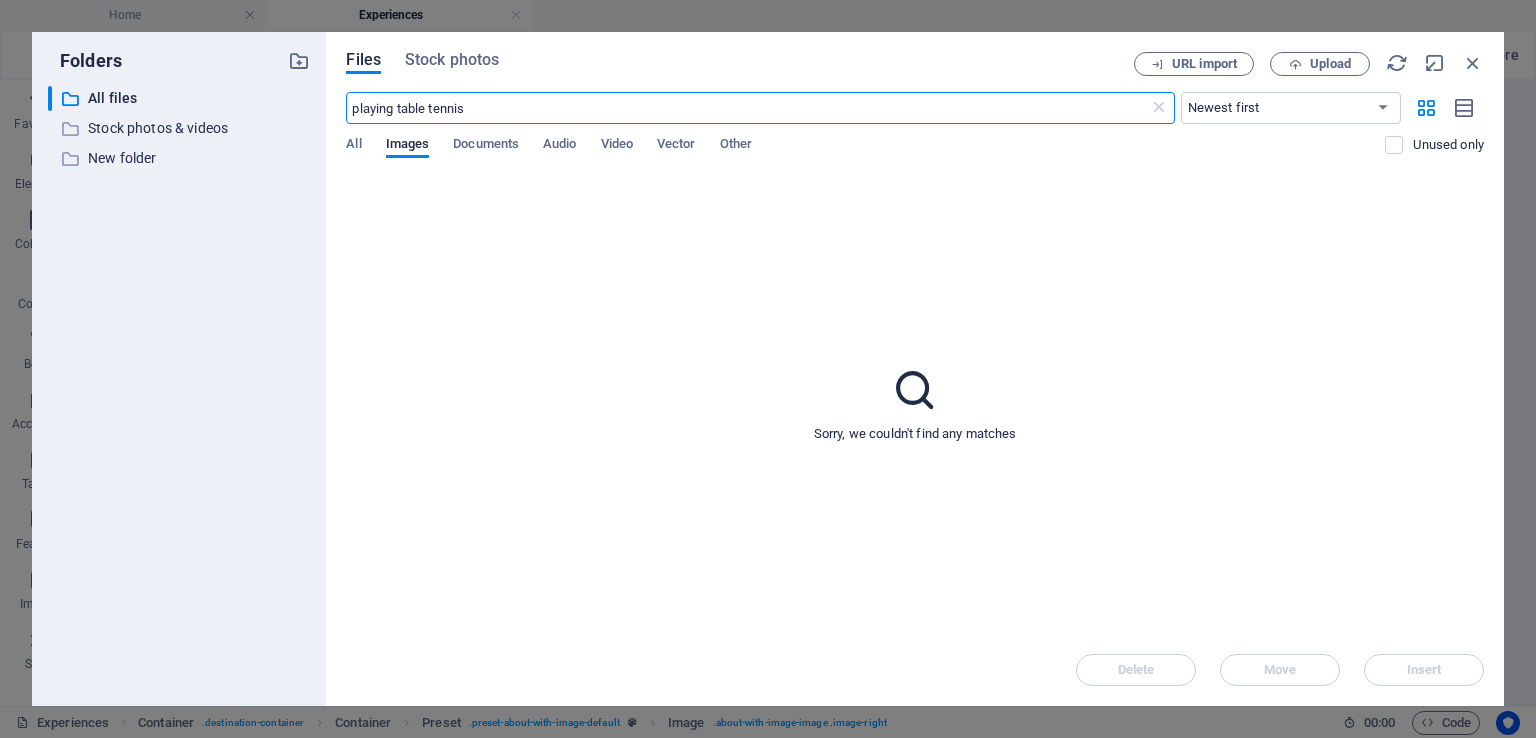 type on "playing table tennis" 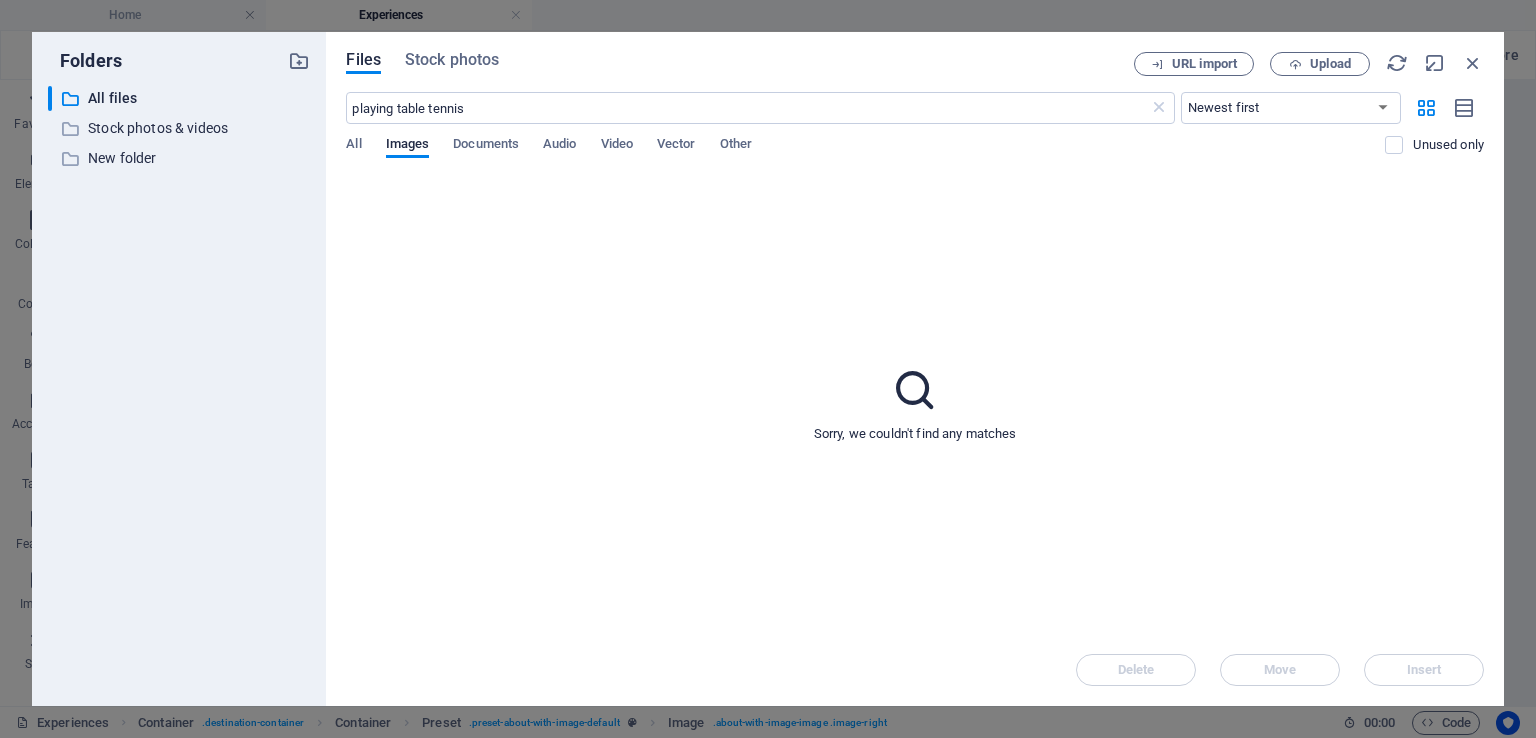 click on "All Images Documents Audio Video Vector Other" at bounding box center (865, 155) 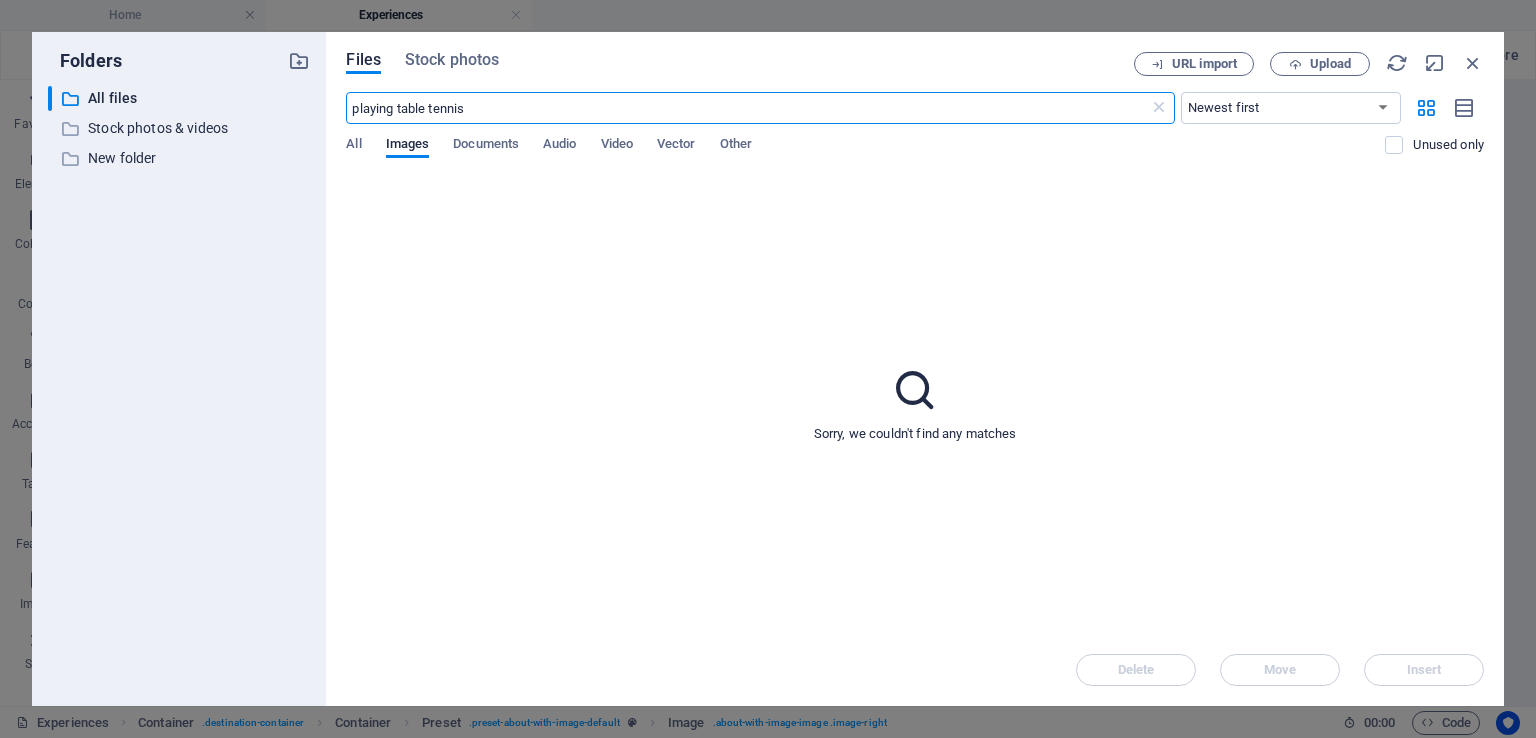 click on "playing table tennis" at bounding box center (747, 108) 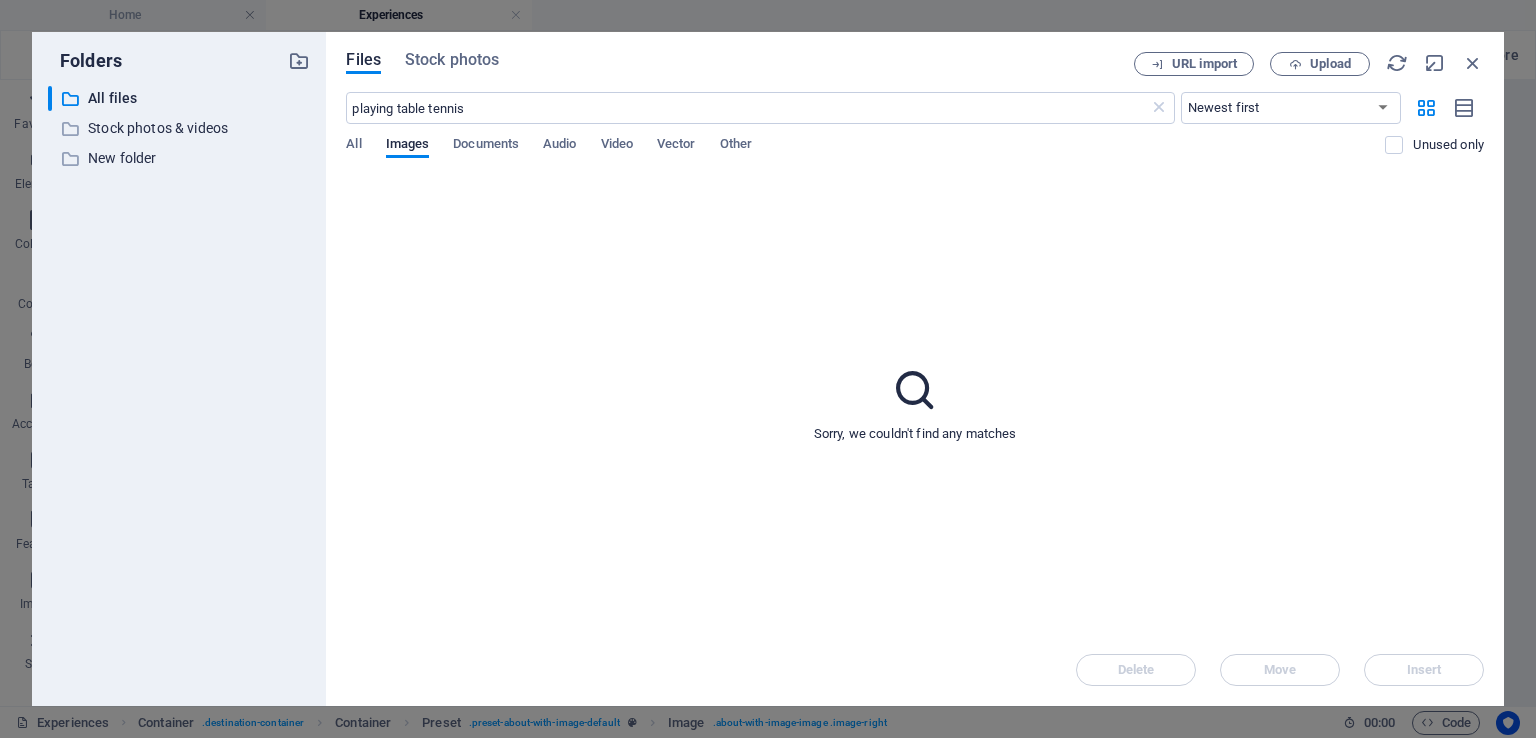 click on "Files Stock photos" at bounding box center (740, 63) 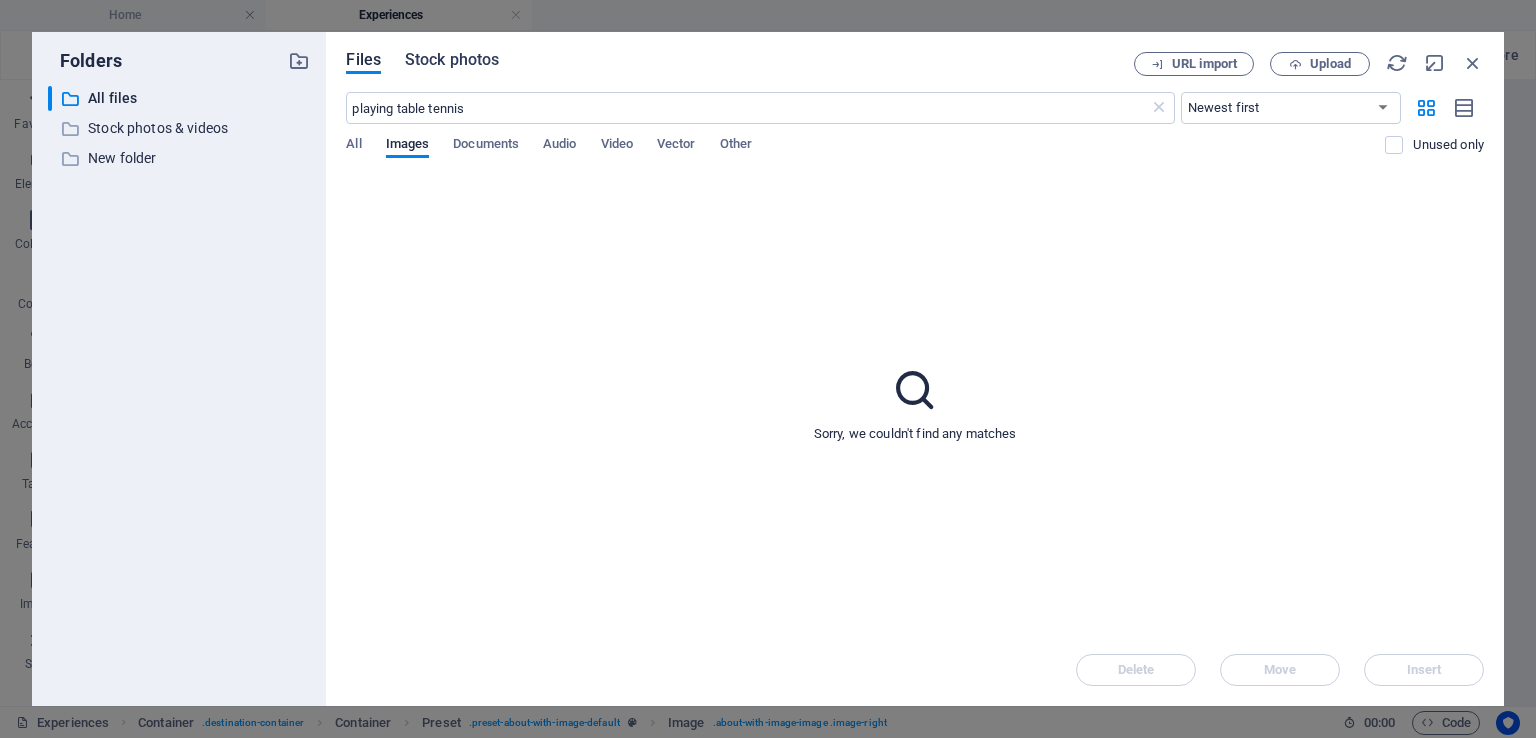 click on "Stock photos" at bounding box center [452, 60] 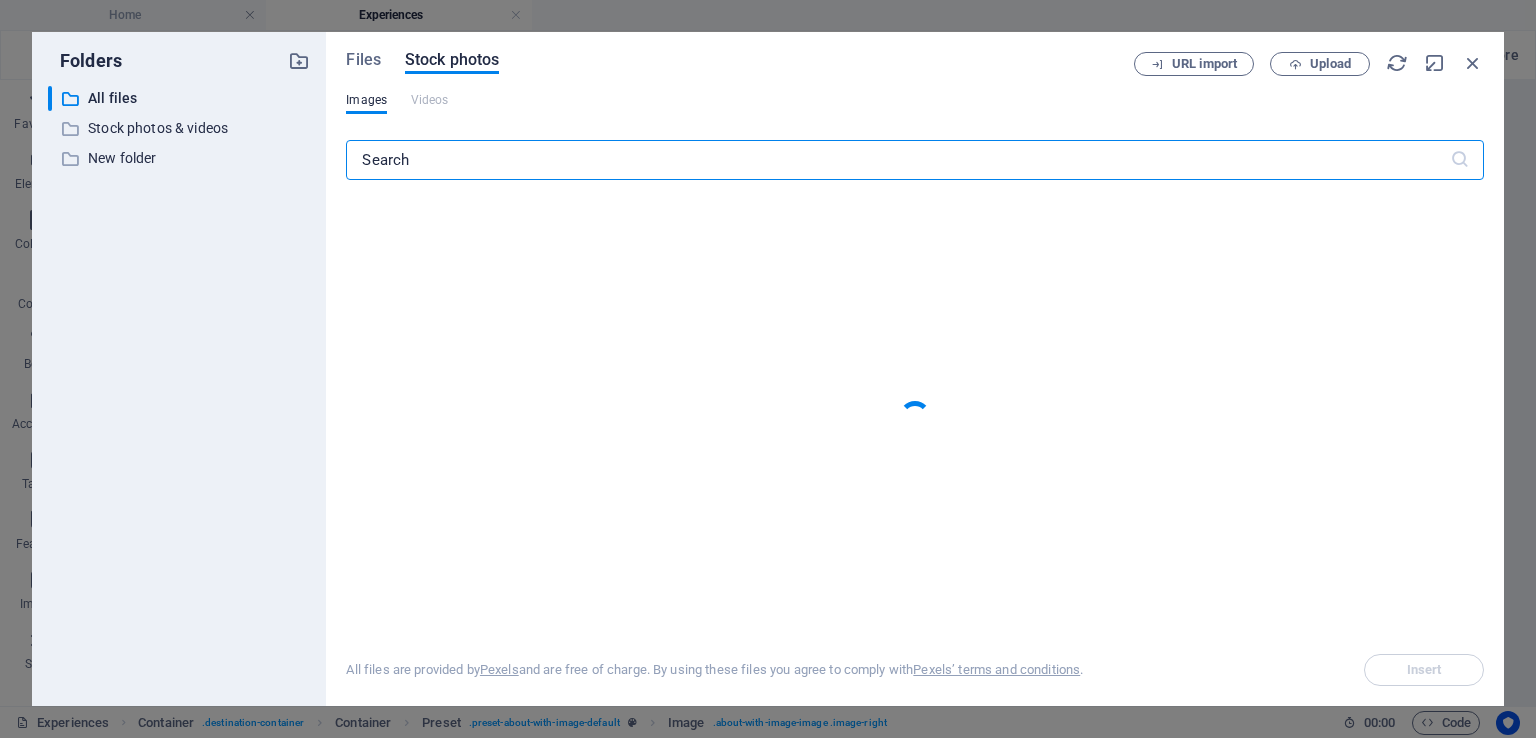click at bounding box center (897, 160) 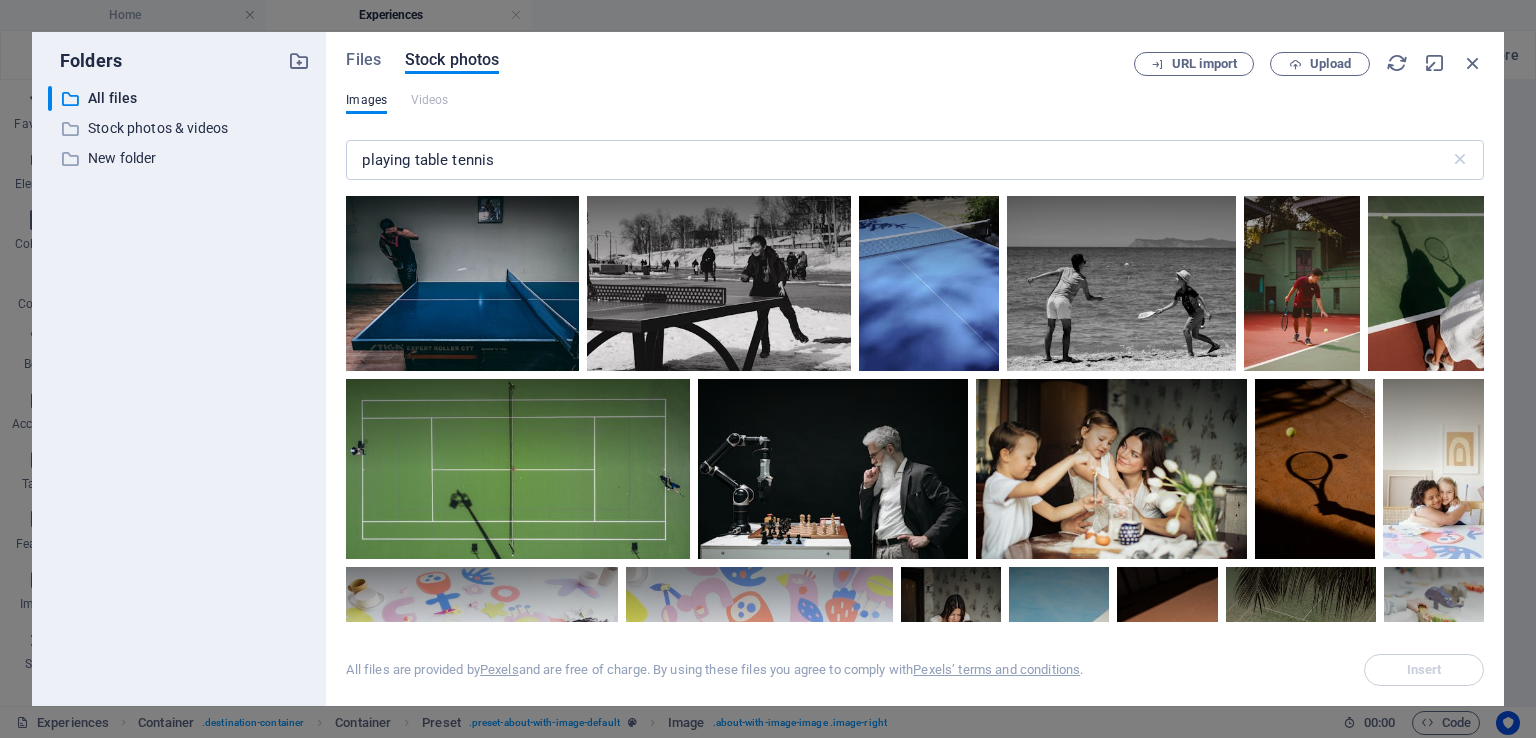drag, startPoint x: 1303, startPoint y: 289, endPoint x: 1357, endPoint y: 316, distance: 60.373837 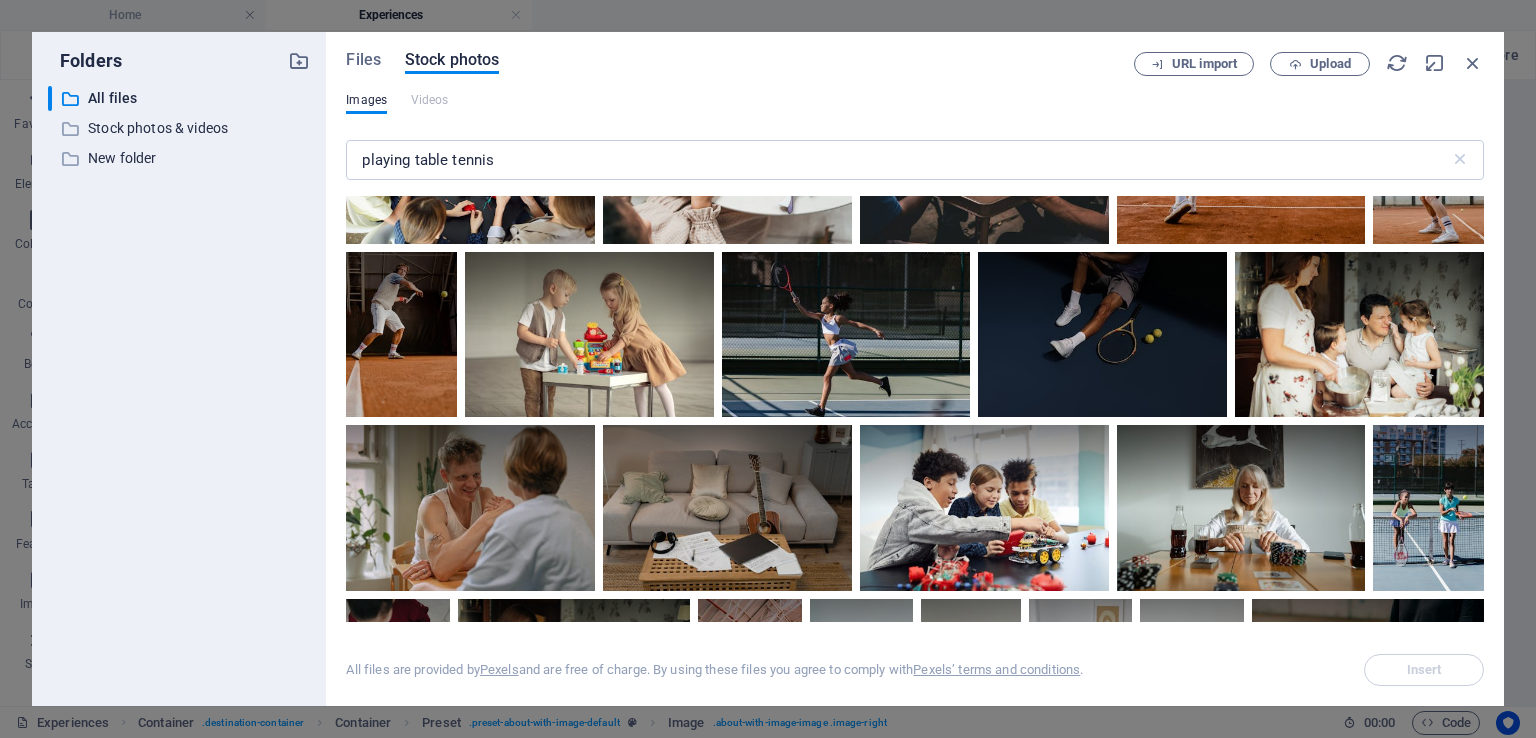 scroll, scrollTop: 1690, scrollLeft: 0, axis: vertical 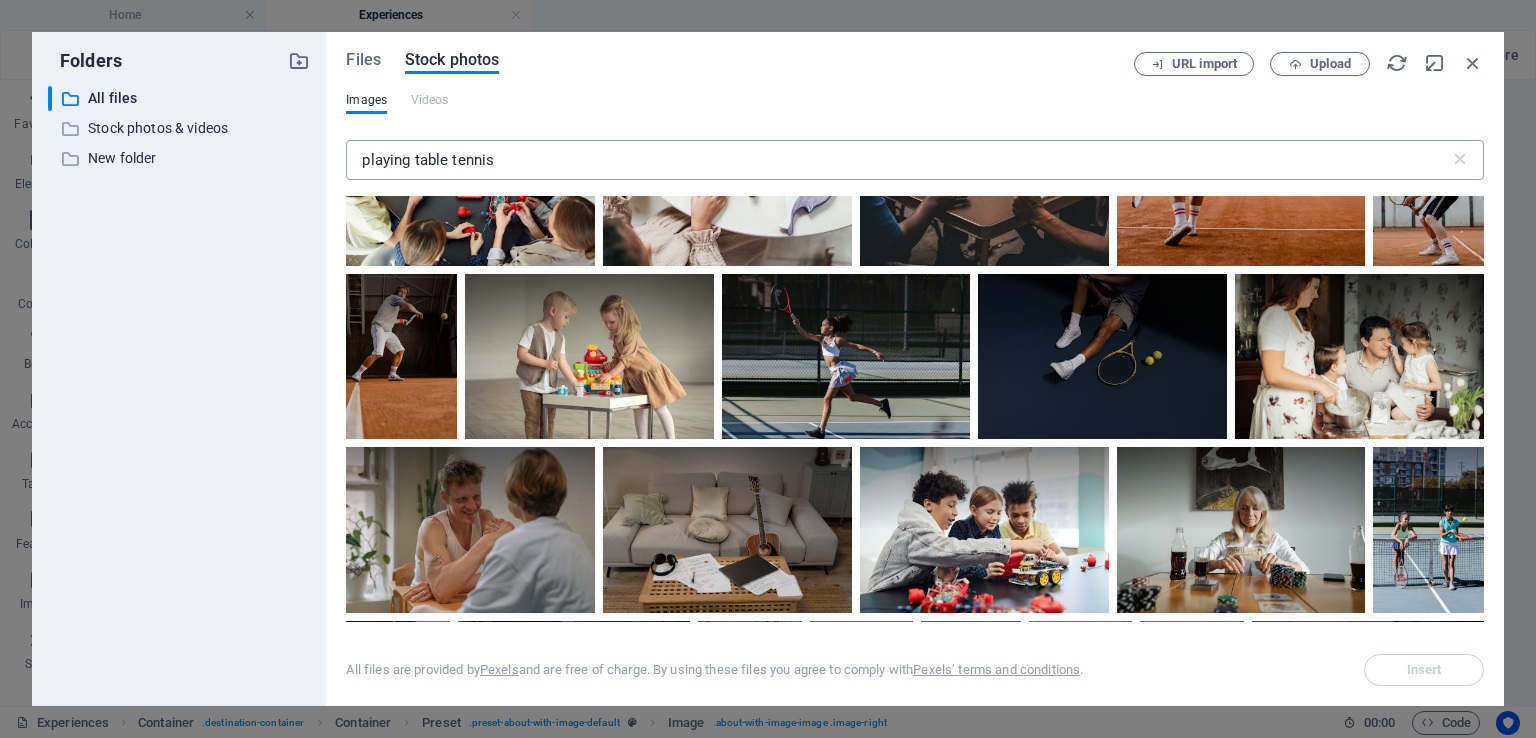 click on "playing table tennis" at bounding box center [897, 160] 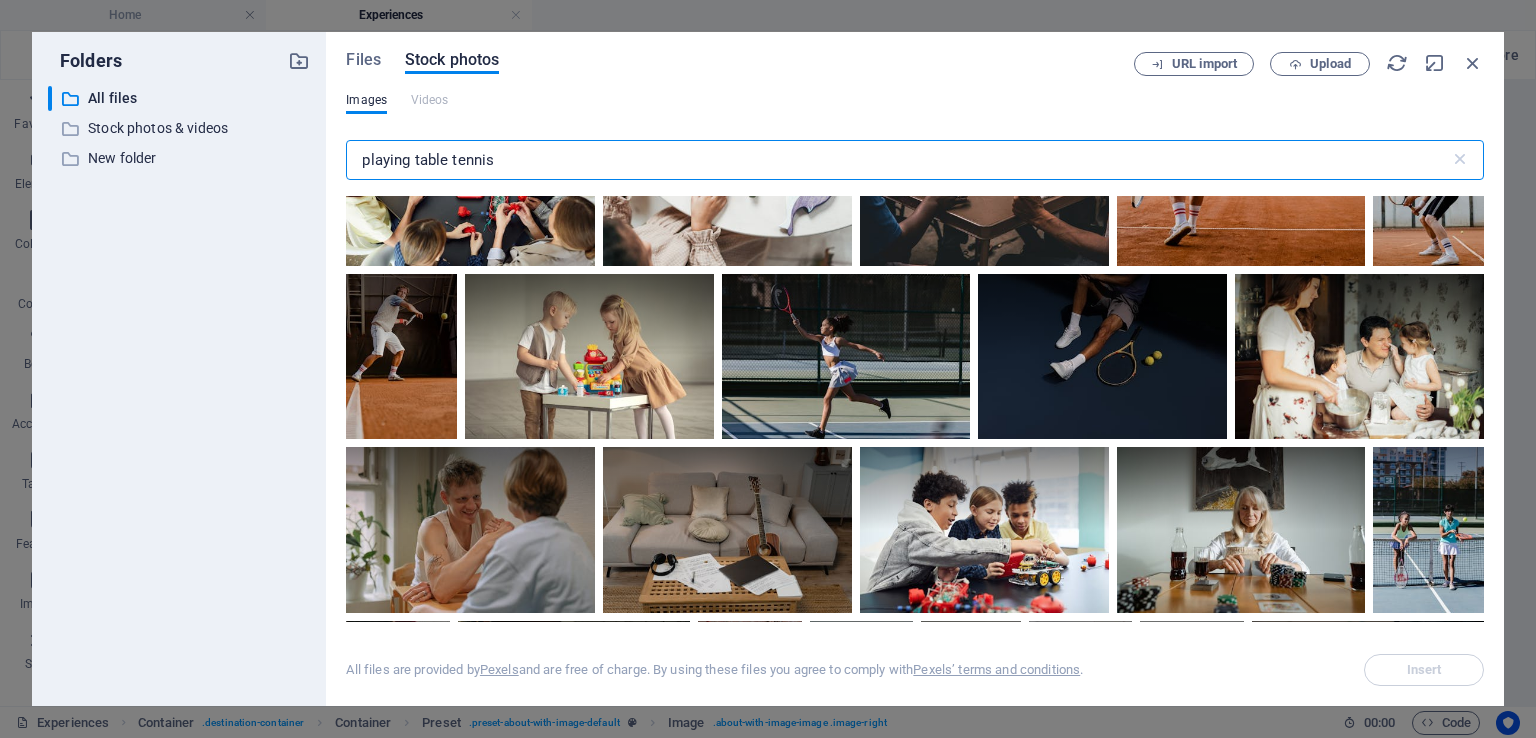 click on "playing table tennis" at bounding box center (897, 160) 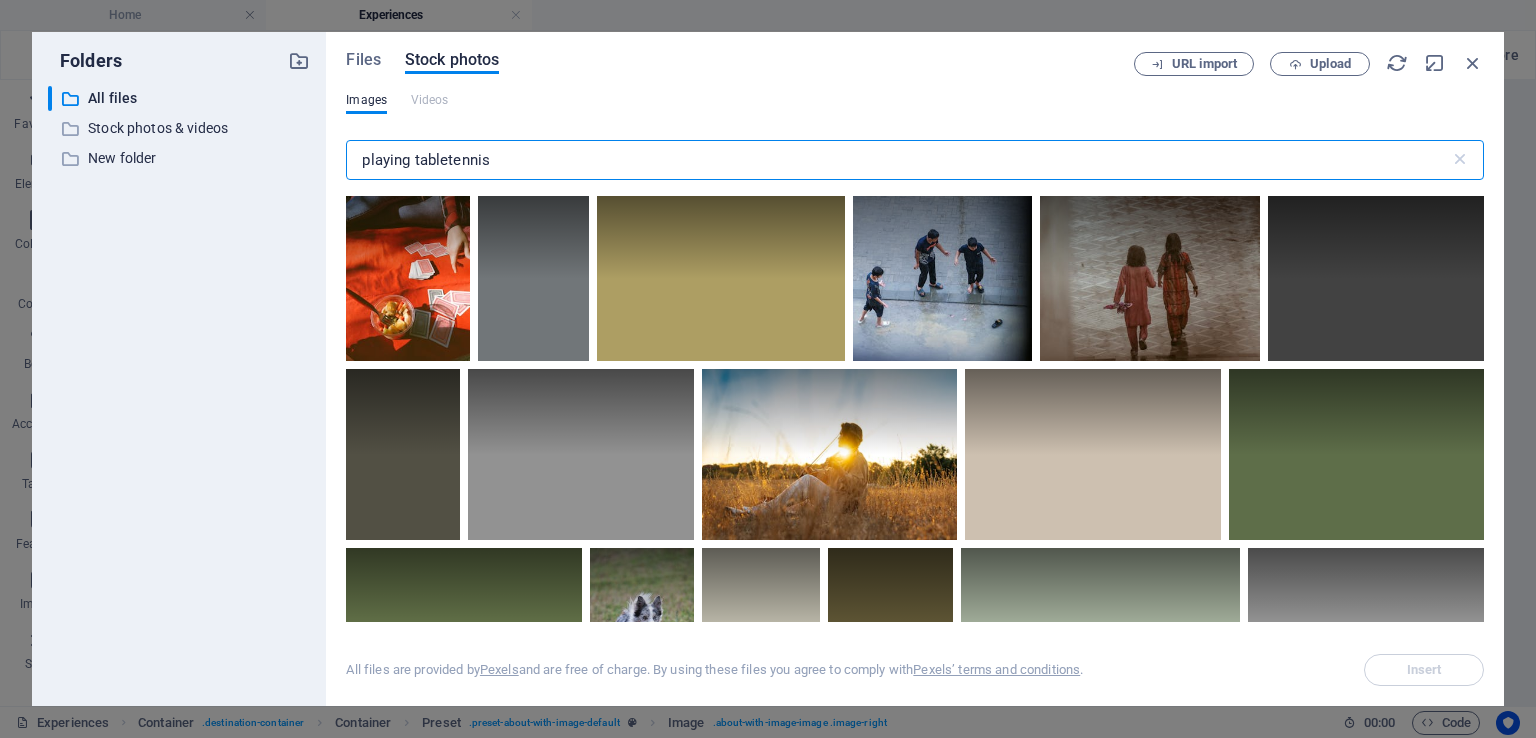 click on "playing tabletennis" at bounding box center [897, 160] 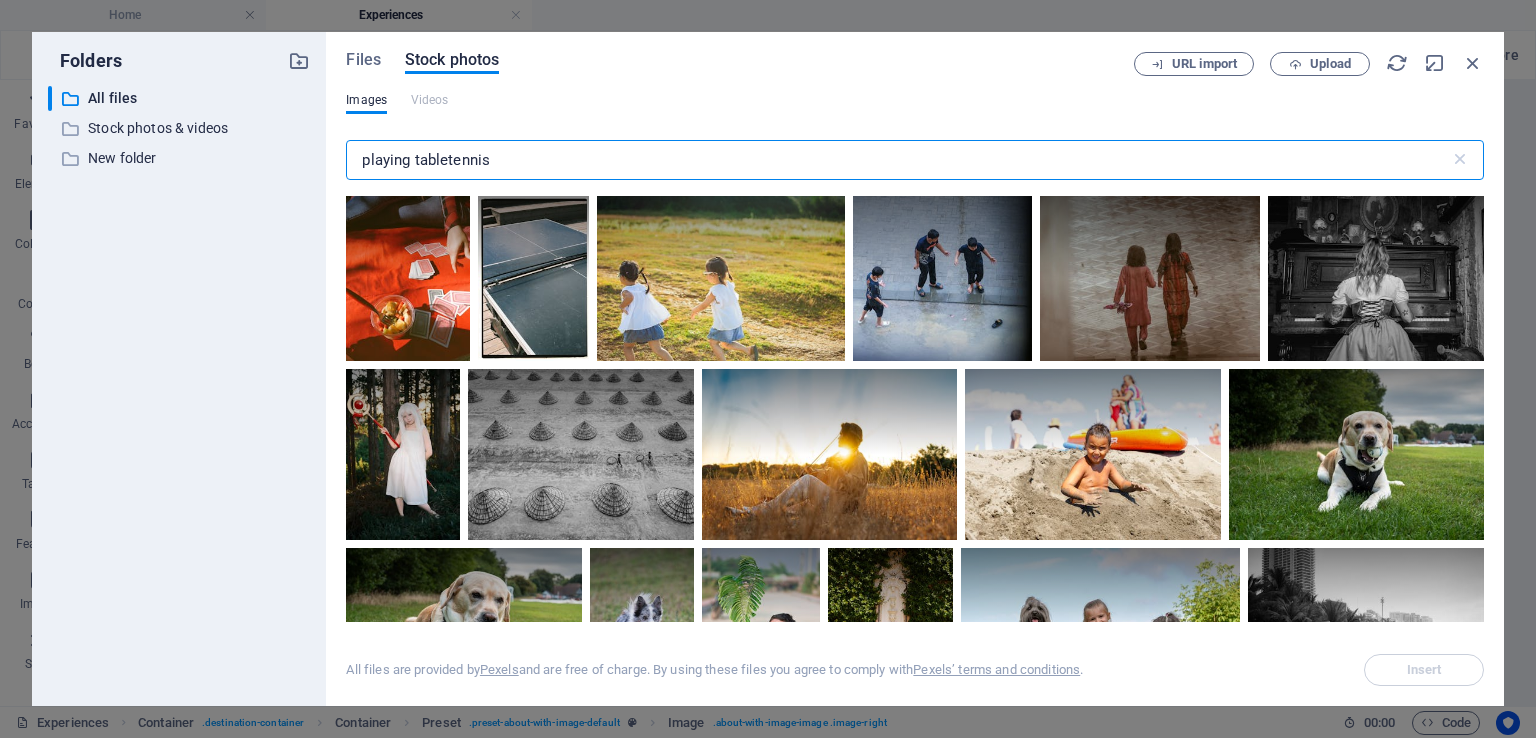 drag, startPoint x: 413, startPoint y: 155, endPoint x: 362, endPoint y: 155, distance: 51 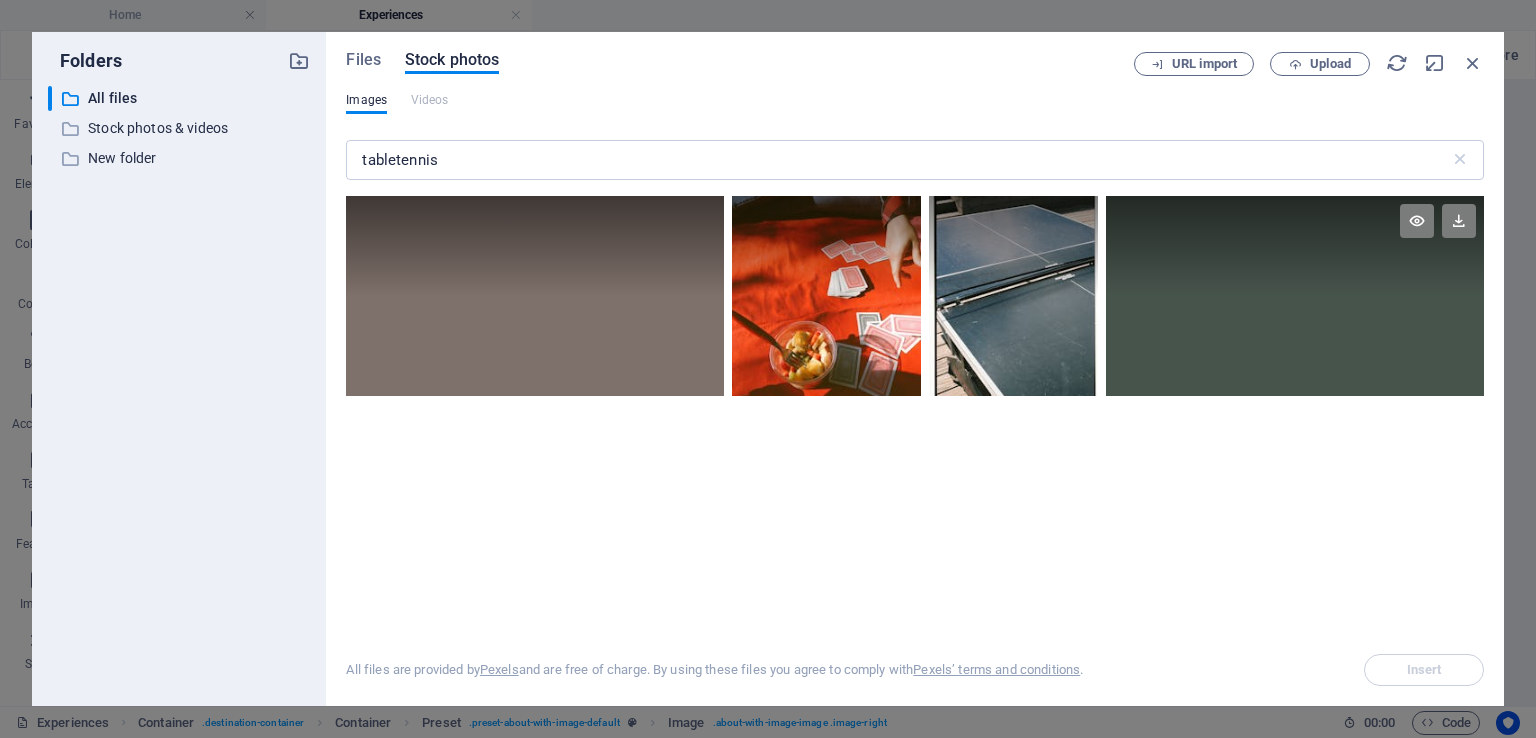 click at bounding box center (1295, 296) 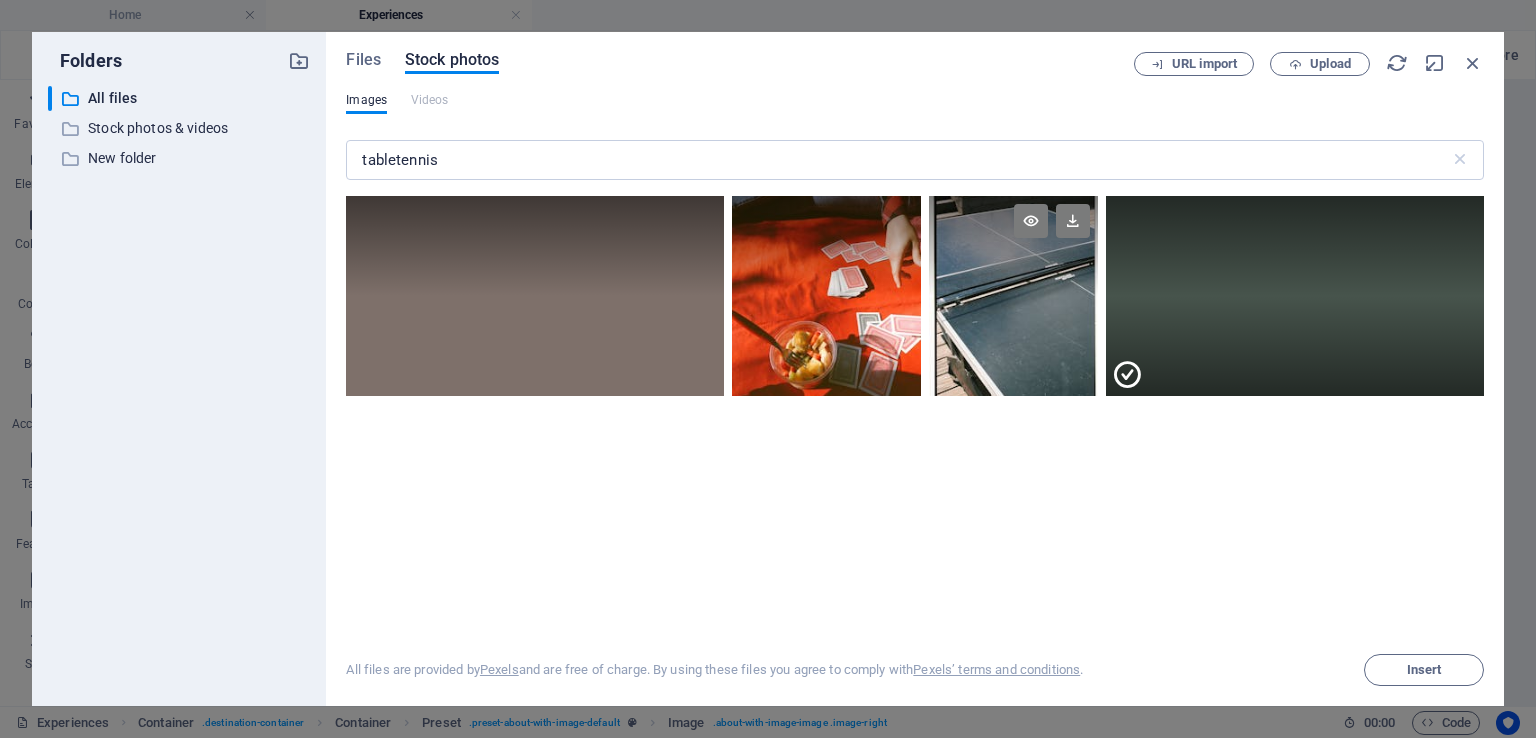 click at bounding box center [1013, 296] 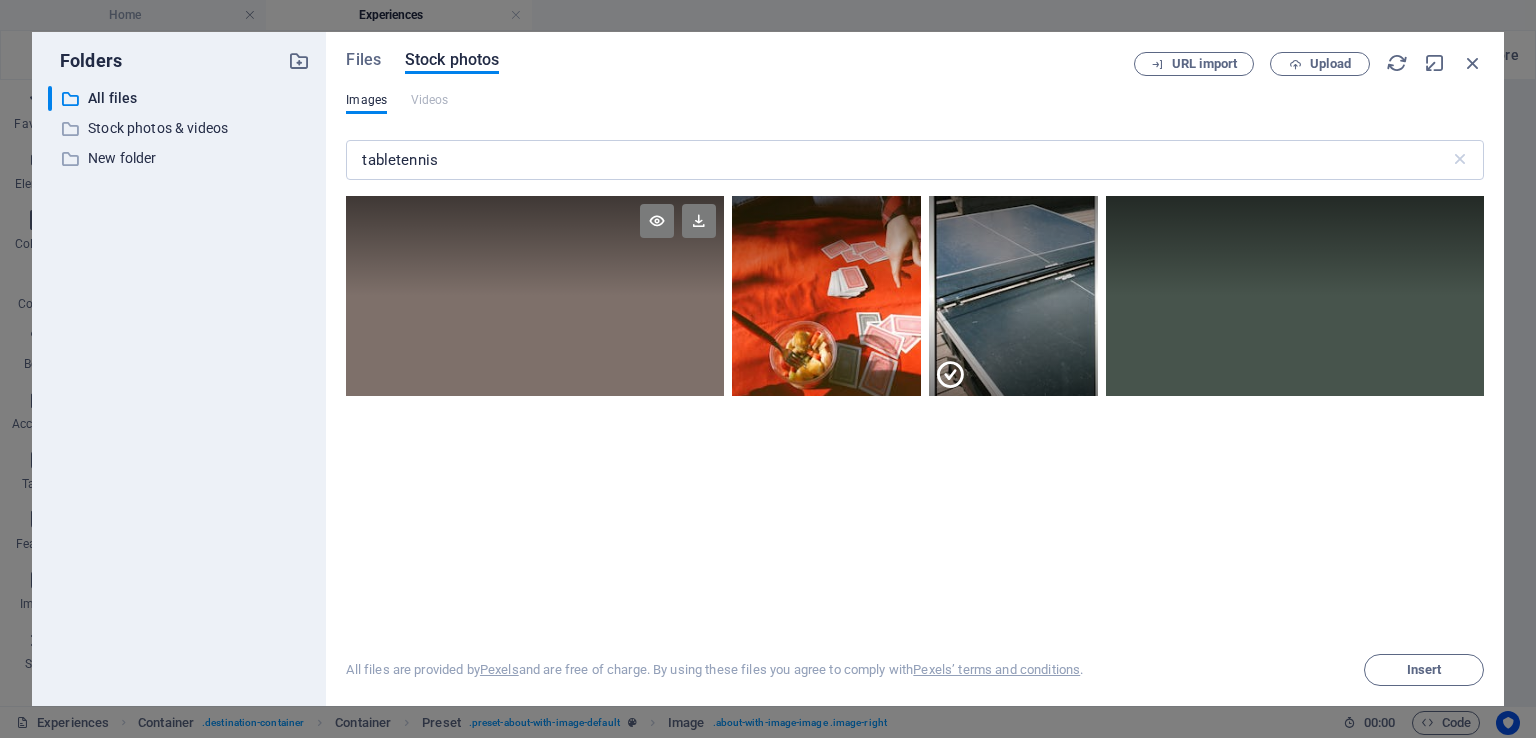 click at bounding box center [535, 296] 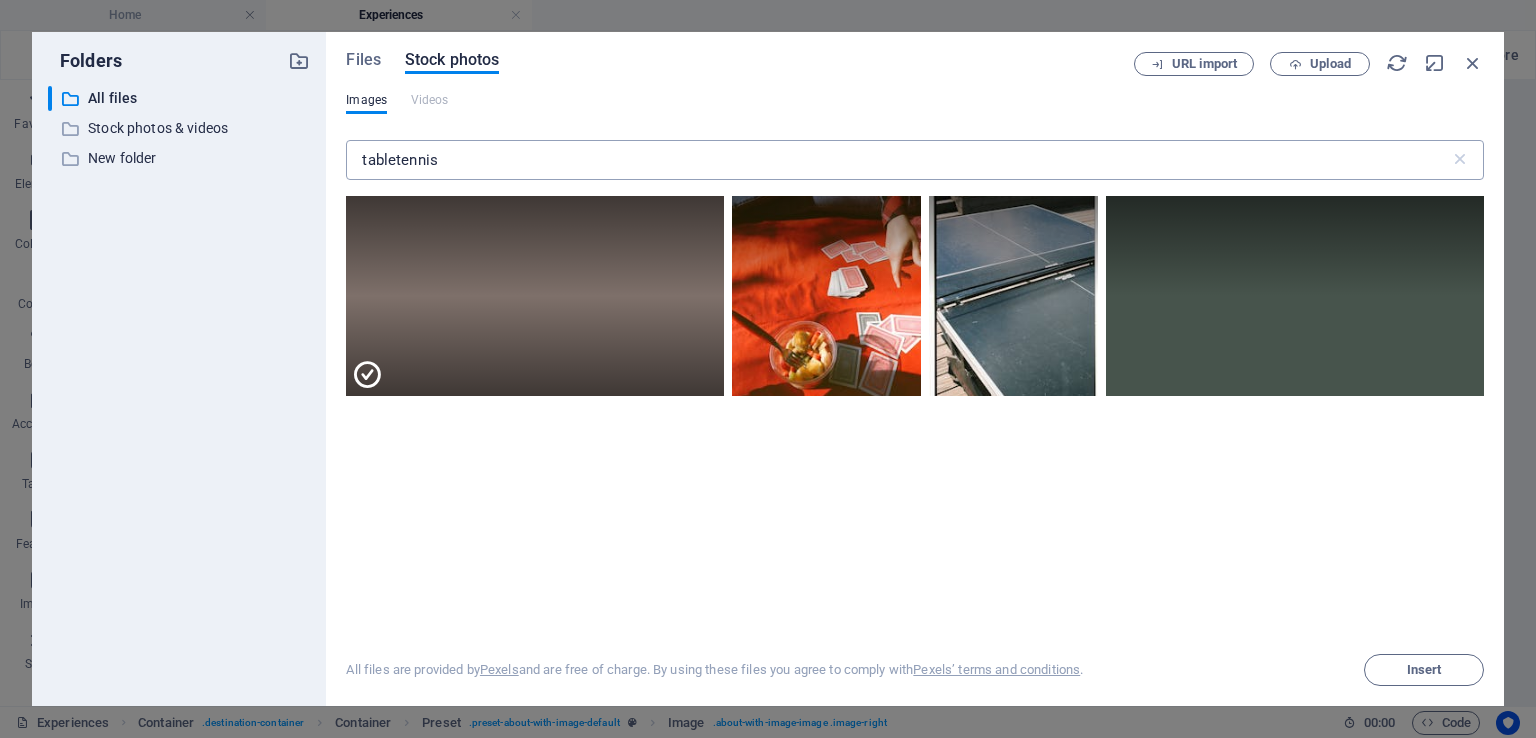 click on "tabletennis" at bounding box center [897, 160] 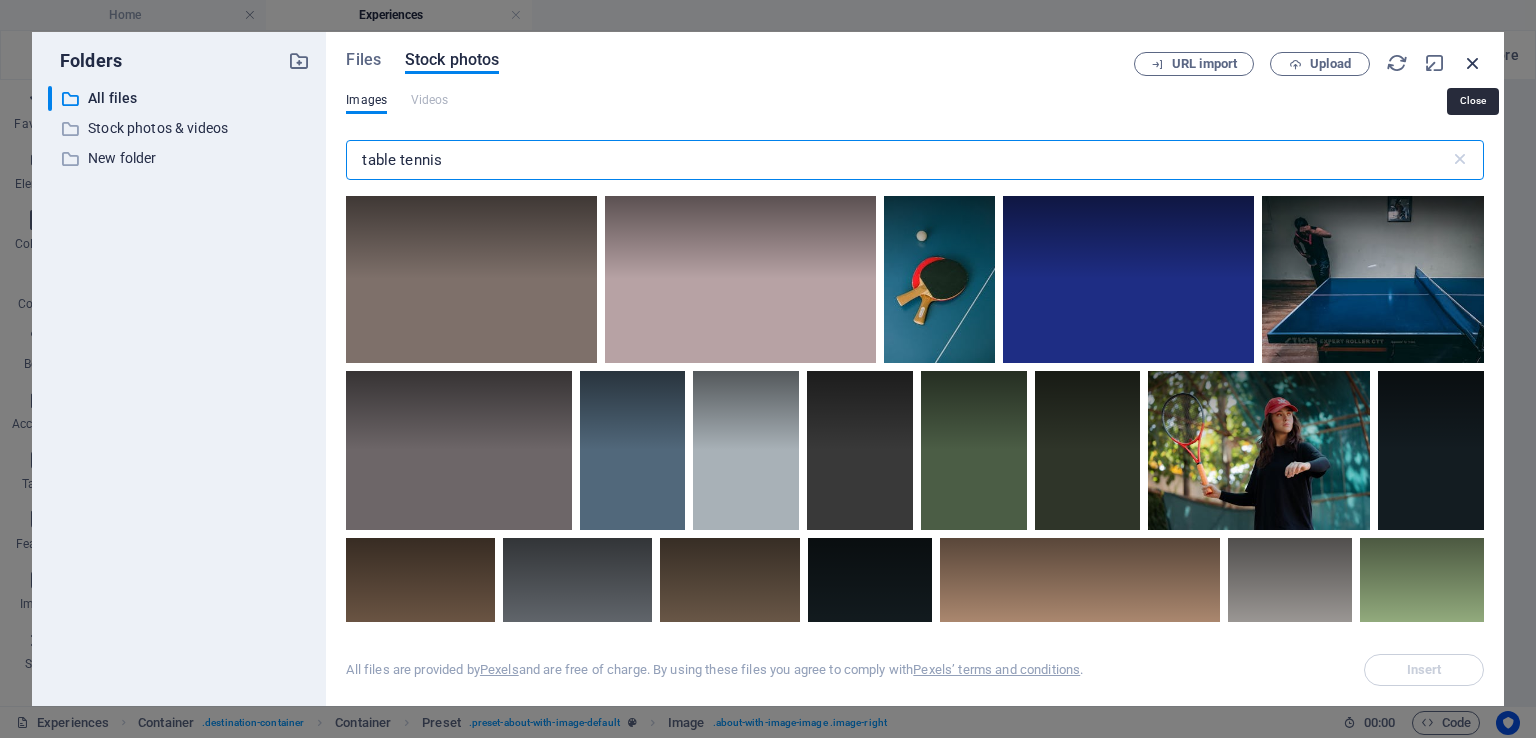 type on "table tennis" 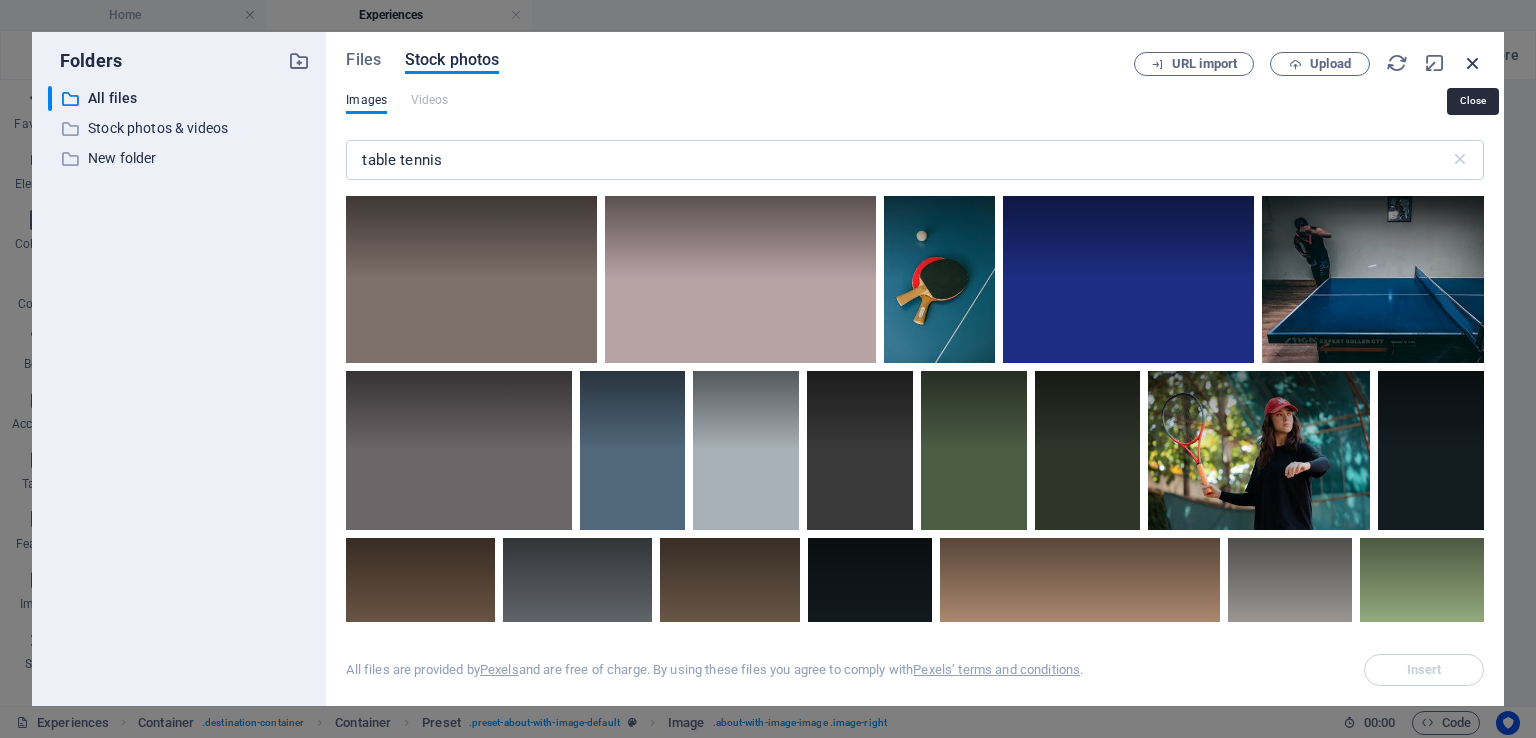 click at bounding box center (1473, 63) 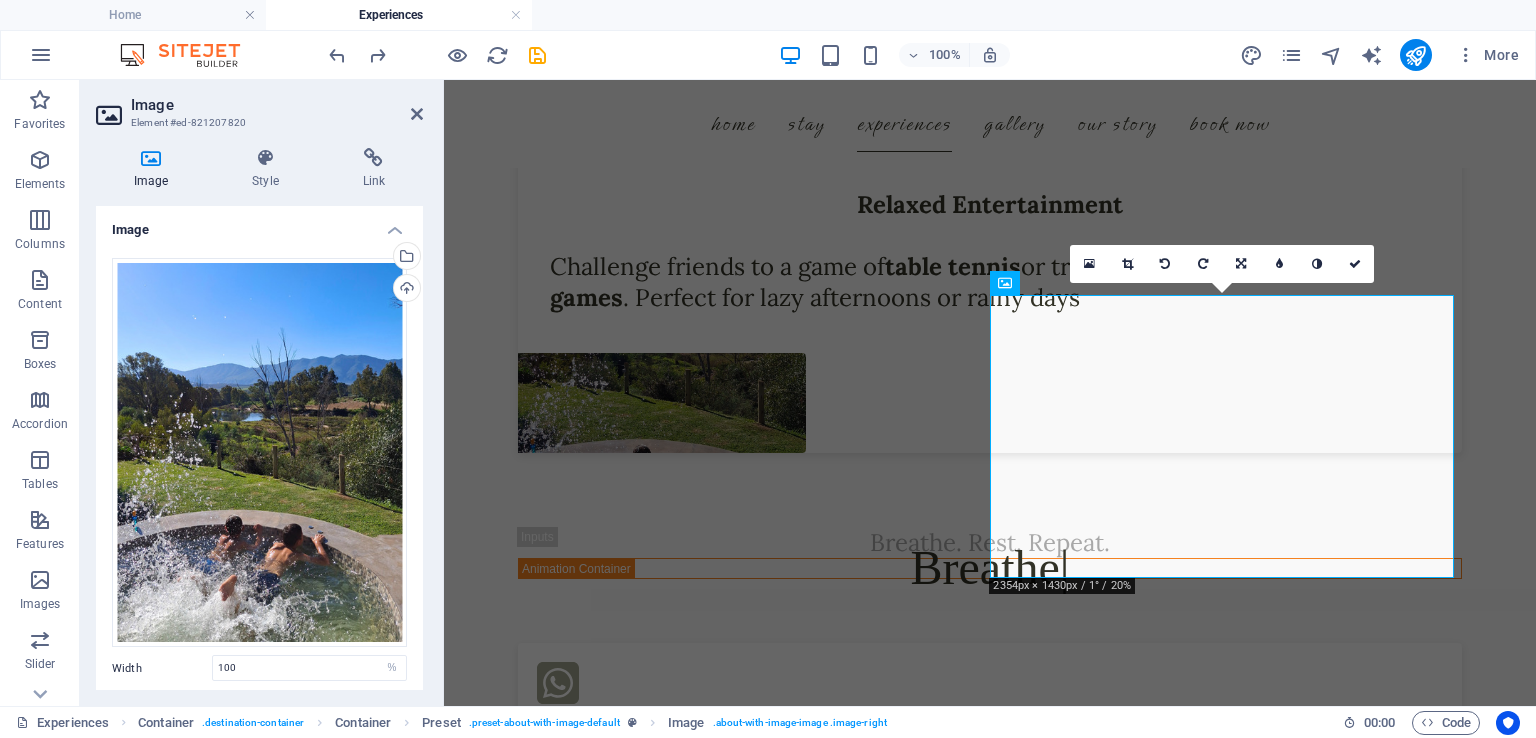 scroll, scrollTop: 3152, scrollLeft: 0, axis: vertical 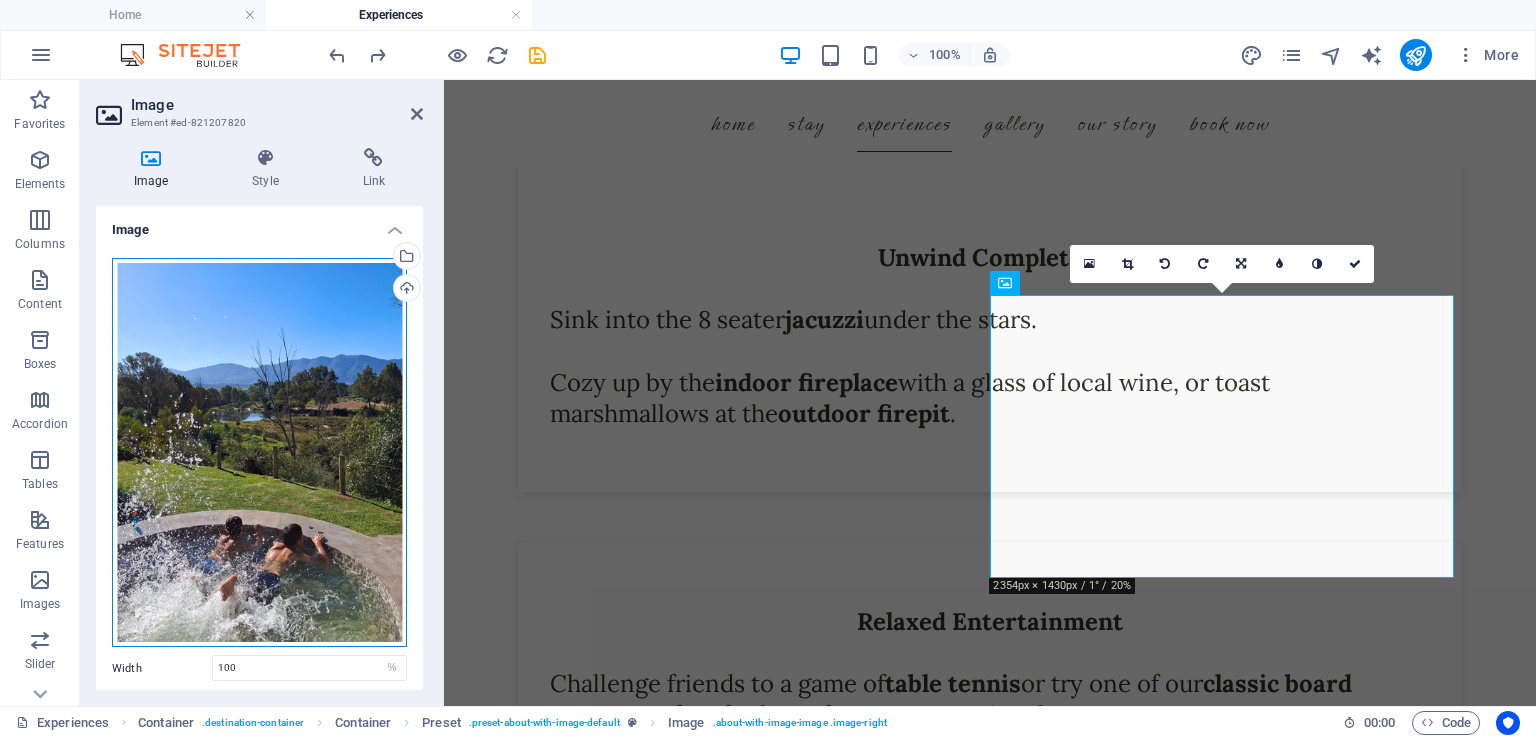 click on "Drag files here, click to choose files or select files from Files or our free stock photos & videos" at bounding box center [259, 453] 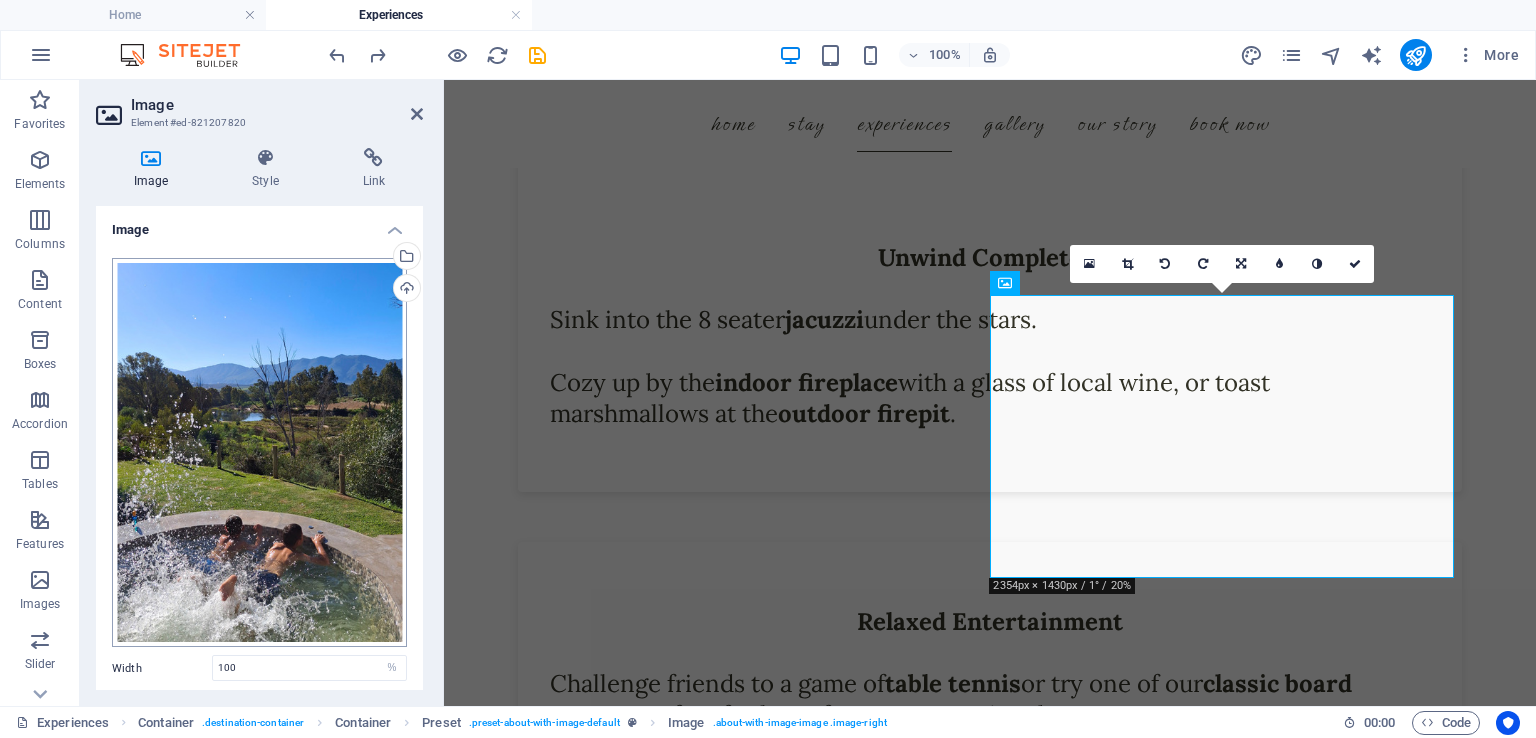 click on "www.riverhide.co.za Home Experiences Favorites Elements Columns Content Boxes Accordion Tables Features Images Slider Header Footer Forms Marketing Collections
Drag here to replace the existing content. Press “Ctrl” if you want to create a new element.
Container   H2   Preset   Container   Menu Bar   Slider 95% More Home Container . destination-container Container Preset . preset-about-with-image-default Image . about-with-image-image .image-right 00 : 00 Code Favorites Elements Columns Content Boxes Accordion Tables Features Images Slider Header Footer Forms Marketing Collections Image Element #ed-821207820 Image Style Link Image Drag files here, click to choose files or select files from Files or our free stock photos & videos Select files from the file manager, stock photos, or upload file(s) Upload Width 100 Default auto px rem % em vh vw Fit image Height Default auto px Alignment Lazyload %" at bounding box center [768, 369] 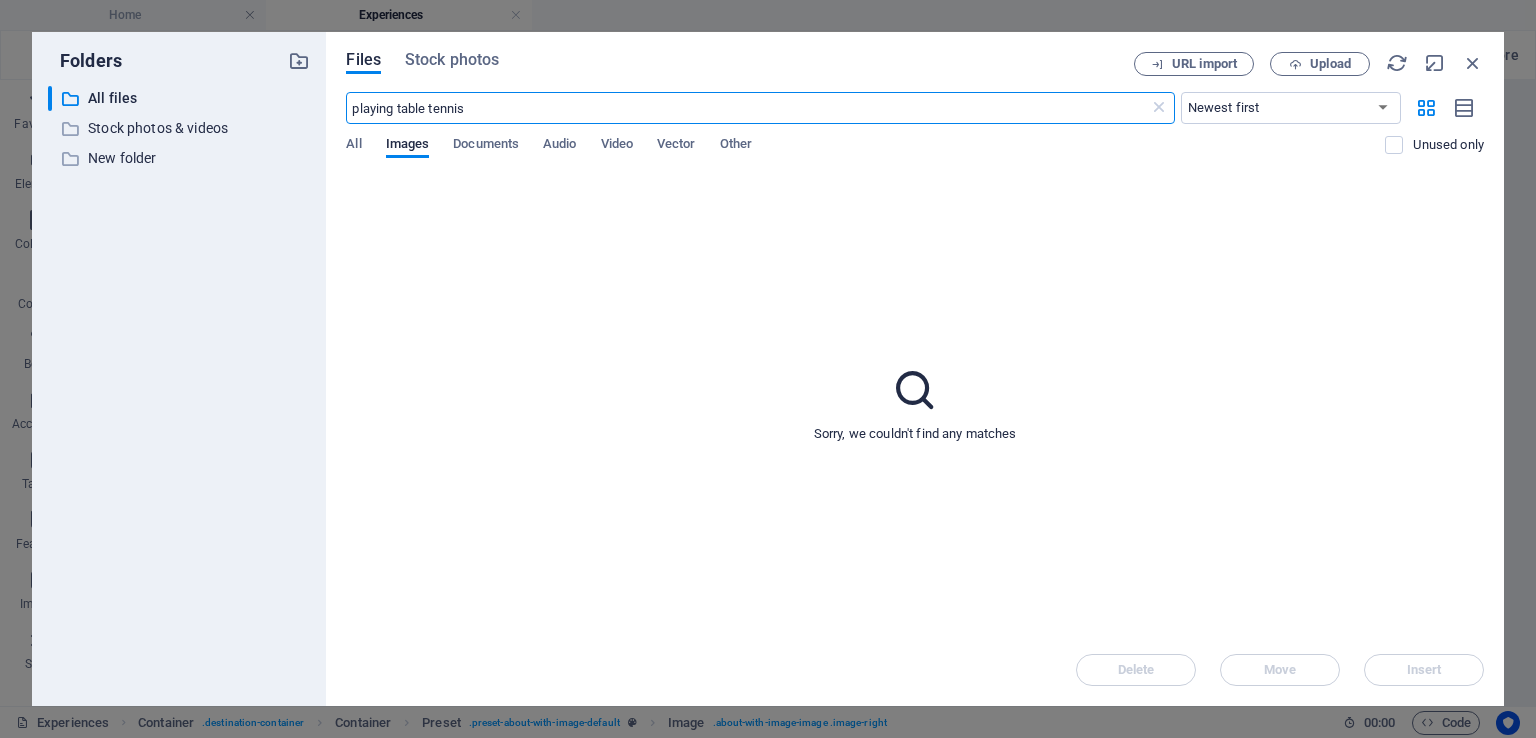 scroll, scrollTop: 3569, scrollLeft: 0, axis: vertical 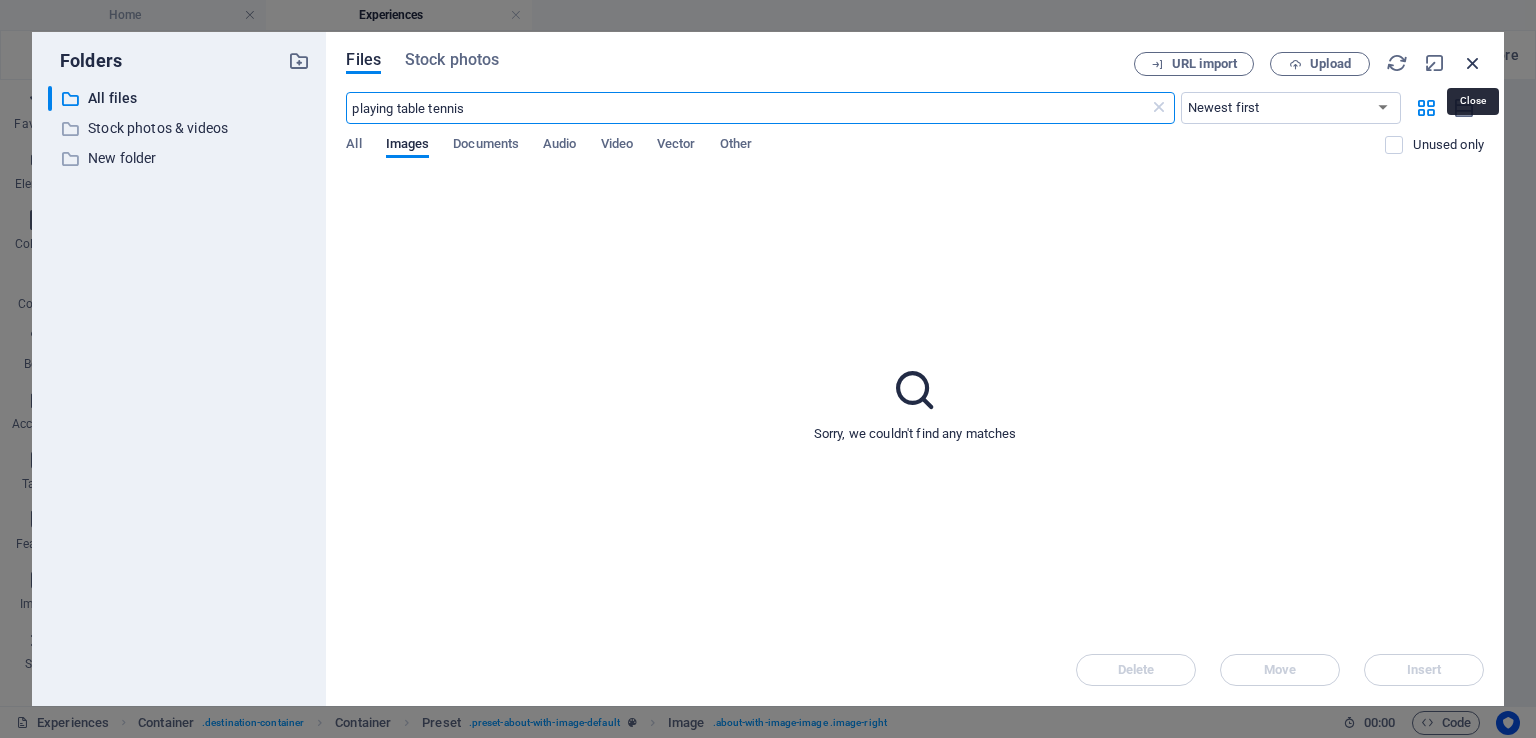 click at bounding box center (1473, 63) 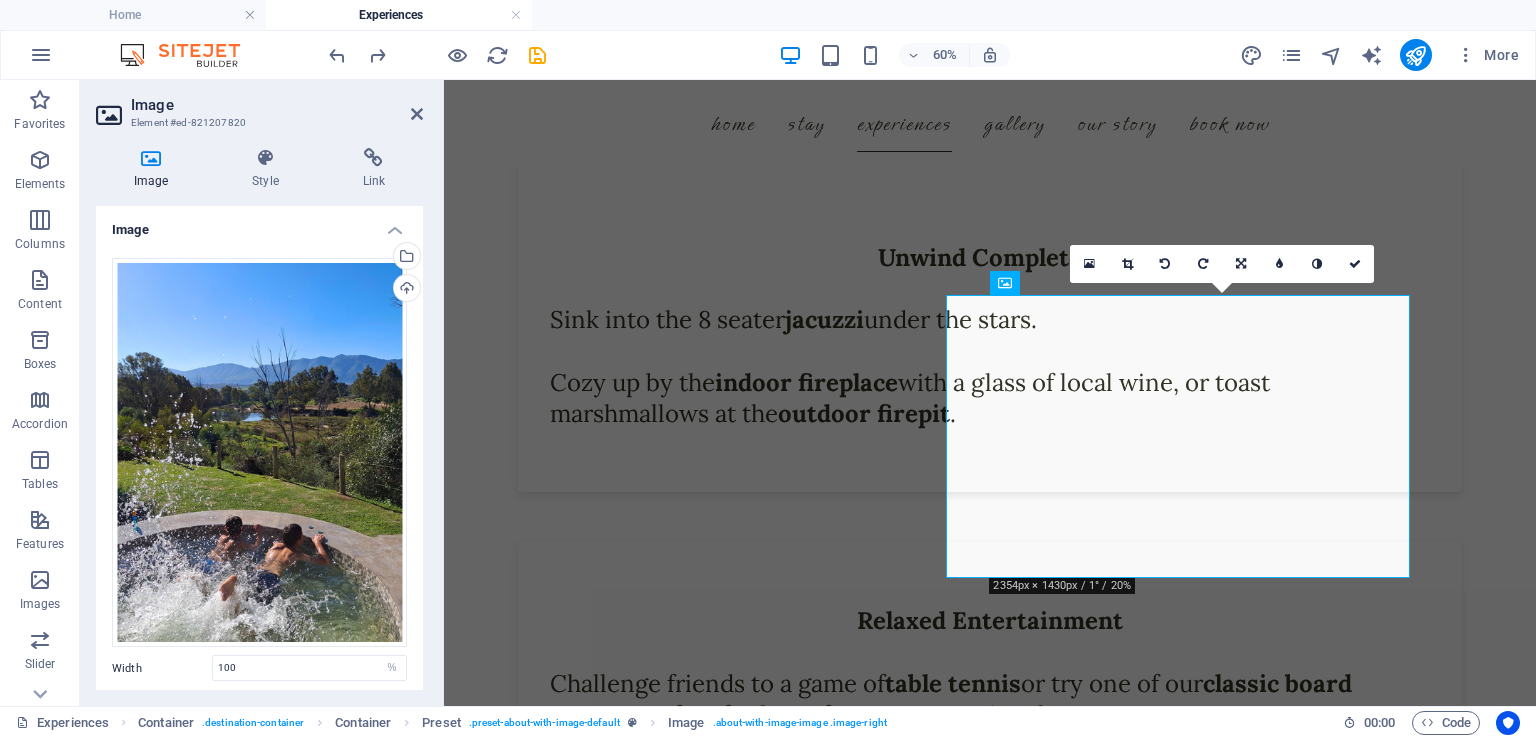 scroll, scrollTop: 3152, scrollLeft: 0, axis: vertical 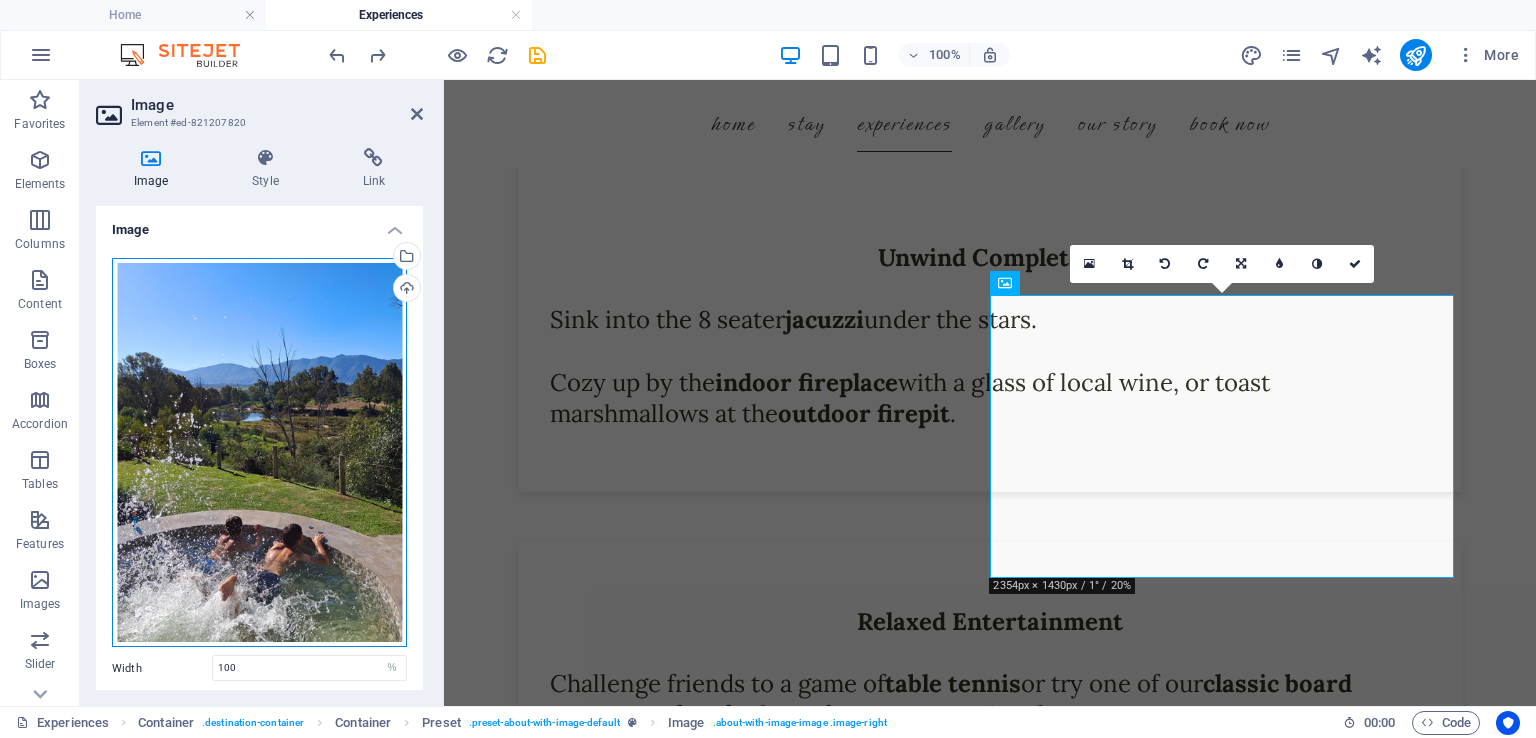 click on "Drag files here, click to choose files or select files from Files or our free stock photos & videos" at bounding box center [259, 453] 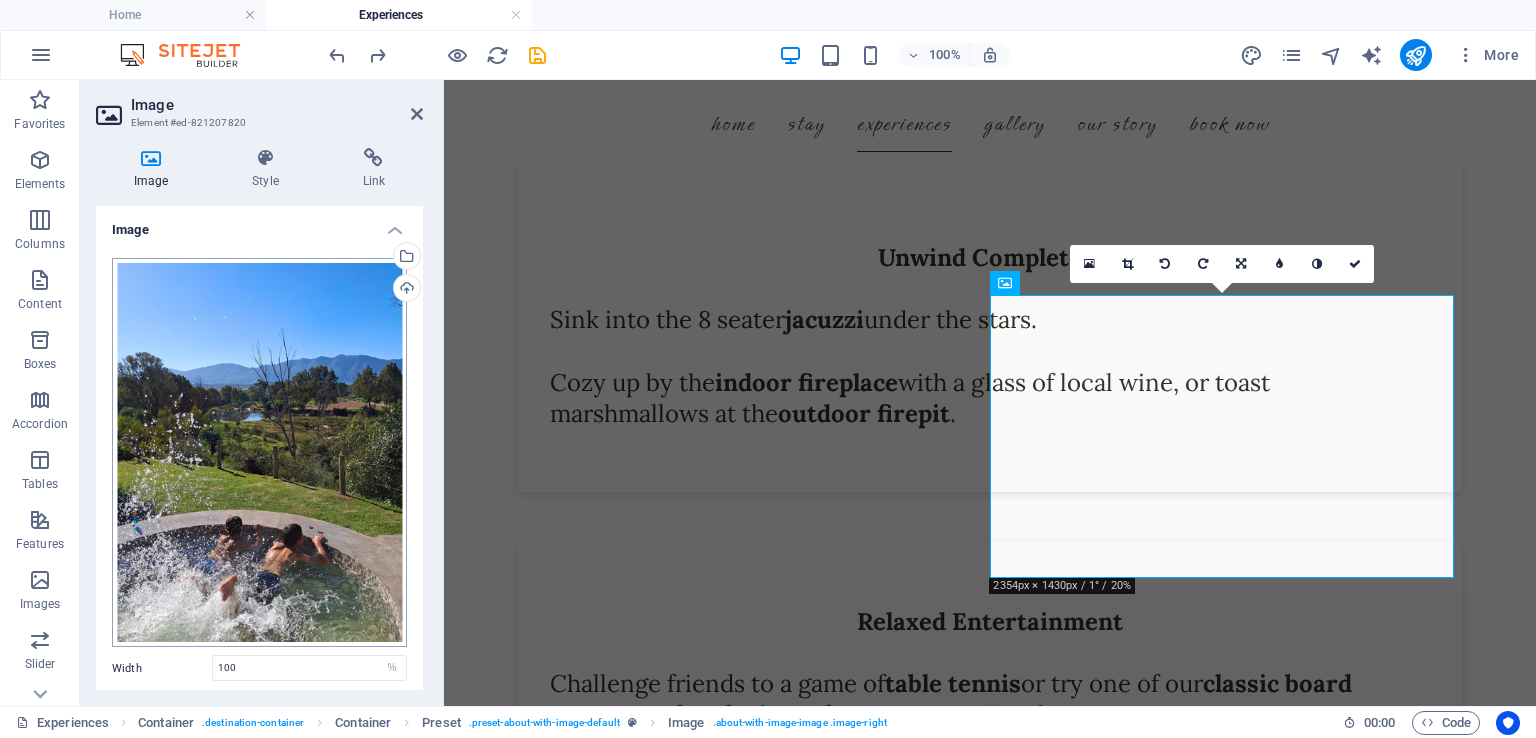 click on "www.riverhide.co.za Home Experiences Favorites Elements Columns Content Boxes Accordion Tables Features Images Slider Header Footer Forms Marketing Collections
Drag here to replace the existing content. Press “Ctrl” if you want to create a new element.
Container   H2   Preset   Container   Menu Bar   Slider 95% More Home Container . destination-container Container Preset . preset-about-with-image-default Image . about-with-image-image .image-right 00 : 00 Code Favorites Elements Columns Content Boxes Accordion Tables Features Images Slider Header Footer Forms Marketing Collections Image Element #ed-821207820 Image Style Link Image Drag files here, click to choose files or select files from Files or our free stock photos & videos Select files from the file manager, stock photos, or upload file(s) Upload Width 100 Default auto px rem % em vh vw Fit image Height Default auto px Alignment Lazyload %" at bounding box center (768, 369) 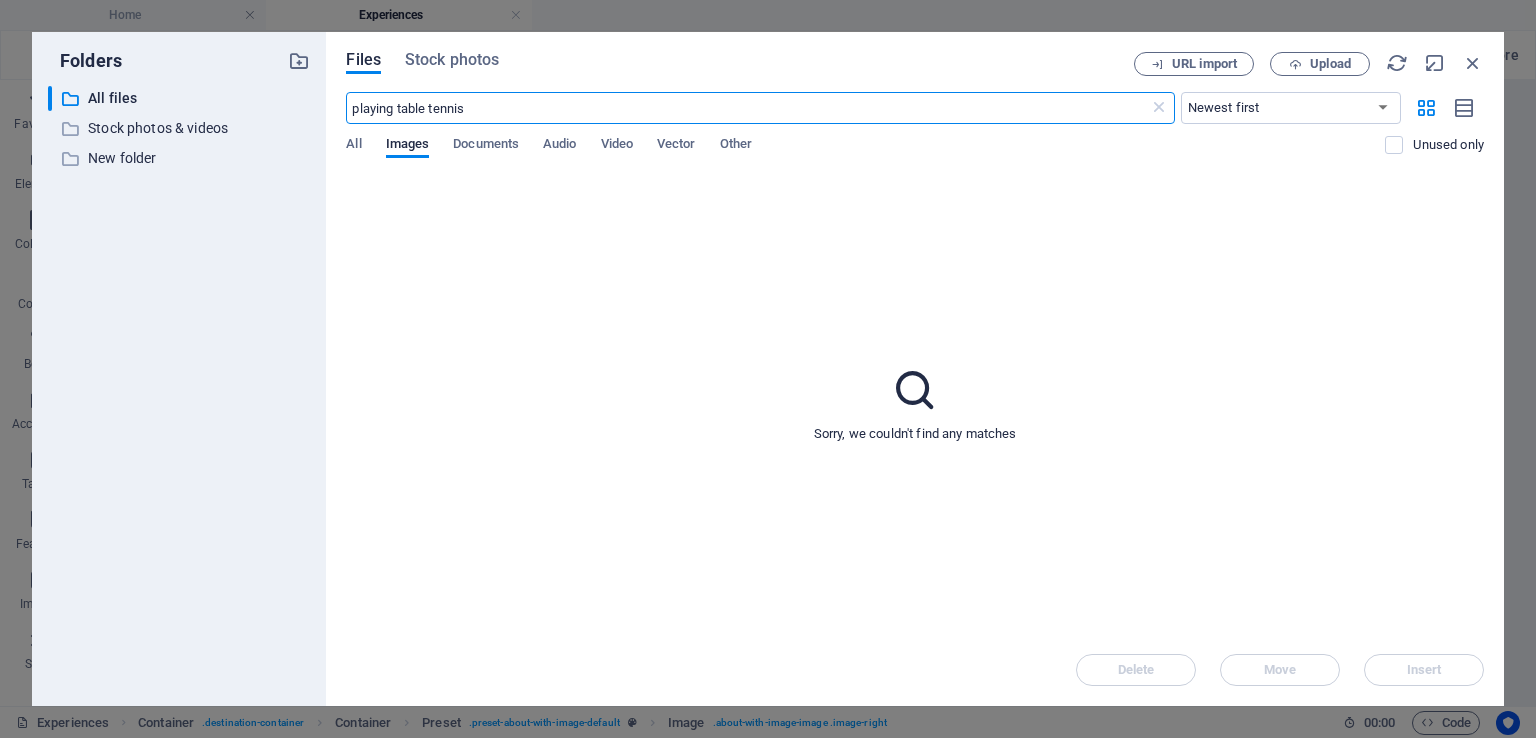 scroll, scrollTop: 3569, scrollLeft: 0, axis: vertical 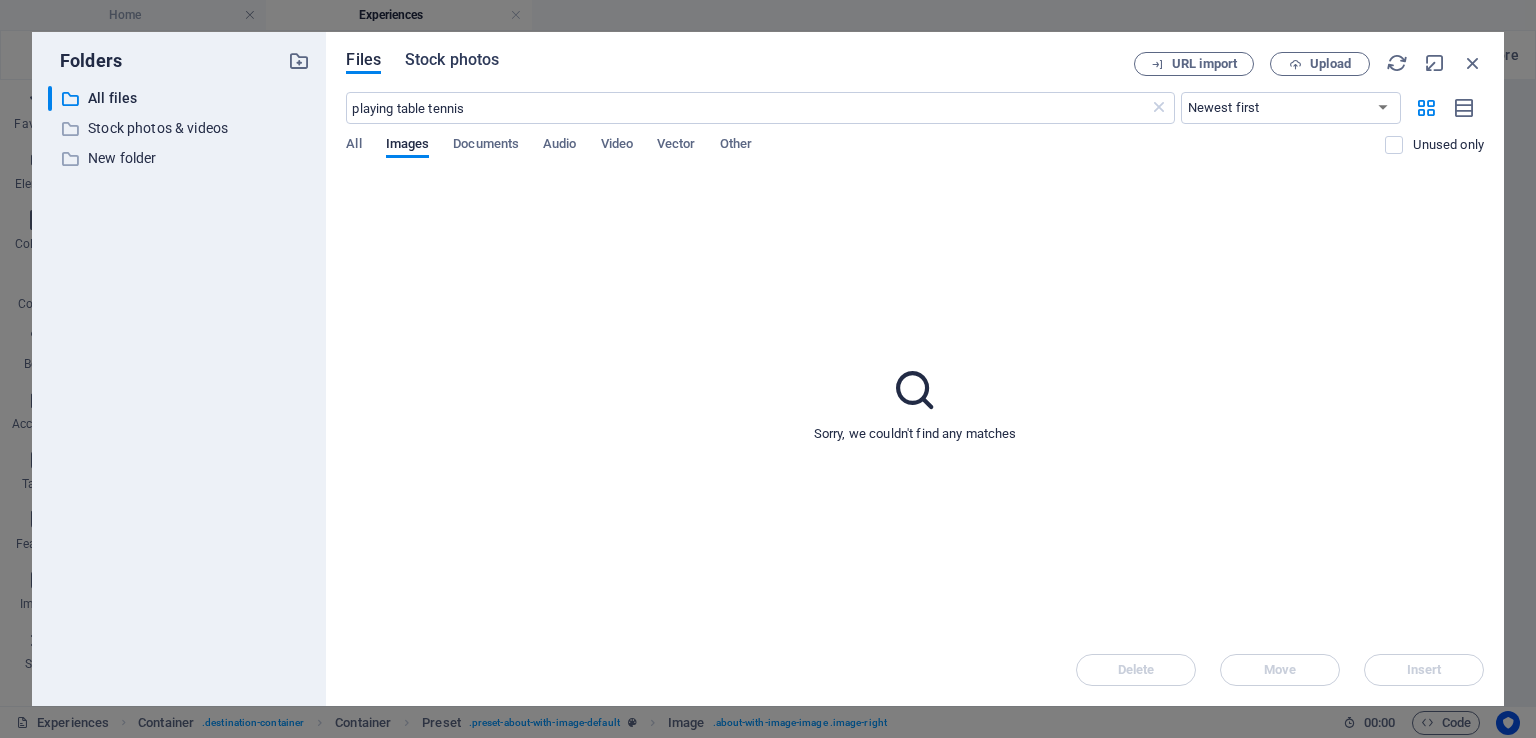 click on "Stock photos" at bounding box center (452, 60) 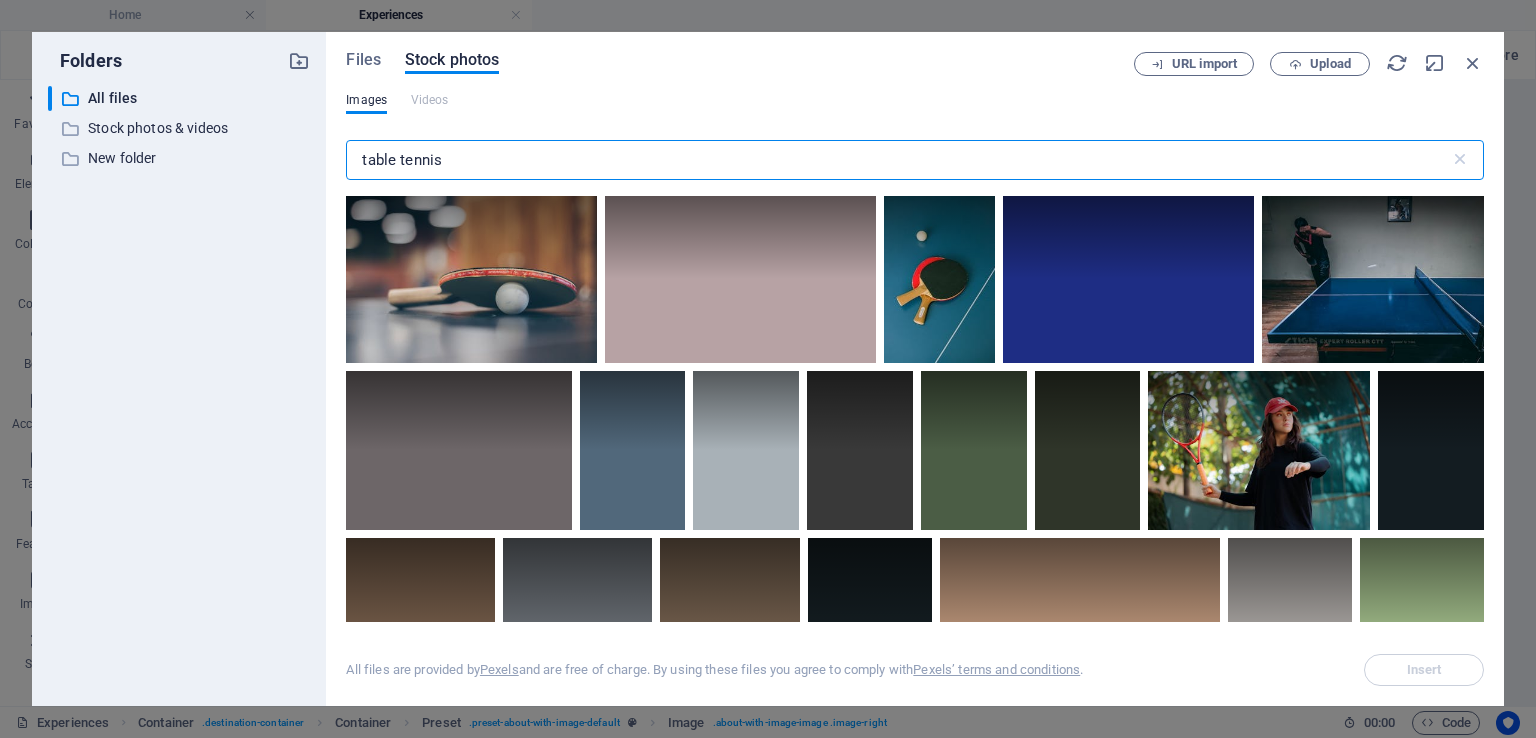 click on "table tennis" at bounding box center [897, 160] 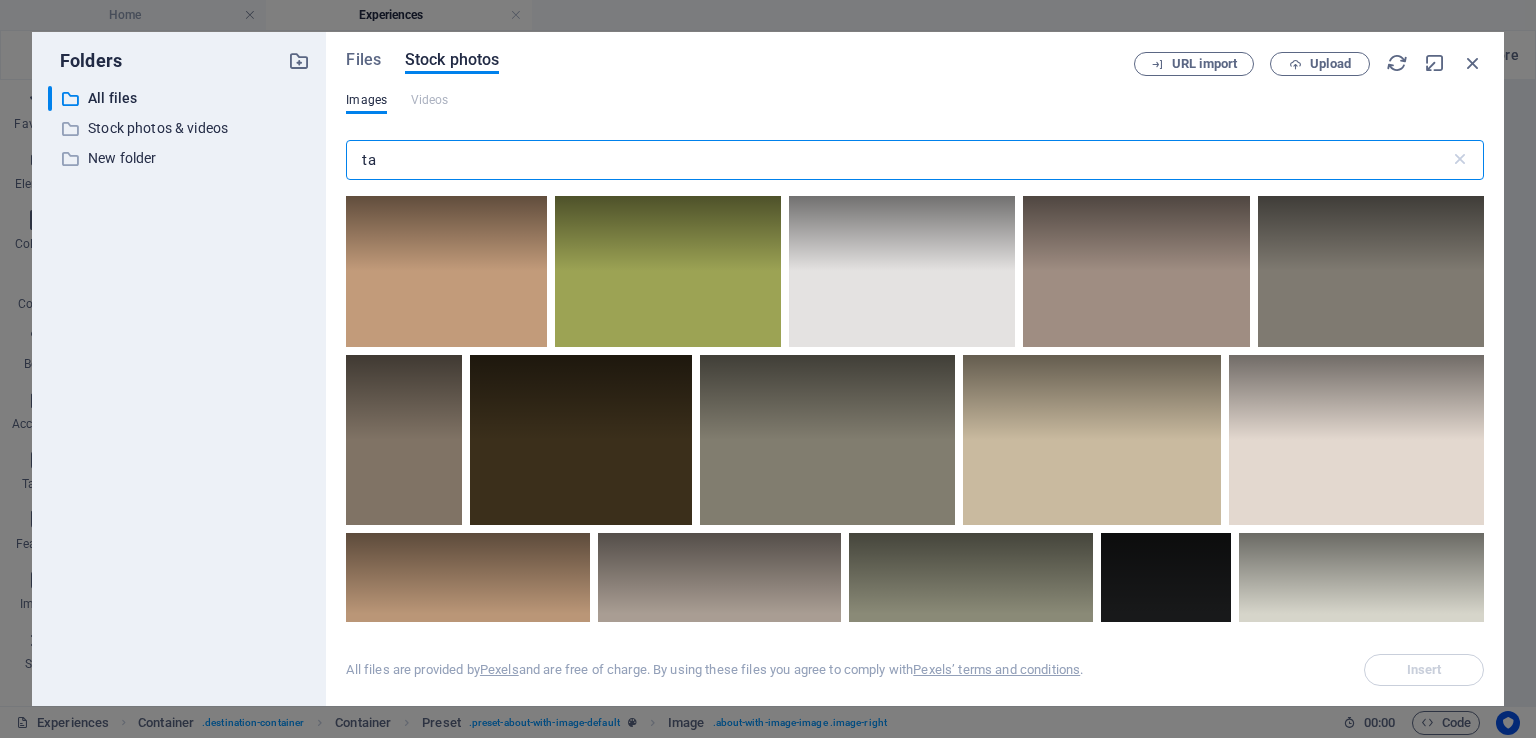 type on "t" 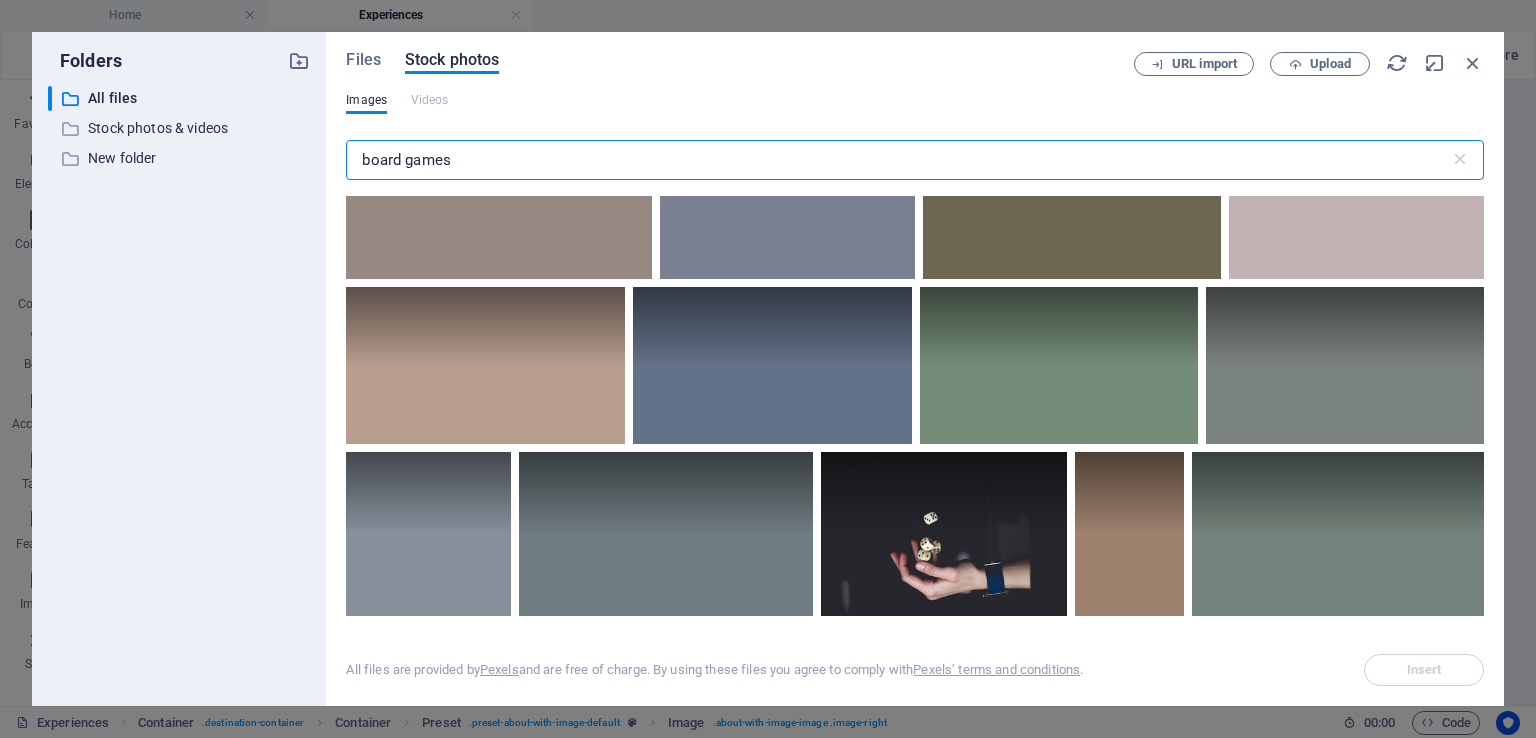 scroll, scrollTop: 0, scrollLeft: 0, axis: both 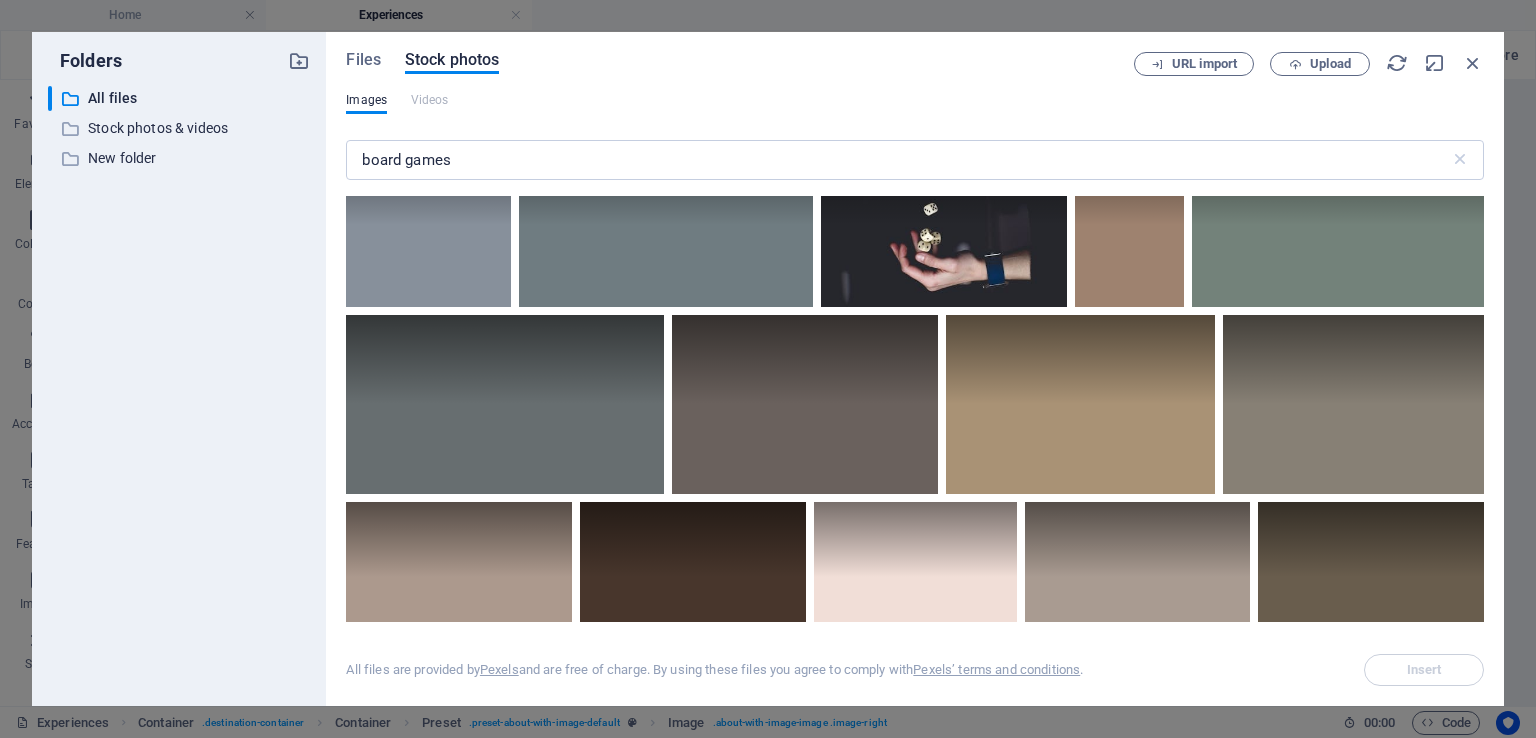 drag, startPoint x: 1484, startPoint y: 237, endPoint x: 1485, endPoint y: 258, distance: 21.023796 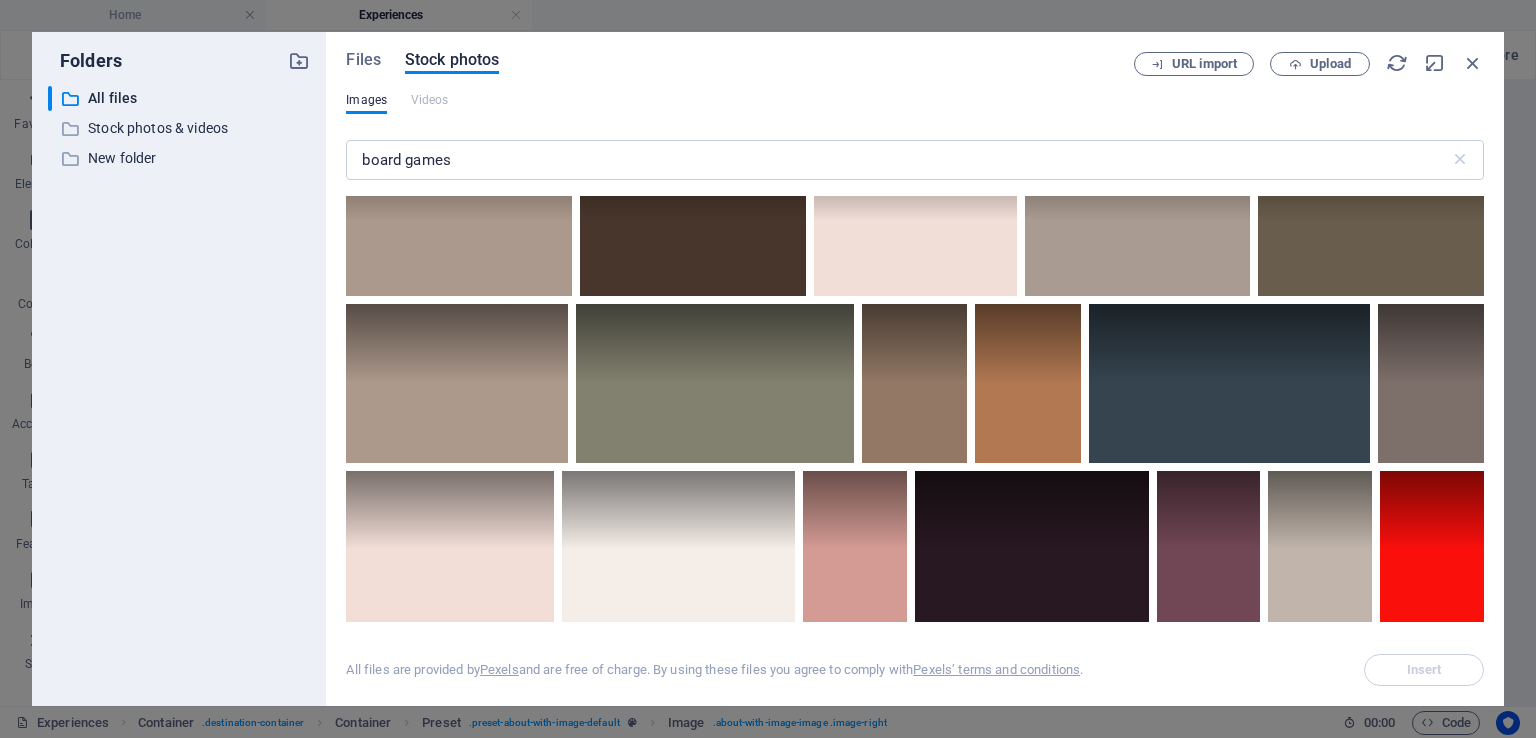 scroll, scrollTop: 753, scrollLeft: 0, axis: vertical 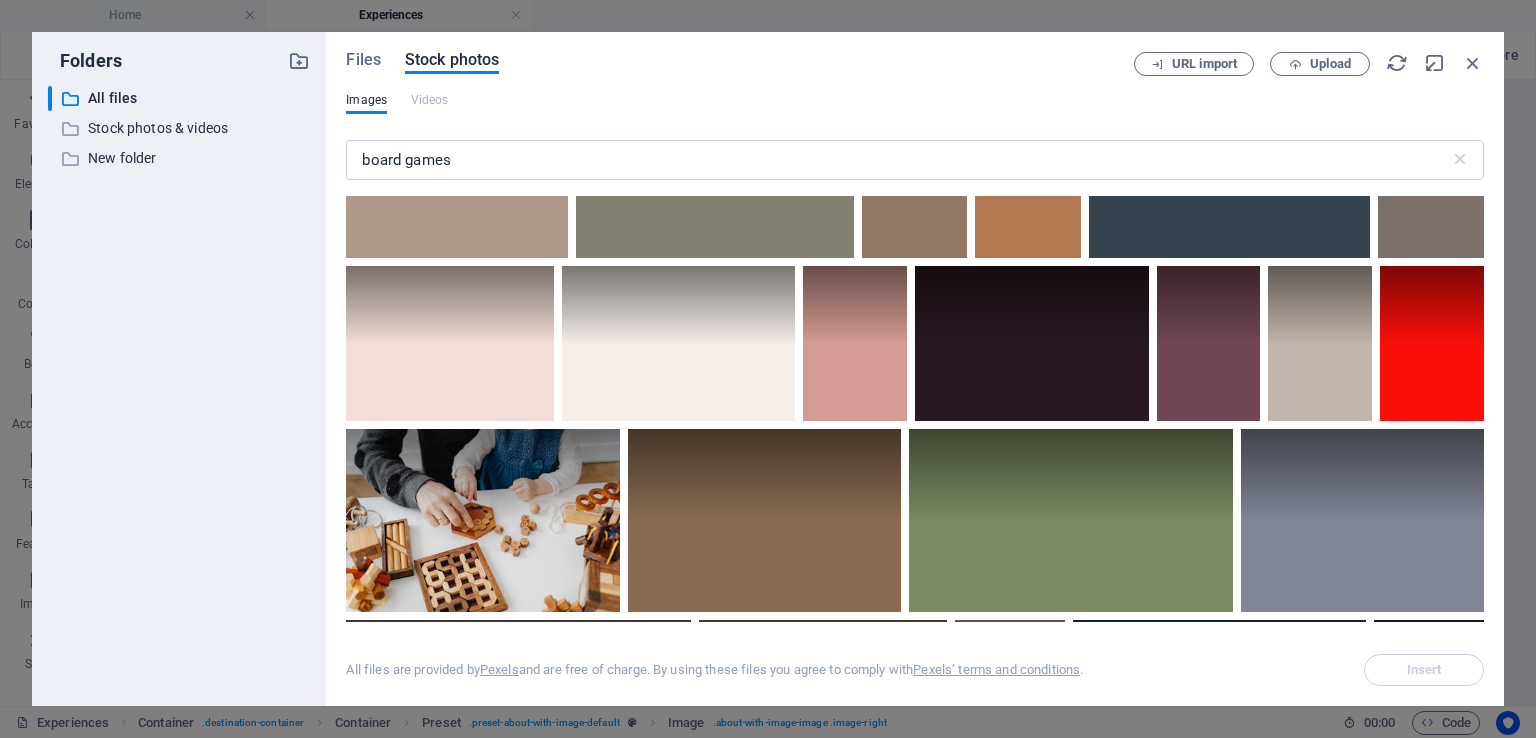 drag, startPoint x: 1484, startPoint y: 257, endPoint x: 1484, endPoint y: 268, distance: 11 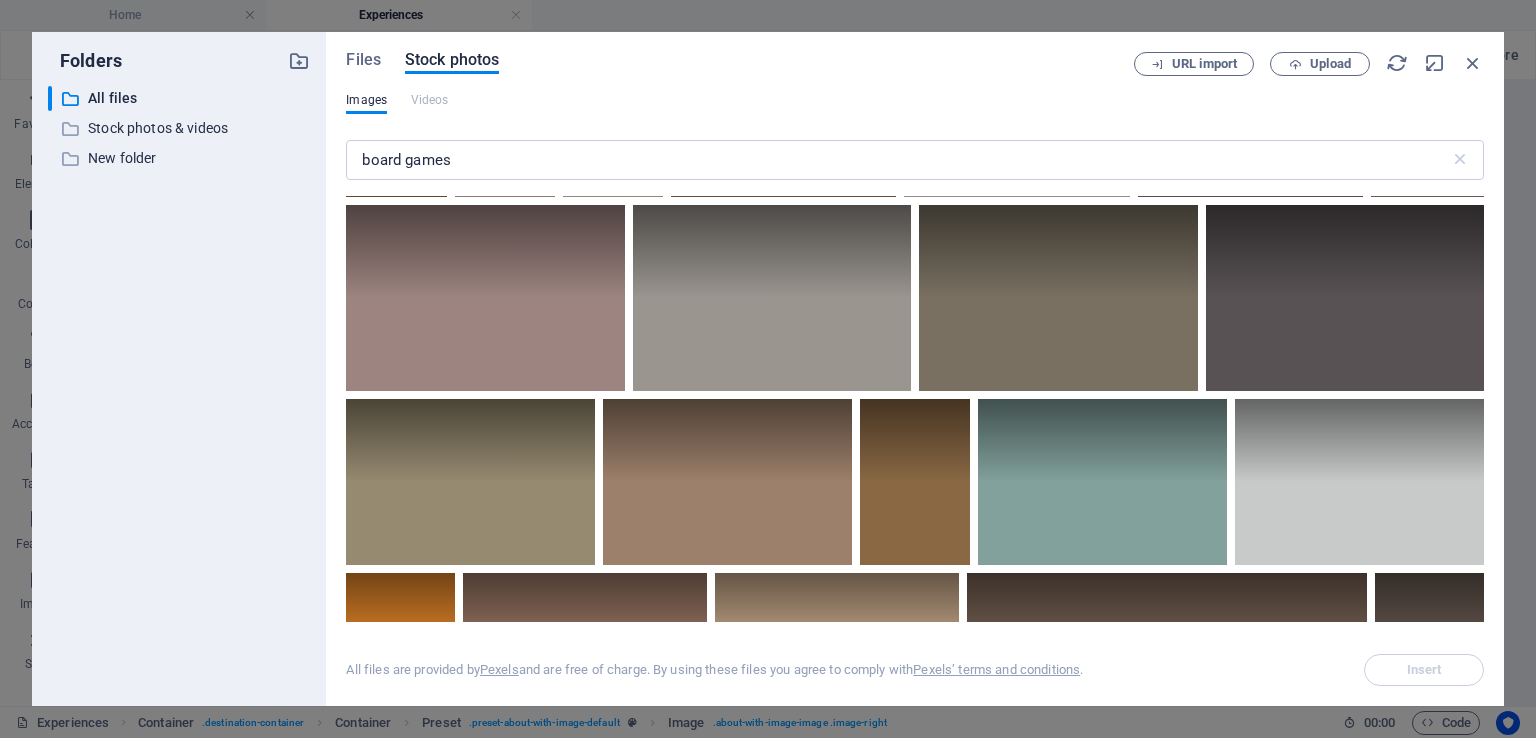 scroll, scrollTop: 0, scrollLeft: 0, axis: both 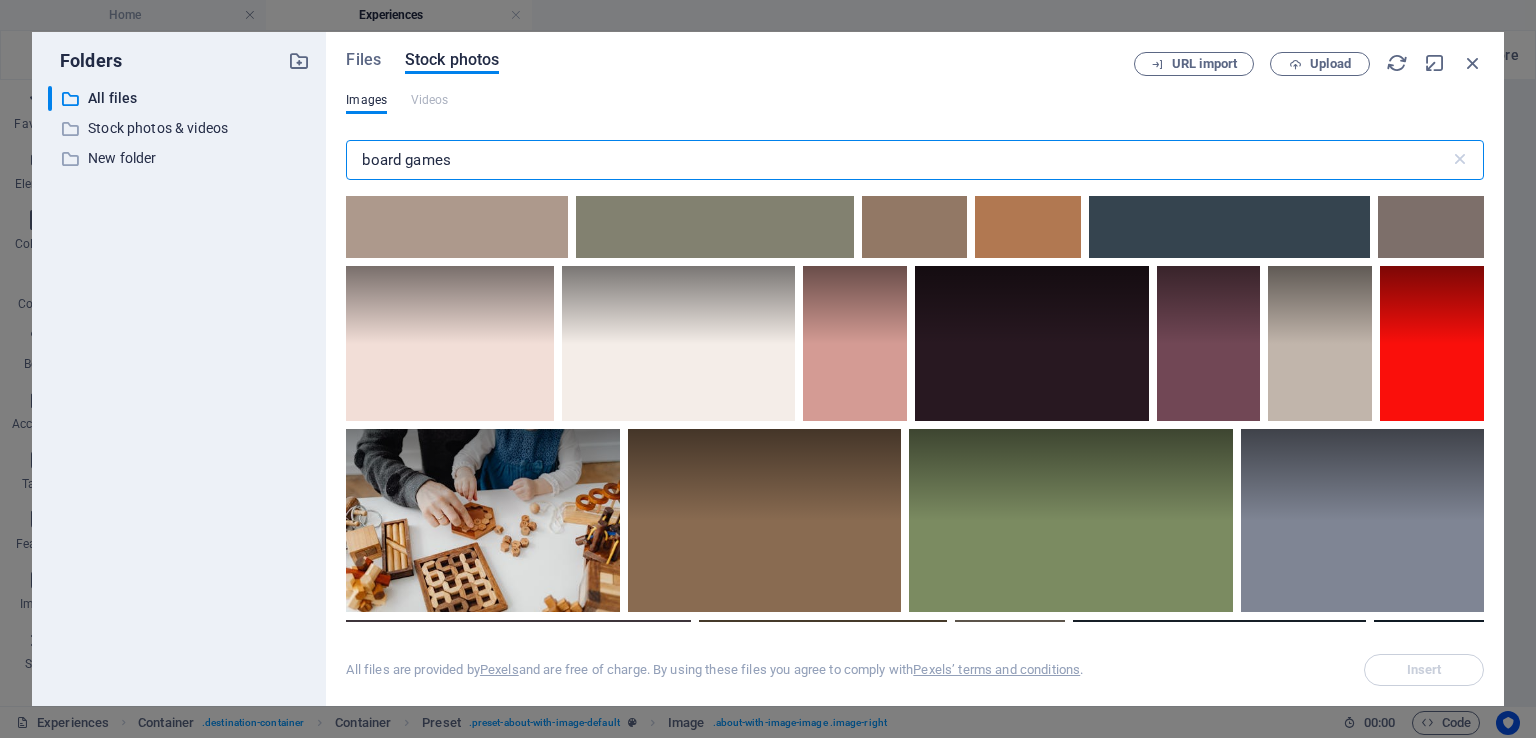click on "board games" at bounding box center (897, 160) 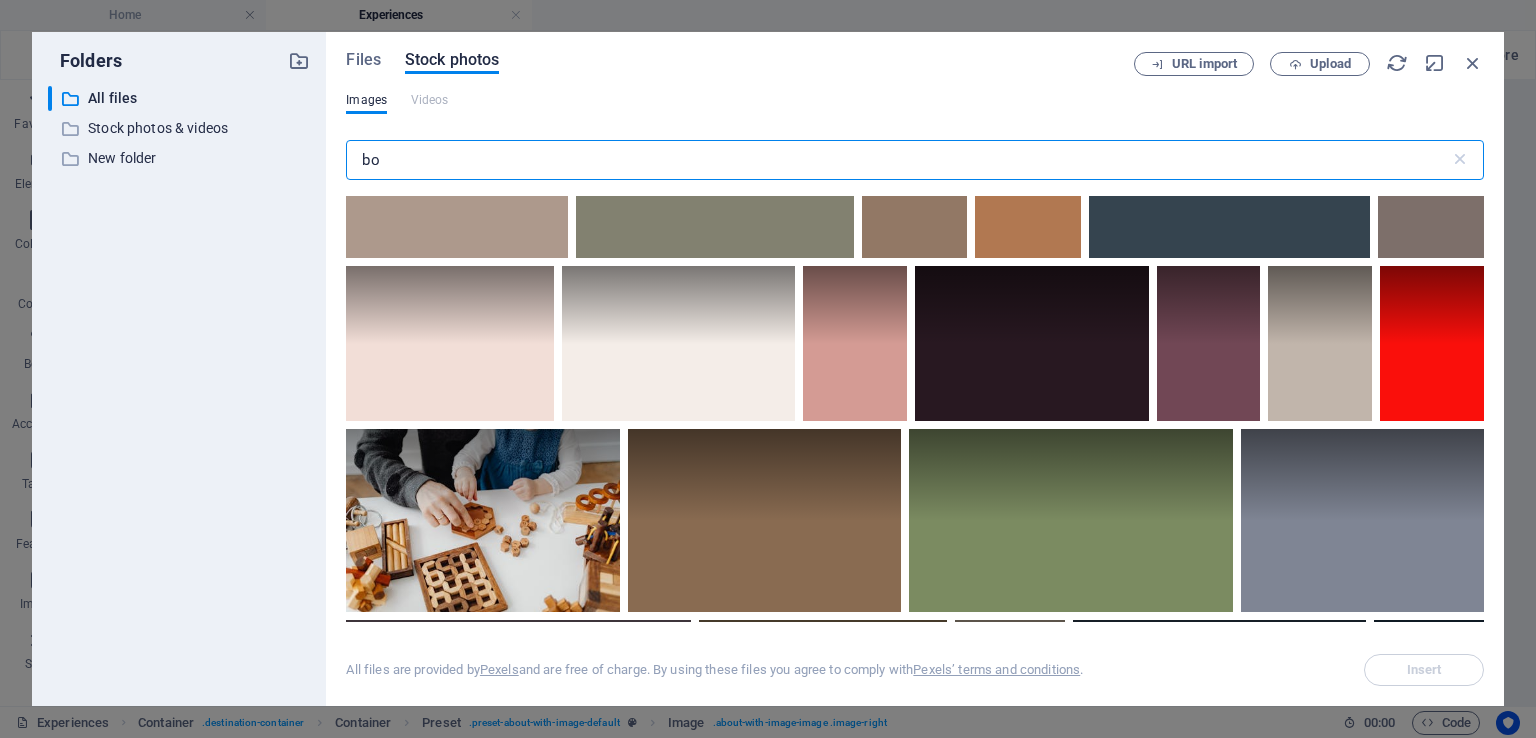 type on "b" 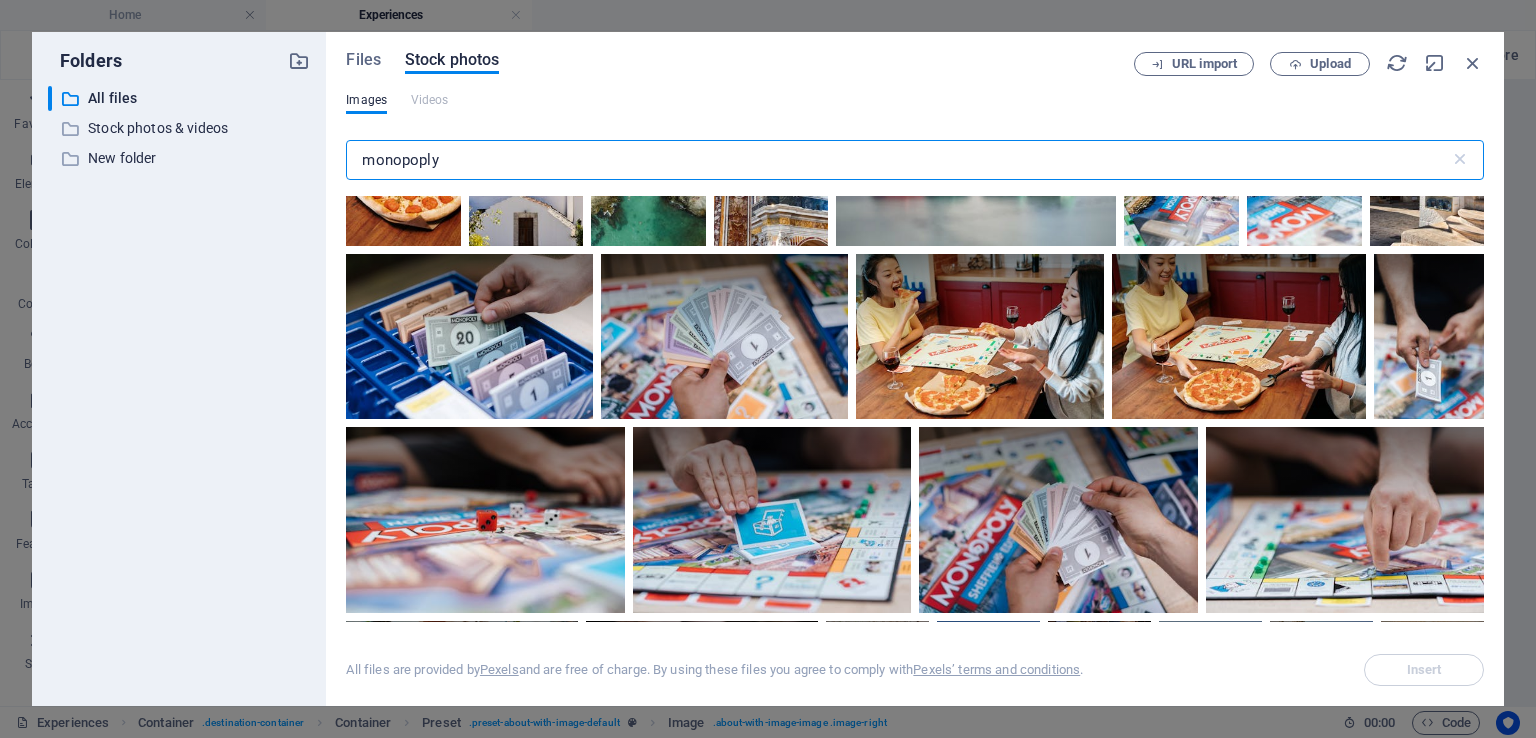 scroll, scrollTop: 960, scrollLeft: 0, axis: vertical 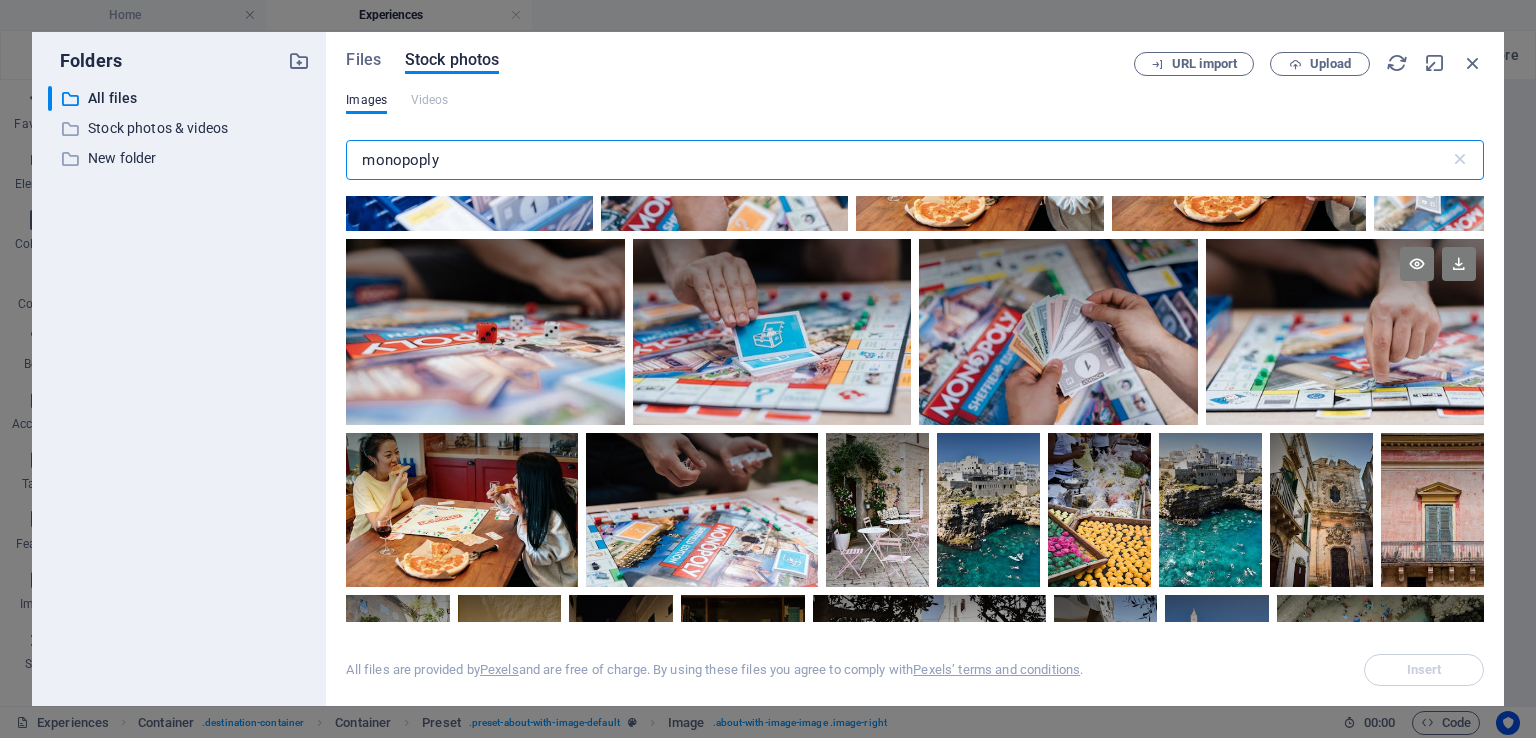 type on "monopoply" 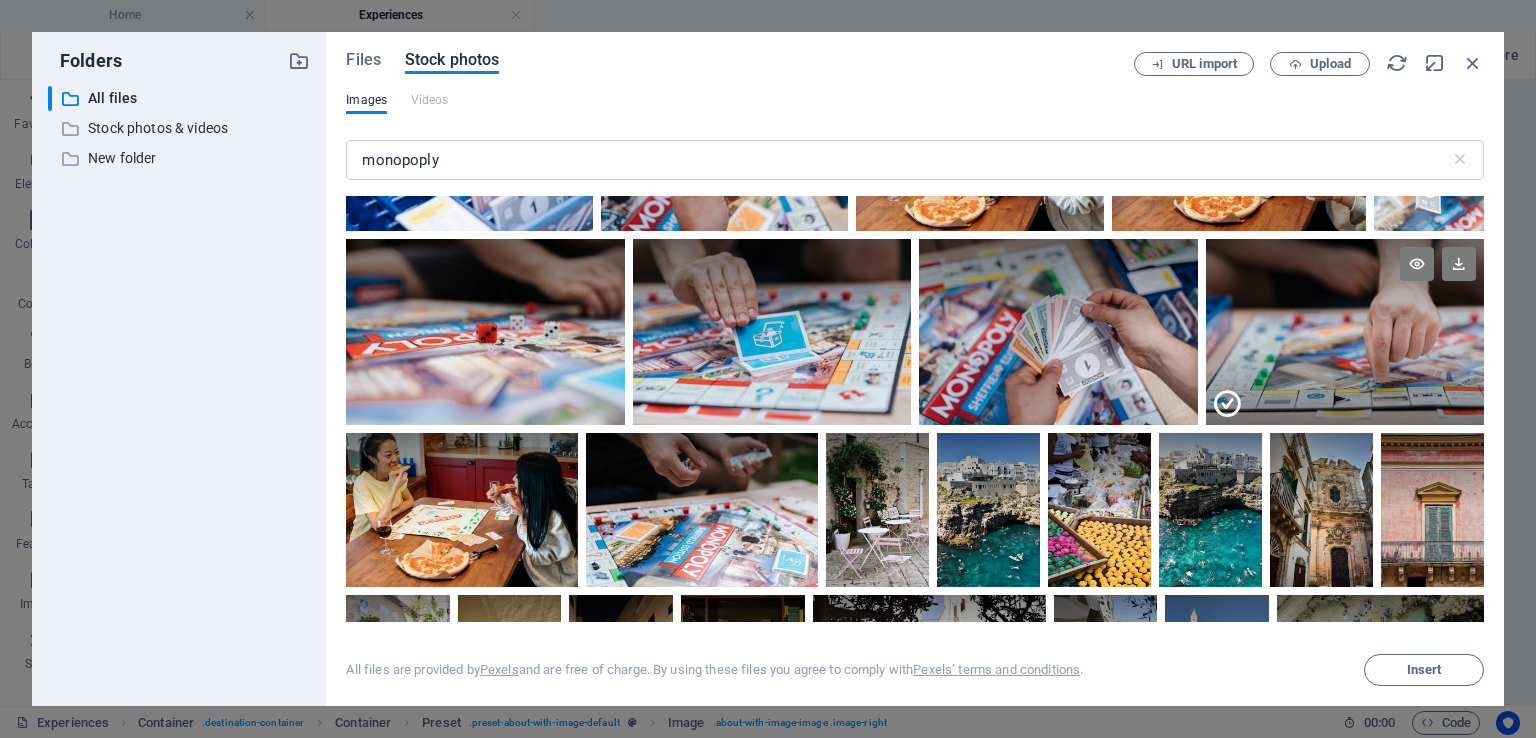 click at bounding box center (1345, 378) 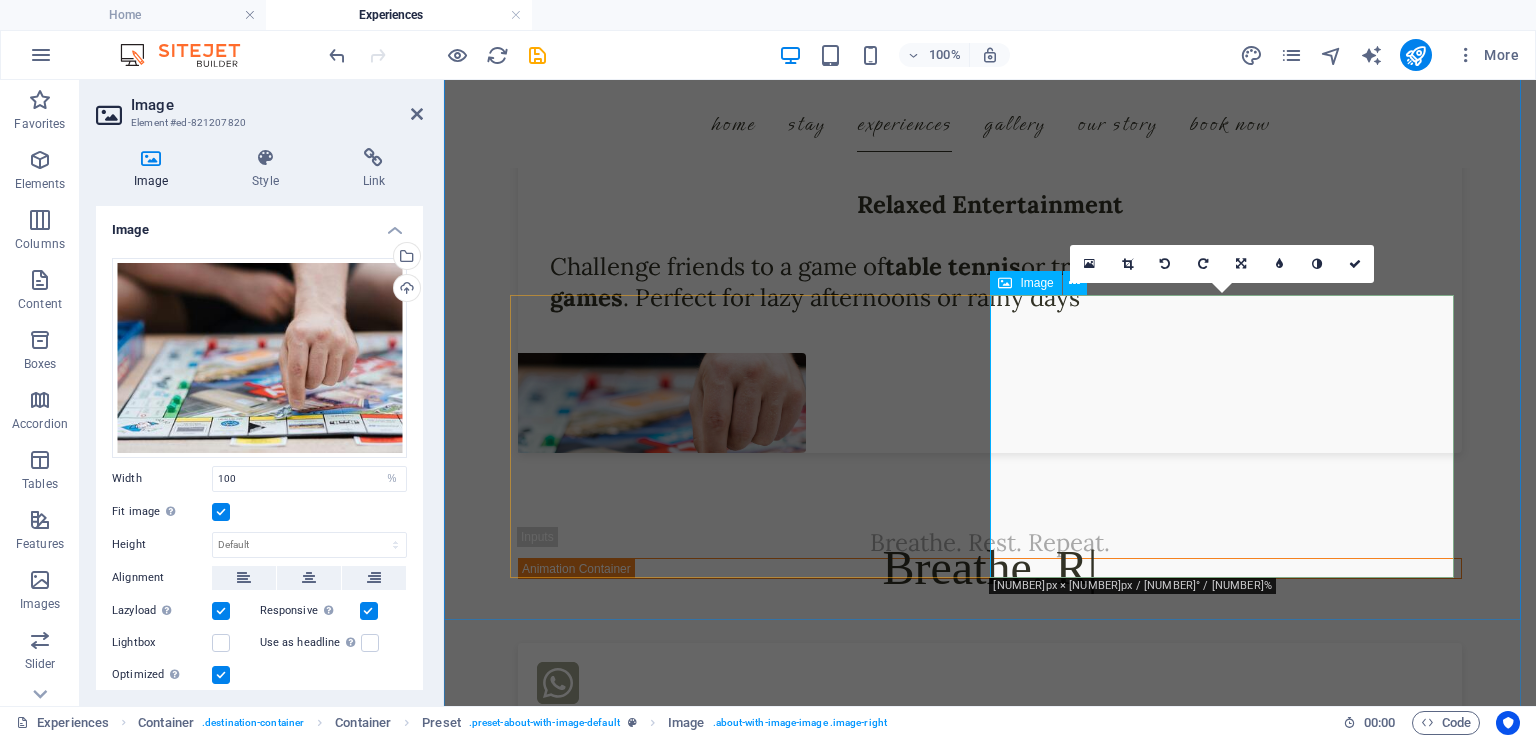 scroll, scrollTop: 3152, scrollLeft: 0, axis: vertical 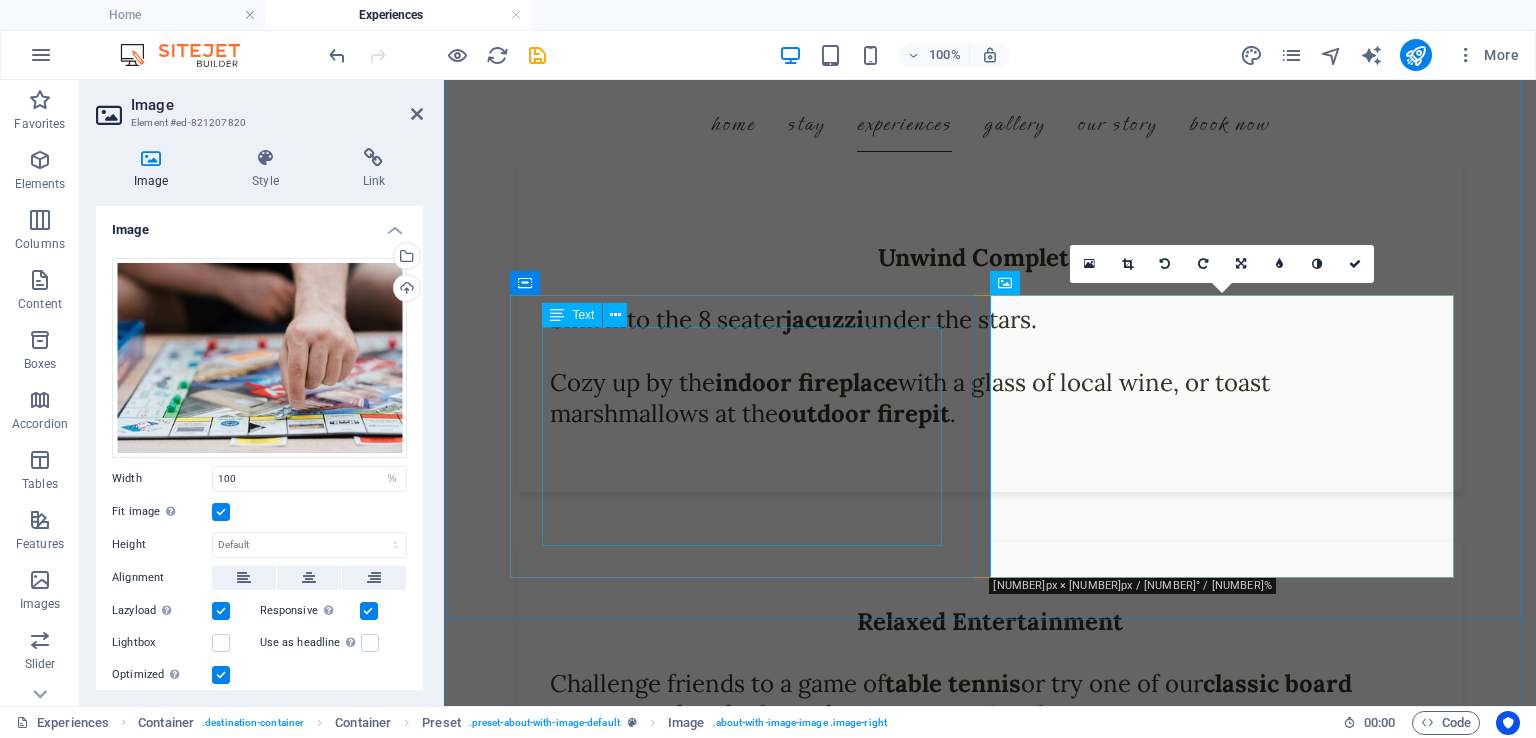 click on "Relaxed Entertainment Challenge friends to a game of  table tennis  or try one of our  classic board games . Perfect for lazy afternoons or rainy days" at bounding box center [990, 652] 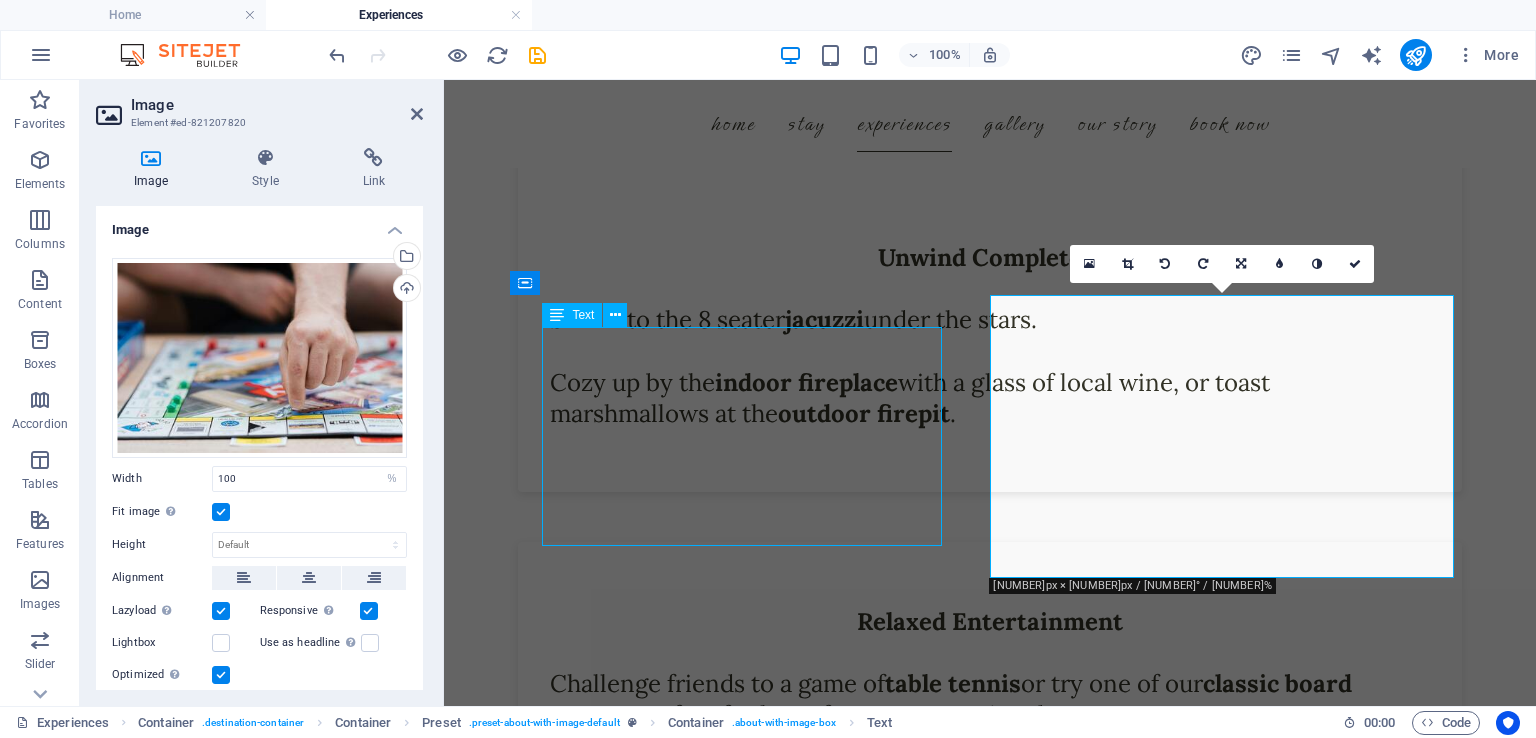 click on "Relaxed Entertainment Challenge friends to a game of  table tennis  or try one of our  classic board games . Perfect for lazy afternoons or rainy days" at bounding box center [990, 652] 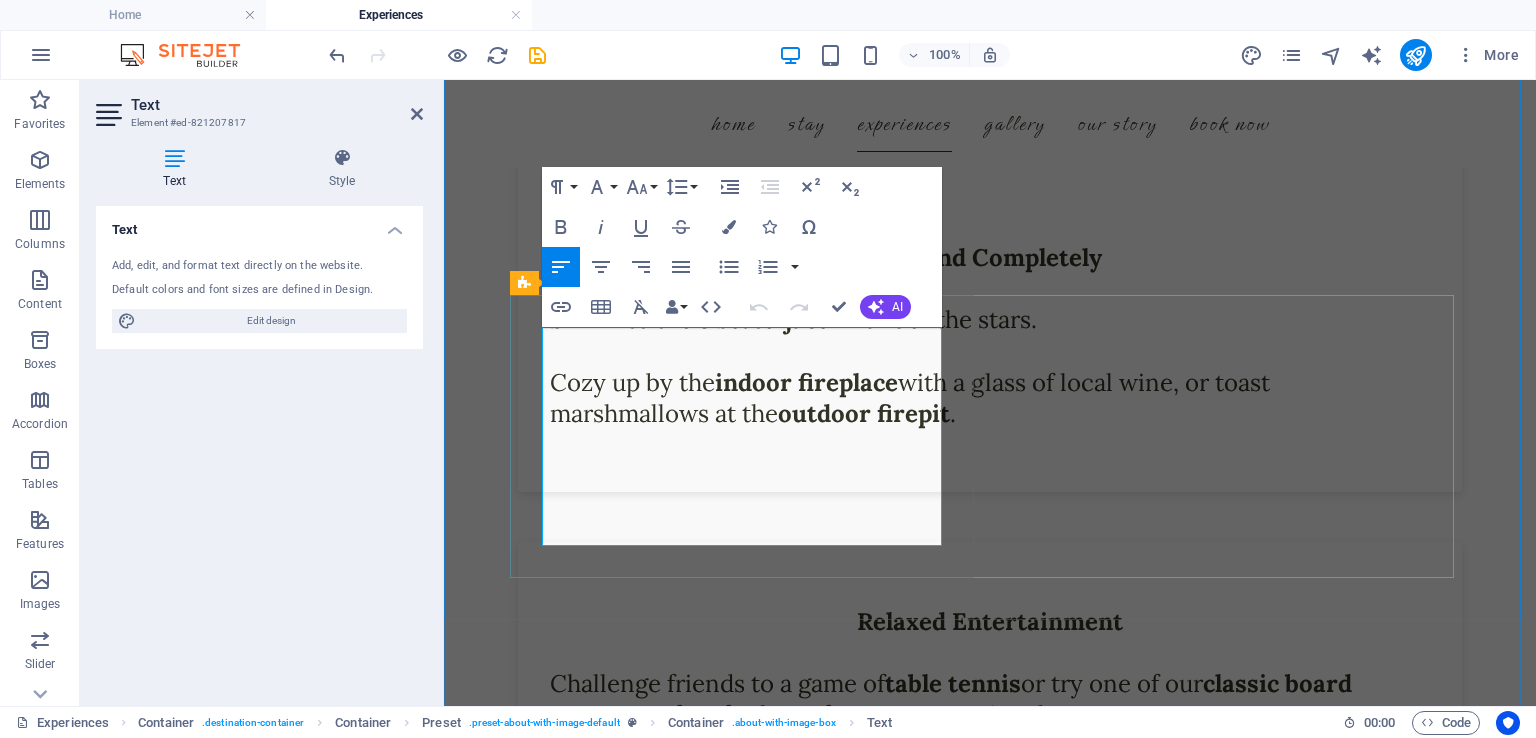 click on "Challenge friends to a game of  table tennis  or try one of our  classic board games . Perfect for lazy afternoons or rainy days" at bounding box center (990, 684) 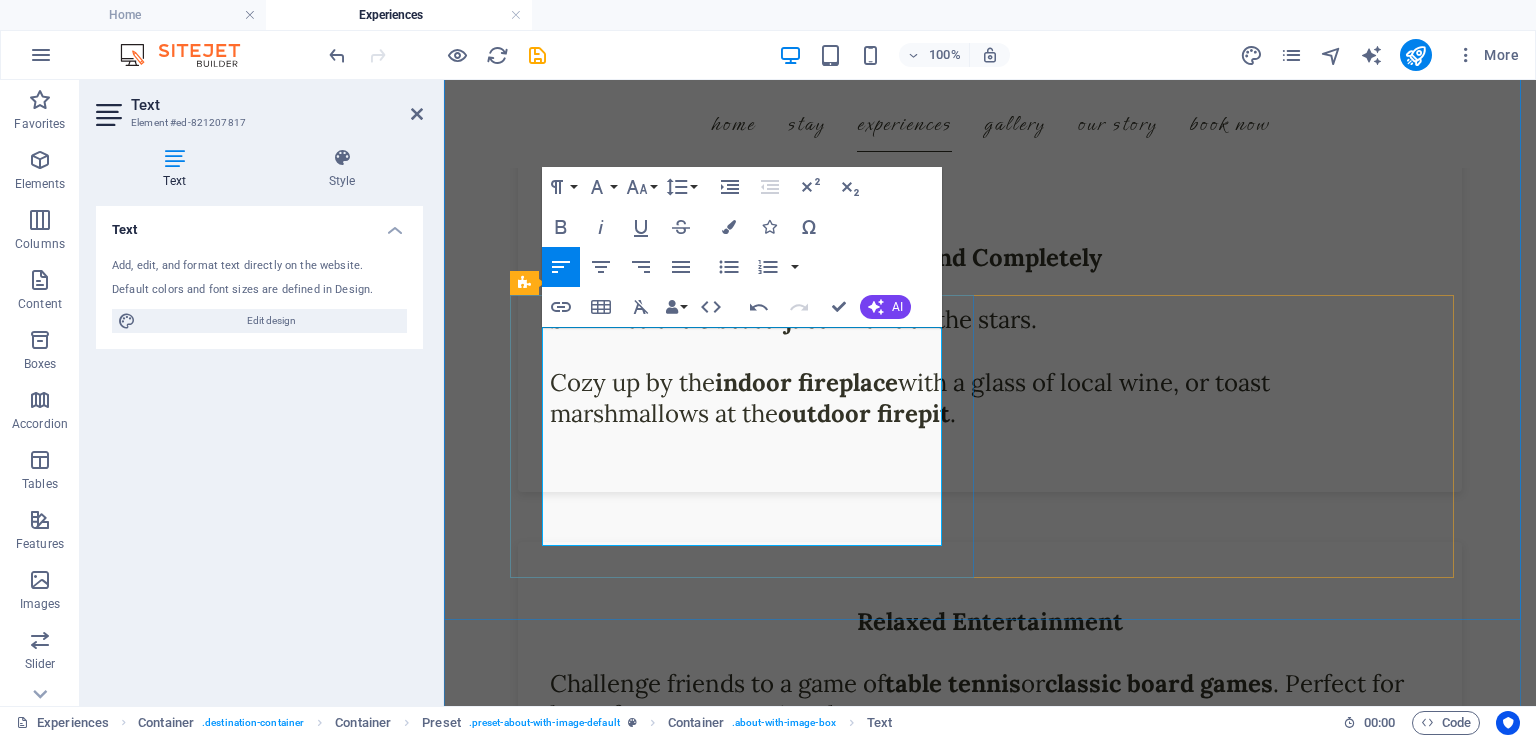 type 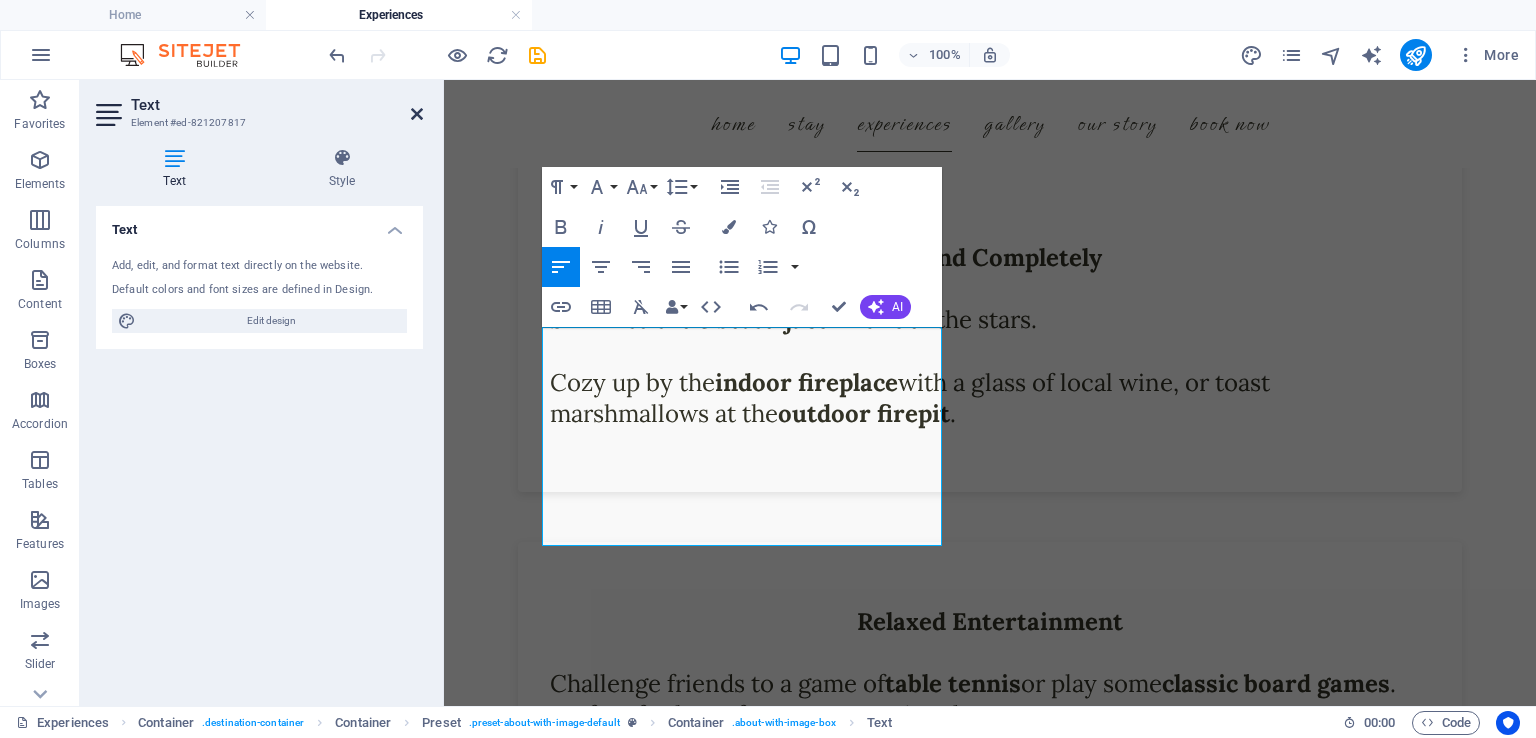click at bounding box center [417, 114] 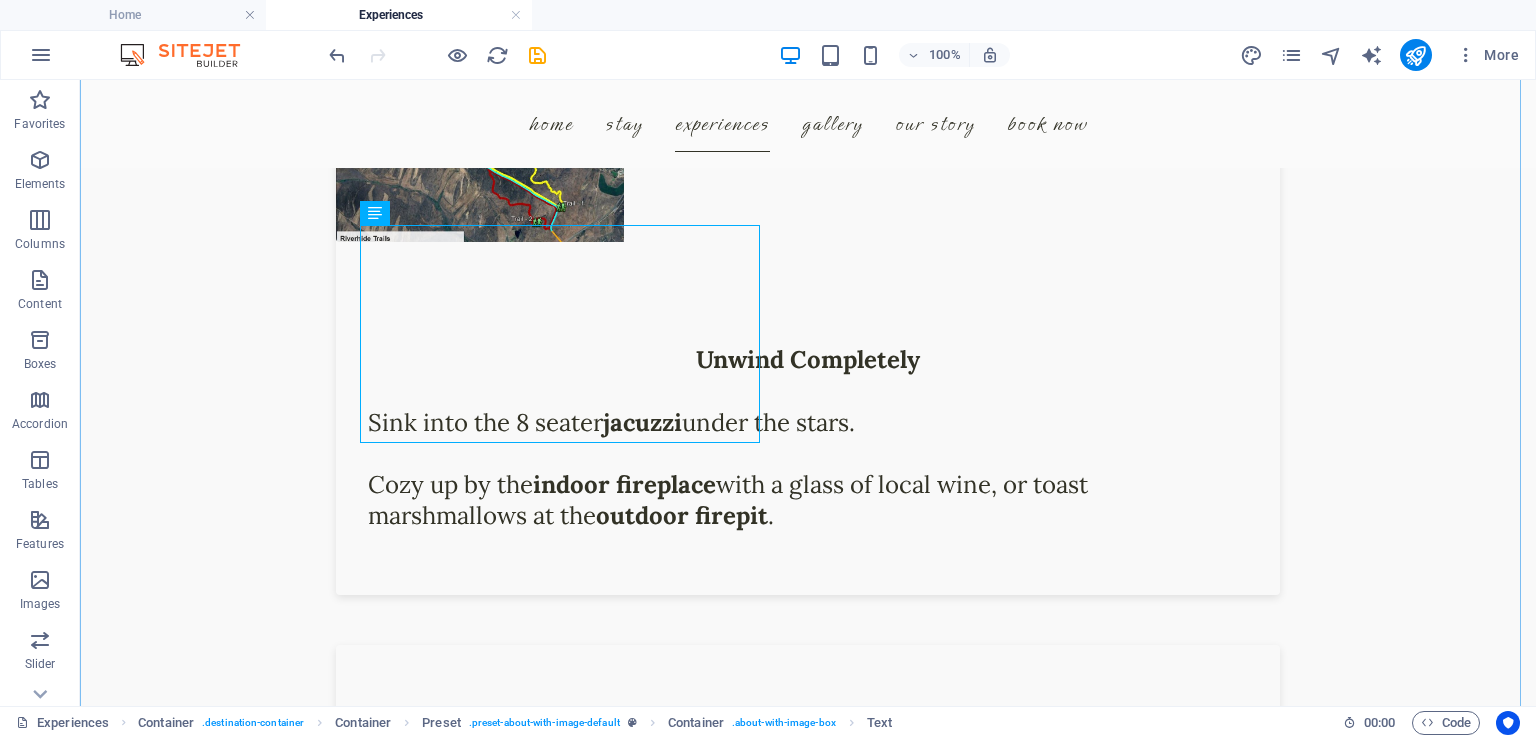 scroll, scrollTop: 3255, scrollLeft: 0, axis: vertical 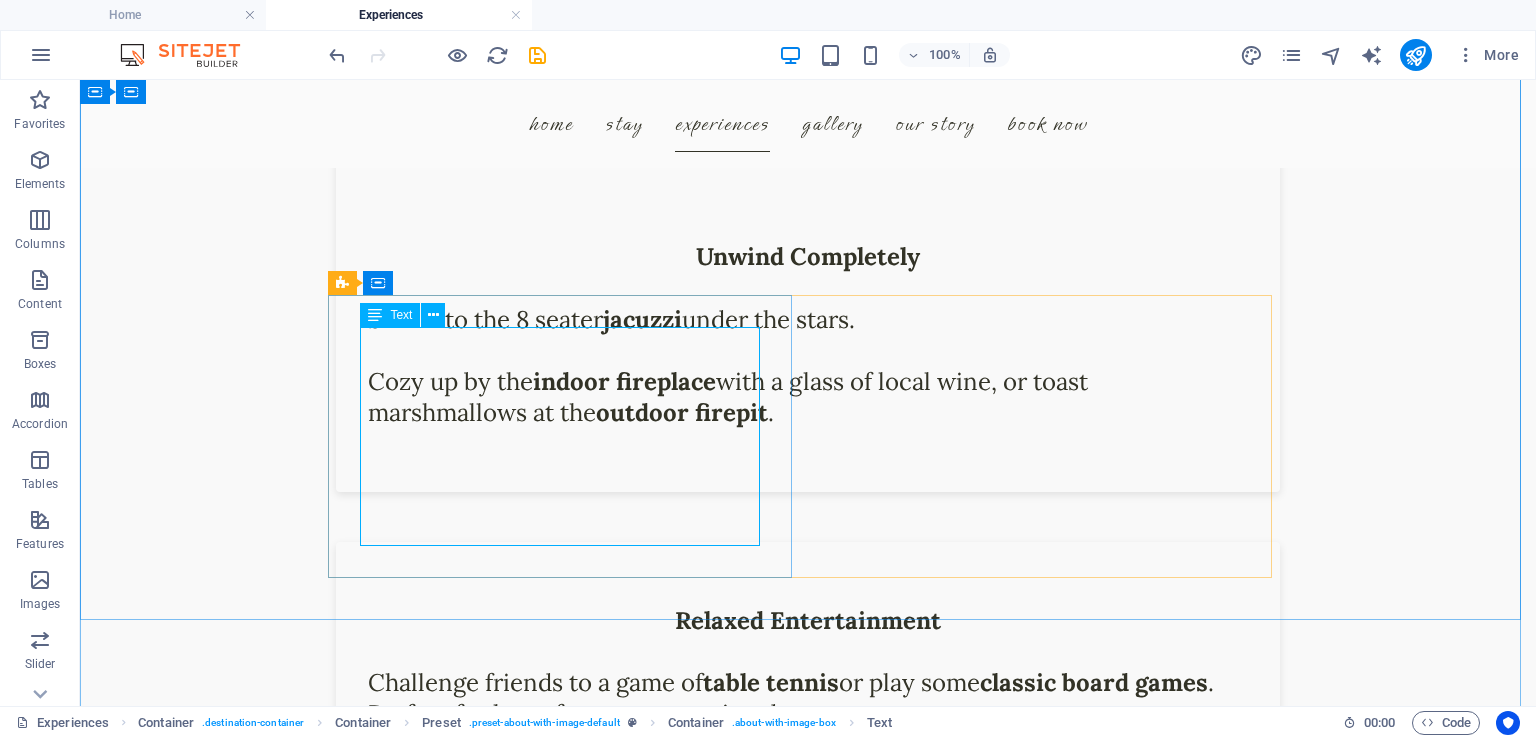 click on "Challenge friends to a game of  table tennis  or play some  classic board games . Perfect for lazy afternoons or rainy days" at bounding box center [808, 652] 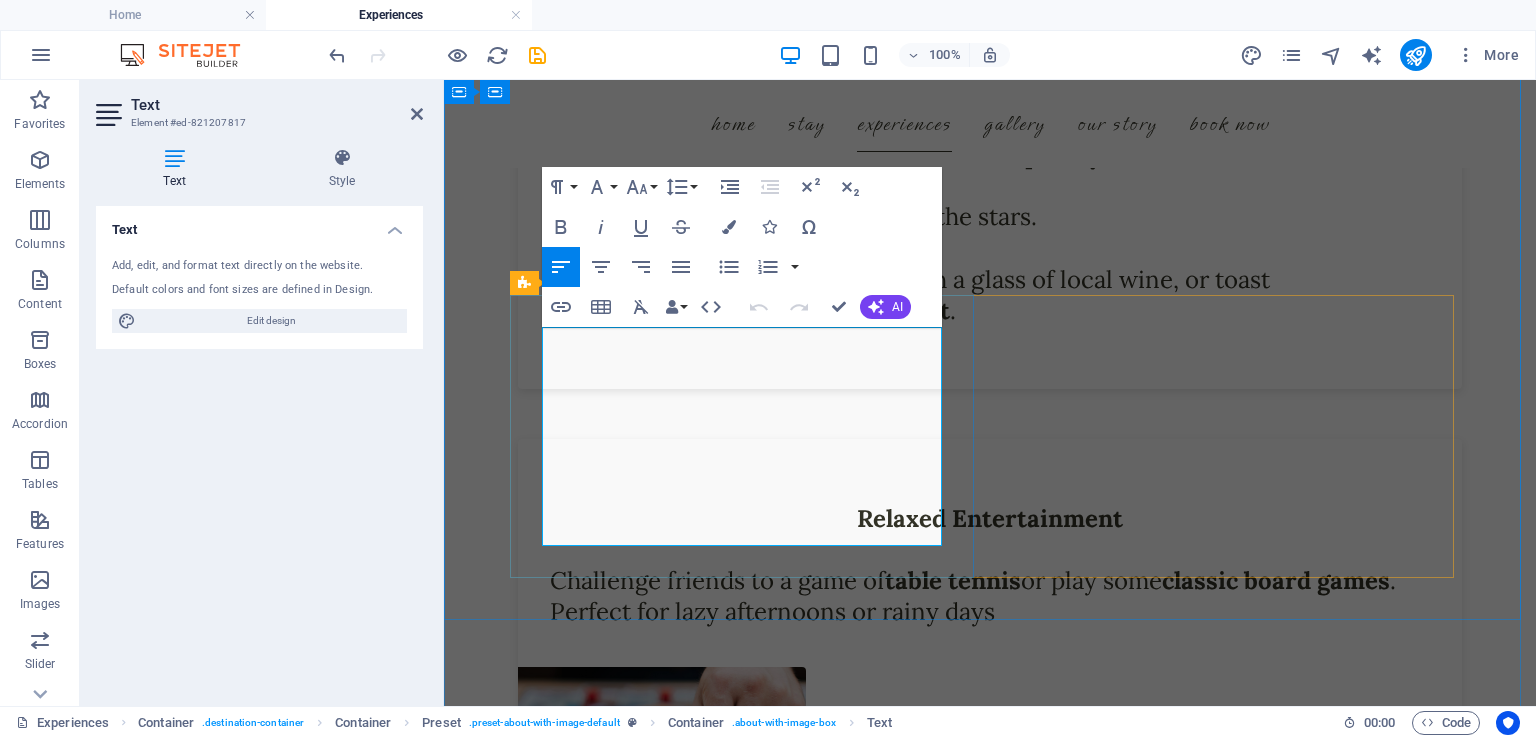 scroll, scrollTop: 3152, scrollLeft: 0, axis: vertical 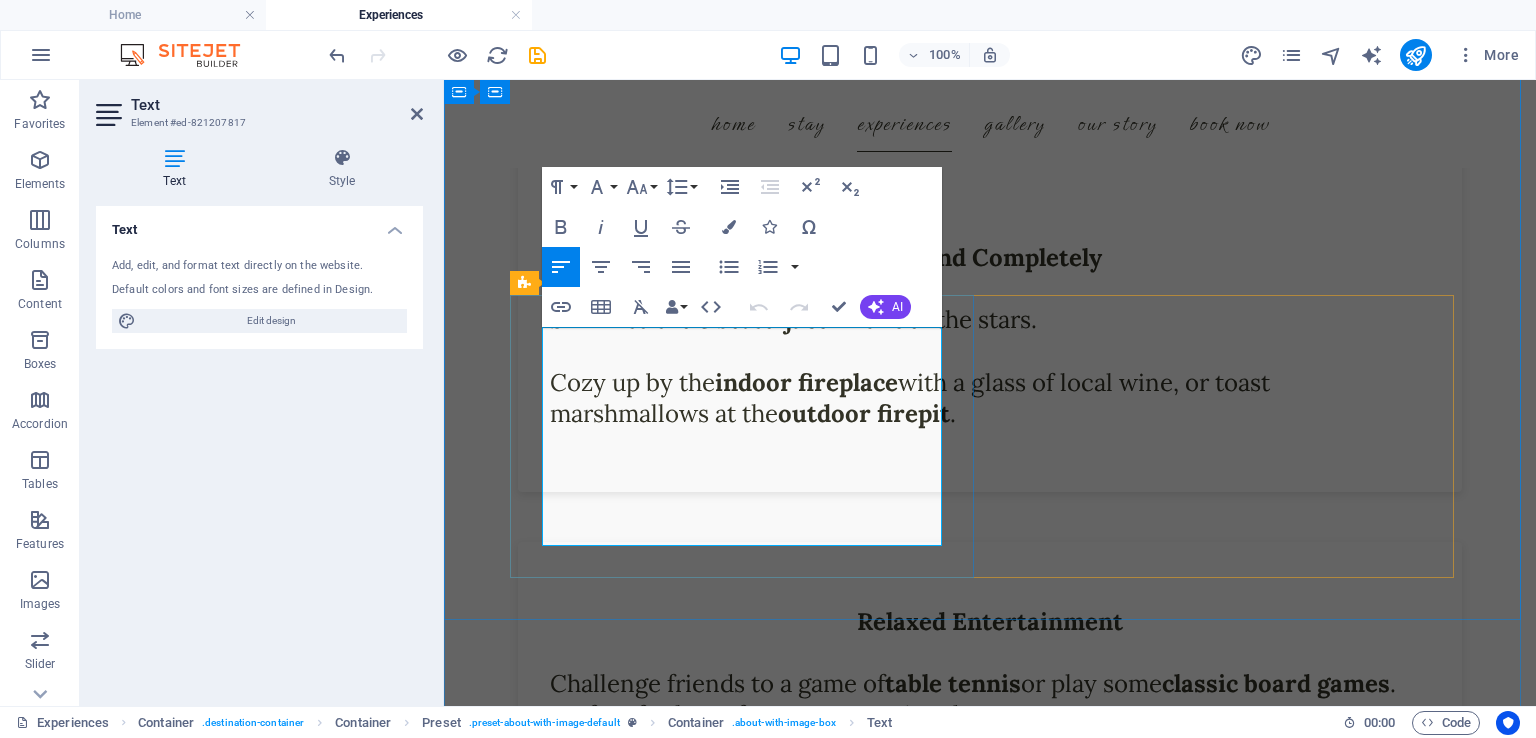 click on "Challenge friends to a game of  table tennis  or play some  classic board games . Perfect for lazy afternoons or rainy days" at bounding box center (990, 684) 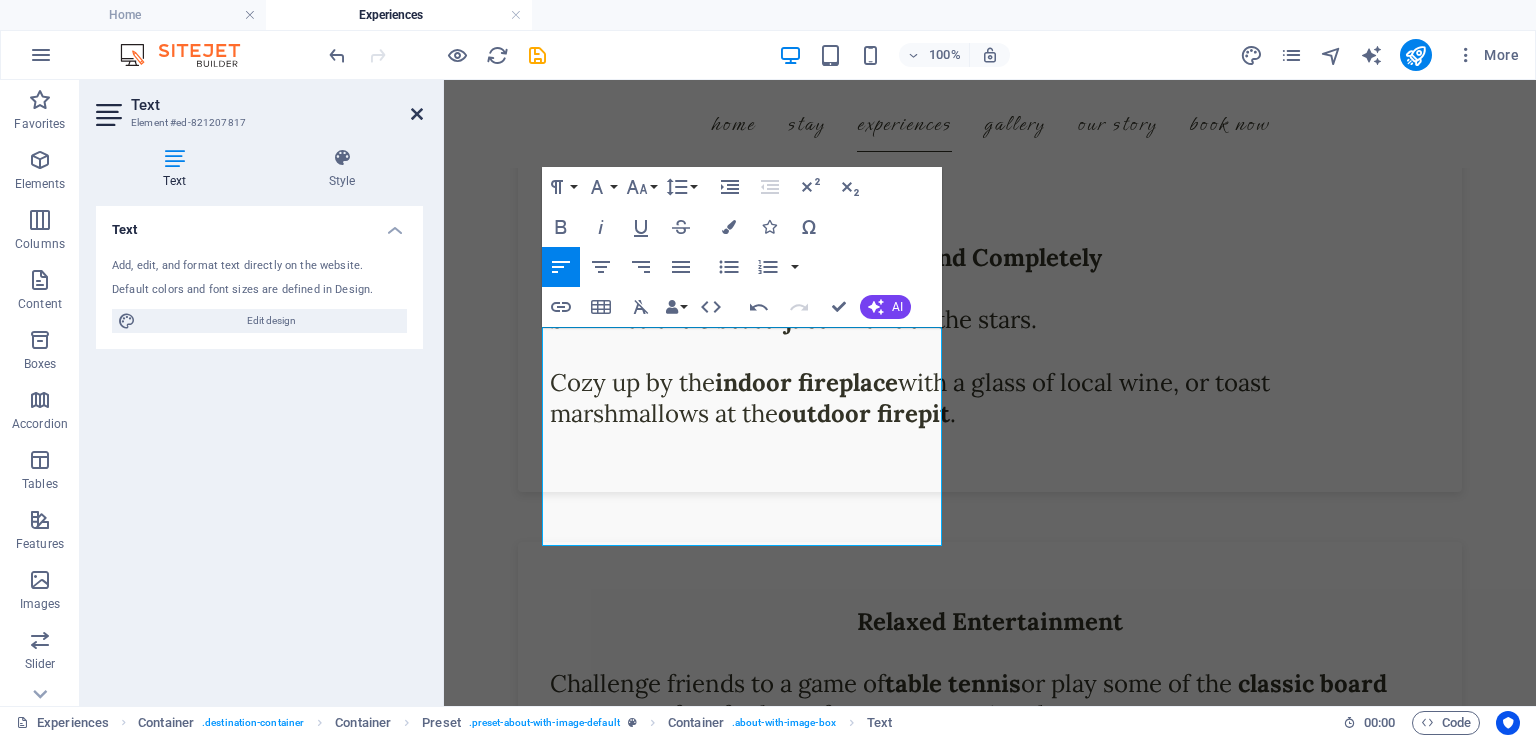 click at bounding box center [417, 114] 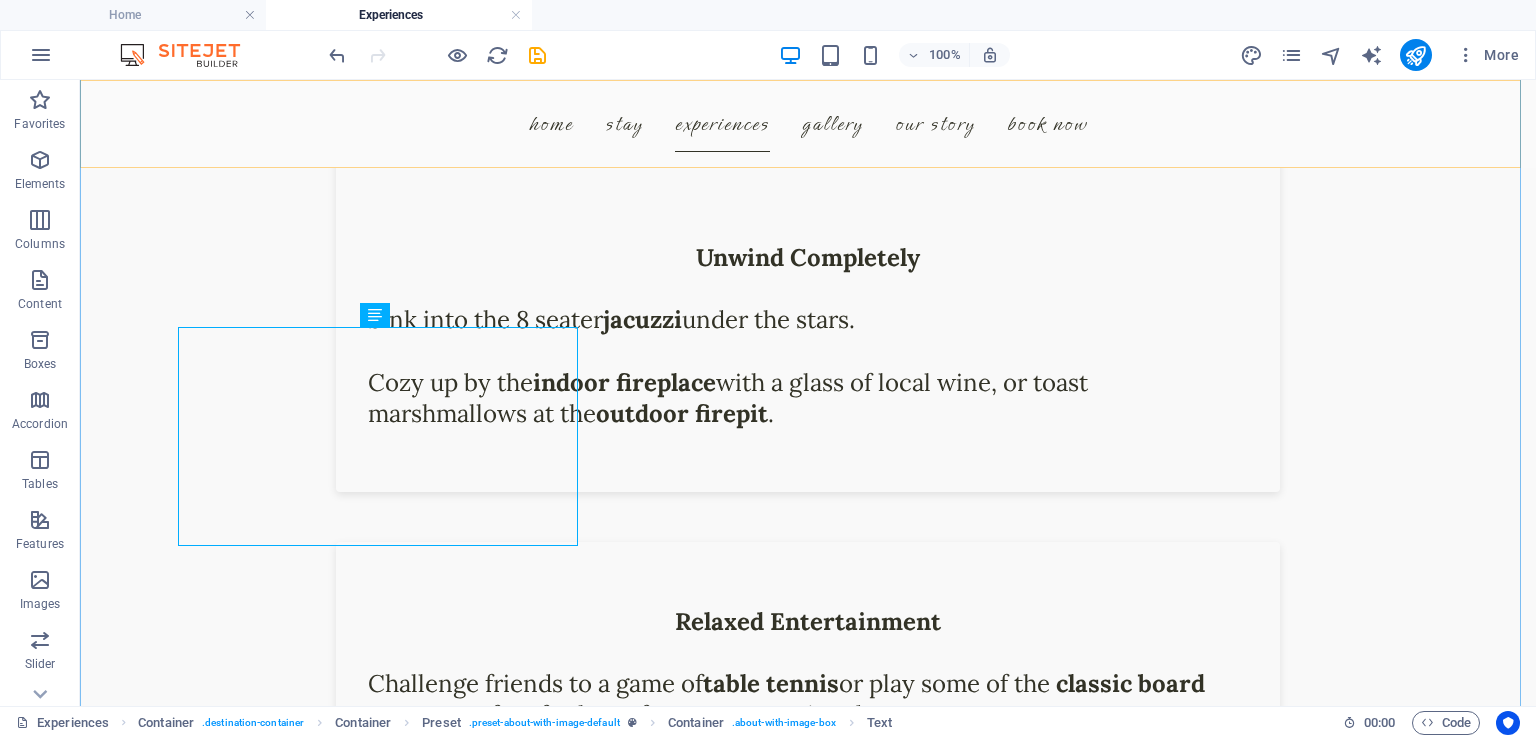 scroll, scrollTop: 3255, scrollLeft: 0, axis: vertical 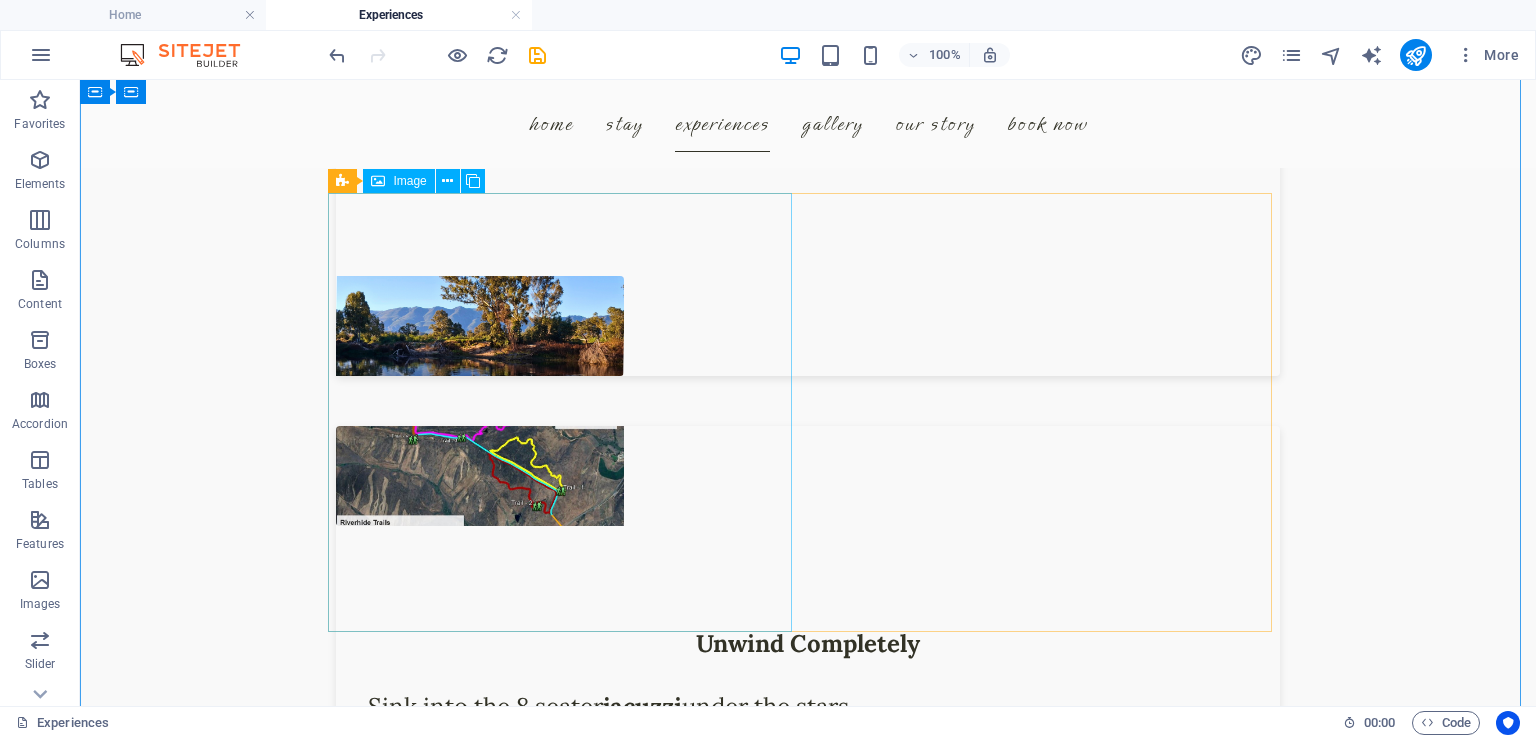 click at bounding box center (480, 476) 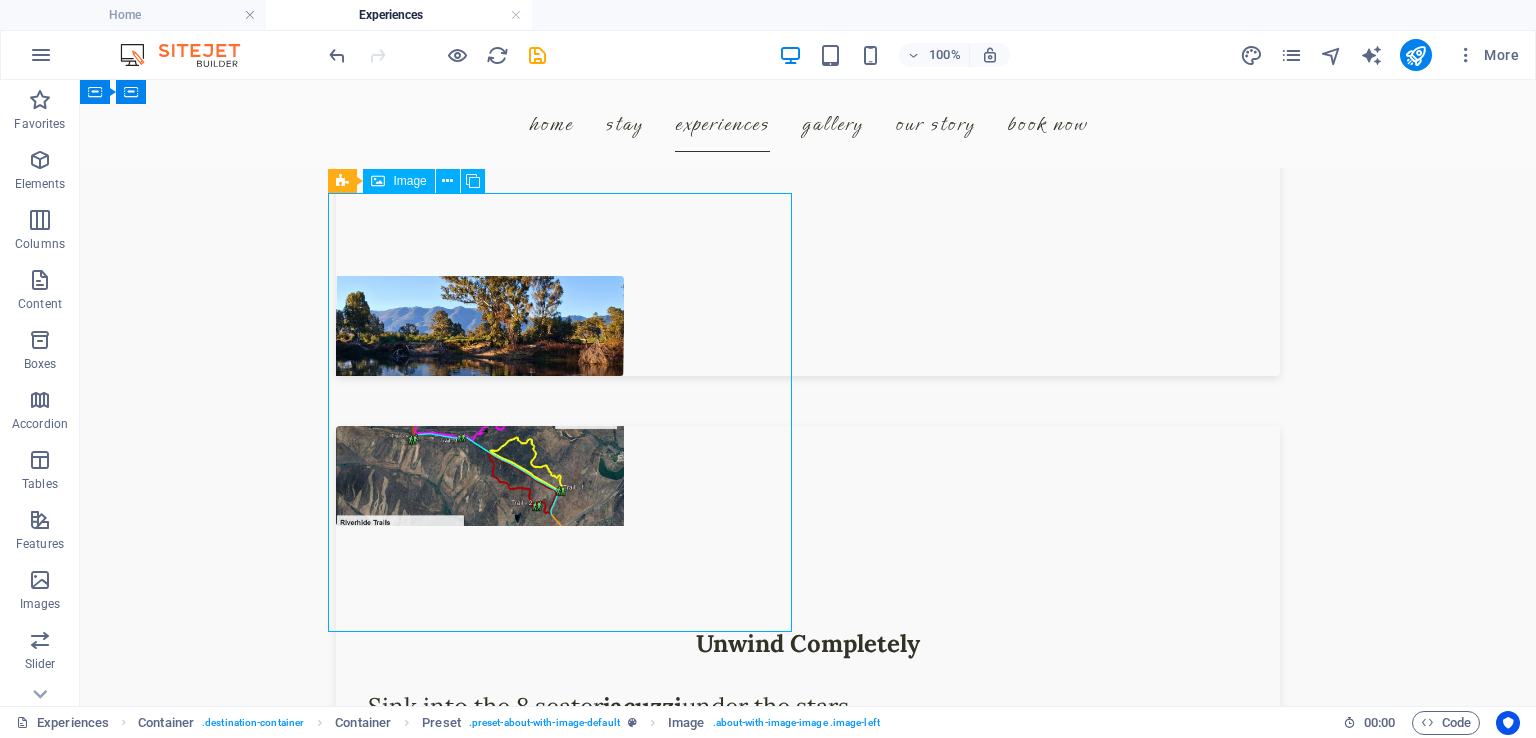 click at bounding box center (480, 476) 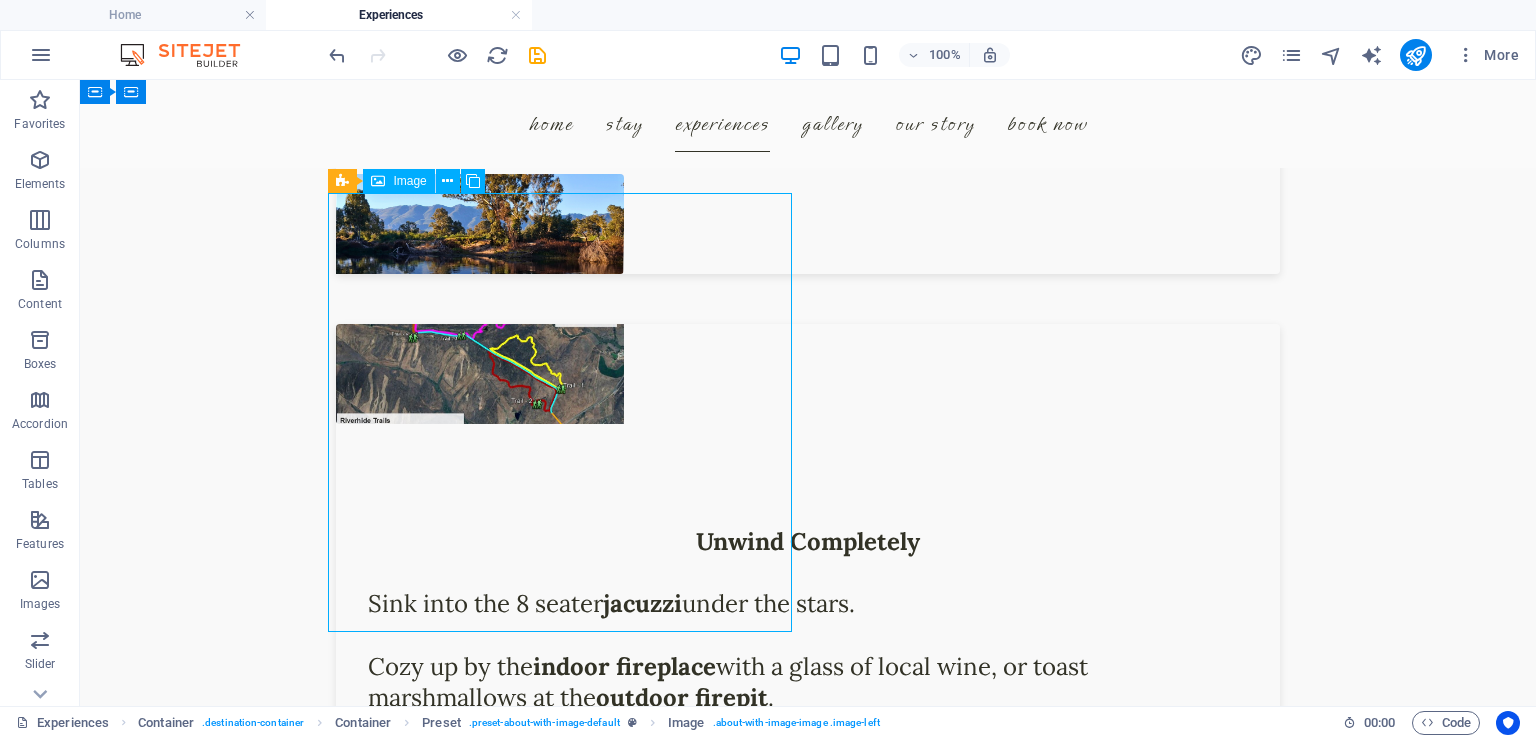 scroll, scrollTop: 2766, scrollLeft: 0, axis: vertical 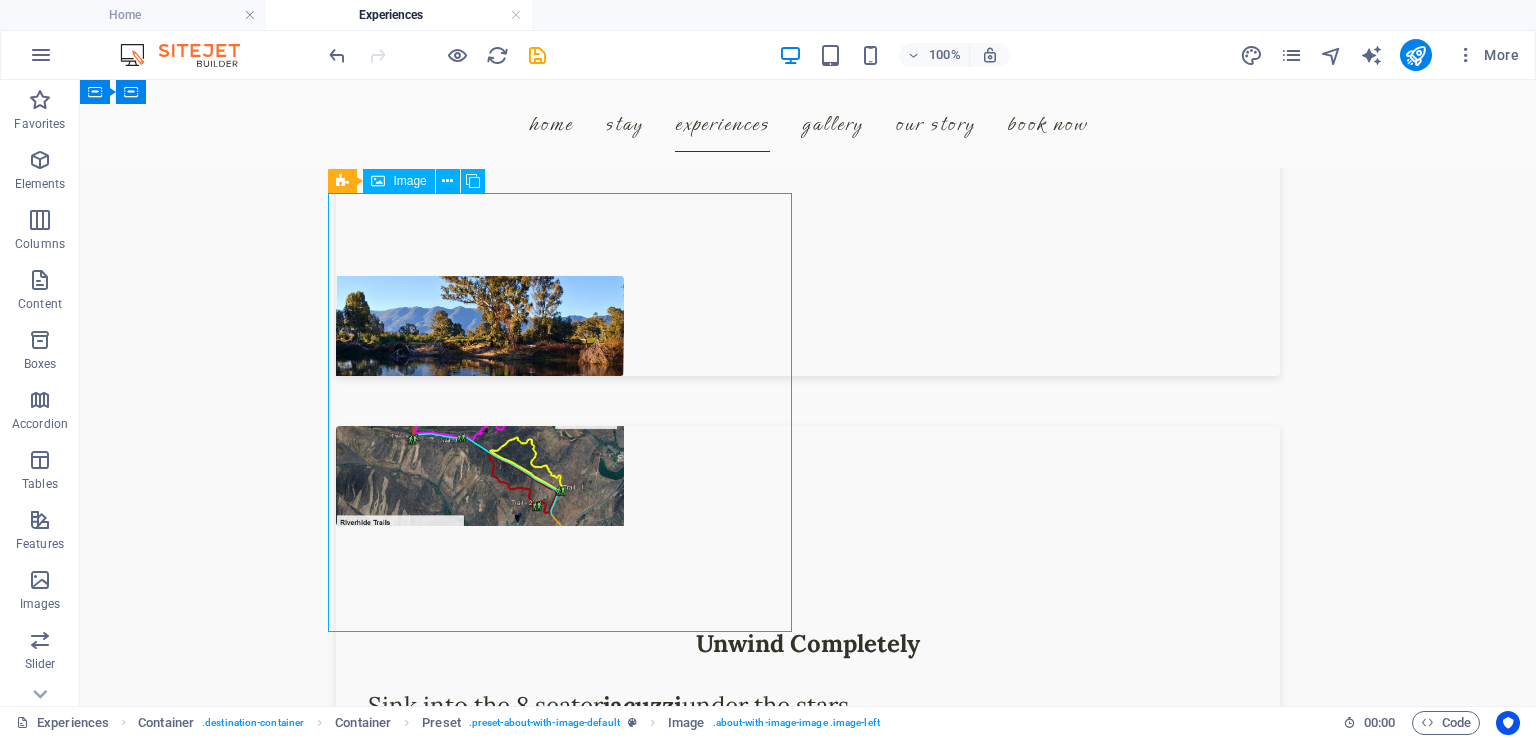 select on "%" 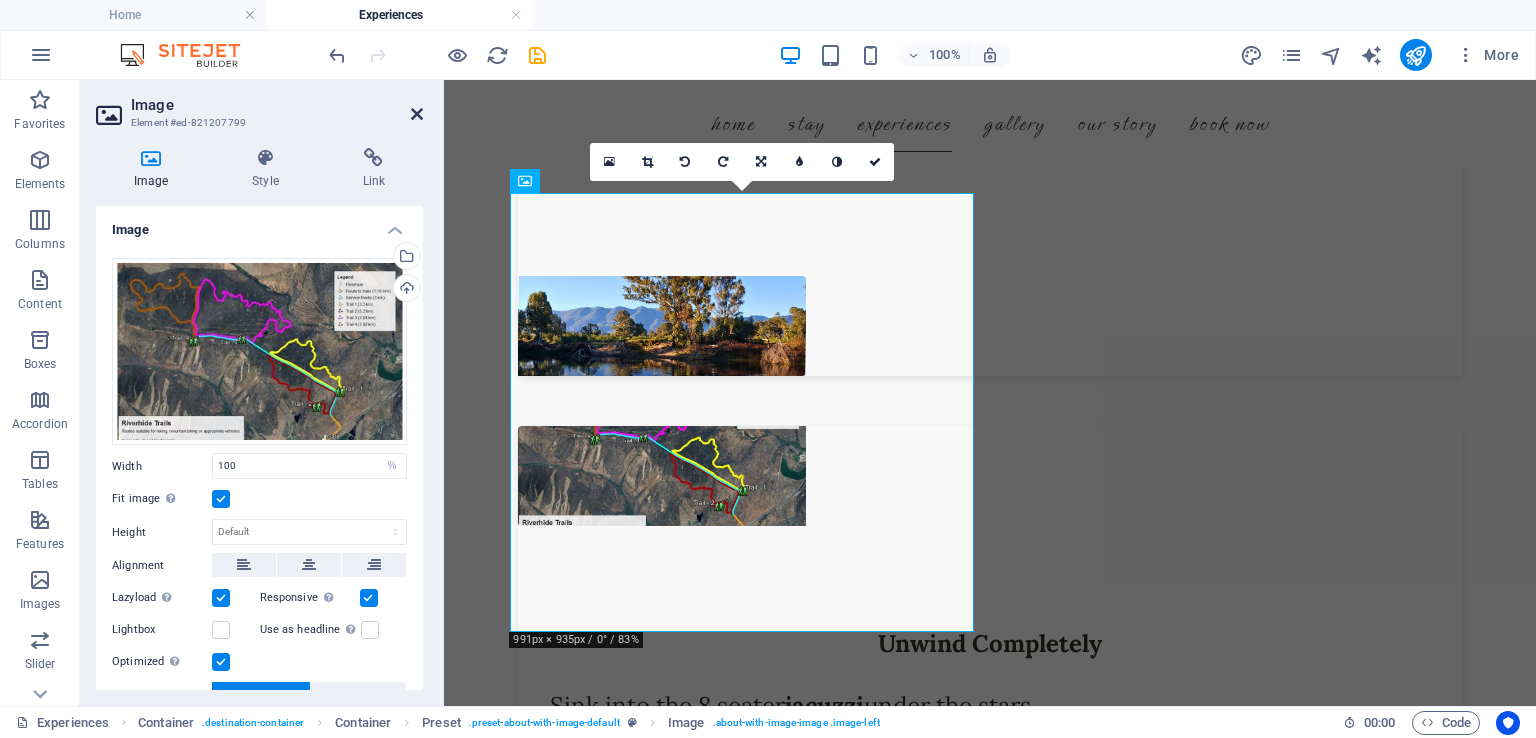 click at bounding box center (417, 114) 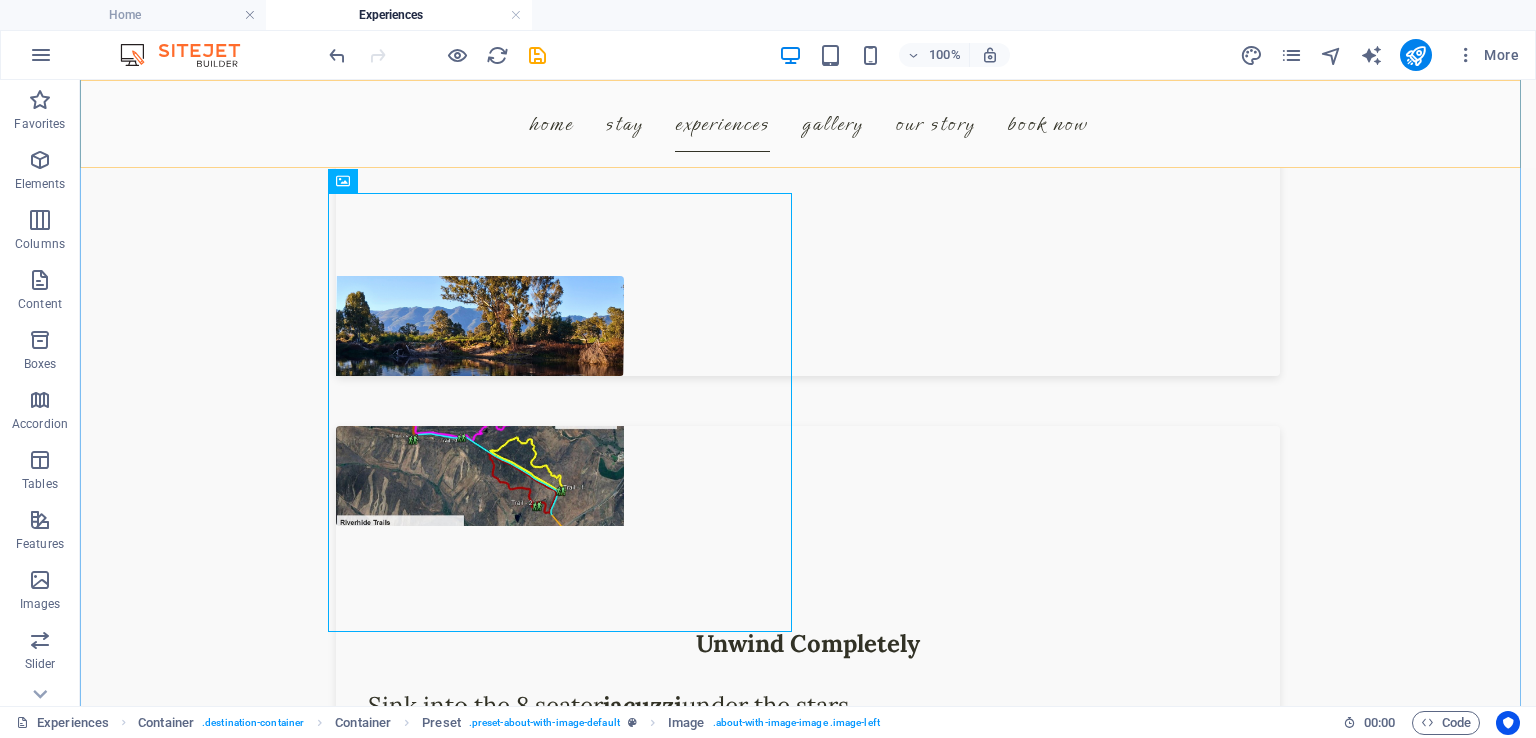 scroll, scrollTop: 2868, scrollLeft: 0, axis: vertical 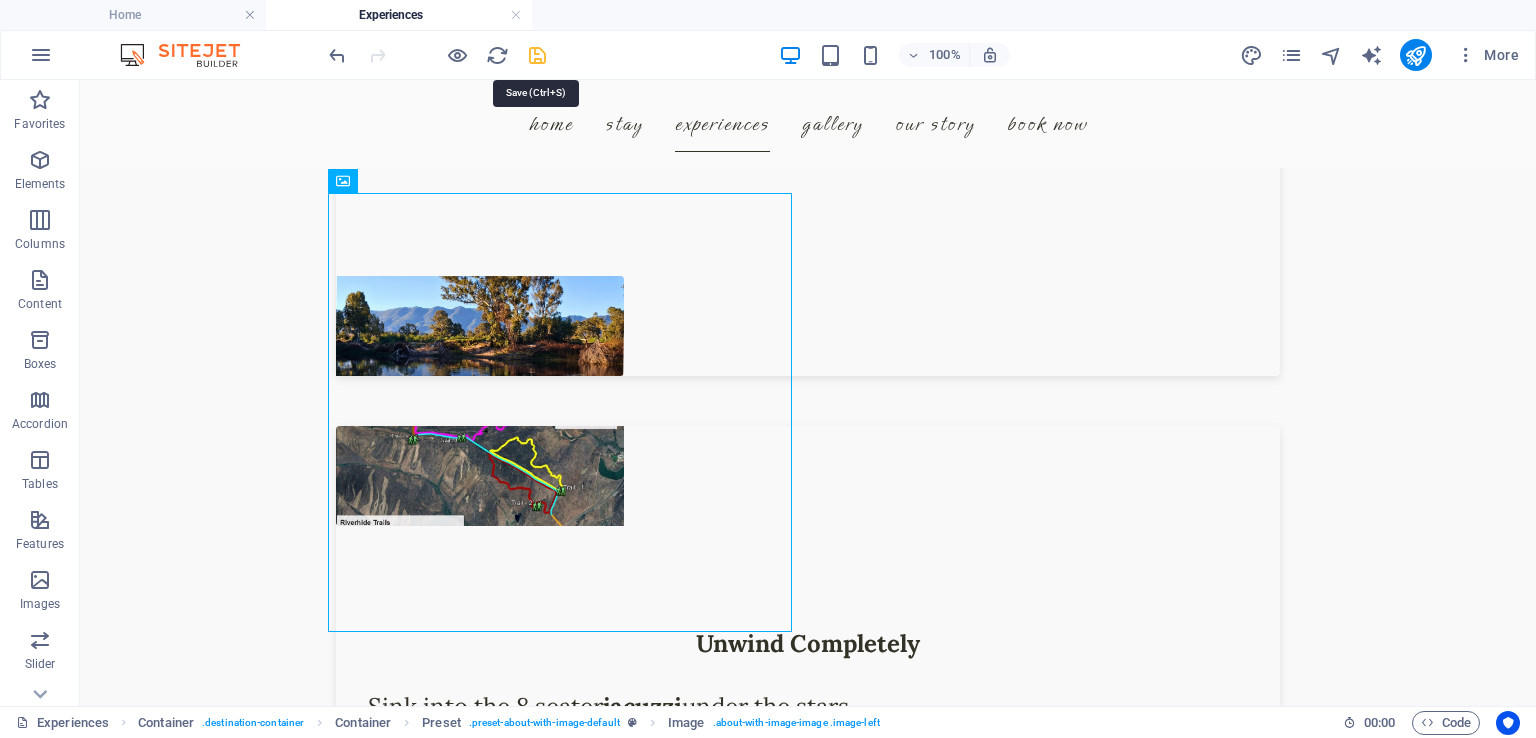 click at bounding box center (537, 55) 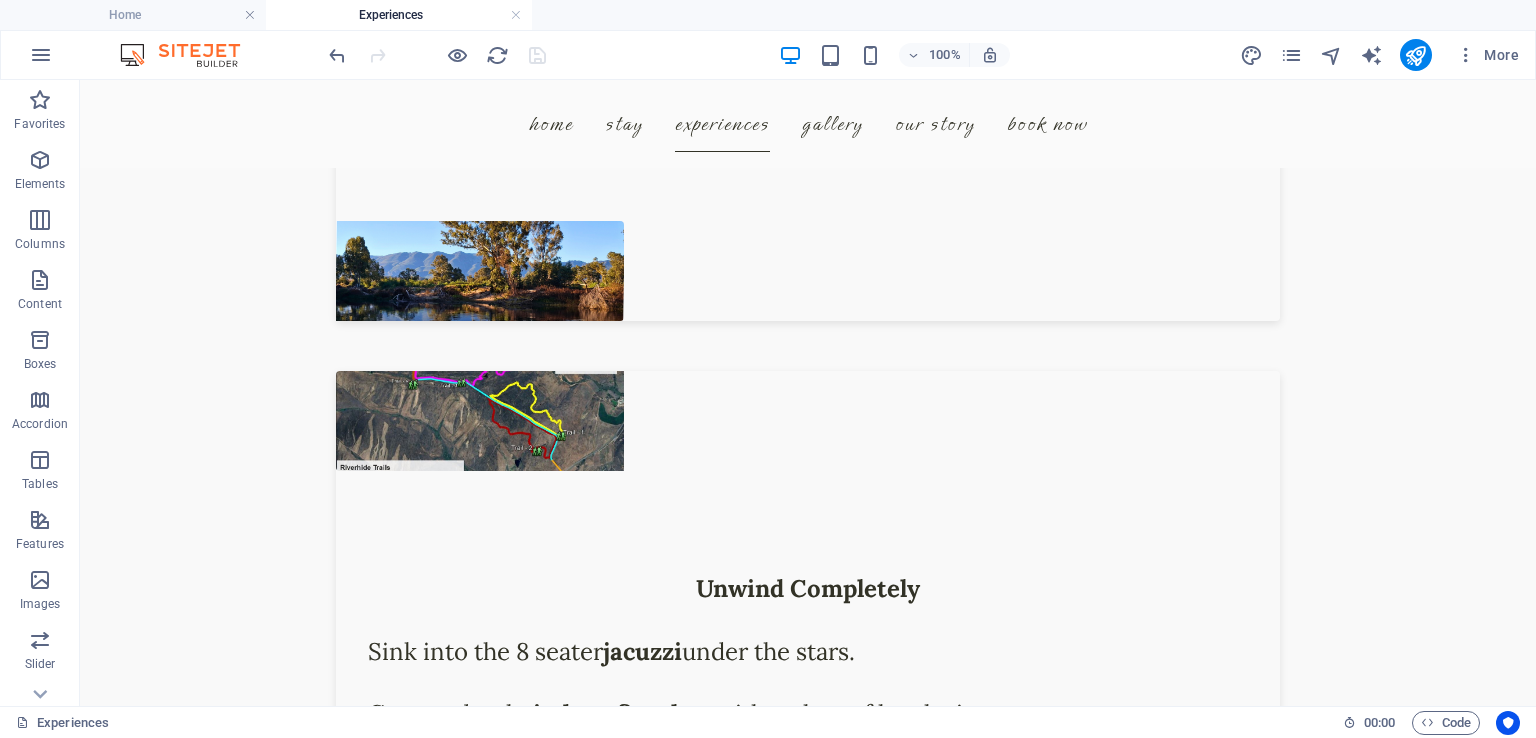 scroll, scrollTop: 2946, scrollLeft: 0, axis: vertical 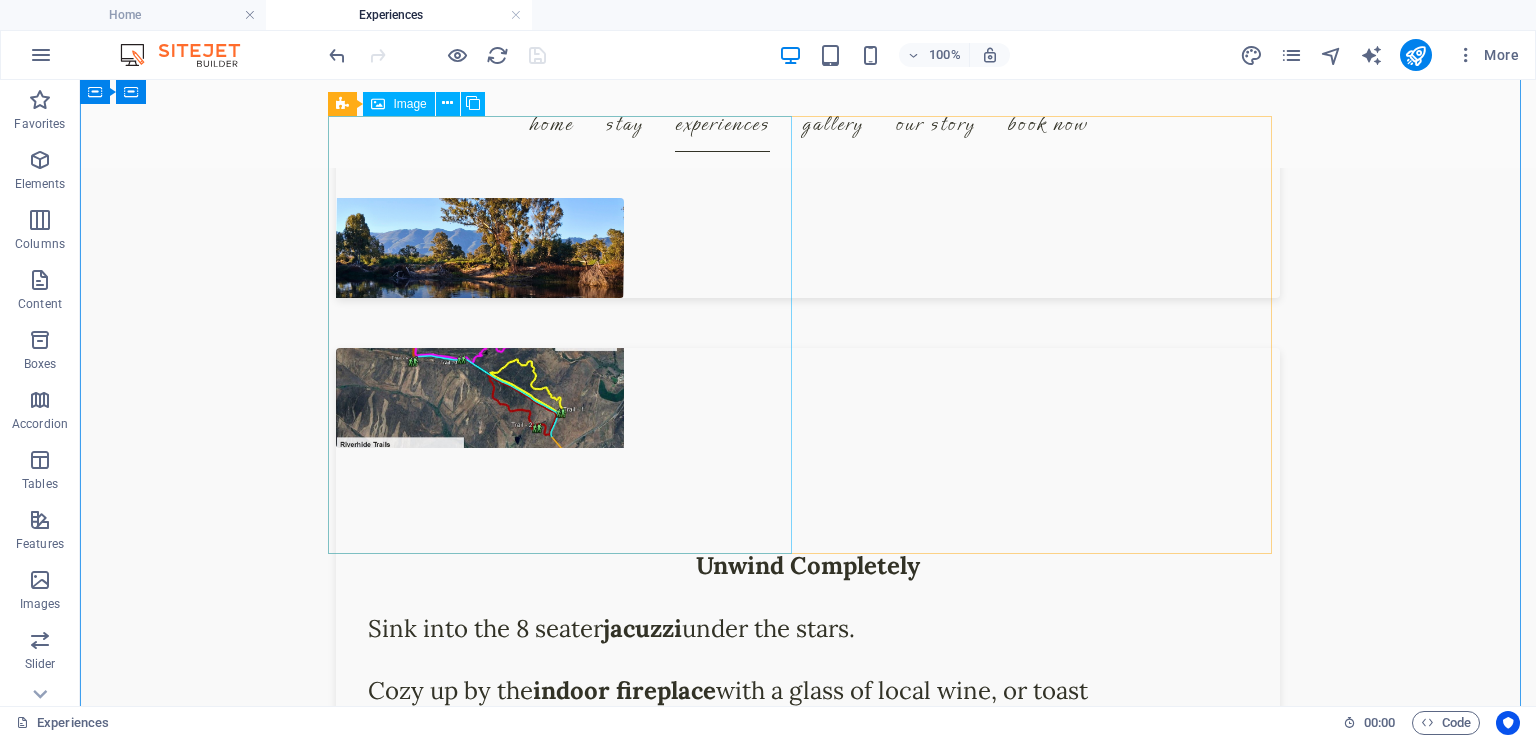 click at bounding box center [480, 398] 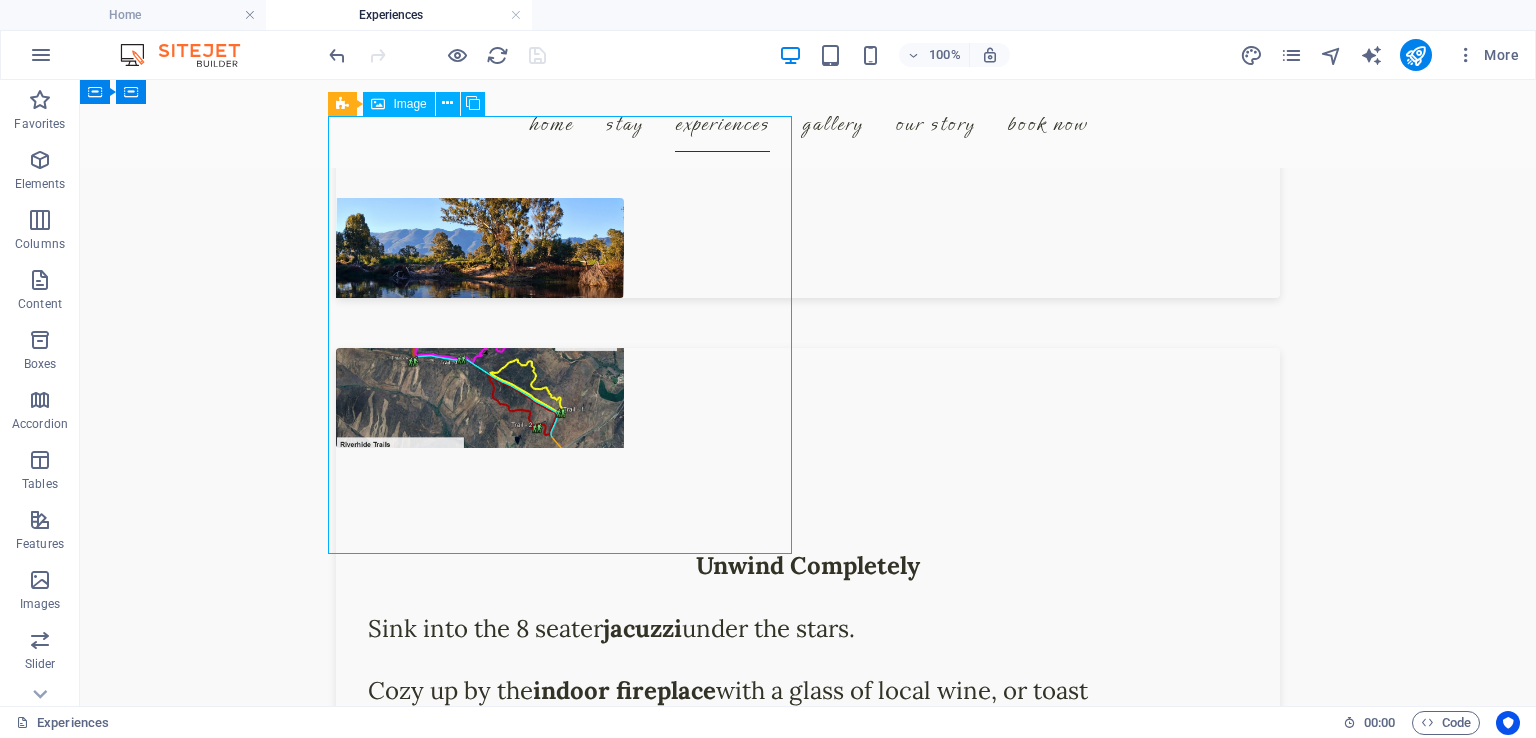 click at bounding box center [480, 398] 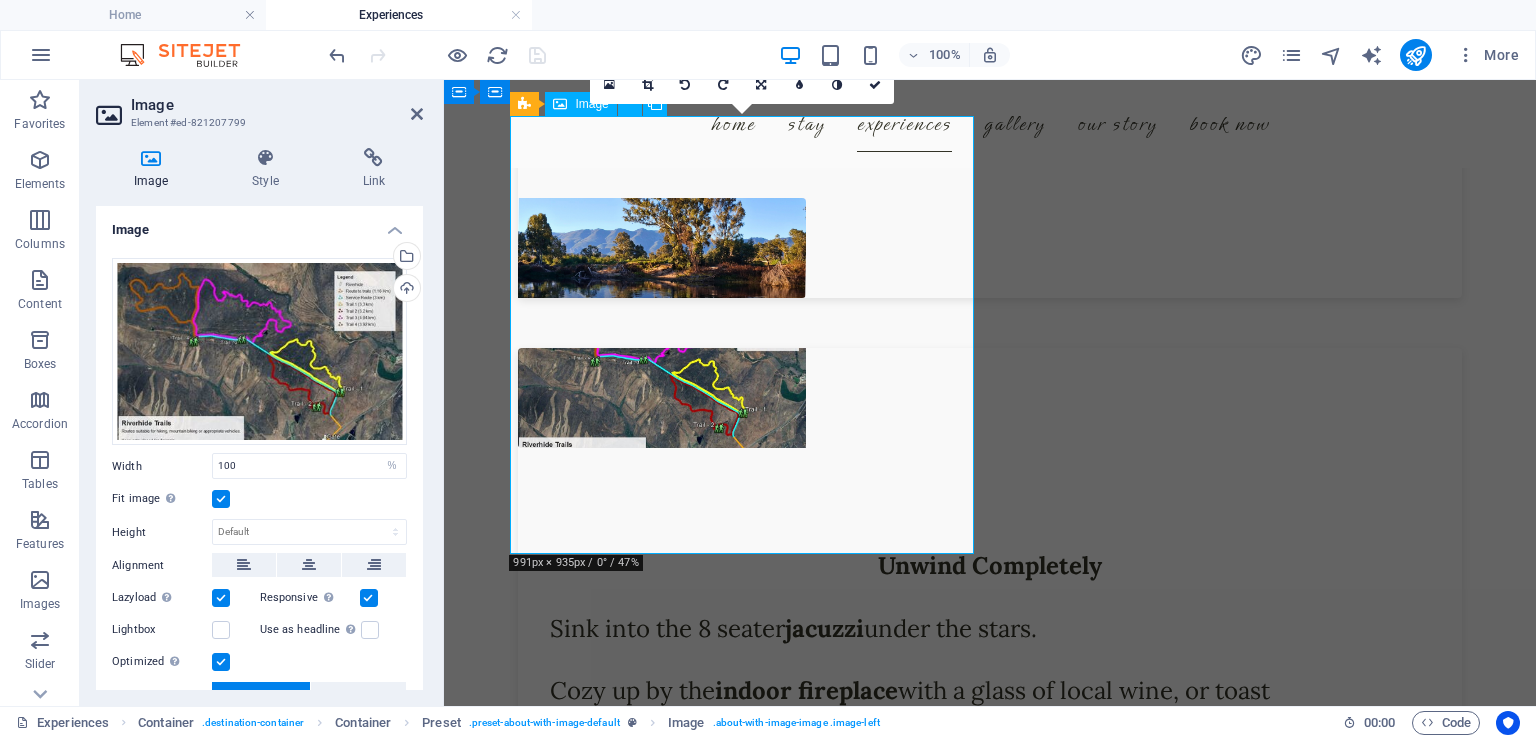 scroll, scrollTop: 2844, scrollLeft: 0, axis: vertical 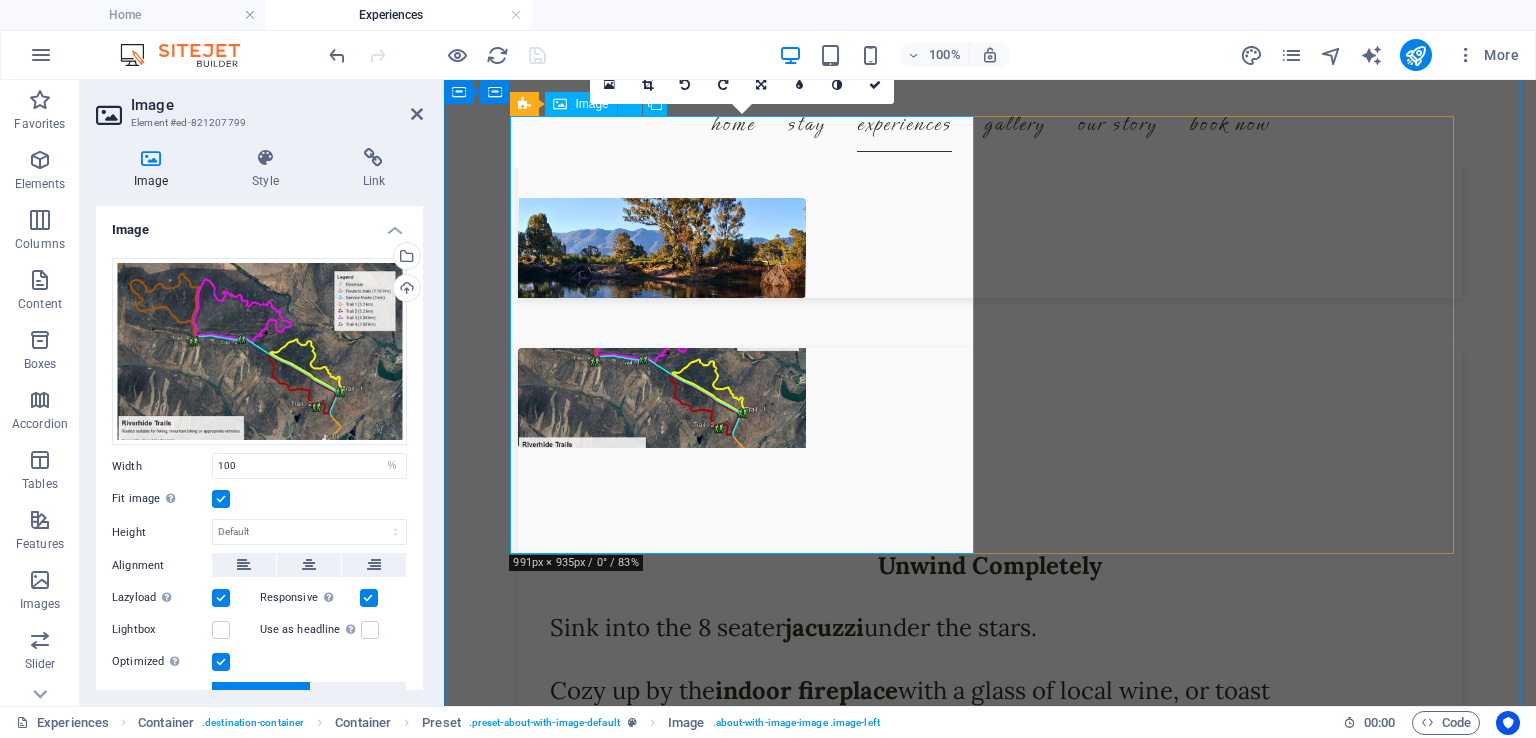 click at bounding box center [662, 398] 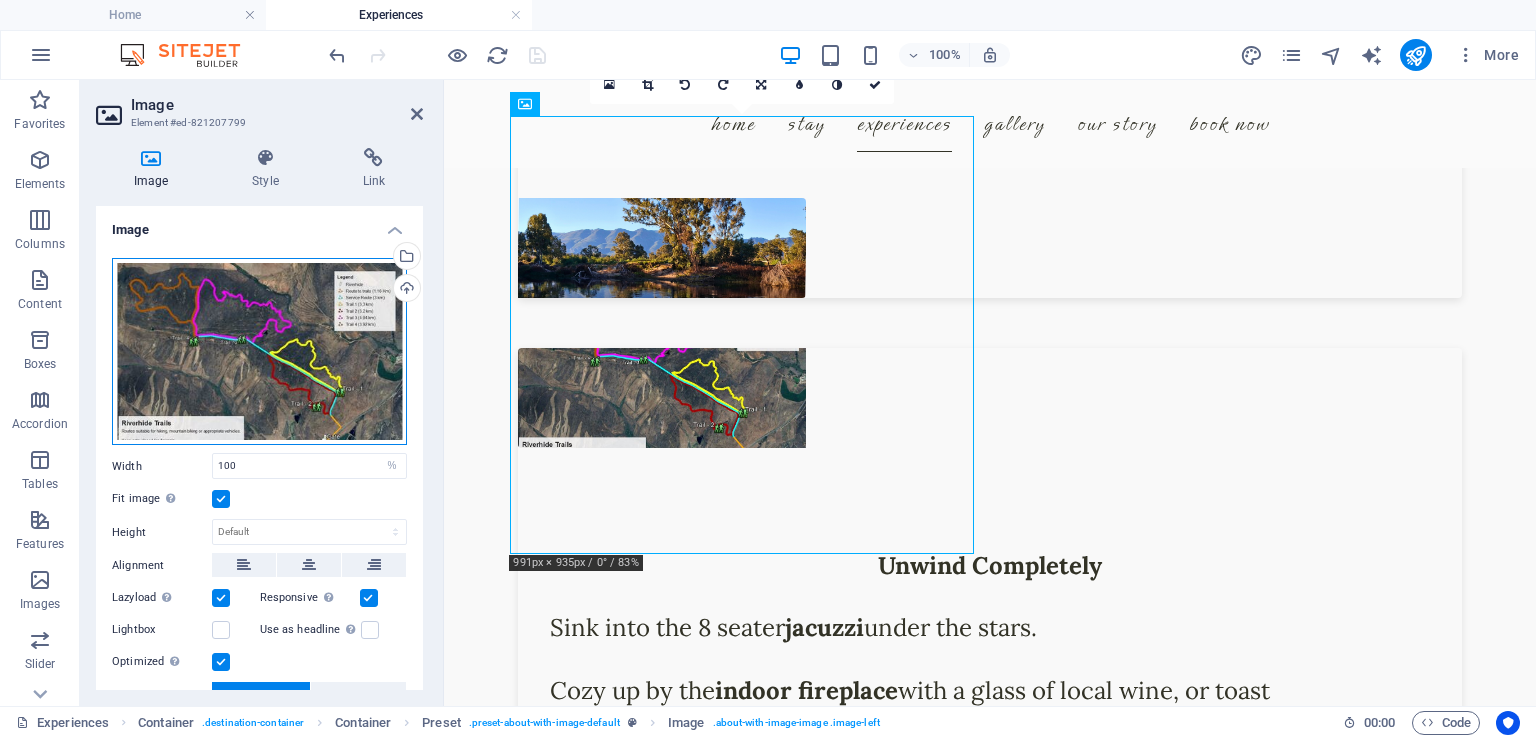click on "Drag files here, click to choose files or select files from Files or our free stock photos & videos" at bounding box center [259, 351] 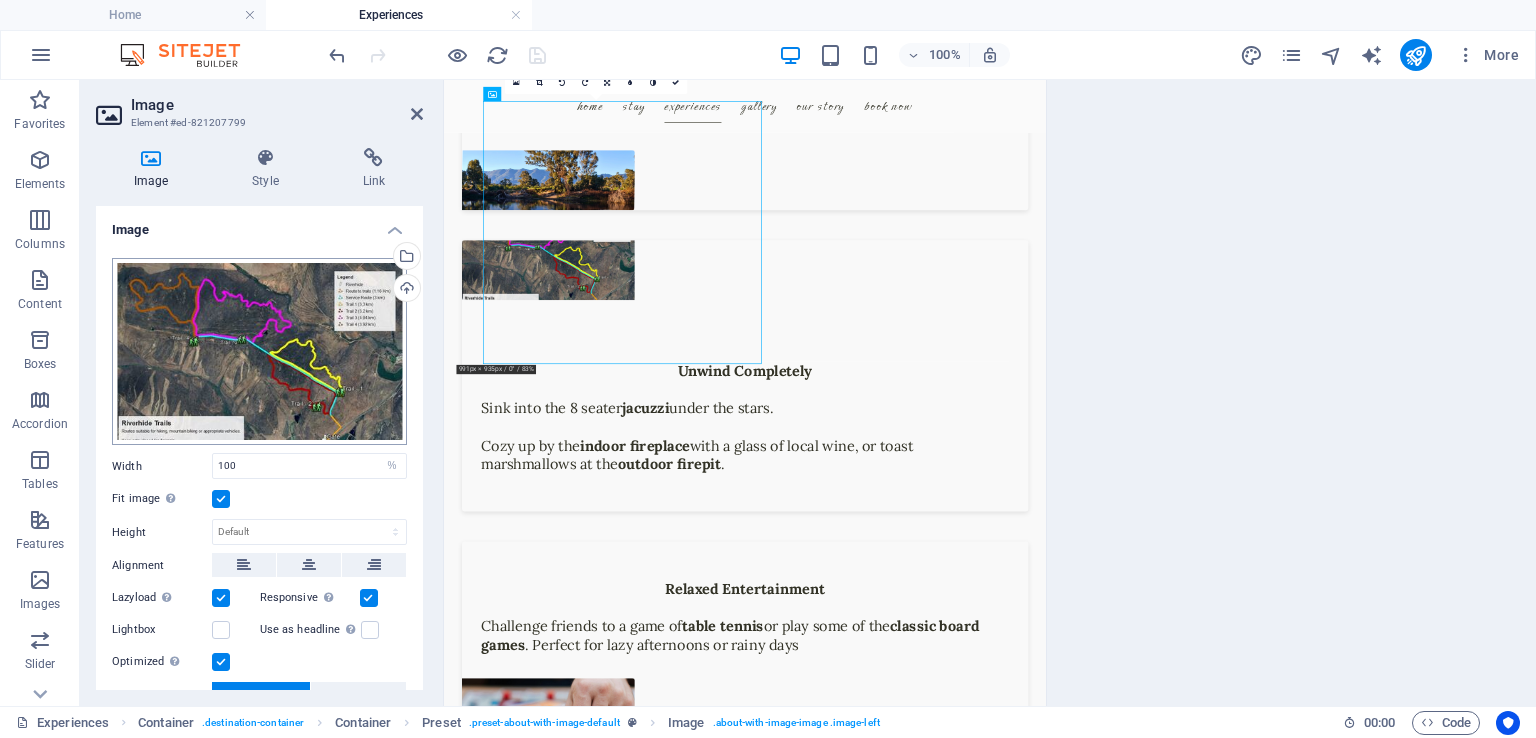 click on "www.riverhide.co.za Home Experiences Favorites Elements Columns Content Boxes Accordion Tables Features Images Slider Header Footer Forms Marketing Collections
Drag here to replace the existing content. Press “Ctrl” if you want to create a new element.
Container   H2   Preset   Container   Menu Bar   Slider 95% More Home Container . destination-container Container Preset . preset-about-with-image-default Image . about-with-image-image .image-left 00 : 00 Code Favorites Elements Columns Content Boxes Accordion Tables Features Images Slider Header Footer Forms Marketing Collections Image Element #ed-821207799 Image Style Link Image Drag files here, click to choose files or select files from Files or our free stock photos & videos Select files from the file manager, stock photos, or upload file(s) Upload Width 100 Default auto px rem % em vh vw Fit image Height Default auto px Alignment Lazyload 50" at bounding box center (768, 369) 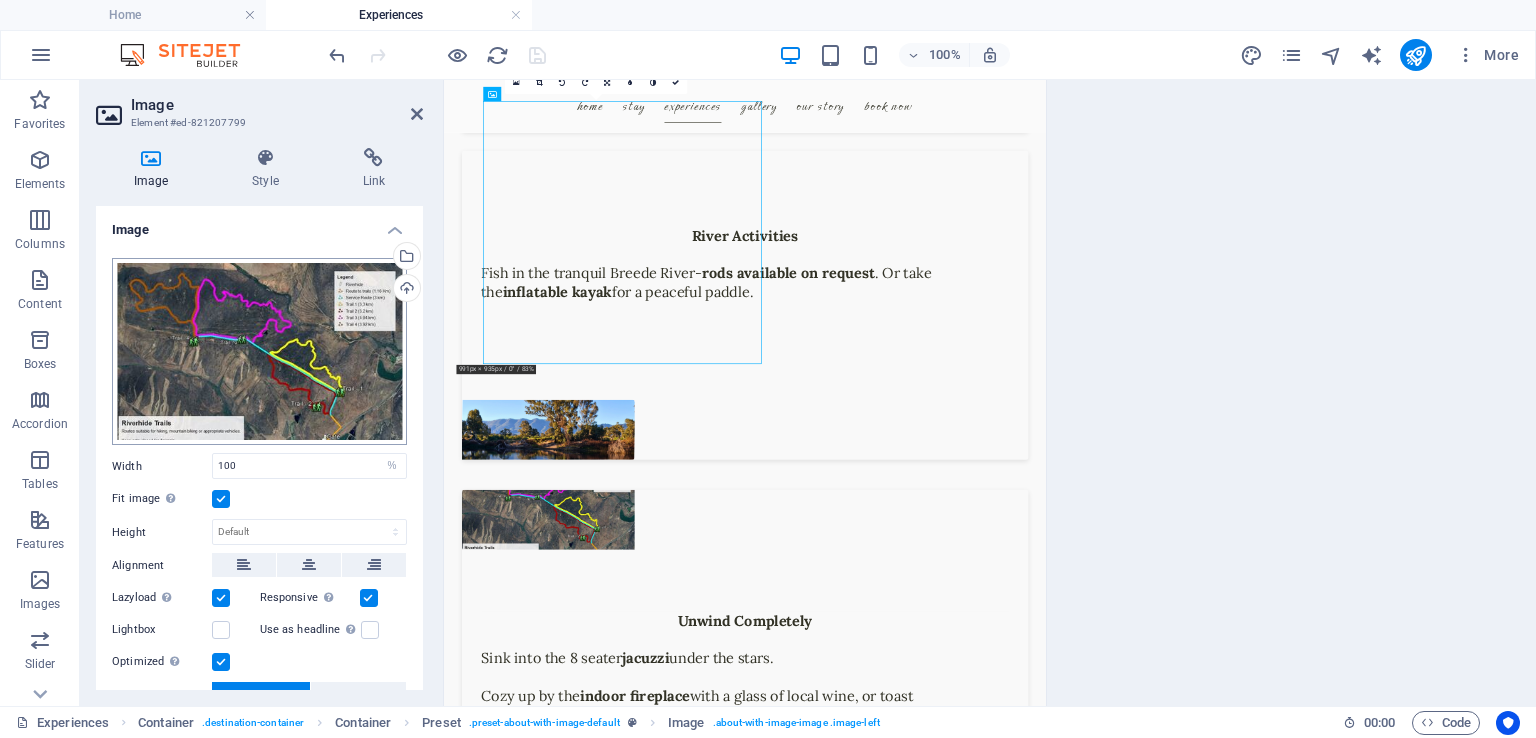 scroll, scrollTop: 3260, scrollLeft: 0, axis: vertical 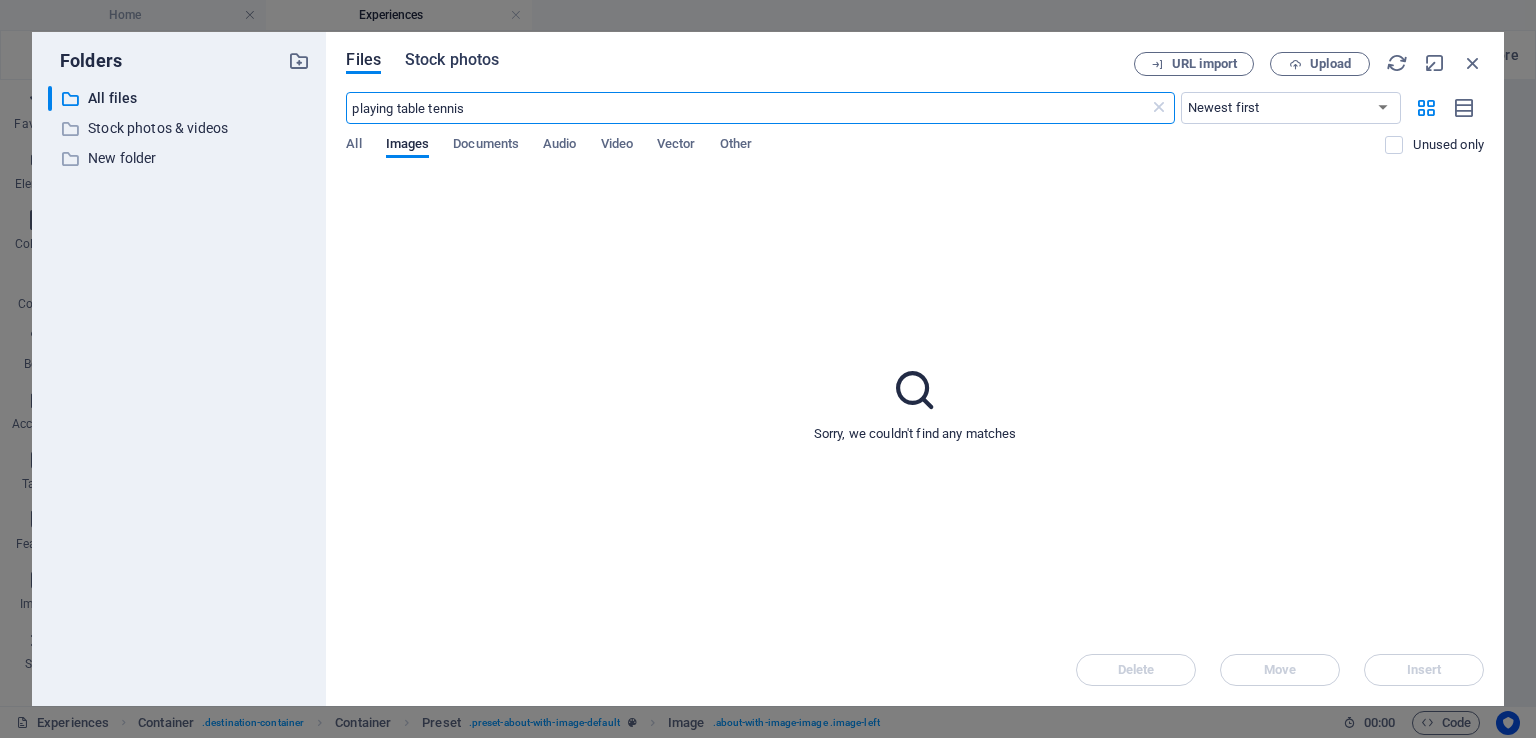 click on "Stock photos" at bounding box center [452, 60] 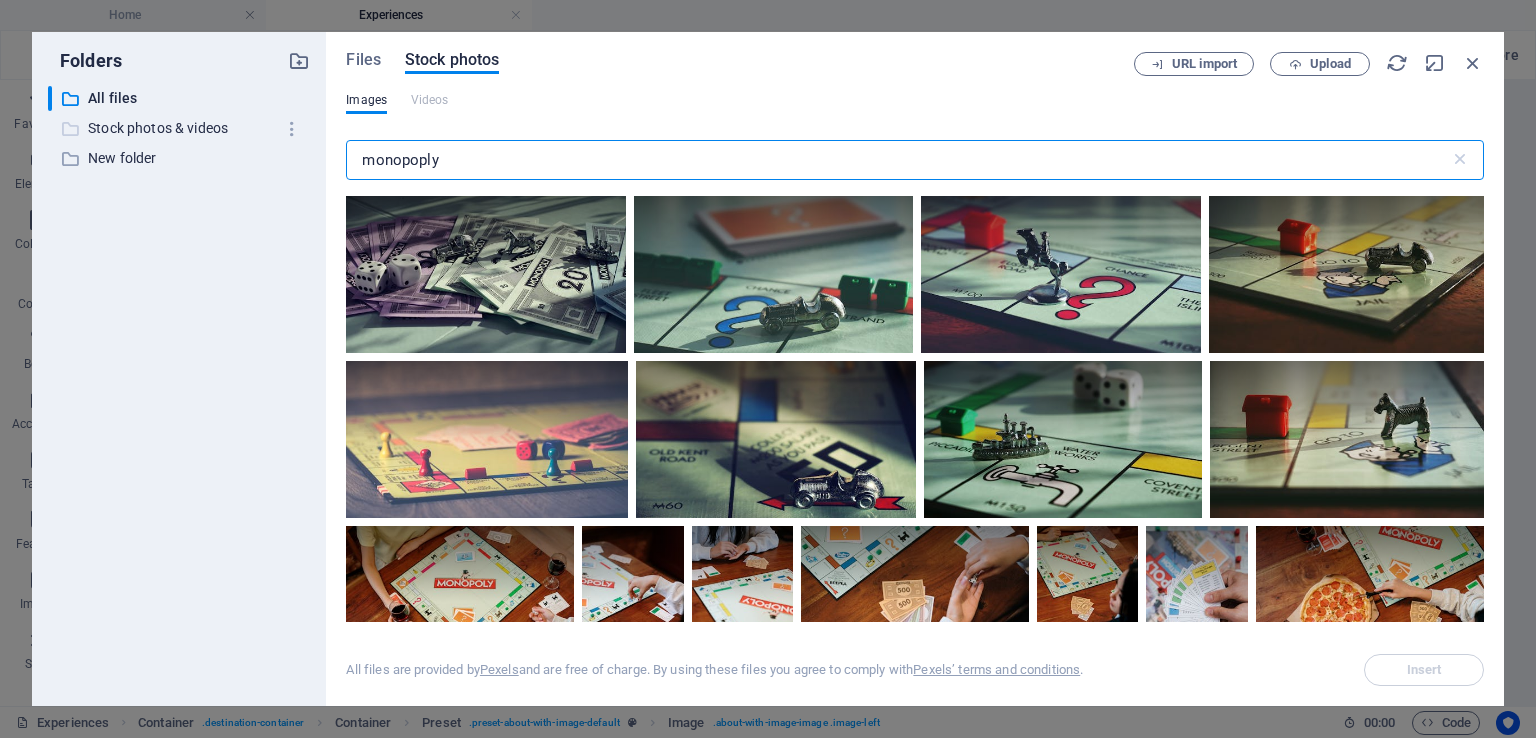 drag, startPoint x: 470, startPoint y: 159, endPoint x: 215, endPoint y: 137, distance: 255.94727 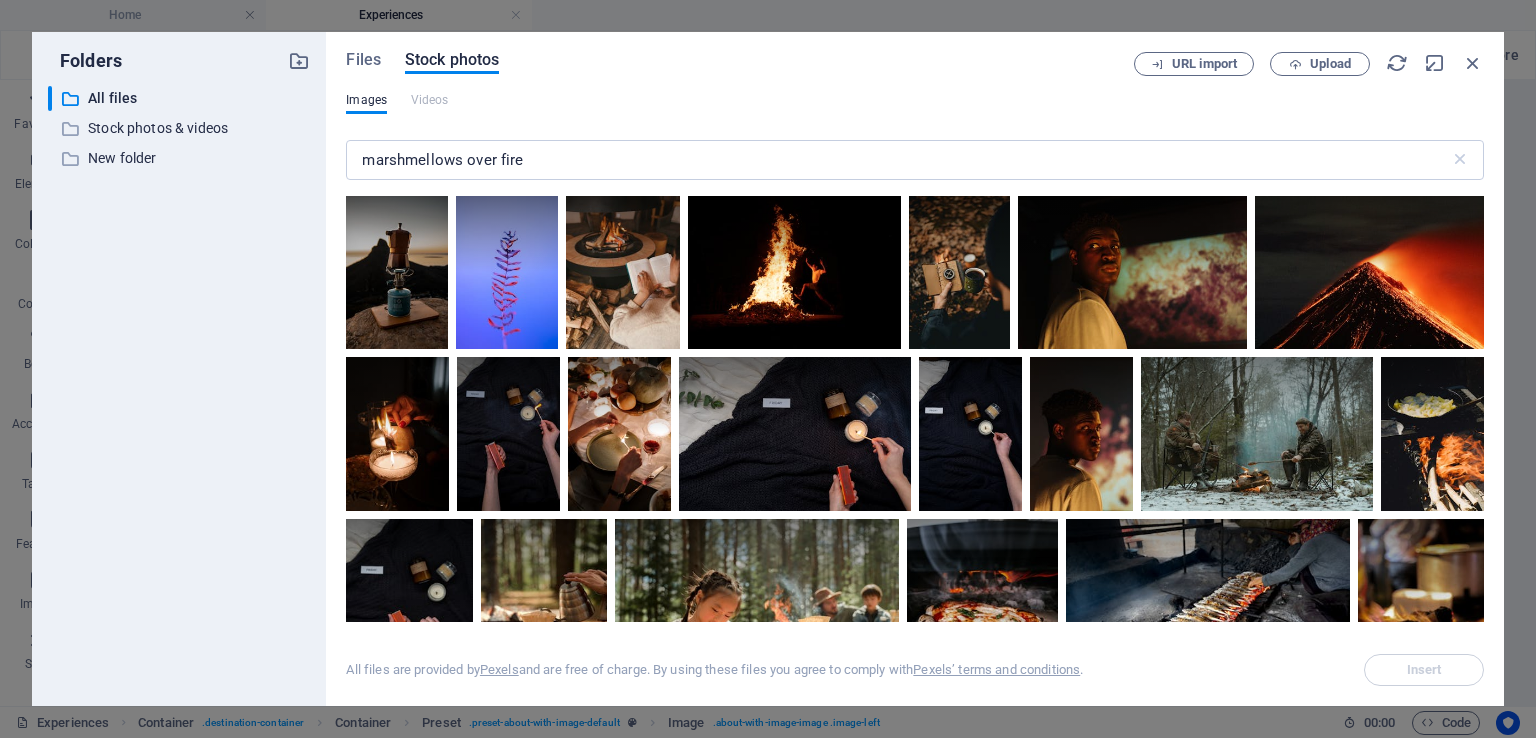 drag, startPoint x: 1487, startPoint y: 280, endPoint x: 1487, endPoint y: 293, distance: 13 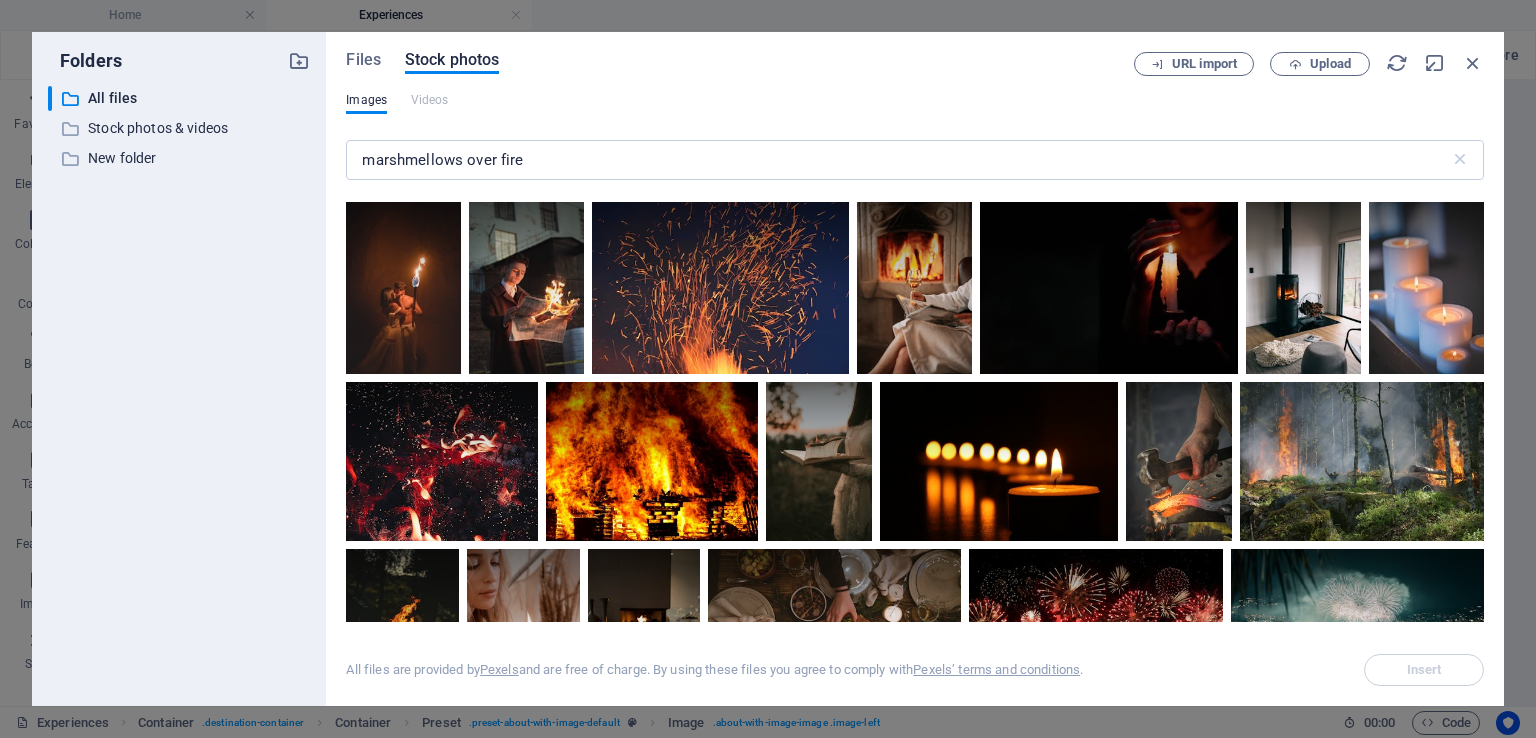 scroll, scrollTop: 3725, scrollLeft: 0, axis: vertical 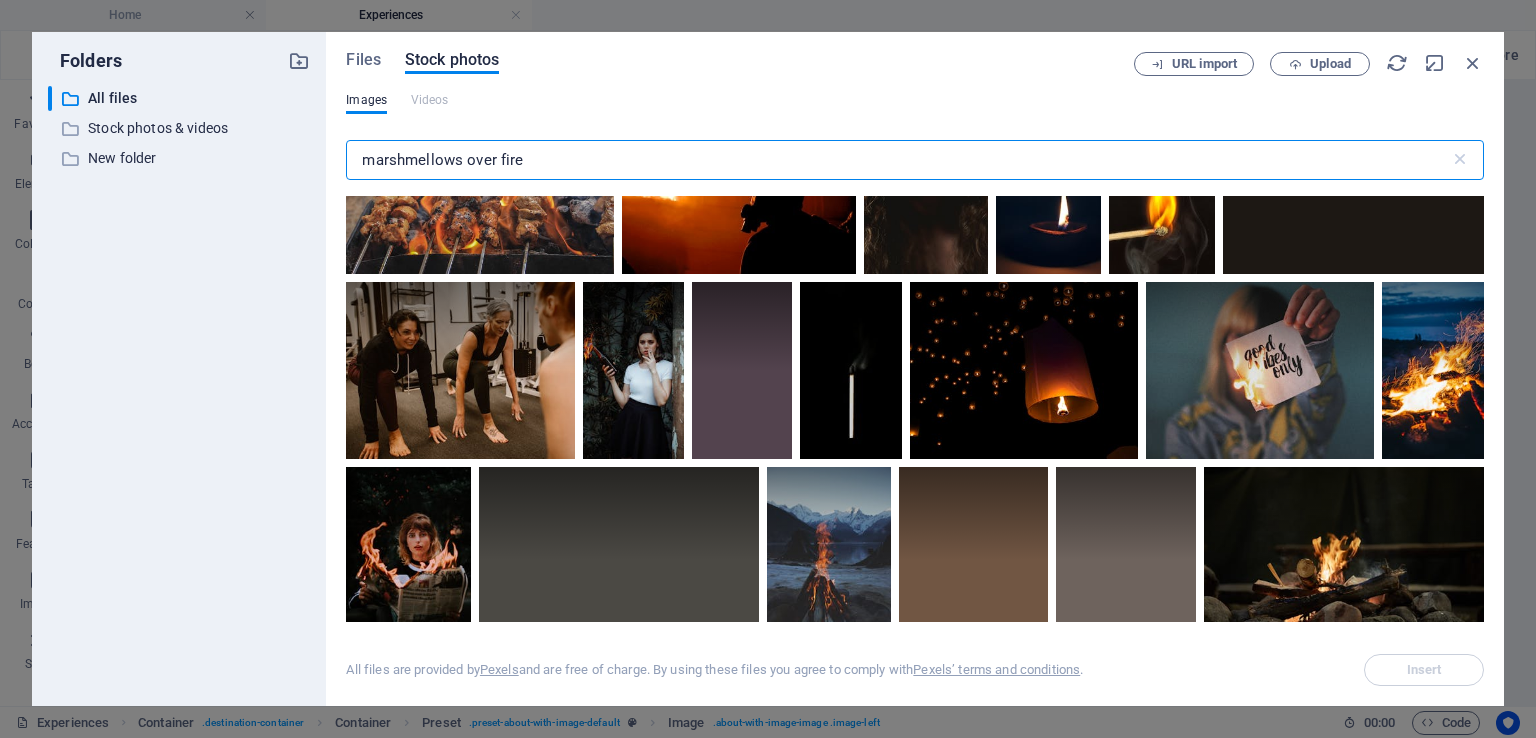 drag, startPoint x: 456, startPoint y: 157, endPoint x: 644, endPoint y: 170, distance: 188.44893 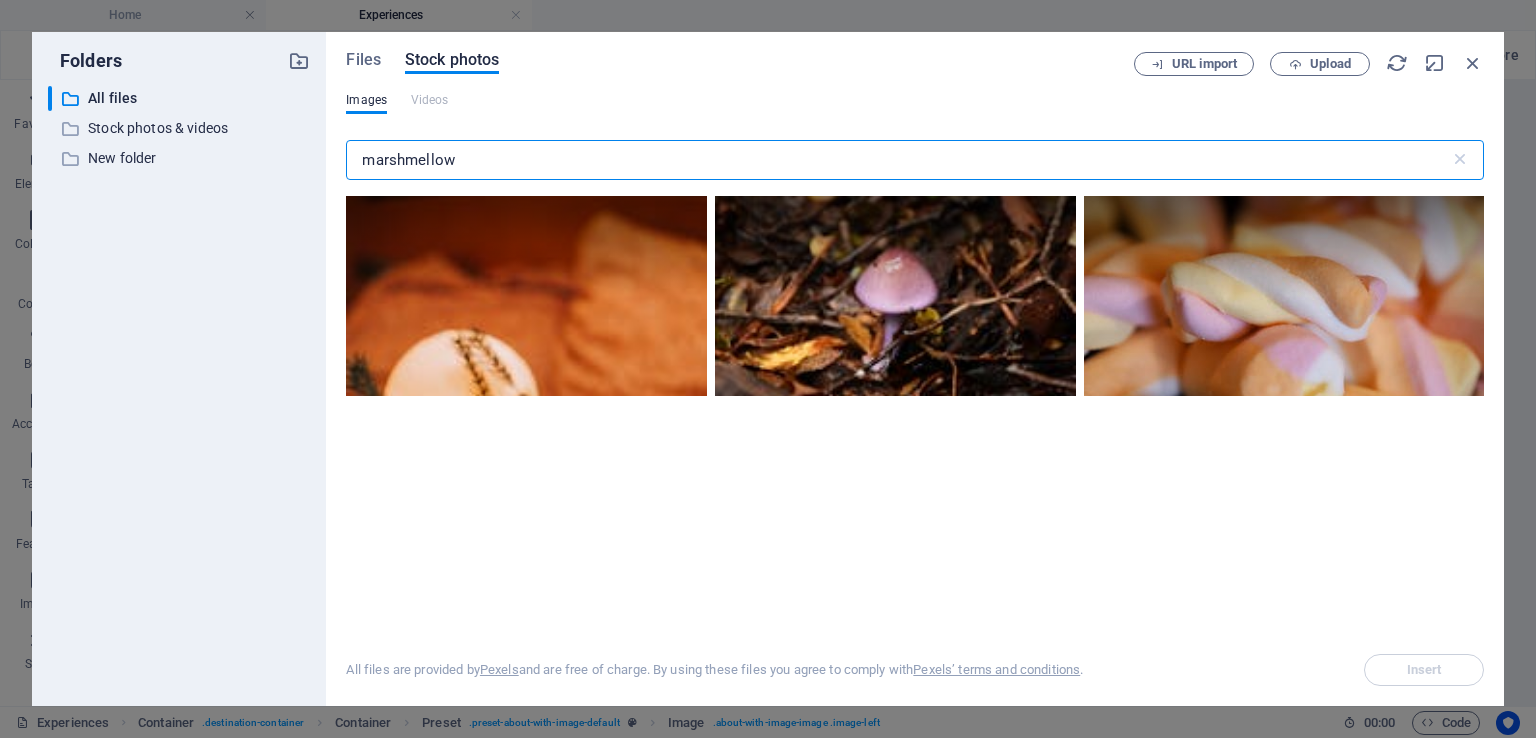 click on "marshmellow" at bounding box center [897, 160] 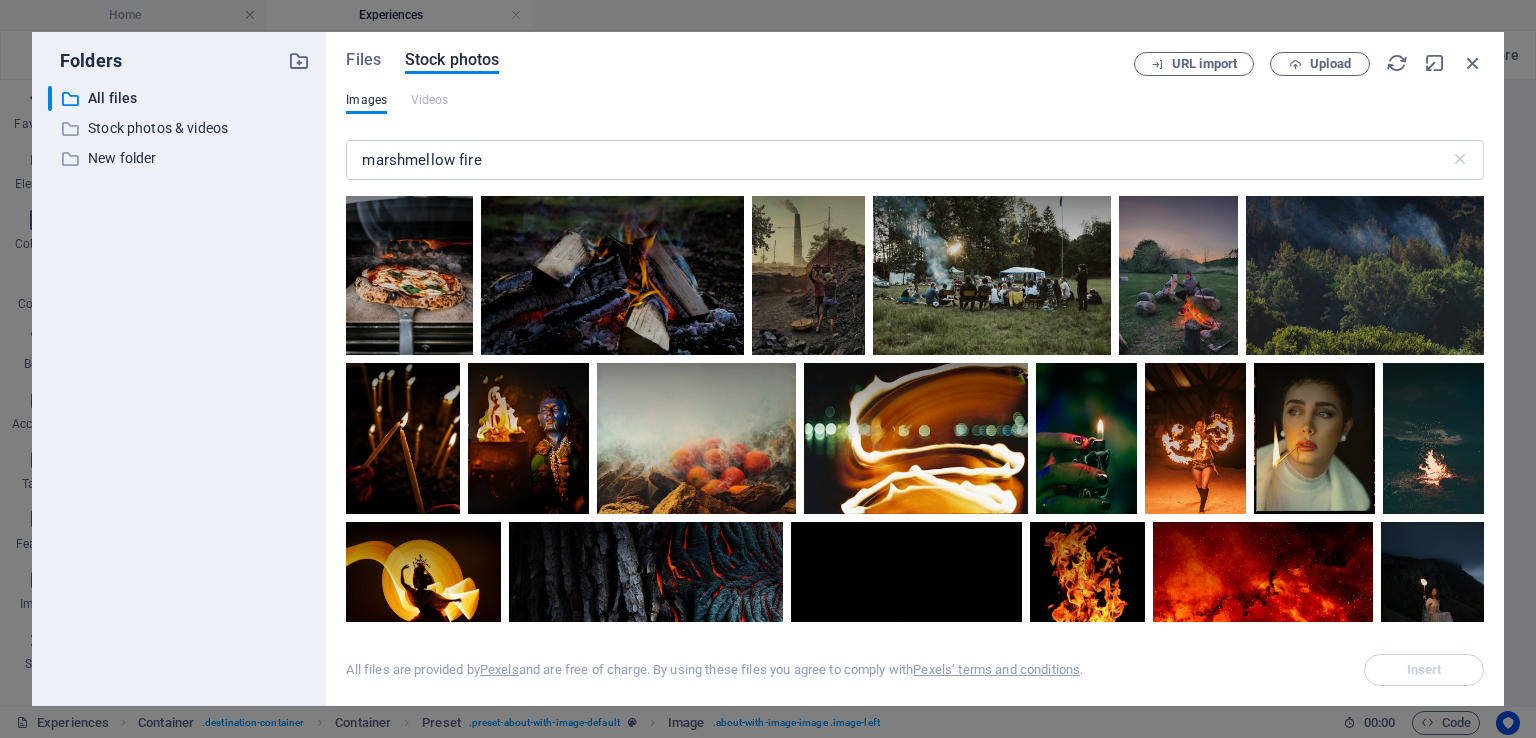 drag, startPoint x: 1484, startPoint y: 261, endPoint x: 1484, endPoint y: 282, distance: 21 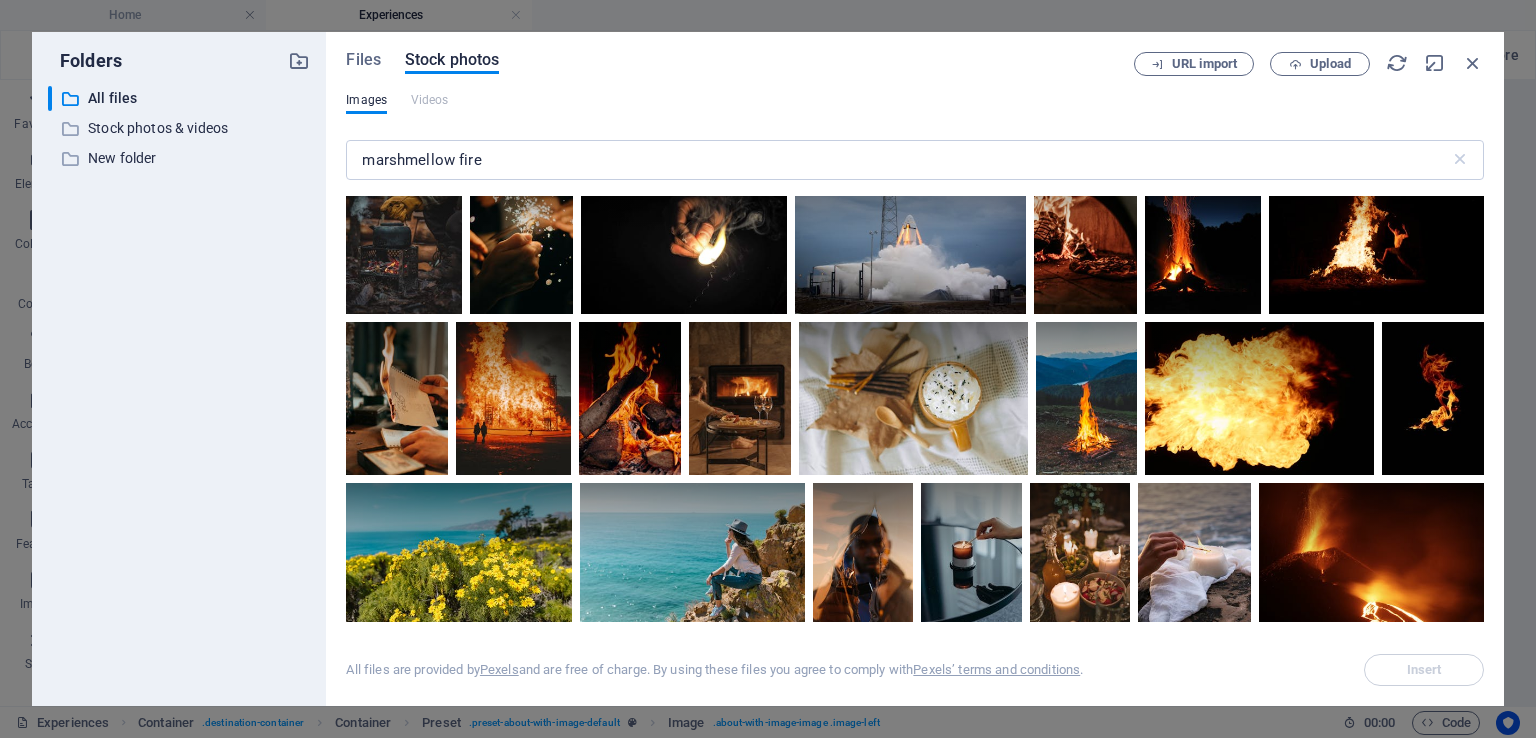 scroll, scrollTop: 6766, scrollLeft: 0, axis: vertical 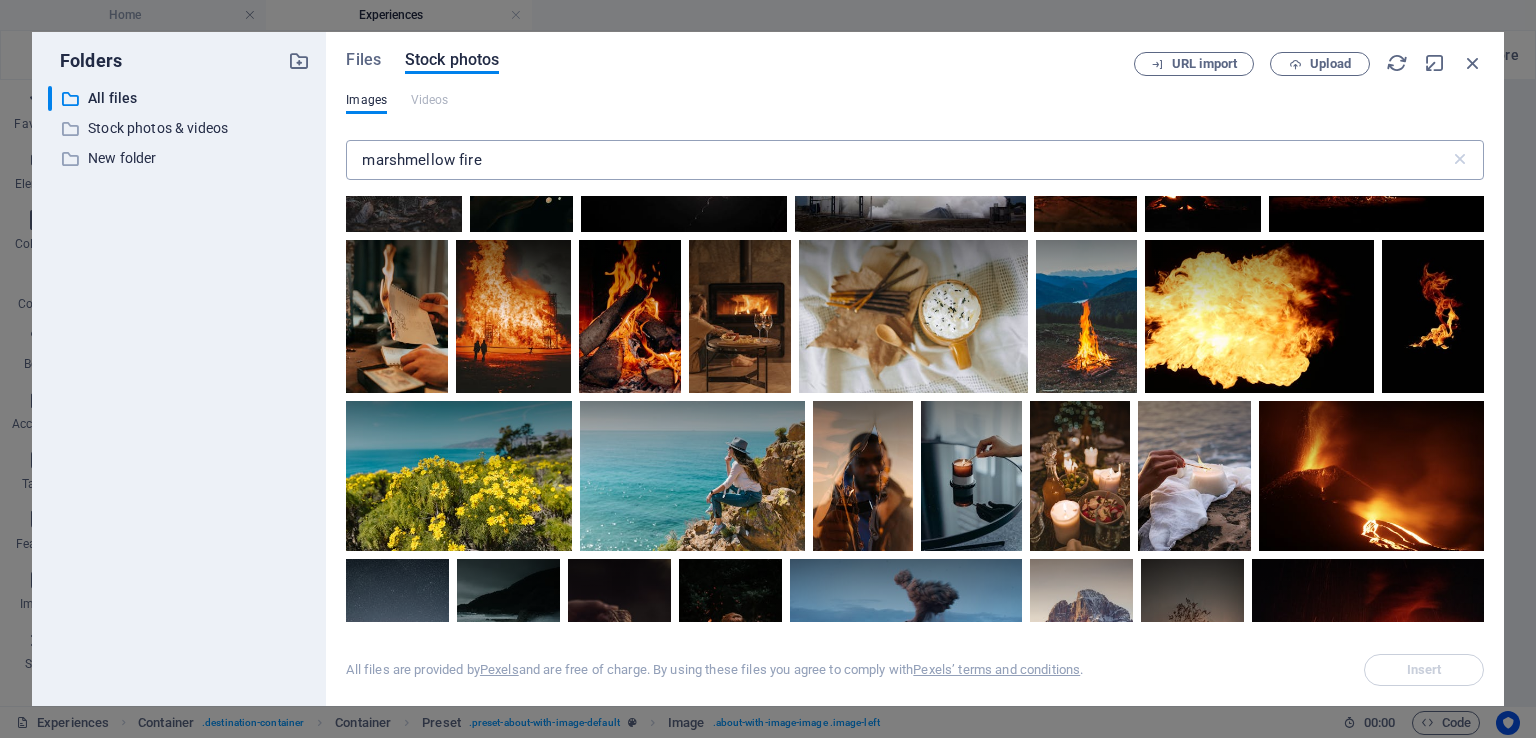 click on "marshmellow fire" at bounding box center [897, 160] 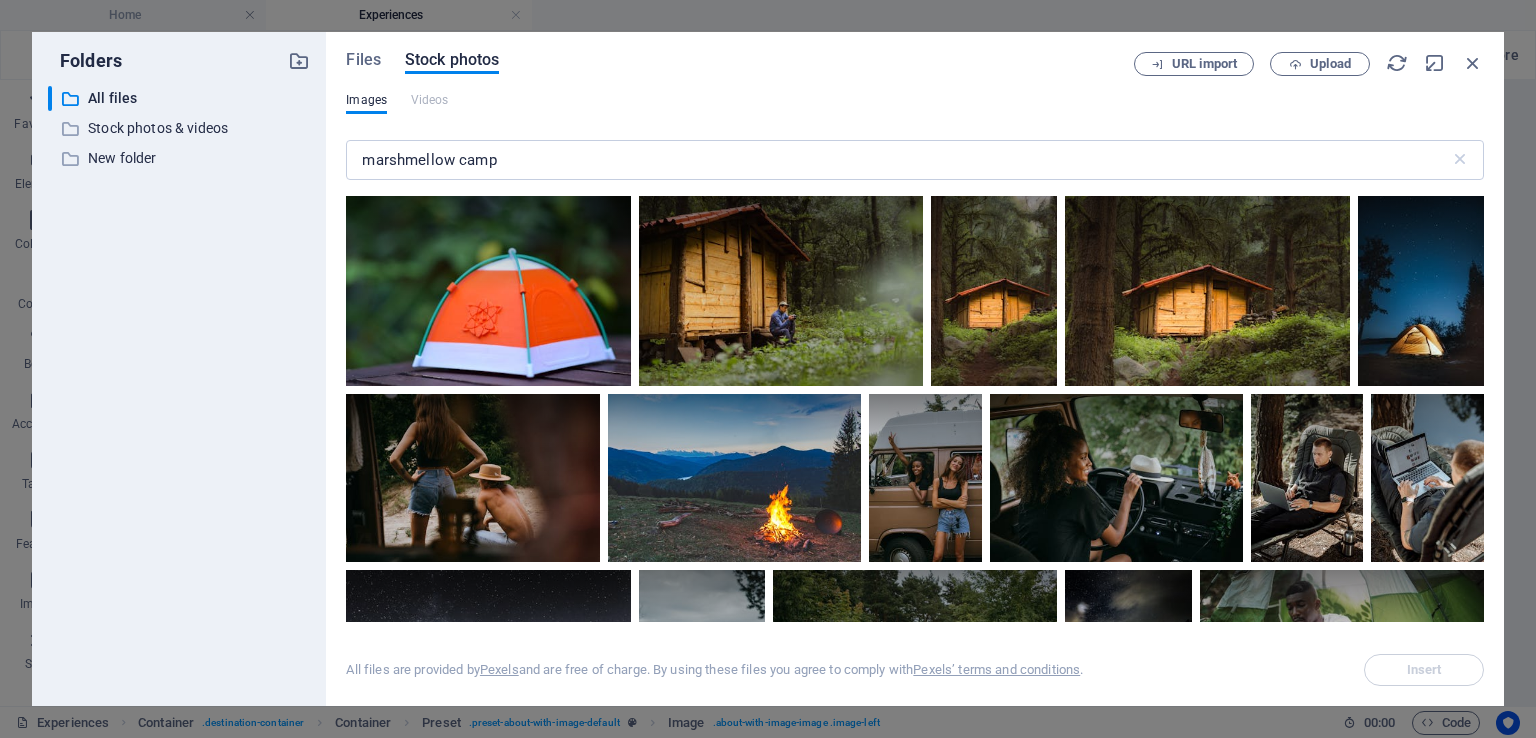 click on "Files Stock photos URL import Upload Images Videos marshmellow camp ​ All files are provided by  Pexels  and are free of charge. By using these files you agree to comply with  Pexels’ terms and conditions . Insert" at bounding box center (915, 369) 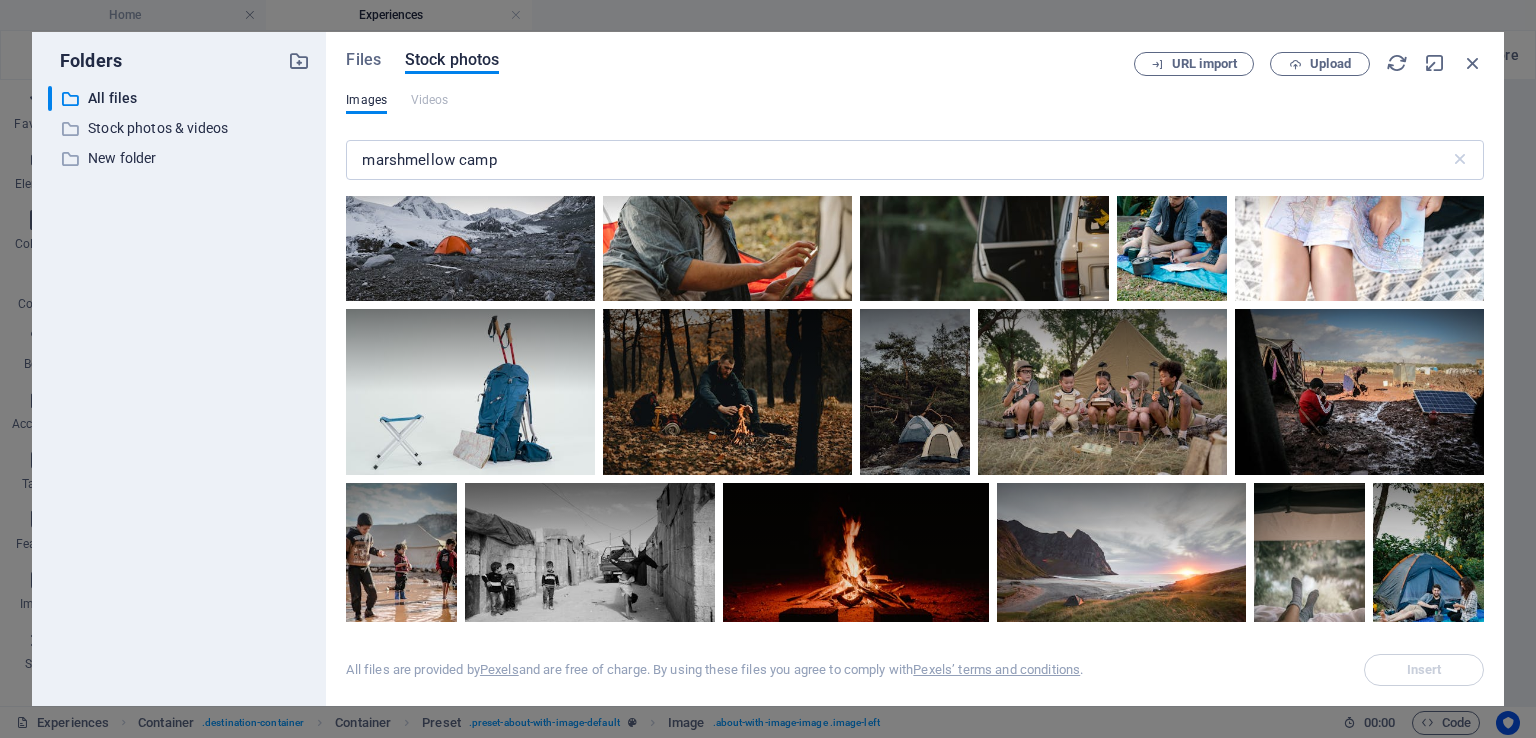 scroll, scrollTop: 4776, scrollLeft: 0, axis: vertical 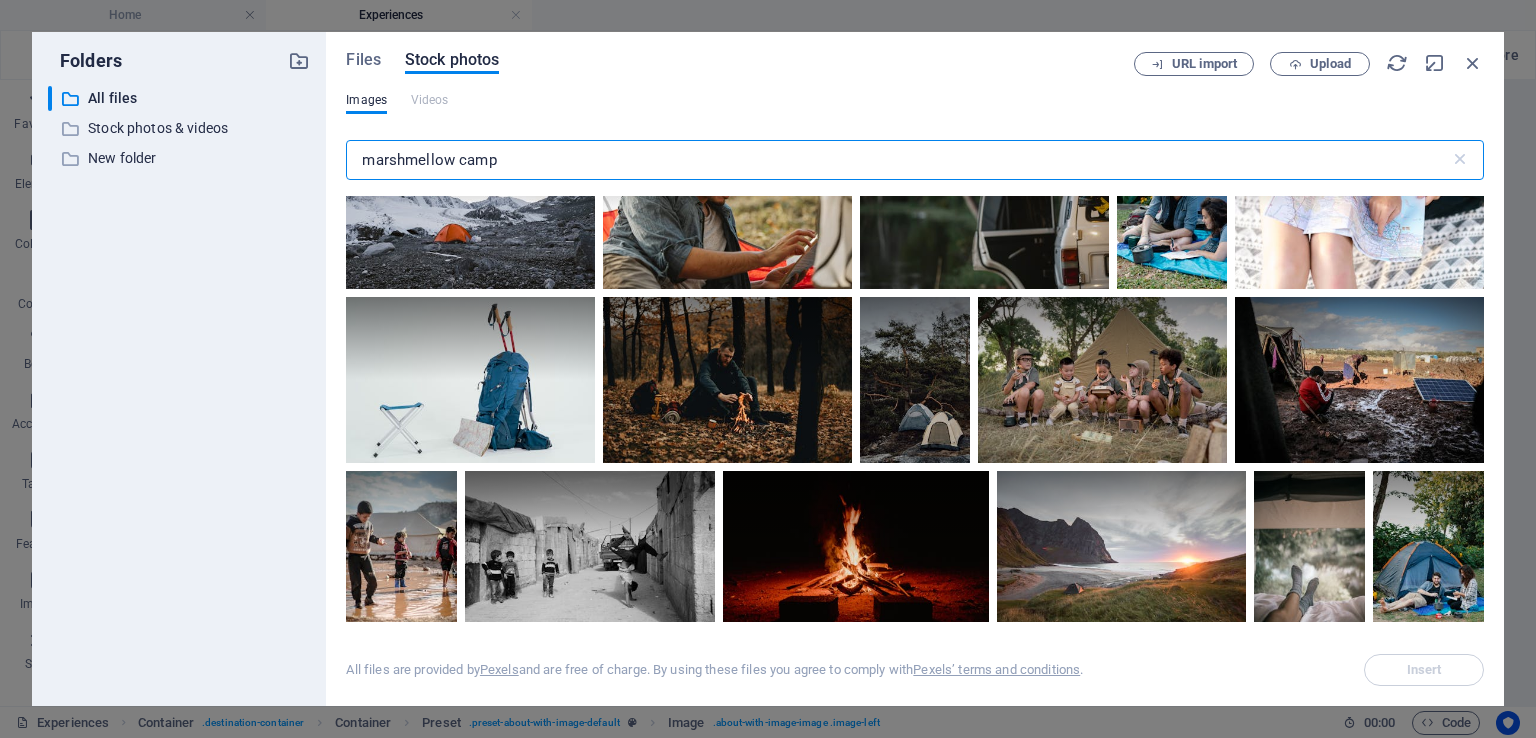 click on "marshmellow camp" at bounding box center [897, 160] 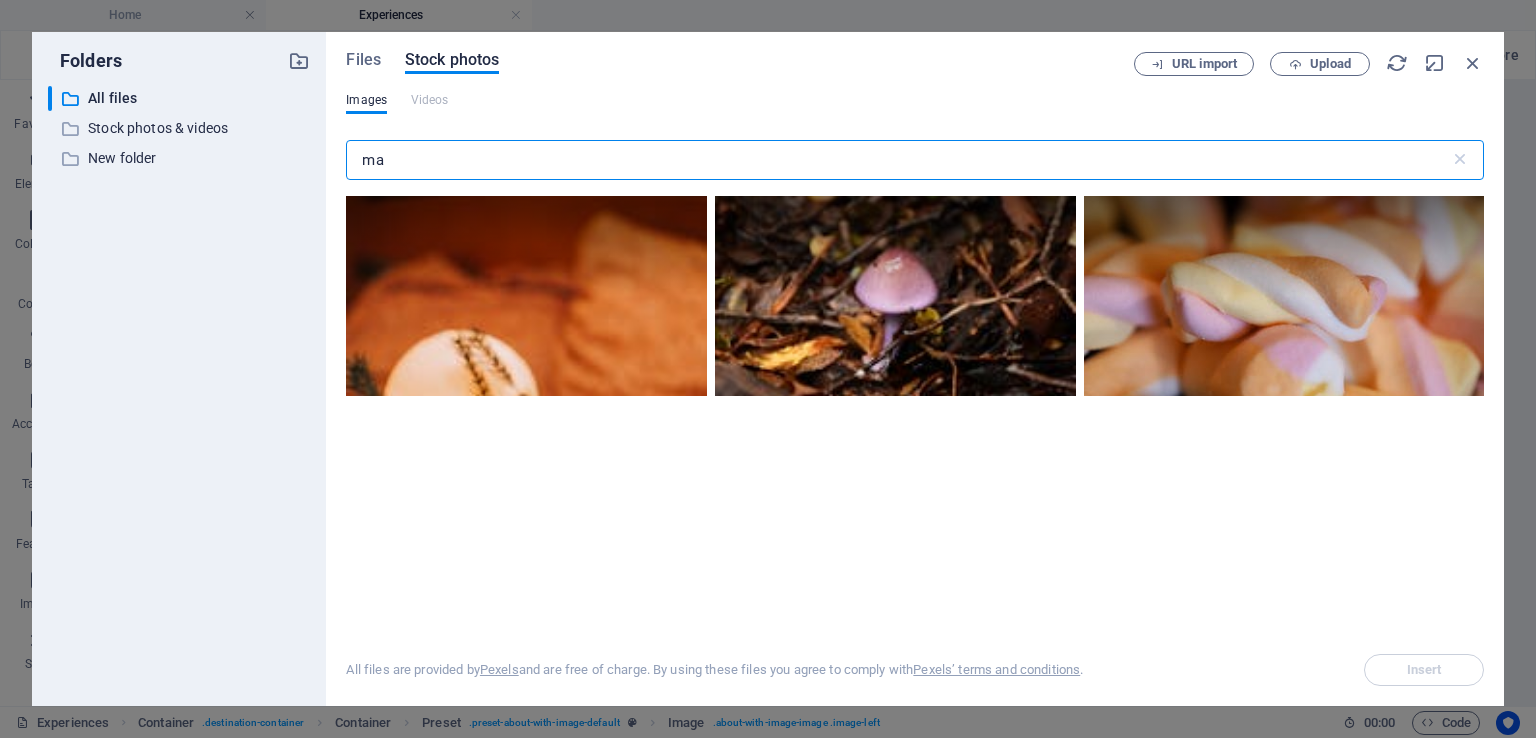 type on "m" 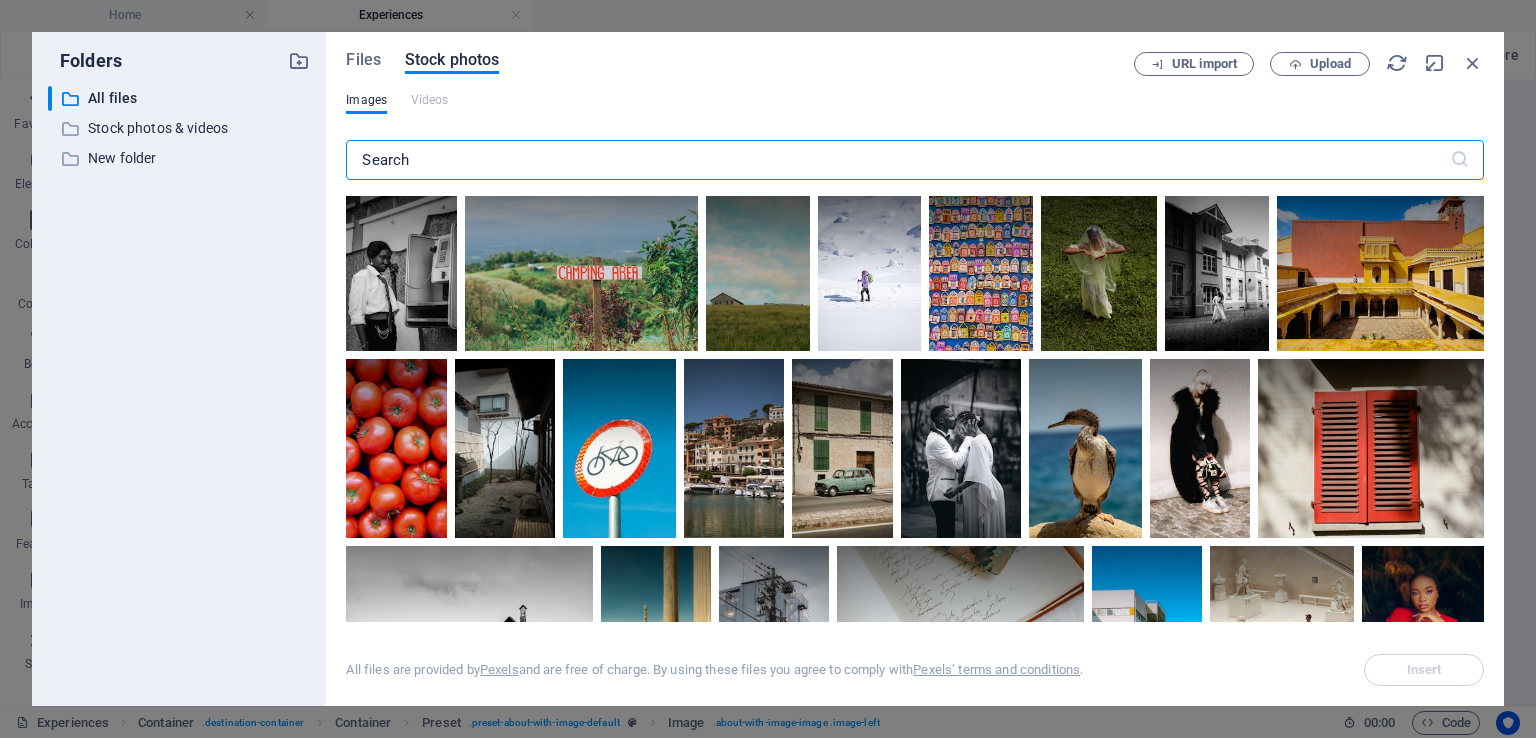 type on "t" 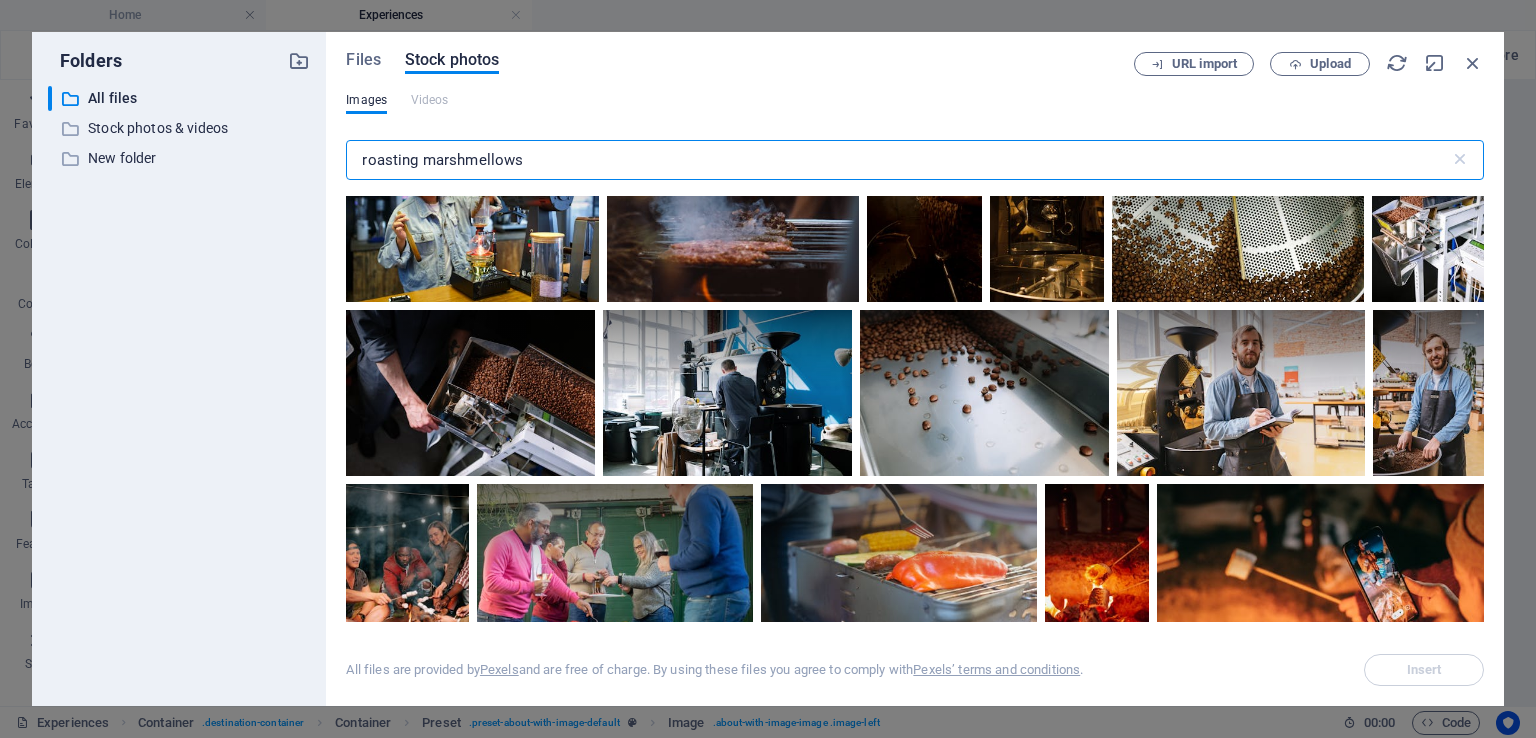 scroll, scrollTop: 2621, scrollLeft: 0, axis: vertical 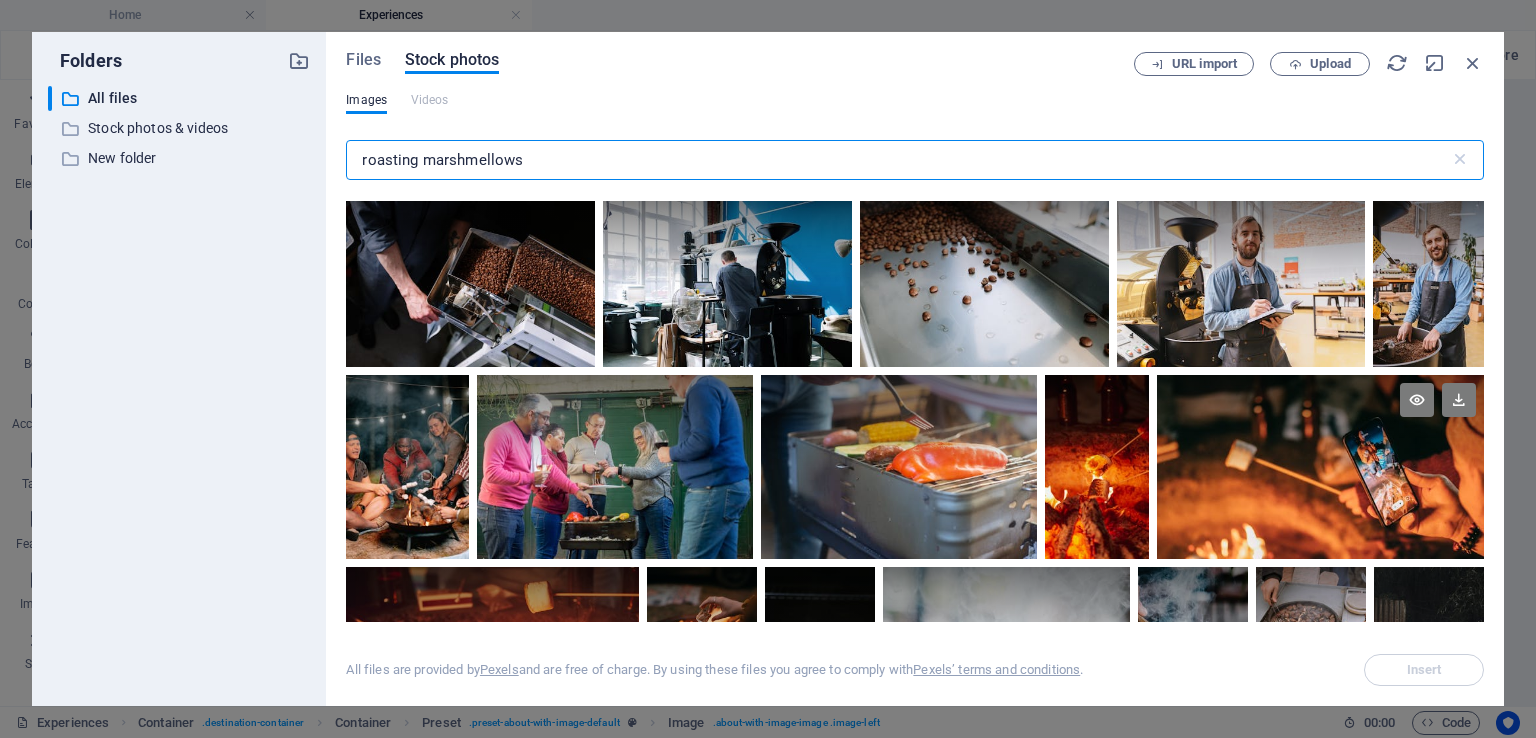 type on "roasting marshmellows" 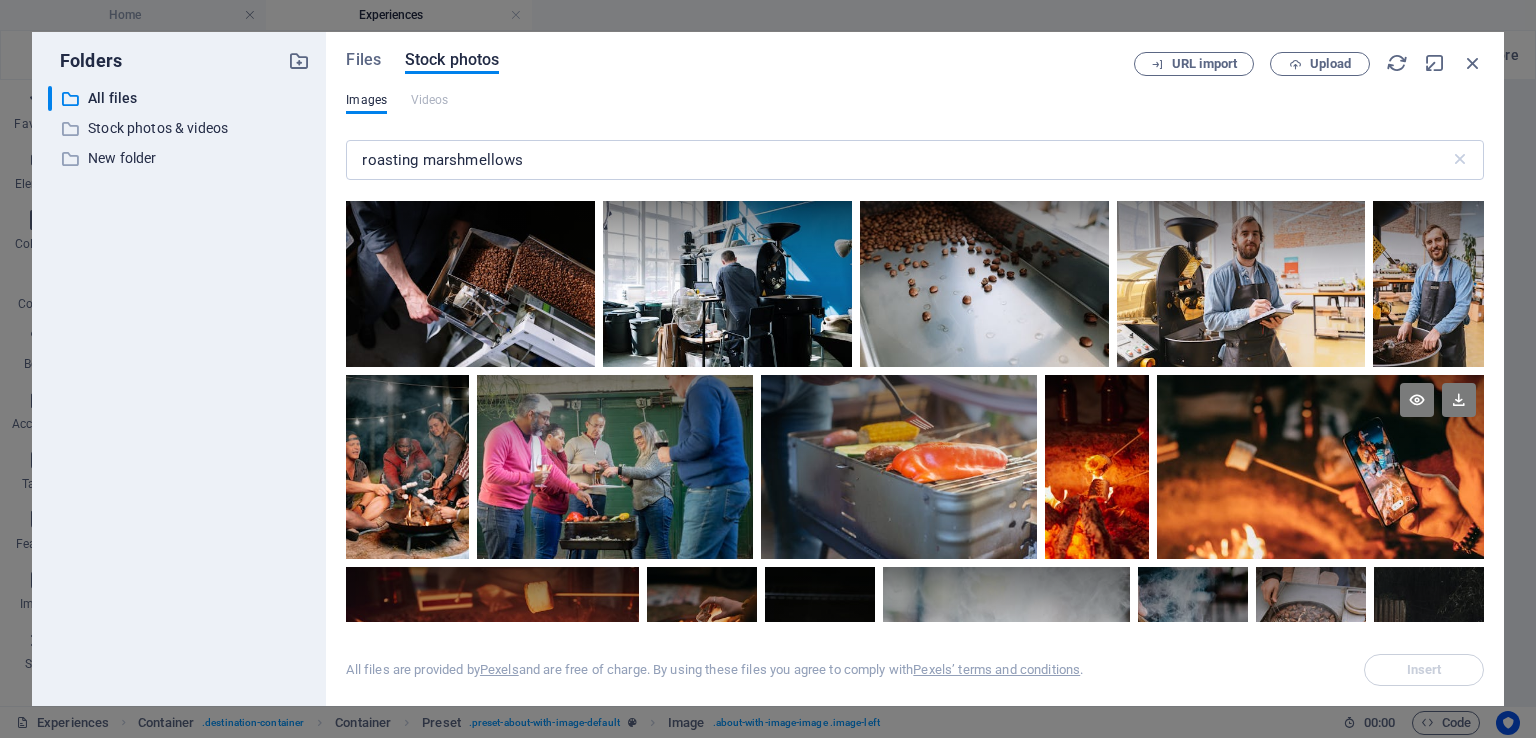 click at bounding box center (1320, 467) 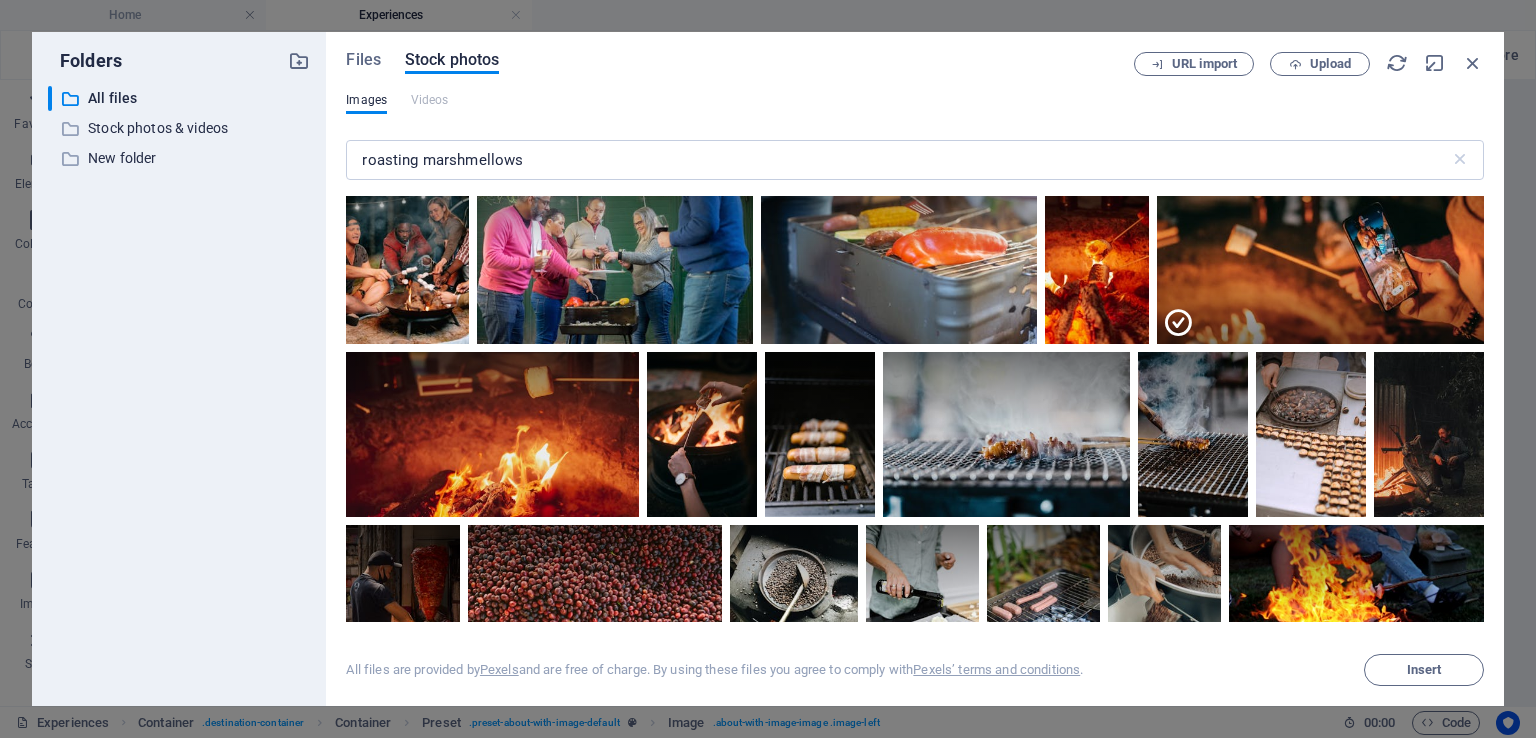 scroll, scrollTop: 2680, scrollLeft: 0, axis: vertical 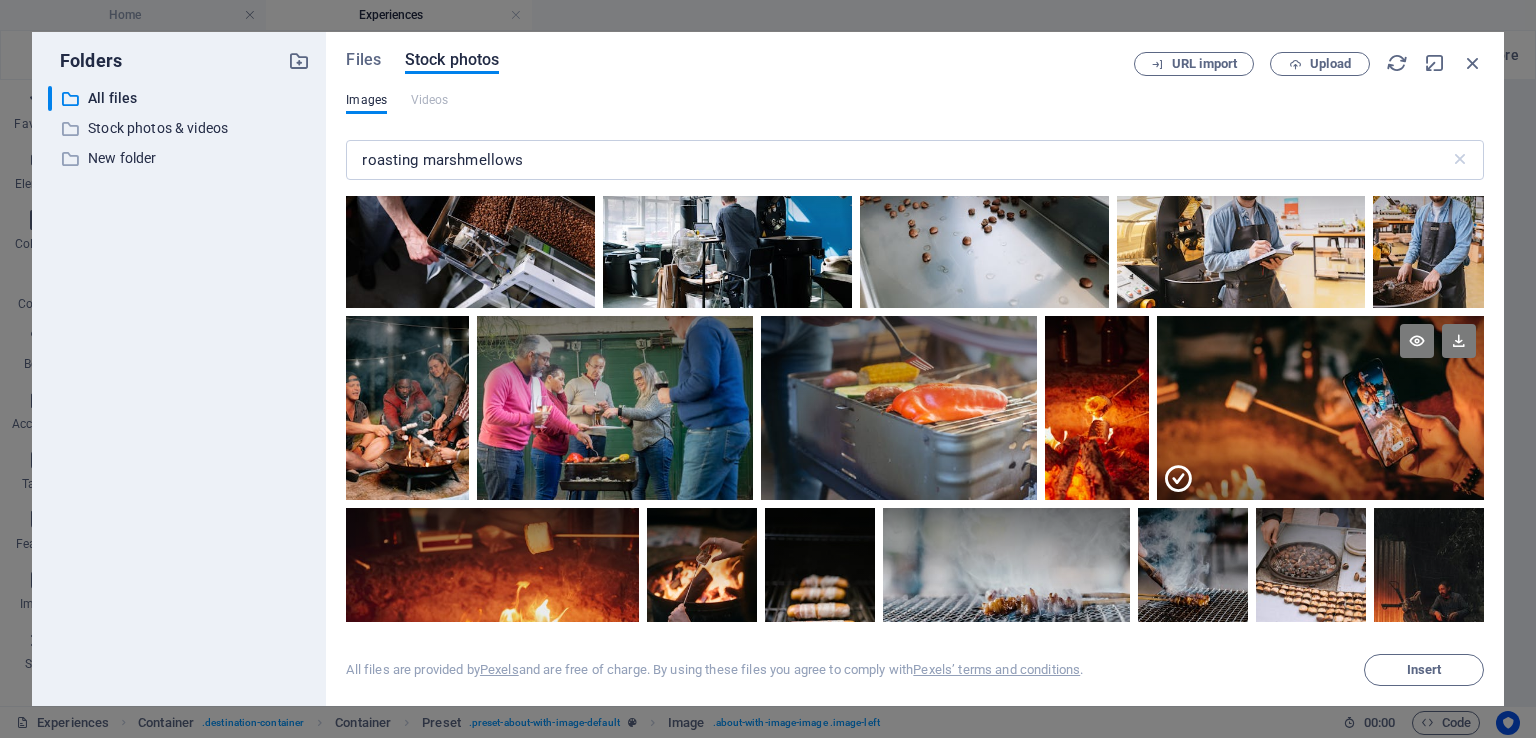click at bounding box center [1320, 362] 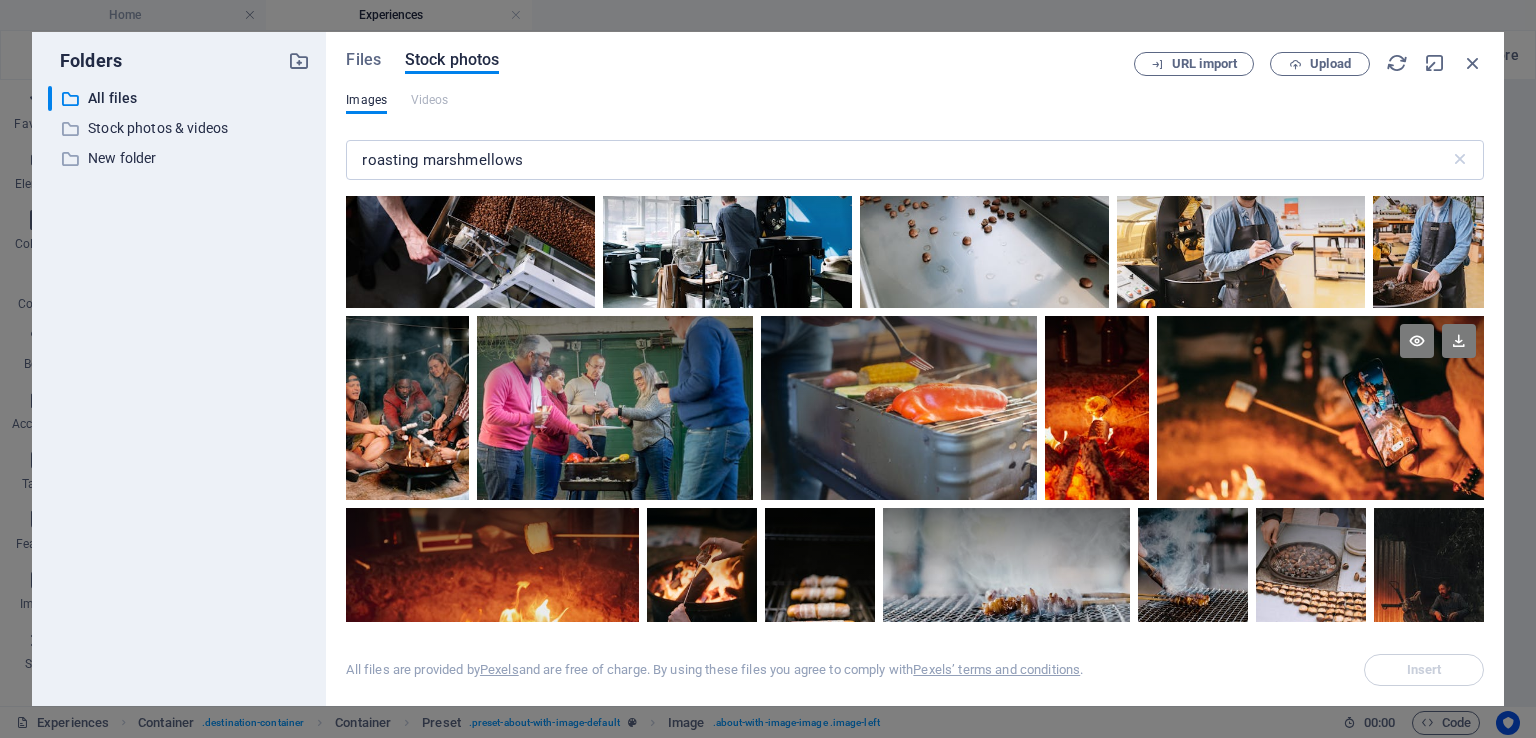click at bounding box center (1320, 362) 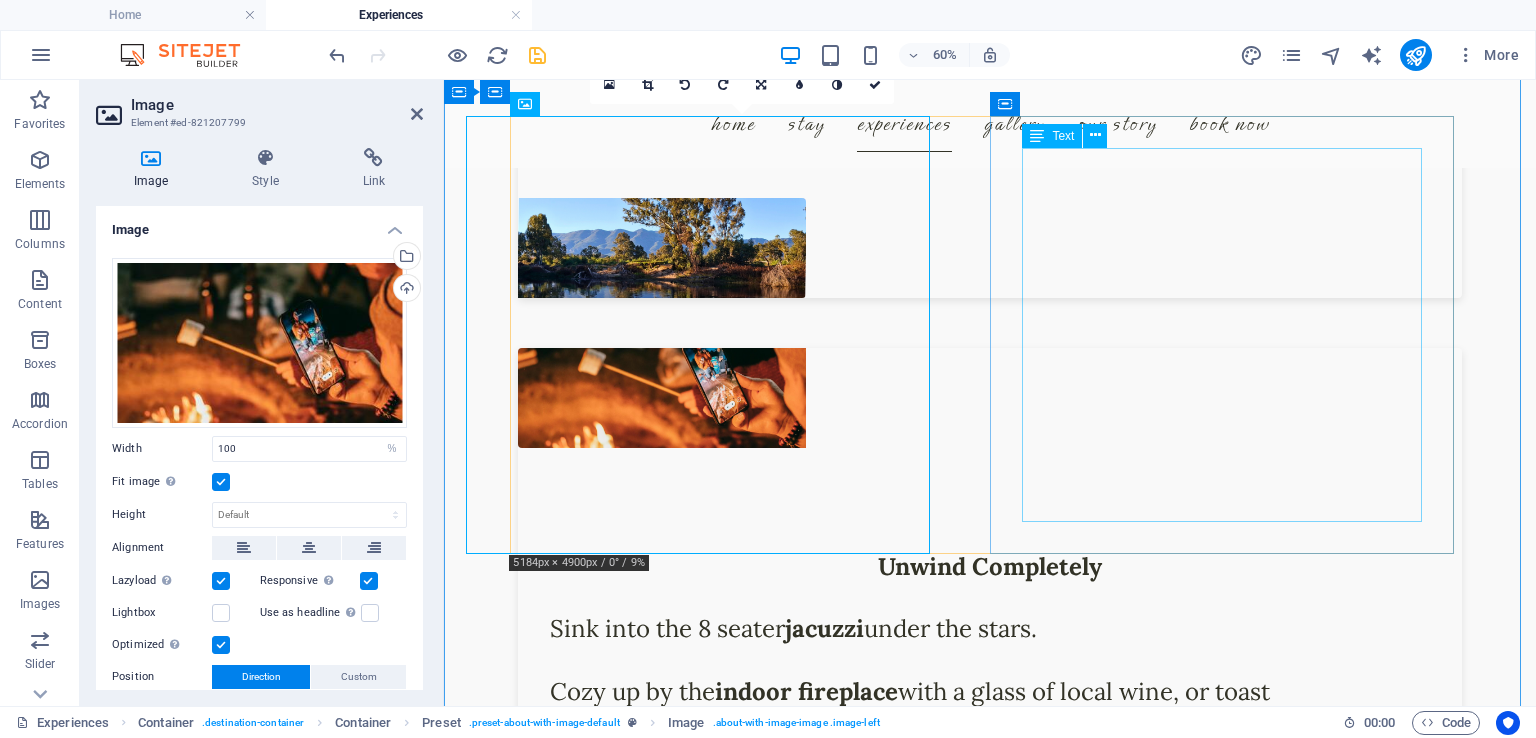 scroll, scrollTop: 2844, scrollLeft: 0, axis: vertical 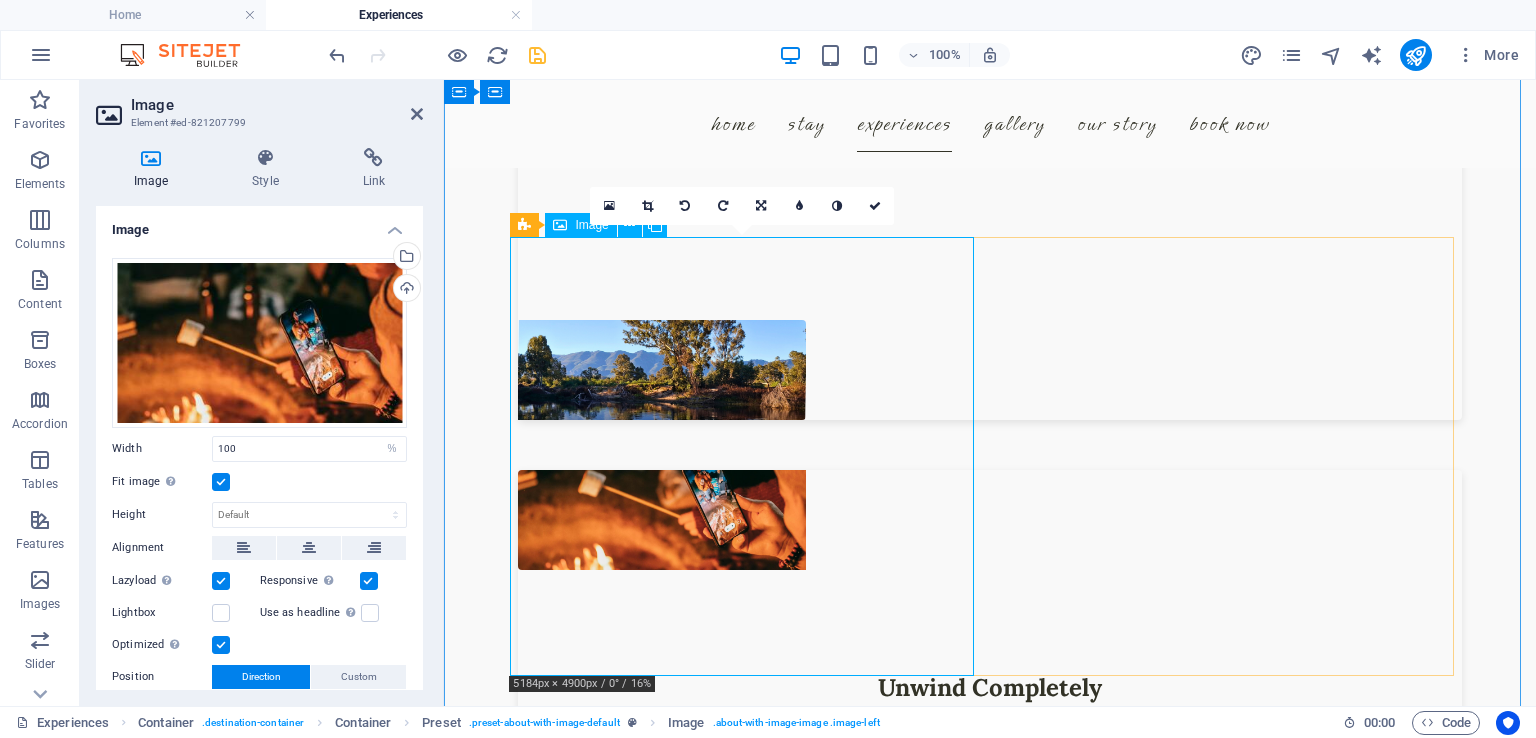 click at bounding box center (662, 520) 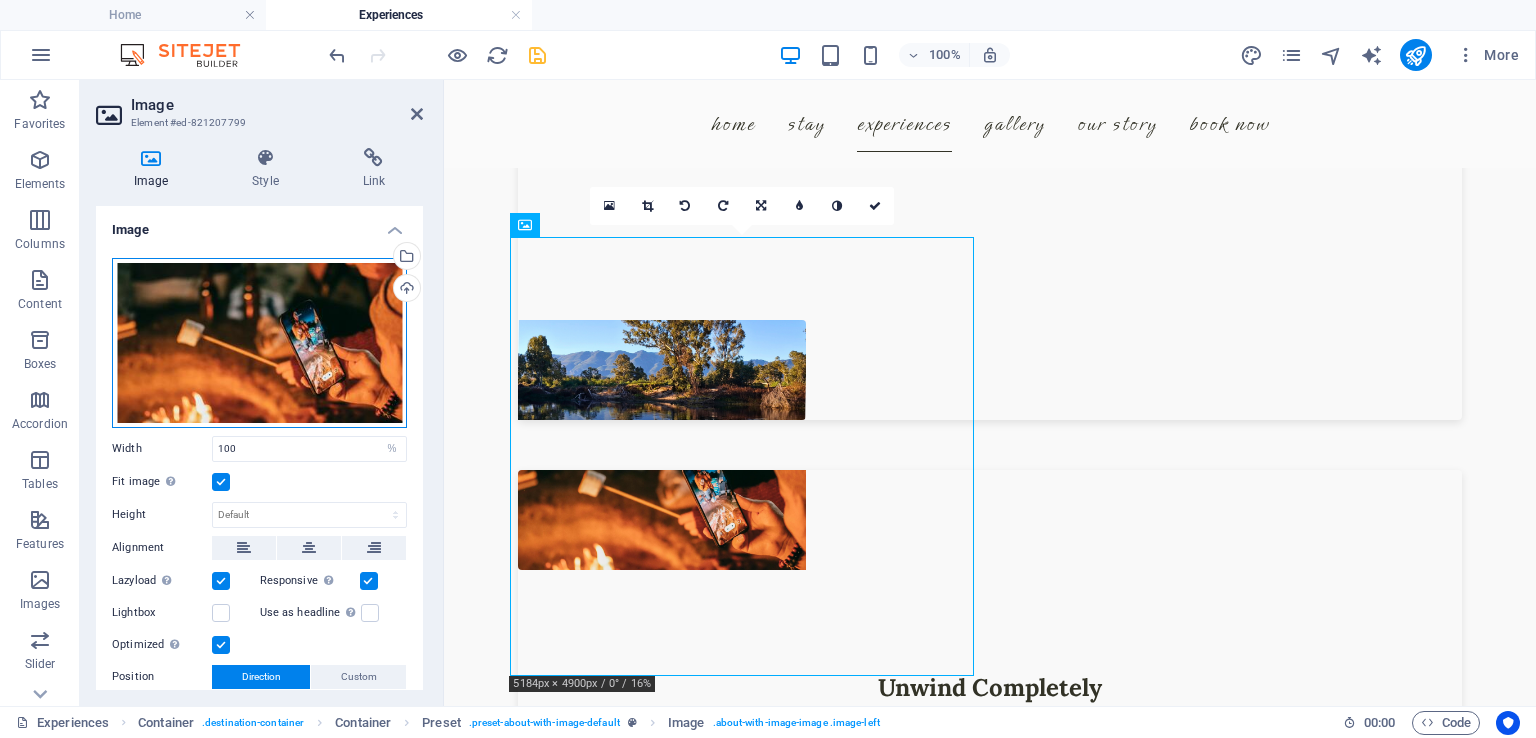 click on "Drag files here, click to choose files or select files from Files or our free stock photos & videos" at bounding box center (259, 343) 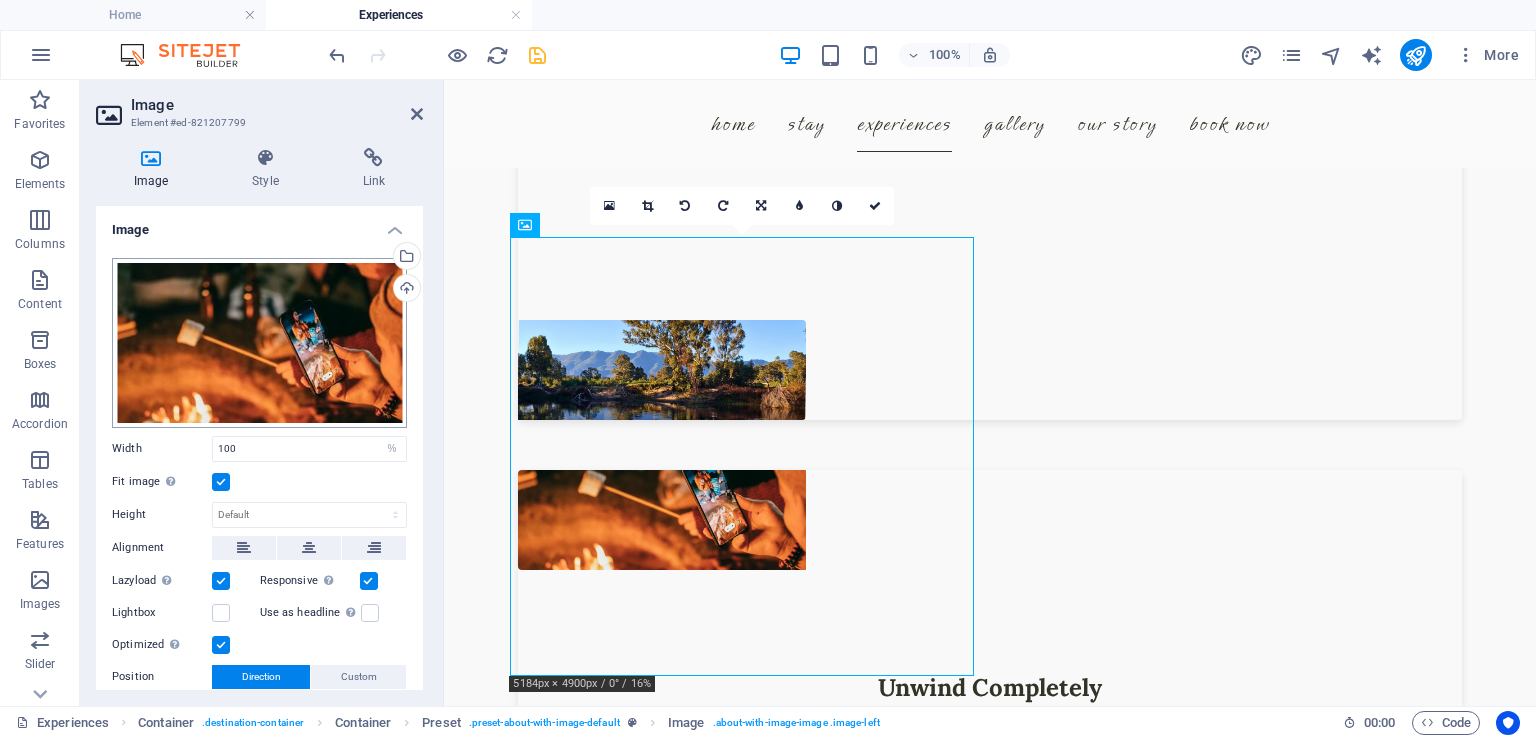 click on "www.riverhide.co.za Home Experiences Favorites Elements Columns Content Boxes Accordion Tables Features Images Slider Header Footer Forms Marketing Collections
Drag here to replace the existing content. Press “Ctrl” if you want to create a new element.
Container   H2   Preset   Container   Menu Bar   Slider 95% More Home Container . destination-container Container Preset . preset-about-with-image-default Image . about-with-image-image .image-left 00 : 00 Code Favorites Elements Columns Content Boxes Accordion Tables Features Images Slider Header Footer Forms Marketing Collections Image Element #ed-821207799 Image Style Link Image Drag files here, click to choose files or select files from Files or our free stock photos & videos Select files from the file manager, stock photos, or upload file(s) Upload Width 100 Default auto px rem % em vh vw Fit image Height Default auto px Alignment Lazyload 50" at bounding box center (768, 369) 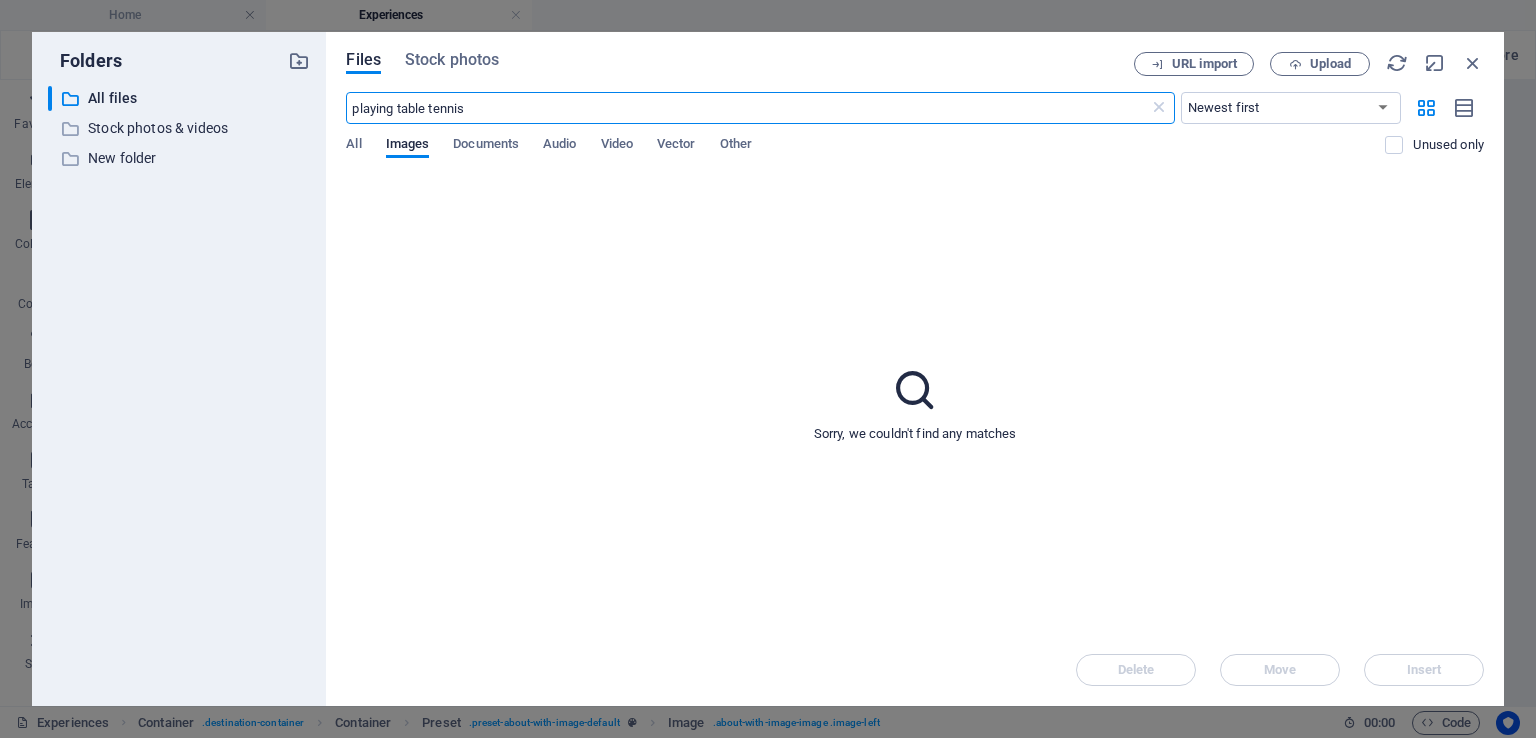 scroll, scrollTop: 3139, scrollLeft: 0, axis: vertical 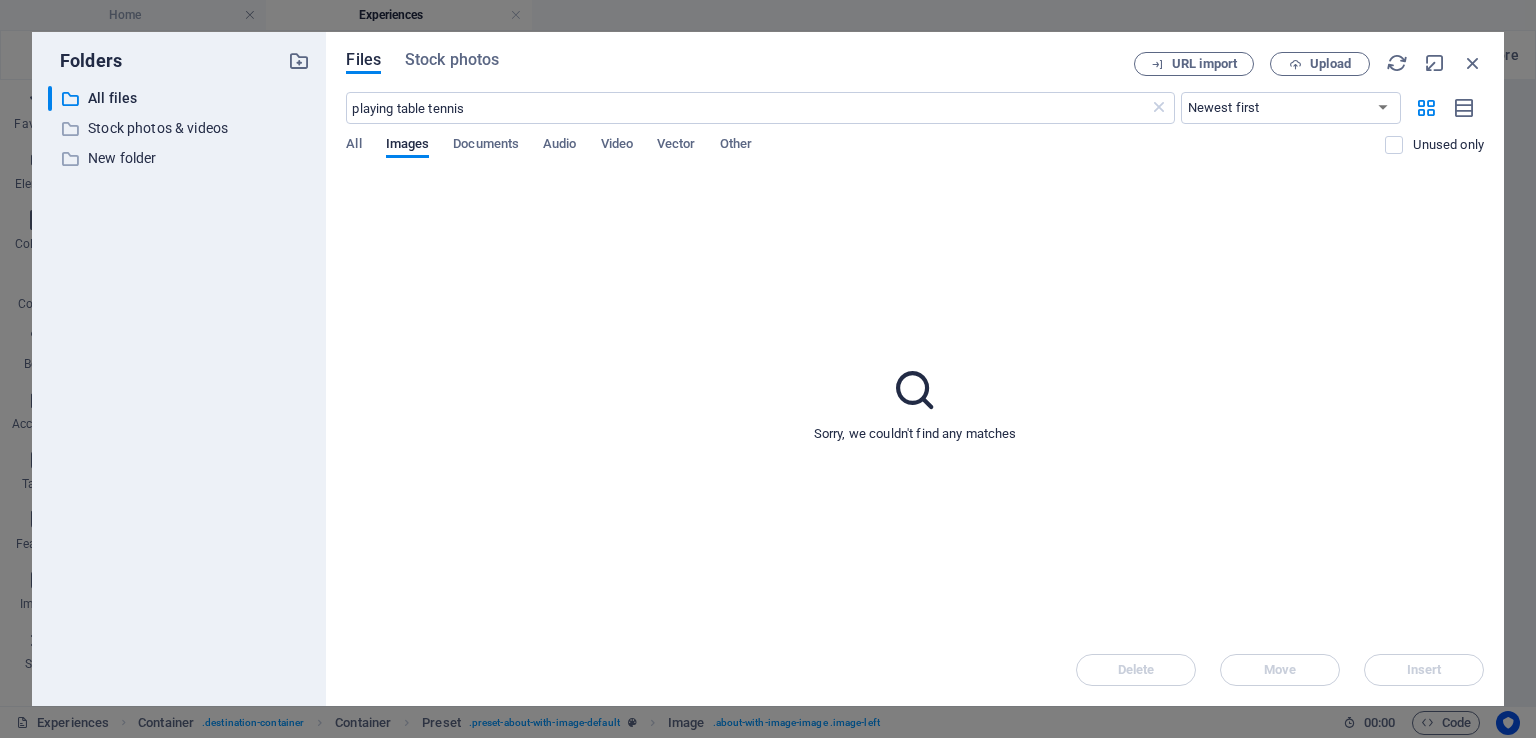 click on "Files Stock photos" at bounding box center [740, 63] 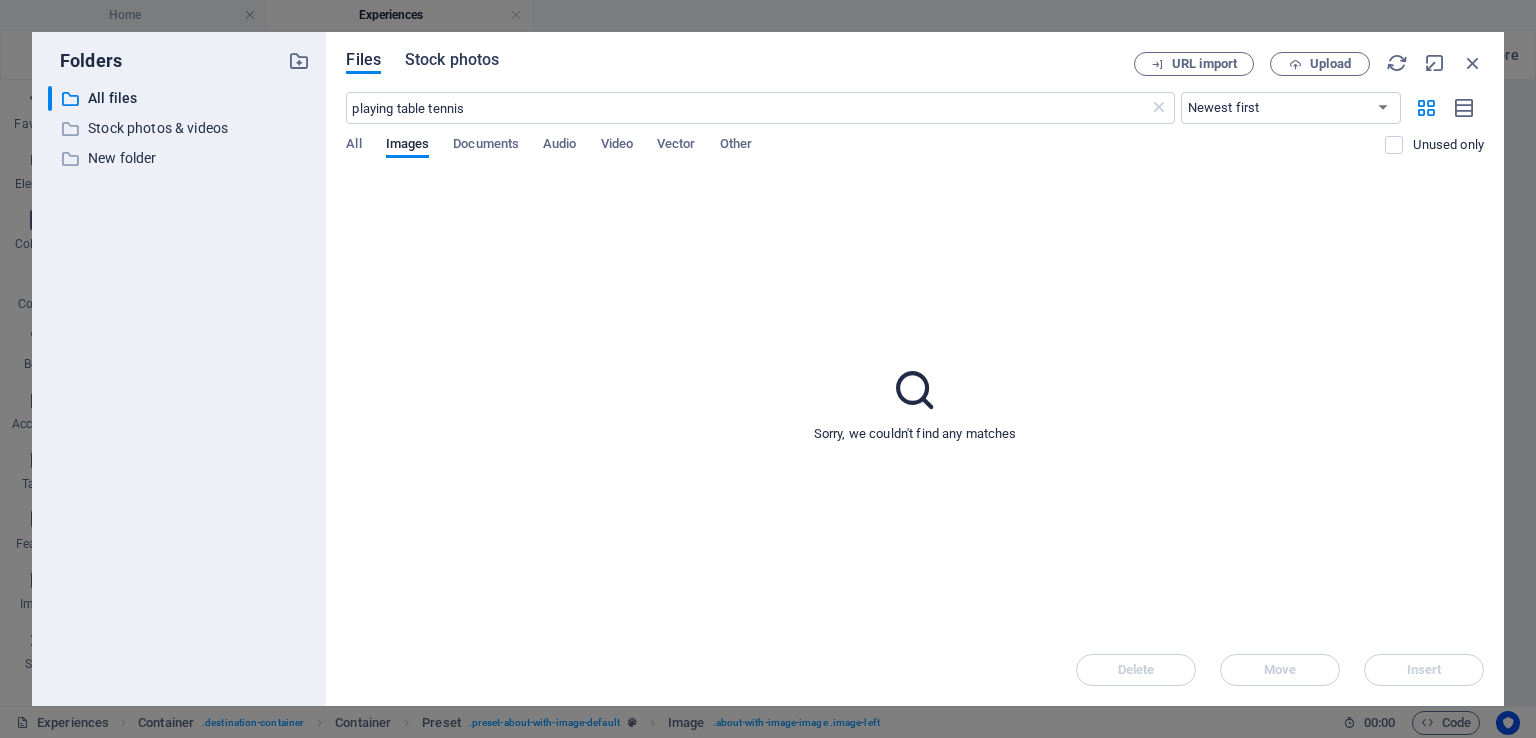 click on "Stock photos" at bounding box center [452, 60] 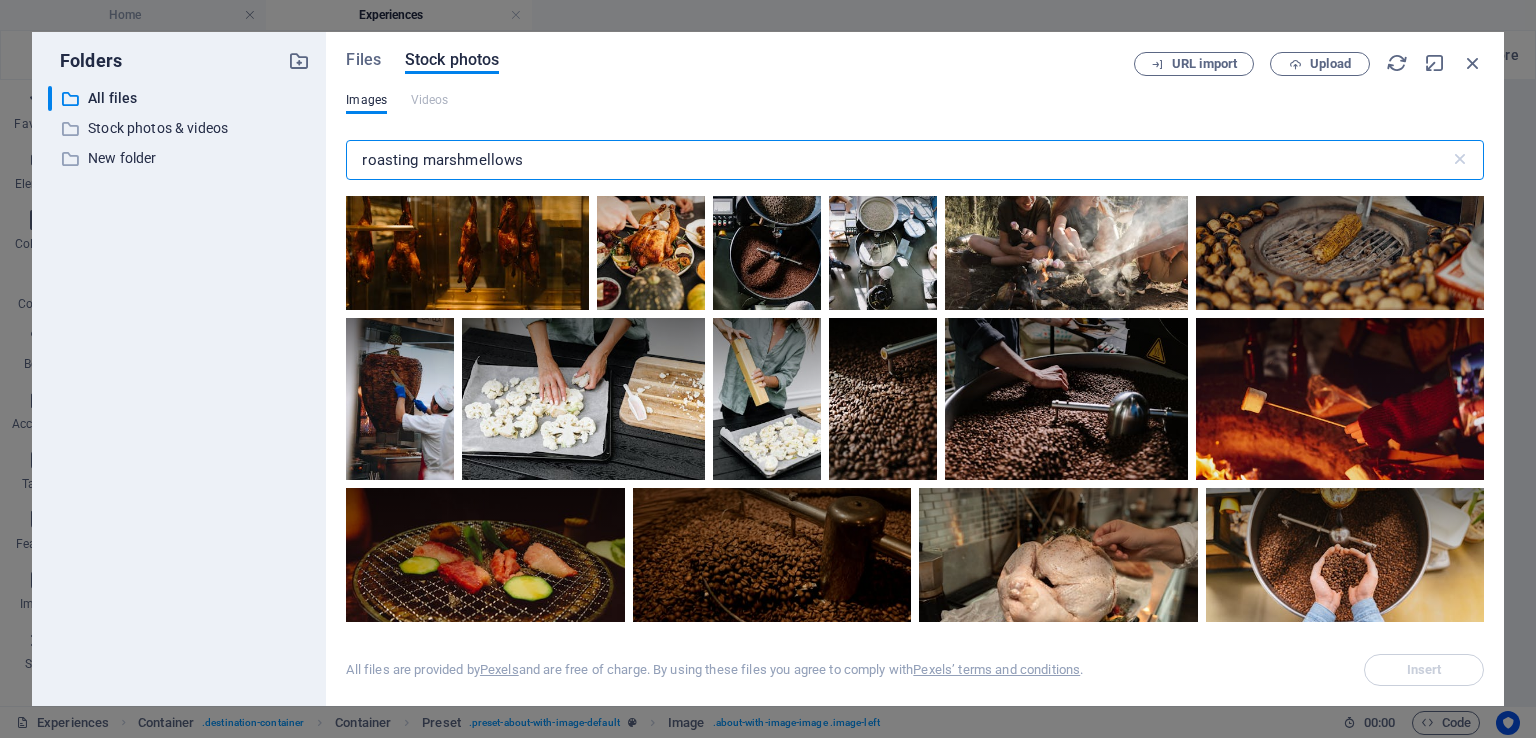 scroll, scrollTop: 1616, scrollLeft: 0, axis: vertical 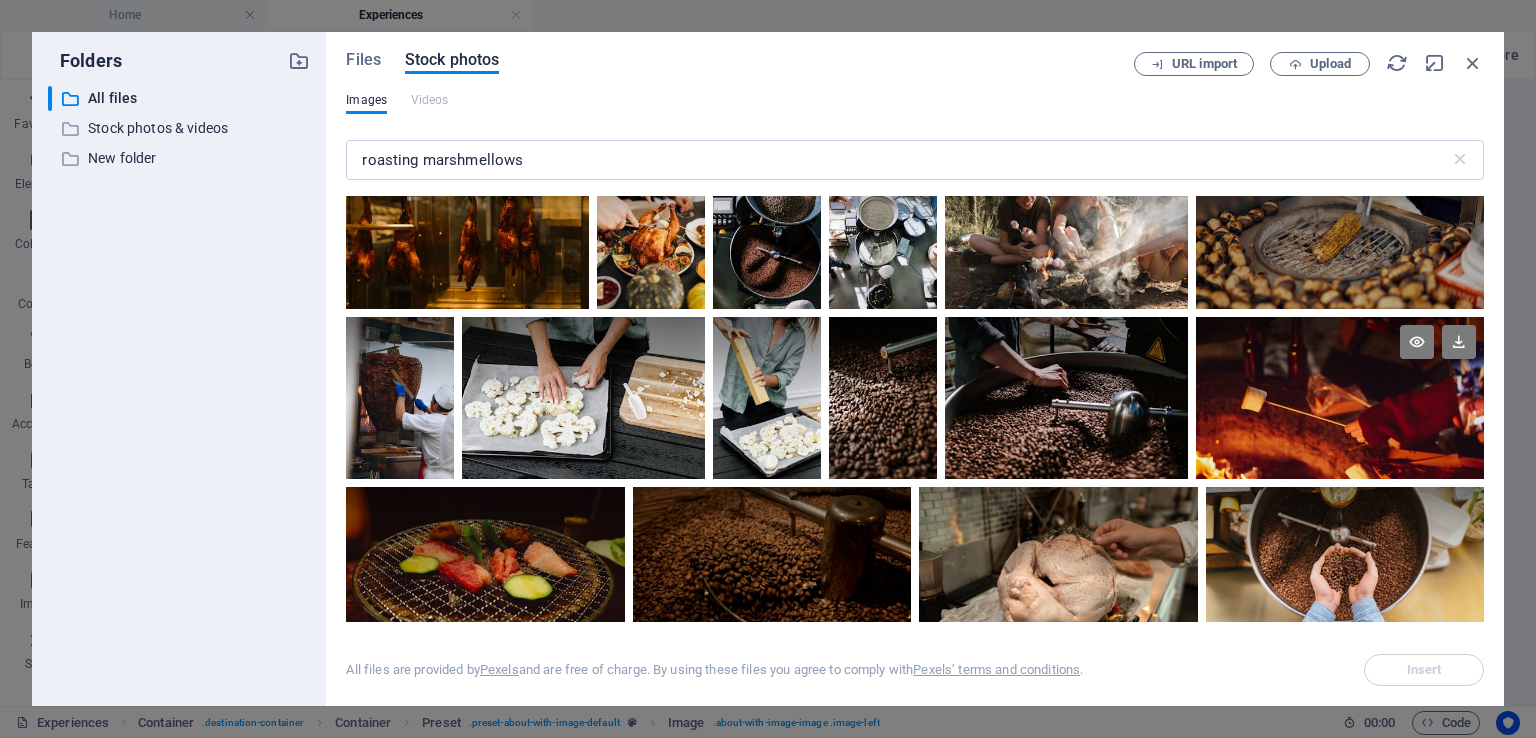 click at bounding box center [1340, 398] 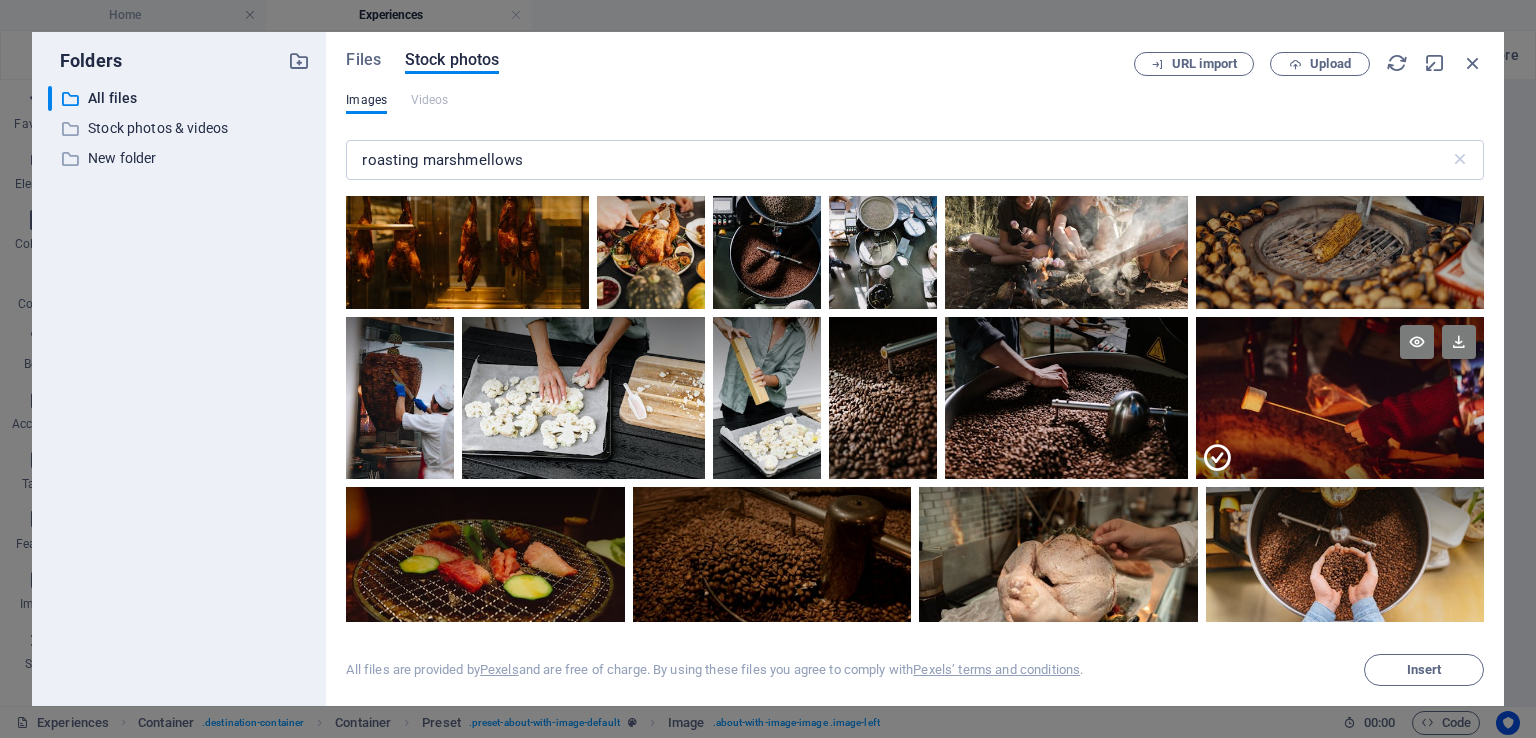 click at bounding box center (1340, 438) 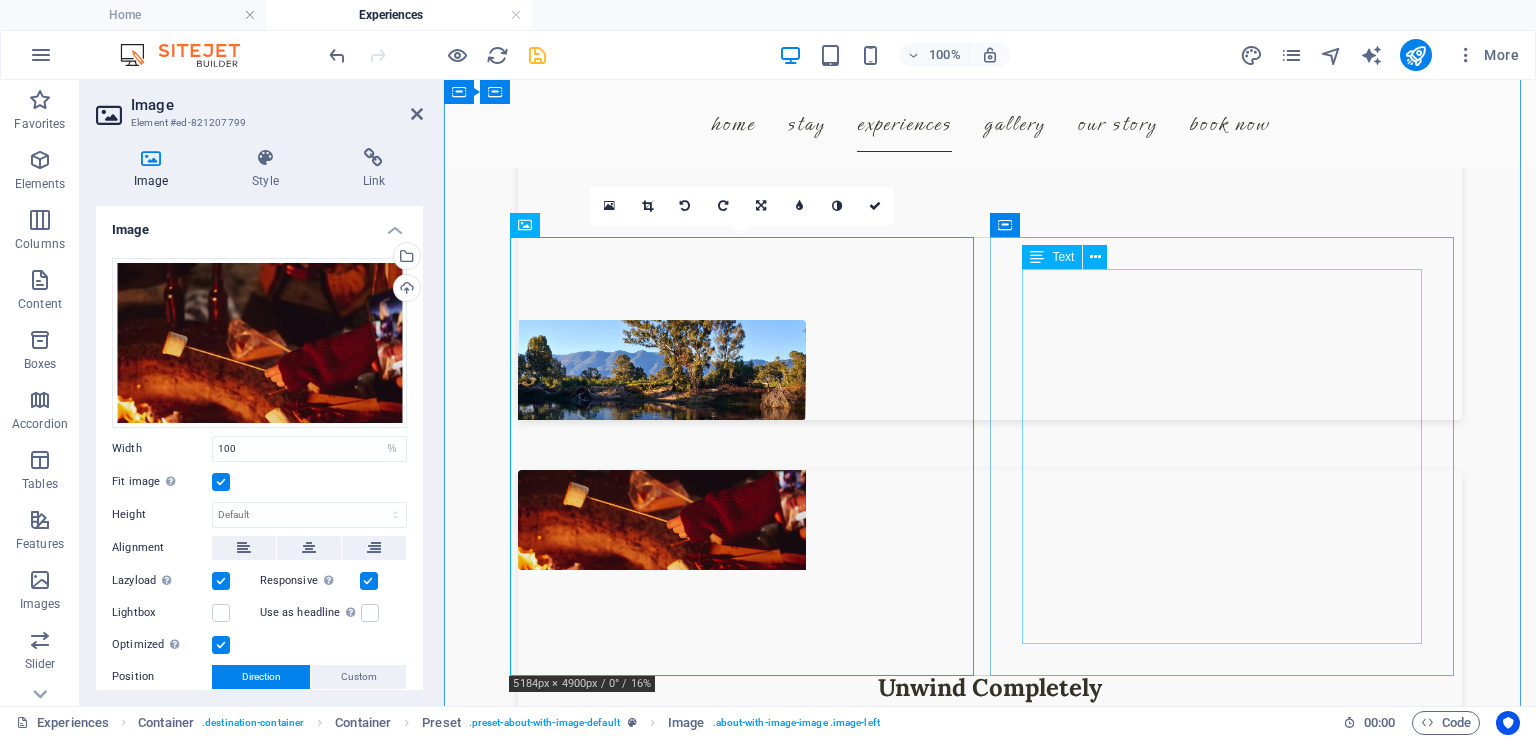 click on "Sink into the 8 seater  jacuzzi  under the stars.  Cozy up by the  indoor fireplace  with a glass of local wine, or toast marshmallows at the  outdoor firepit ." at bounding box center [990, 750] 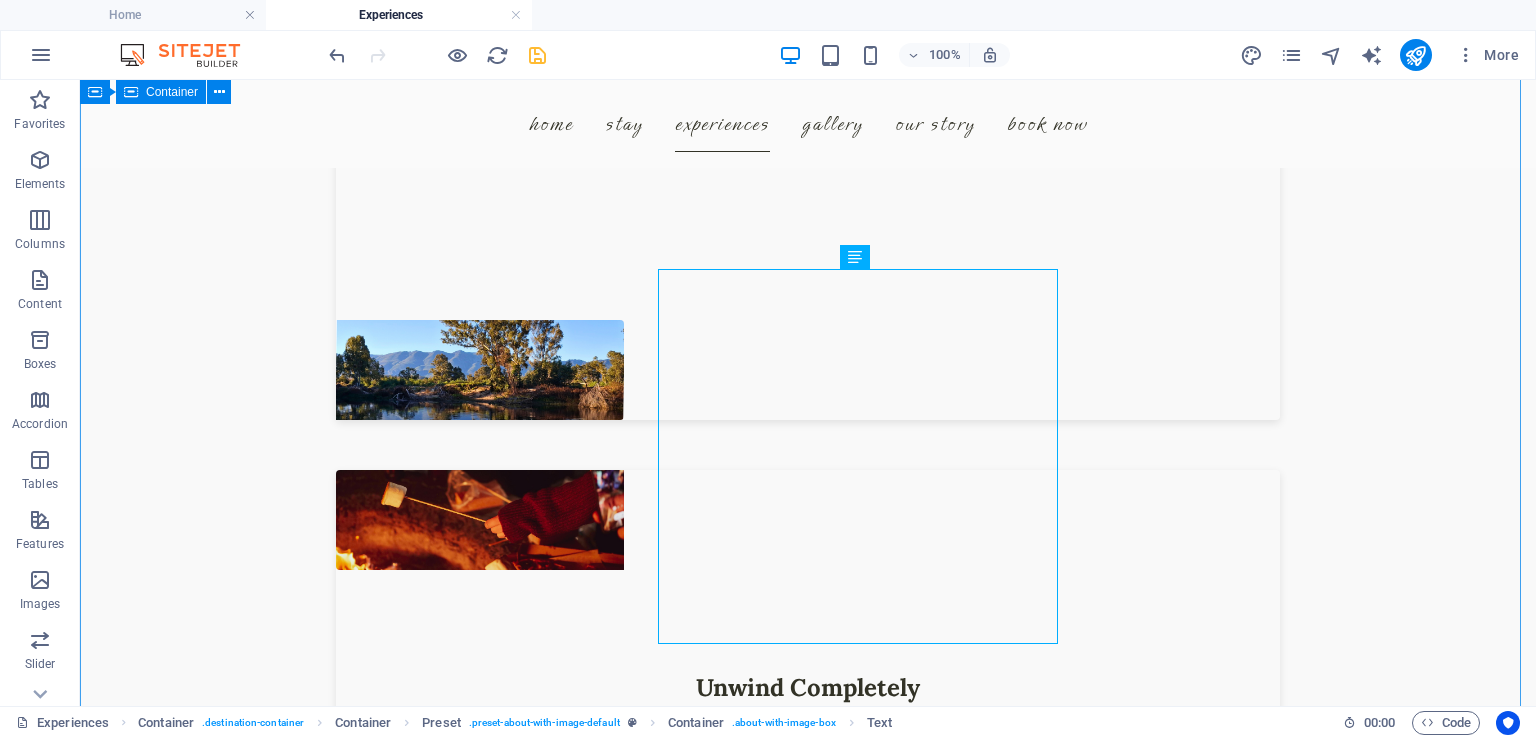 scroll, scrollTop: 2824, scrollLeft: 0, axis: vertical 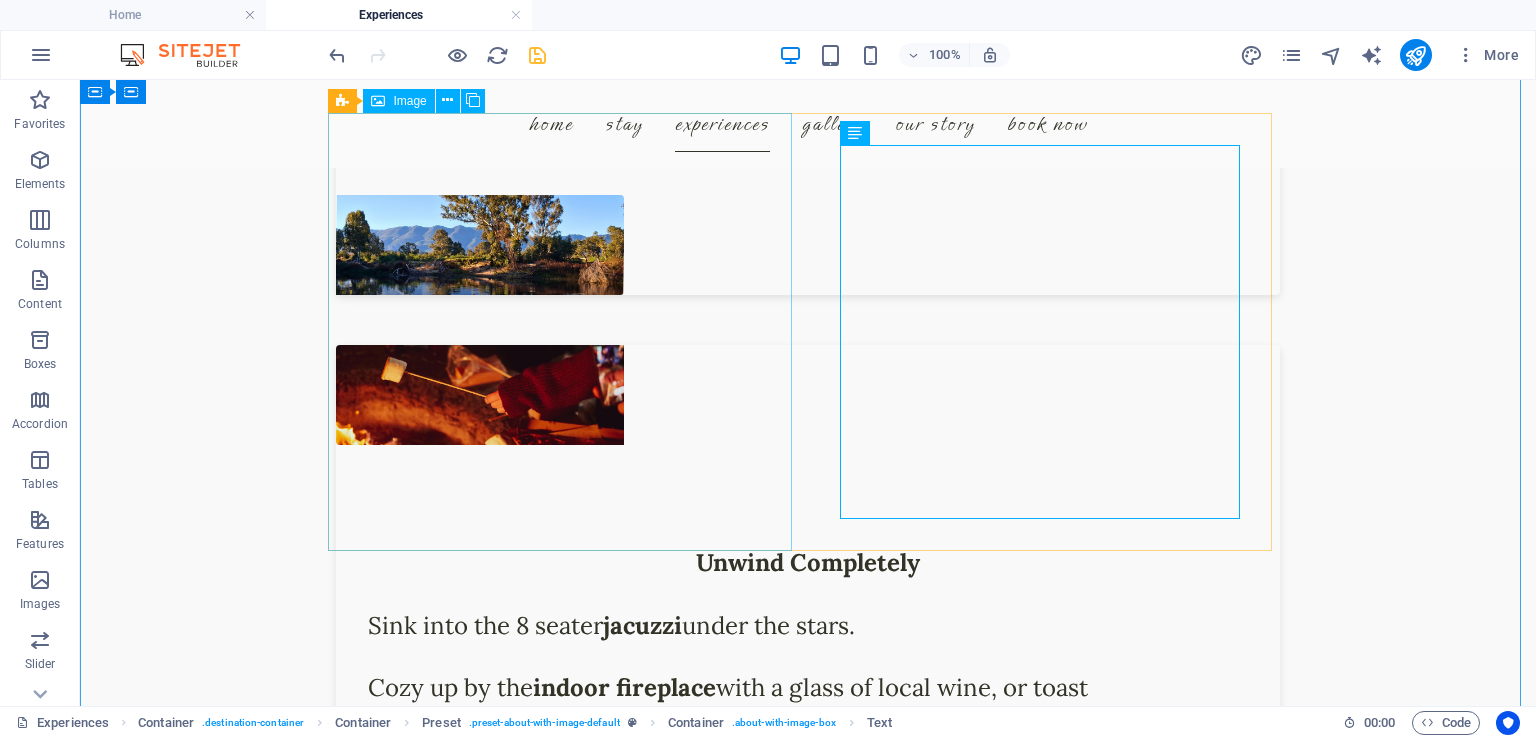 click at bounding box center [480, 395] 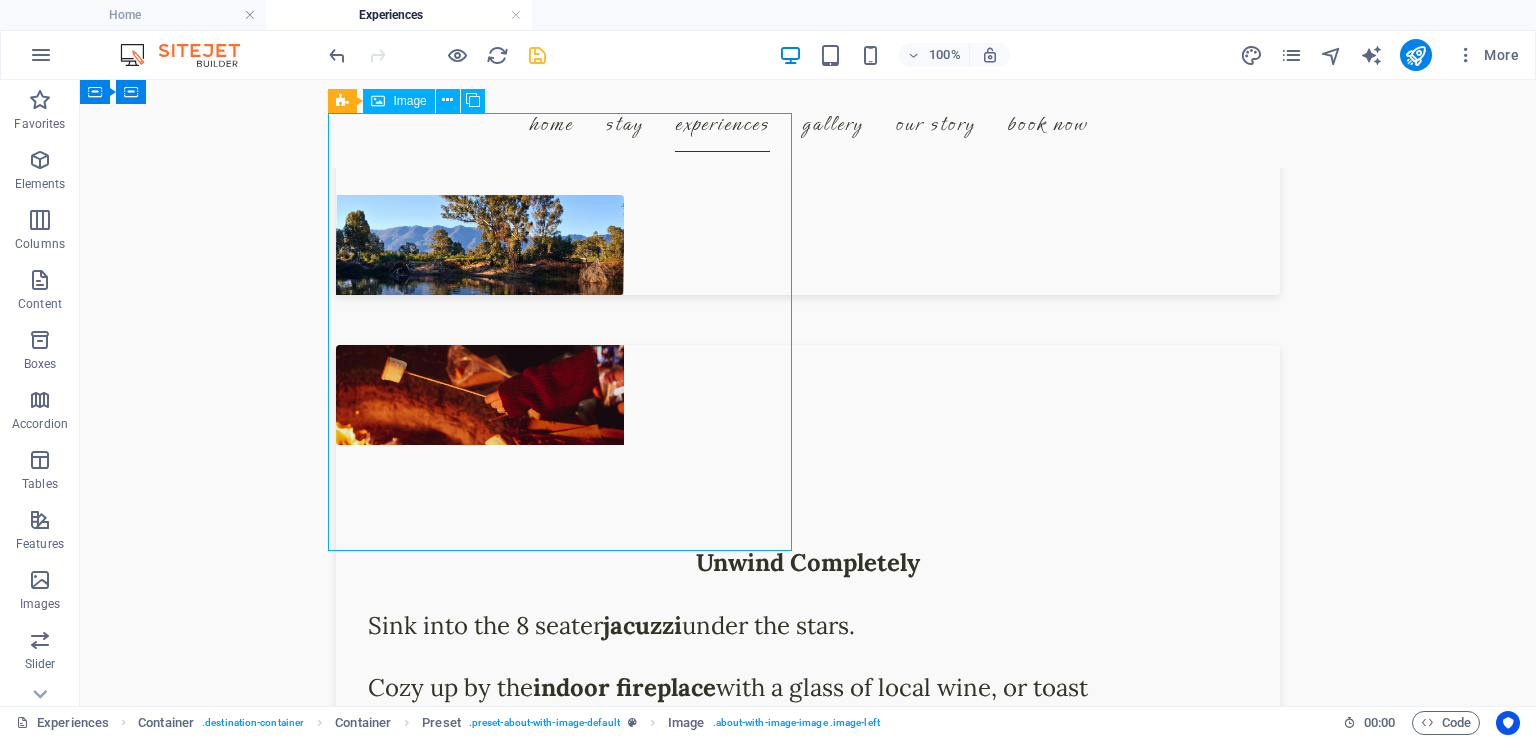 click at bounding box center (480, 395) 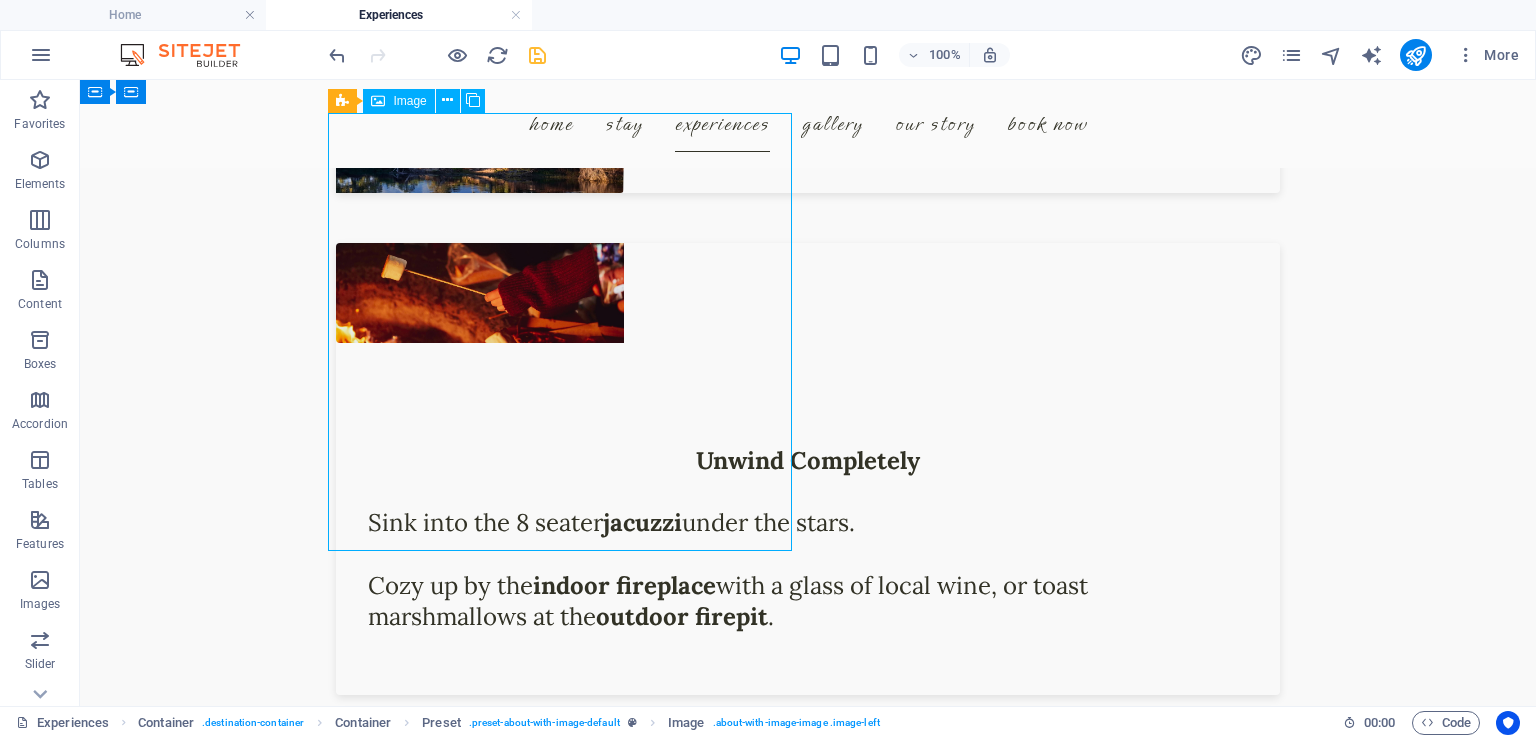 select on "%" 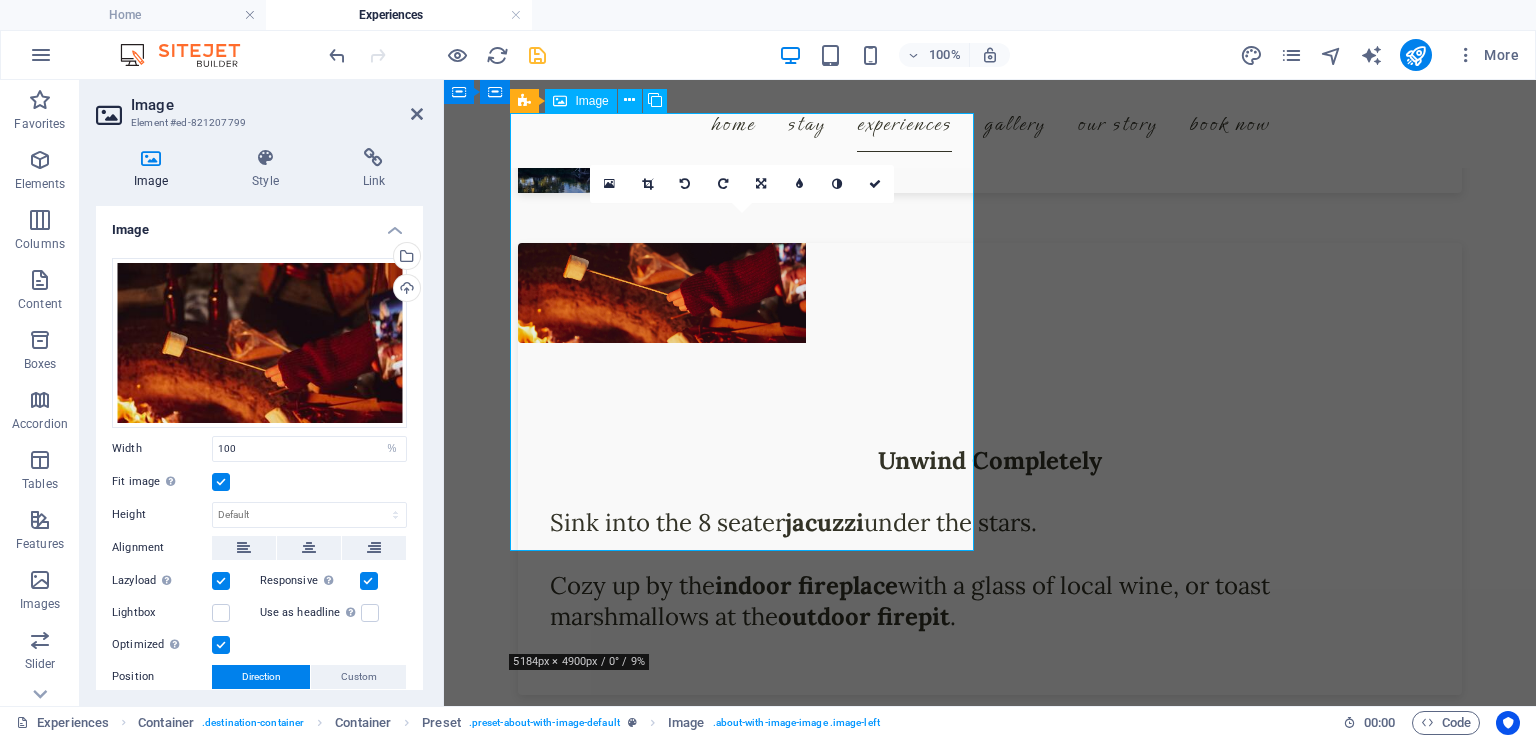 scroll, scrollTop: 2847, scrollLeft: 0, axis: vertical 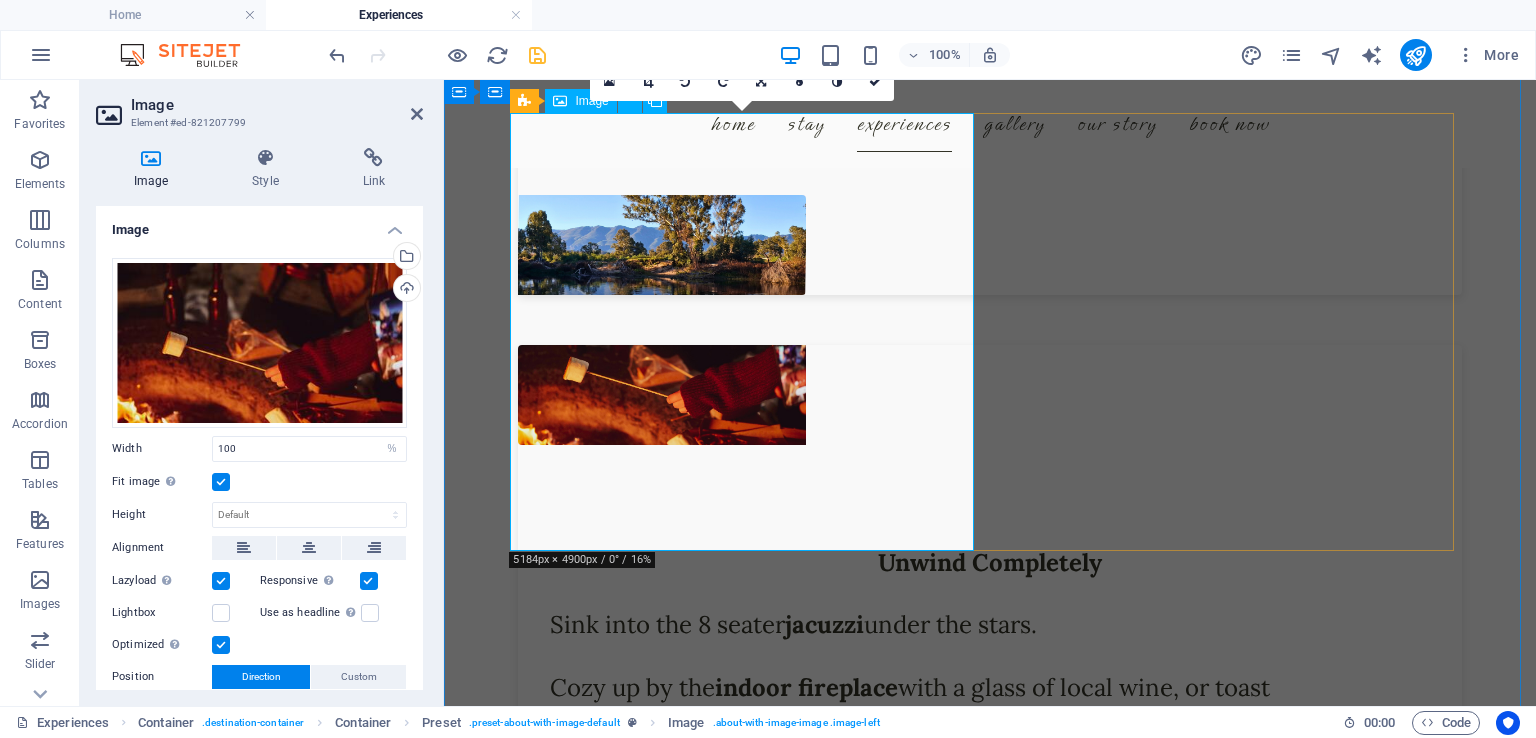 click at bounding box center (662, 395) 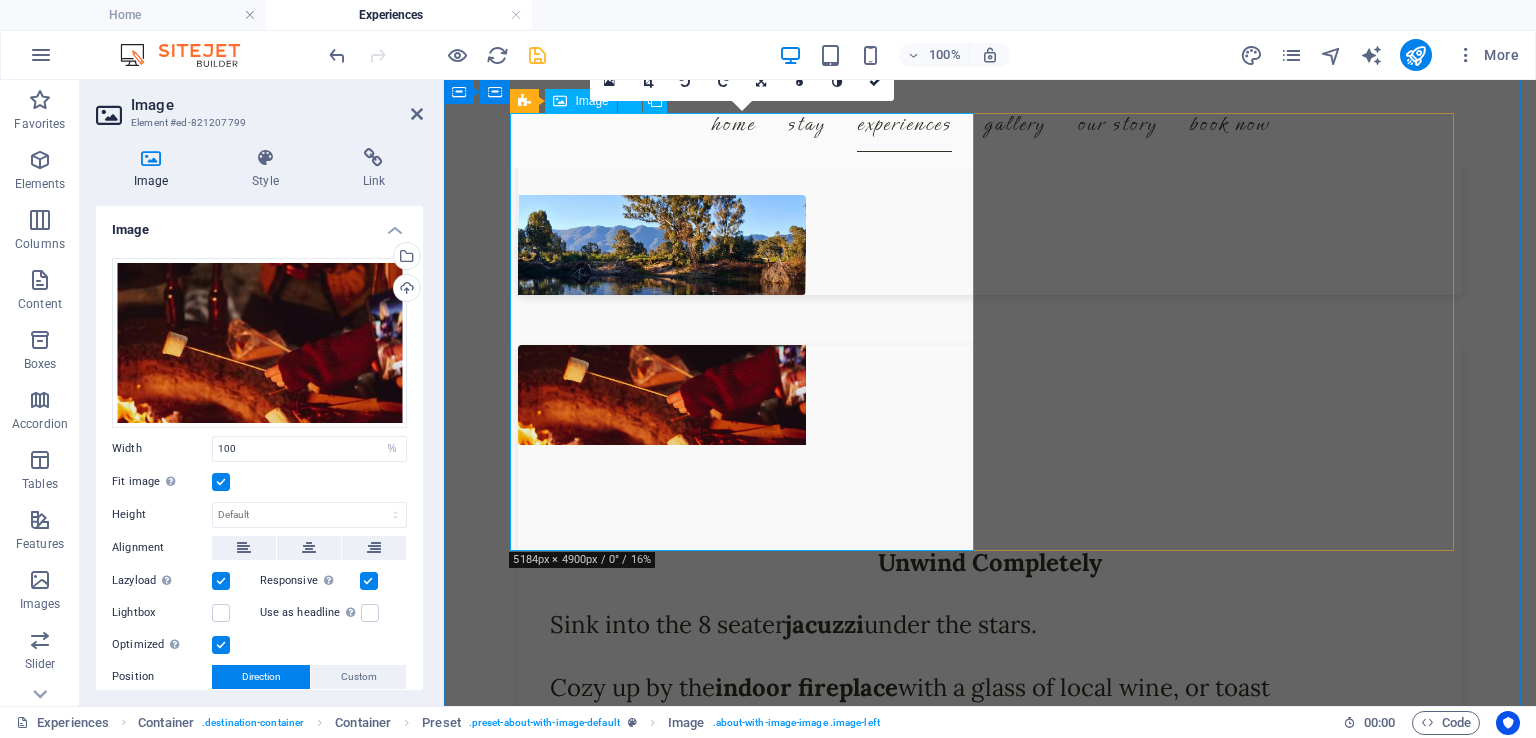 click at bounding box center (662, 395) 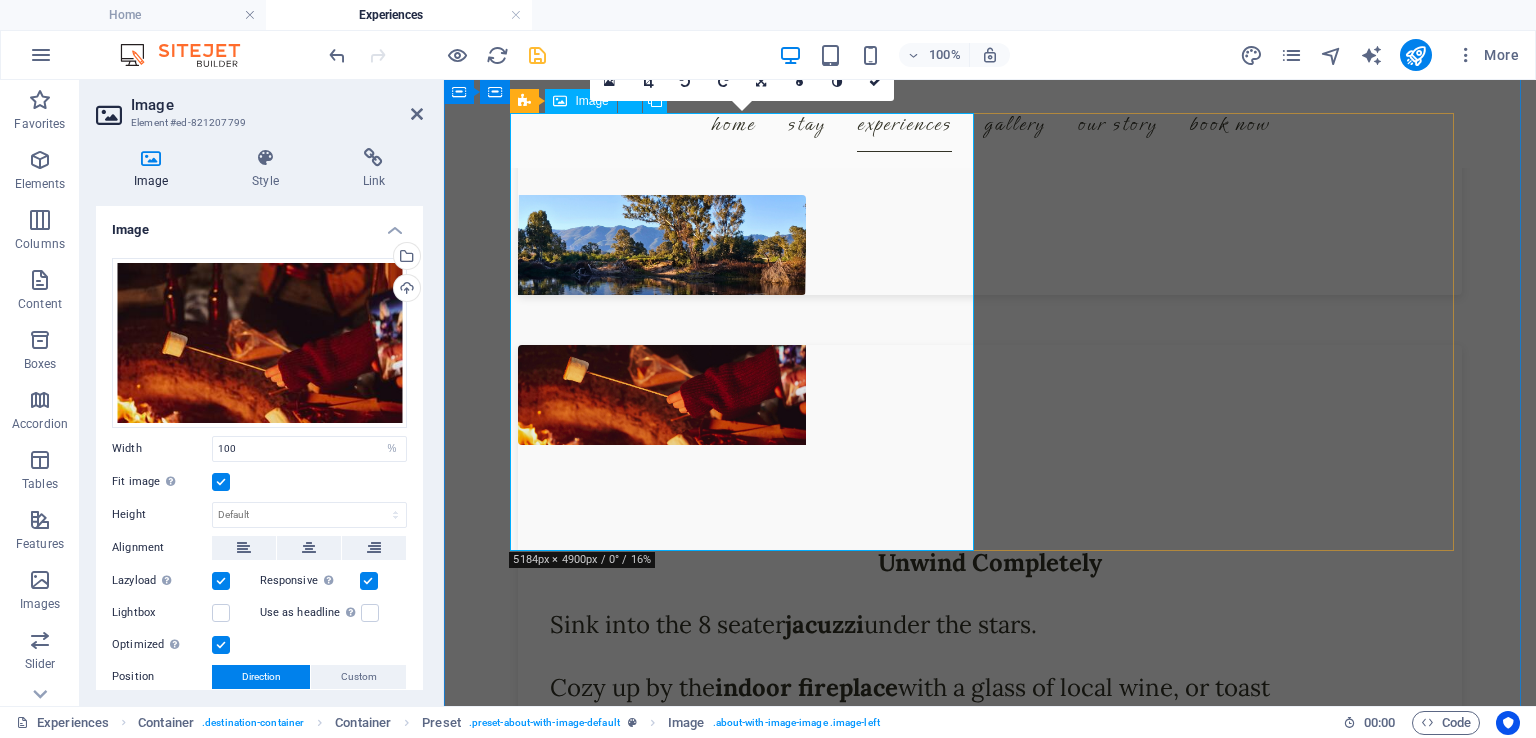 click at bounding box center (662, 395) 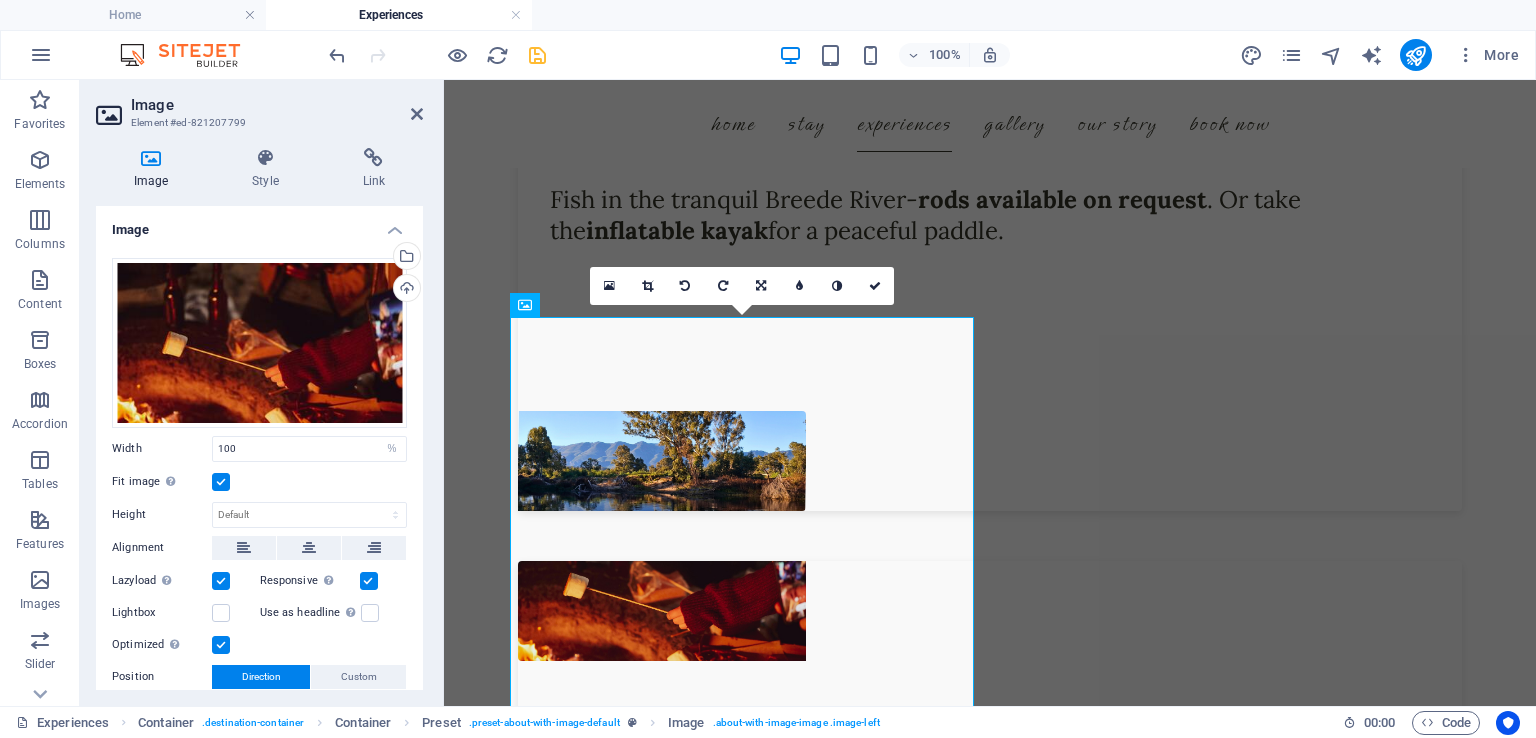 scroll, scrollTop: 2688, scrollLeft: 0, axis: vertical 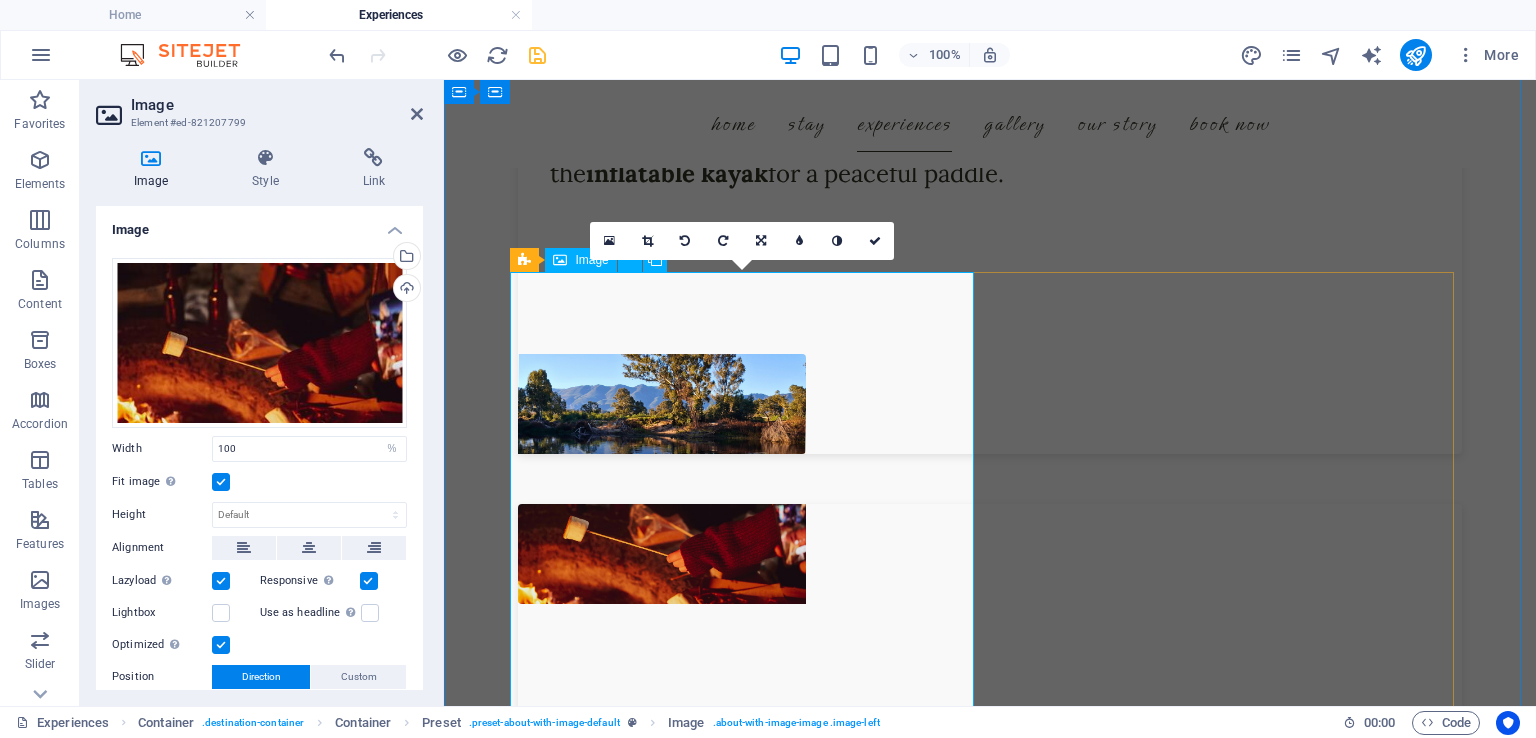 click at bounding box center (662, 554) 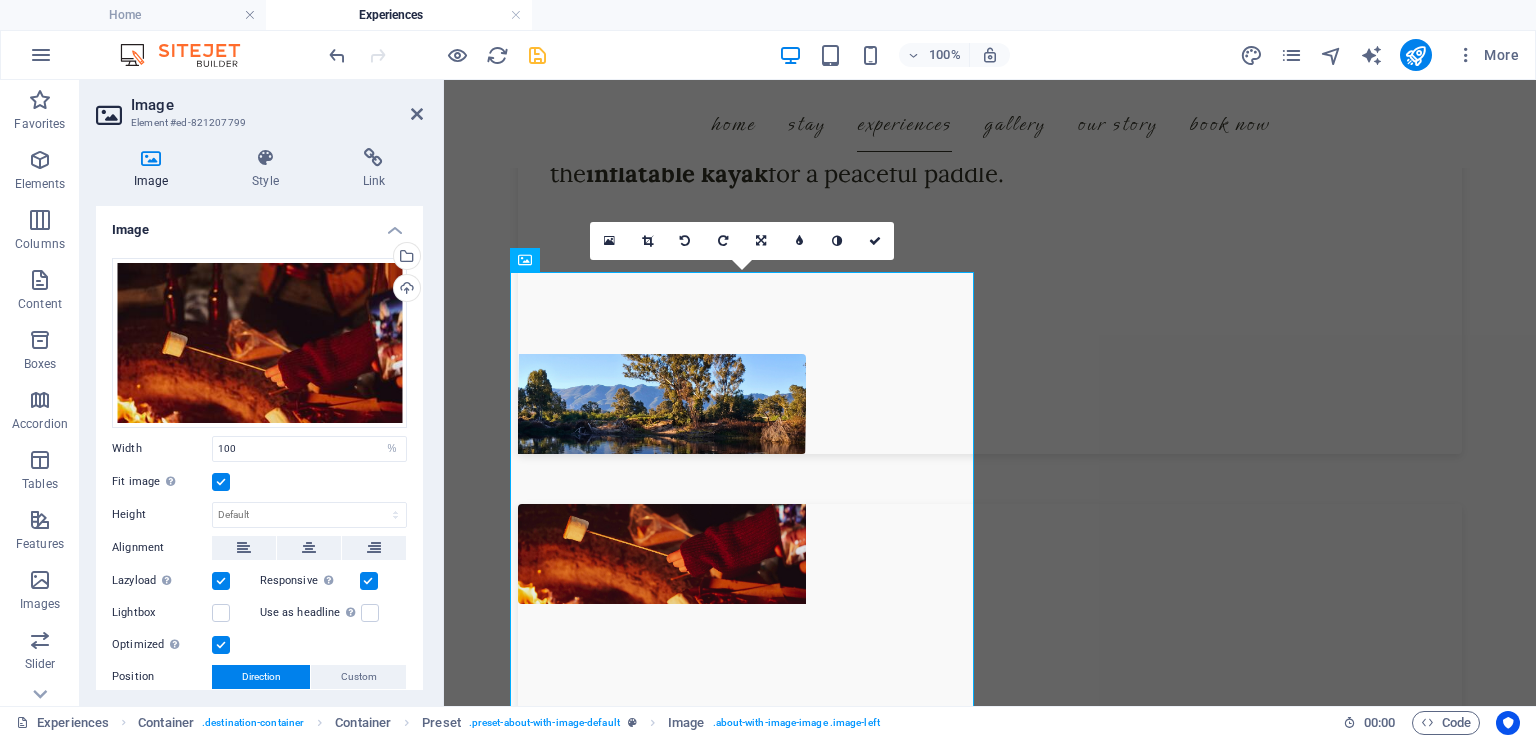 drag, startPoint x: 424, startPoint y: 543, endPoint x: 424, endPoint y: 557, distance: 14 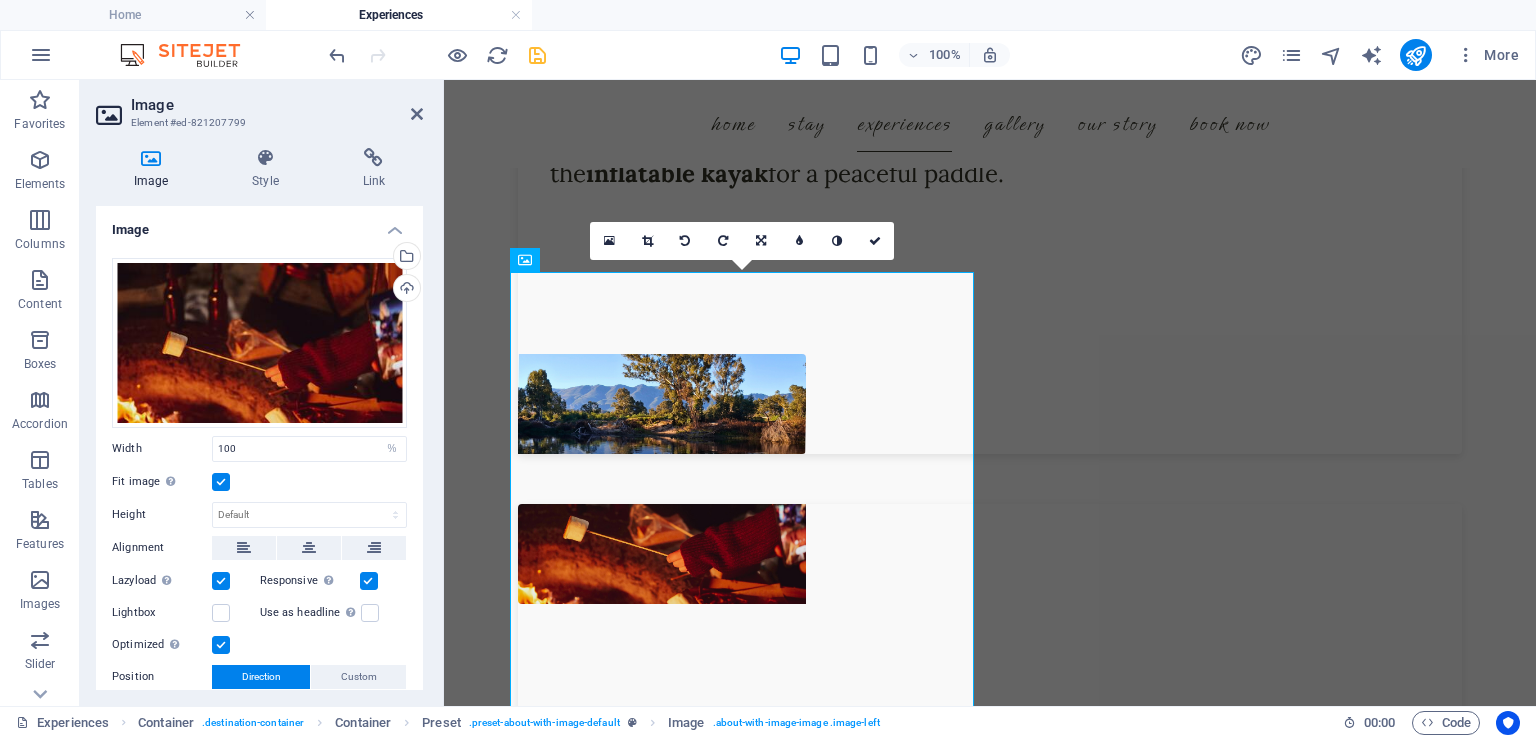 click on "Image Style Link Image Drag files here, click to choose files or select files from Files or our free stock photos & videos Select files from the file manager, stock photos, or upload file(s) Upload Width 100 Default auto px rem % em vh vw Fit image Automatically fit image to a fixed width and height Height Default auto px Alignment Lazyload Loading images after the page loads improves page speed. Responsive Automatically load retina image and smartphone optimized sizes. Lightbox Use as headline The image will be wrapped in an H1 headline tag. Useful for giving alternative text the weight of an H1 headline, e.g. for the logo. Leave unchecked if uncertain. Optimized Images are compressed to improve page speed. Position Direction Custom X offset 50 px rem % vh vw Y offset 50 px rem % vh vw Text Float No float Image left Image right Determine how text should behave around the image. Text Alternative text Image caption Paragraph Format Normal Heading 1 Heading 2 Heading 3 Heading 4 Heading 5 Heading 6 Code Arial 8" at bounding box center (259, 419) 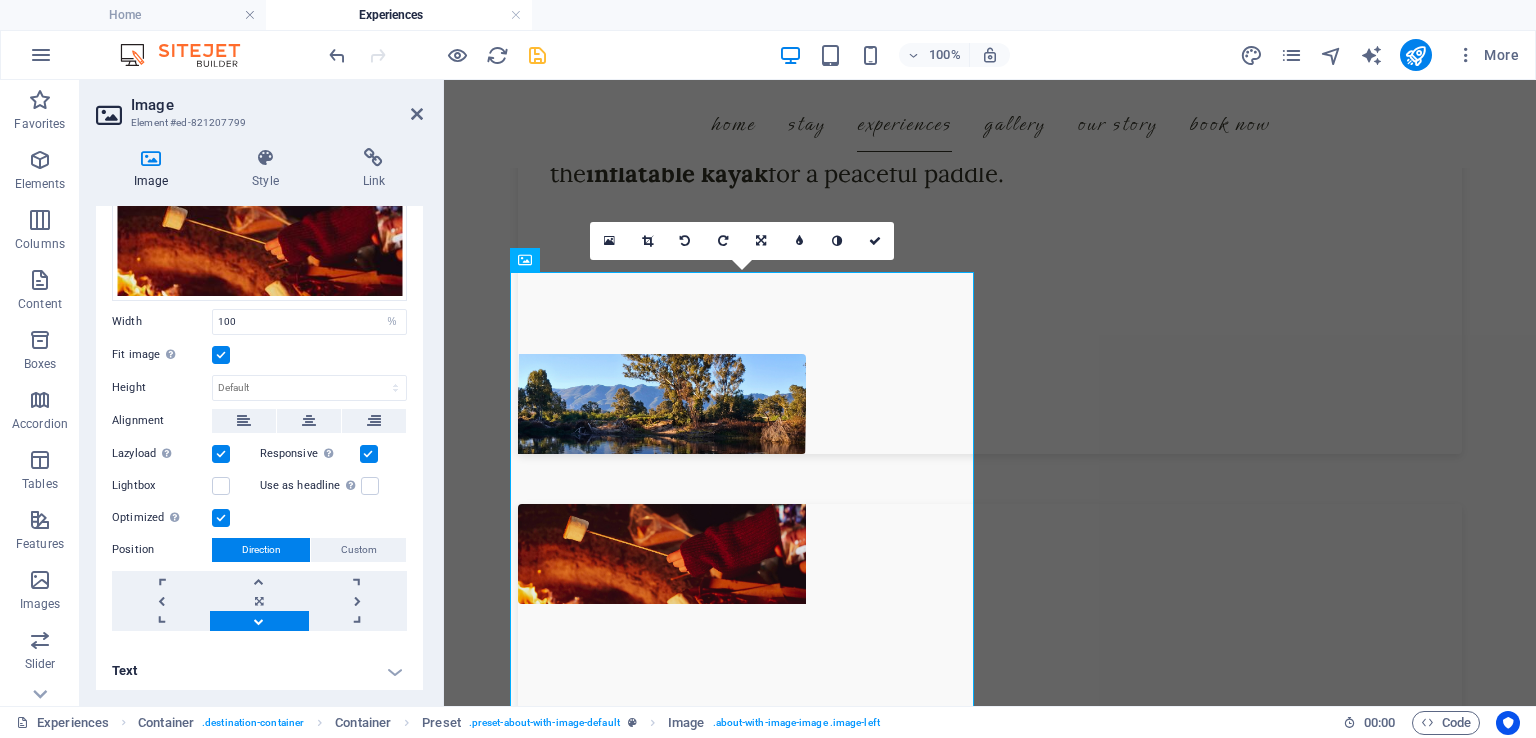 scroll, scrollTop: 128, scrollLeft: 0, axis: vertical 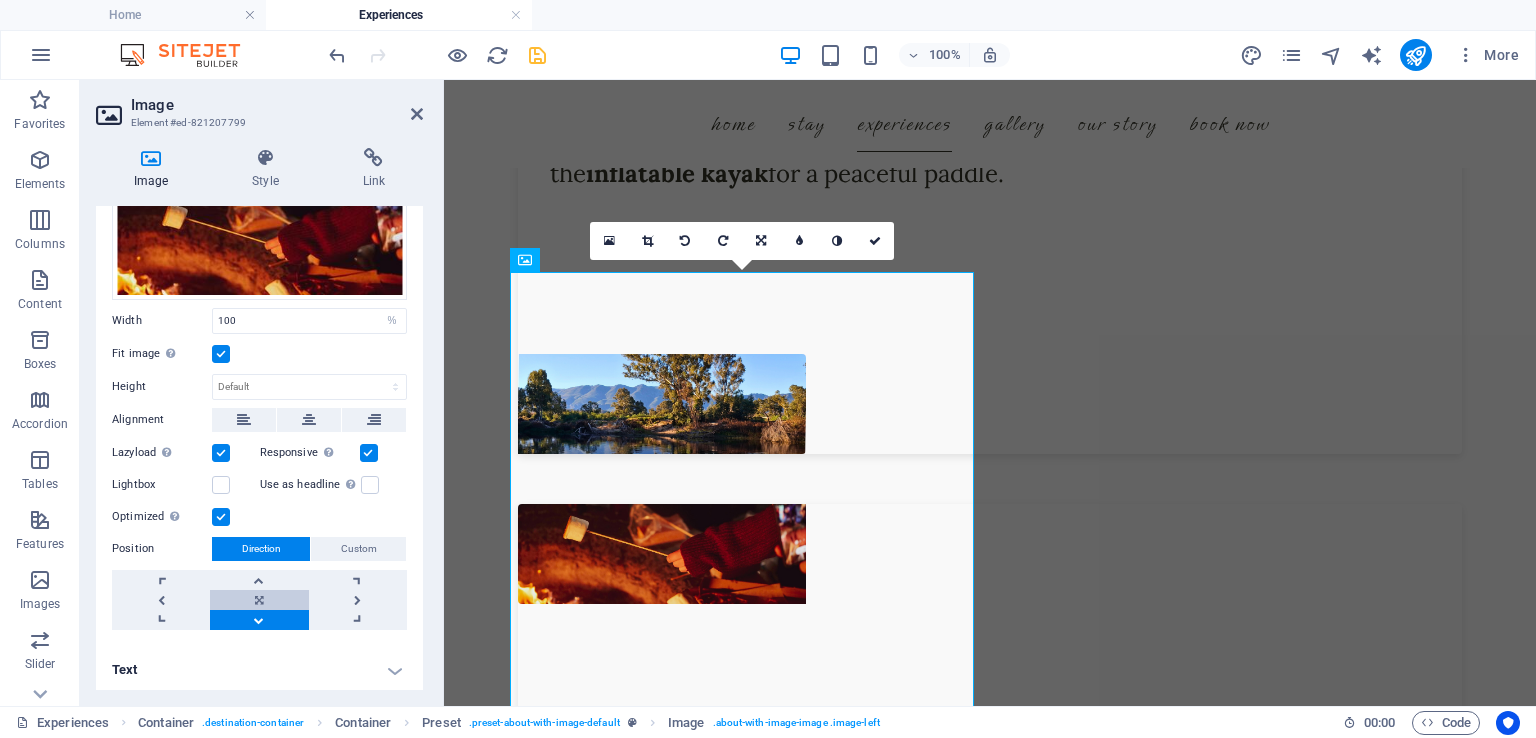 click at bounding box center (259, 600) 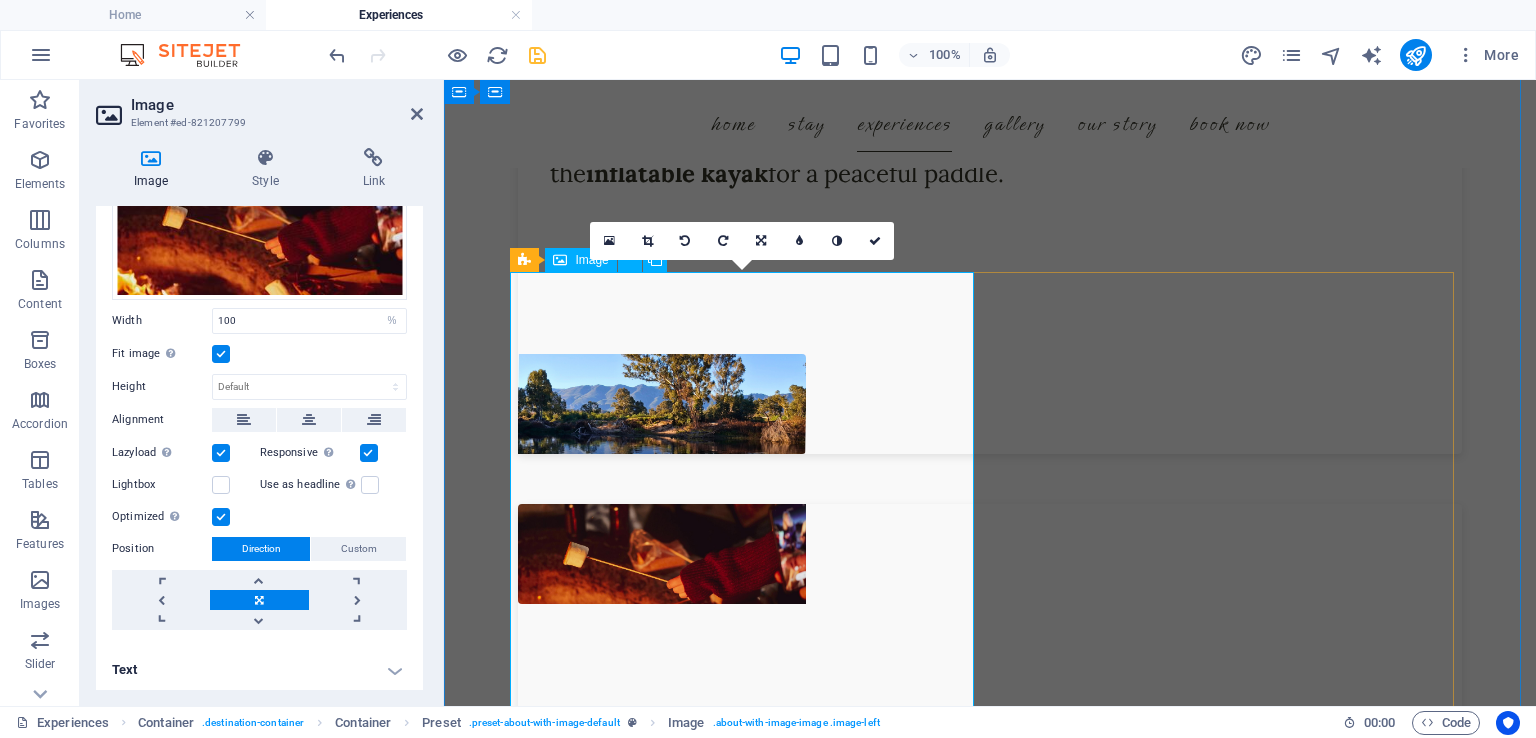 click at bounding box center [662, 554] 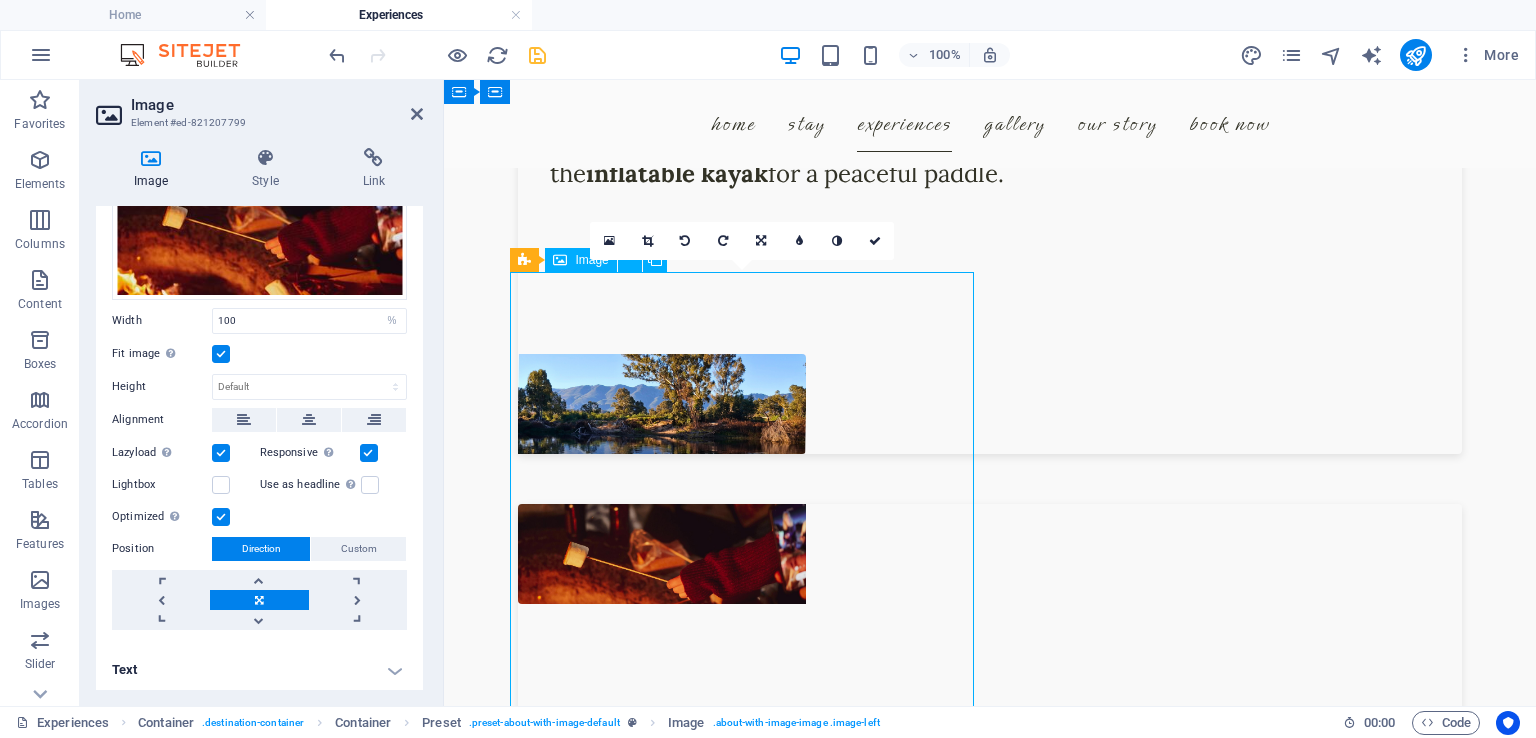 click at bounding box center [662, 554] 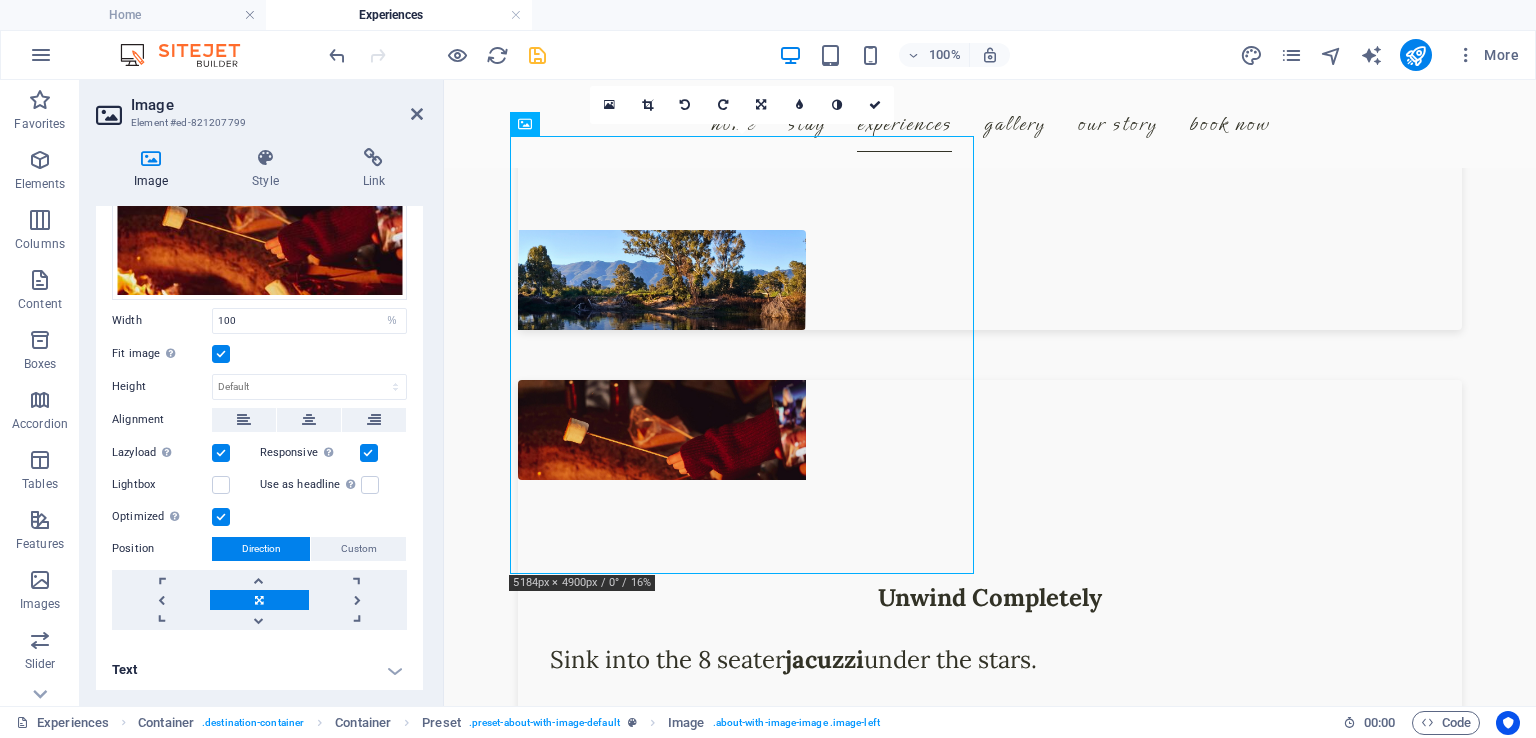 scroll, scrollTop: 2836, scrollLeft: 0, axis: vertical 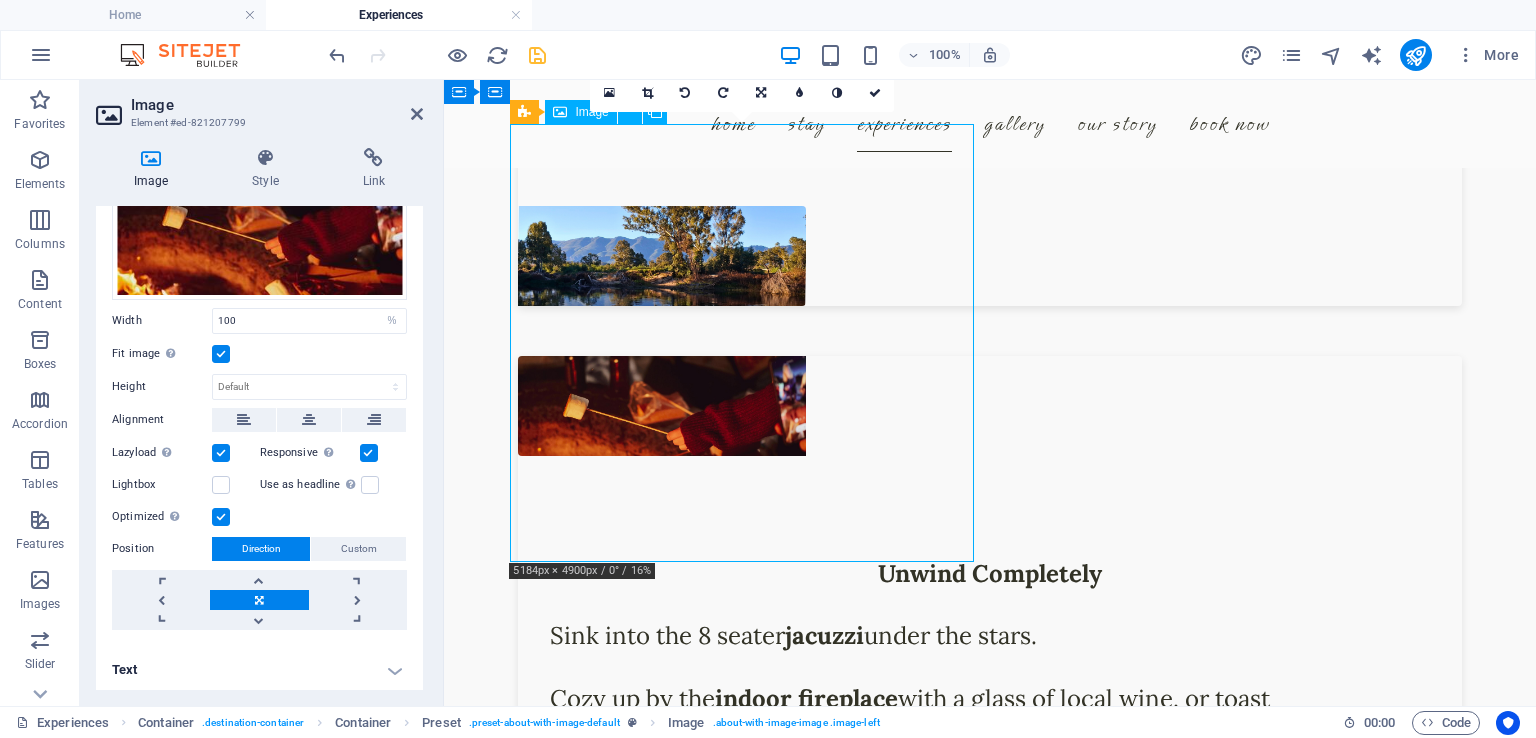 drag, startPoint x: 717, startPoint y: 388, endPoint x: 836, endPoint y: 385, distance: 119.03781 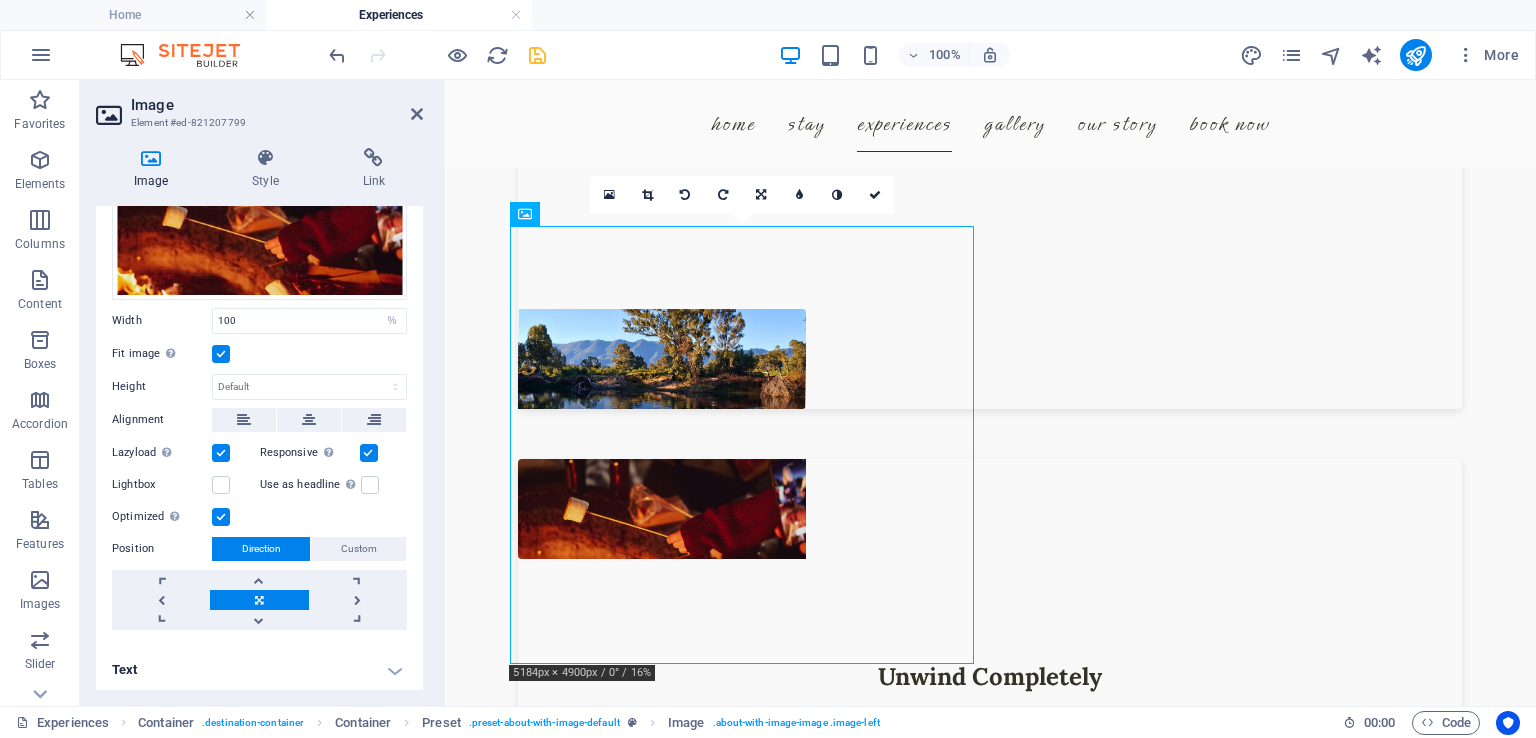 scroll, scrollTop: 2699, scrollLeft: 0, axis: vertical 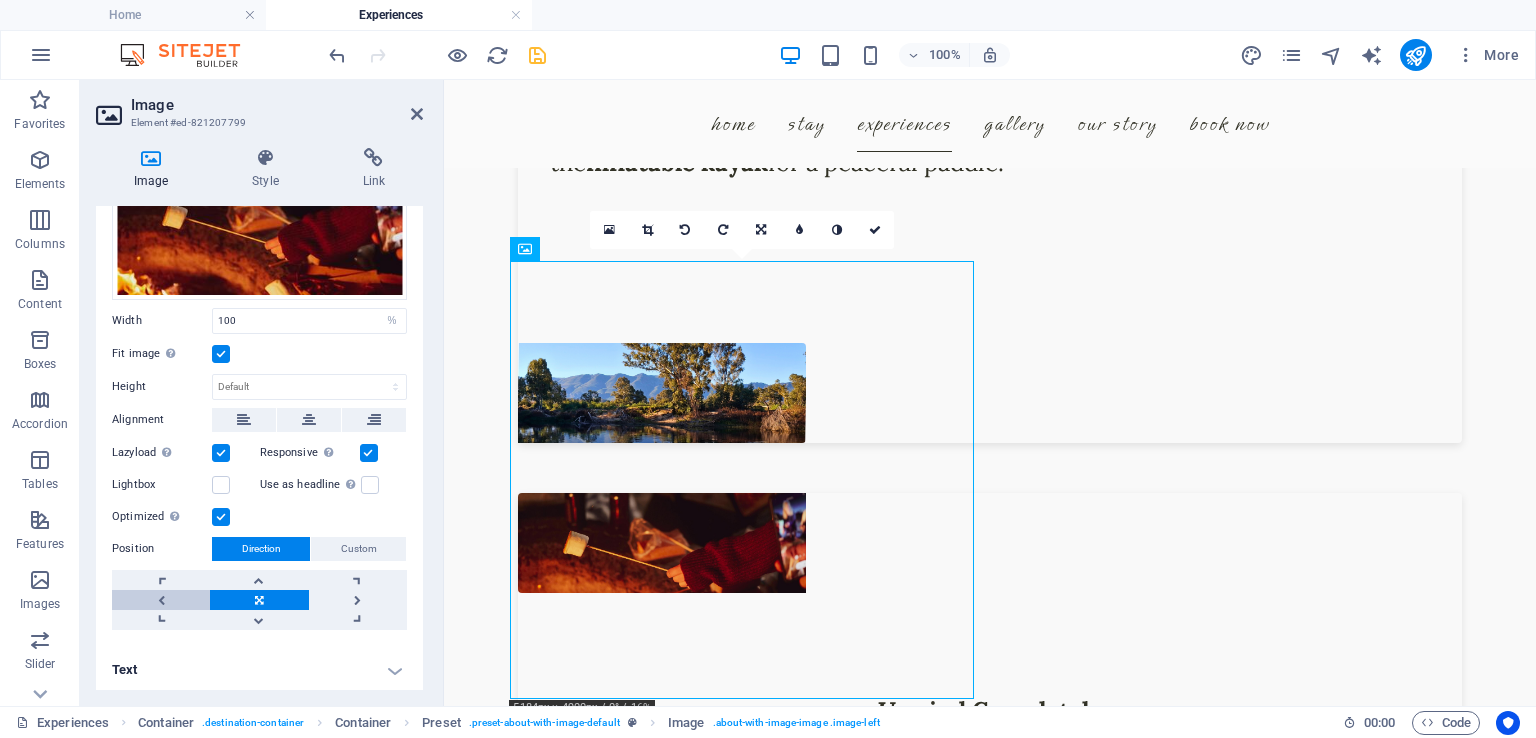 click at bounding box center [161, 600] 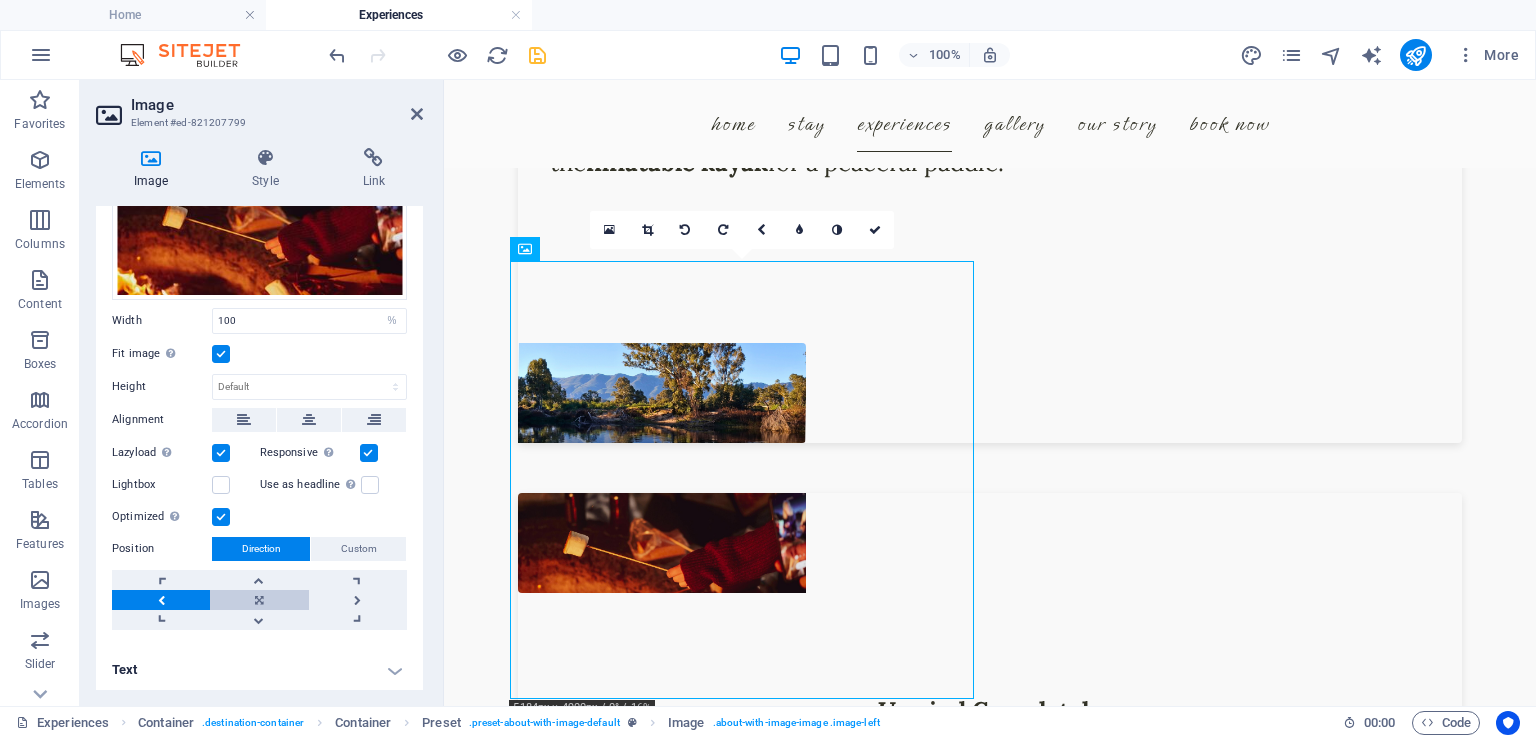 click at bounding box center [259, 600] 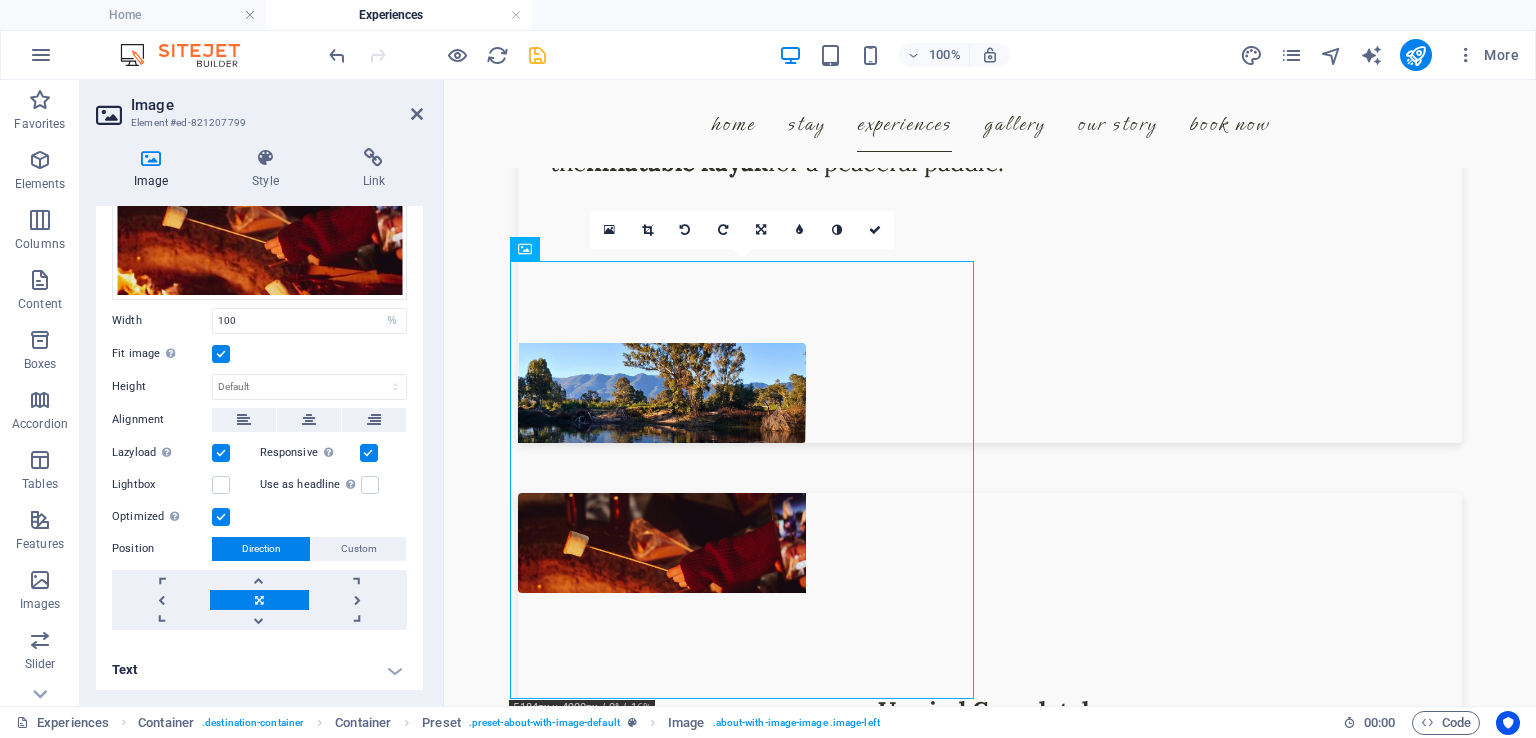 click on "Text" at bounding box center (259, 670) 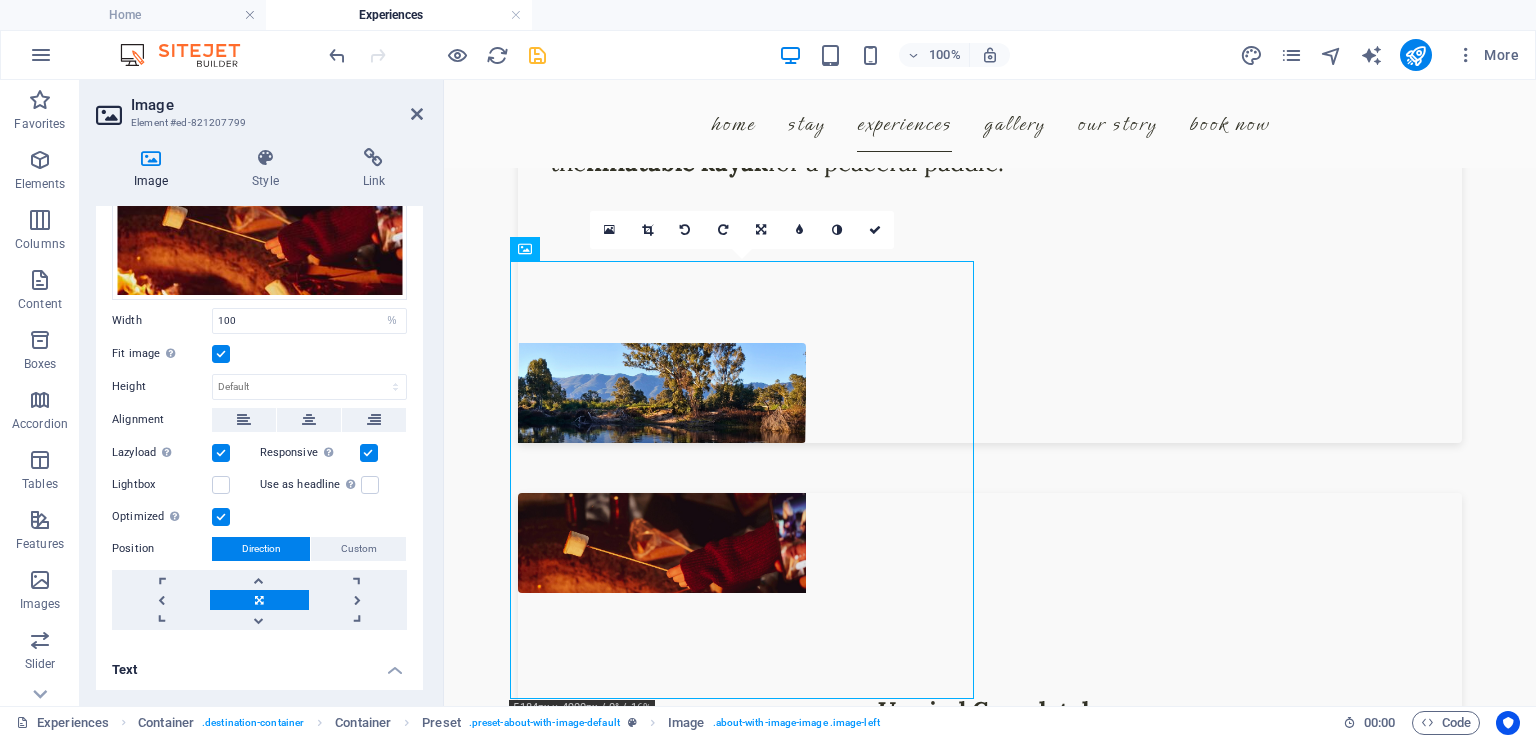 click on "Text" at bounding box center (259, 664) 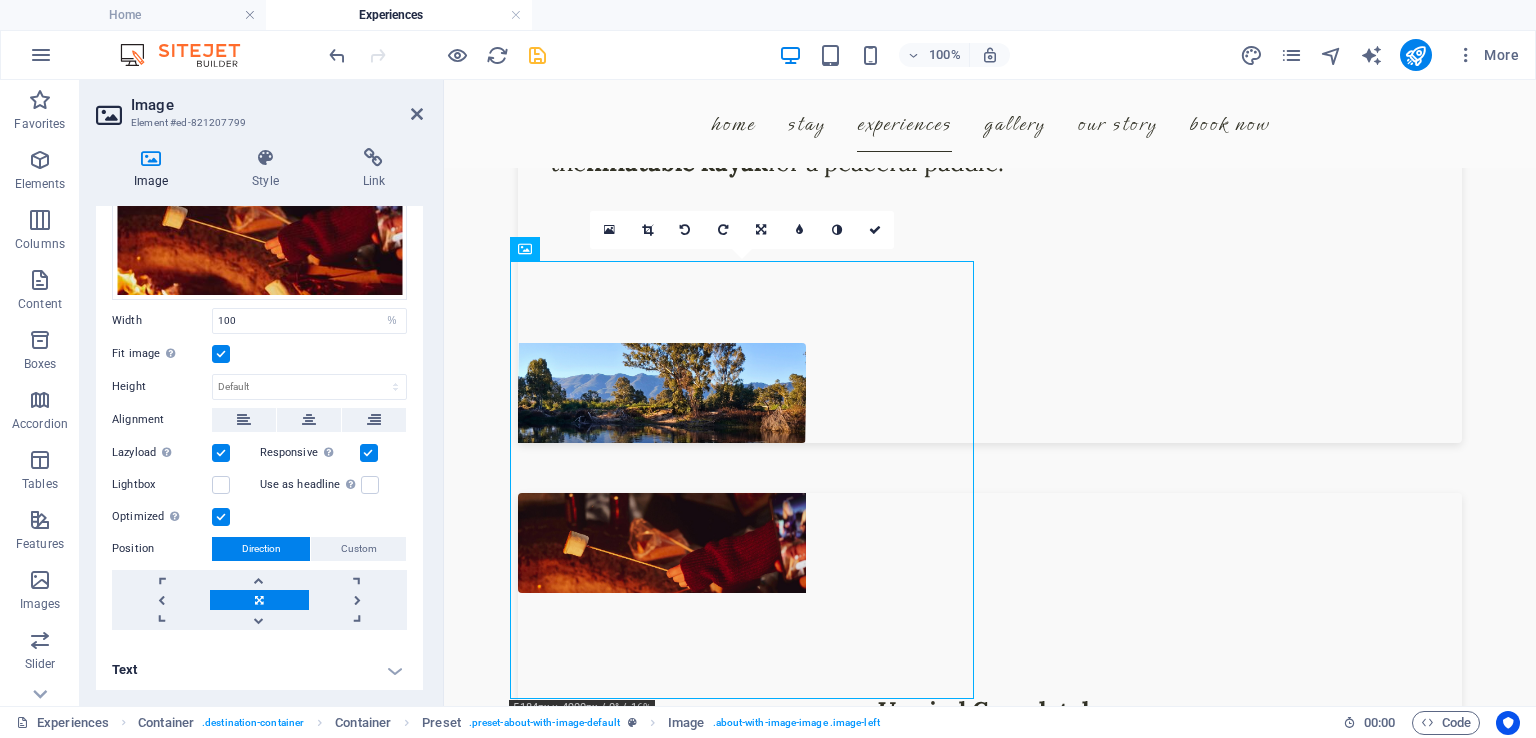 click on "Text" at bounding box center [259, 670] 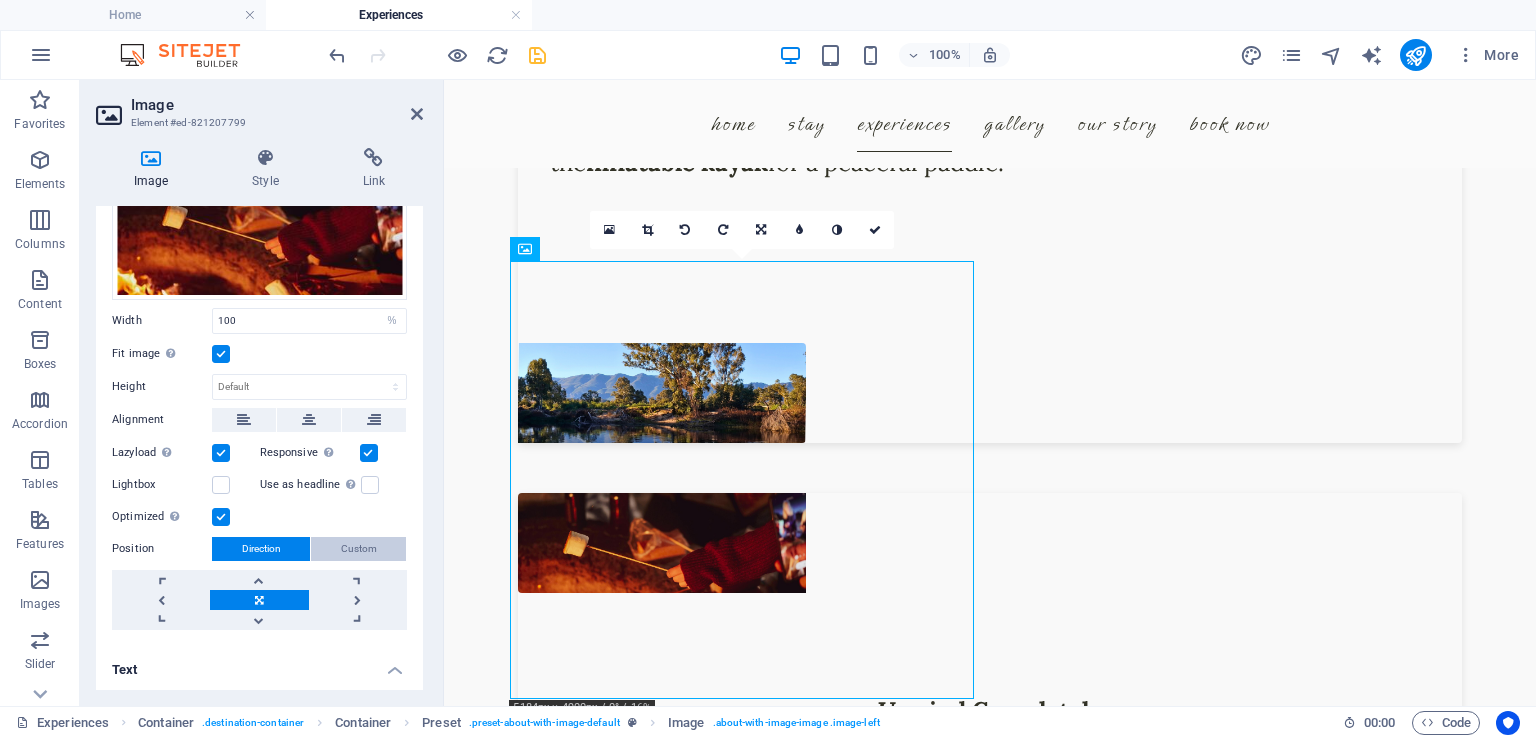 click on "Custom" at bounding box center (358, 549) 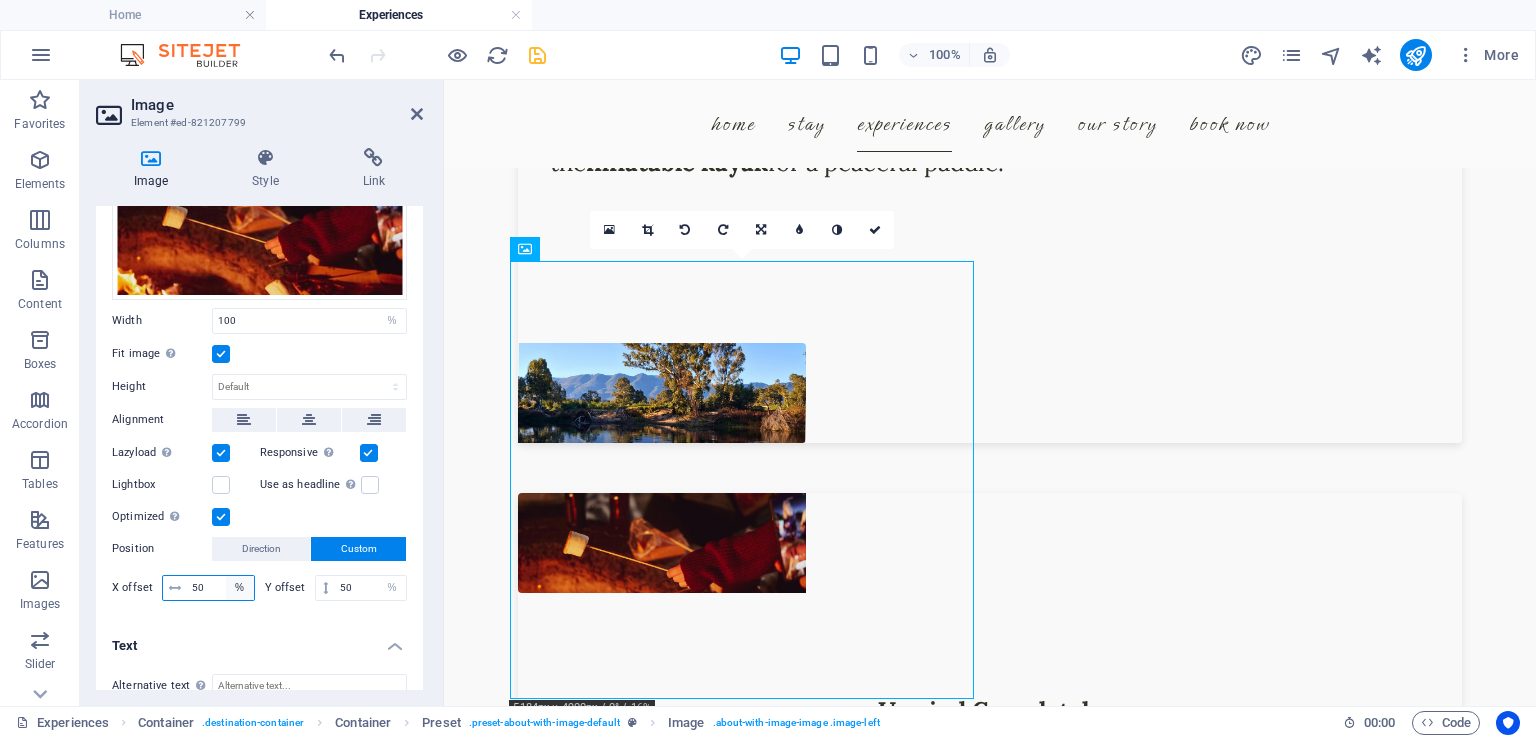 click on "px rem % vh vw" at bounding box center (240, 588) 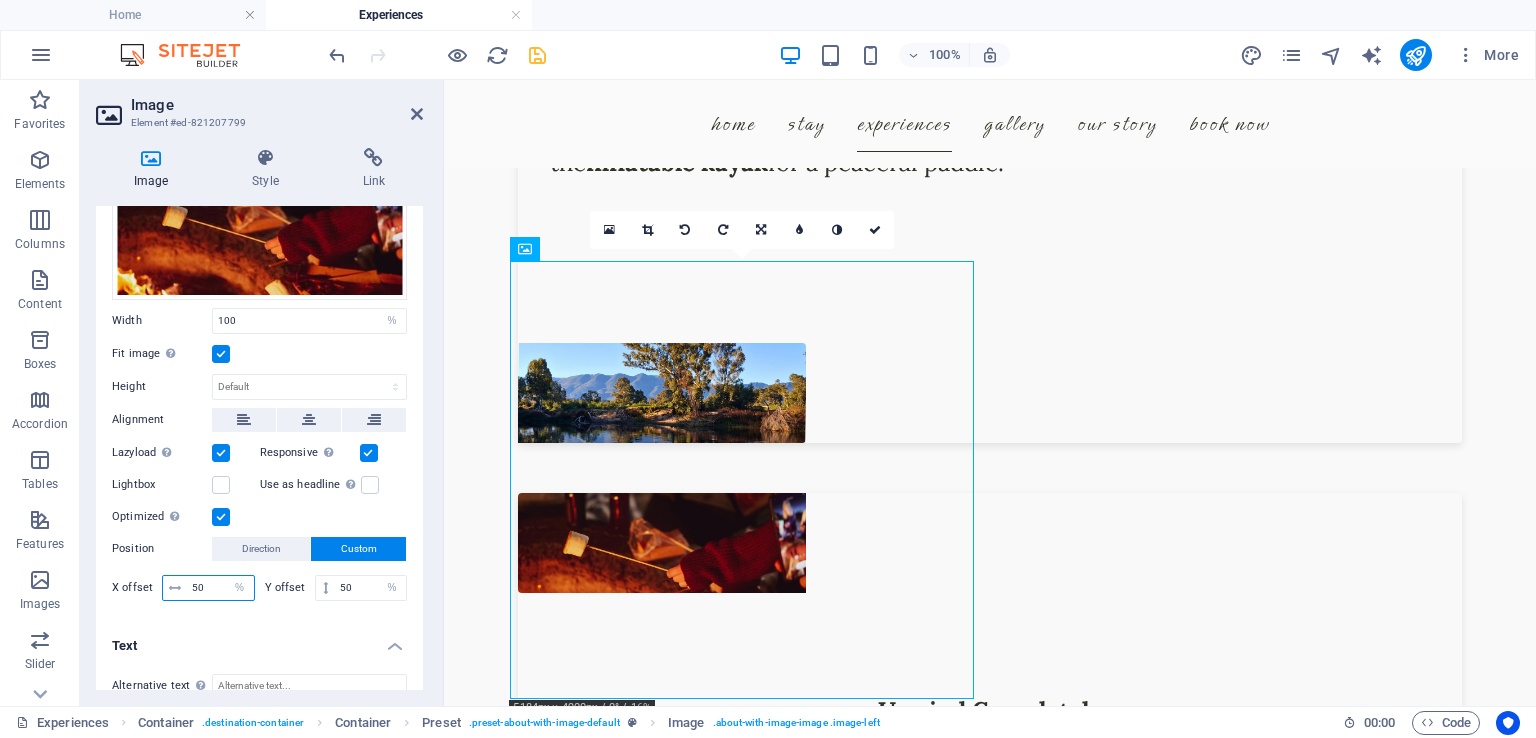 click on "50" at bounding box center (220, 588) 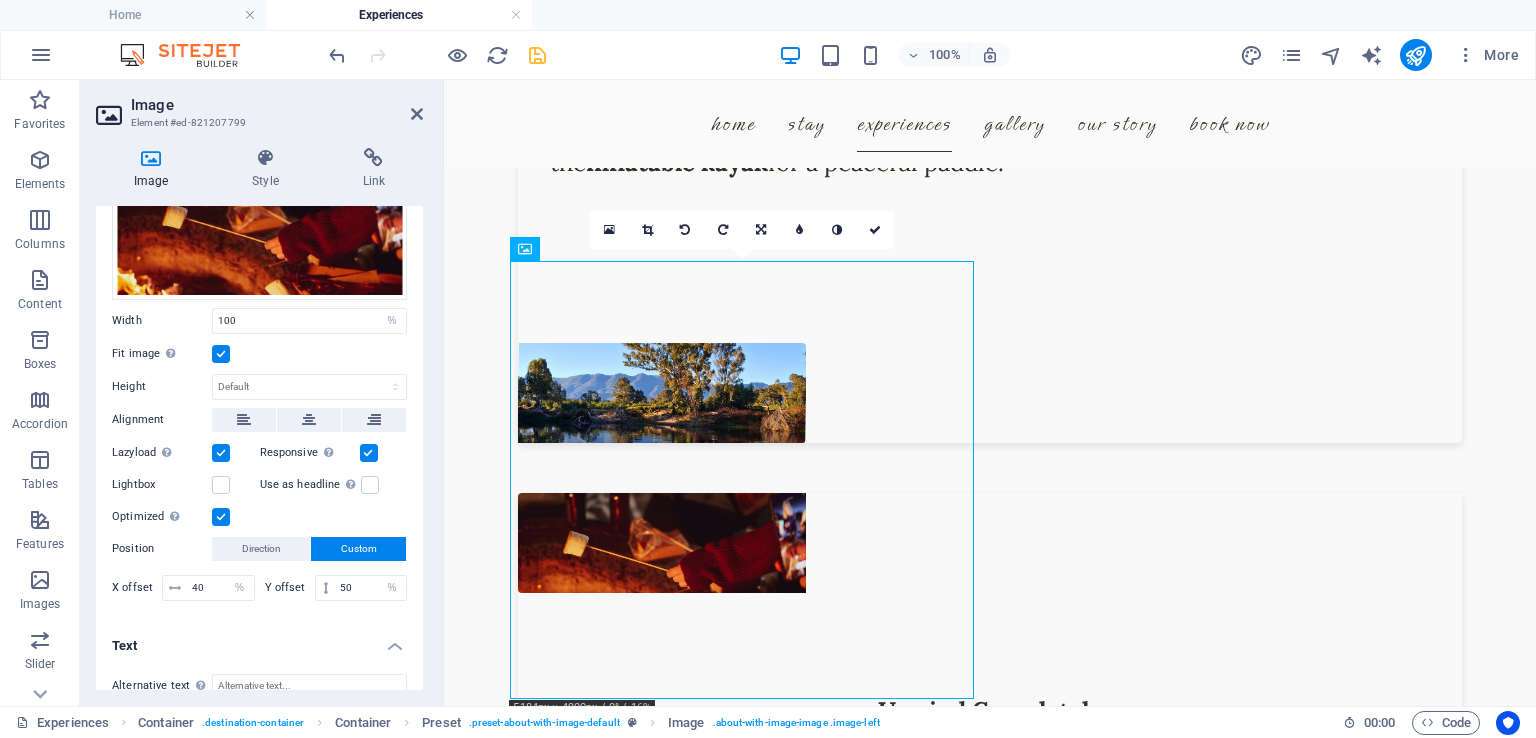 click on "Text" at bounding box center (259, 640) 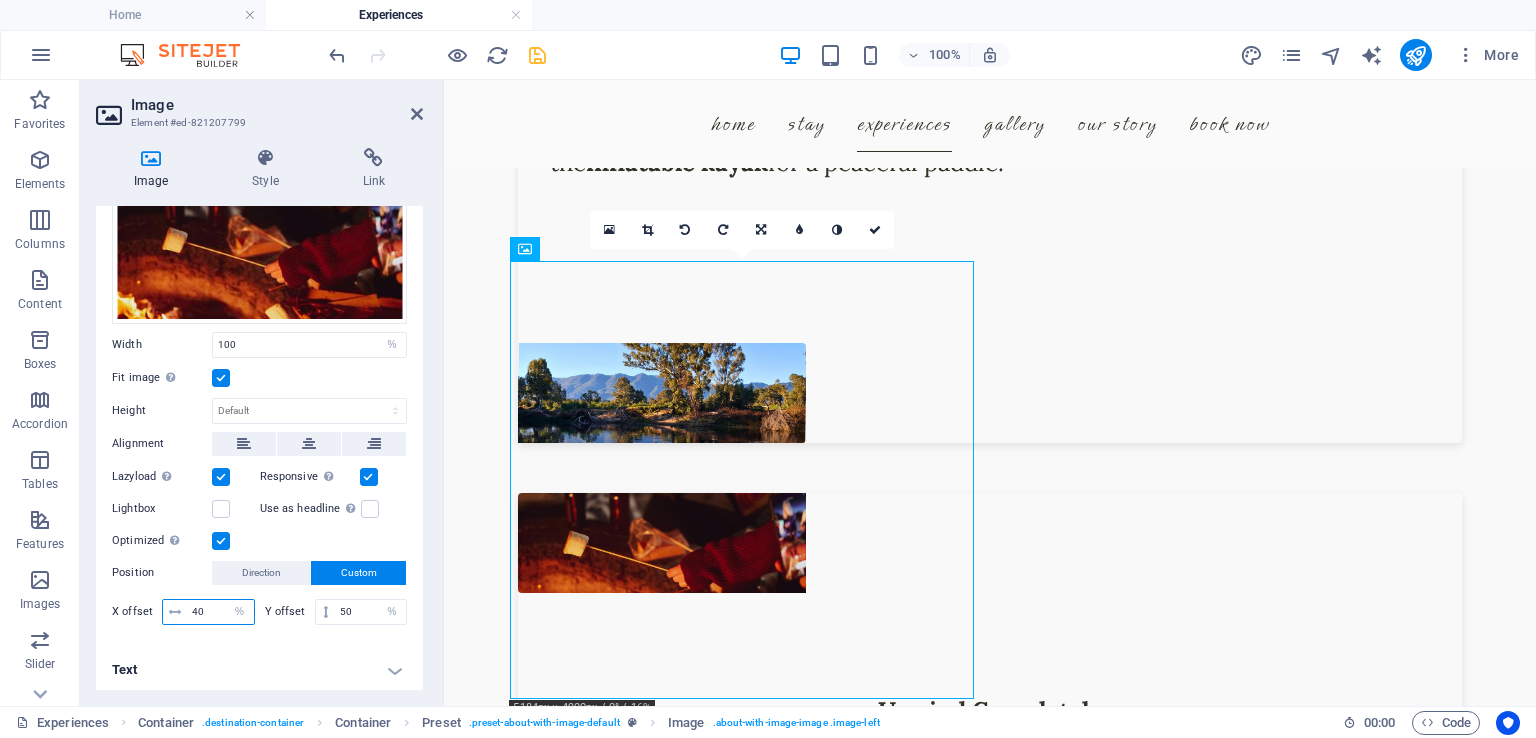 click on "40" at bounding box center [220, 612] 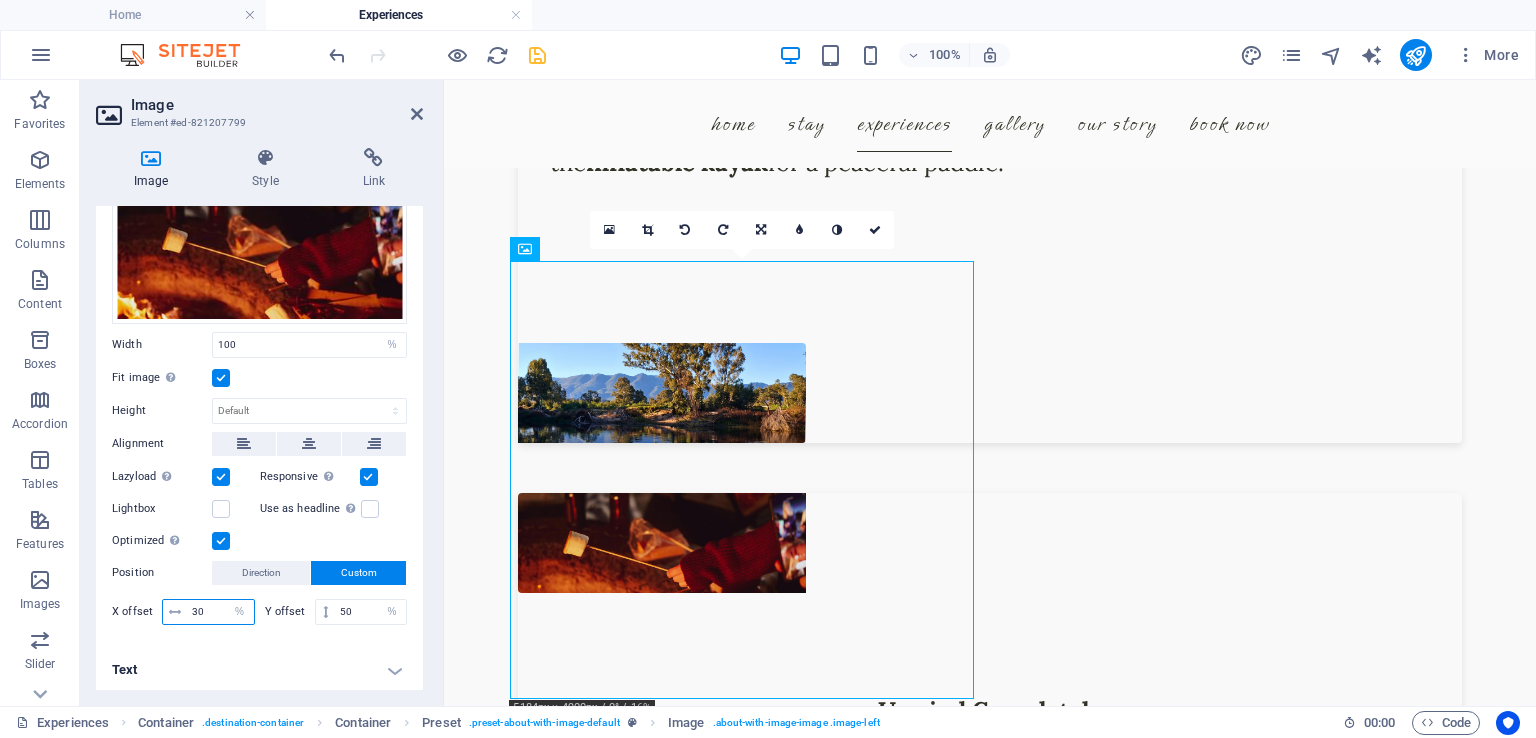 type on "30" 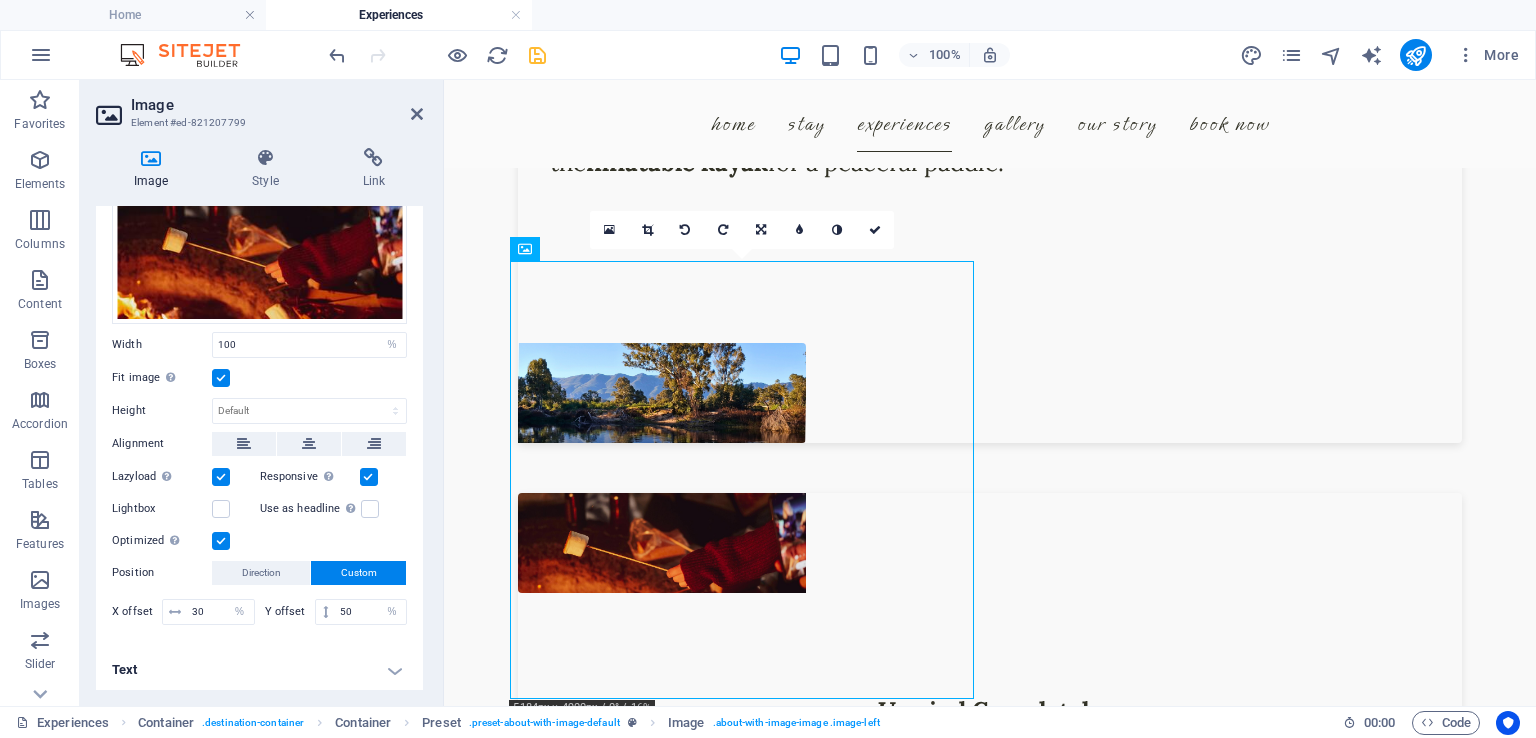 click on "Drag files here, click to choose files or select files from Files or our free stock photos & videos Select files from the file manager, stock photos, or upload file(s) Upload Width 100 Default auto px rem % em vh vw Fit image Automatically fit image to a fixed width and height Height Default auto px Alignment Lazyload Loading images after the page loads improves page speed. Responsive Automatically load retina image and smartphone optimized sizes. Lightbox Use as headline The image will be wrapped in an H1 headline tag. Useful for giving alternative text the weight of an H1 headline, e.g. for the logo. Leave unchecked if uncertain. Optimized Images are compressed to improve page speed. Position Direction Custom X offset 30 px rem % vh vw Y offset 50 px rem % vh vw" at bounding box center [259, 392] 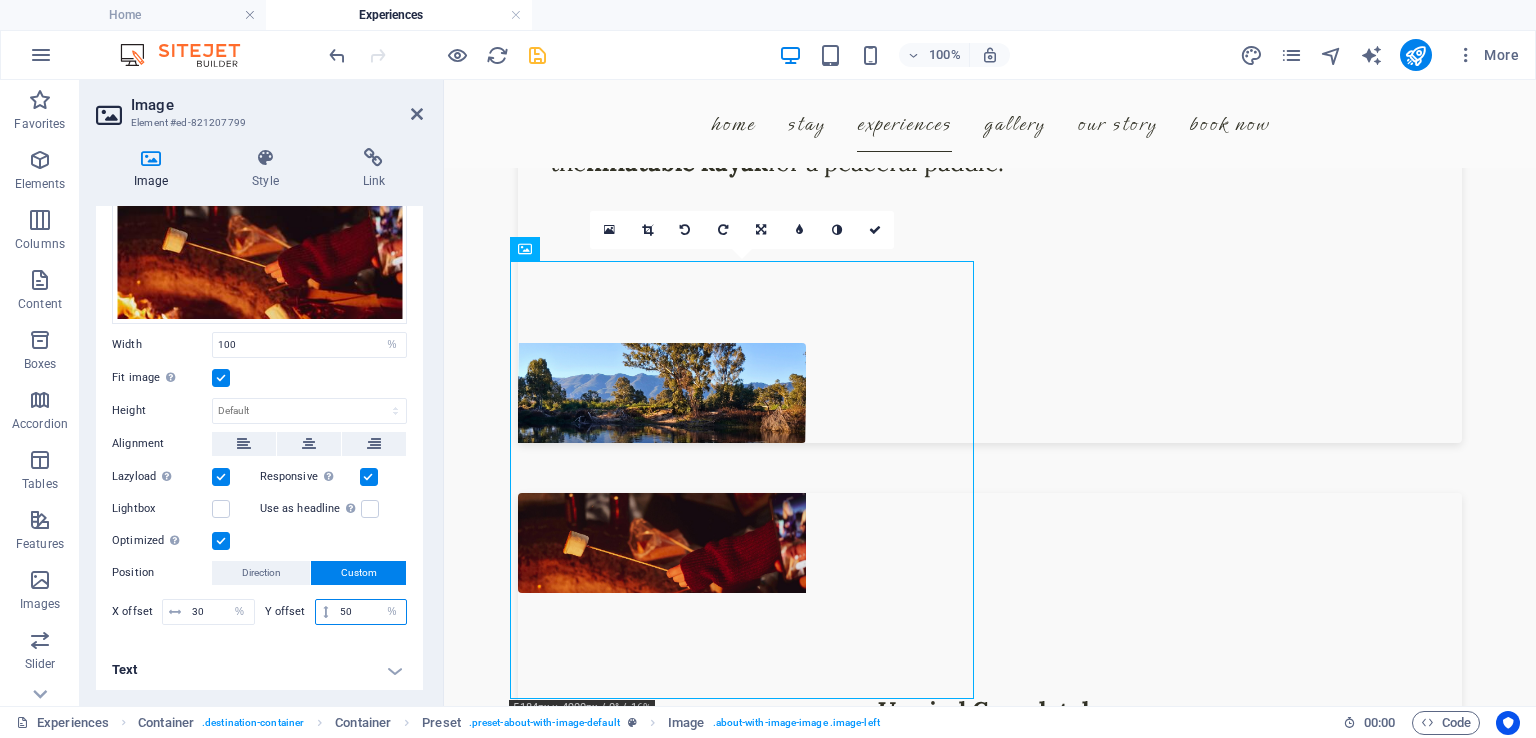 click on "50" at bounding box center [370, 612] 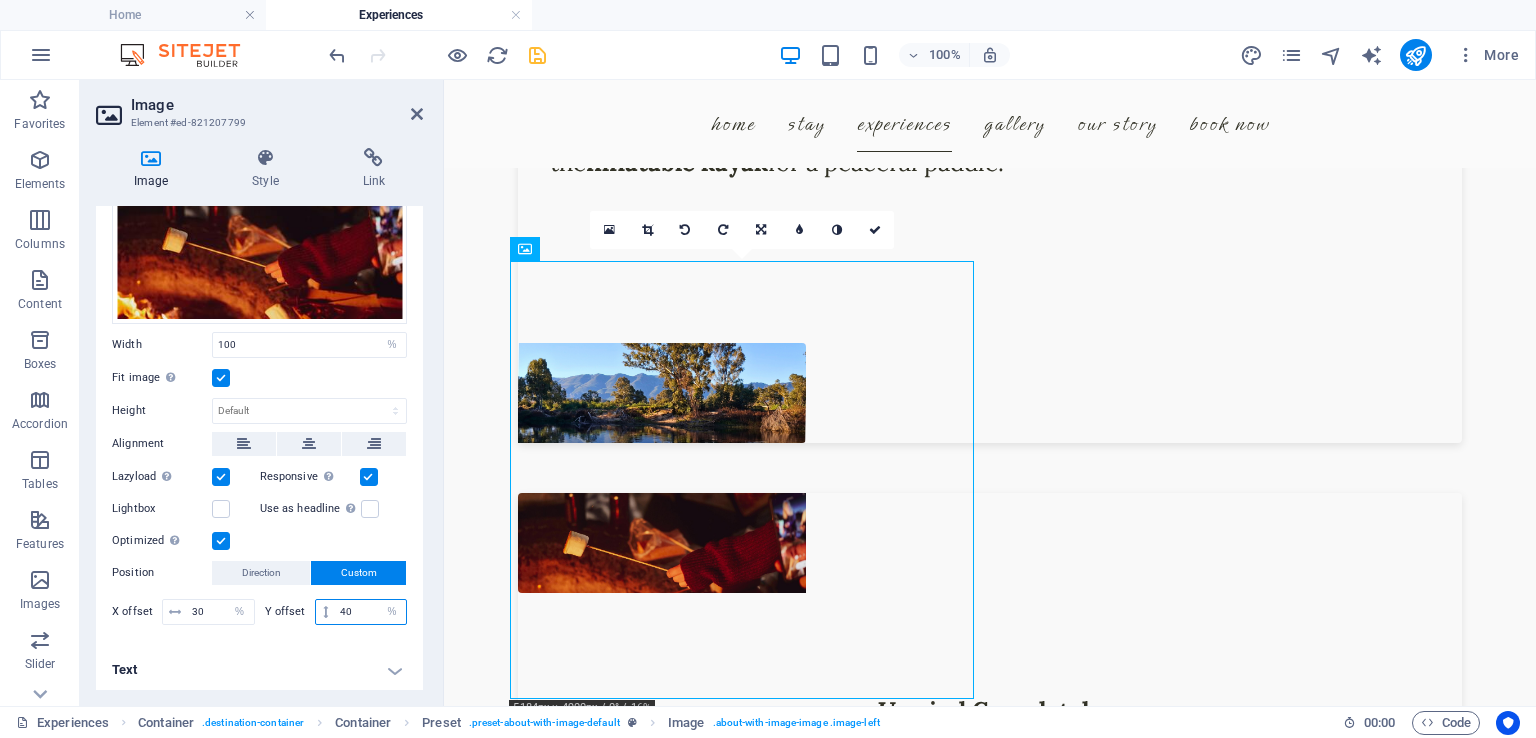 type on "40" 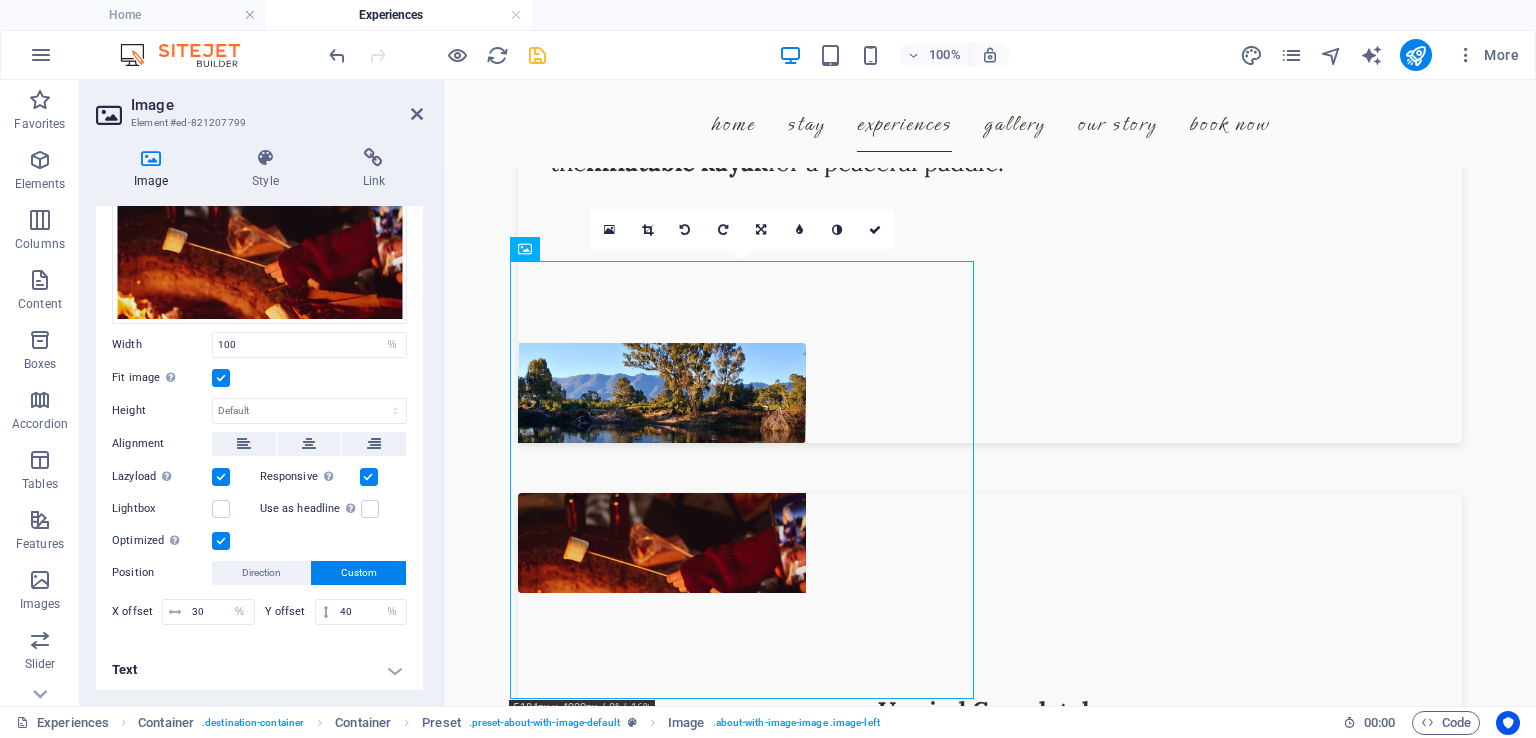 click on "Text" at bounding box center (259, 670) 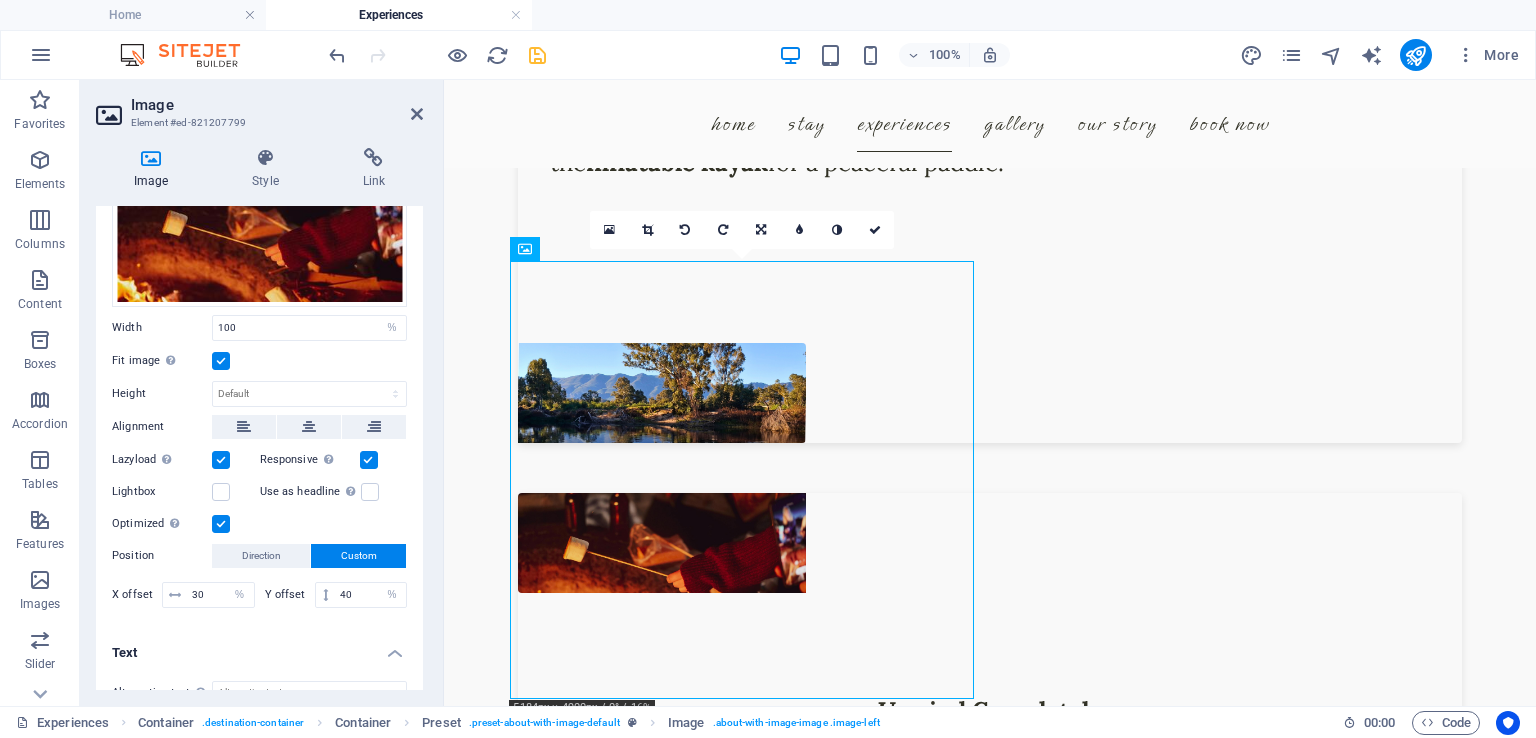 scroll, scrollTop: 148, scrollLeft: 0, axis: vertical 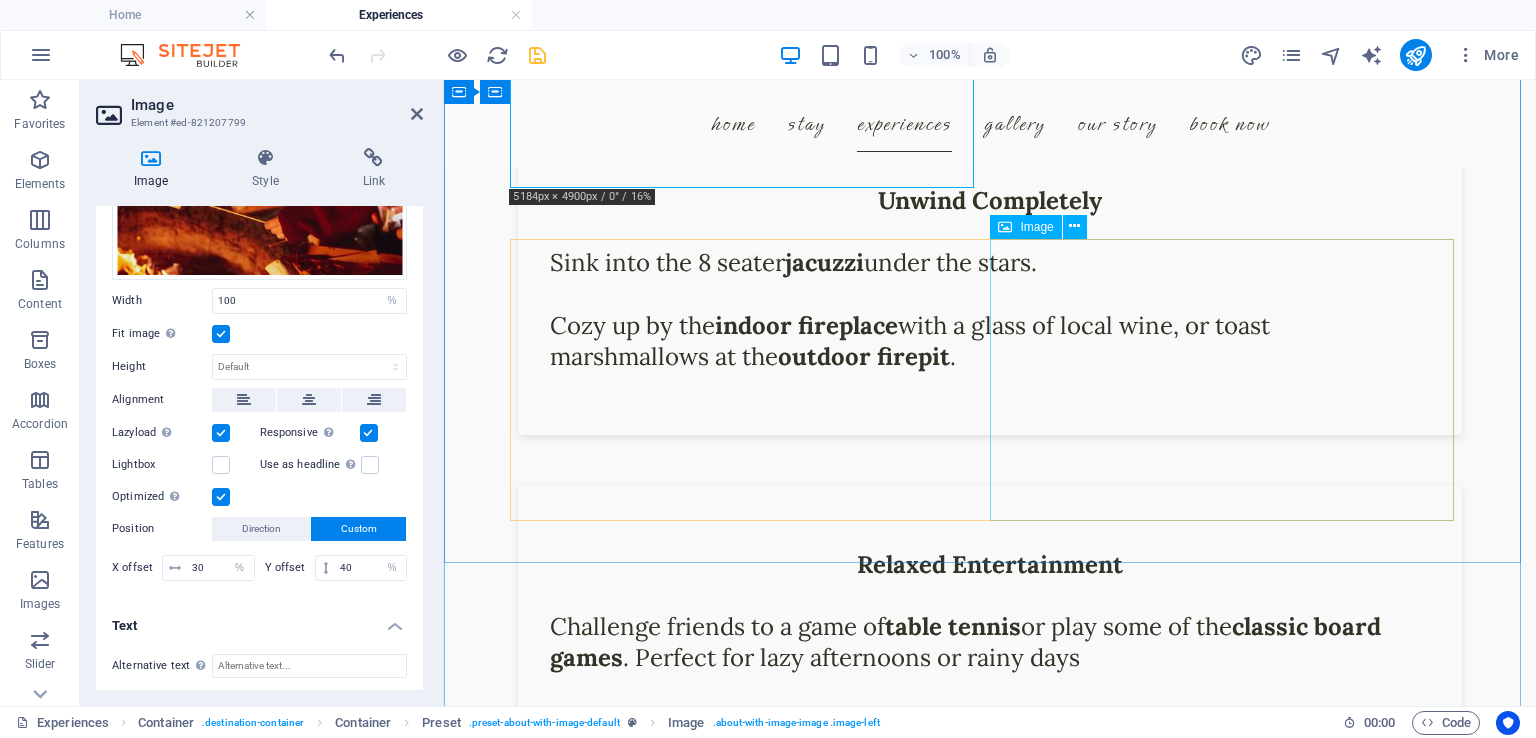 click at bounding box center [662, 763] 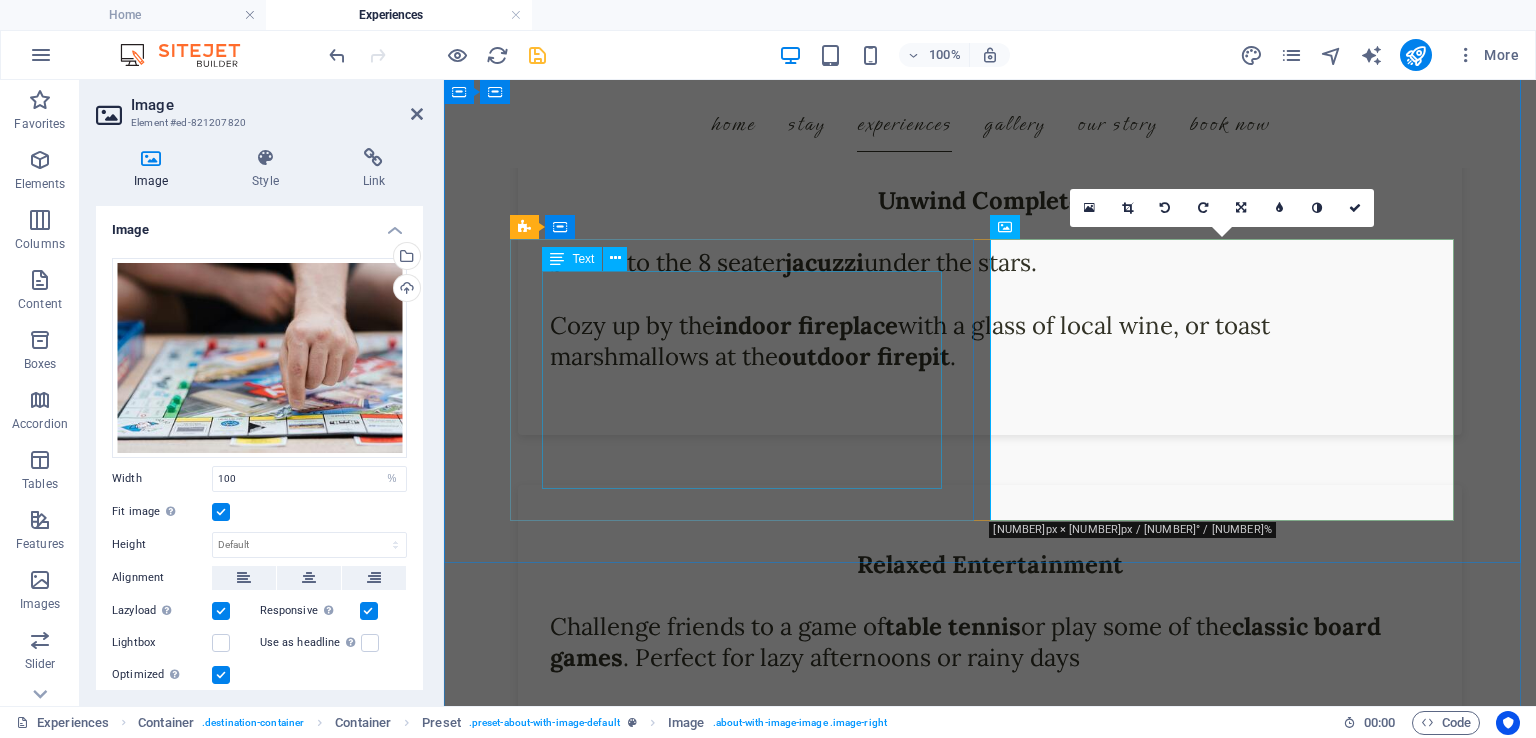 click on "Challenge friends to a game of  table tennis  or play some of the  classic board games . Perfect for lazy afternoons or rainy days" at bounding box center [990, 595] 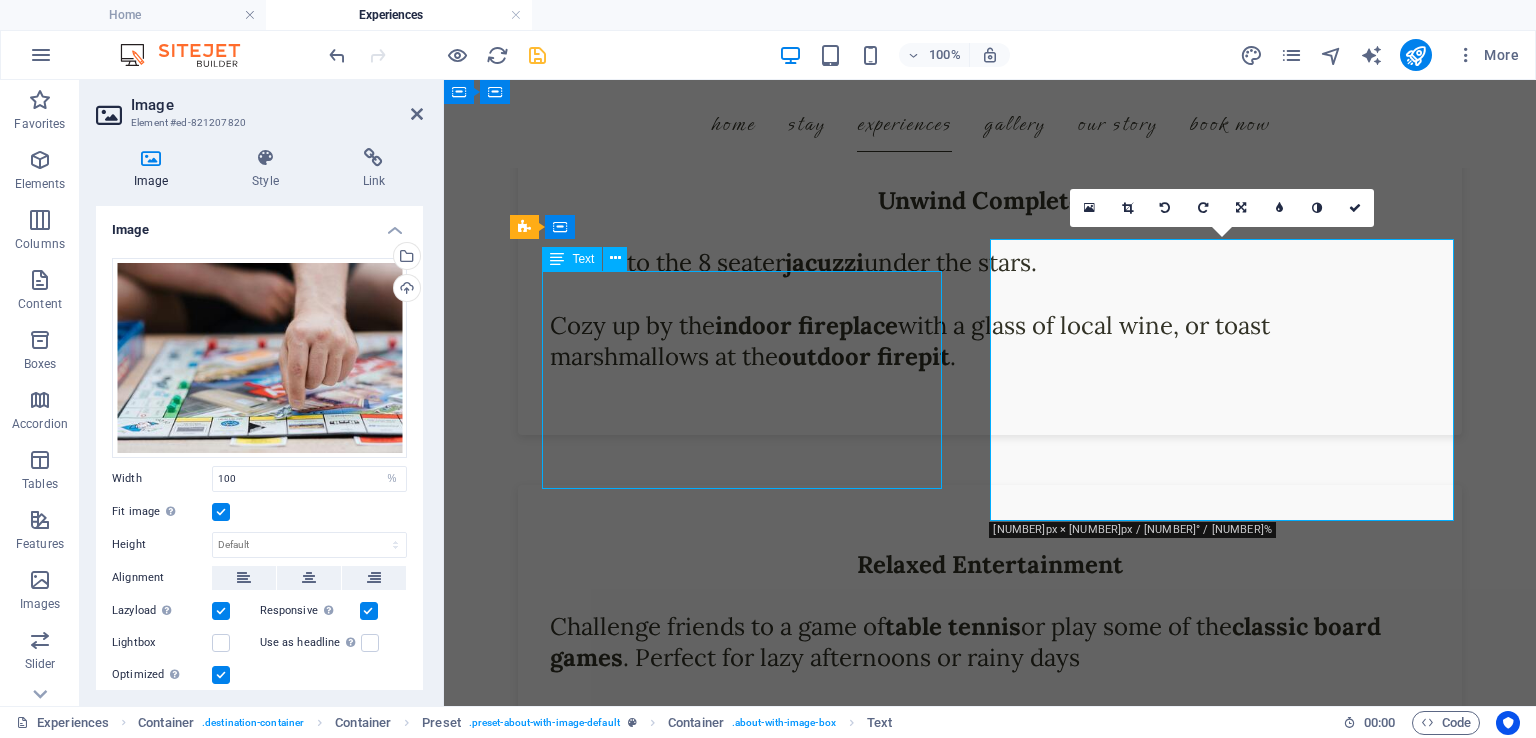 click on "Challenge friends to a game of  table tennis  or play some of the  classic board games . Perfect for lazy afternoons or rainy days" at bounding box center [990, 595] 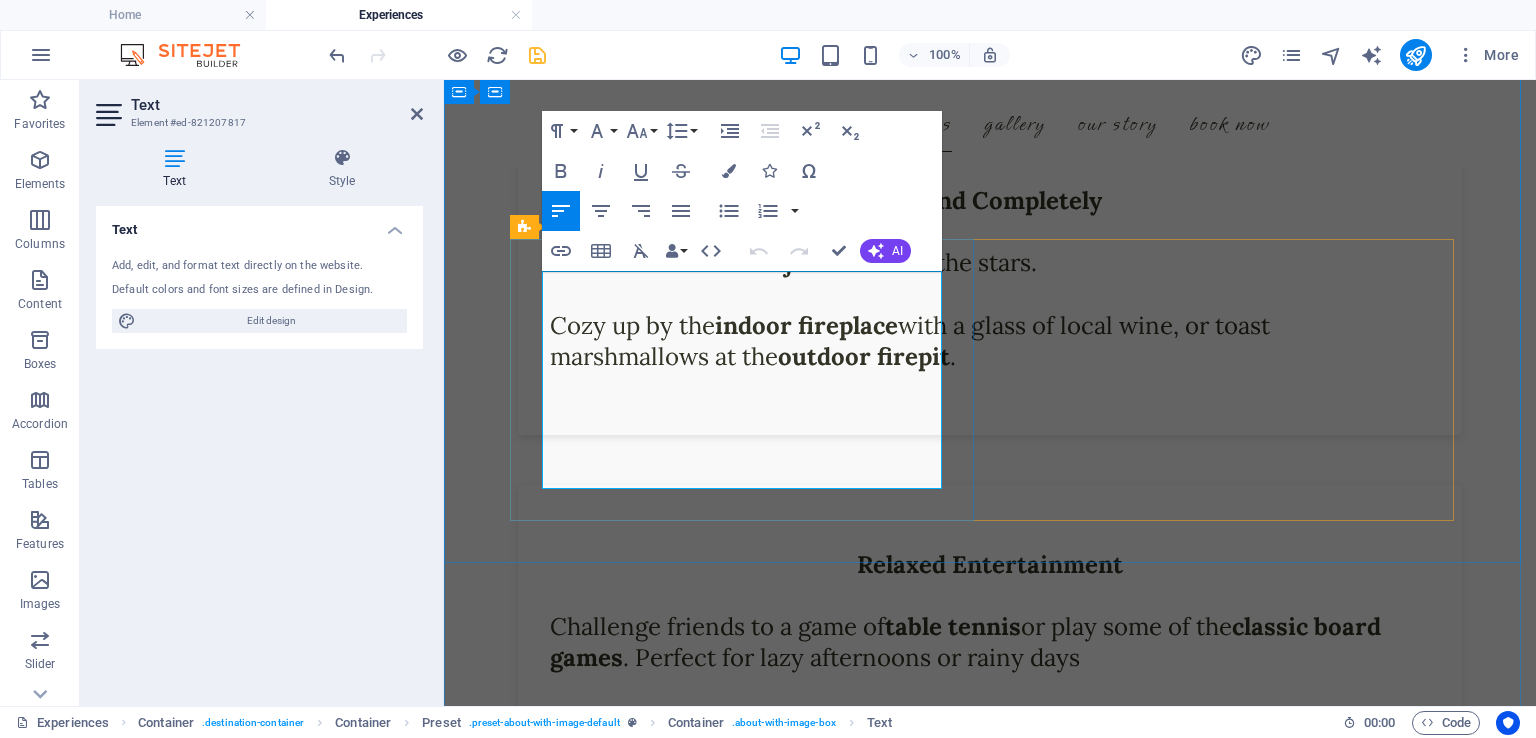 click on "Challenge friends to a game of  table tennis  or play some of the  classic board games . Perfect for lazy afternoons or rainy days" at bounding box center (990, 627) 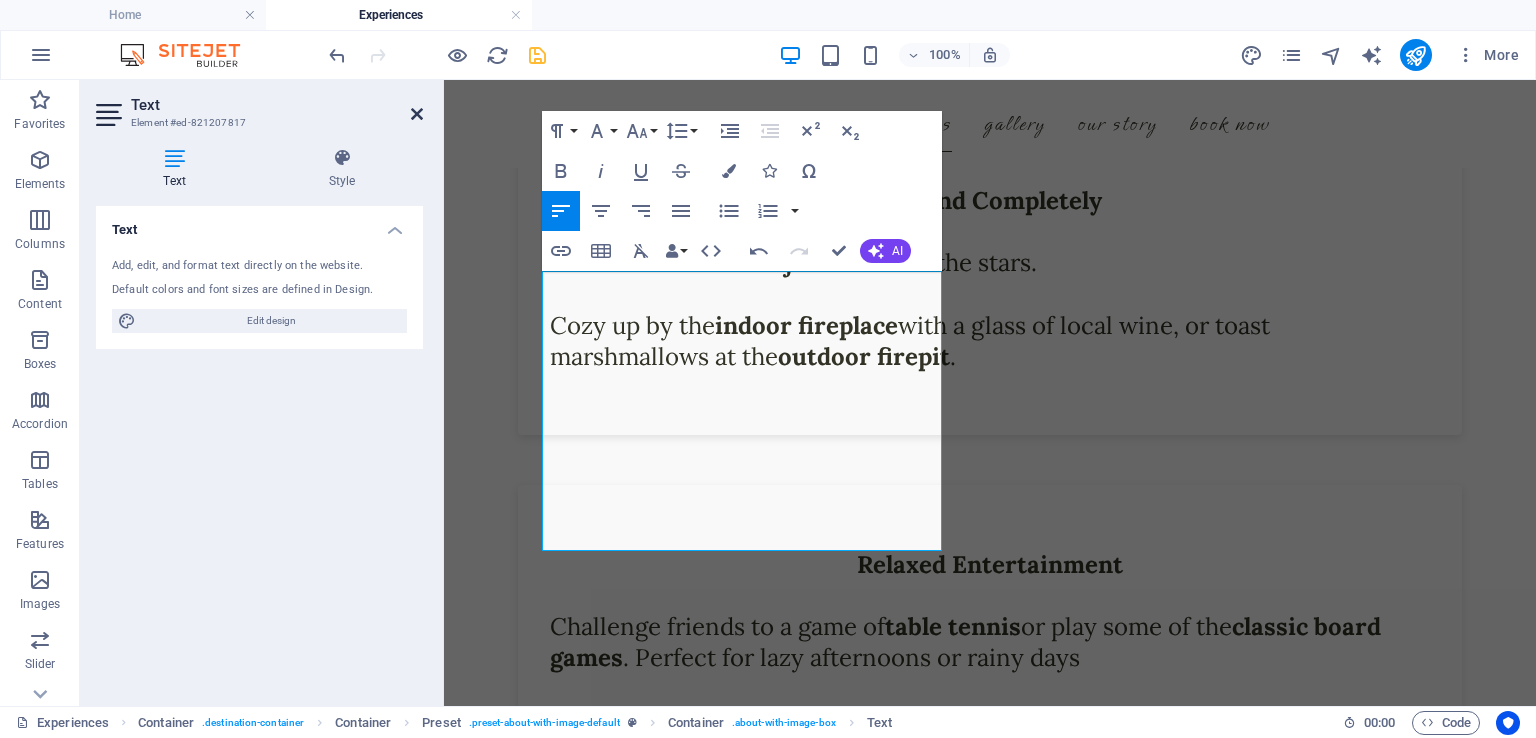 click at bounding box center [417, 114] 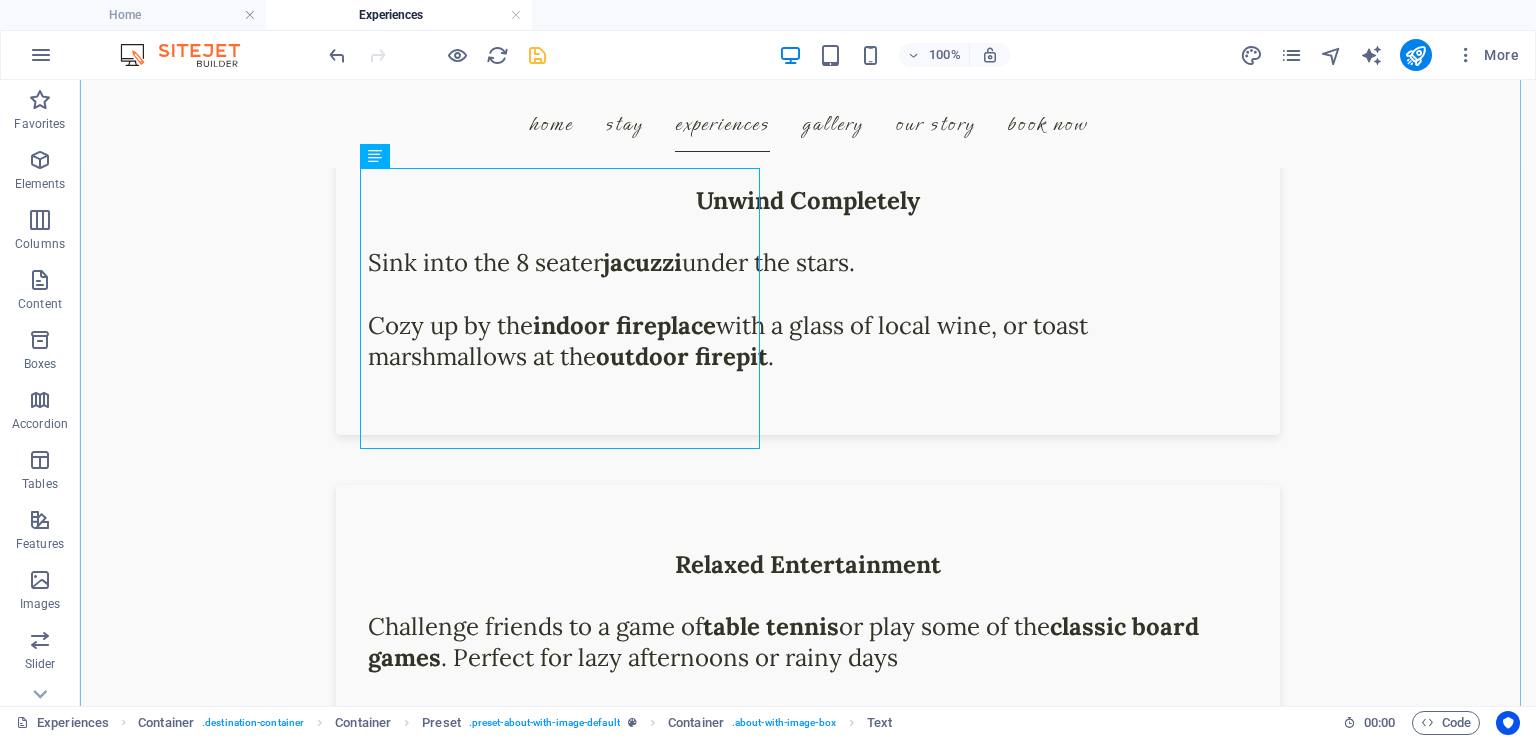 scroll, scrollTop: 3312, scrollLeft: 0, axis: vertical 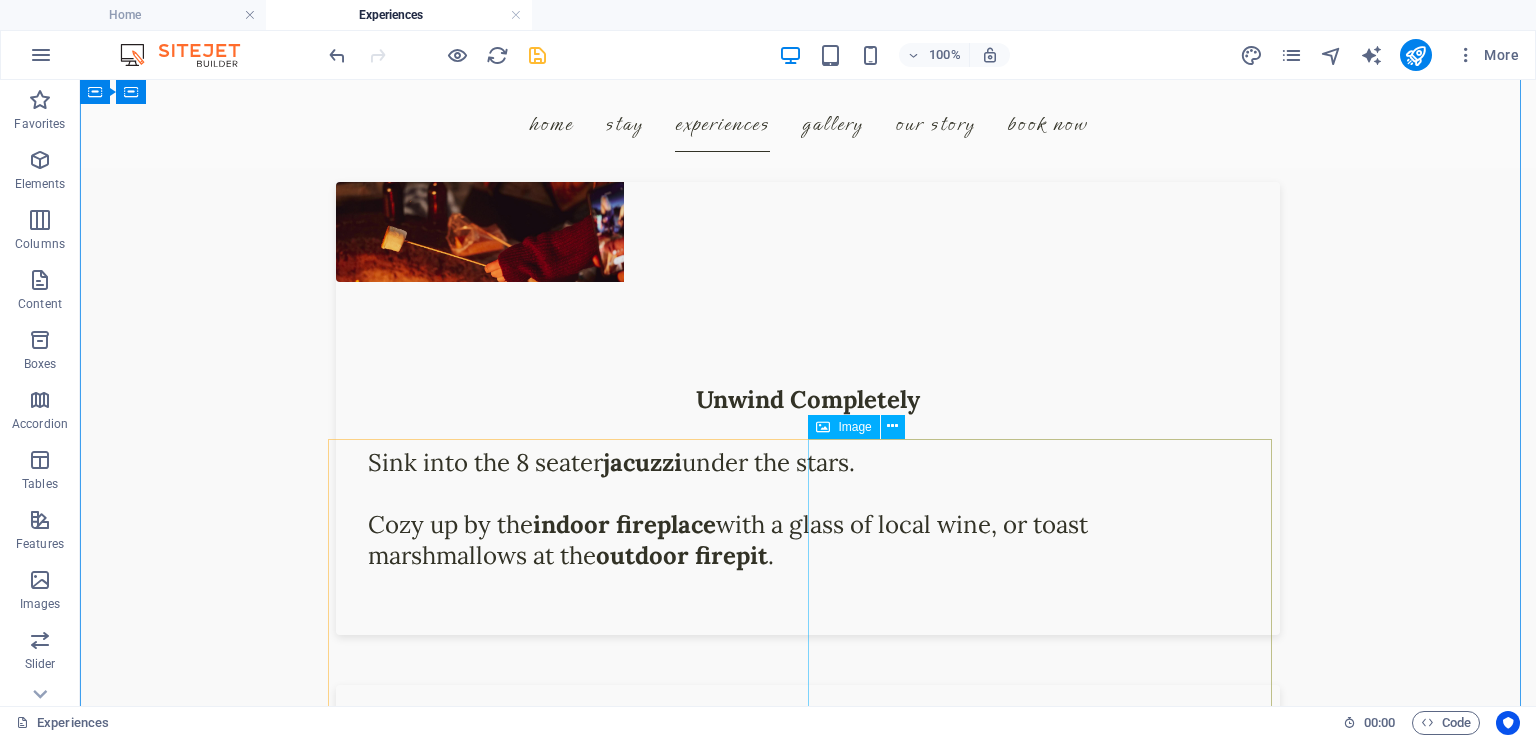 click at bounding box center [480, 1025] 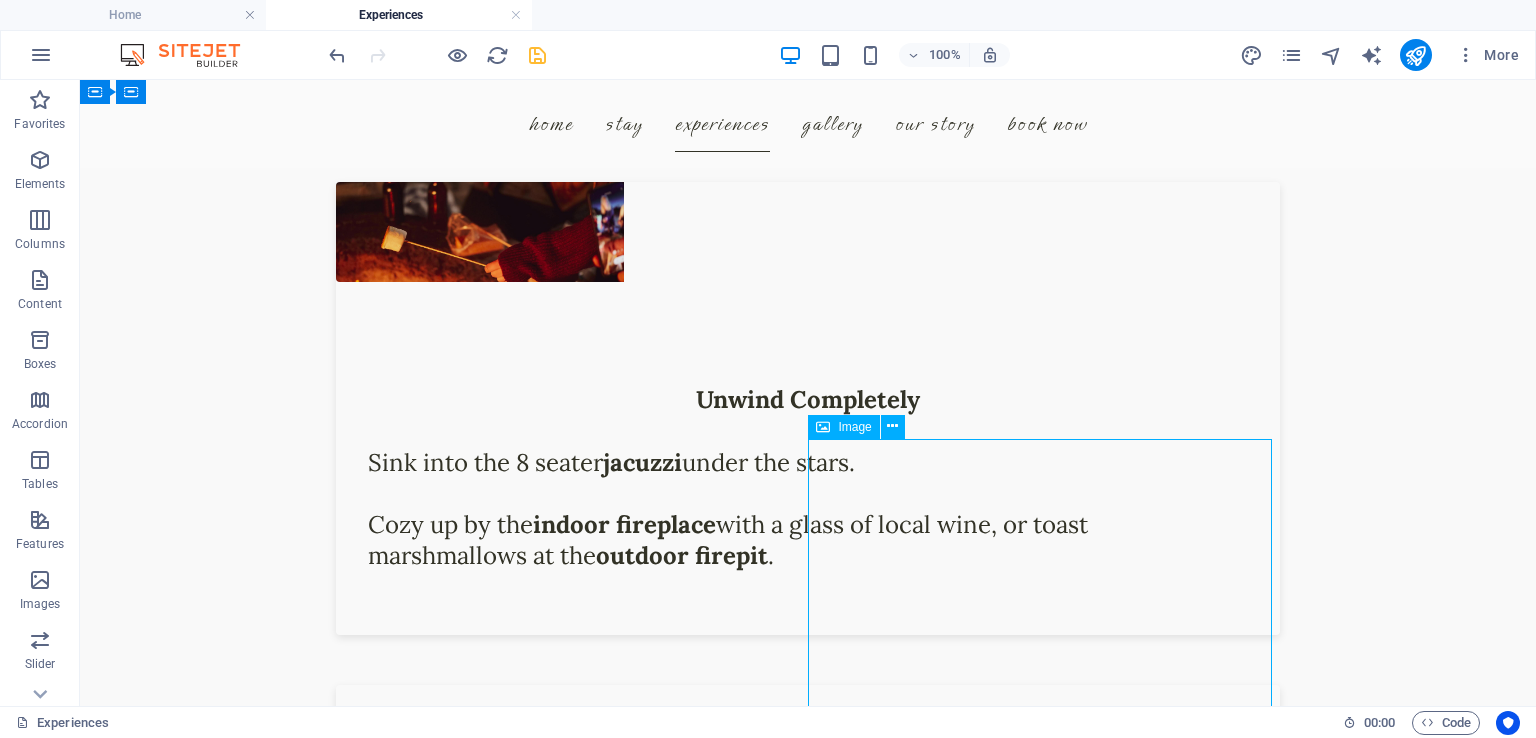 click at bounding box center (480, 1025) 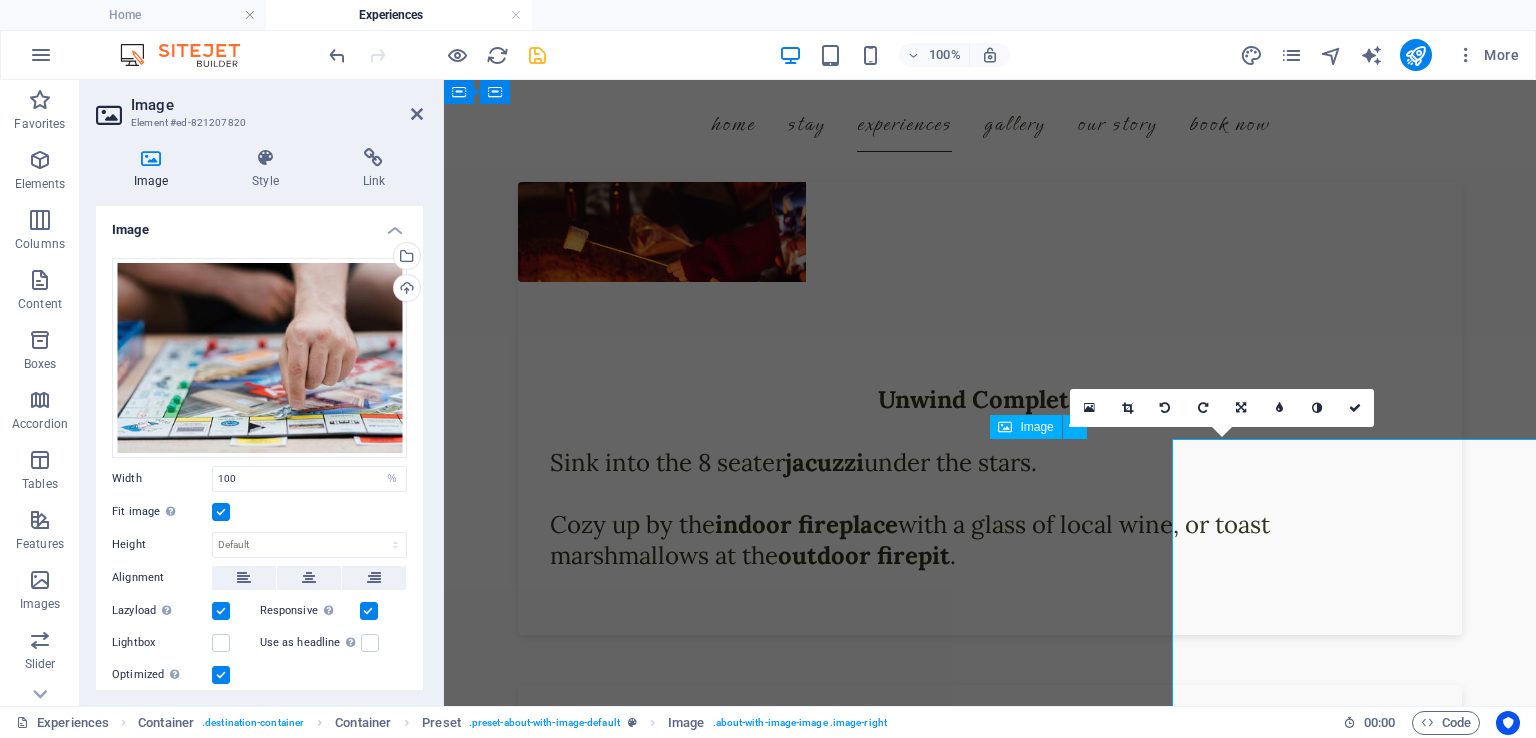 scroll, scrollTop: 3009, scrollLeft: 0, axis: vertical 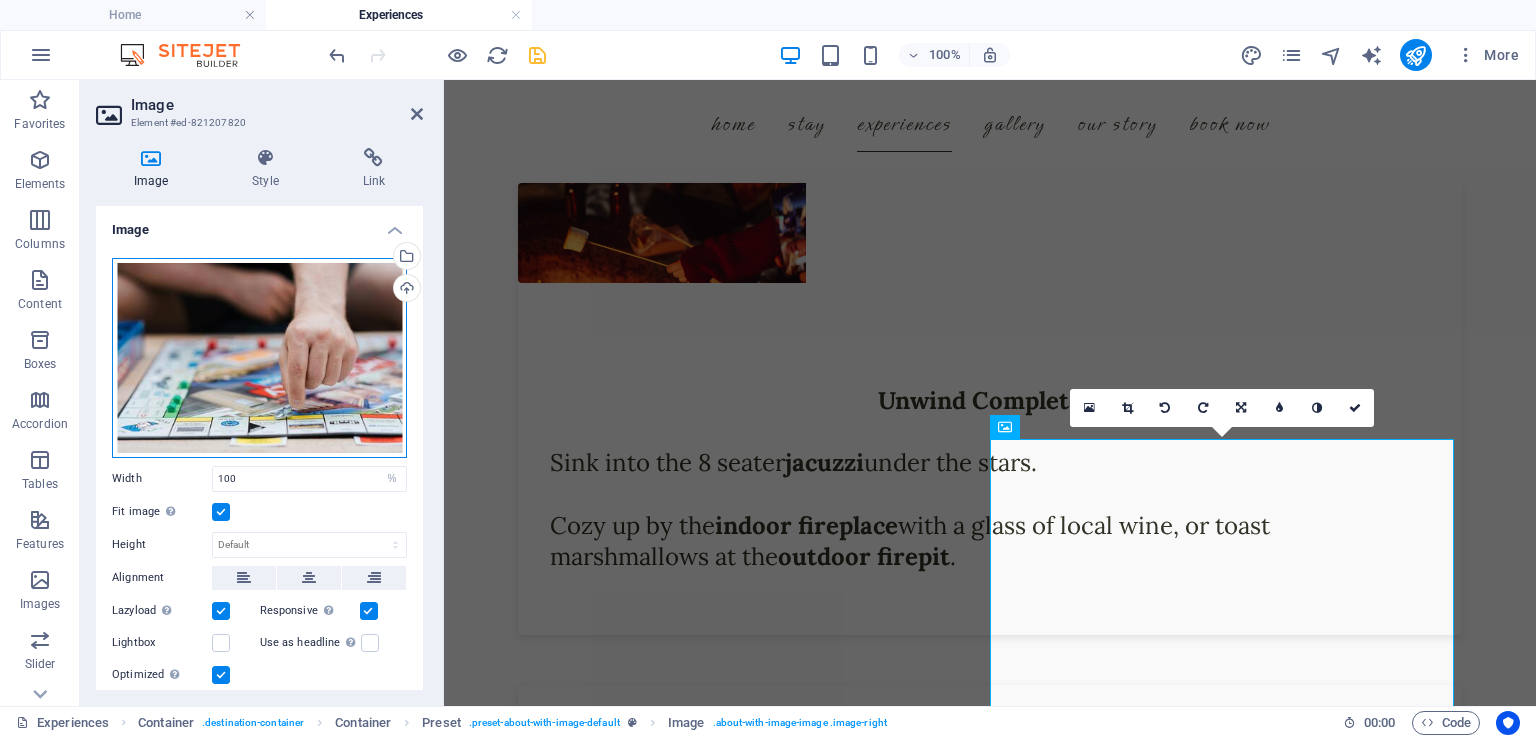 click on "Drag files here, click to choose files or select files from Files or our free stock photos & videos" at bounding box center [259, 358] 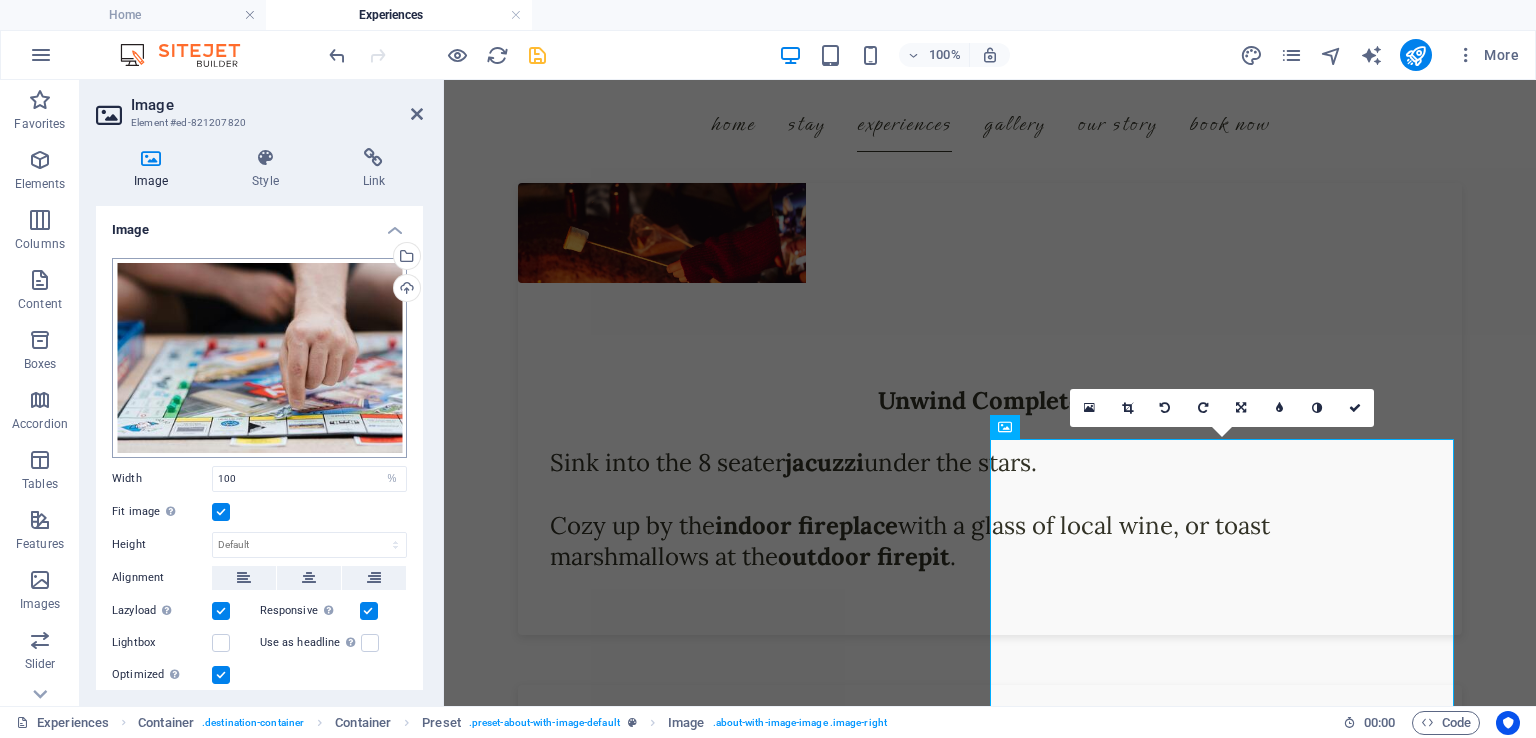 click on "www.riverhide.co.za Home Experiences Favorites Elements Columns Content Boxes Accordion Tables Features Images Slider Header Footer Forms Marketing Collections
Drag here to replace the existing content. Press “Ctrl” if you want to create a new element.
Container   H2   Preset   Container   Menu Bar   Slider 95% More Home Container . destination-container Container Preset . preset-about-with-image-default Image . about-with-image-image .image-right 00 : 00 Code Favorites Elements Columns Content Boxes Accordion Tables Features Images Slider Header Footer Forms Marketing Collections Image Element #ed-821207820 Image Style Link Image Drag files here, click to choose files or select files from Files or our free stock photos & videos Select files from the file manager, stock photos, or upload file(s) Upload Width 100 Default auto px rem % em vh vw Fit image Height Default auto px Alignment Lazyload %" at bounding box center [768, 369] 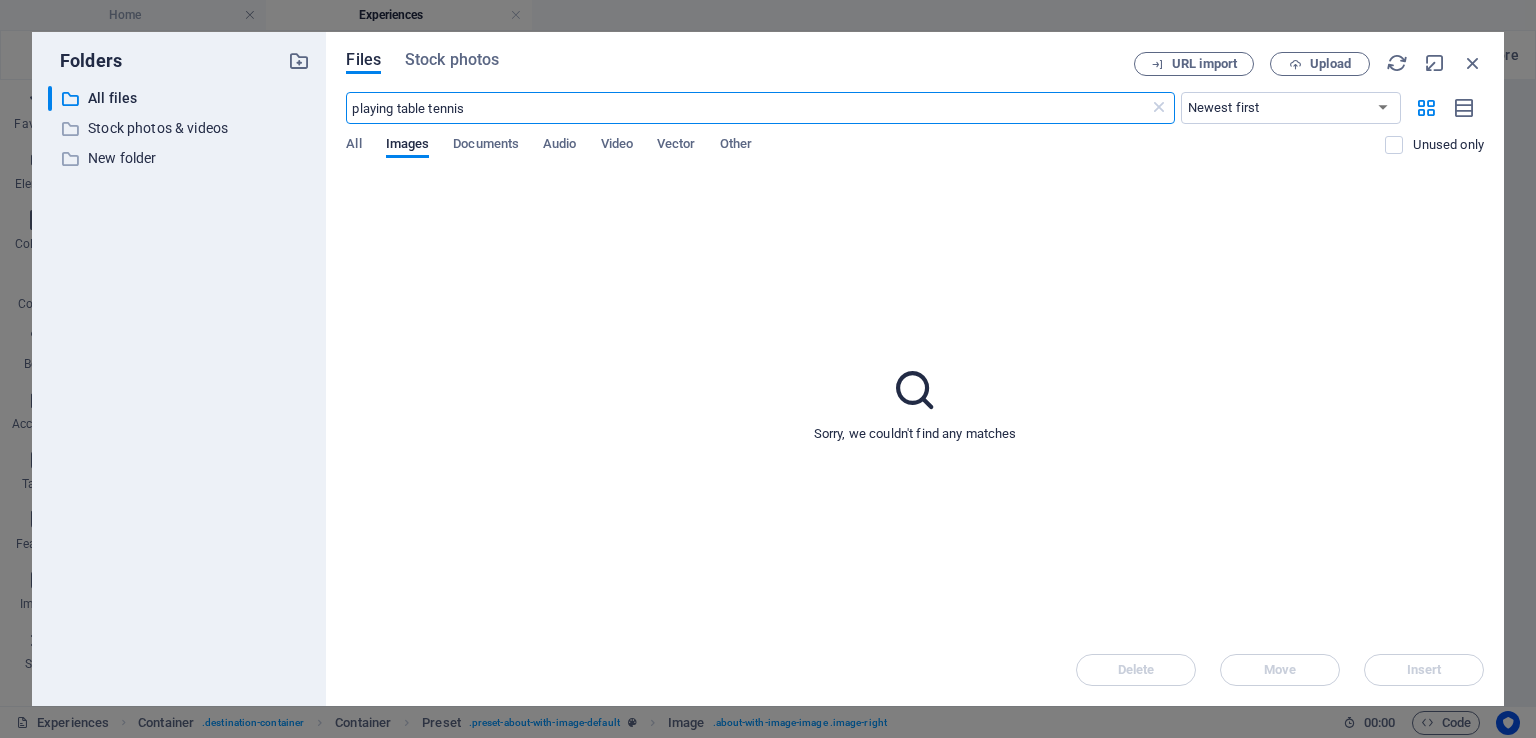 scroll, scrollTop: 3426, scrollLeft: 0, axis: vertical 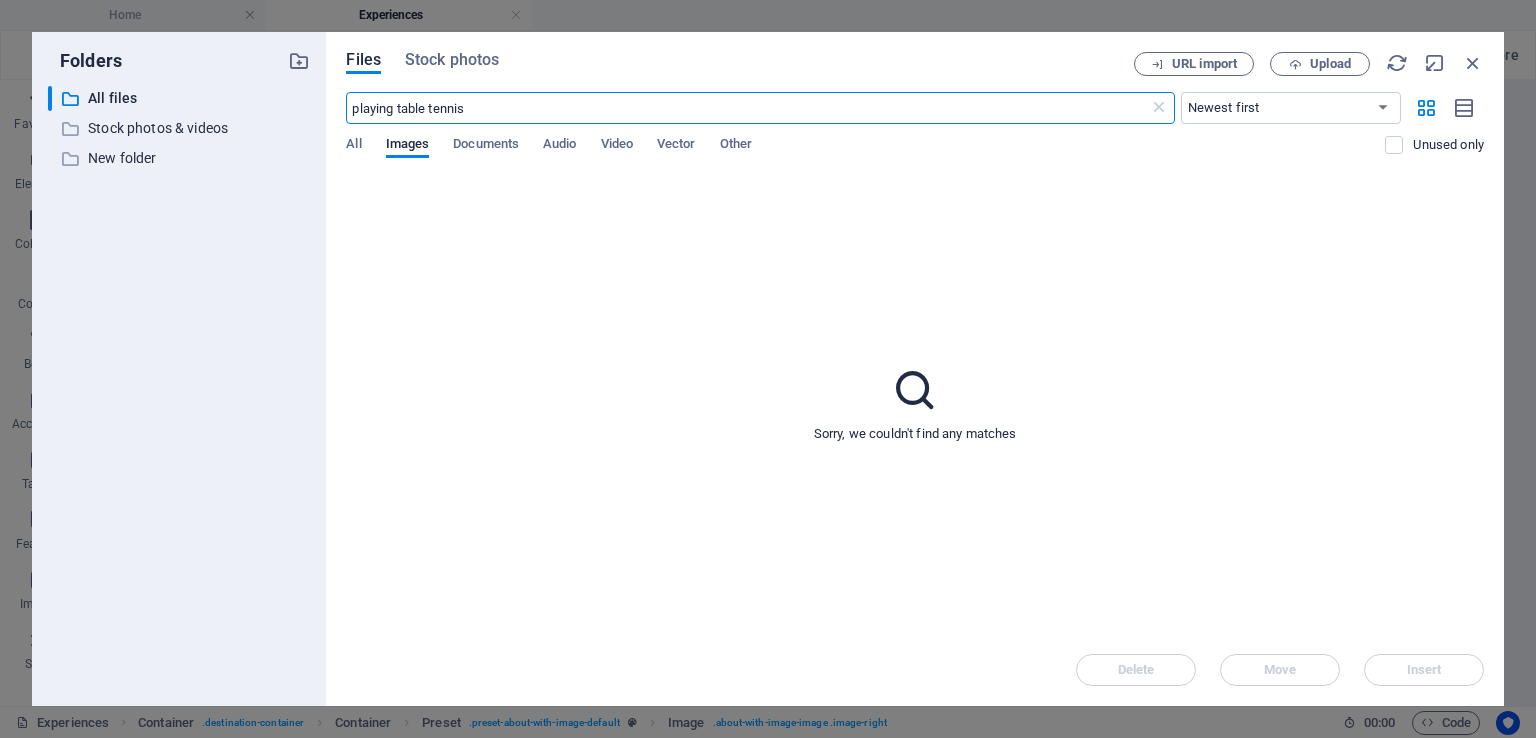 click on "playing table tennis" at bounding box center [747, 108] 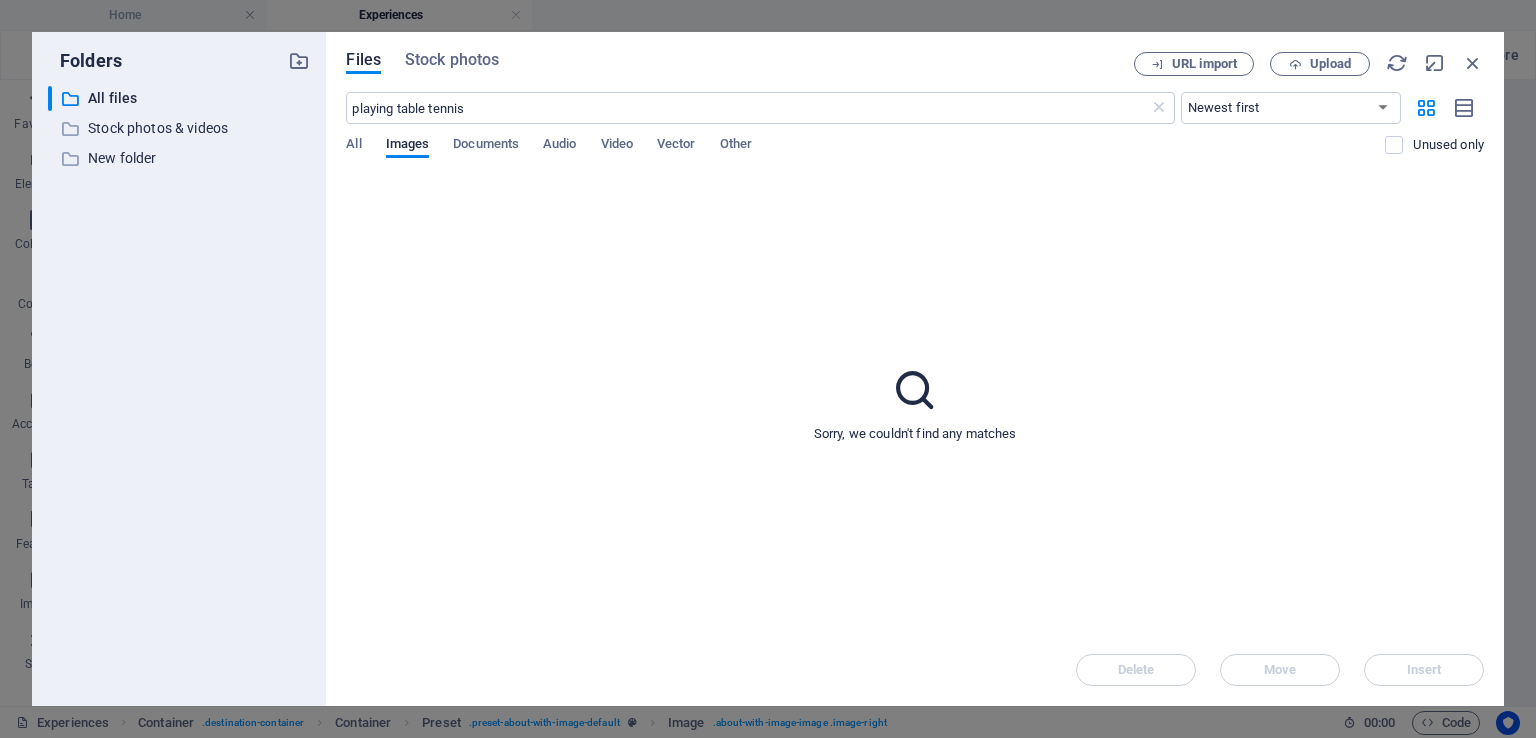 click on "Files Stock photos" at bounding box center [740, 63] 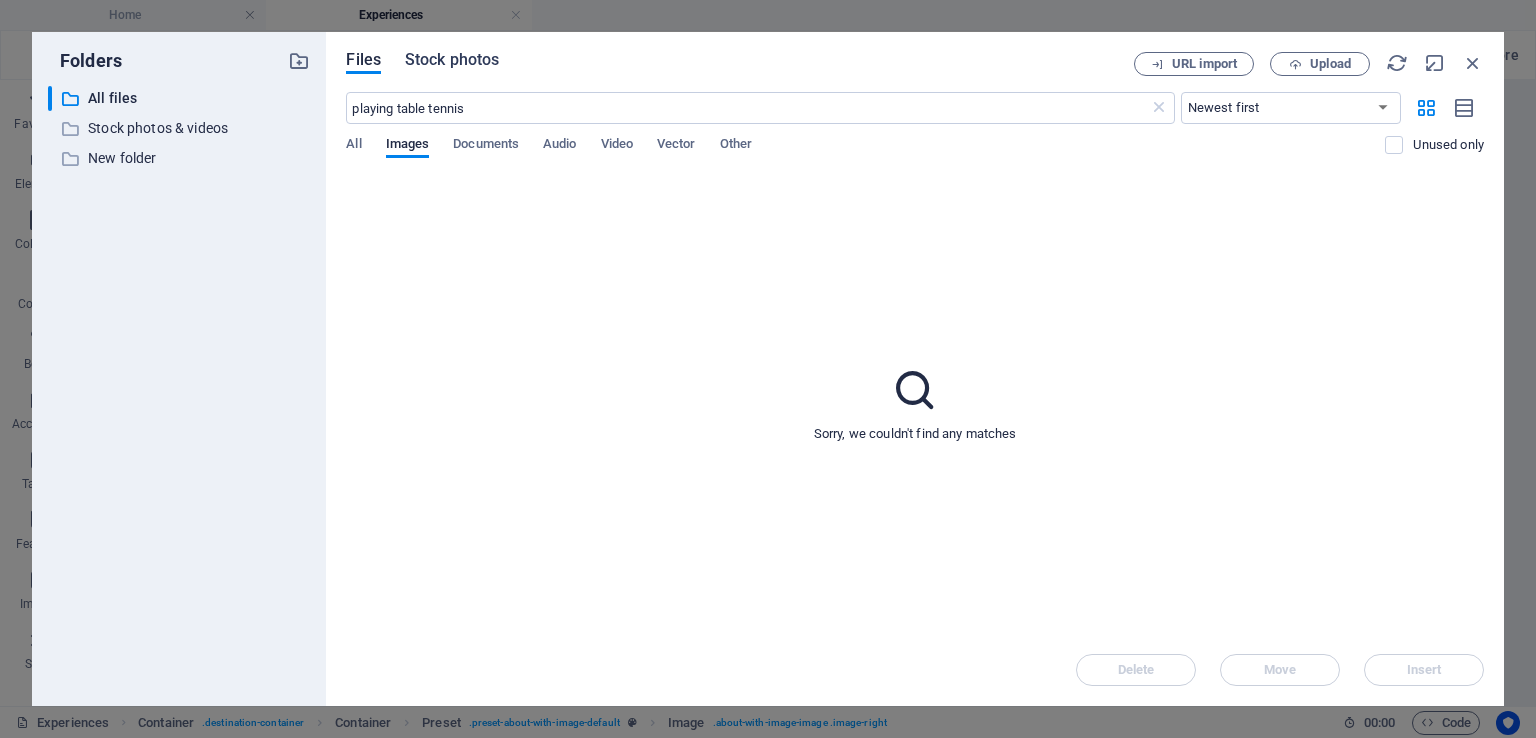 click on "Stock photos" at bounding box center [452, 60] 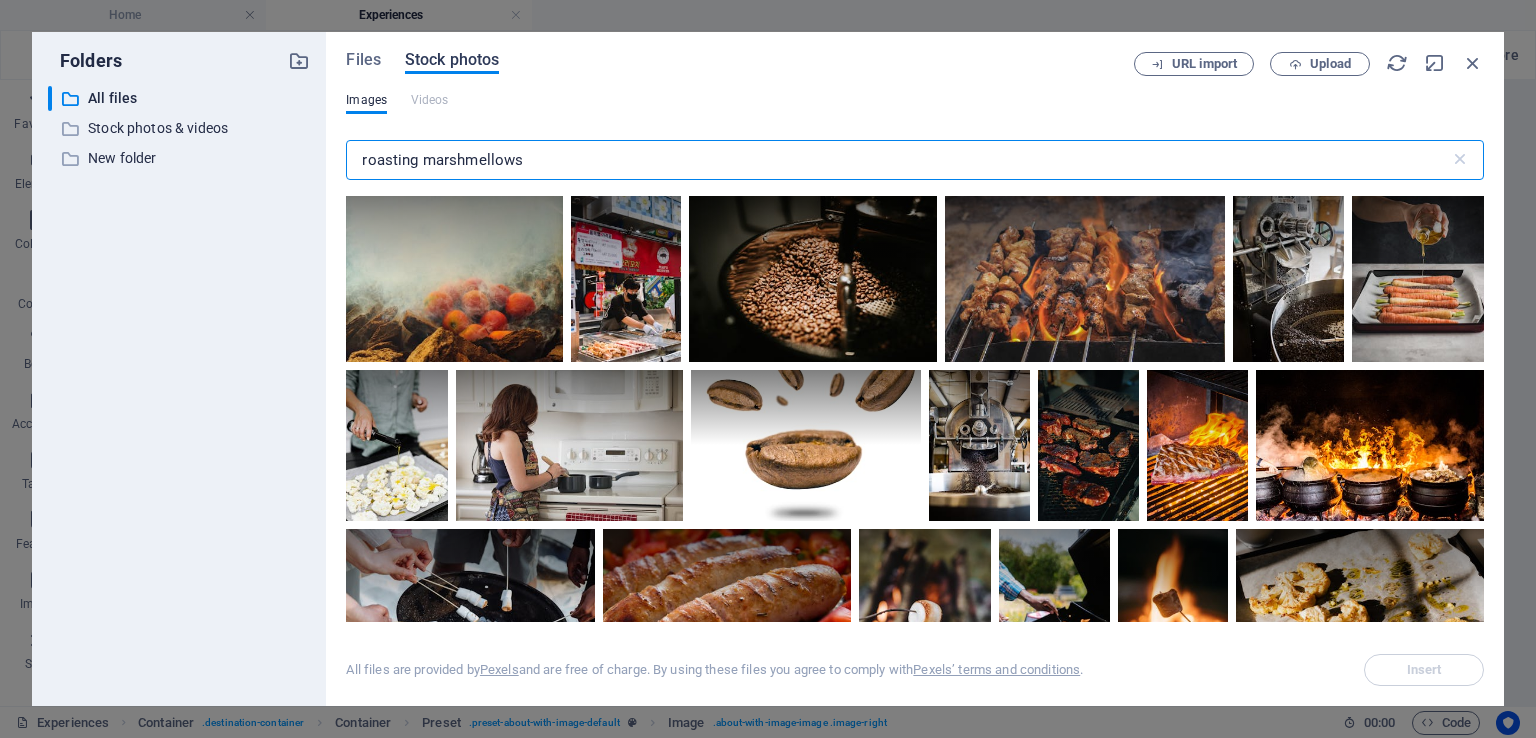 click on "Stock photos" at bounding box center [452, 60] 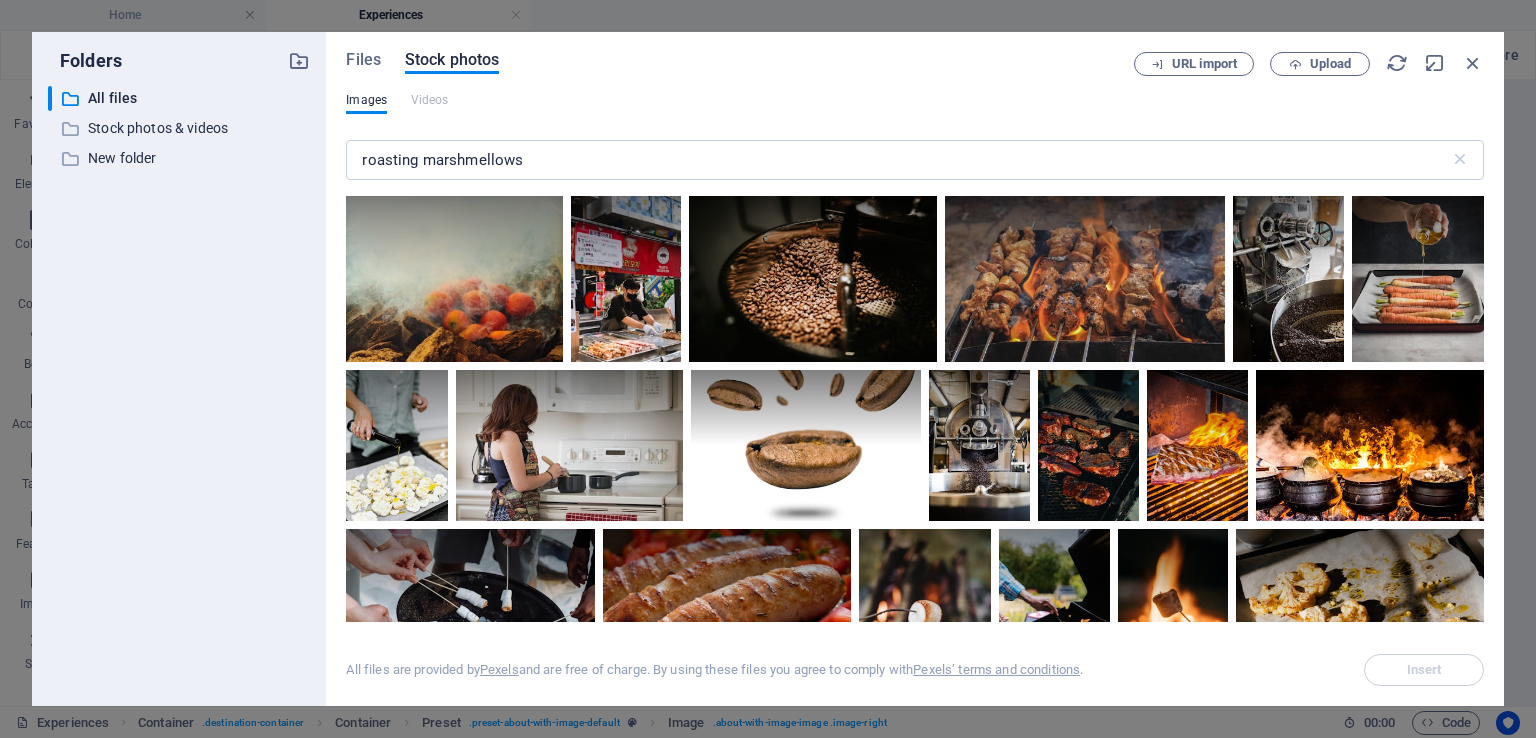 click on "Images Videos" at bounding box center (915, 111) 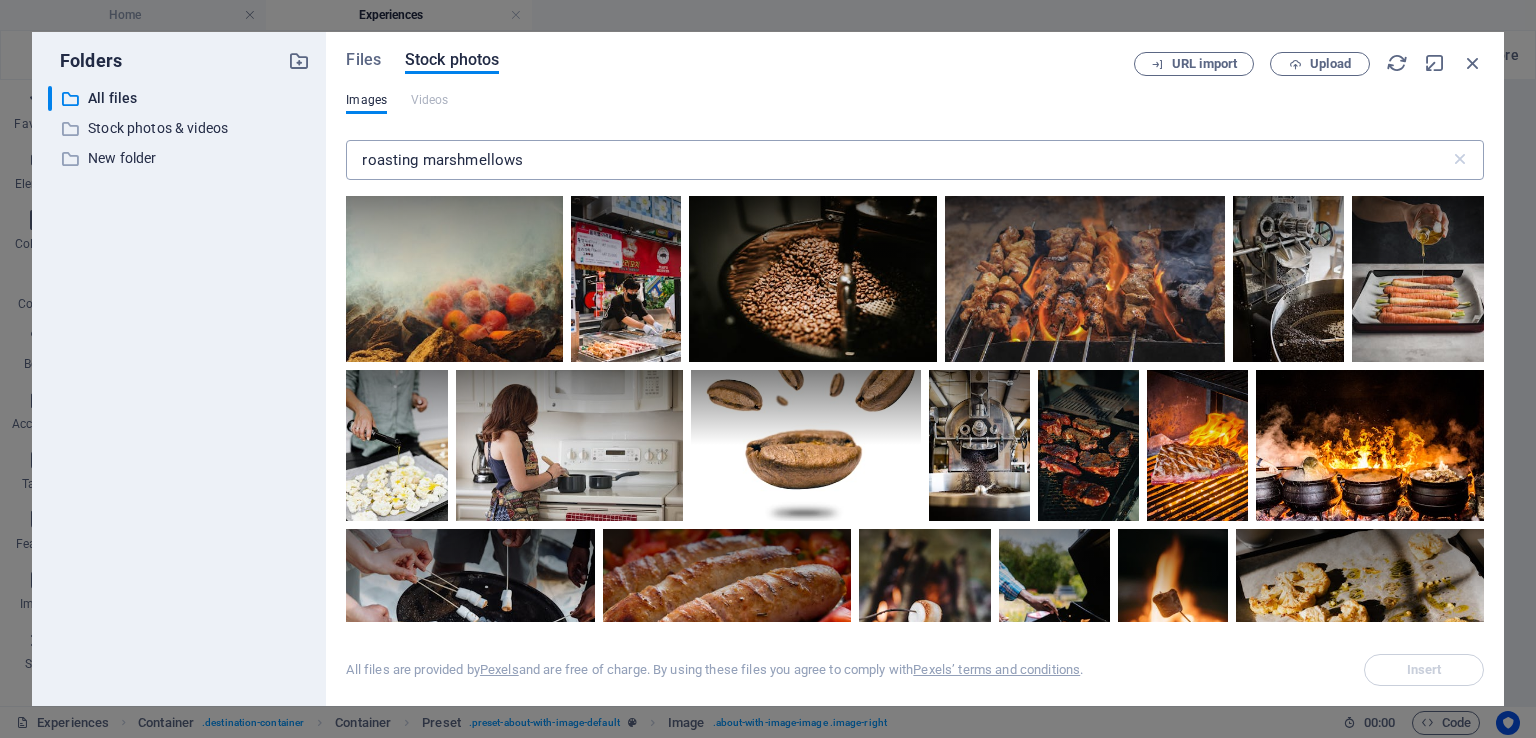 click on "roasting marshmellows" at bounding box center [897, 160] 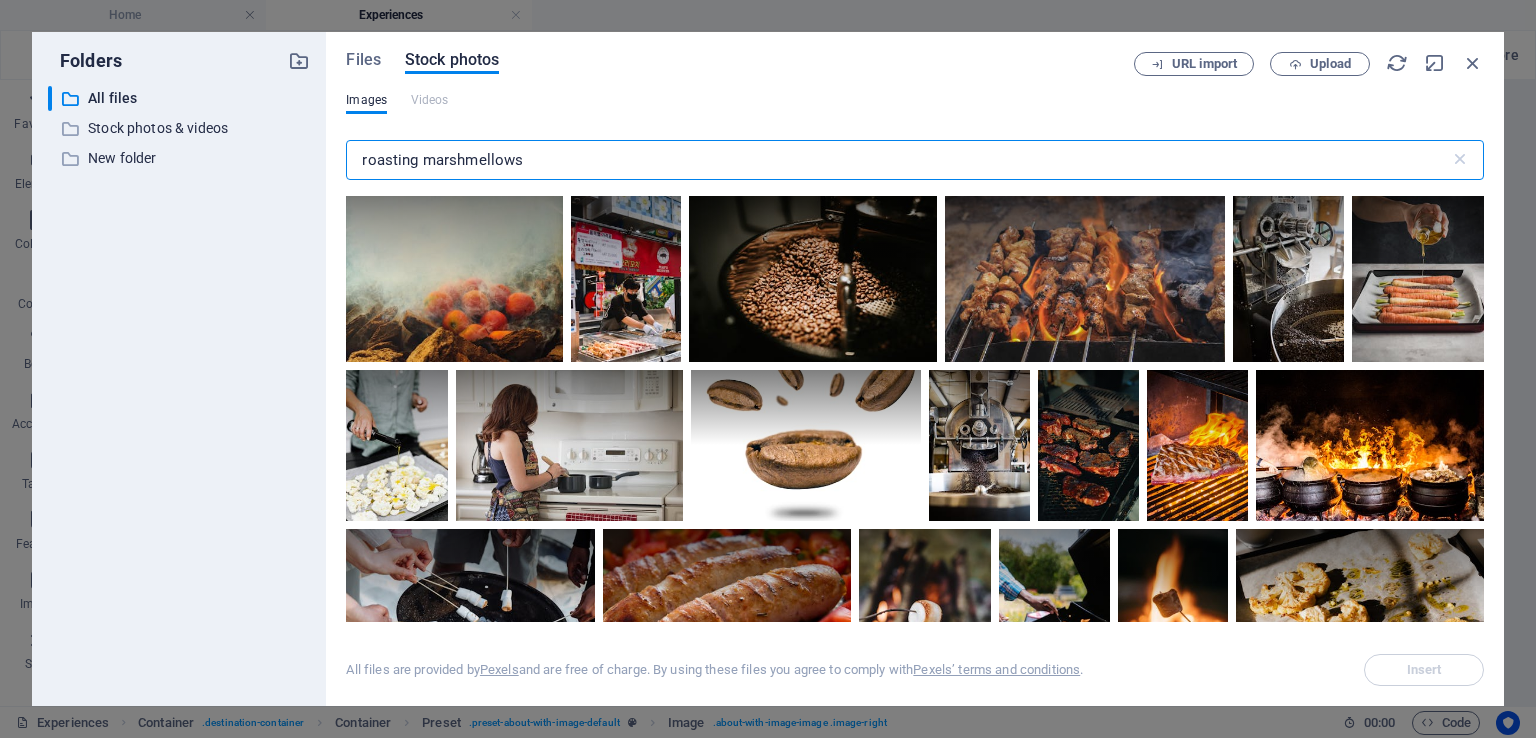 click on "roasting marshmellows" at bounding box center [897, 160] 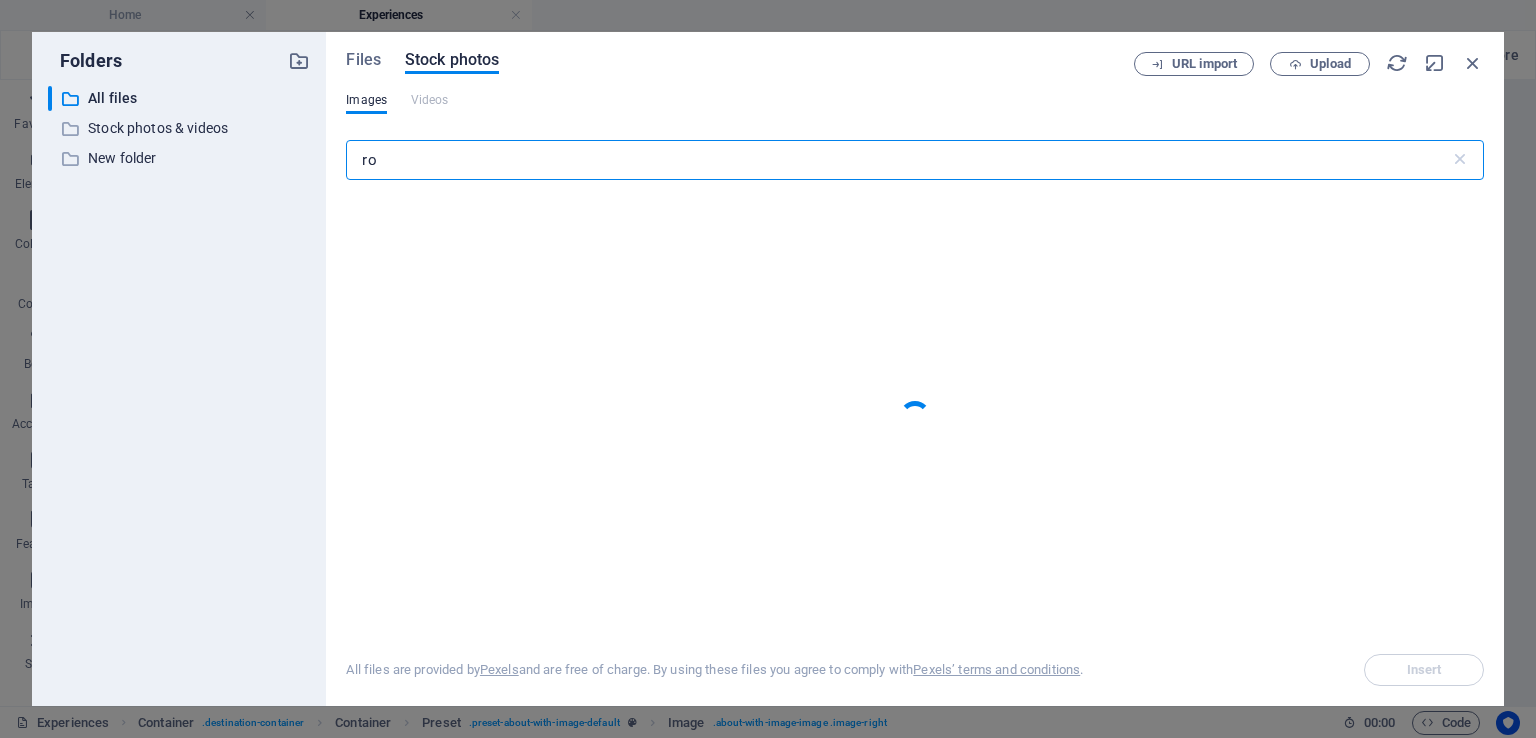 type on "r" 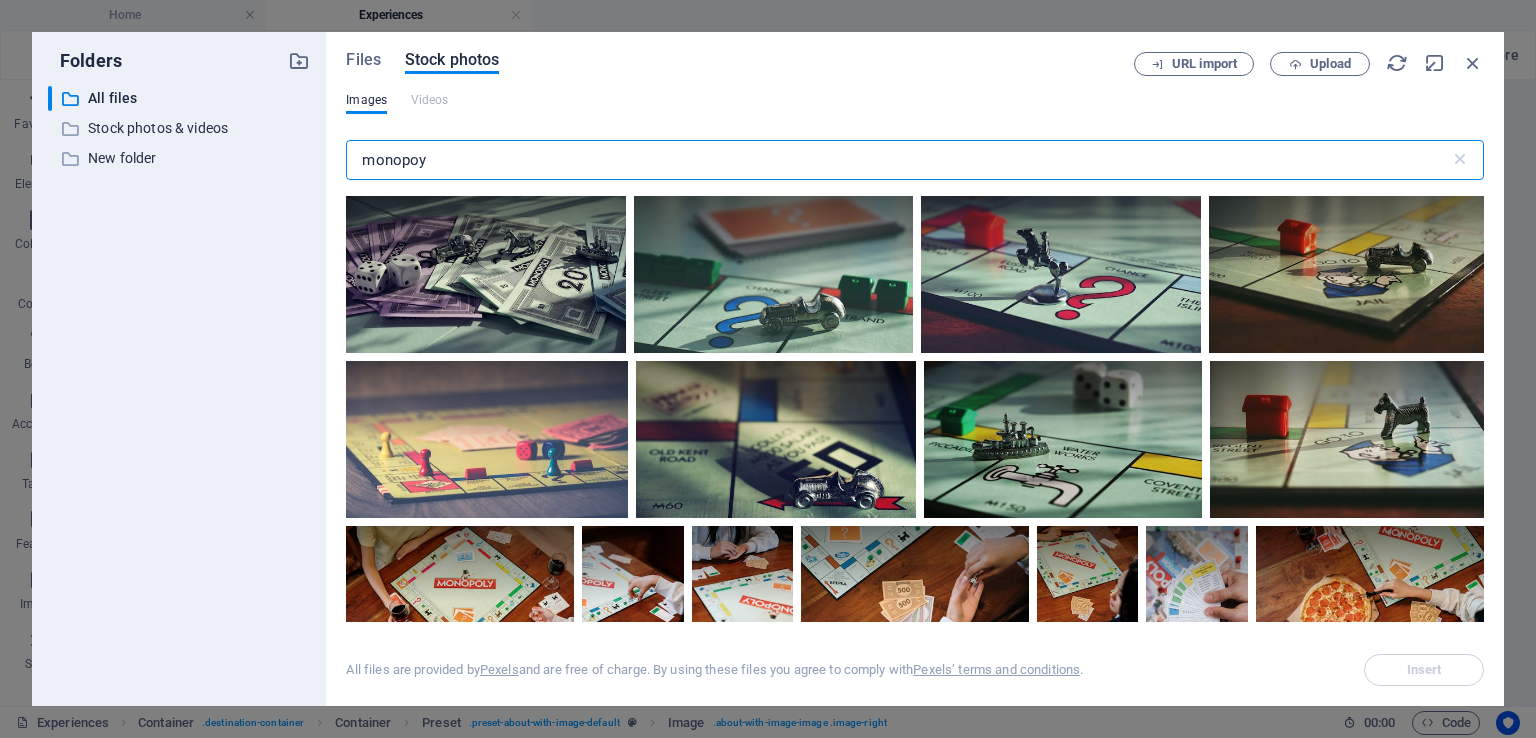 type on "monopoy" 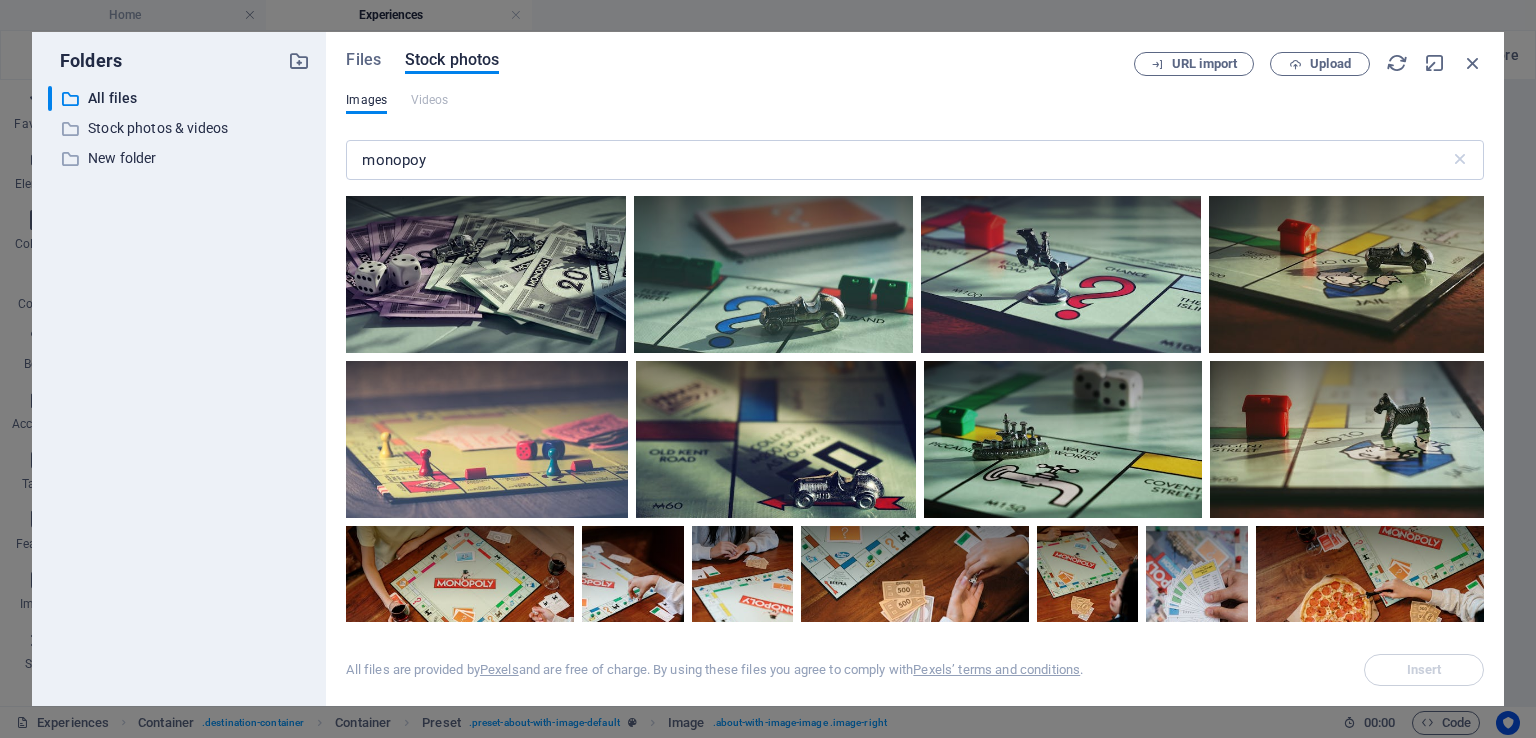 drag, startPoint x: 1485, startPoint y: 259, endPoint x: 1486, endPoint y: 280, distance: 21.023796 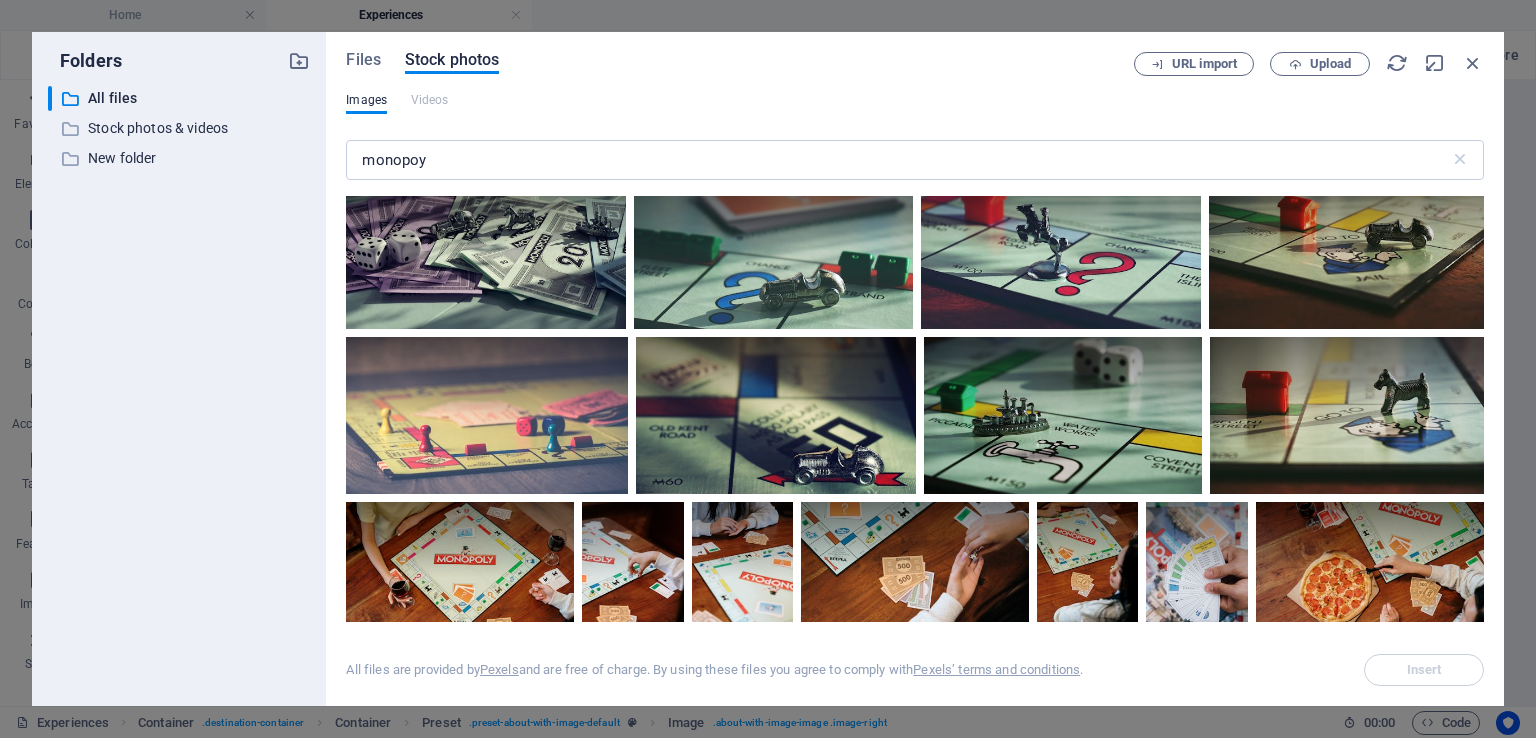 scroll, scrollTop: 0, scrollLeft: 0, axis: both 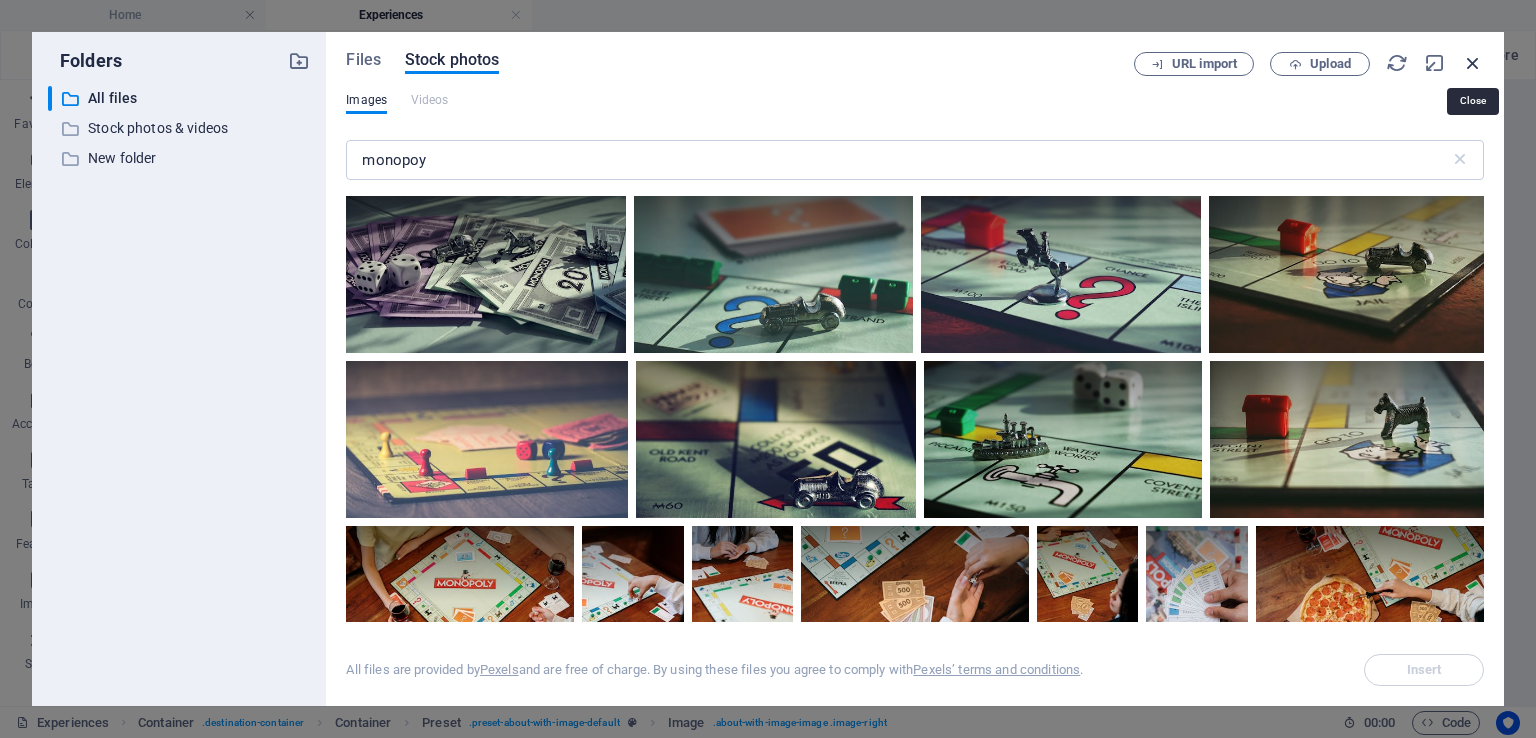 click at bounding box center (1473, 63) 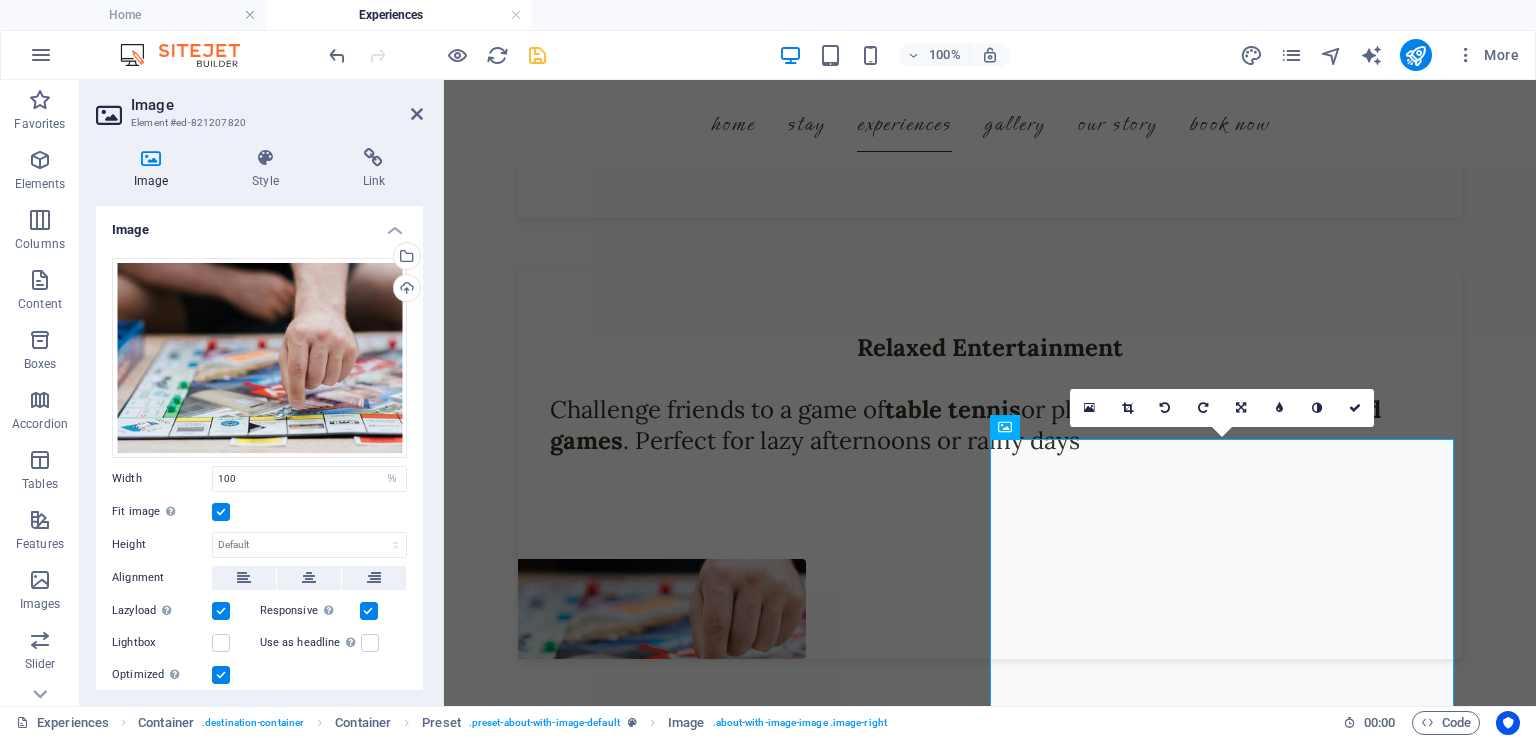 scroll, scrollTop: 3009, scrollLeft: 0, axis: vertical 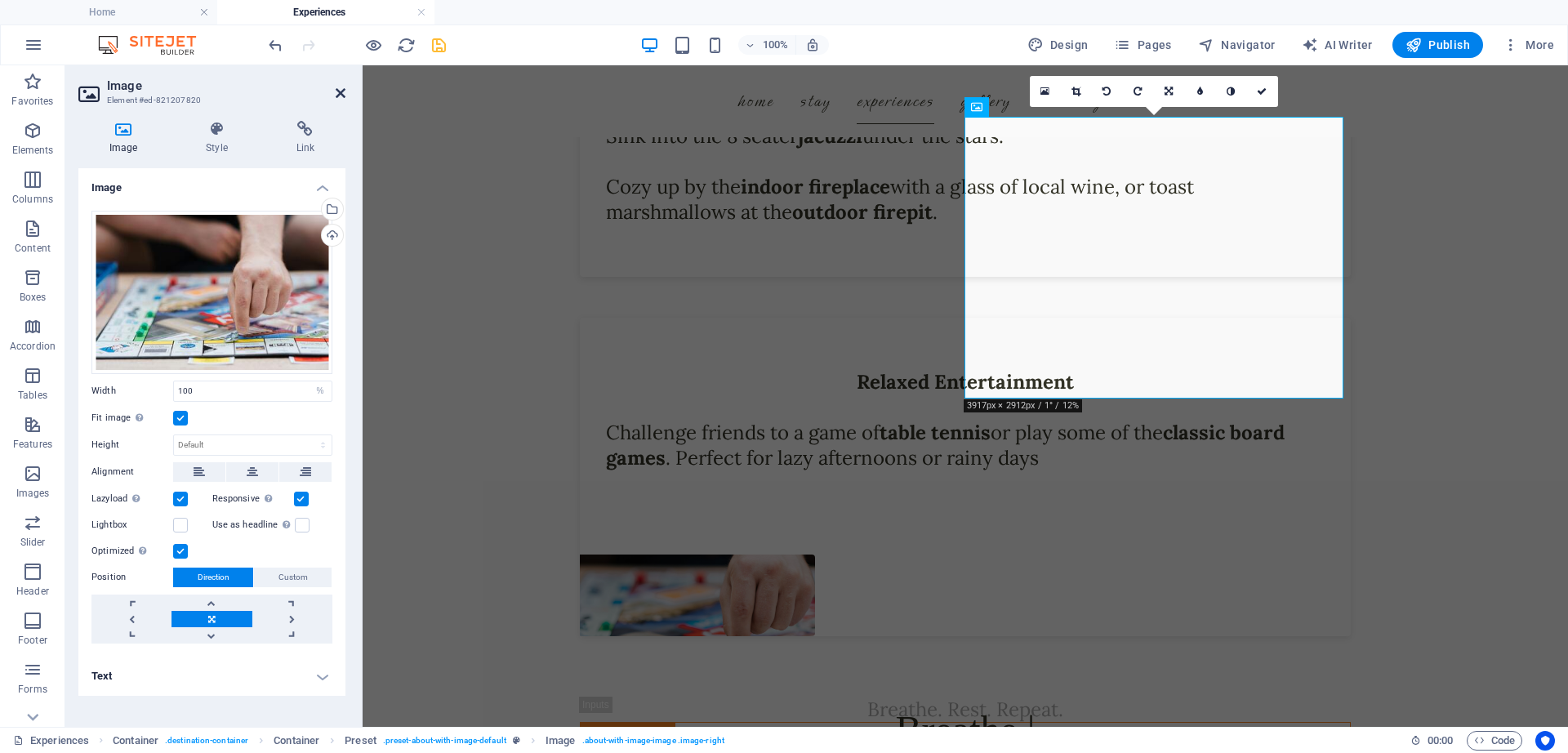 click at bounding box center [341, 93] 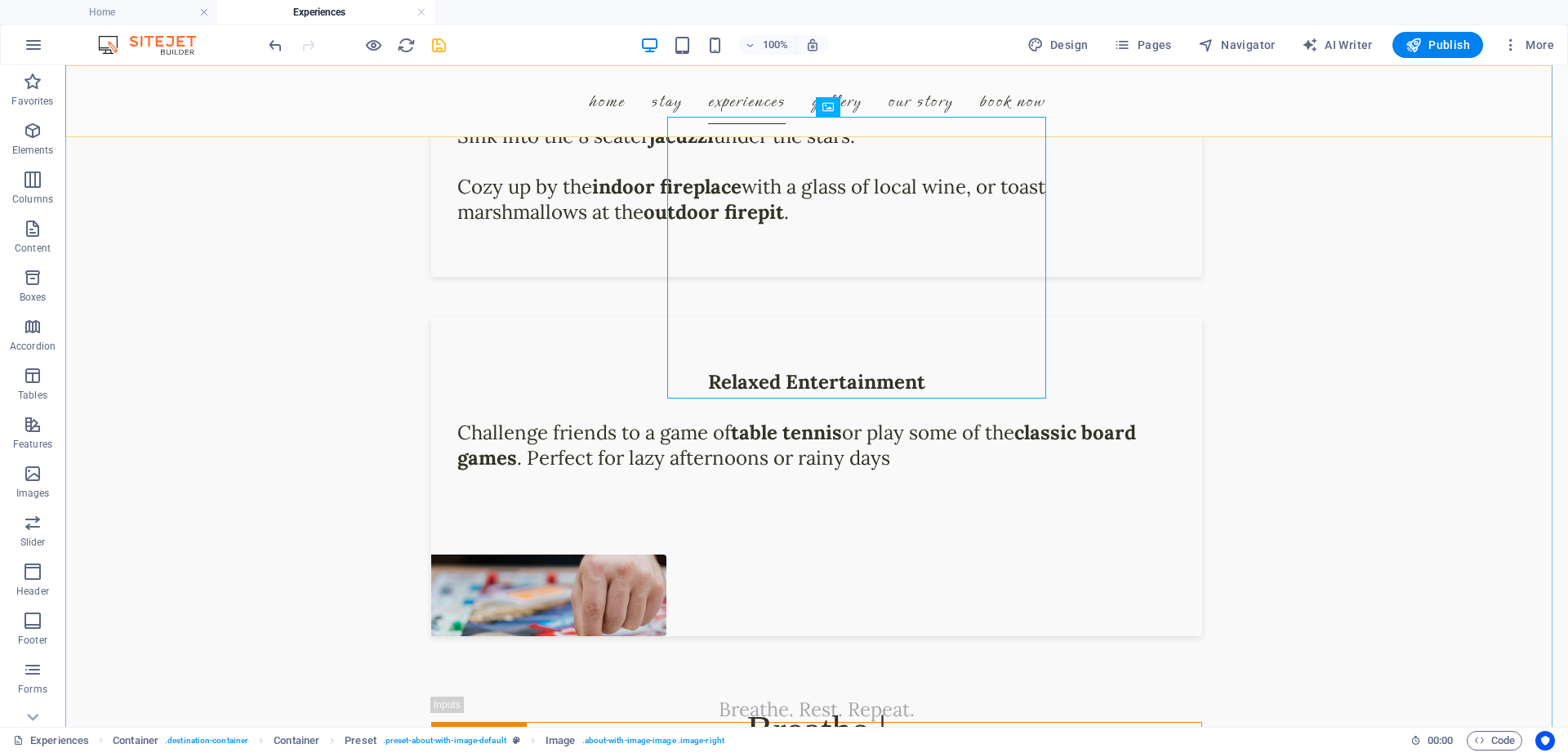 scroll, scrollTop: 2940, scrollLeft: 0, axis: vertical 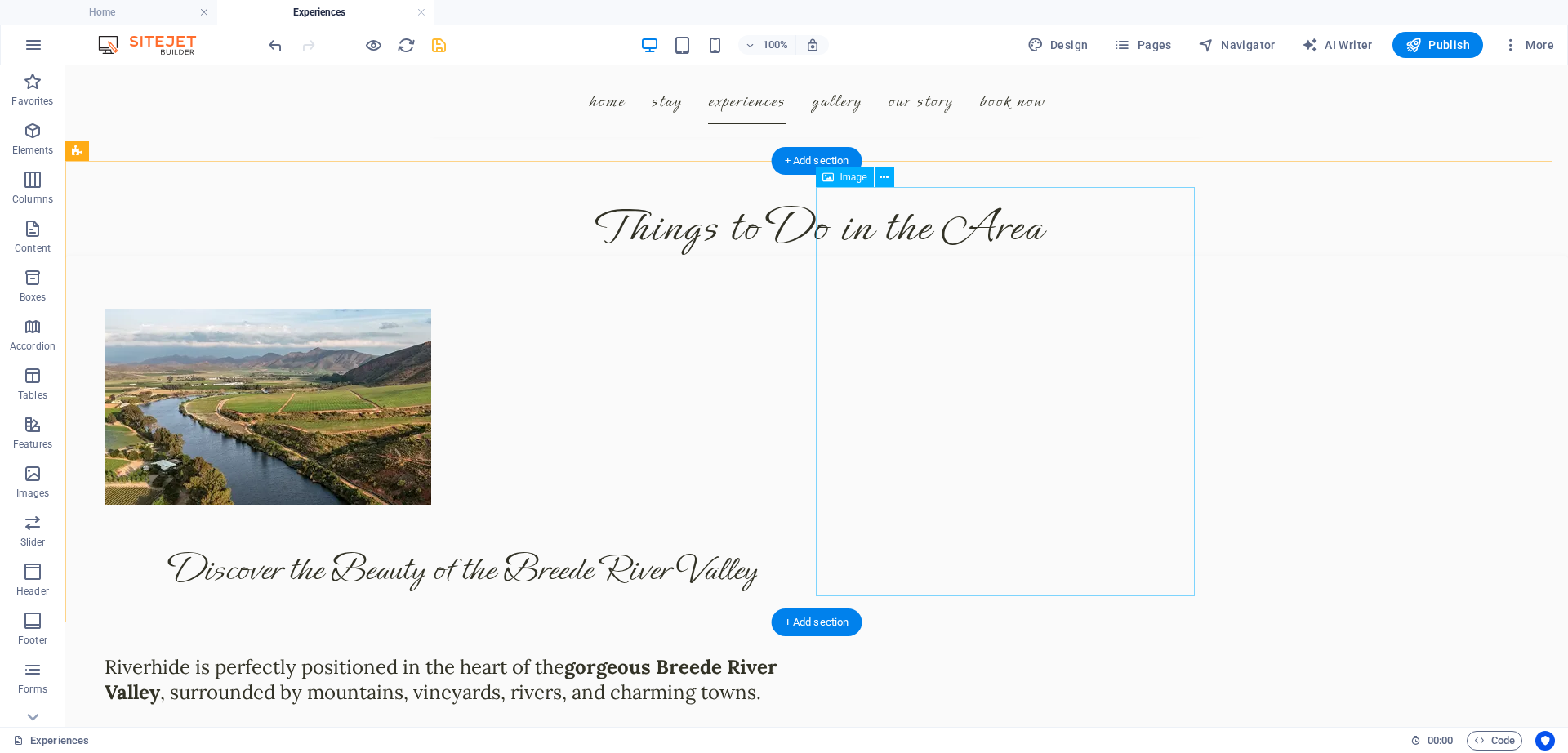 click at bounding box center (196, 1188) 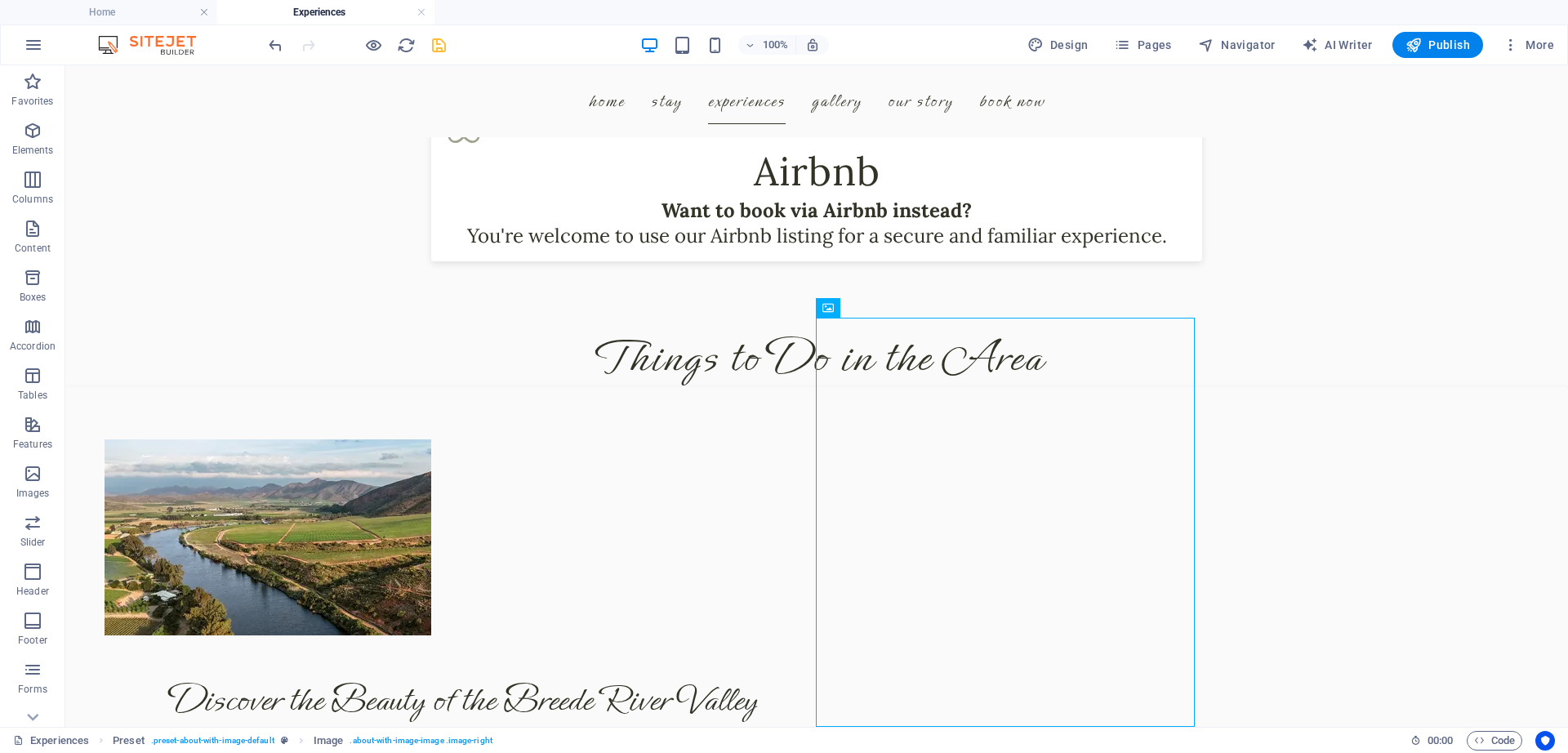 scroll, scrollTop: 3956, scrollLeft: 0, axis: vertical 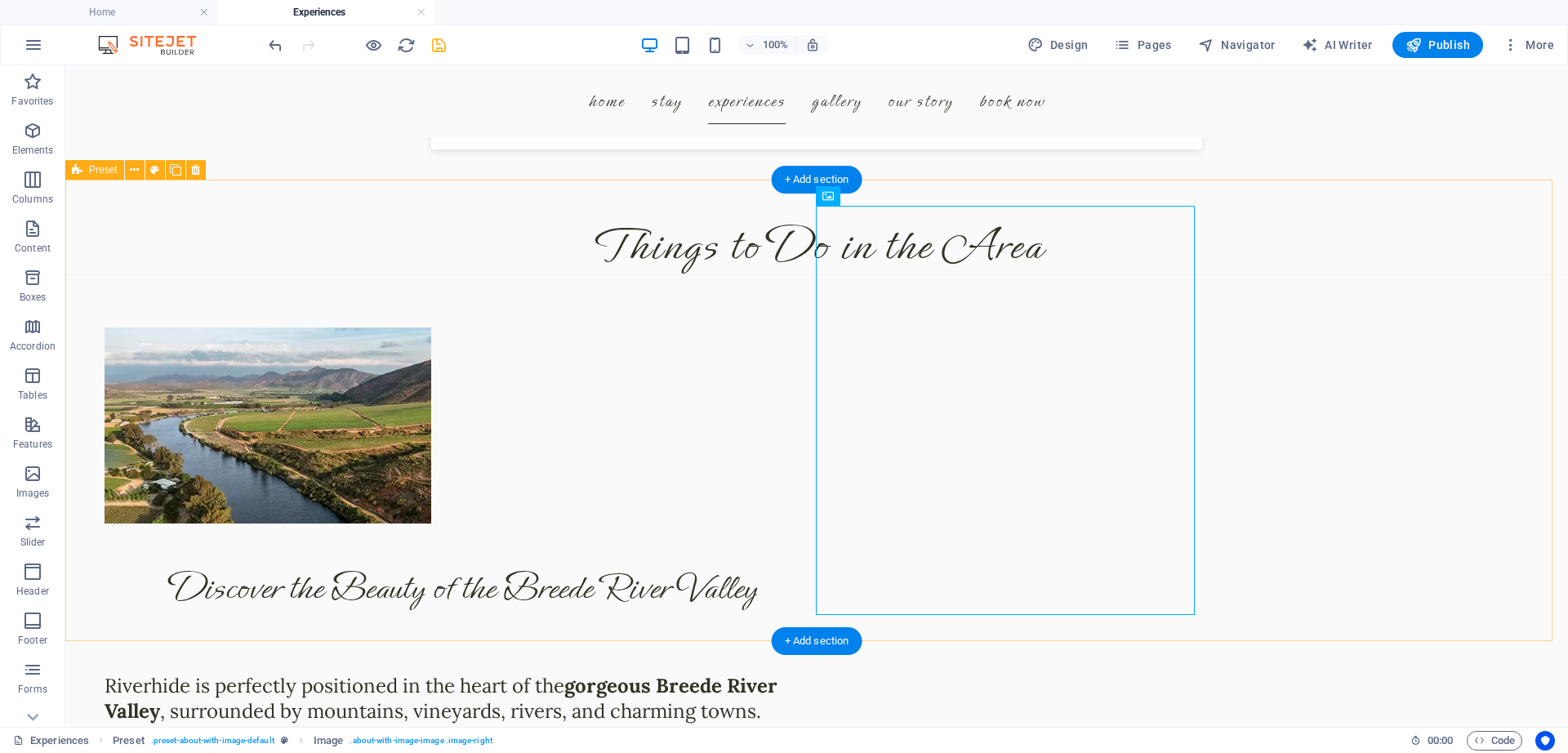 click on "Located just  20 minutes from Swellendam  and  30 minutes from Robertson , Riverhide offers you the best of both worlds: Complete privacy , yet within easy yet close enough to explore some of the Western Cape’s most beloved towns and attractions. Whether you're into wine, nature, food, or road trips,  our central location gives you the best of all worlds ." at bounding box center (817, 1063) 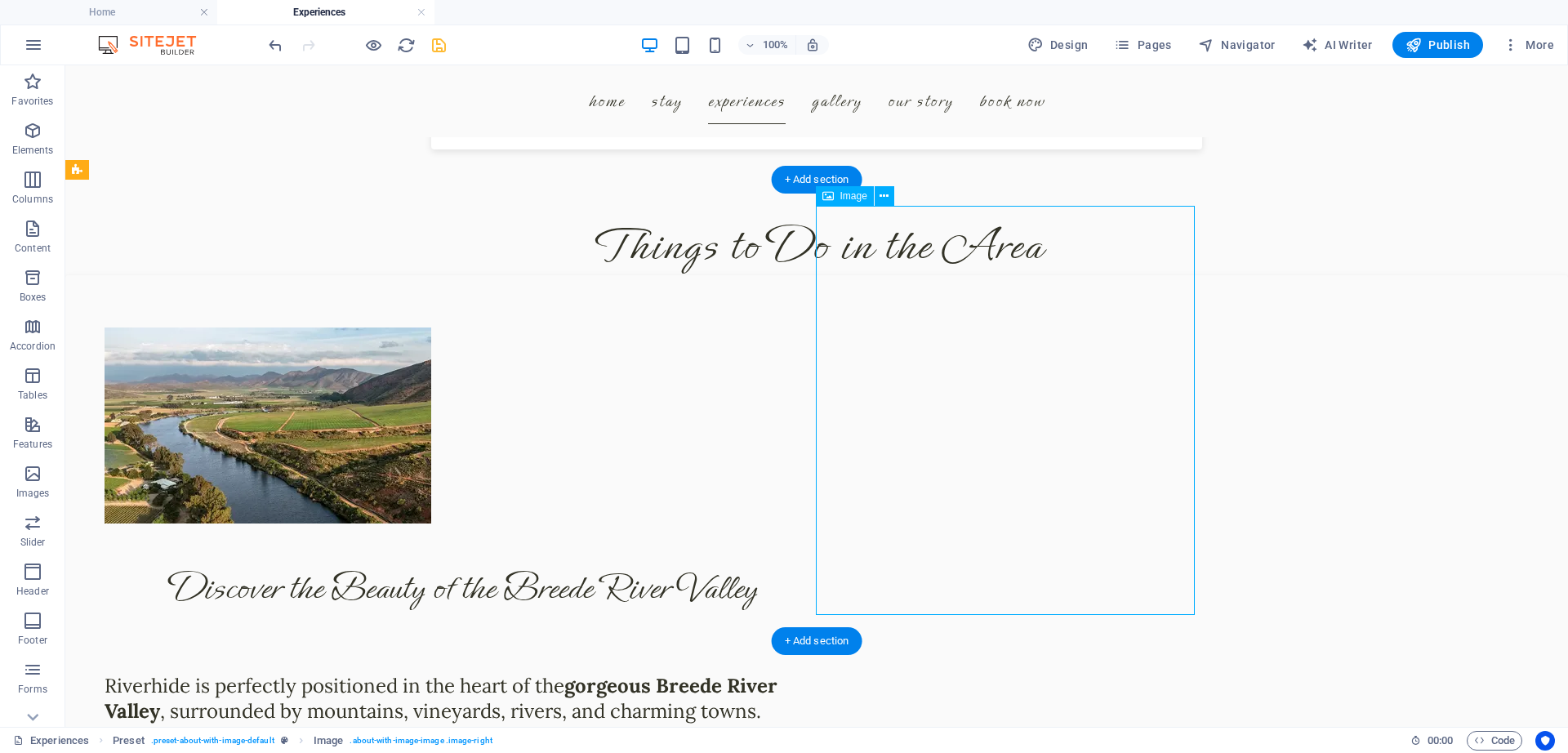 drag, startPoint x: 1154, startPoint y: 332, endPoint x: 1127, endPoint y: 270, distance: 67.624 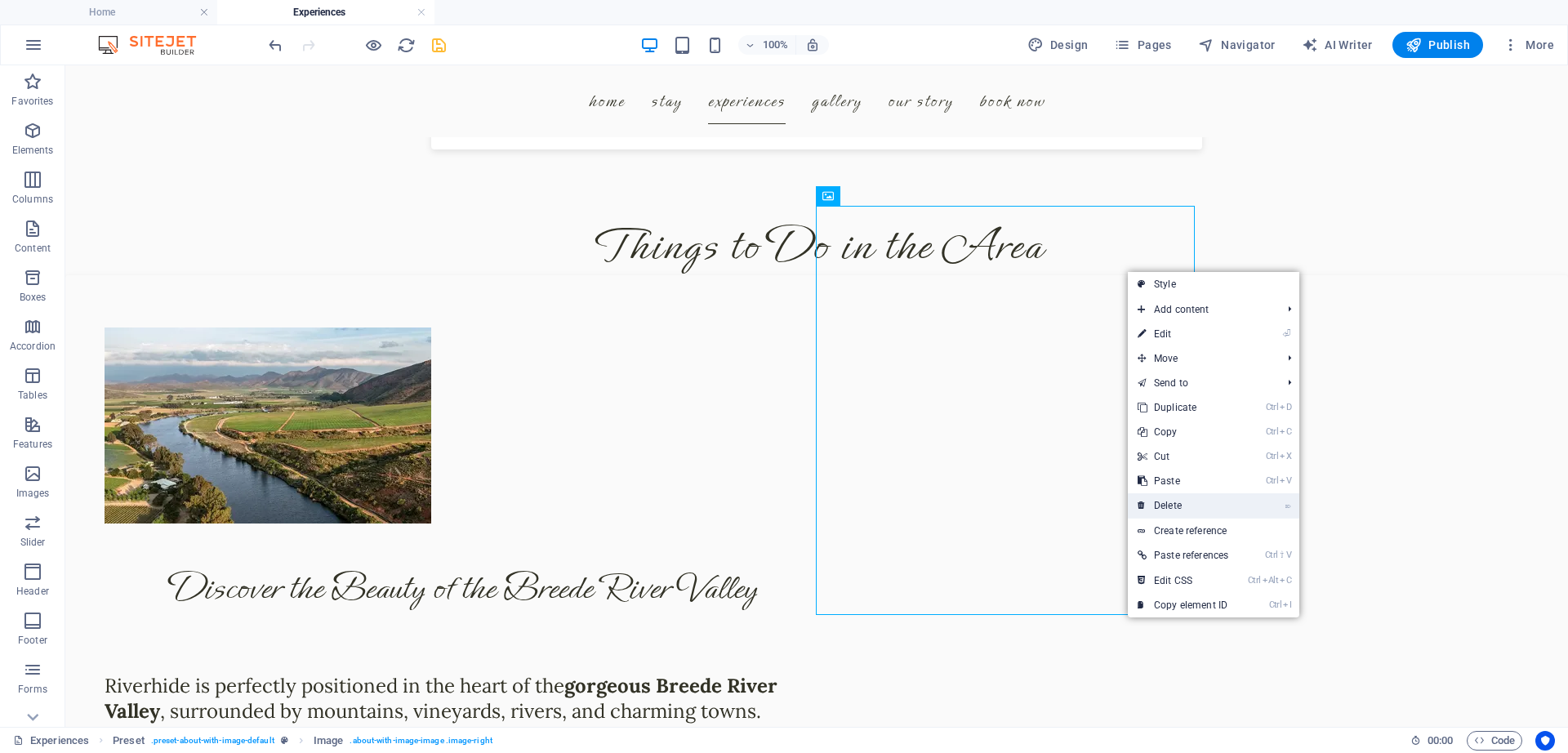 click on "⌦  Delete" at bounding box center [1183, 506] 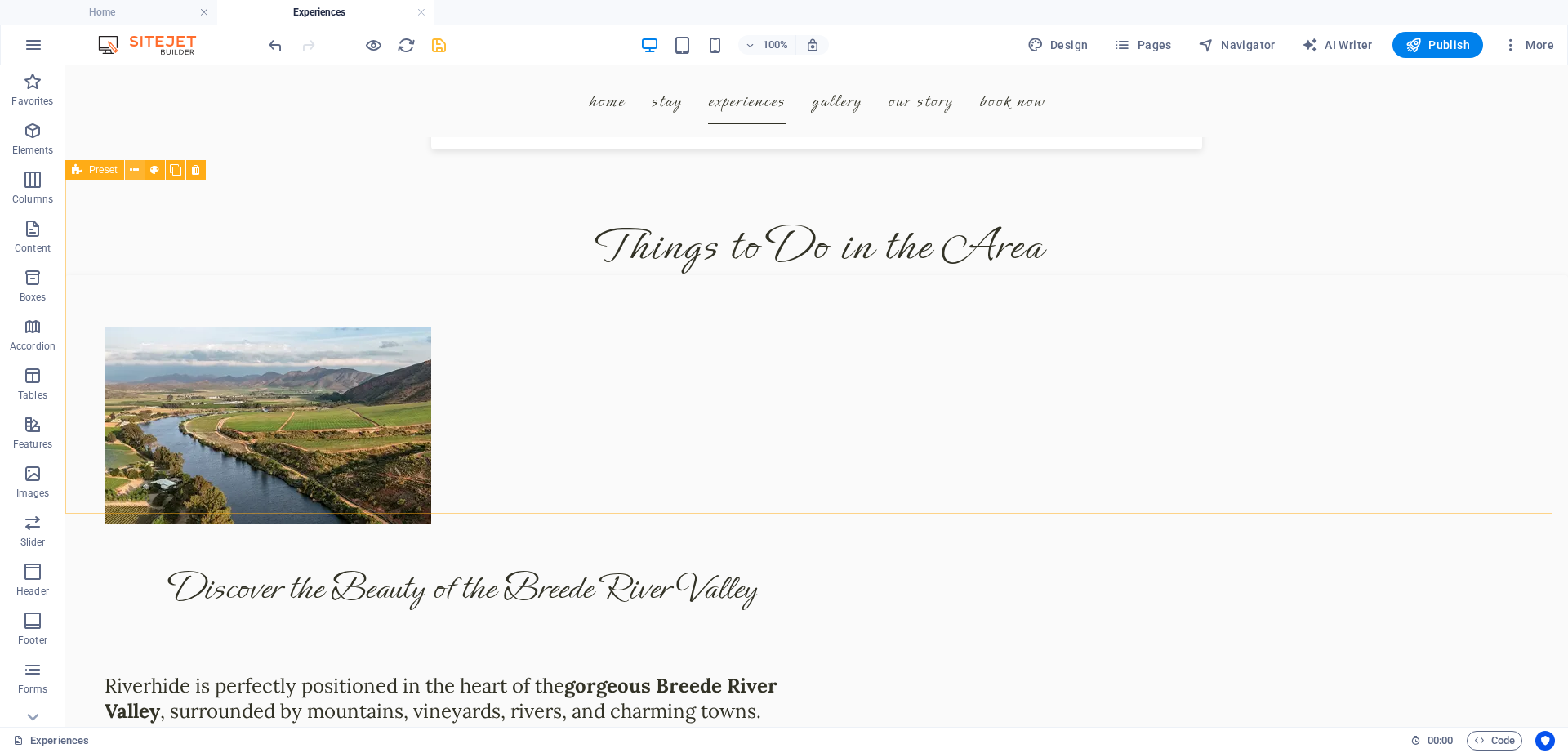 click at bounding box center [134, 170] 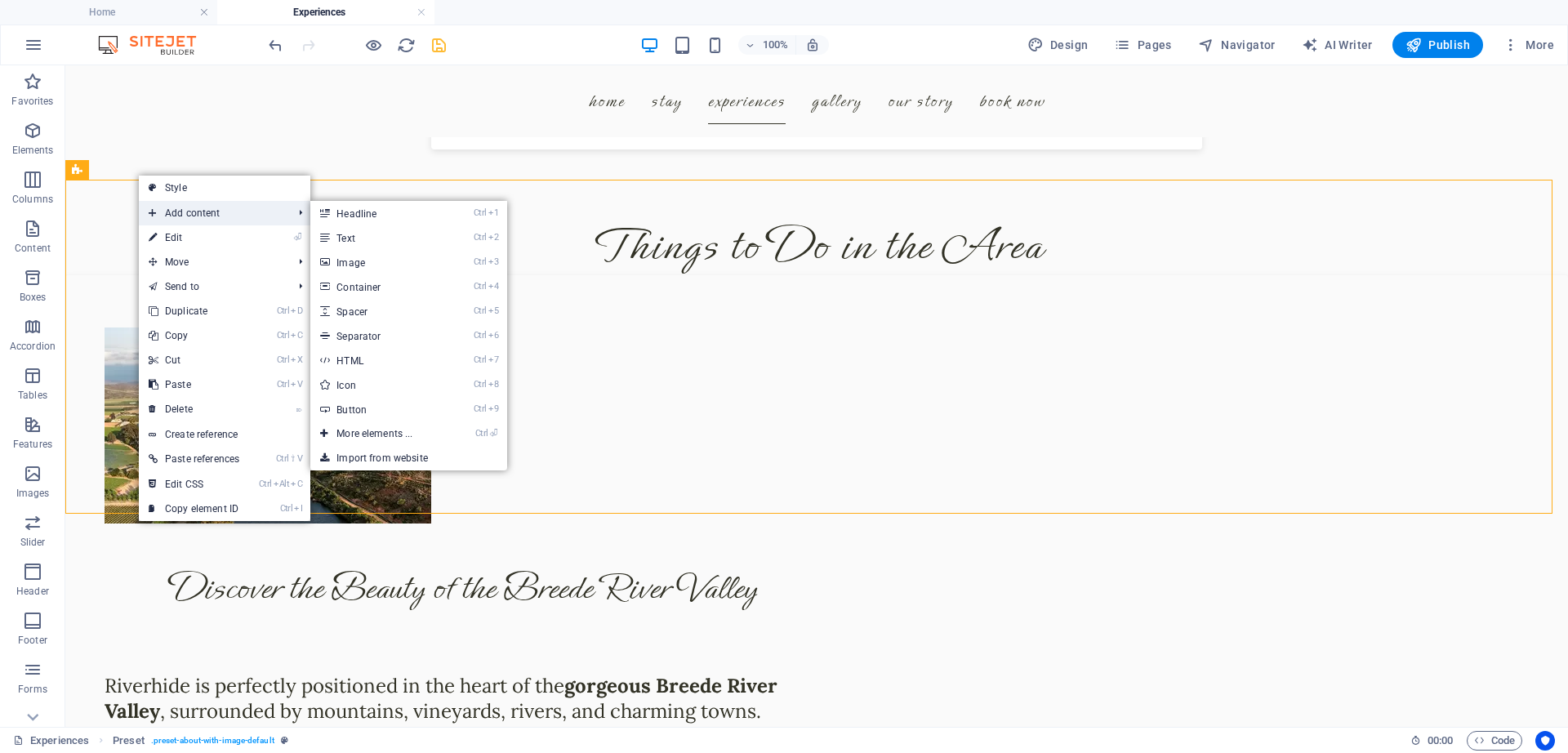 click on "Add content" at bounding box center [212, 213] 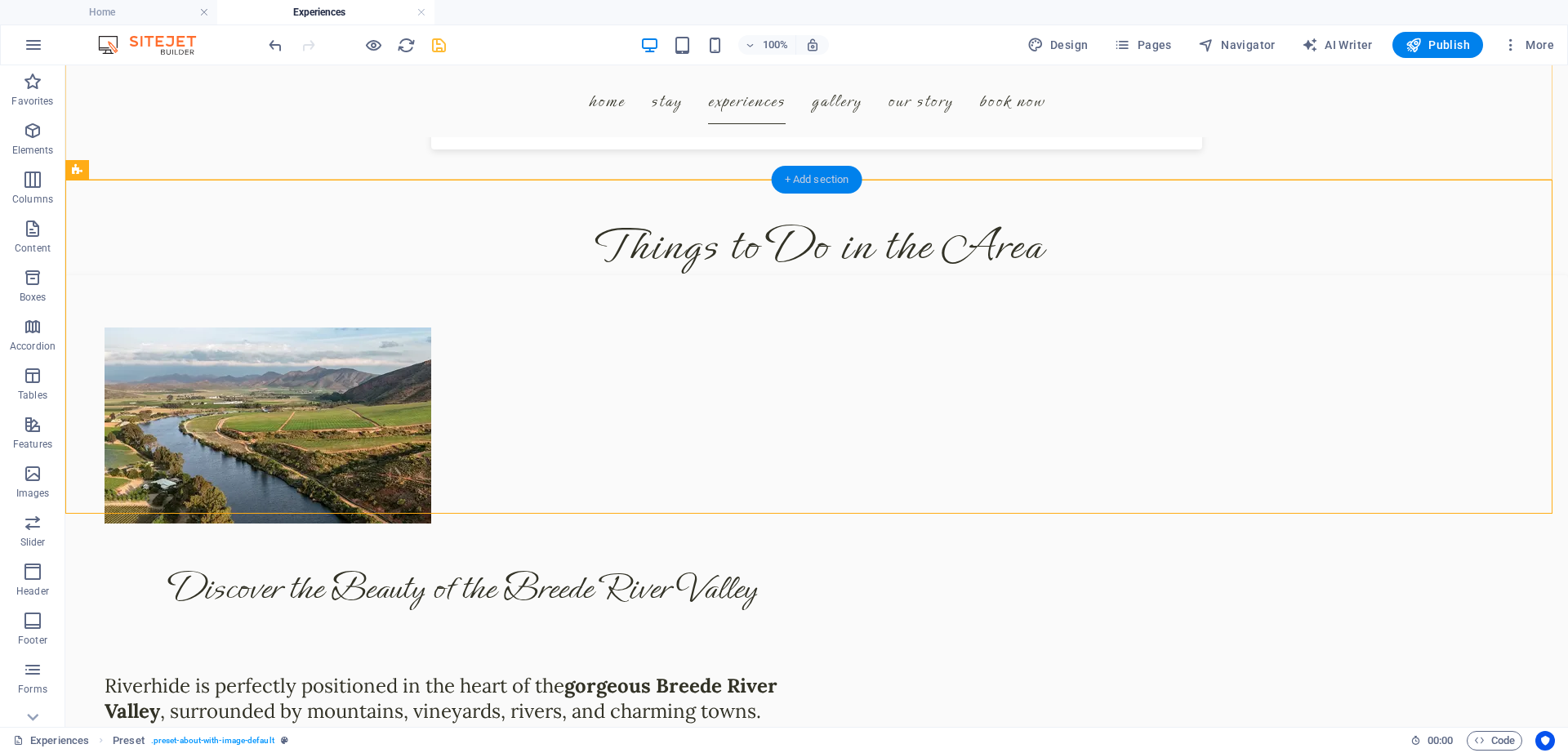 click on "+ Add section" at bounding box center (817, 180) 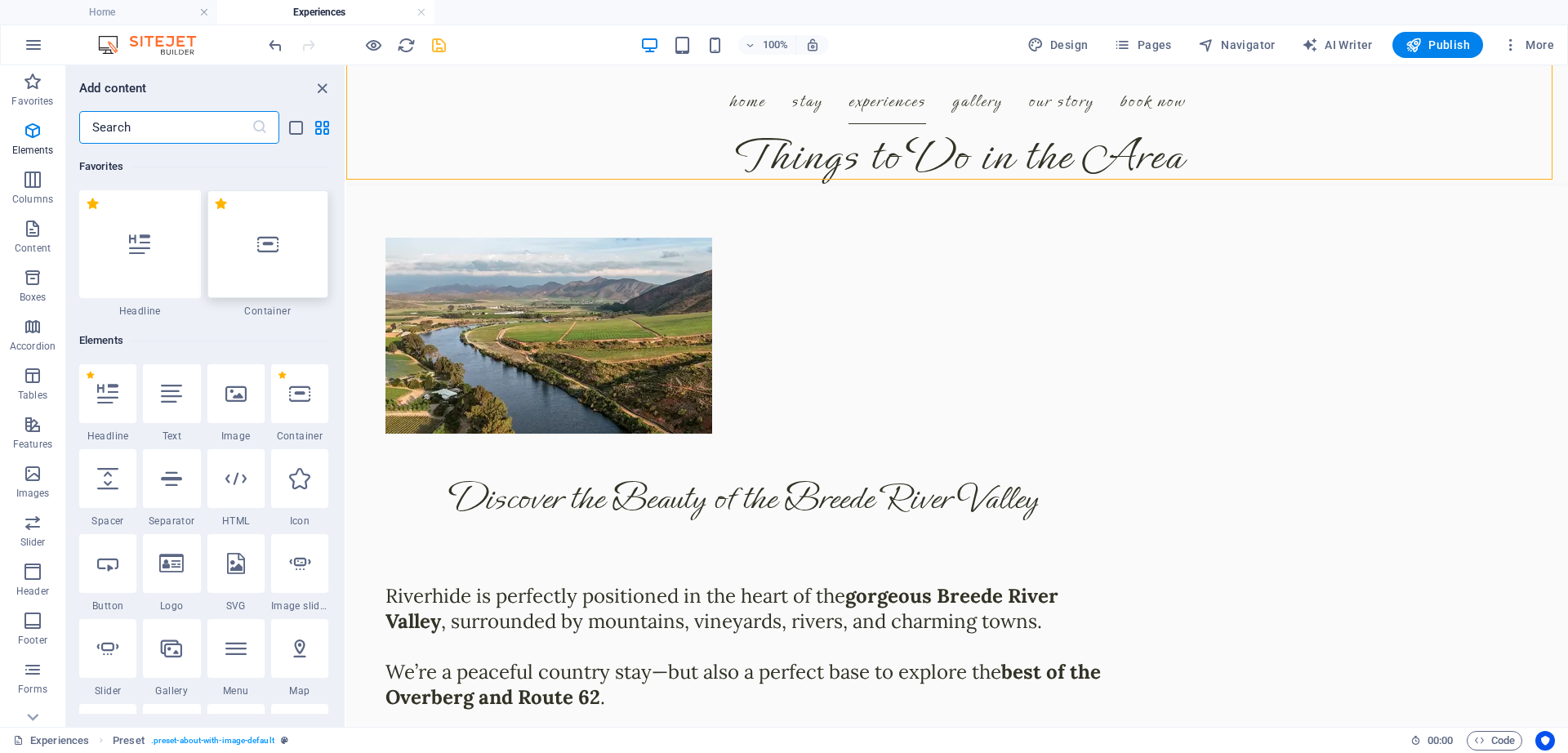 scroll, scrollTop: 4061, scrollLeft: 0, axis: vertical 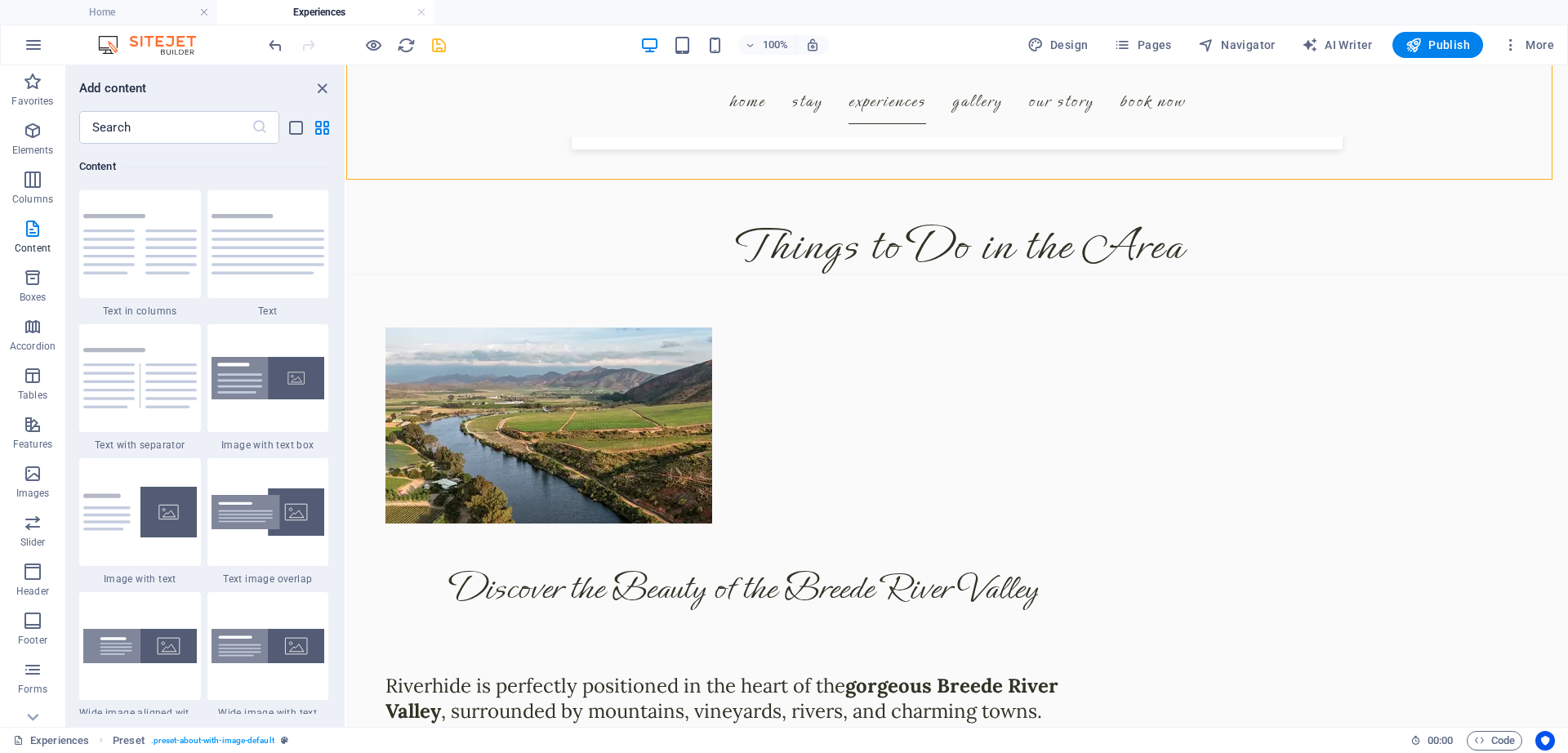 drag, startPoint x: 341, startPoint y: 260, endPoint x: 341, endPoint y: 275, distance: 15 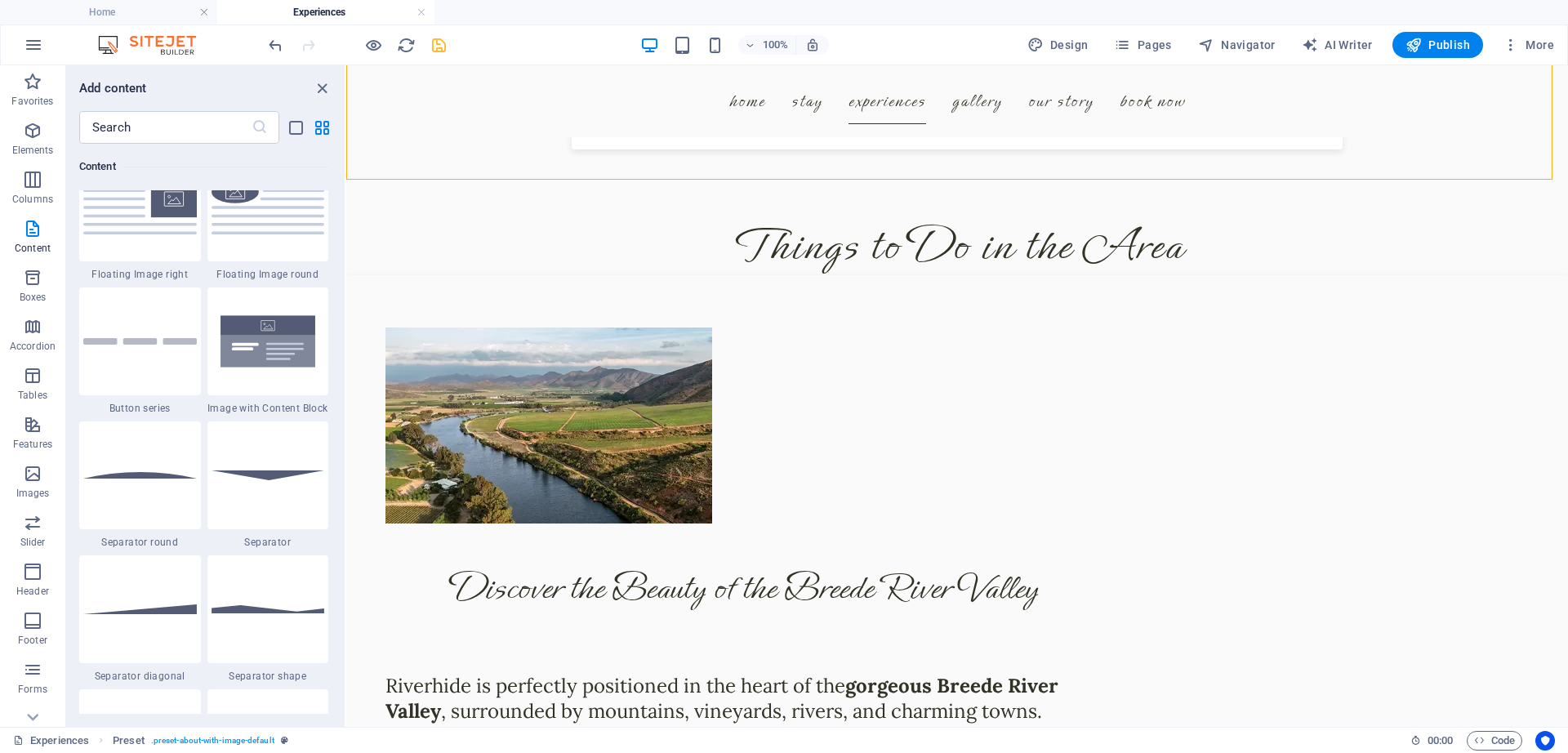 scroll, scrollTop: 3210, scrollLeft: 0, axis: vertical 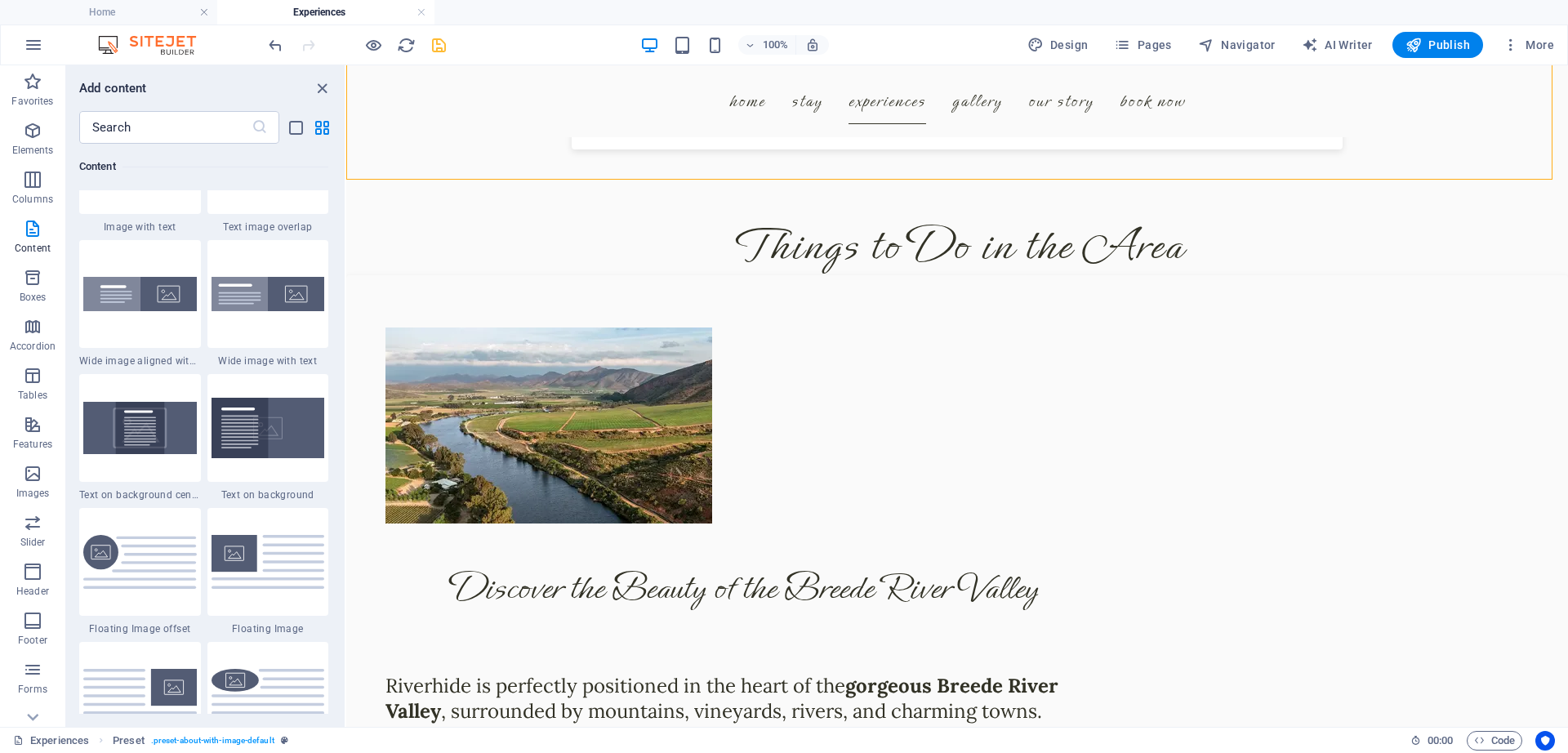 drag, startPoint x: 301, startPoint y: 438, endPoint x: 251, endPoint y: 430, distance: 50.63596 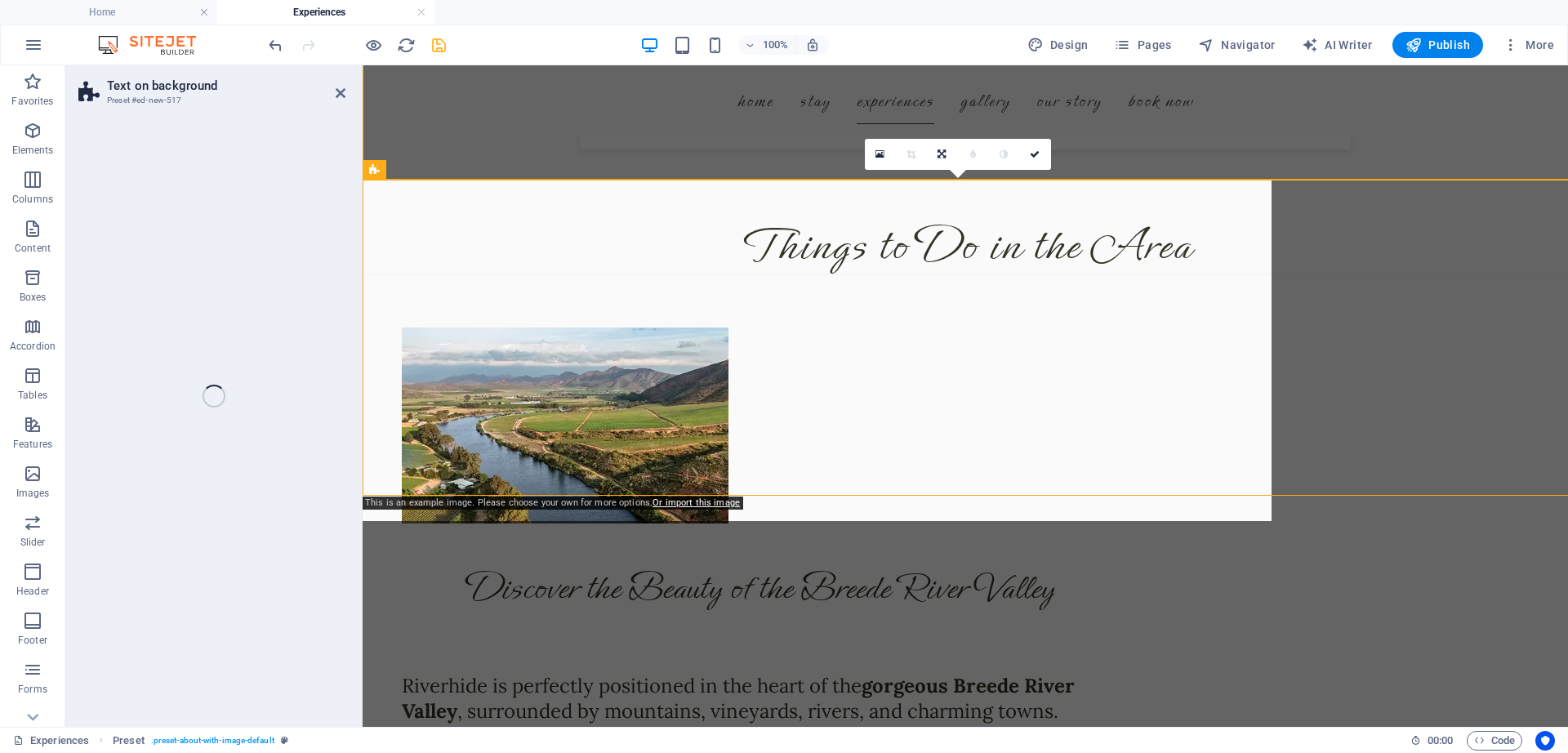 click on "Text on background [ID]
Drag here to replace the existing content. Press “Ctrl” if you want to create a new element.
H3   Container   Container   Preset   Container   Container   Reference   Typewriter   Preset   Image   Container   Text   Container   Image   4 columns   Container   Text   Text   H2   Spacer   Container   Container   Text   Preset   Container   Preset   Image   Image   Preset   Spacer   Container   Text   Spacer   HTML   Container   Text   Container   Preset   Container   Text on background 180 170 160 150 140 130 120 110 100 90 80 70 60 50 40 30 20 10 0 -10 -20 -30 -40 -50 -60 -70 -80 -90 -100 -110 -120 -130 -140 -150 -160 -170 This is an example image. Please choose your own for more options.  Or import this image 0" at bounding box center [817, 396] 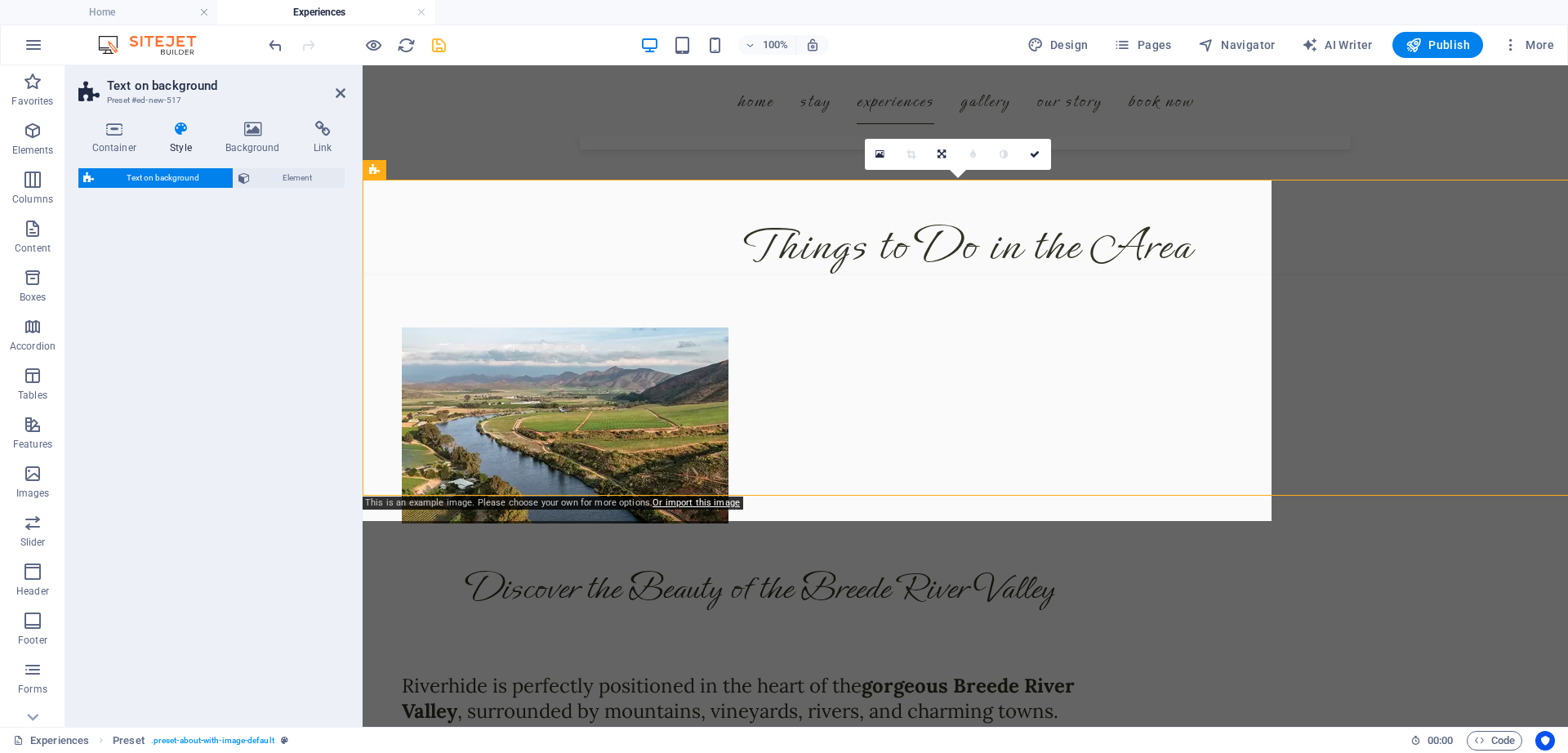 select on "%" 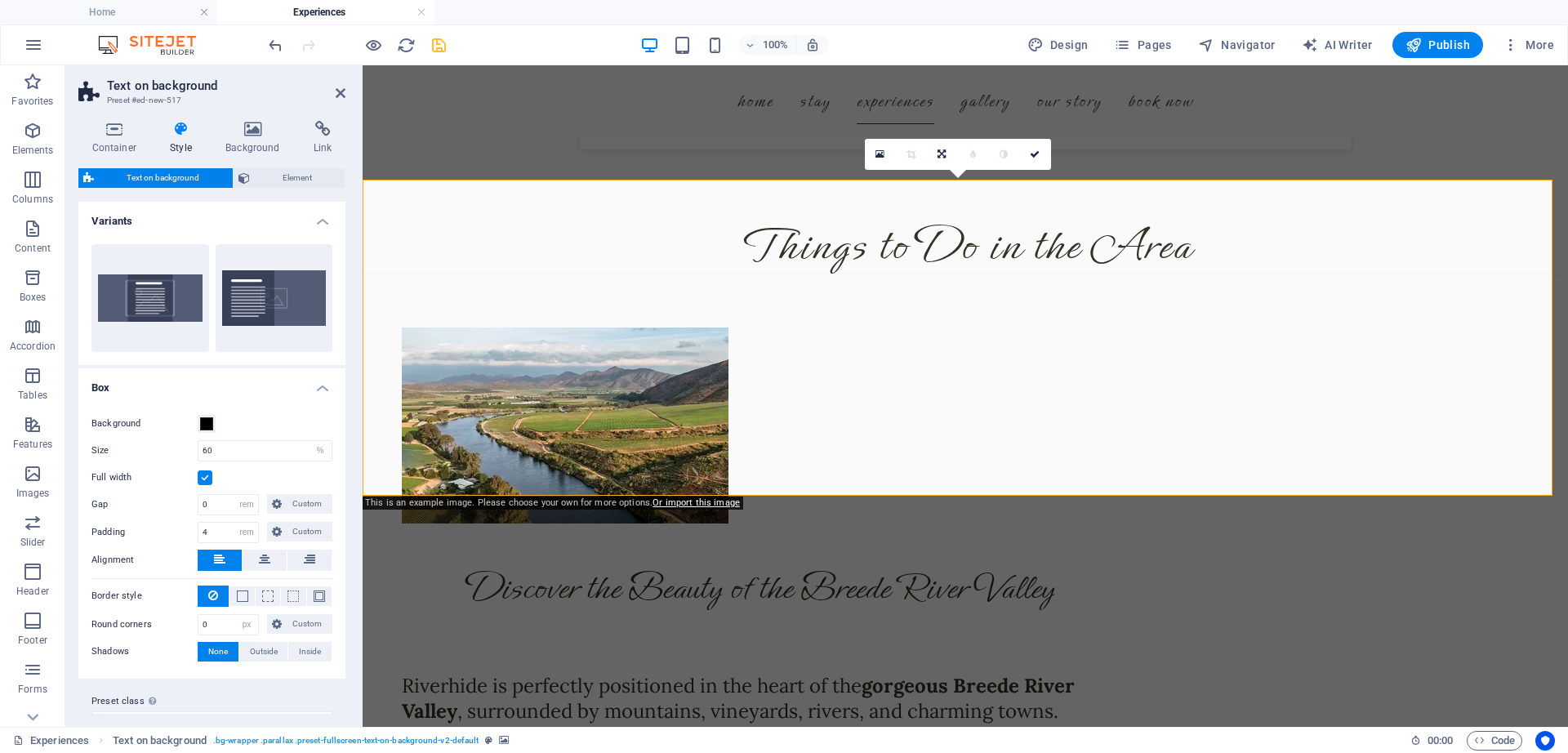 click at bounding box center [965, 1045] 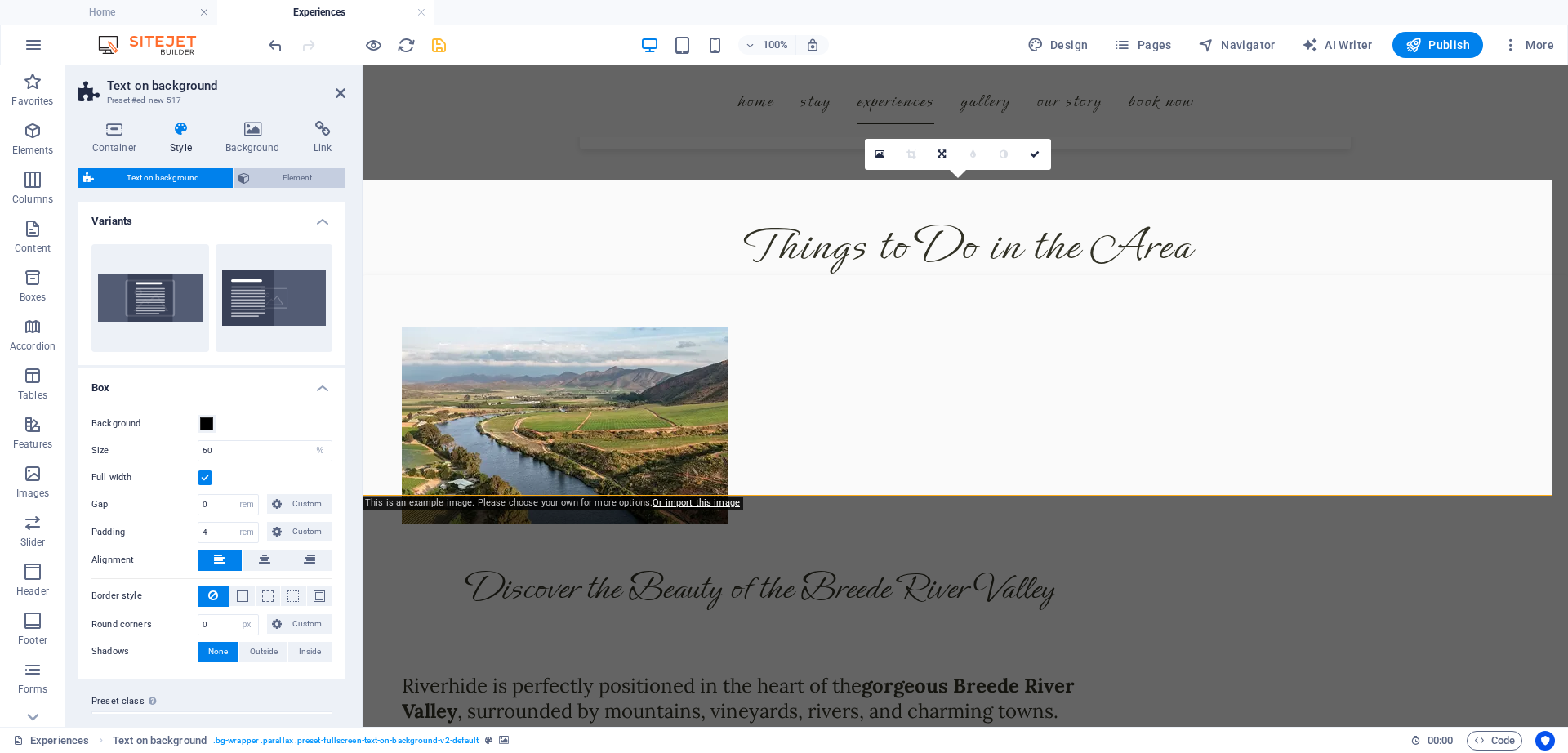click on "Element" at bounding box center (297, 178) 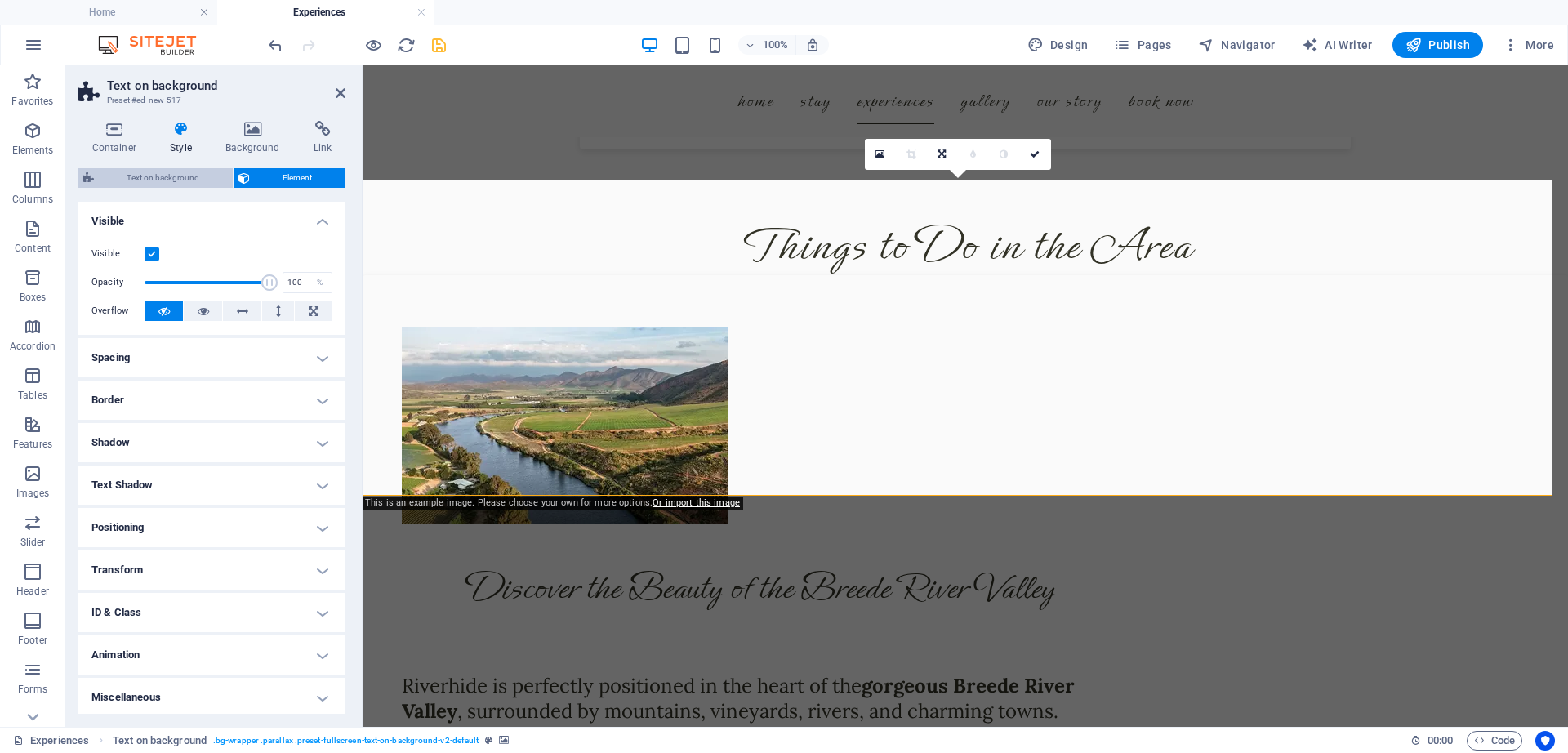 click on "Text on background" at bounding box center [163, 178] 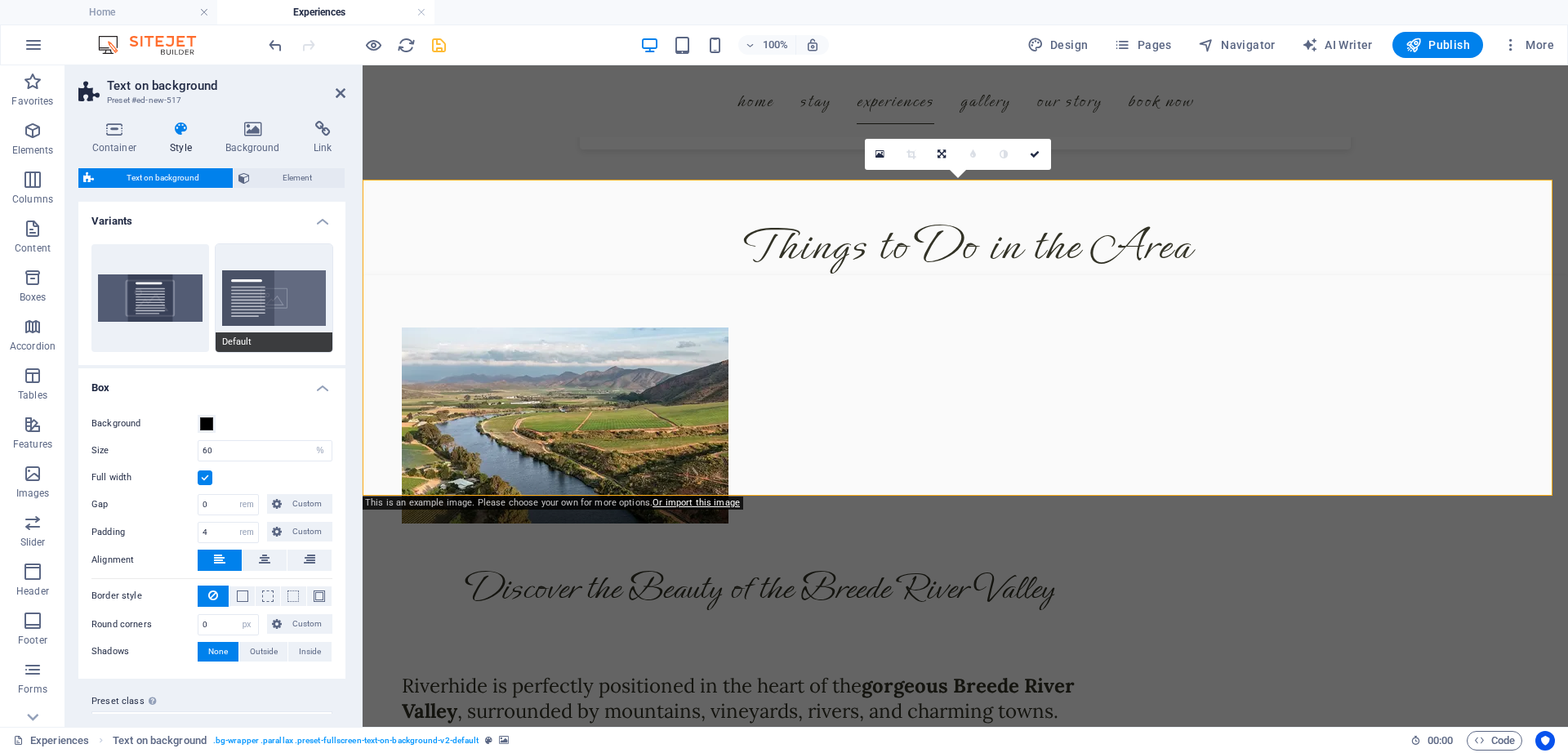 click on "Default" at bounding box center (274, 298) 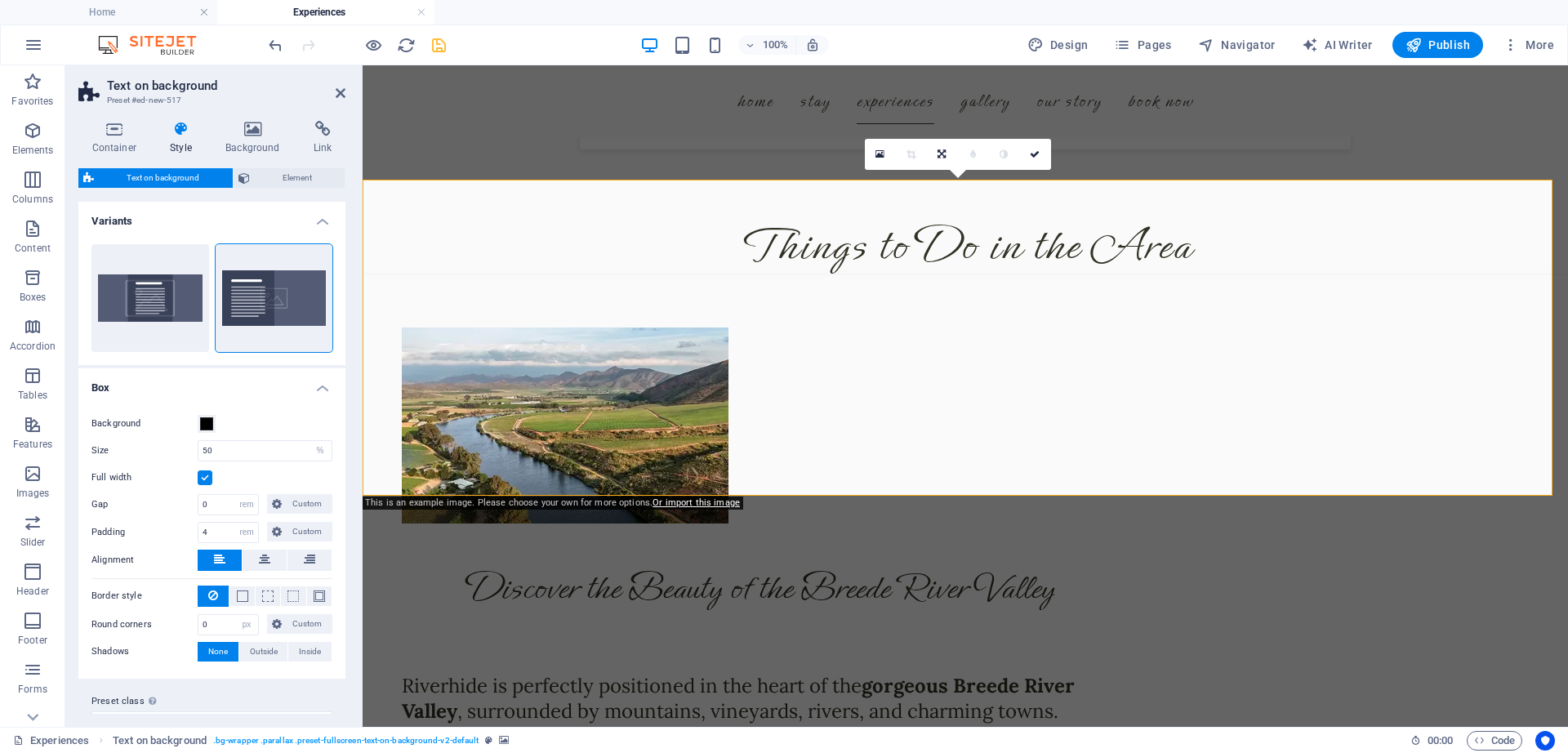 click at bounding box center (965, 1039) 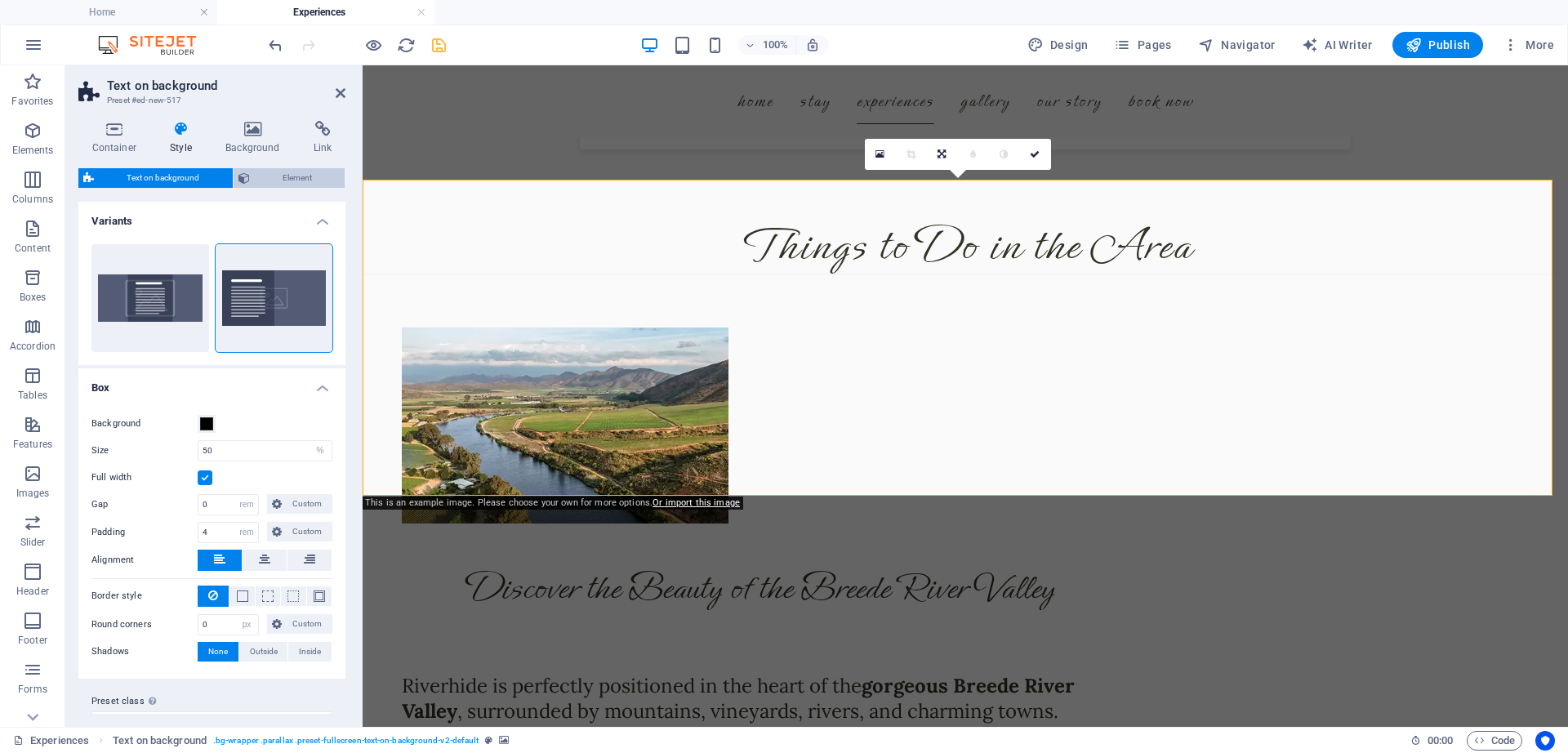 click on "Element" at bounding box center [297, 178] 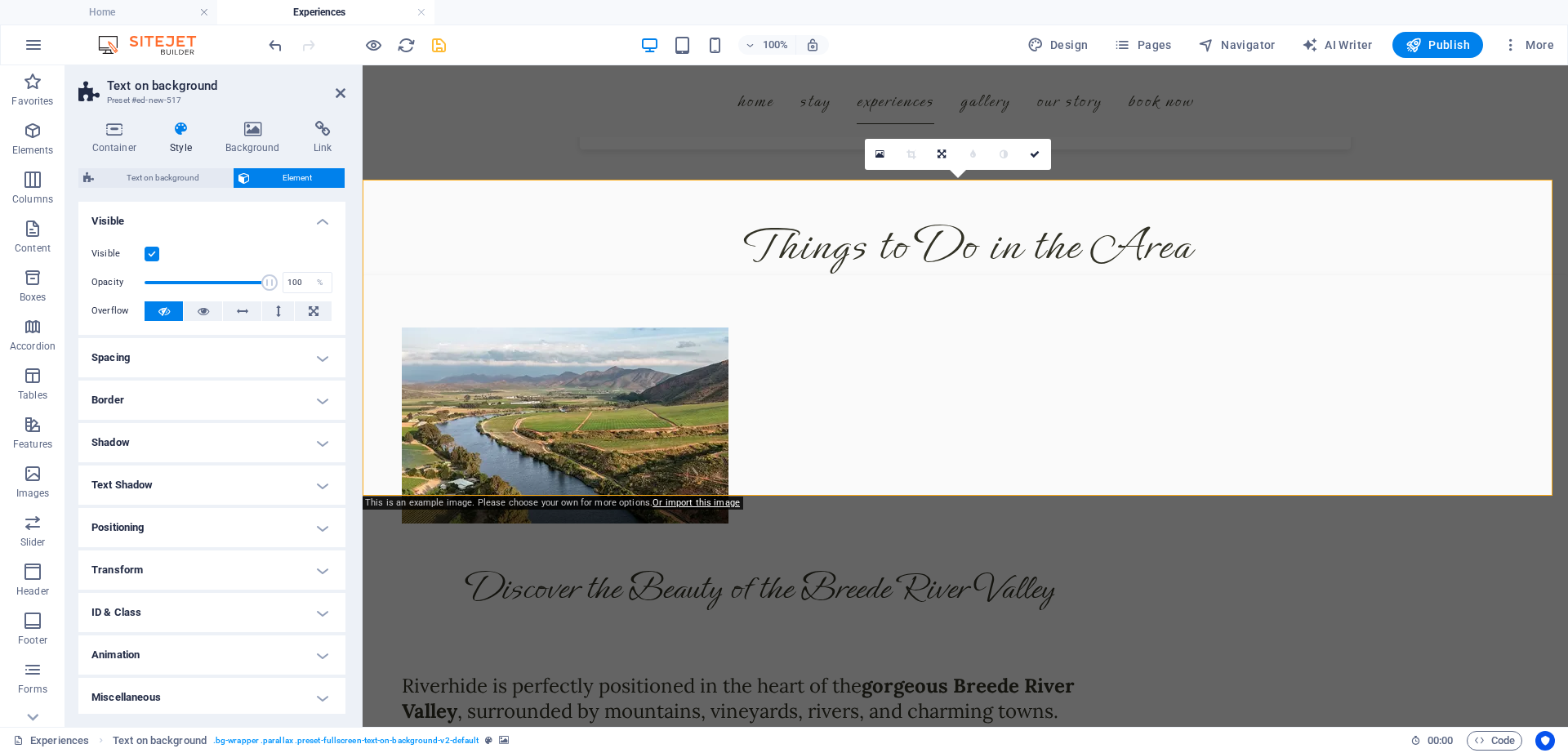 click on "Container Style Background Link Size Height Default px rem % vh vw Min. height None px rem % vh vw Width Default px rem % em vh vw Min. width None px rem % vh vw Content width Default Custom width Width Default px rem % em vh vw Min. width None px rem % vh vw Default padding Custom spacing Default content width and padding can be changed under Design. Edit design Layout (Flexbox) Alignment Determines the flex direction. Default Main axis Determine how elements should behave along the main axis inside this container (justify content). Default Side axis Control the vertical direction of the element inside of the container (align items). Default Wrap Default On Off Fill Controls the distances and direction of elements on the y-axis across several lines (align content). Default Accessibility ARIA helps assistive technologies (like screen readers) to understand the role, state, and behavior of web elements Role The ARIA role defines the purpose of an element.  None Alert Article Banner Comment Fan" at bounding box center (212, 417) 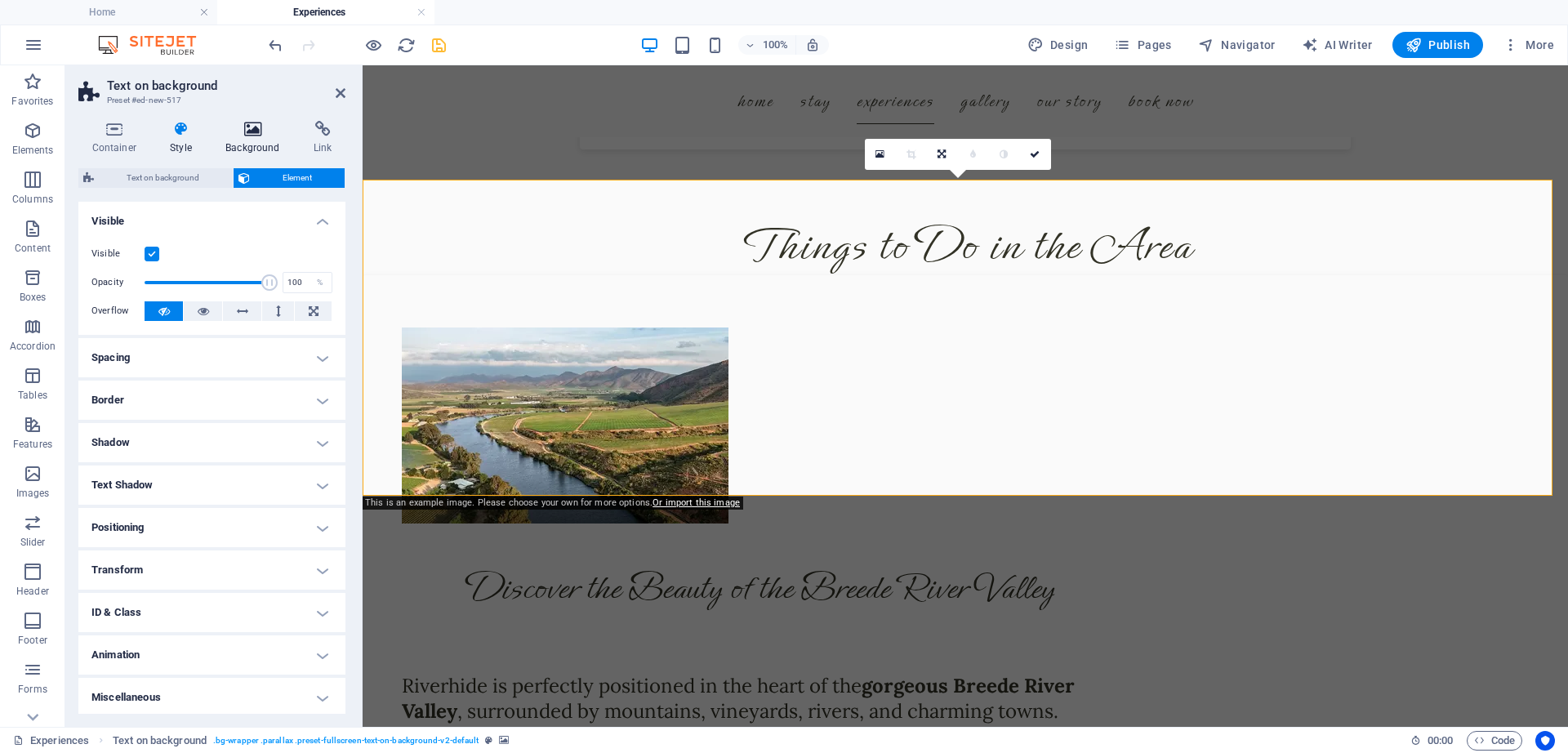click on "Background" at bounding box center (256, 138) 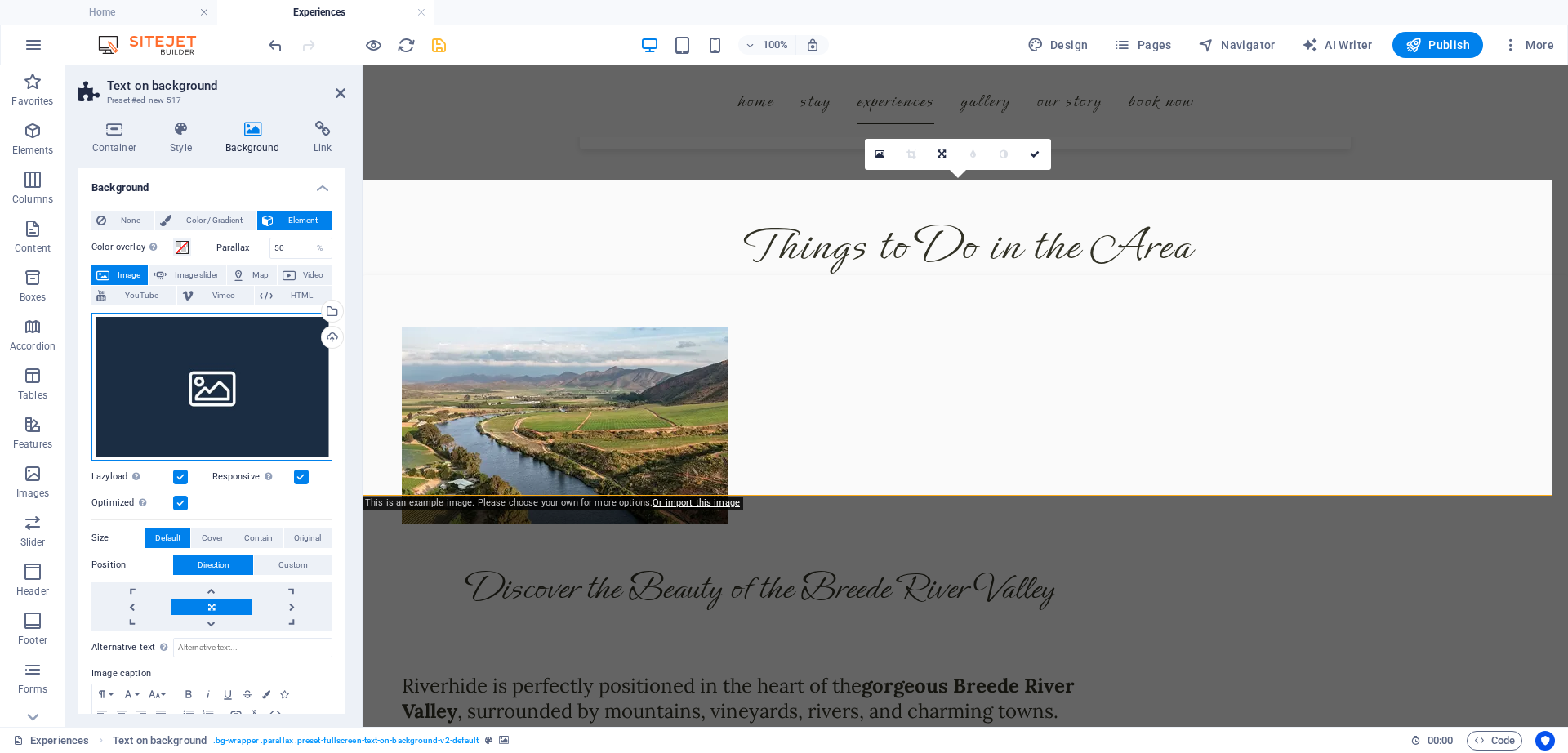 click on "Drag files here, click to choose files or select files from Files or our free stock photos & videos" at bounding box center [212, 386] 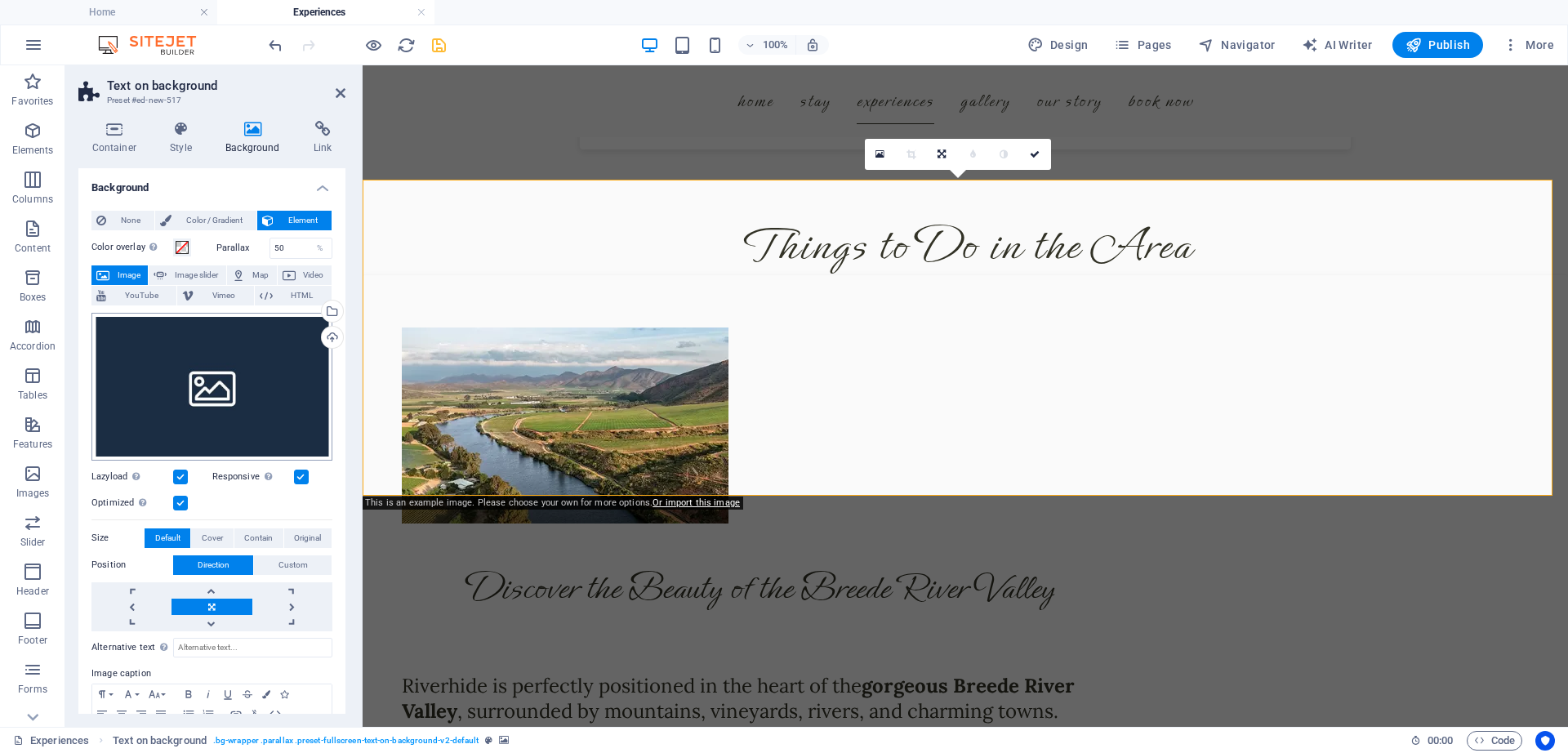 click on "www.riverhide.co.za Home Experiences Favorites Elements Columns Content Boxes Accordion Tables Features Images Slider Header Footer Forms Marketing Collections
Drag here to replace the existing content. Press “Ctrl” if you want to create a new element.
Container   H2   Preset   Container   Menu Bar   Slider 95% More Home Text on background . bg-wrapper .parallax .preset-fullscreen-text-on-background-v2-default 00 : 00 Code Favorites Elements Columns Content Boxes Accordion Tables Features Images Slider Header Footer Forms Marketing Collections Text on background Preset #ed-new-517
Container Style Background Link Size Height Default px rem % vh vw Min. height None px rem % vh vw Width Default px rem % em vh vw Min. width None px rem % vh vw Content width Default Custom width Width Default px rem % em vh vw Min. width None px rem % vh vw Default padding Custom spacing Edit design" at bounding box center [784, 376] 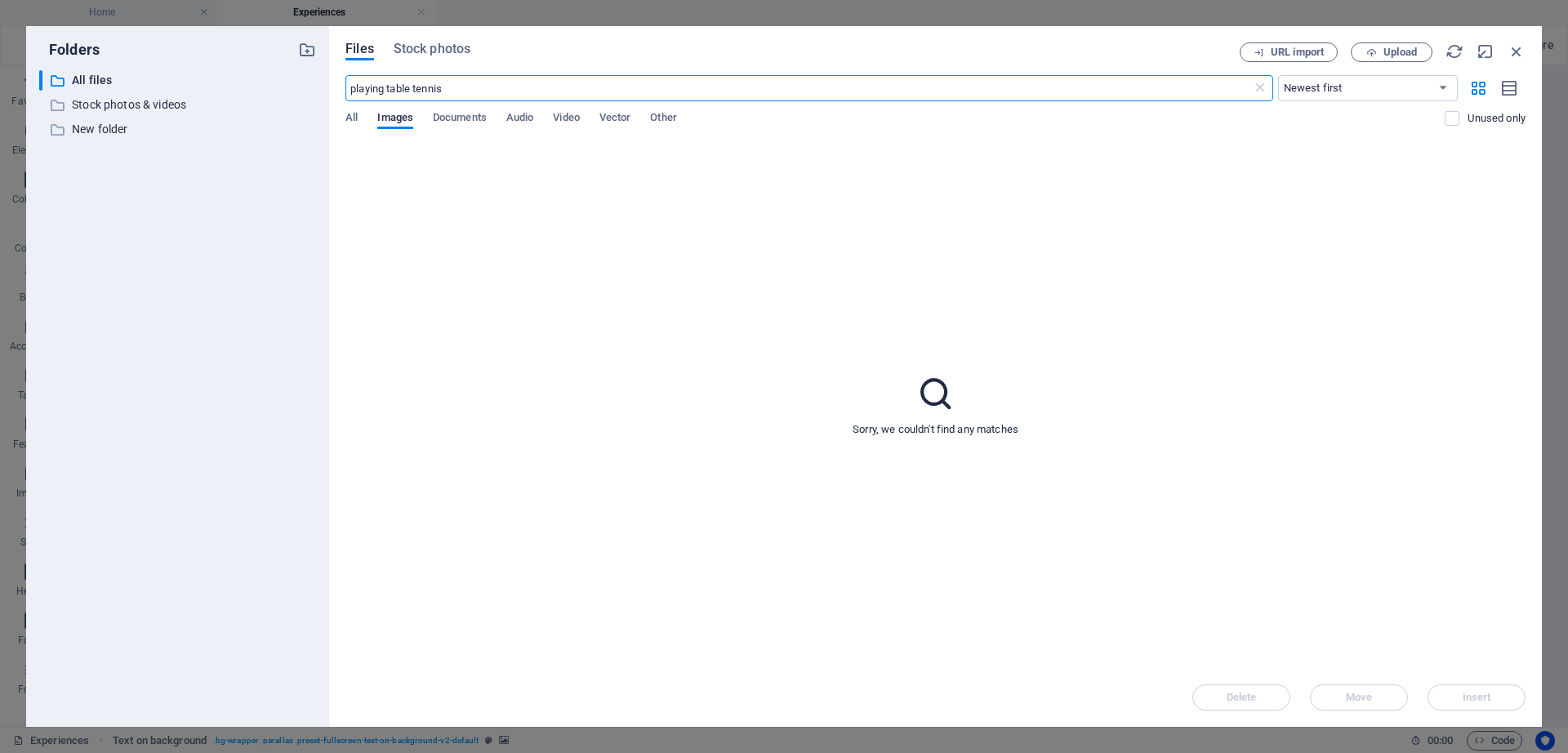 scroll, scrollTop: 4084, scrollLeft: 0, axis: vertical 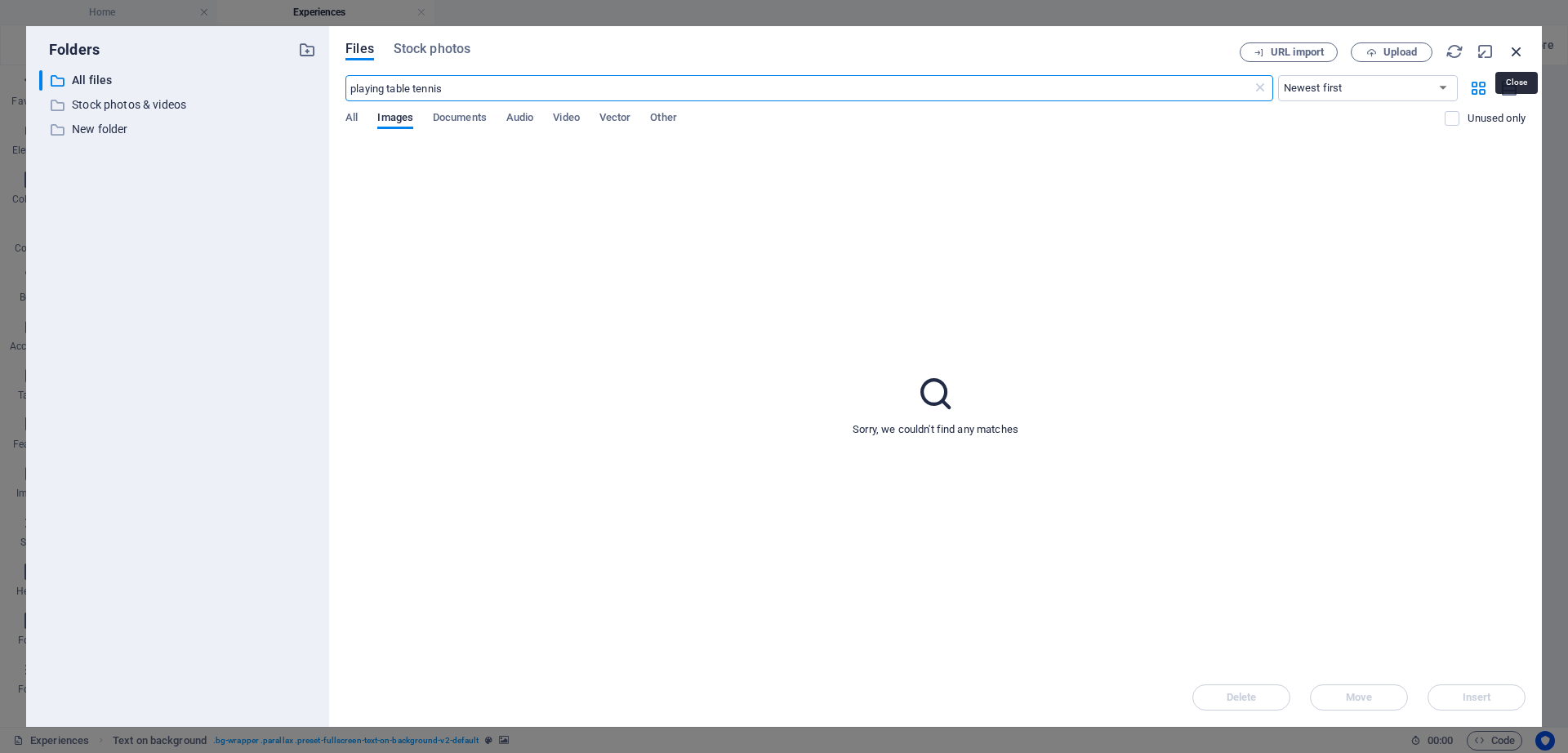 click at bounding box center [1517, 51] 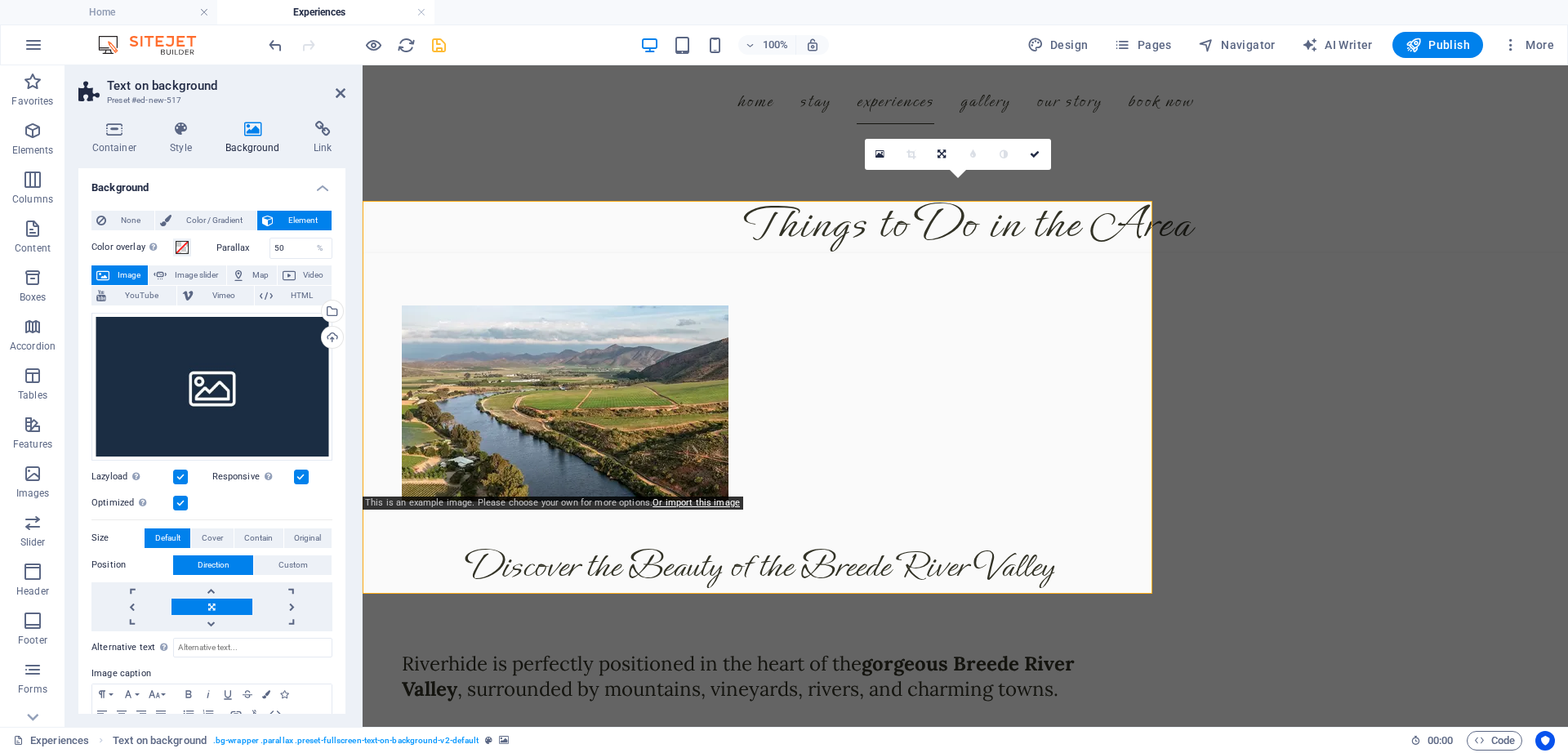 scroll, scrollTop: 4061, scrollLeft: 0, axis: vertical 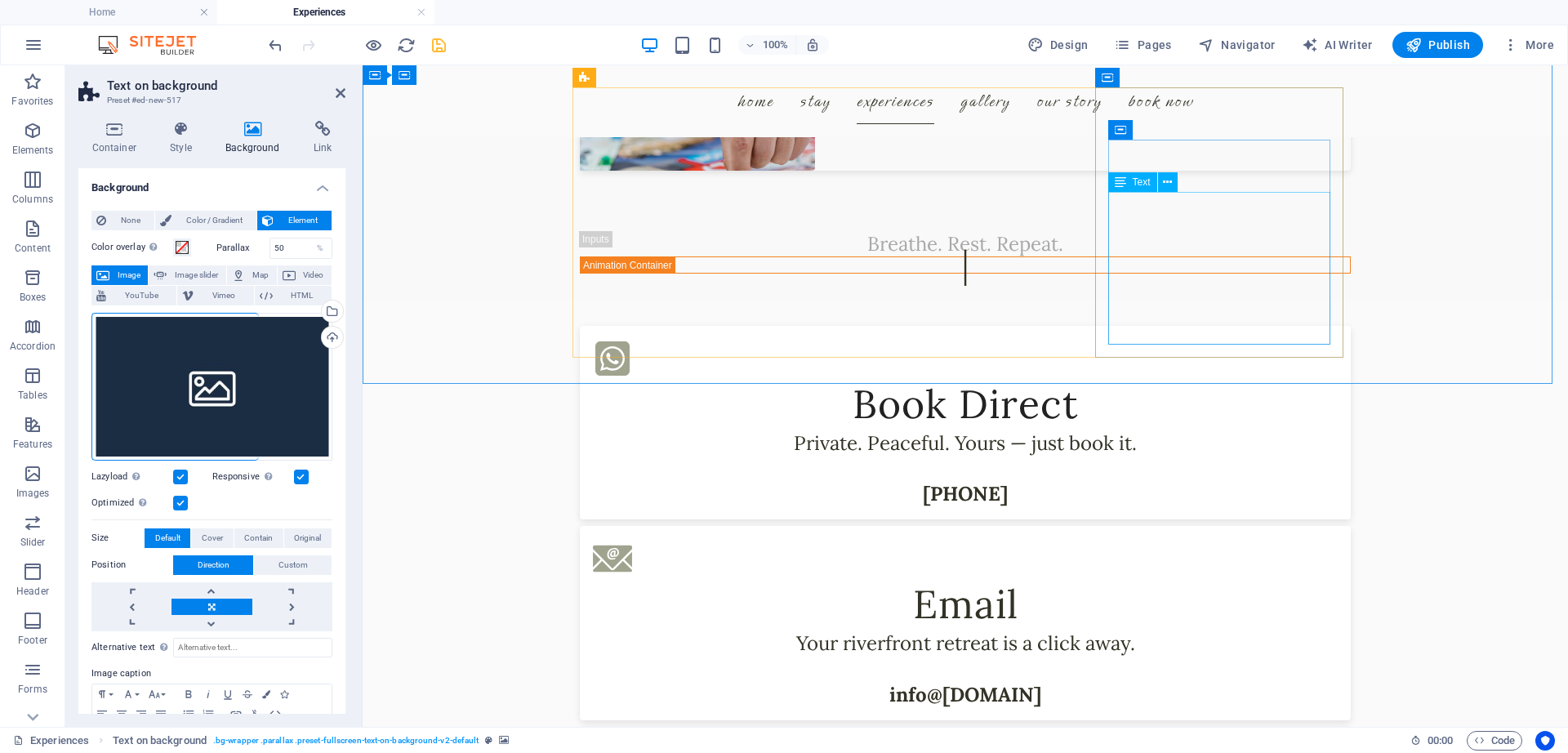 click on "Want to book via Airbnb instead? You're welcome to use our Airbnb listing for a secure and familiar experience." at bounding box center (965, 857) 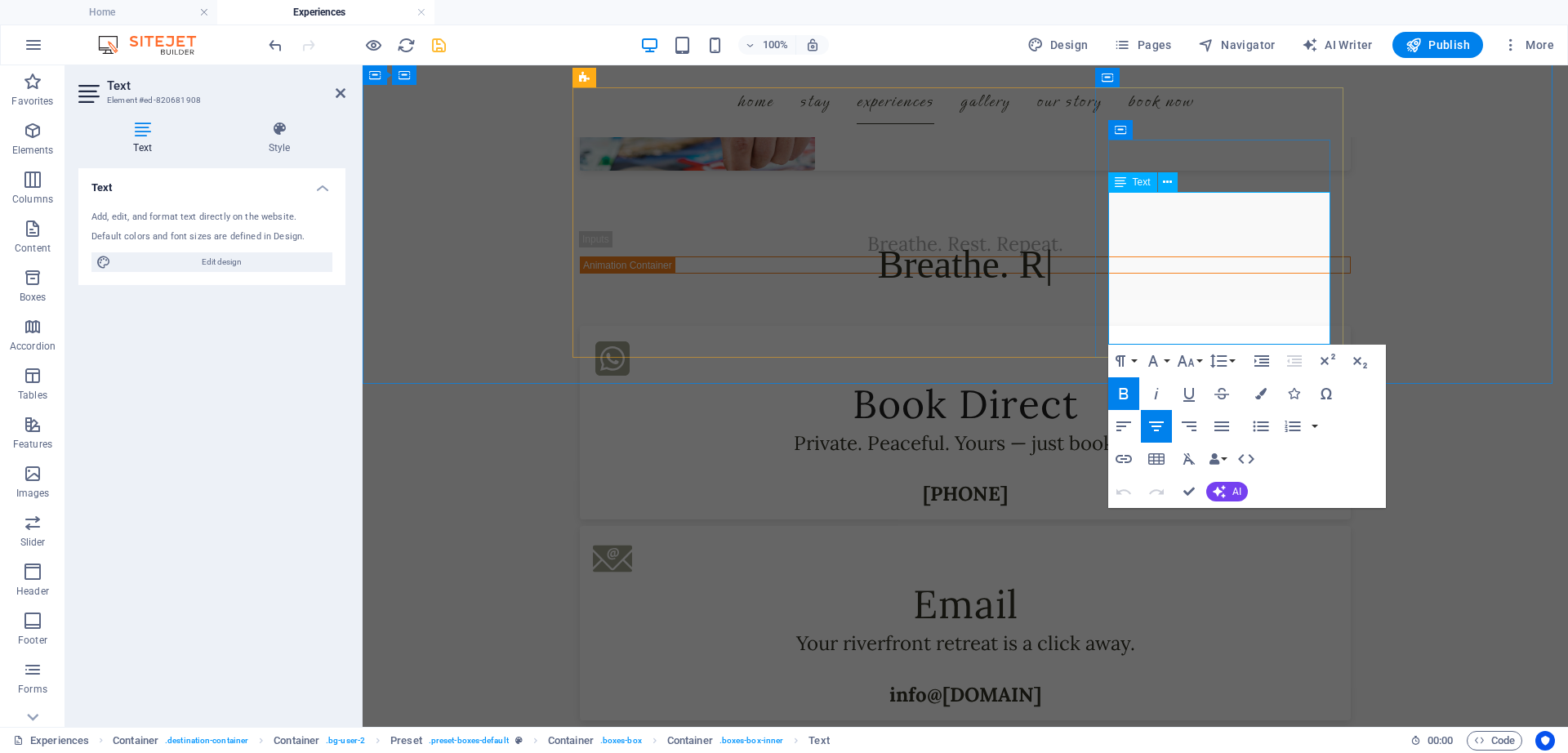 drag, startPoint x: 1285, startPoint y: 286, endPoint x: 1270, endPoint y: 301, distance: 21.213203 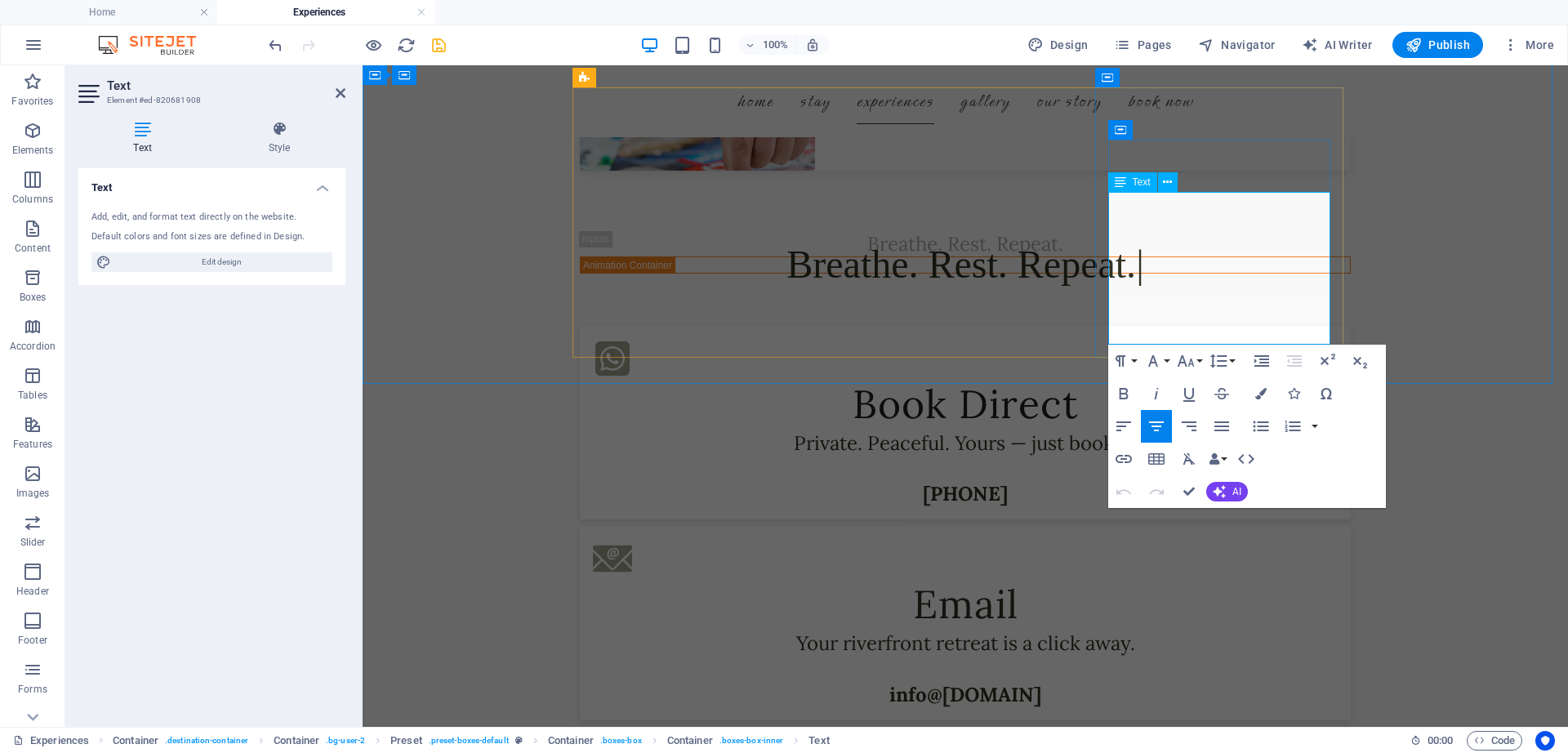 drag, startPoint x: 1280, startPoint y: 284, endPoint x: 1292, endPoint y: 292, distance: 14.422205 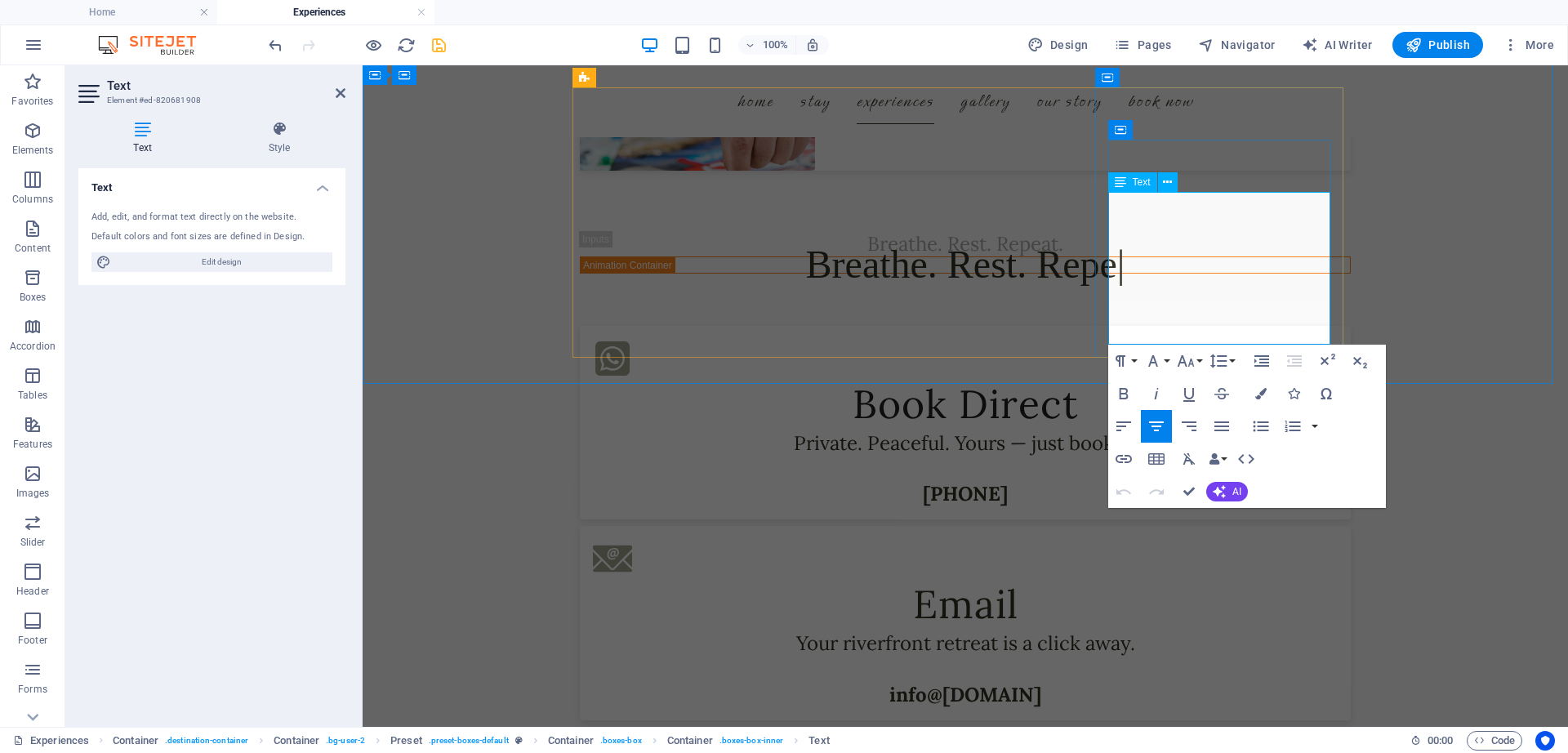 drag, startPoint x: 1192, startPoint y: 302, endPoint x: 1235, endPoint y: 301, distance: 43.011626 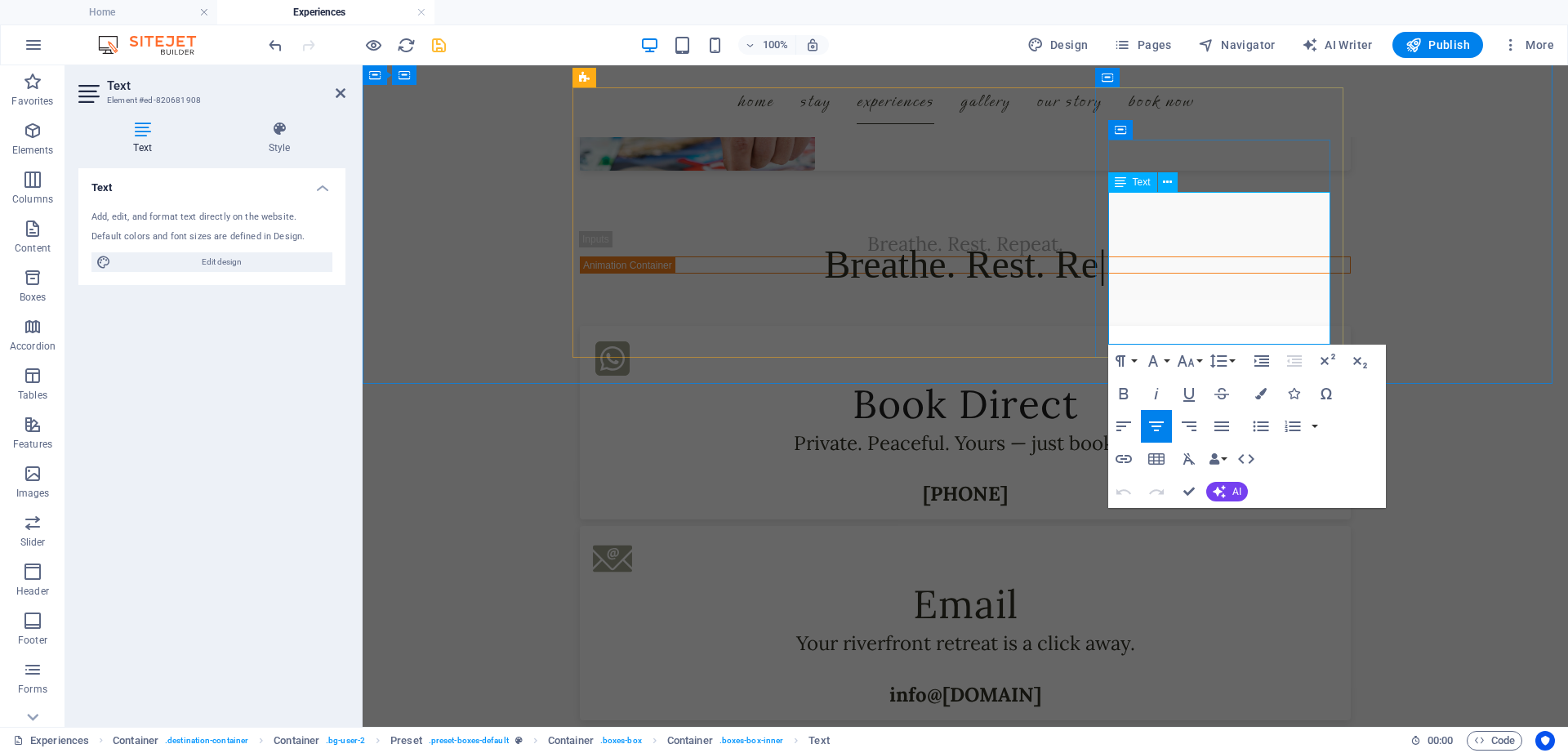scroll, scrollTop: 3323, scrollLeft: 0, axis: vertical 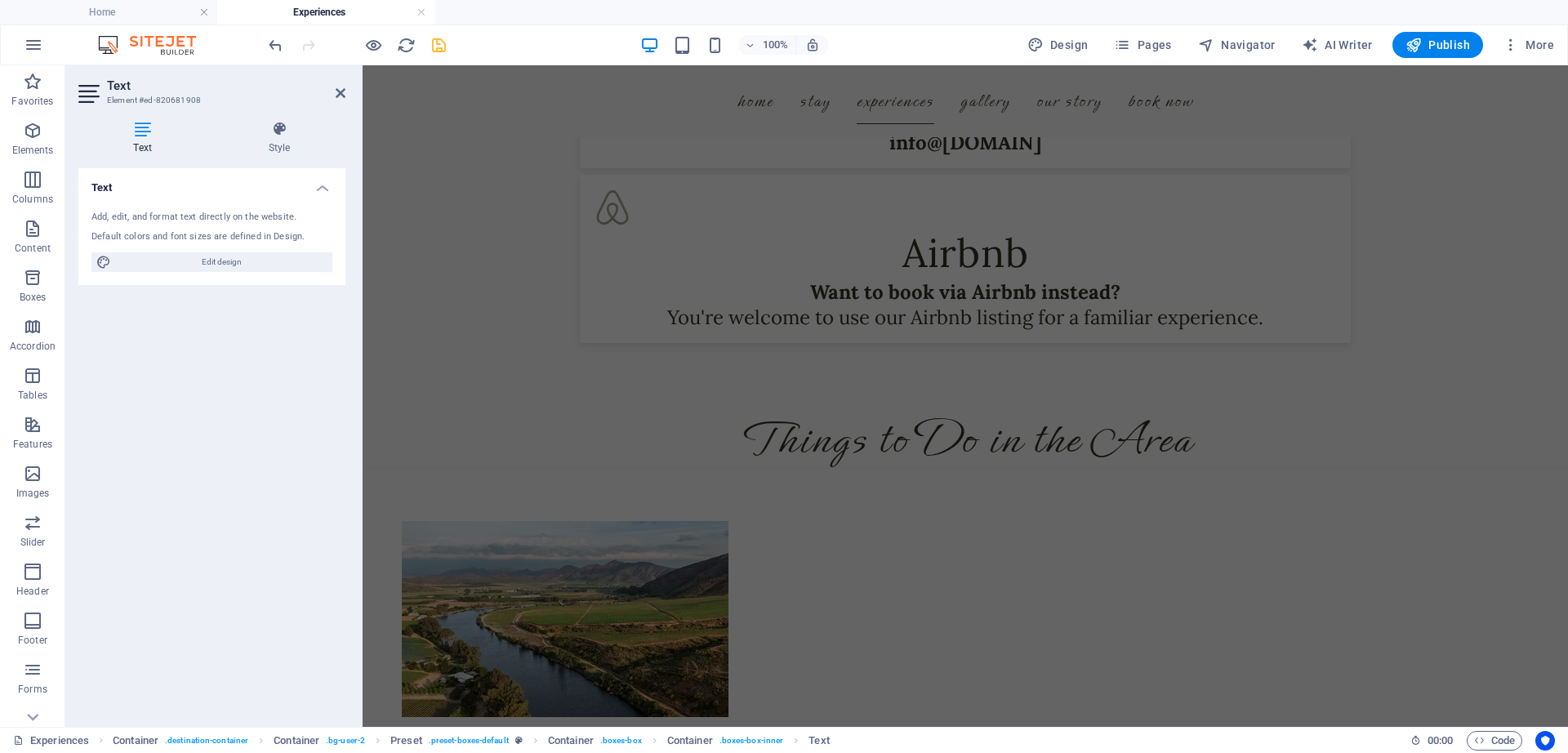 click at bounding box center (965, 1148) 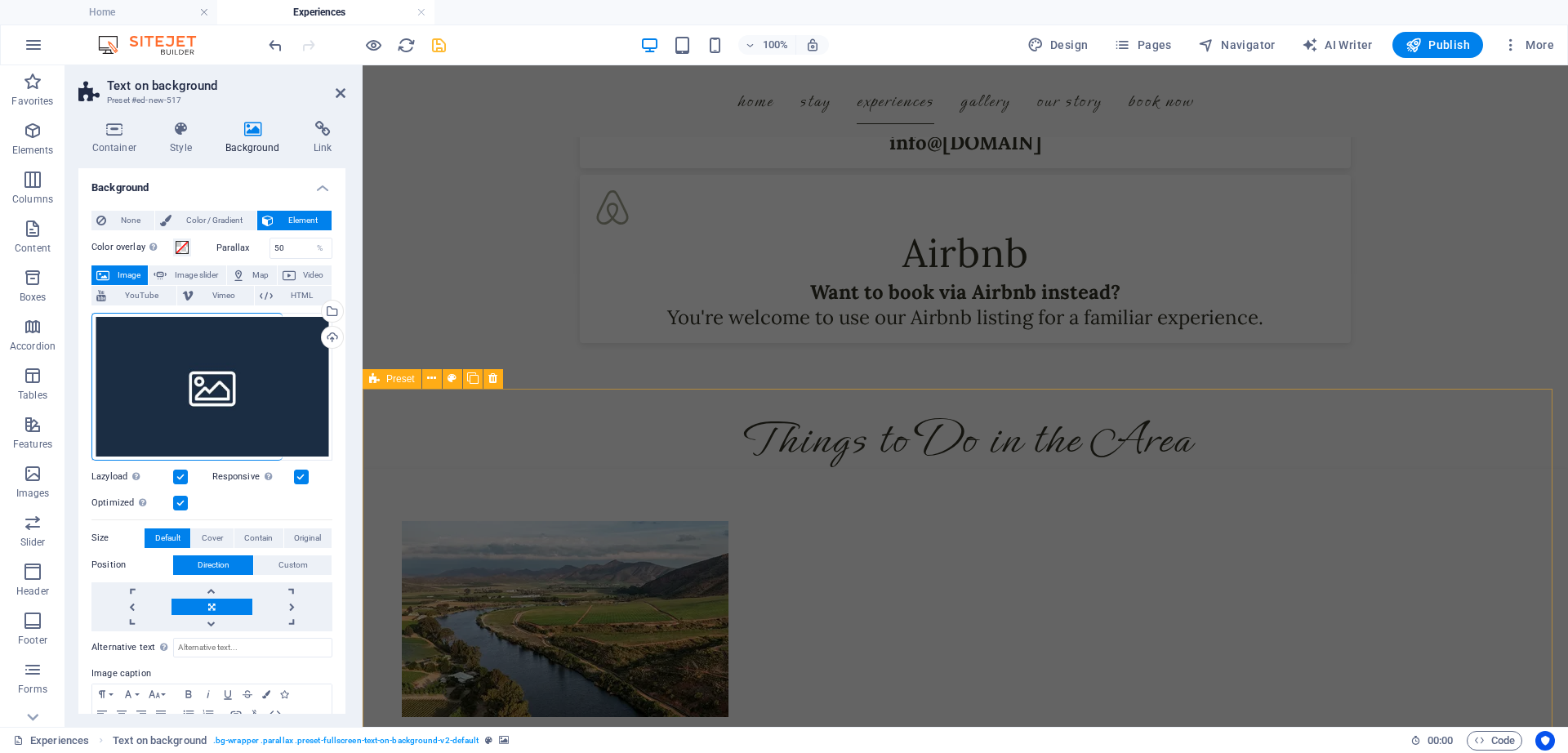 click on "No matter the season   Riverhide offers countless ways to reconnect  with nature and yourself. Cast a line into the peaceful waters of the Breede River, take a slow paddle in a kayak, or simply soak in the stillness and sweeping views. Wander along farm trails and country roads at your own pace—on foot, by bike, or discover  some of the best wine and foods along the many wine farms scattered along the legendary Route 62. For the ultimate unwind, slip into the jacuzzi , while the haunting call of the fish eagle echoes through the valley. At Riverhide, time slows down .. so you can breathe, rest, and just be. Book now Things to Do at Riverhide Hiking & Biking Trails Venture into  350 hectares of pristine Renosterveld . Walk or cycle through veld trails or  explore via 4x4s or confident 2x4 SUVs. Gravel Road Cycling The surrounding  jacuzzi .
B" at bounding box center (965, 3244) 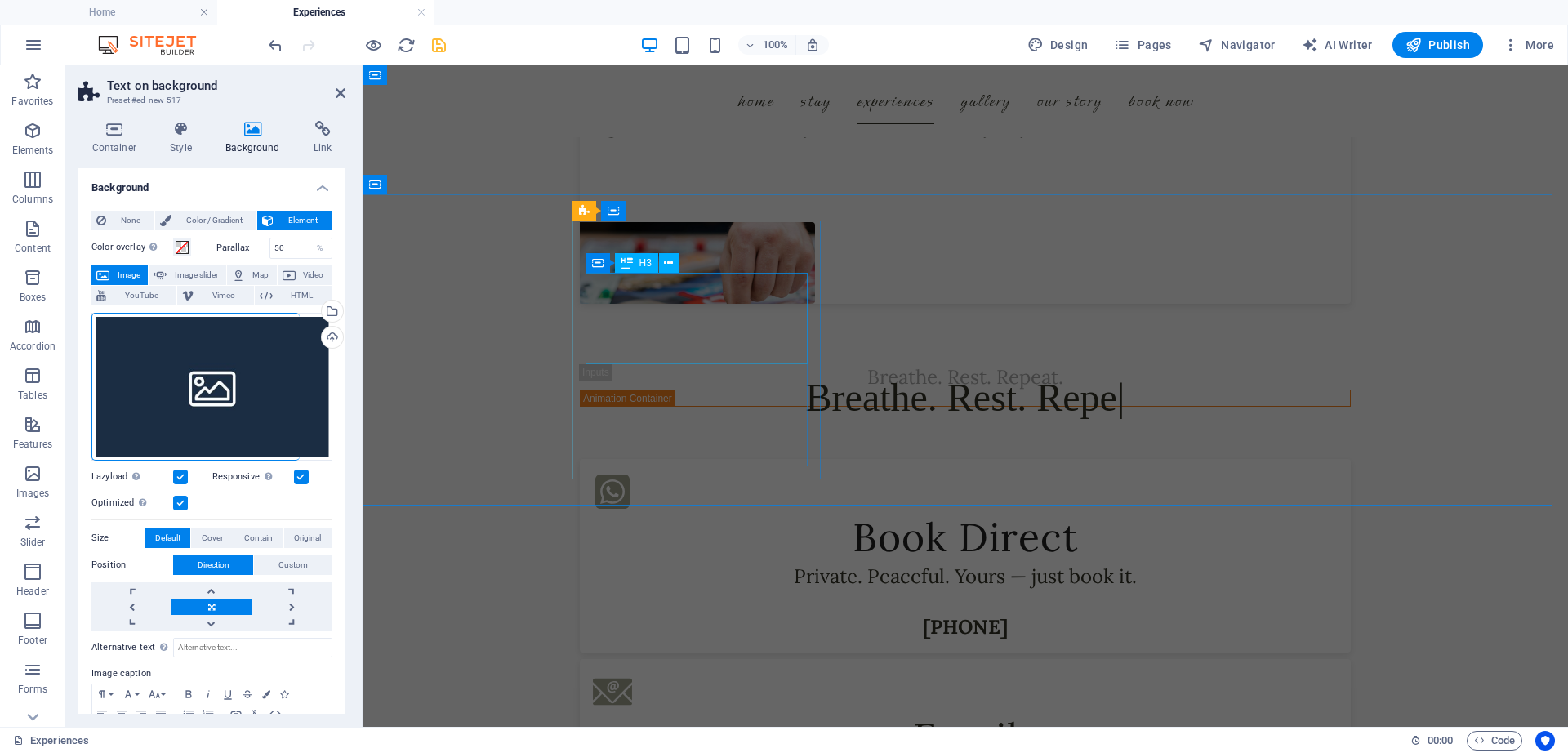 click on "Book Direct" at bounding box center [965, 537] 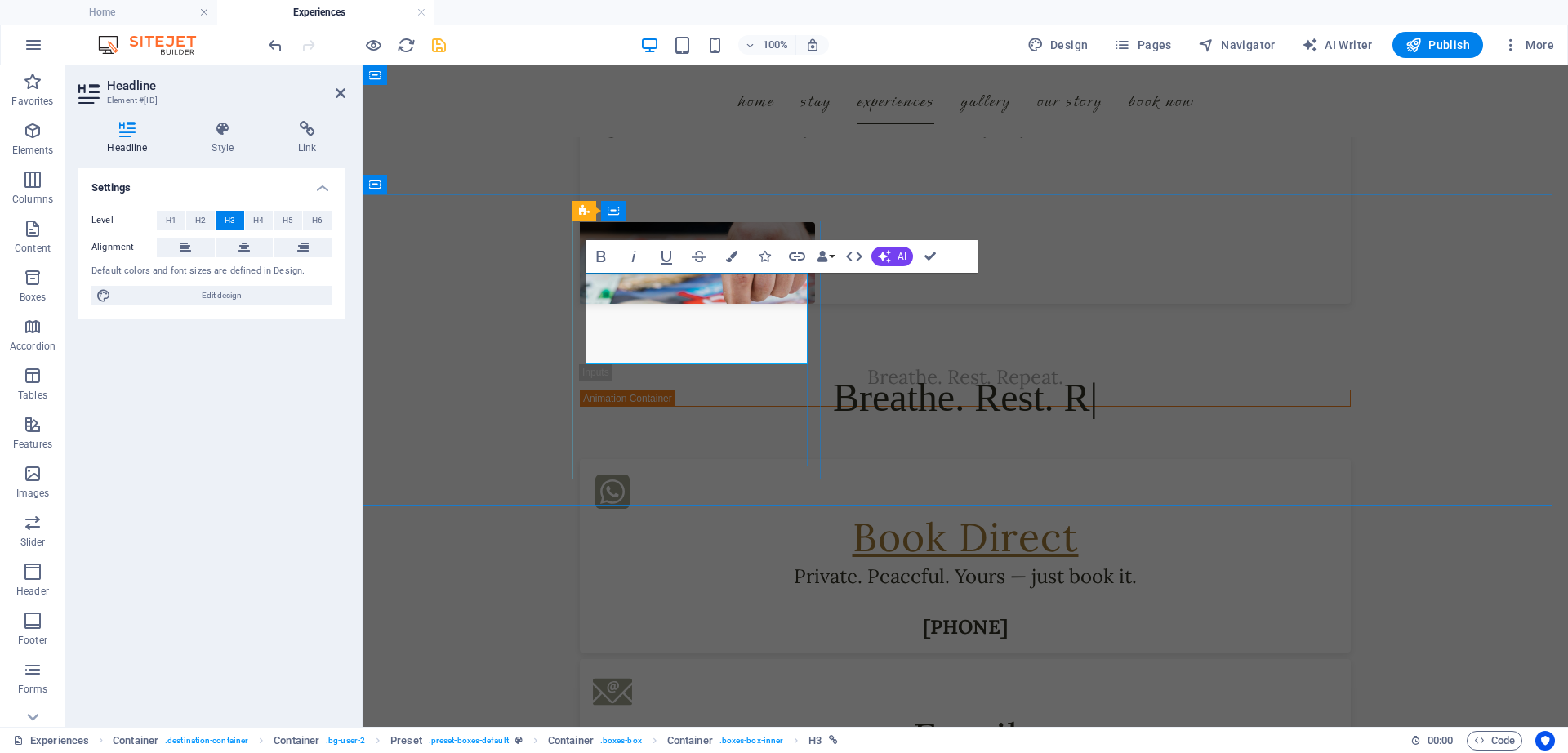 click on "Book Direct" at bounding box center (965, 537) 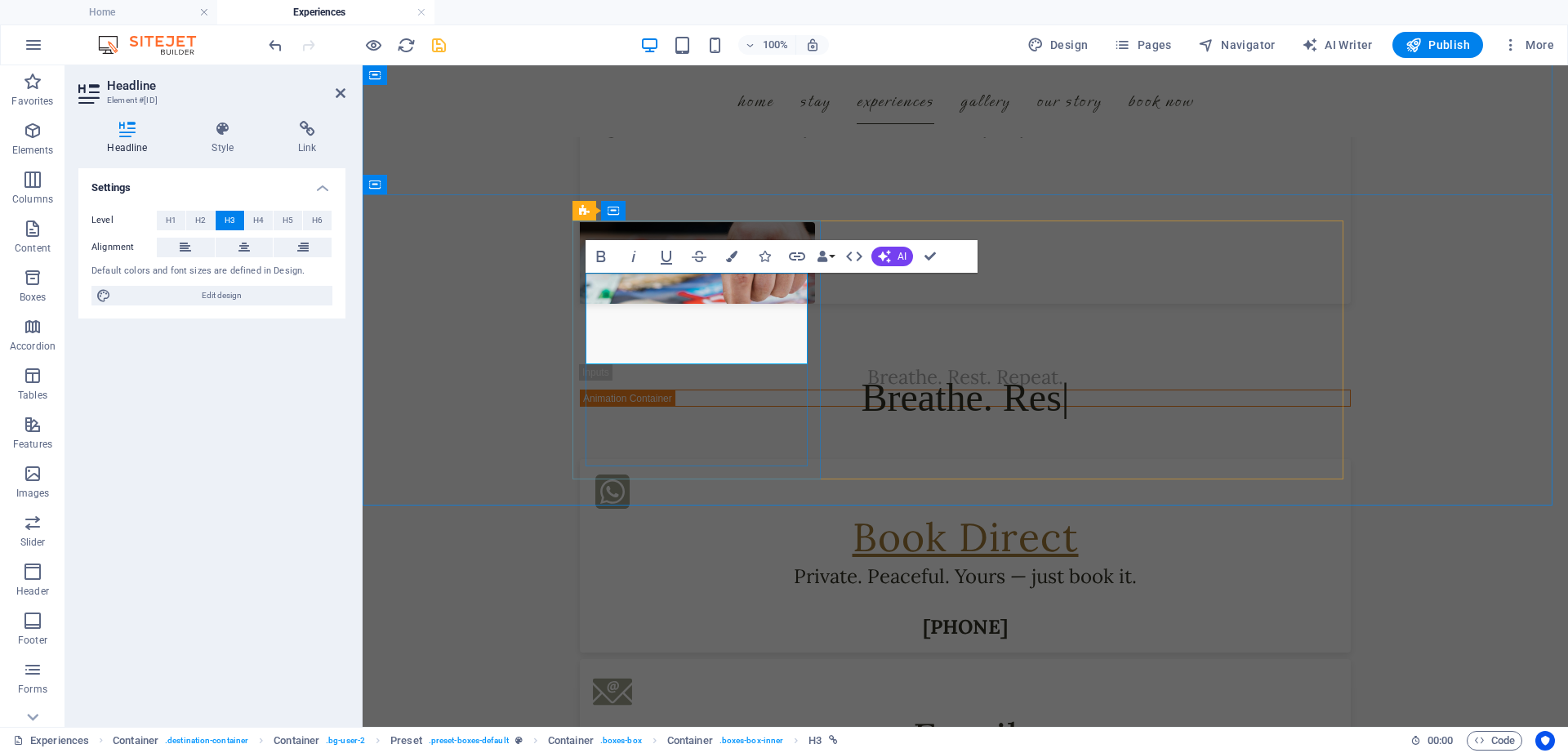 type 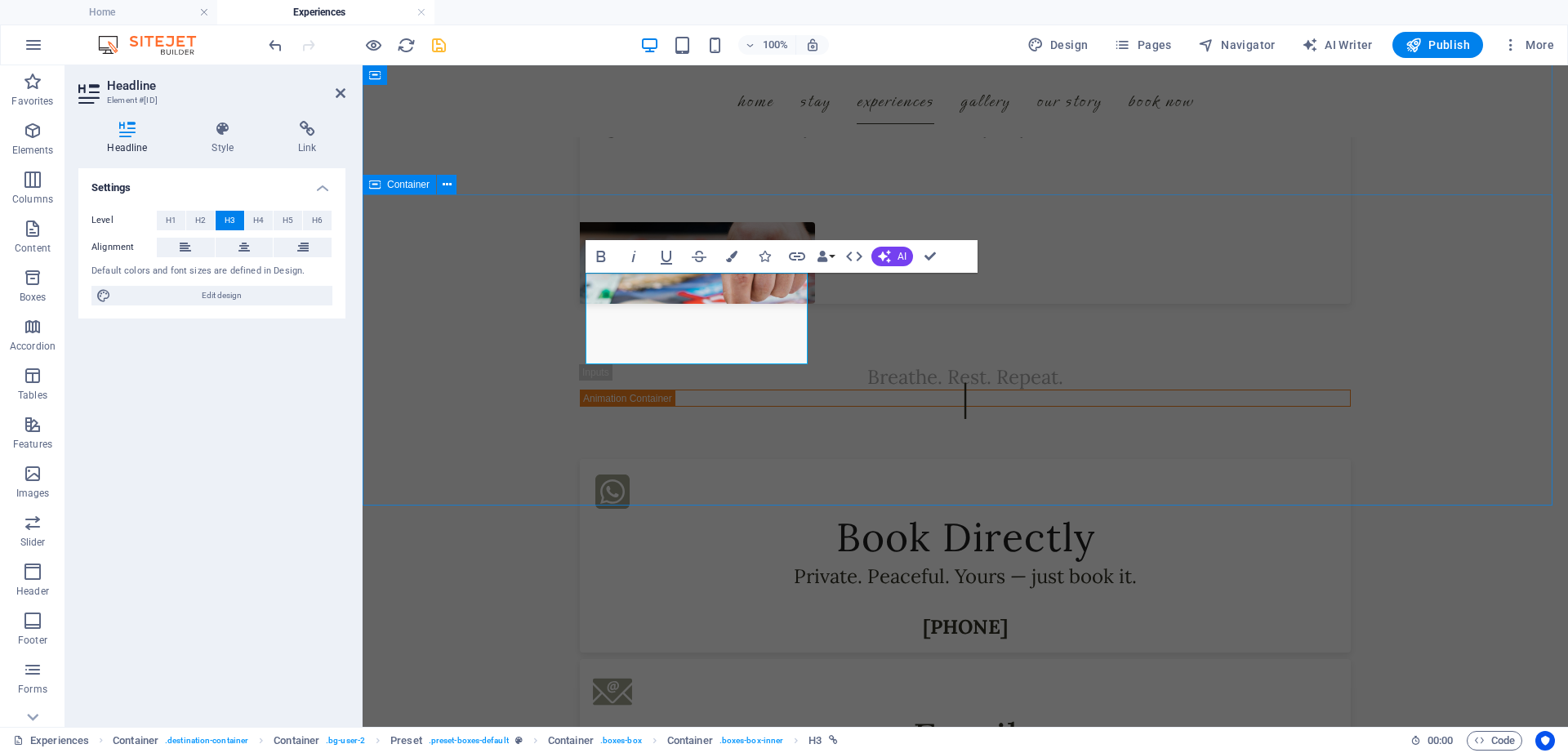 click on "071 [PHONE] Email Your riverfront retreat is a click away. info@[DOMAIN] Airbnb Want to book via Airbnb instead? You're welcome to use our Airbnb listing for a familiar experience." at bounding box center (965, 744) 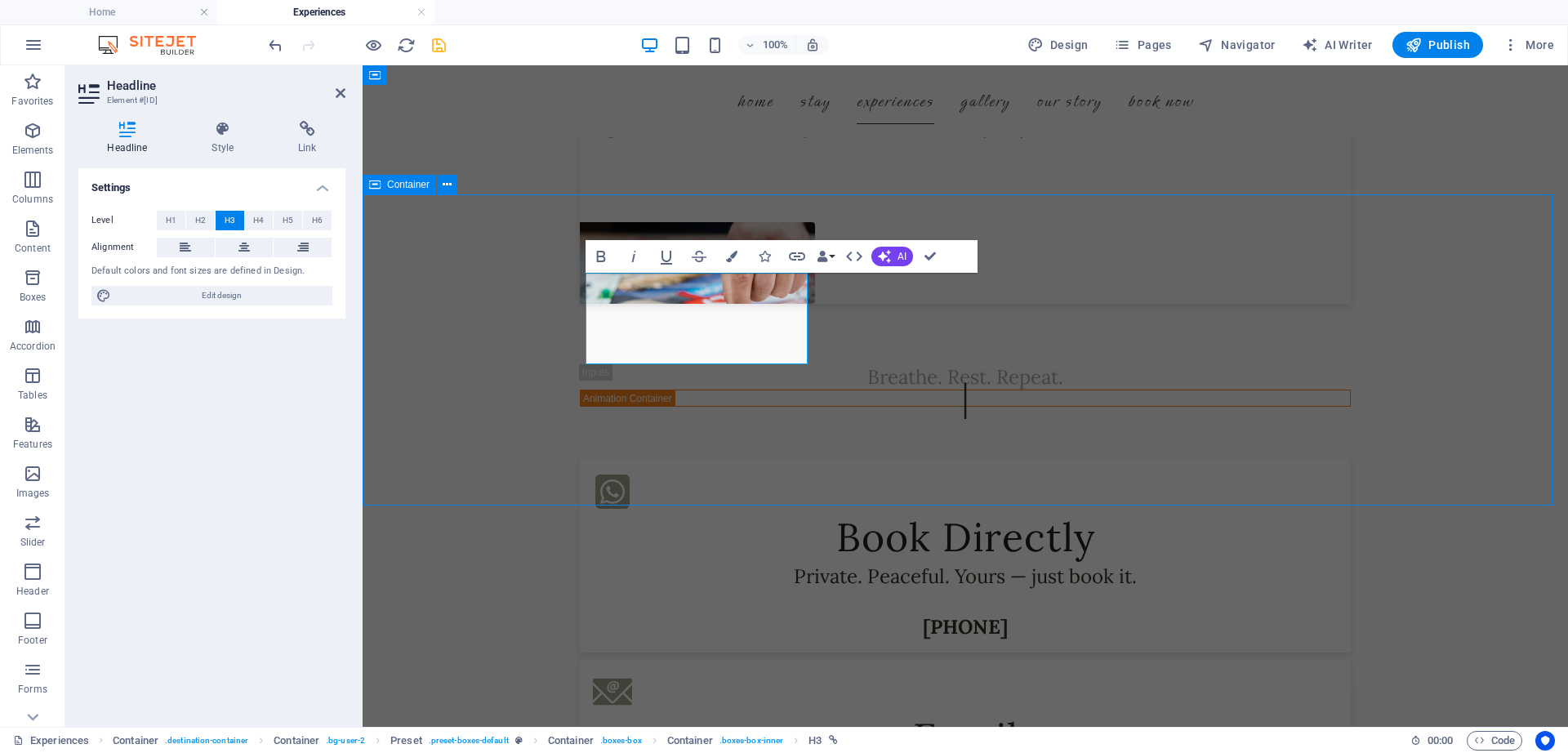 click on "071 [PHONE] Email Your riverfront retreat is a click away. info@[DOMAIN] Airbnb Want to book via Airbnb instead? You're welcome to use our Airbnb listing for a familiar experience." at bounding box center [965, 744] 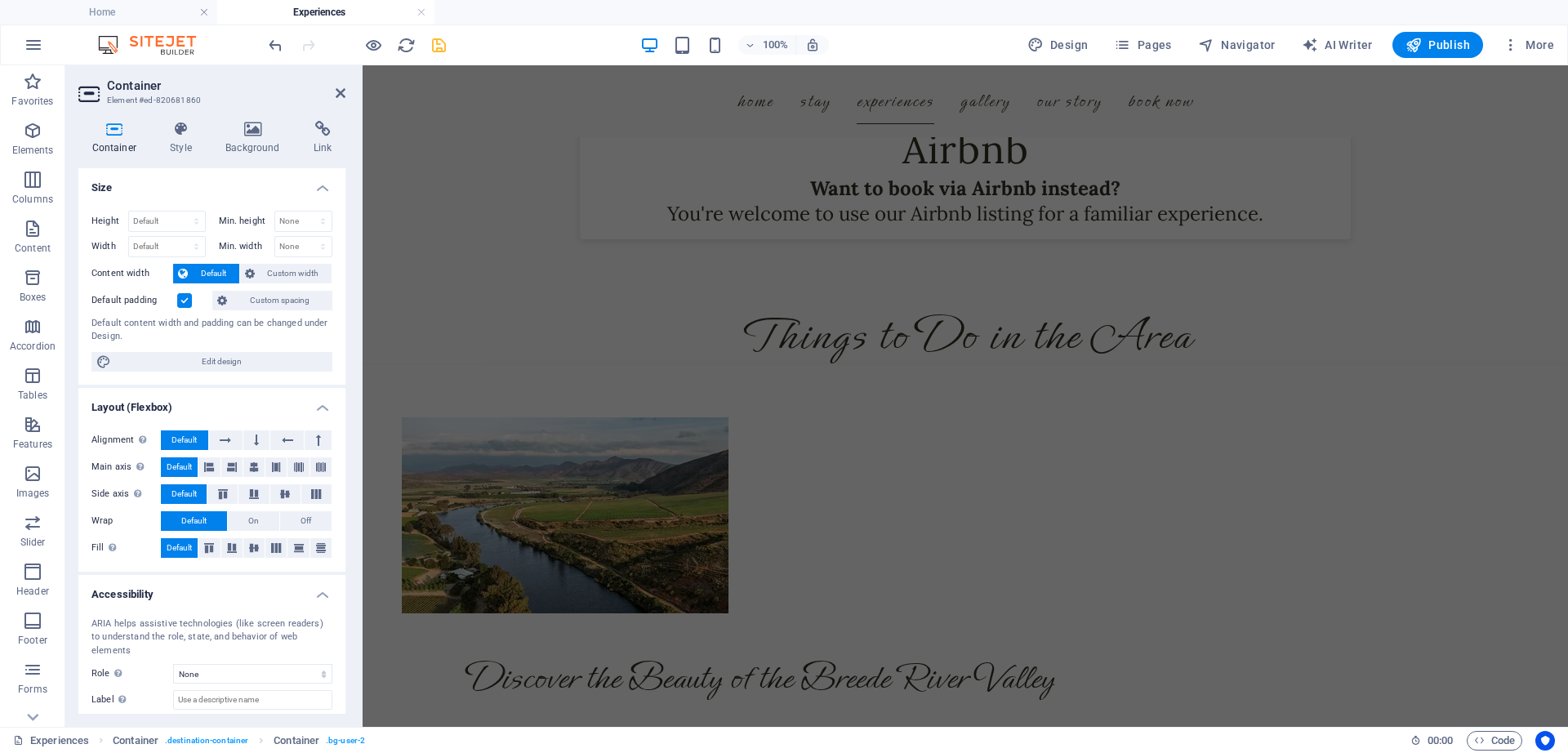 scroll, scrollTop: 4010, scrollLeft: 0, axis: vertical 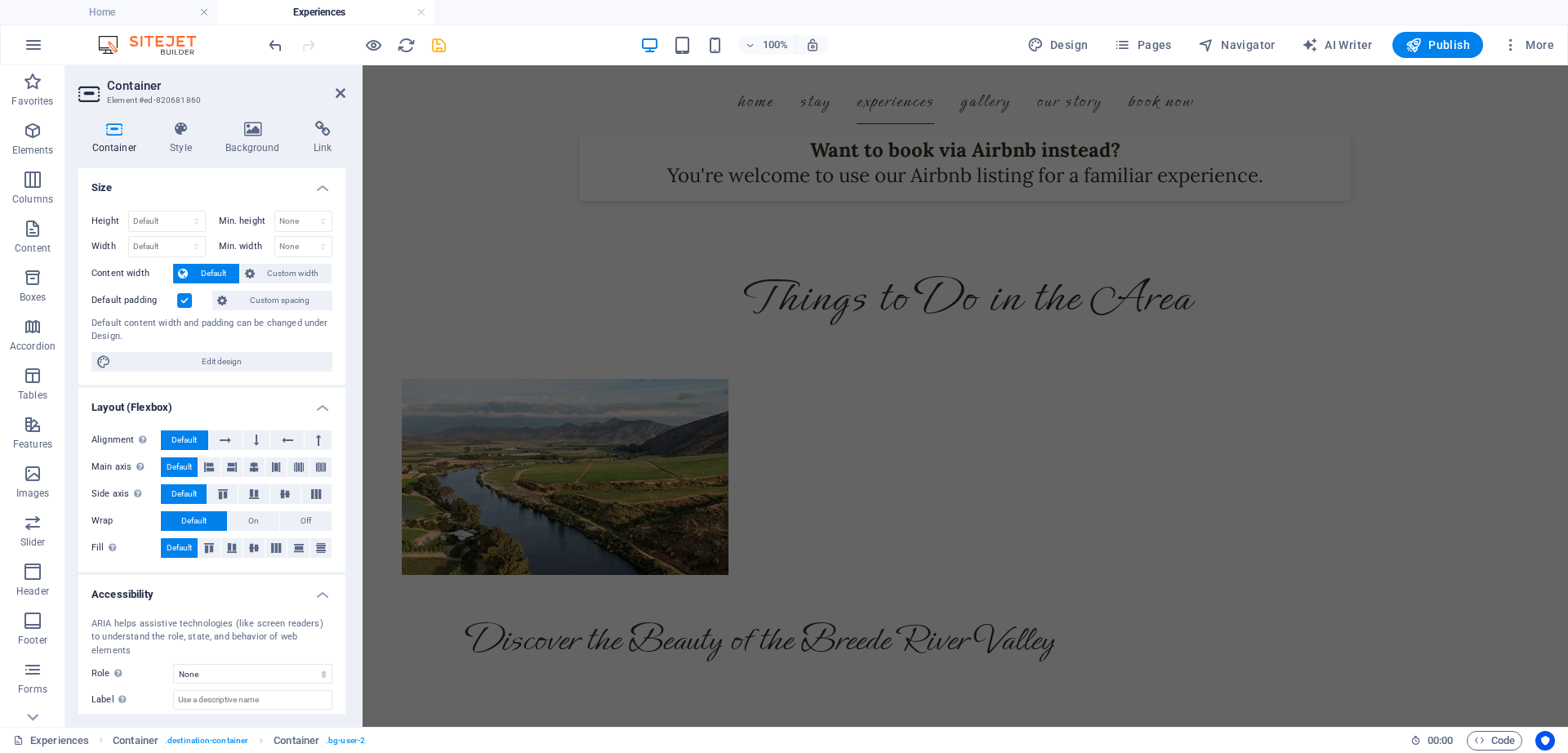 click at bounding box center [965, 1077] 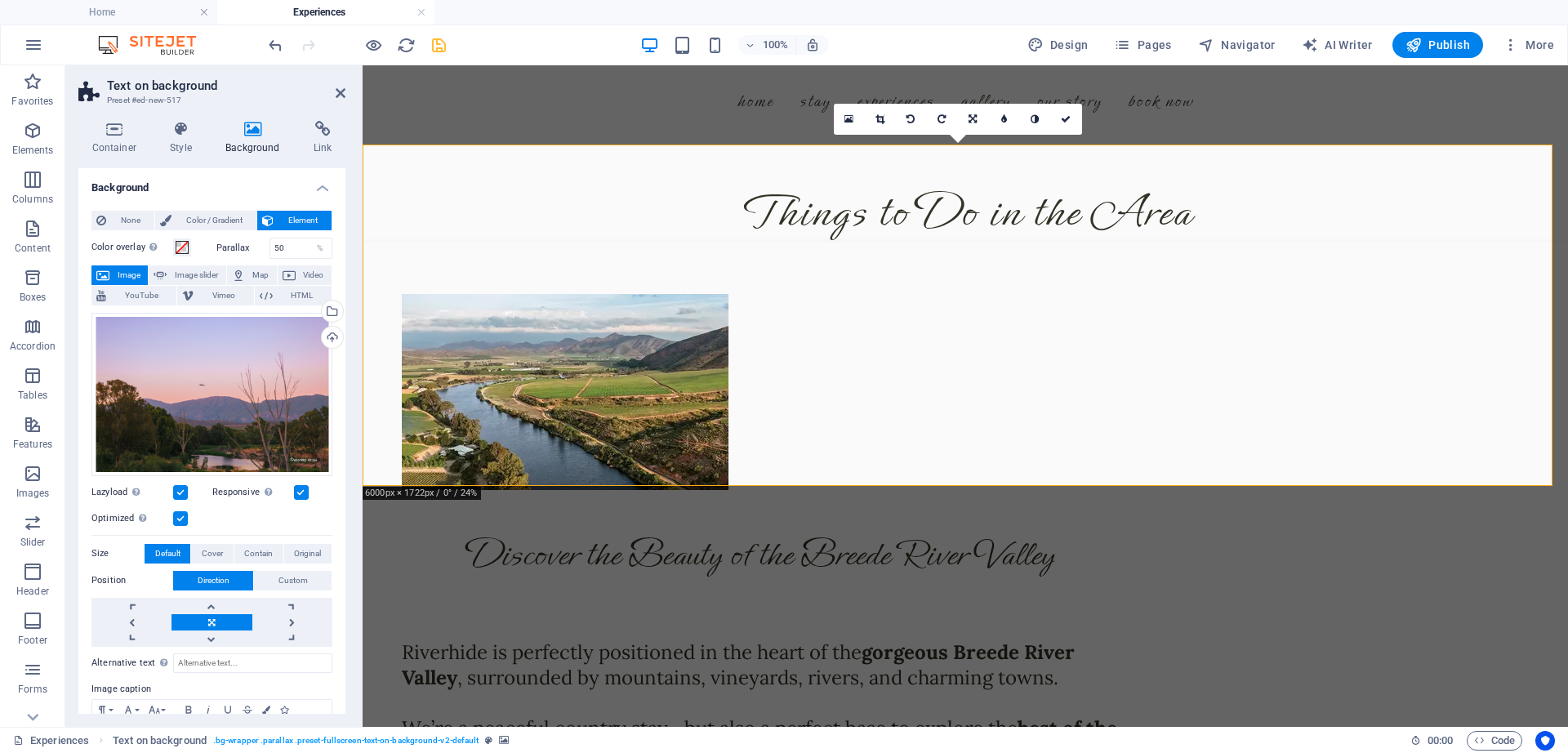 scroll, scrollTop: 4085, scrollLeft: 0, axis: vertical 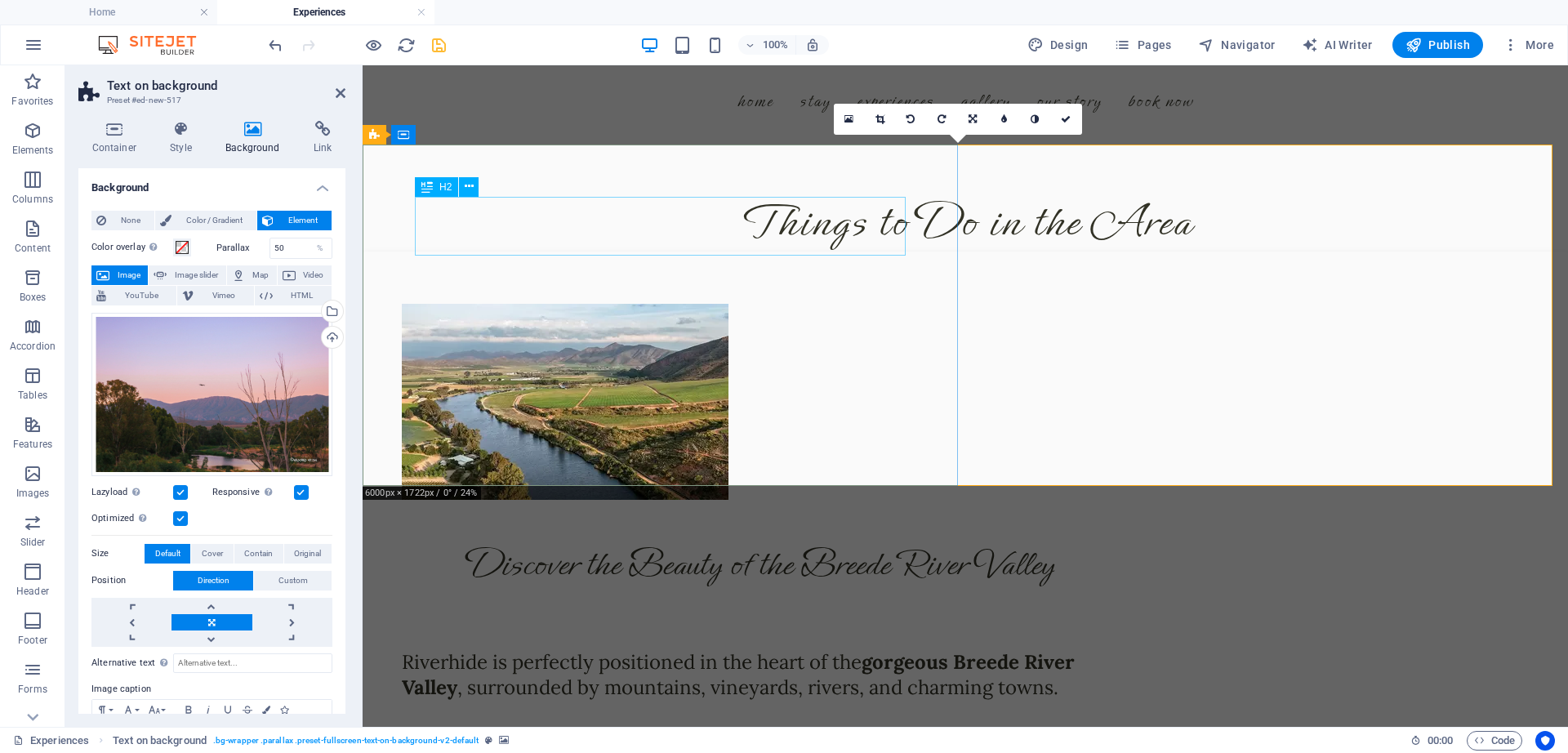 click on "Headline" at bounding box center [965, 1411] 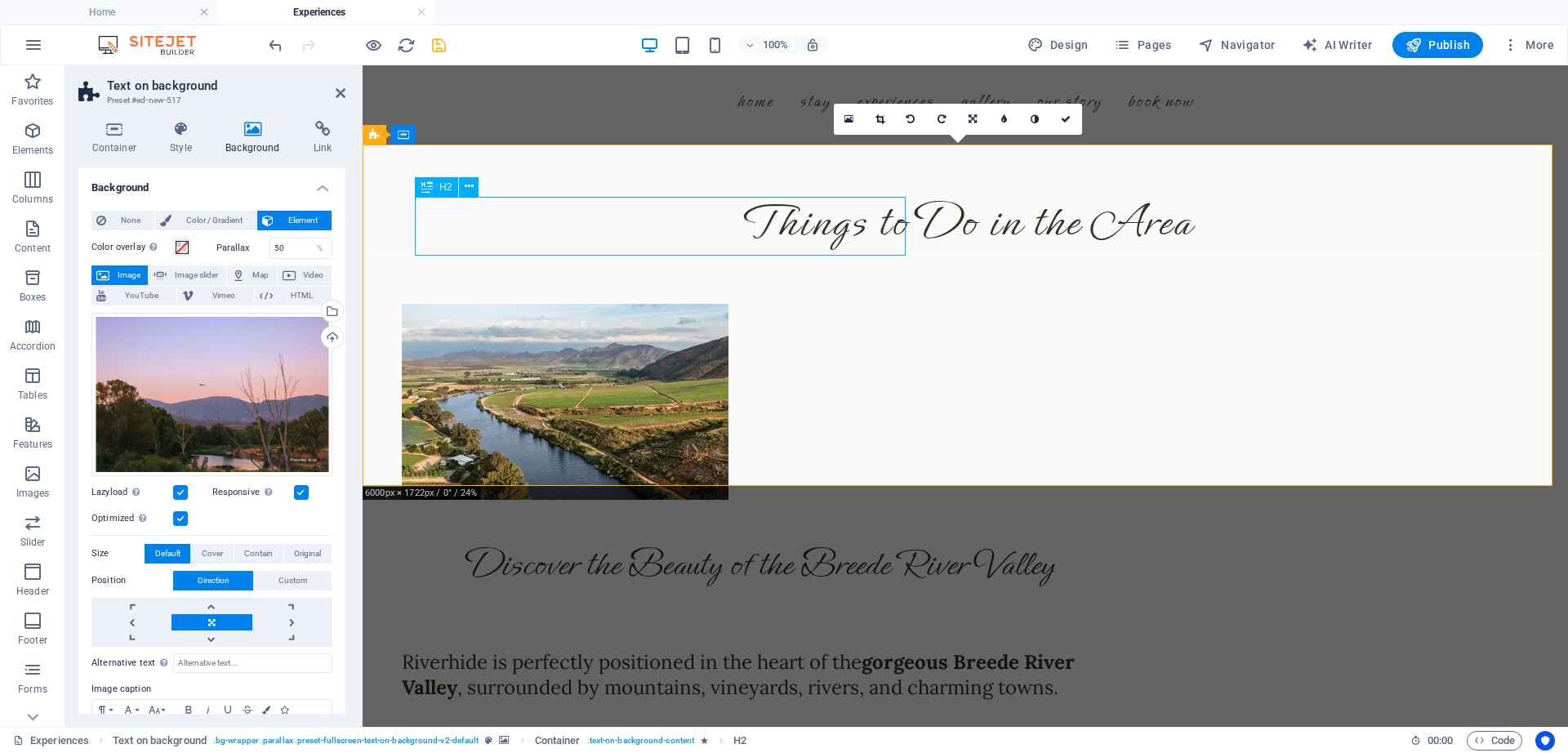 click on "Headline" at bounding box center (965, 1411) 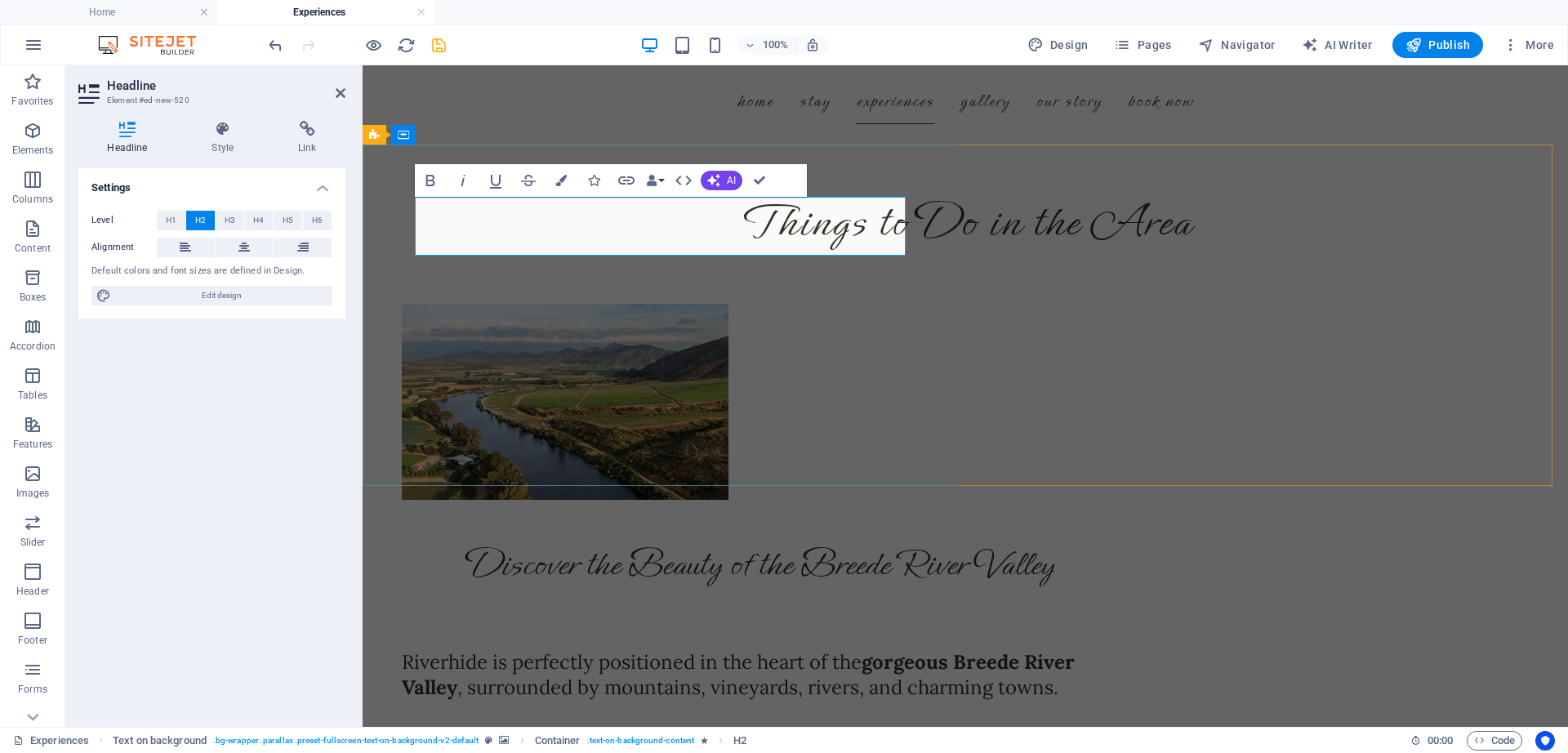 type 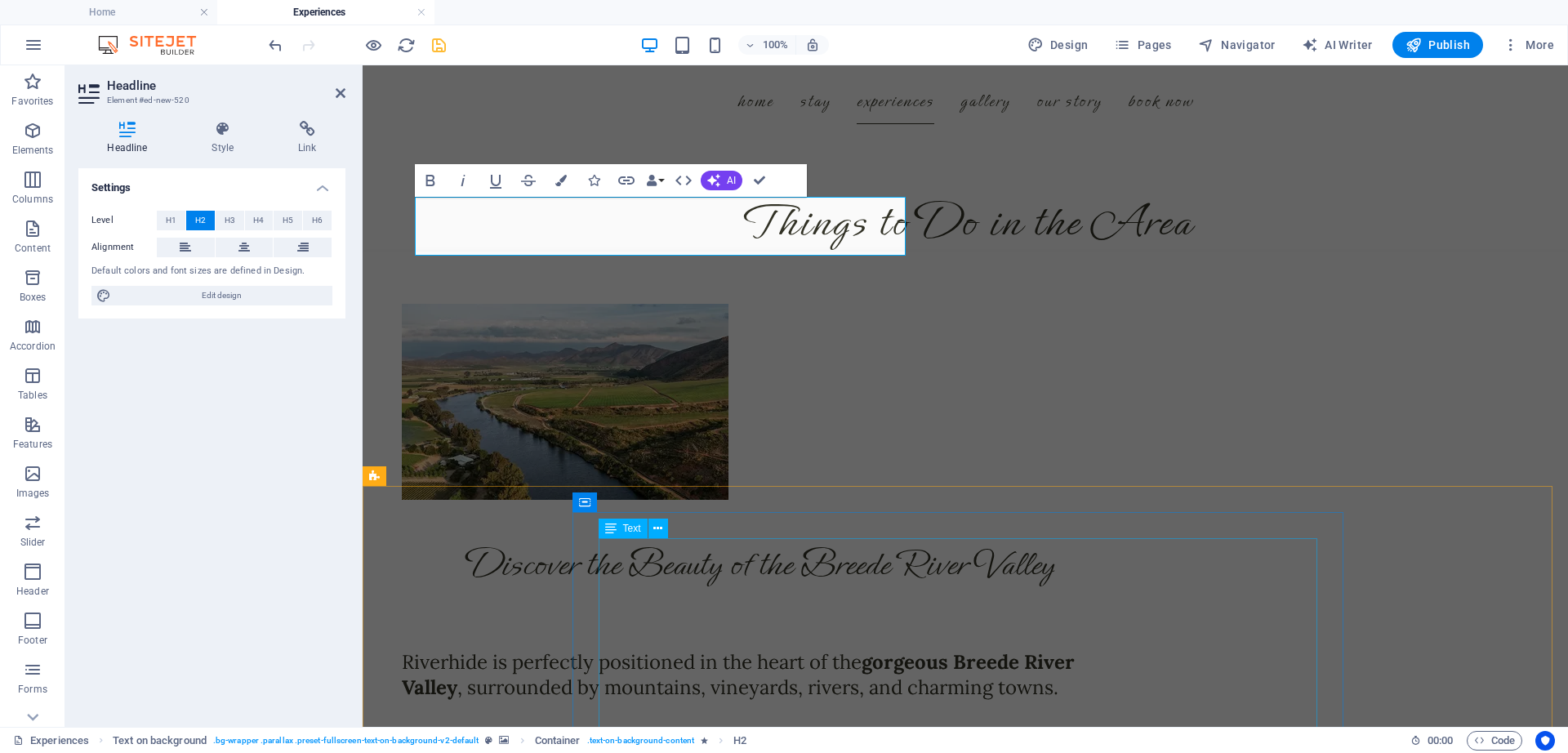 click on "Located just  20 minutes from Swellendam  and  30 minutes from Robertson , Riverhide offers you the best of both worlds: Complete privacy , yet within easy yet close enough to explore some of the Western Cape’s most beloved towns and attractions. Whether you're into wine, nature, food, or road trips,  our central location gives you the best of all worlds ." at bounding box center (761, 1736) 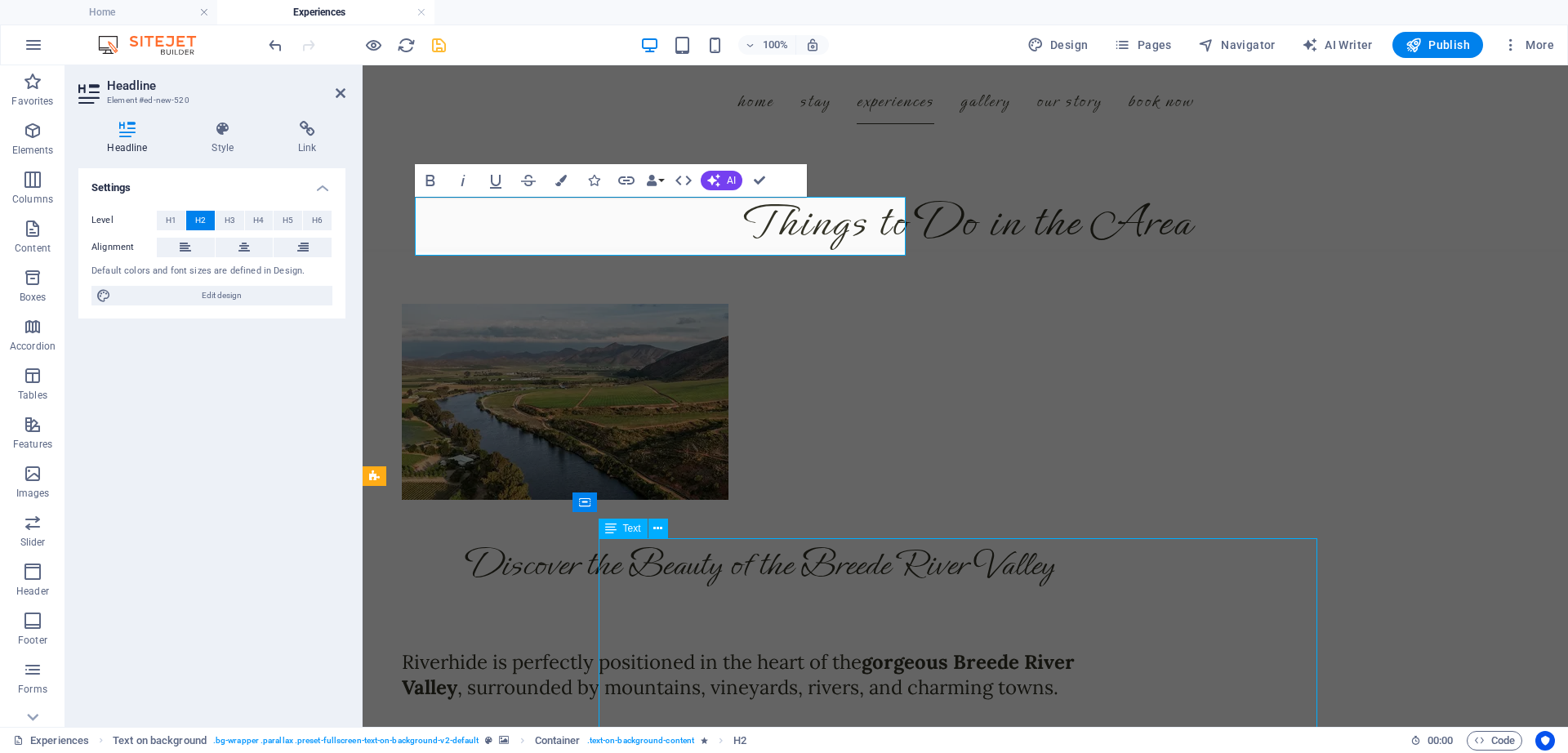 click on "Located just  20 minutes from Swellendam  and  30 minutes from Robertson , Riverhide offers you the best of both worlds: Complete privacy , yet within easy yet close enough to explore some of the Western Cape’s most beloved towns and attractions. Whether you're into wine, nature, food, or road trips,  our central location gives you the best of all worlds ." at bounding box center (761, 1736) 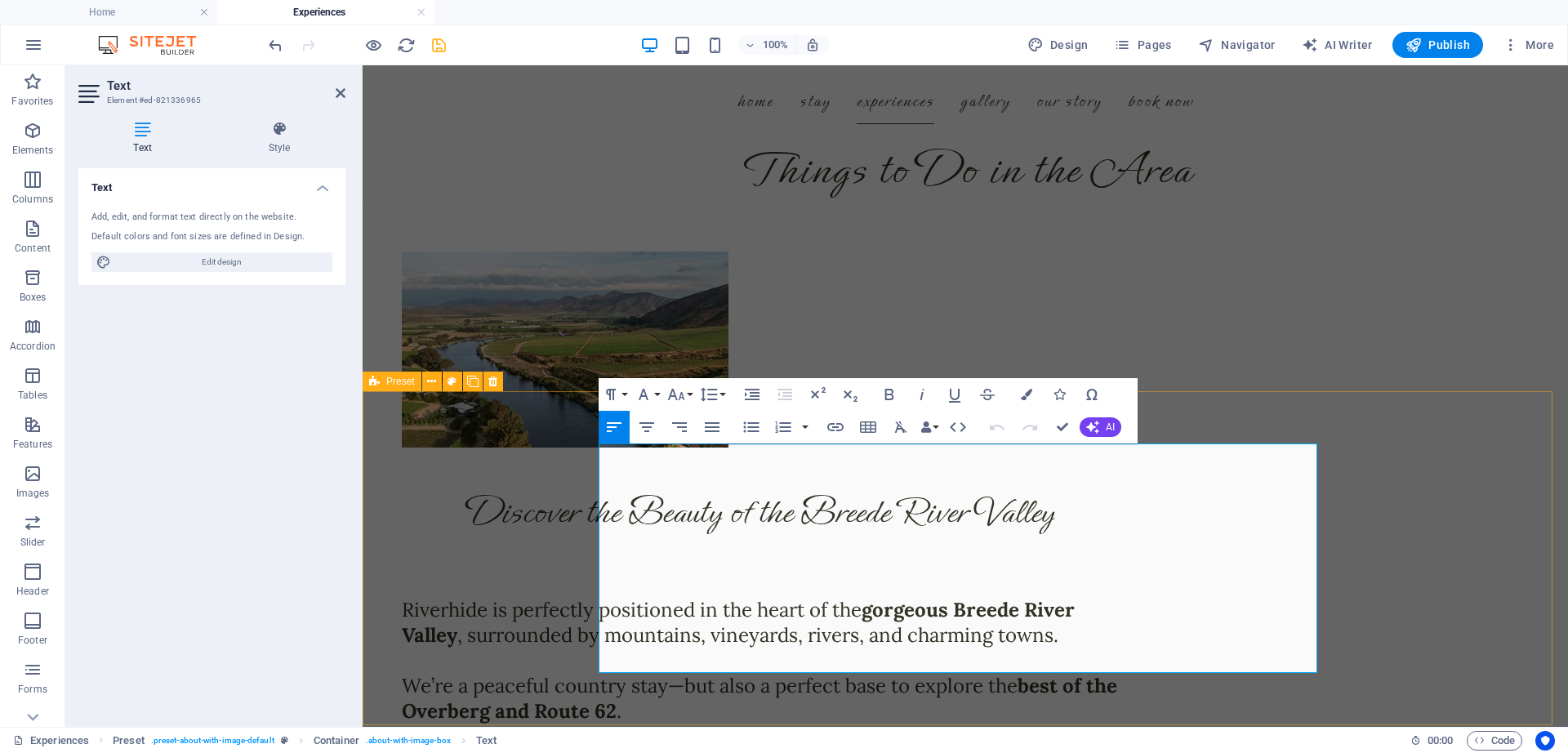scroll, scrollTop: 4201, scrollLeft: 0, axis: vertical 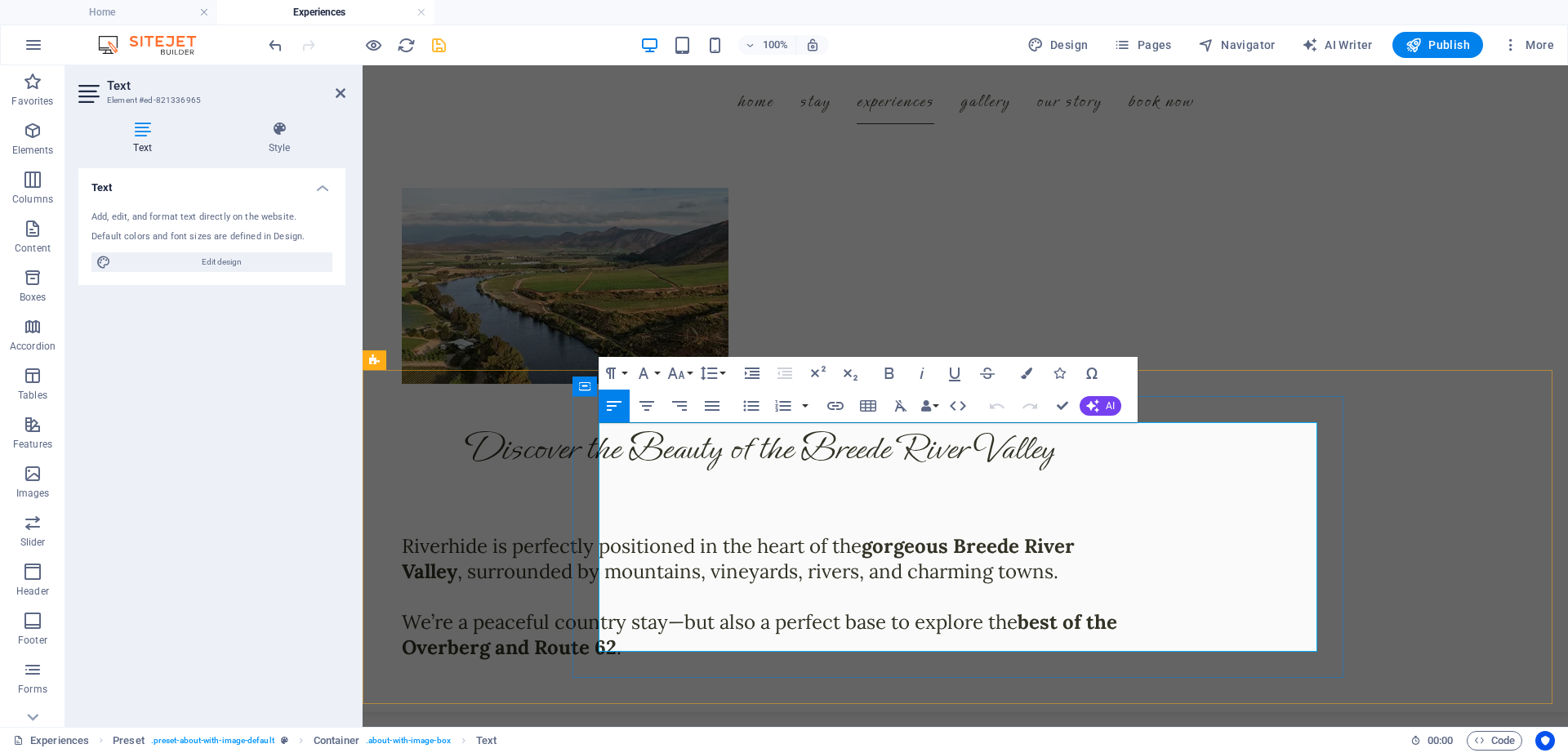 drag, startPoint x: 600, startPoint y: 550, endPoint x: 684, endPoint y: 613, distance: 105 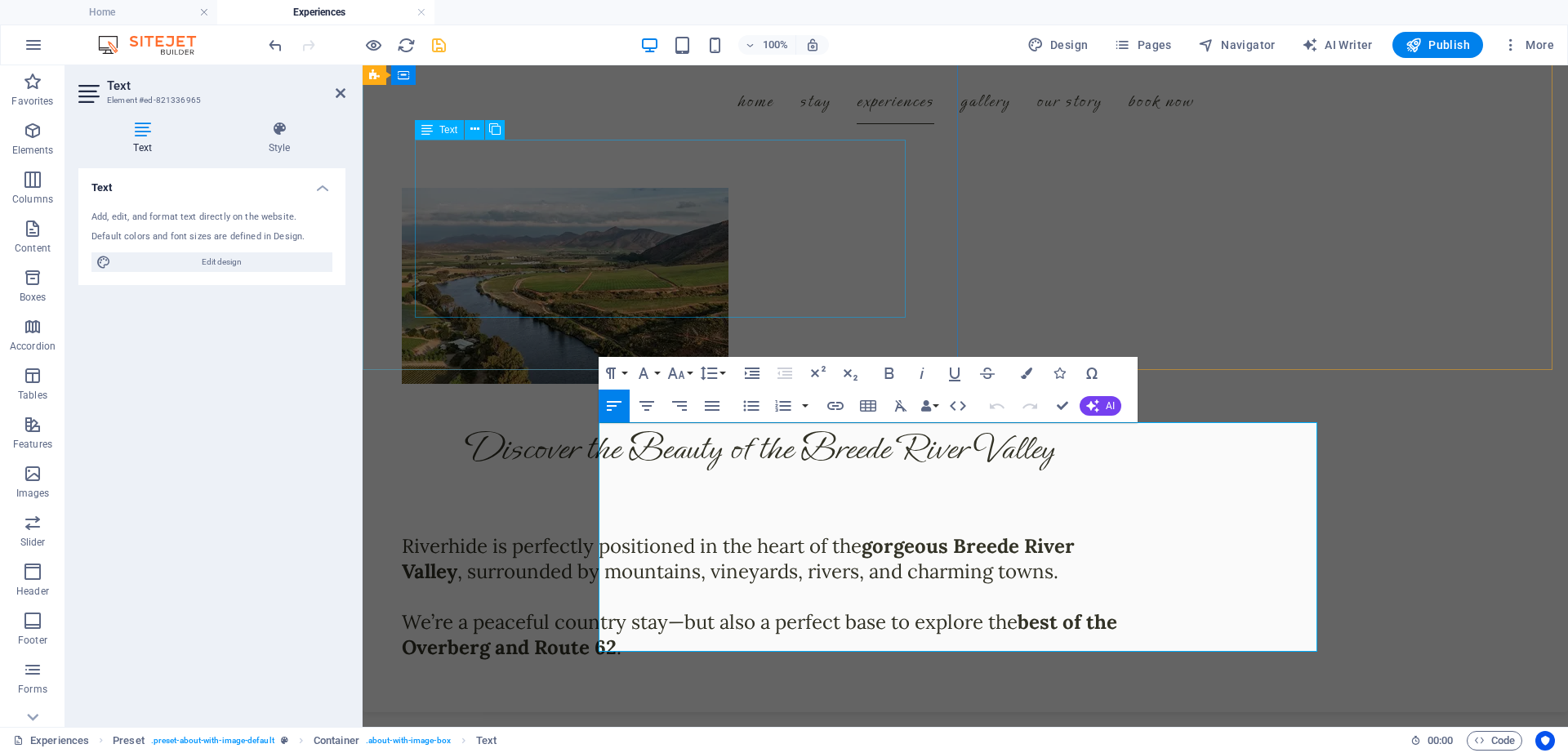 click on "Lorem ipsum dolor sit amet, consectetuer adipiscing elit. Aenean commodo ligula eget dolor. Lorem ipsum dolor sit amet, consectetuer adipiscing elit leget dolor. Lorem ipsum dolor sit amet, consectetuer adipiscing elit. Aenean commodo ligula eget dolor. Lorem ipsum dolor sit amet, consectetuer adipiscing elit dolor." at bounding box center (965, 1363) 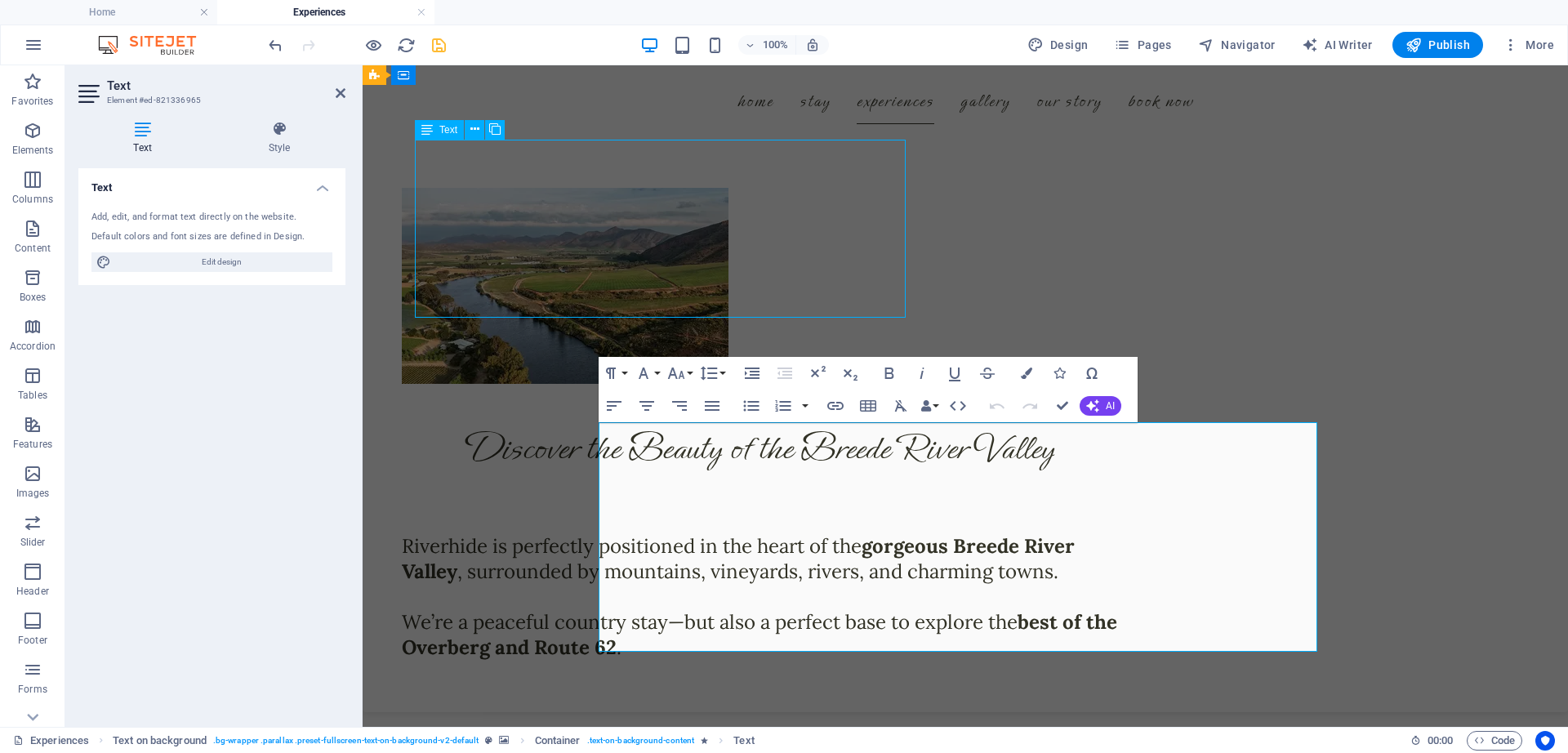 click on "Lorem ipsum dolor sit amet, consectetuer adipiscing elit. Aenean commodo ligula eget dolor. Lorem ipsum dolor sit amet, consectetuer adipiscing elit leget dolor. Lorem ipsum dolor sit amet, consectetuer adipiscing elit. Aenean commodo ligula eget dolor. Lorem ipsum dolor sit amet, consectetuer adipiscing elit dolor." at bounding box center (965, 1363) 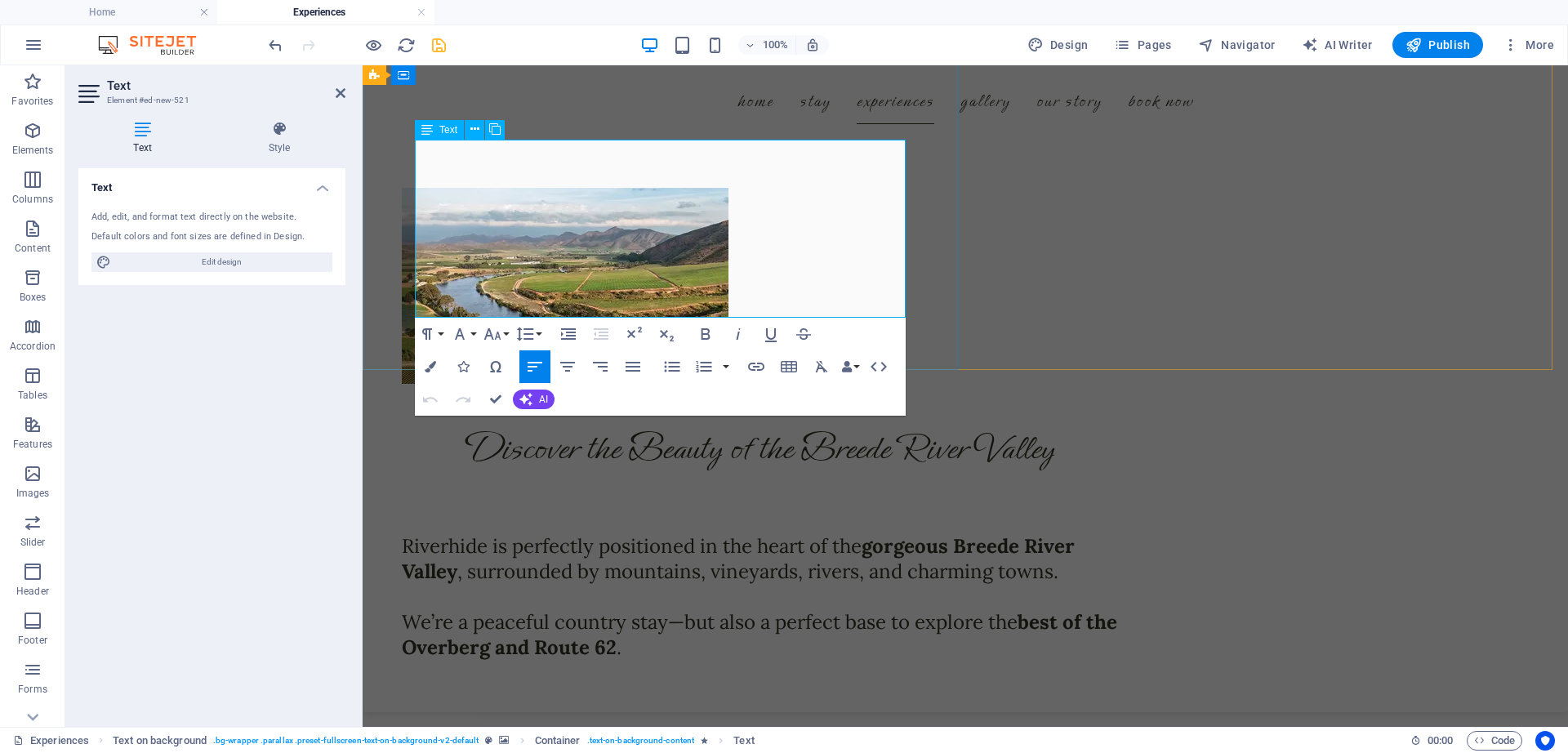 drag, startPoint x: 522, startPoint y: 256, endPoint x: 506, endPoint y: 301, distance: 47.759816 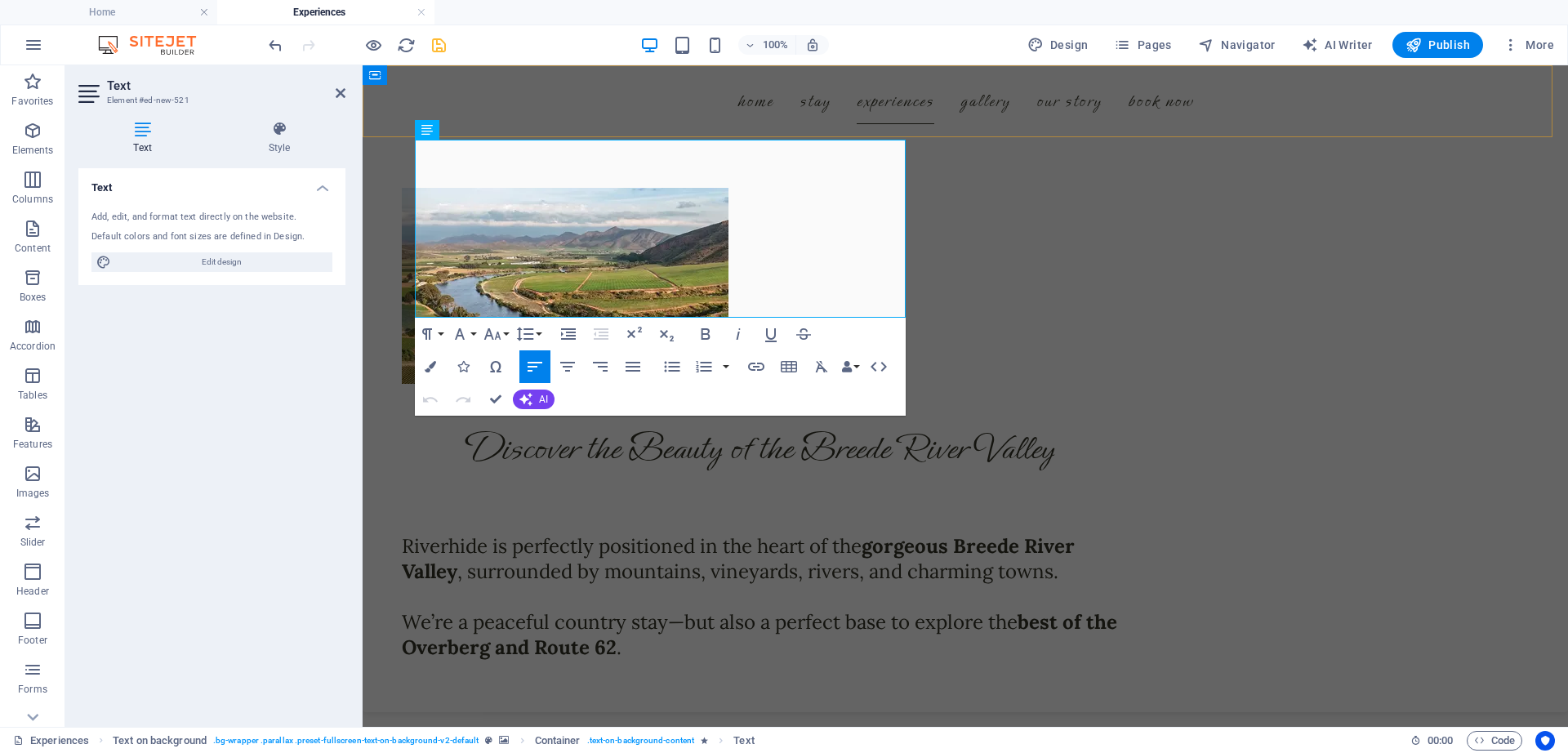 drag, startPoint x: 506, startPoint y: 301, endPoint x: 415, endPoint y: 114, distance: 207.9663 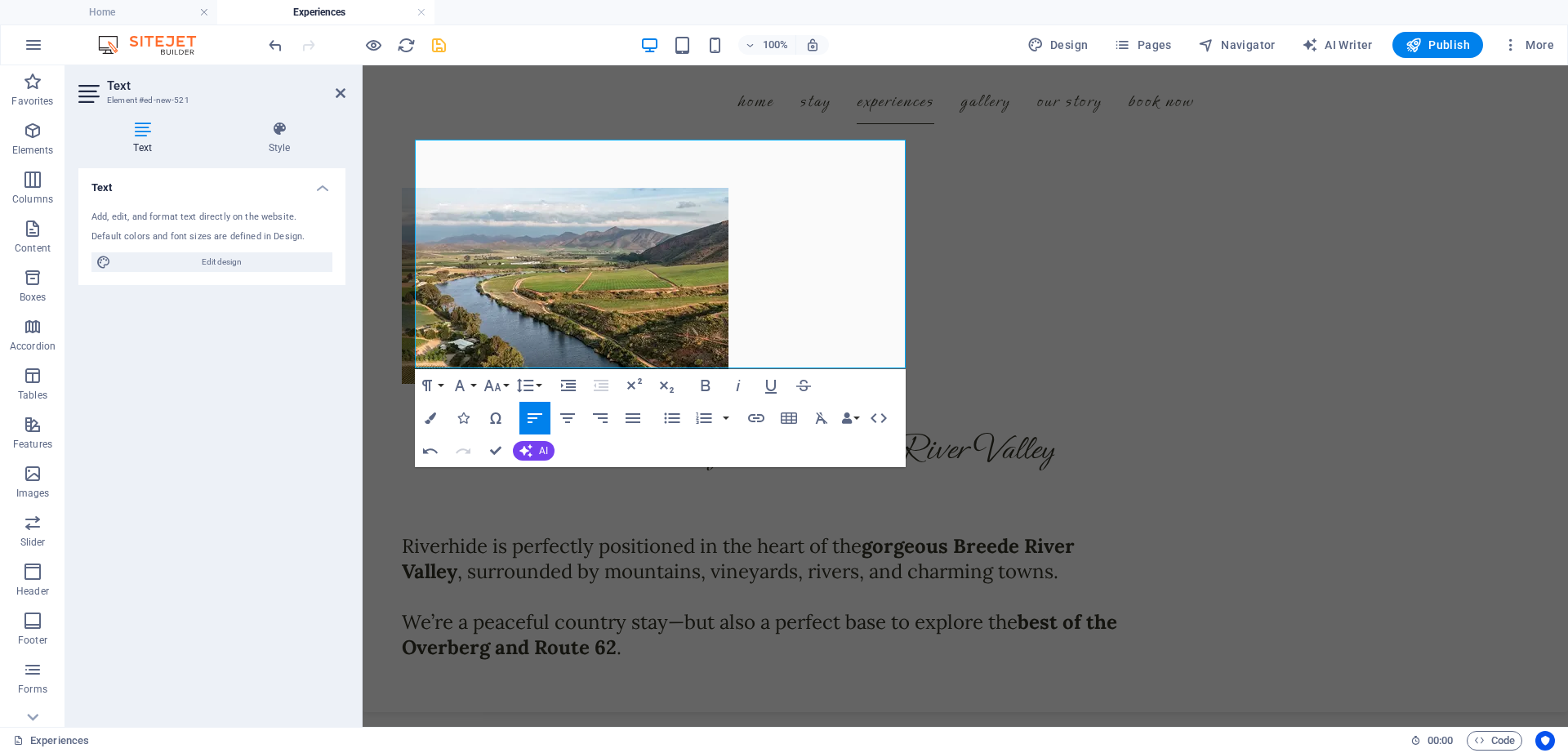 click on "Text Element #ed-new-521 Text Style Text Add, edit, and format text directly on the website. Default colors and font sizes are defined in Design. Edit design Alignment Left aligned Centered Right aligned Text on background Element Layout How this element expands within the layout (Flexbox). Size Default auto px % 1/1 1/2 1/3 1/4 1/5 1/6 1/7 1/8 1/9 1/10 Grow Shrink Order Container layout Visible Visible Opacity 100 % Overflow Spacing Margin Default auto px % rem vw vh Custom Custom auto px % rem vw vh auto px % rem vw vh auto px % rem vw vh auto px % rem vw vh Padding Default px rem % vh vw Custom Custom px rem % vh vw px rem % vh vw px rem % vh vw px rem % vh vw Border Style              - Width 1 auto px rem % vh vw Custom Custom 1 auto px rem % vh vw 1 auto px rem % vh vw 1 auto px rem % vh vw 1 auto px rem % vh vw  - Color Round corners Default px rem % vh vw Custom Custom px rem % vh vw px rem % vh vw px rem % vh vw px rem % vh vw Shadow Default None Outside Inside Color X offset 0 px rem vh vw" at bounding box center [214, 396] 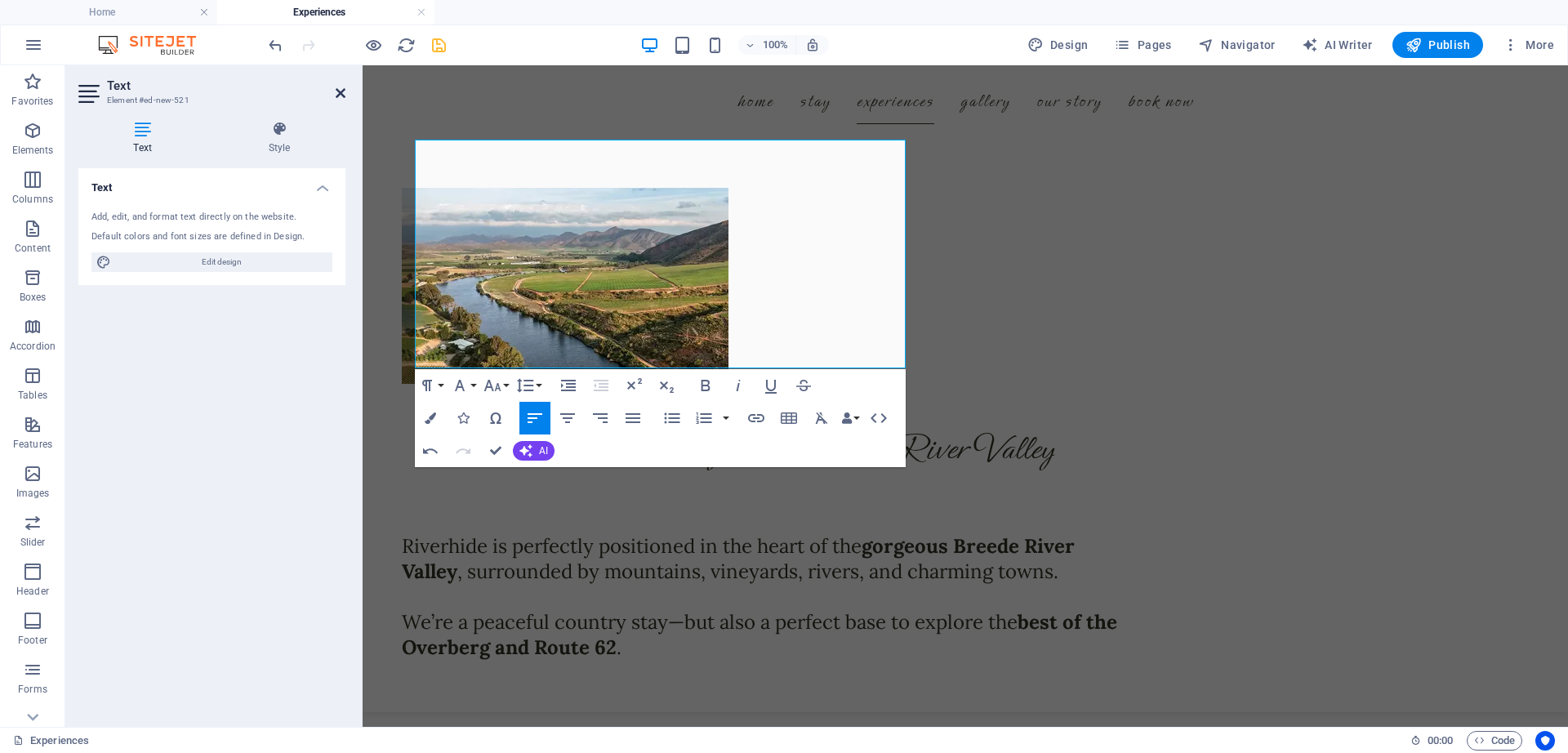 click at bounding box center (341, 93) 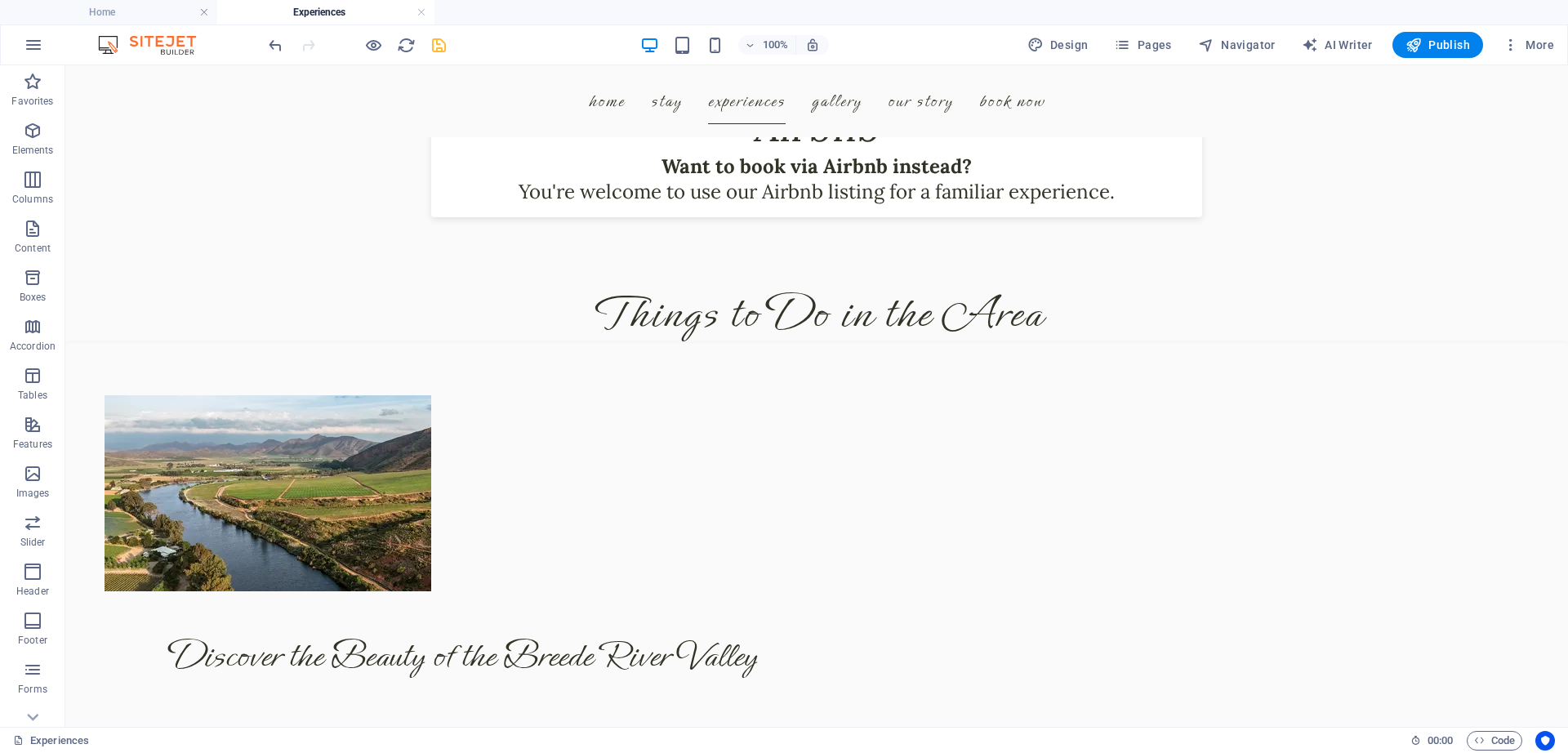scroll, scrollTop: 4093, scrollLeft: 0, axis: vertical 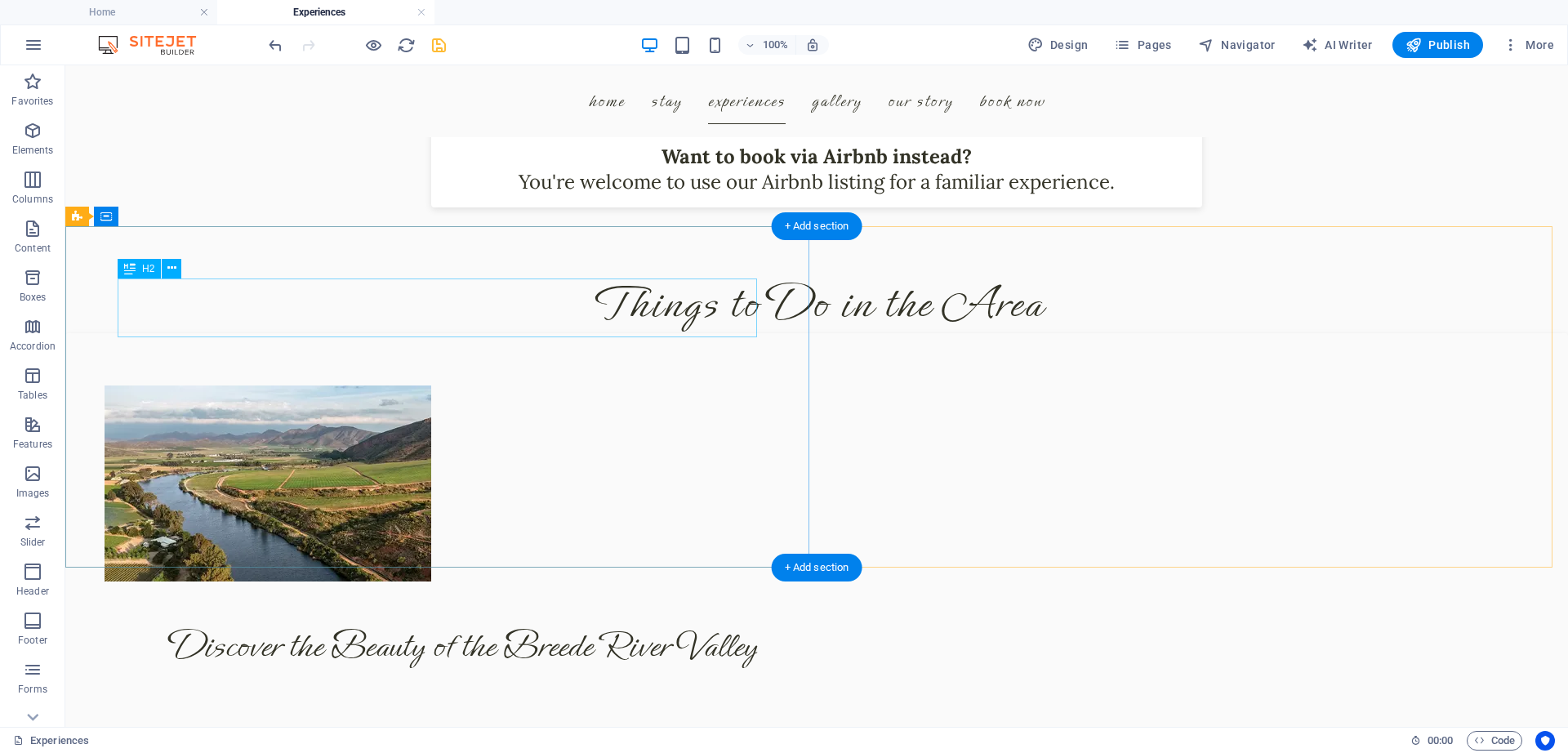 click on "Centally Located" at bounding box center [817, 1493] 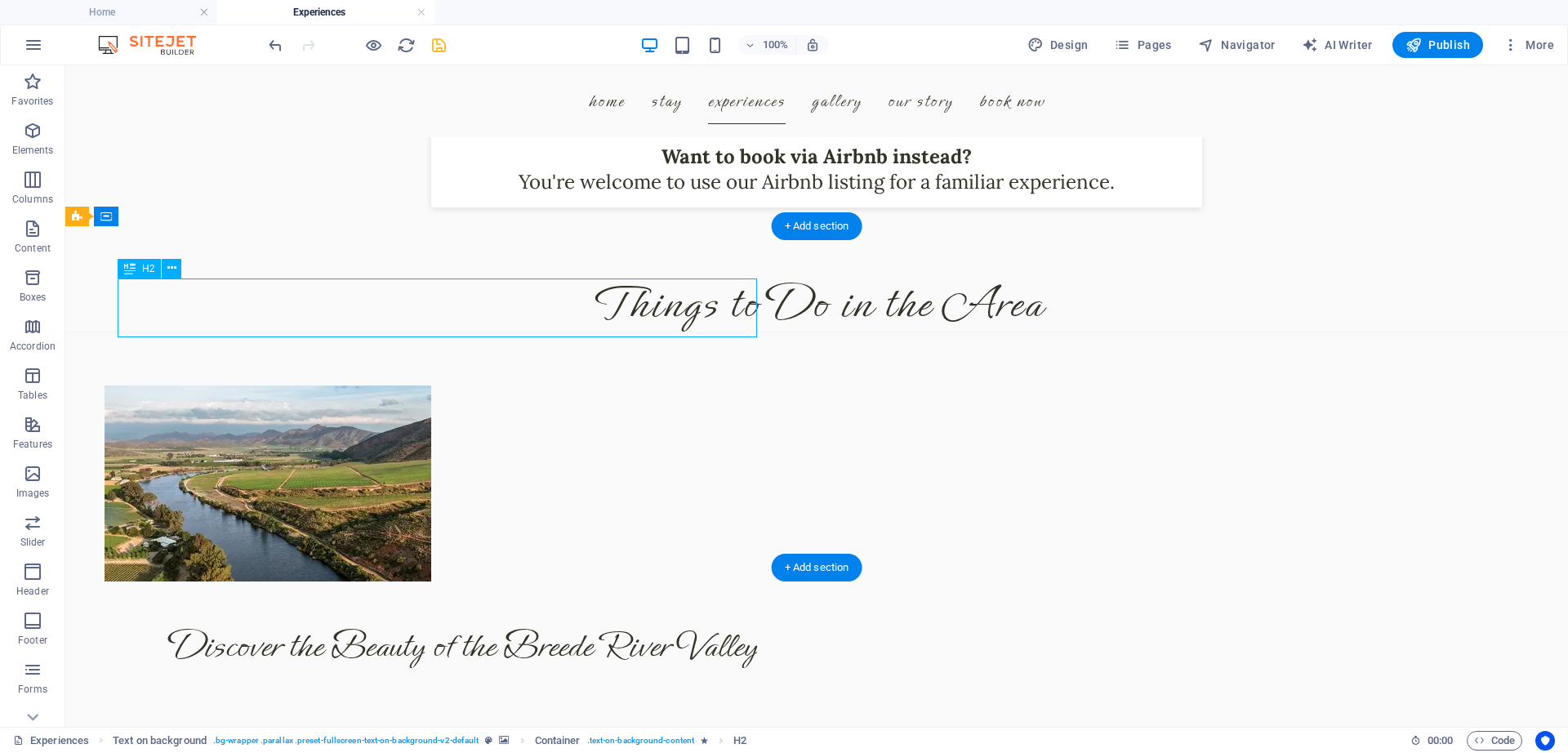 click on "Centally Located" at bounding box center (817, 1493) 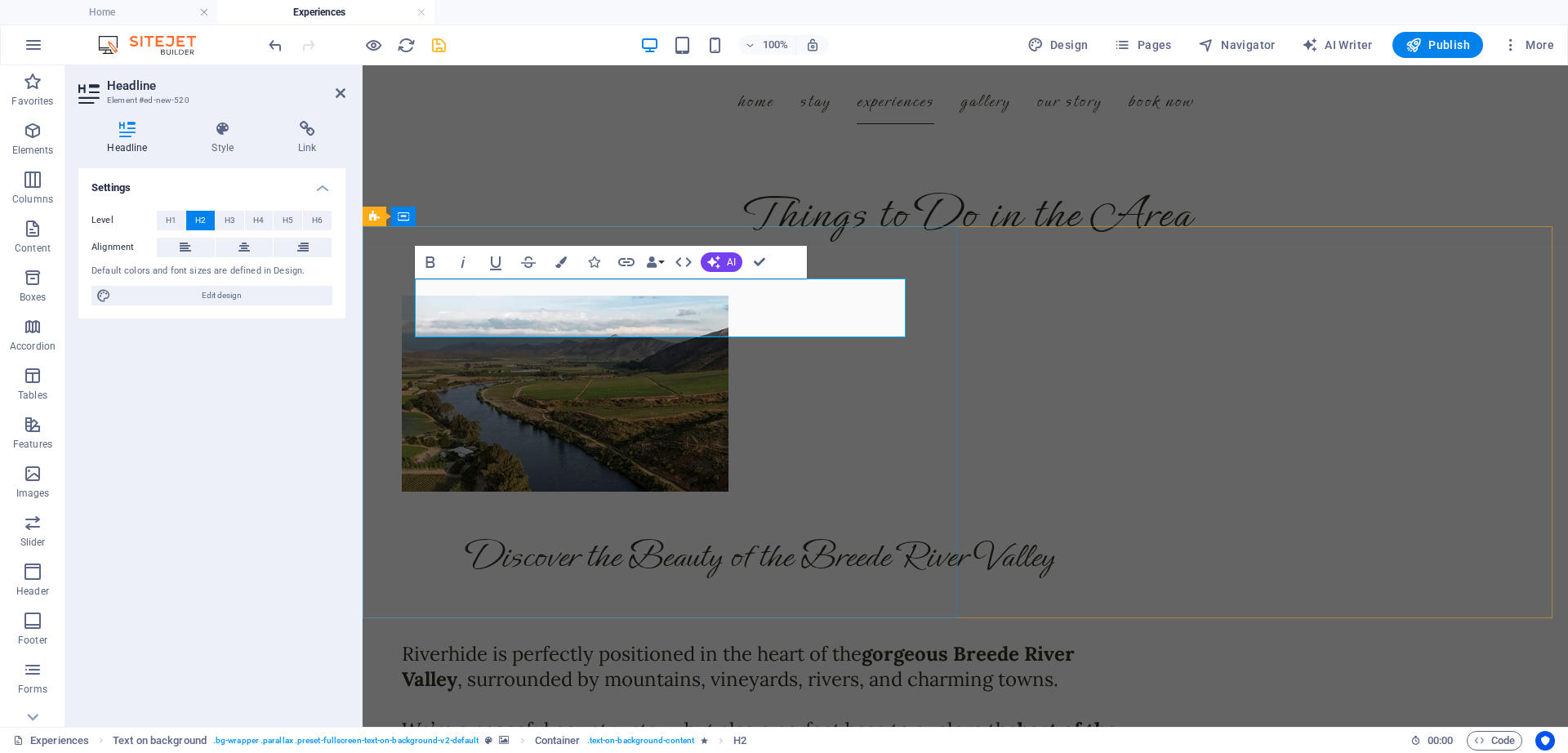 scroll, scrollTop: 4003, scrollLeft: 0, axis: vertical 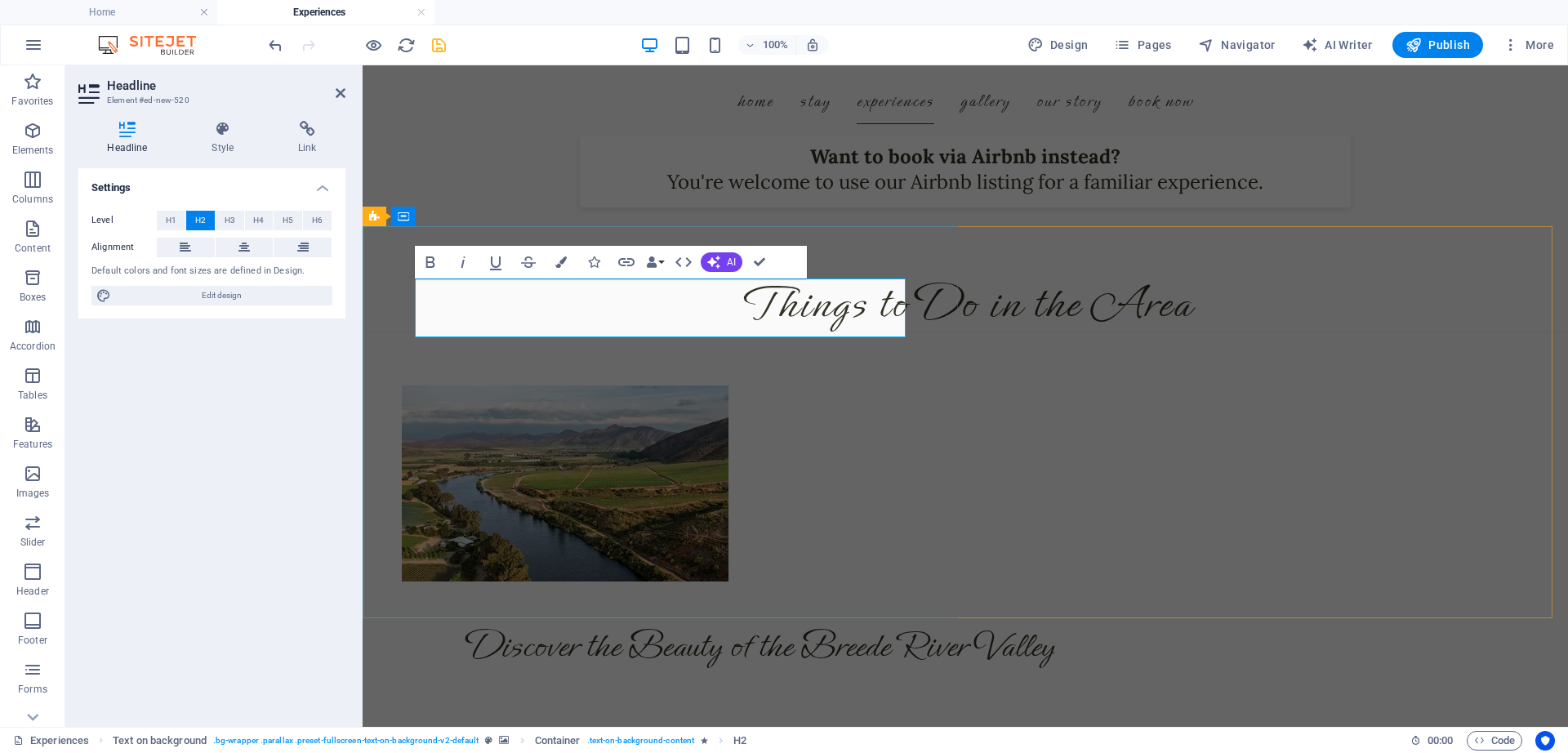click on "Centally Located" at bounding box center [965, 1519] 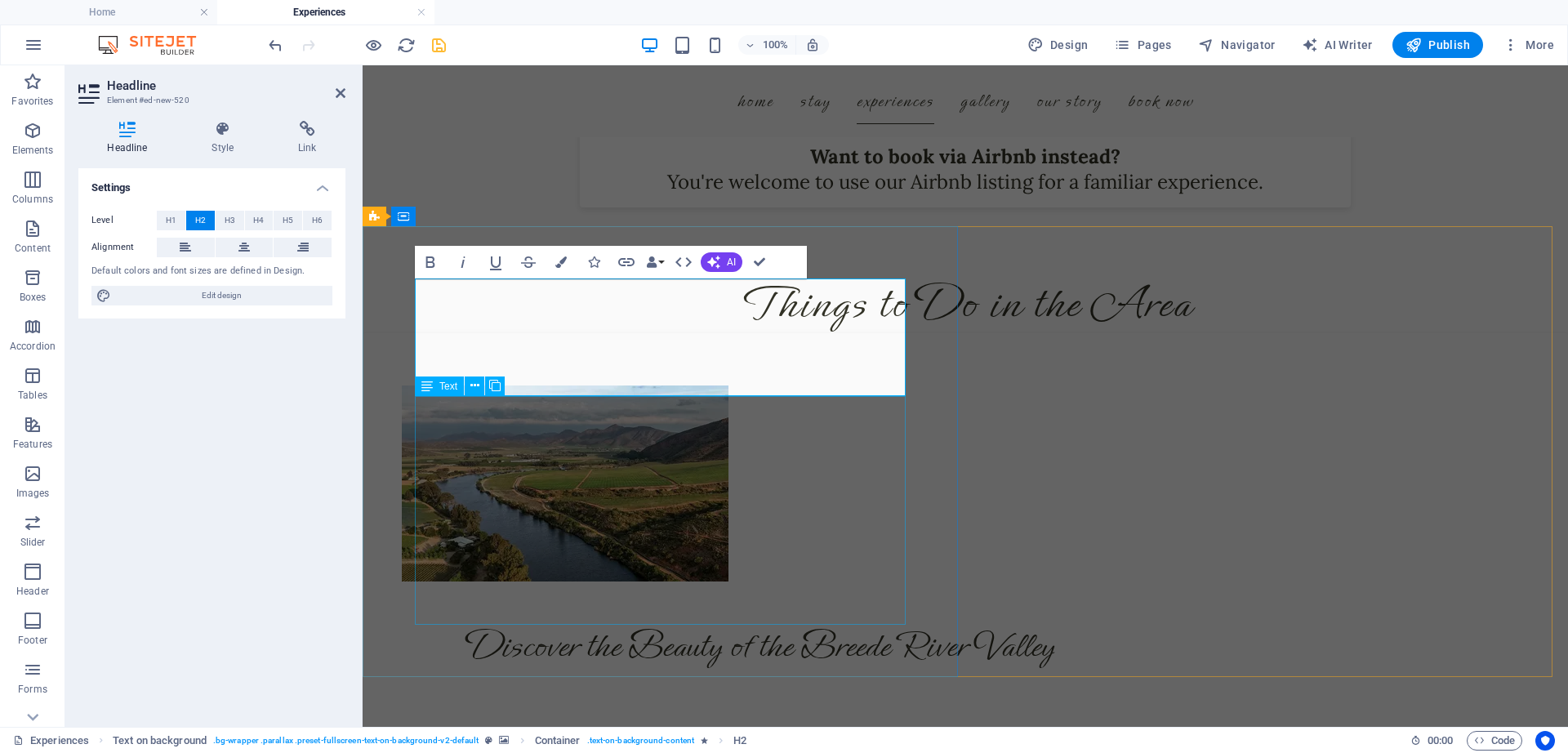 click on "Located just  20 minutes from Swellendam  and  30 minutes from Robertson , Riverhide offers you the best of both worlds: Complete privacy , yet within easy yet close enough to explore some of the Western Cape’s most beloved towns and attractions. Whether you're into wine, nature, food, or road trips,  our central location gives you the best of all worlds ." at bounding box center (965, 1687) 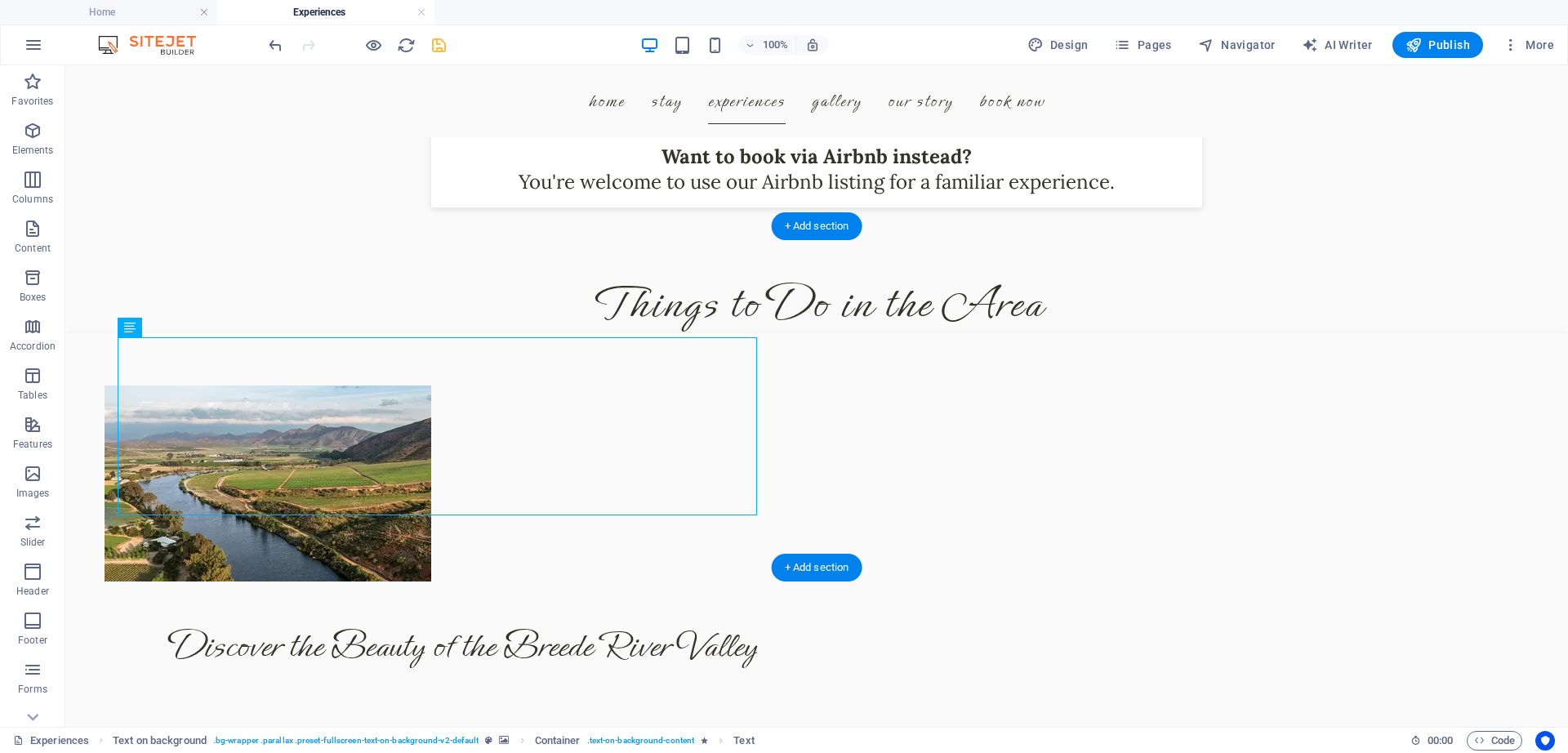 scroll, scrollTop: 4093, scrollLeft: 0, axis: vertical 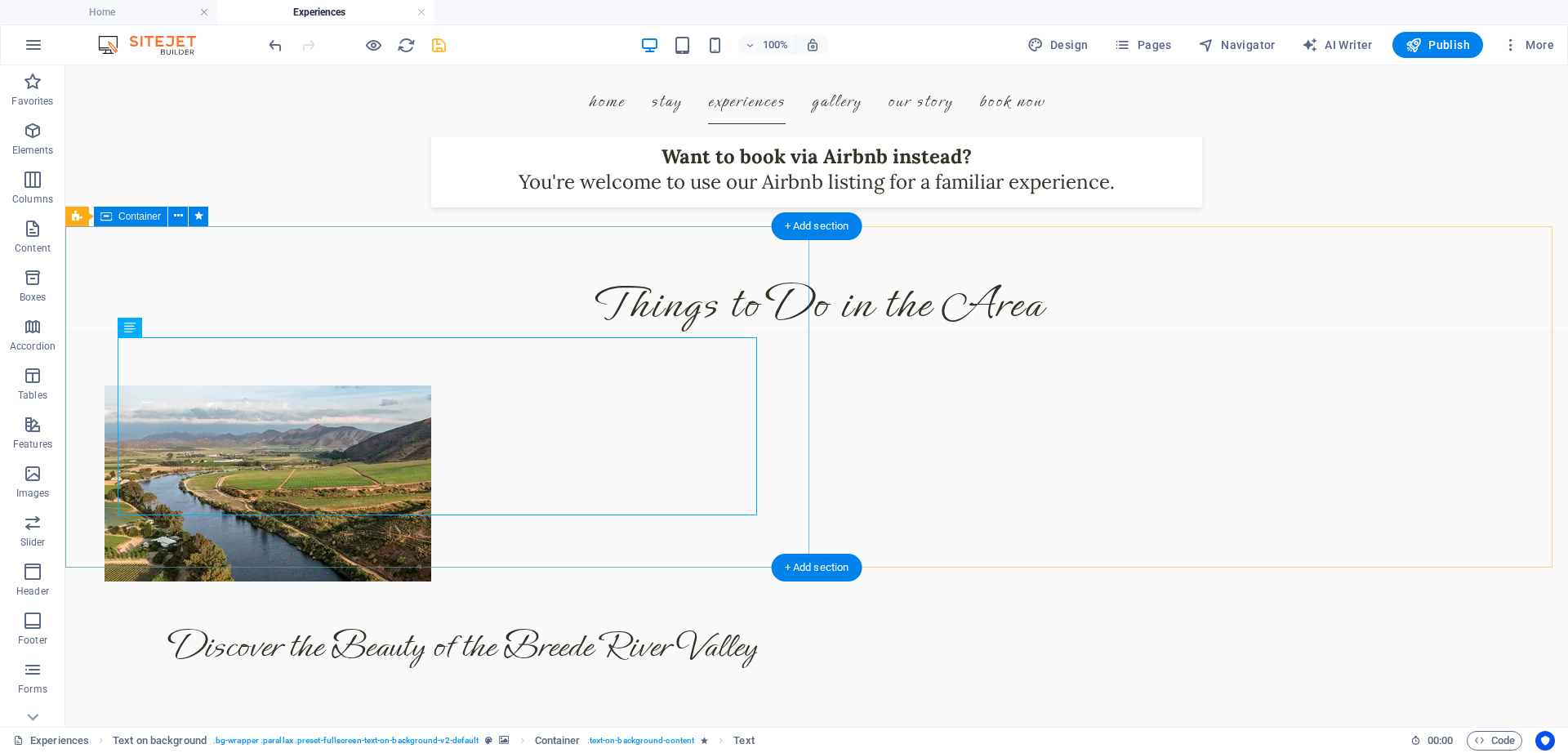 click on "Located just  20 minutes from Swellendam  and  30 minutes from Robertson , Riverhide offers you the best of both worlds: Complete privacy , yet within easy yet close enough to explore some of the Western Cape’s most beloved towns and attractions. Whether you're into wine, nature, food, or road trips,  our central location gives you the best of all worlds ." at bounding box center [817, 1544] 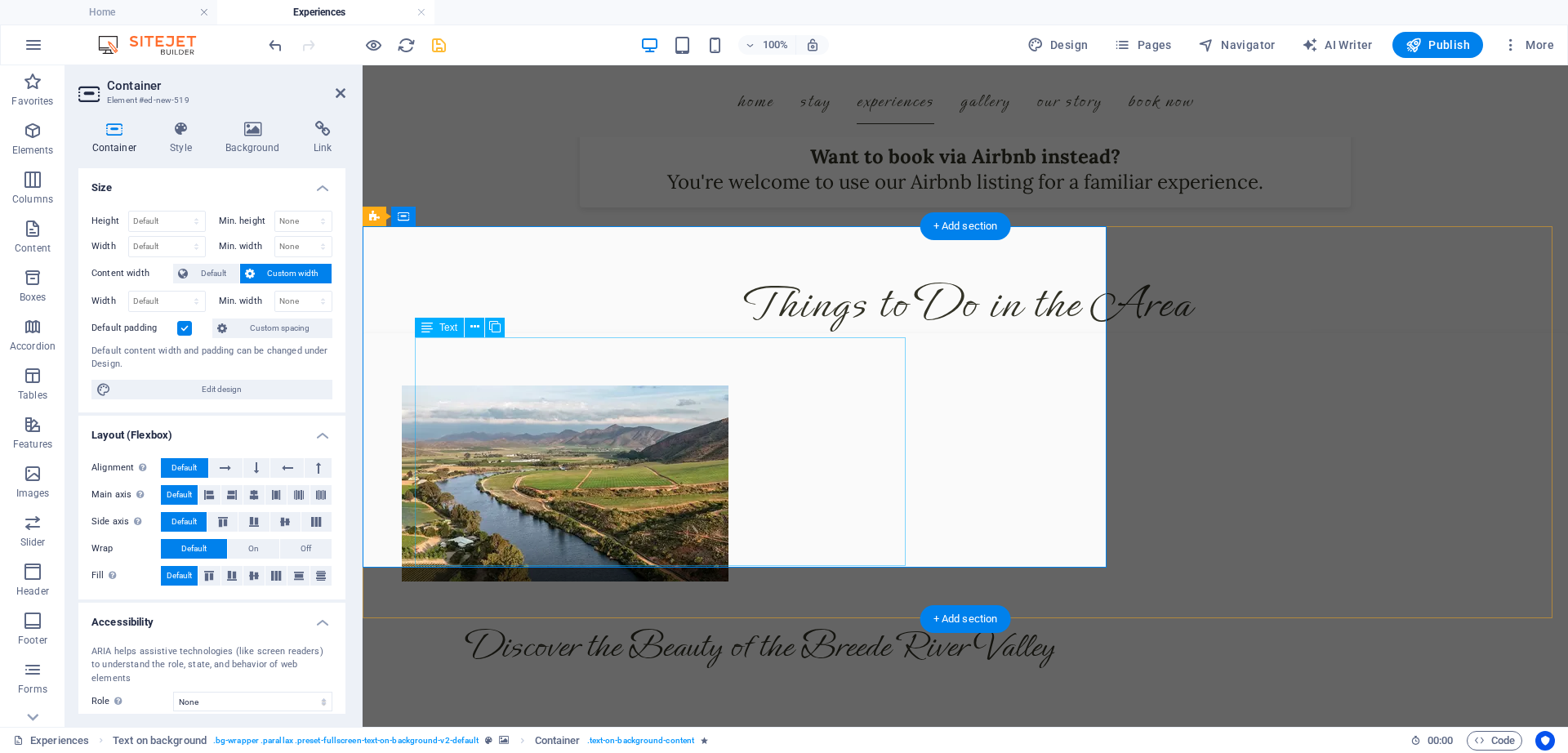 scroll, scrollTop: 4003, scrollLeft: 0, axis: vertical 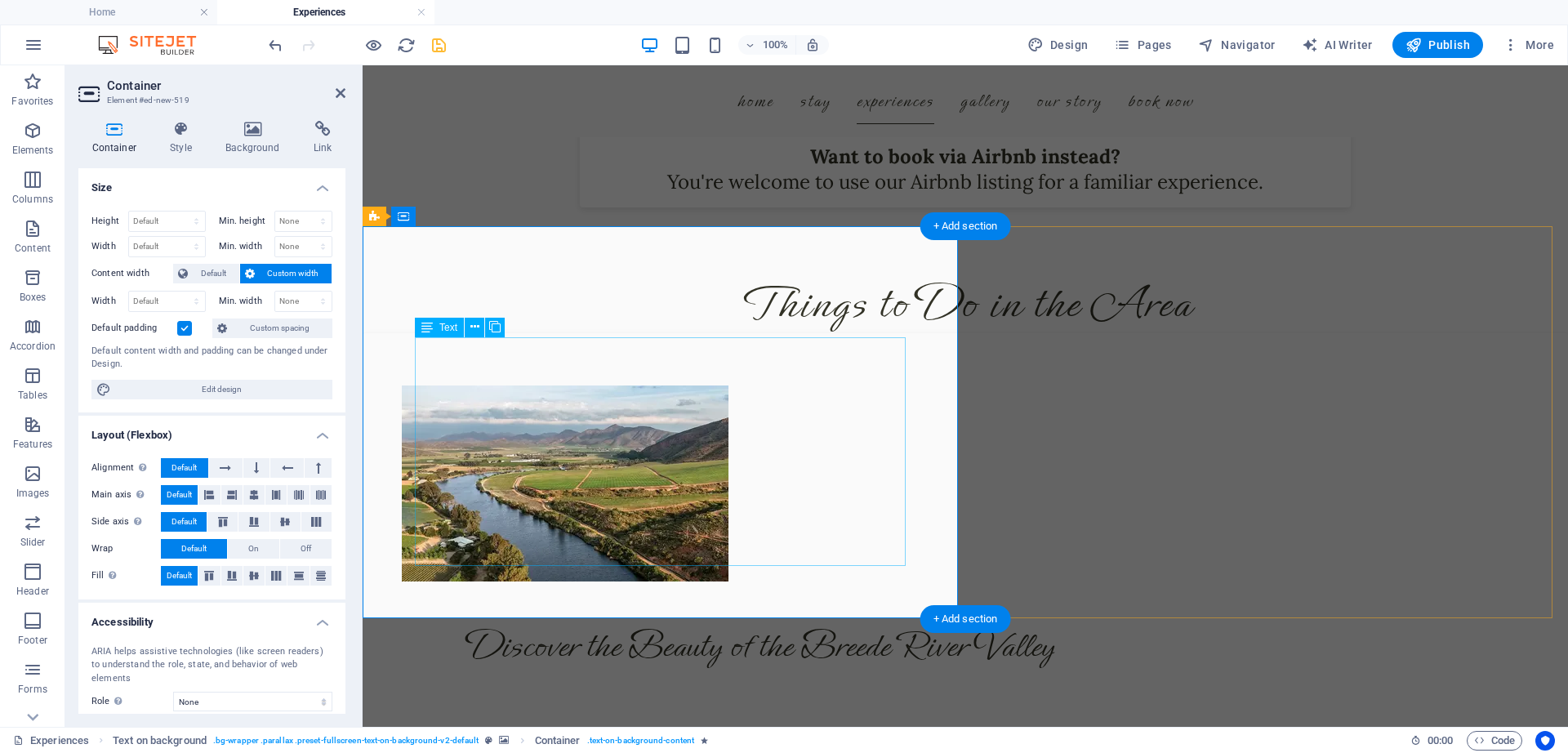 click on "Located just  20 minutes from Swellendam  and  30 minutes from Robertson , Riverhide offers you the best of both worlds: Complete privacy , yet within easy yet close enough to explore some of the Western Cape’s most beloved towns and attractions. Whether you're into wine, nature, food, or road trips,  our central location gives you the best of all worlds ." at bounding box center [965, 1599] 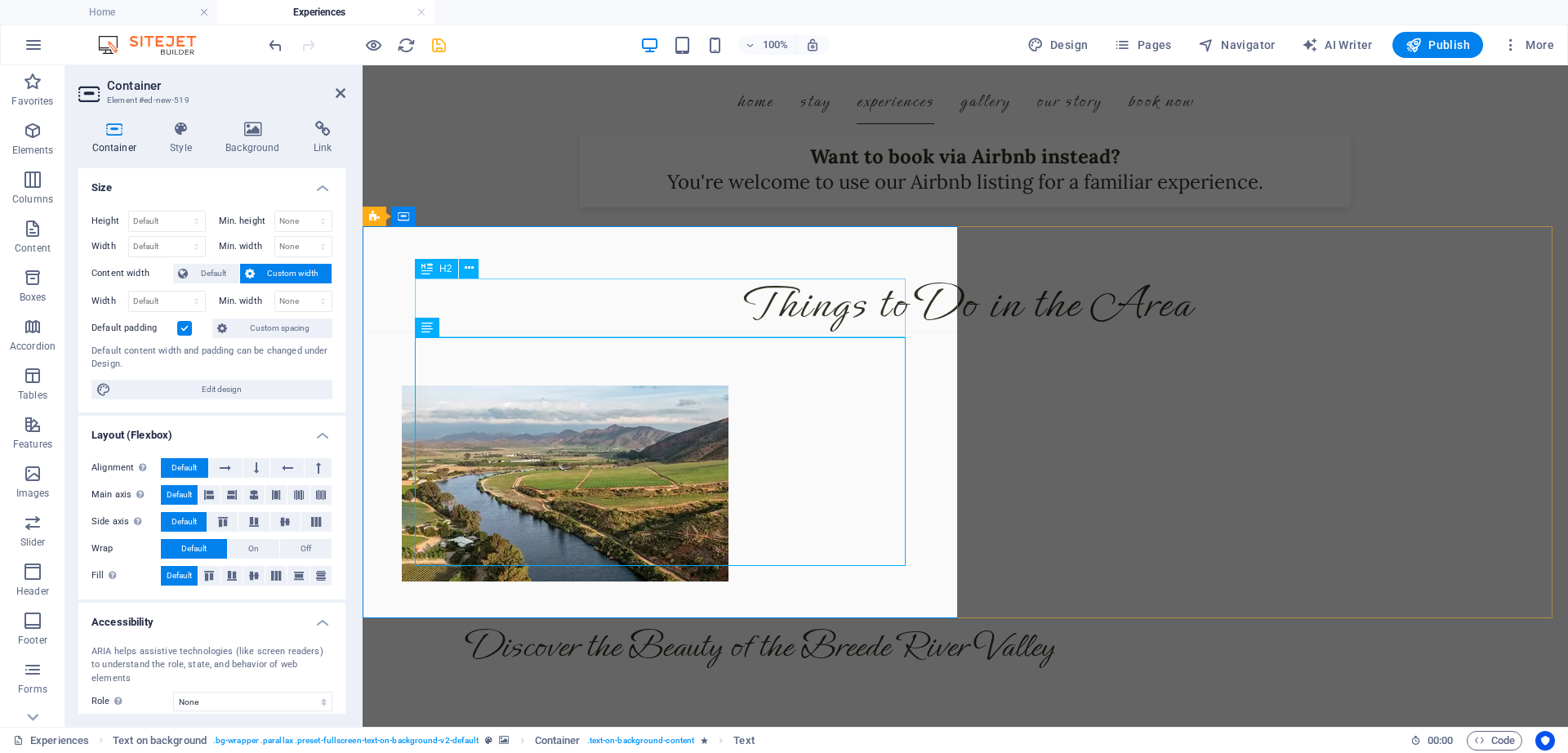 click on "Centally Located" at bounding box center [965, 1519] 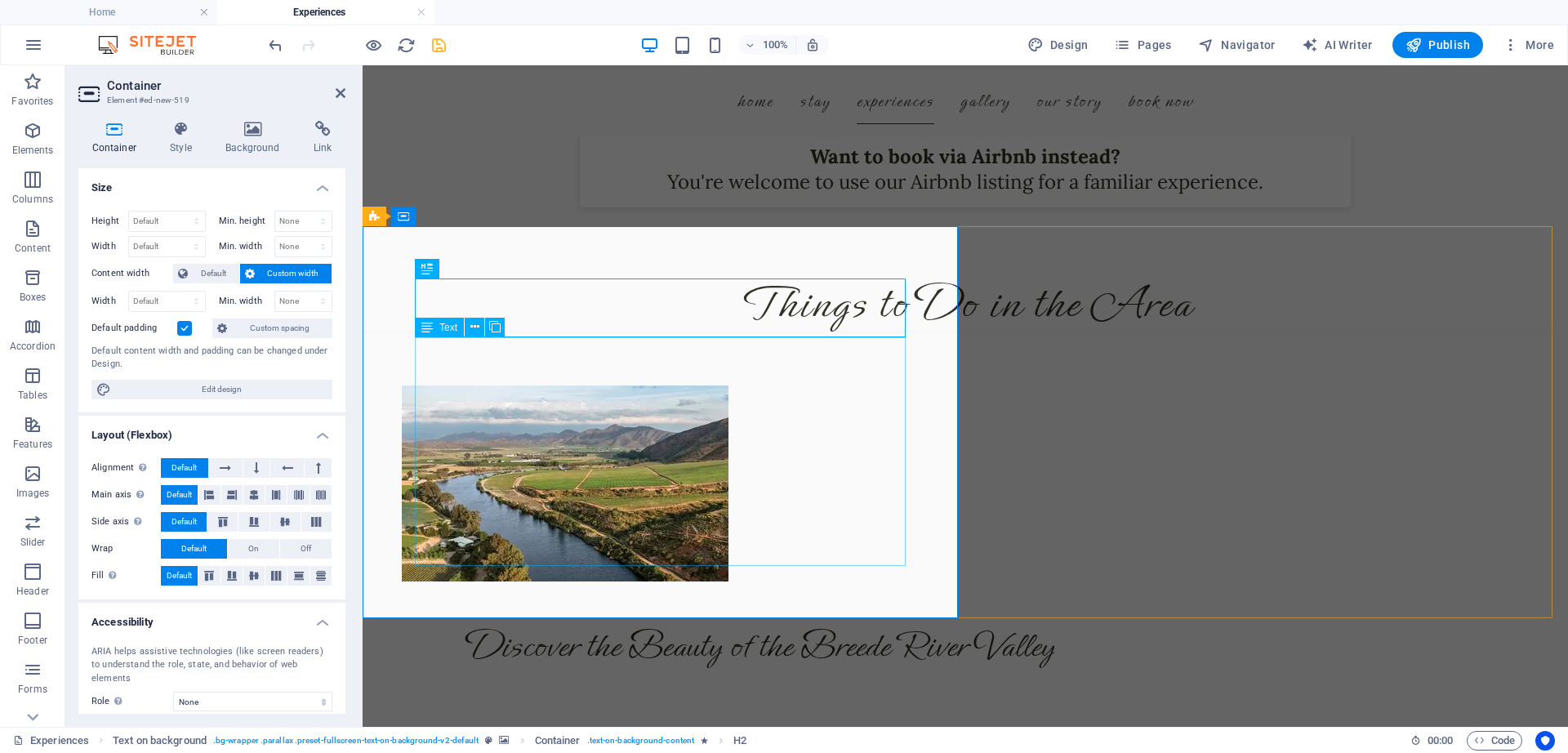 click on "Located just  20 minutes from Swellendam  and  30 minutes from Robertson , Riverhide offers you the best of both worlds: Complete privacy , yet within easy yet close enough to explore some of the Western Cape’s most beloved towns and attractions. Whether you're into wine, nature, food, or road trips,  our central location gives you the best of all worlds ." at bounding box center [965, 1599] 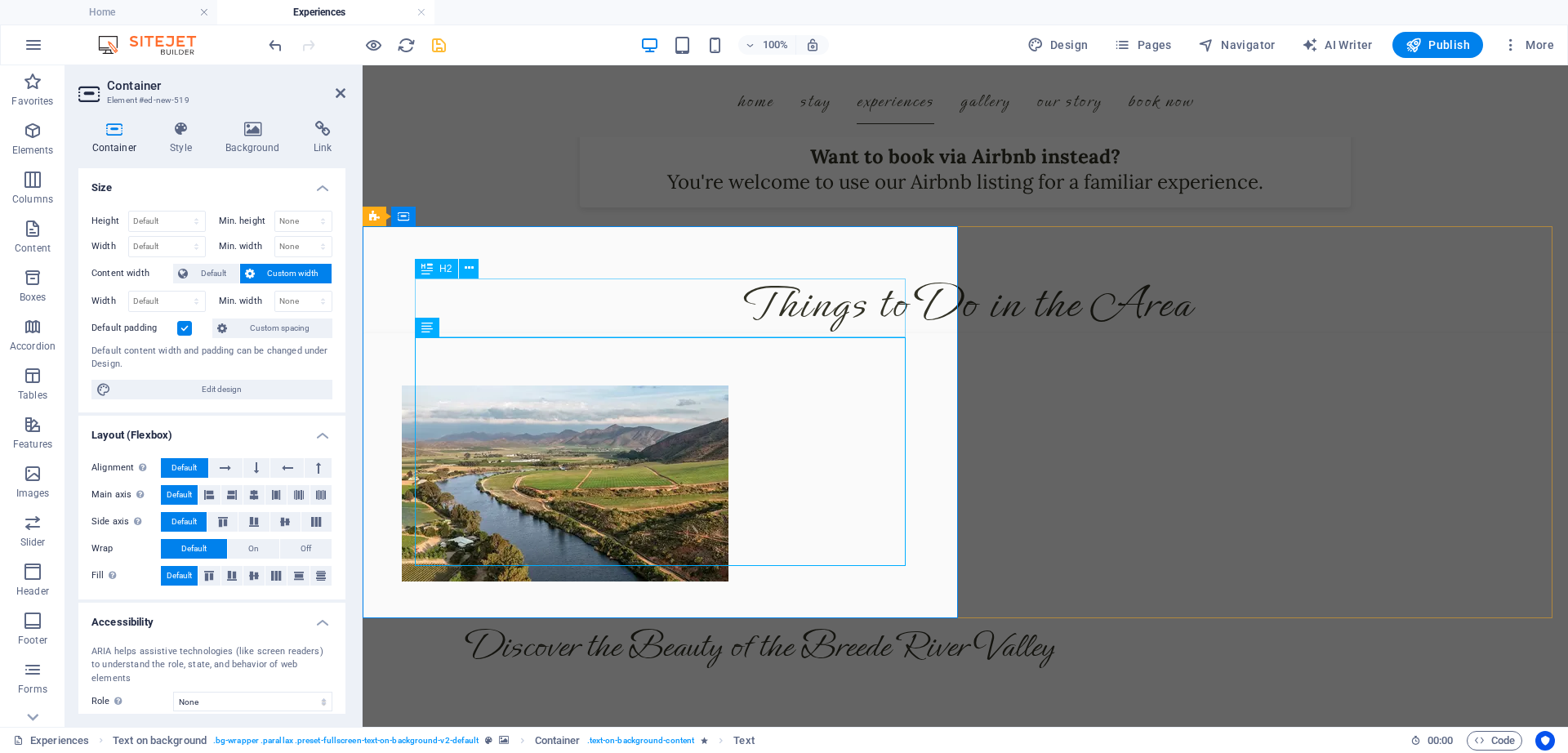 click on "Centally Located" at bounding box center [965, 1519] 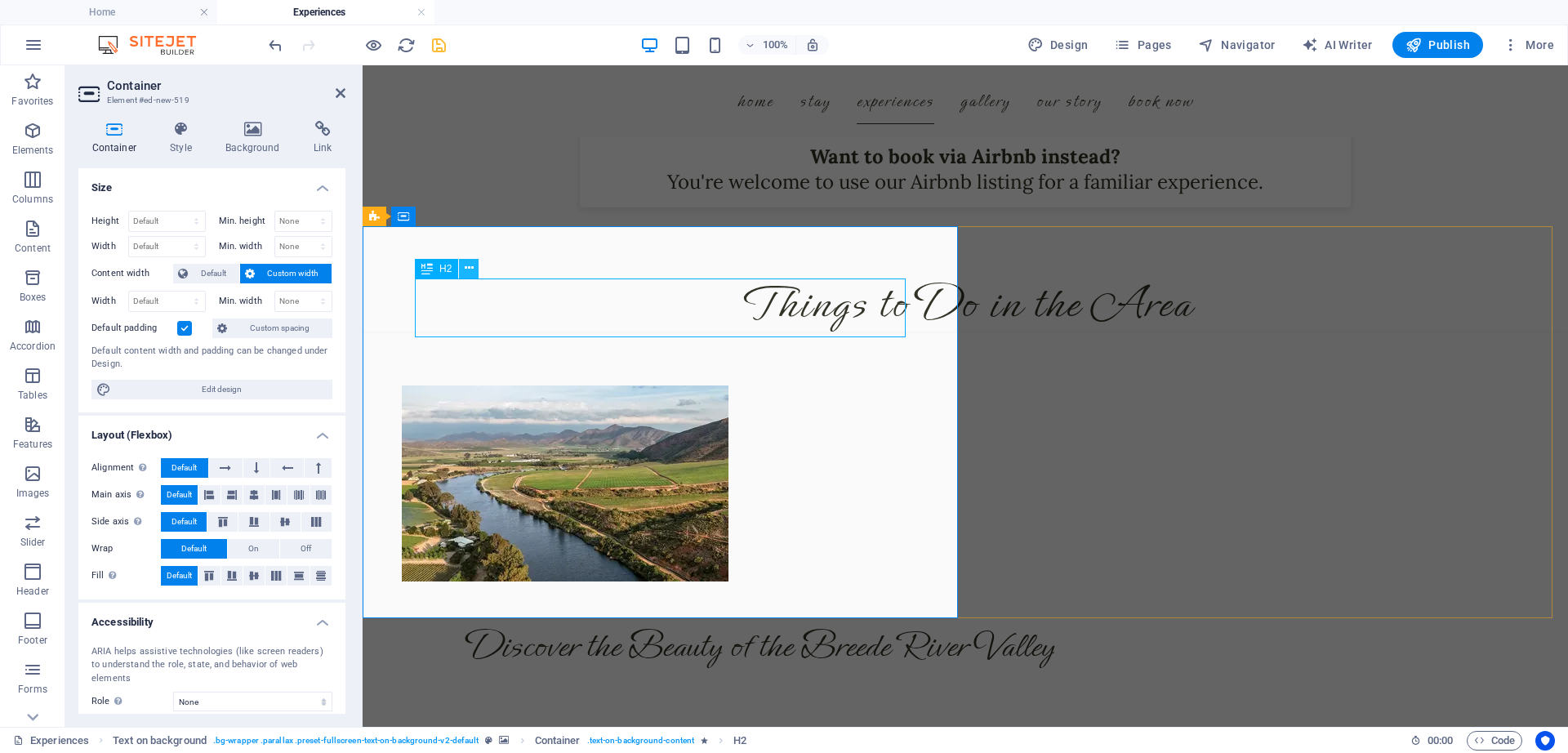 click at bounding box center [469, 268] 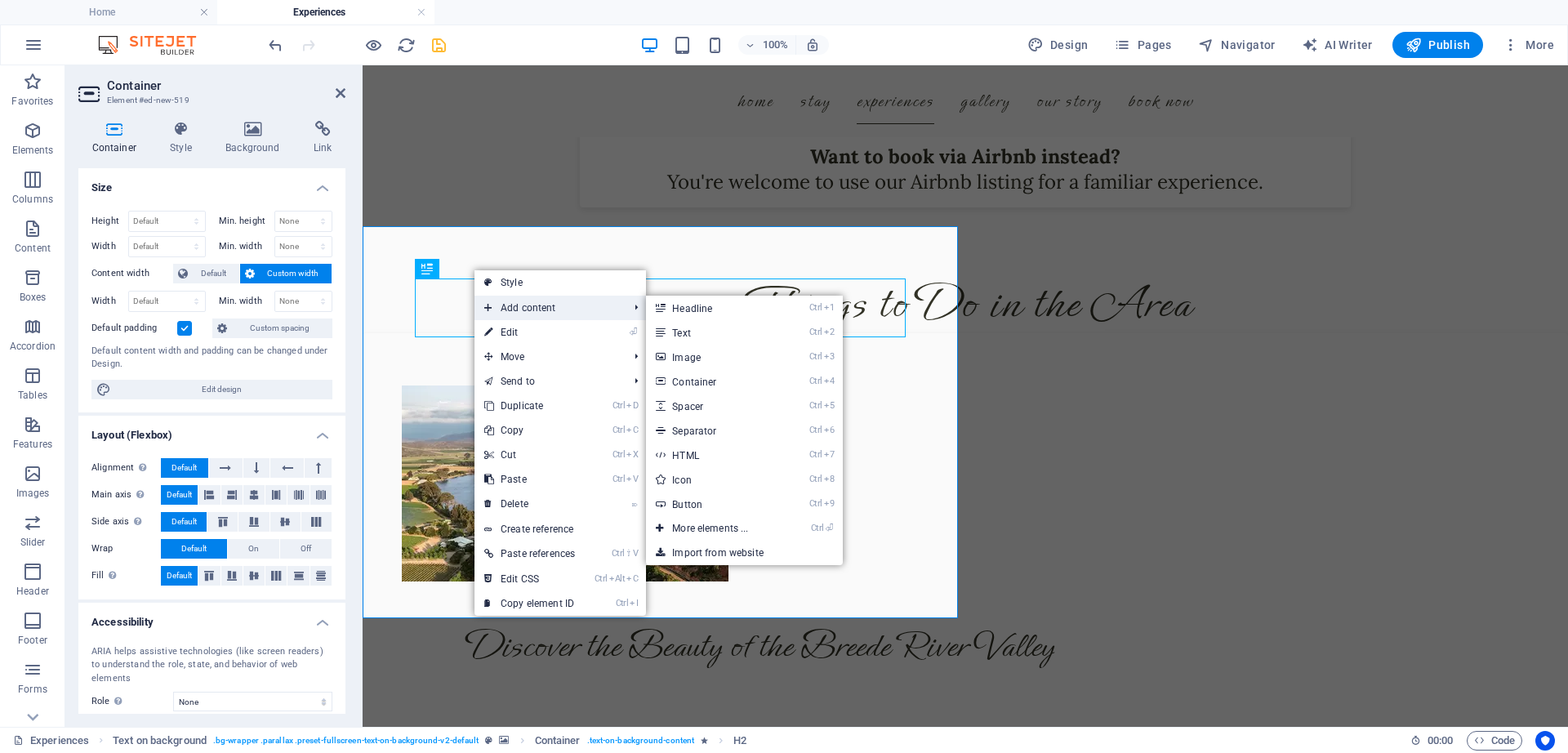 click on "Add content" at bounding box center (548, 308) 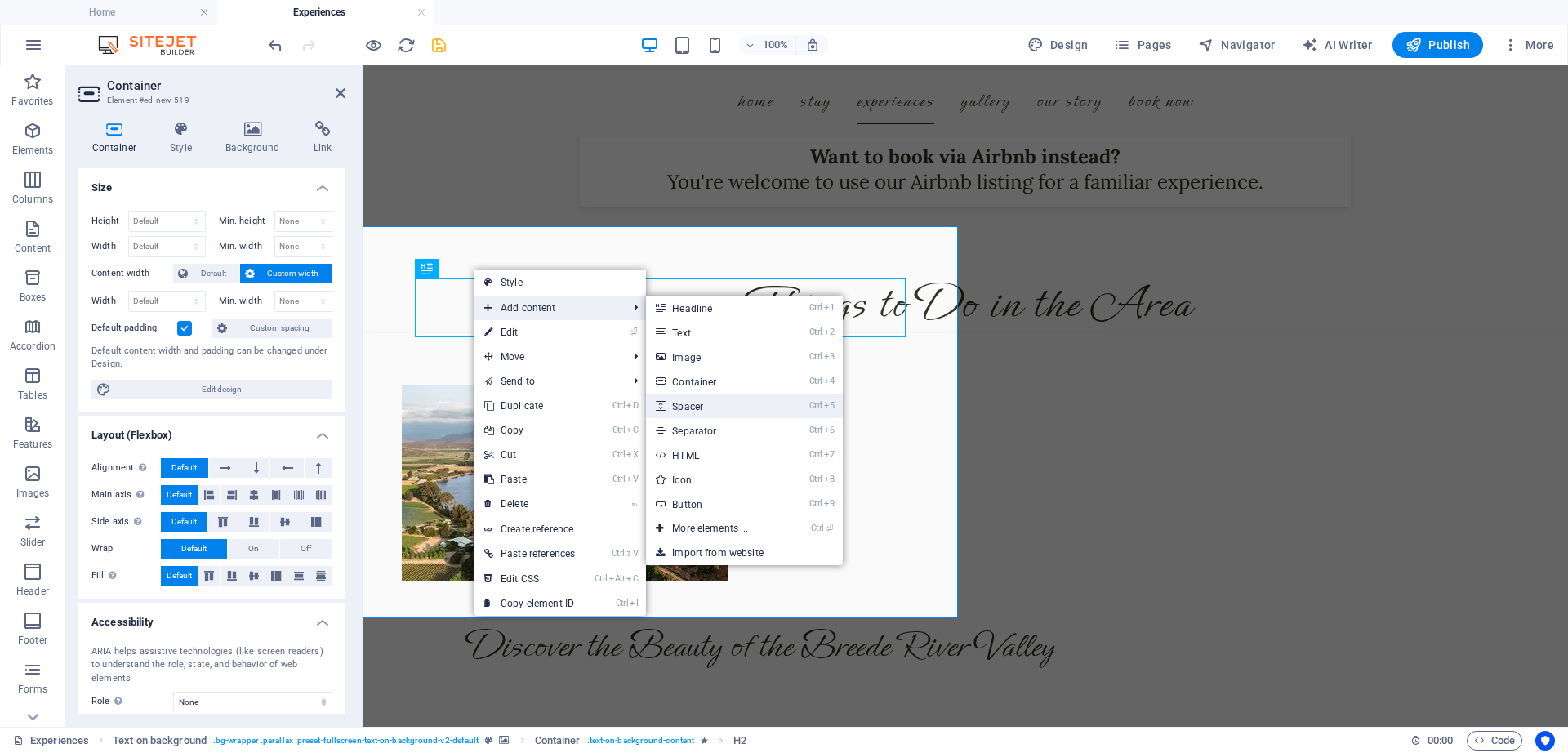 click on "Ctrl 5  Spacer" at bounding box center (713, 406) 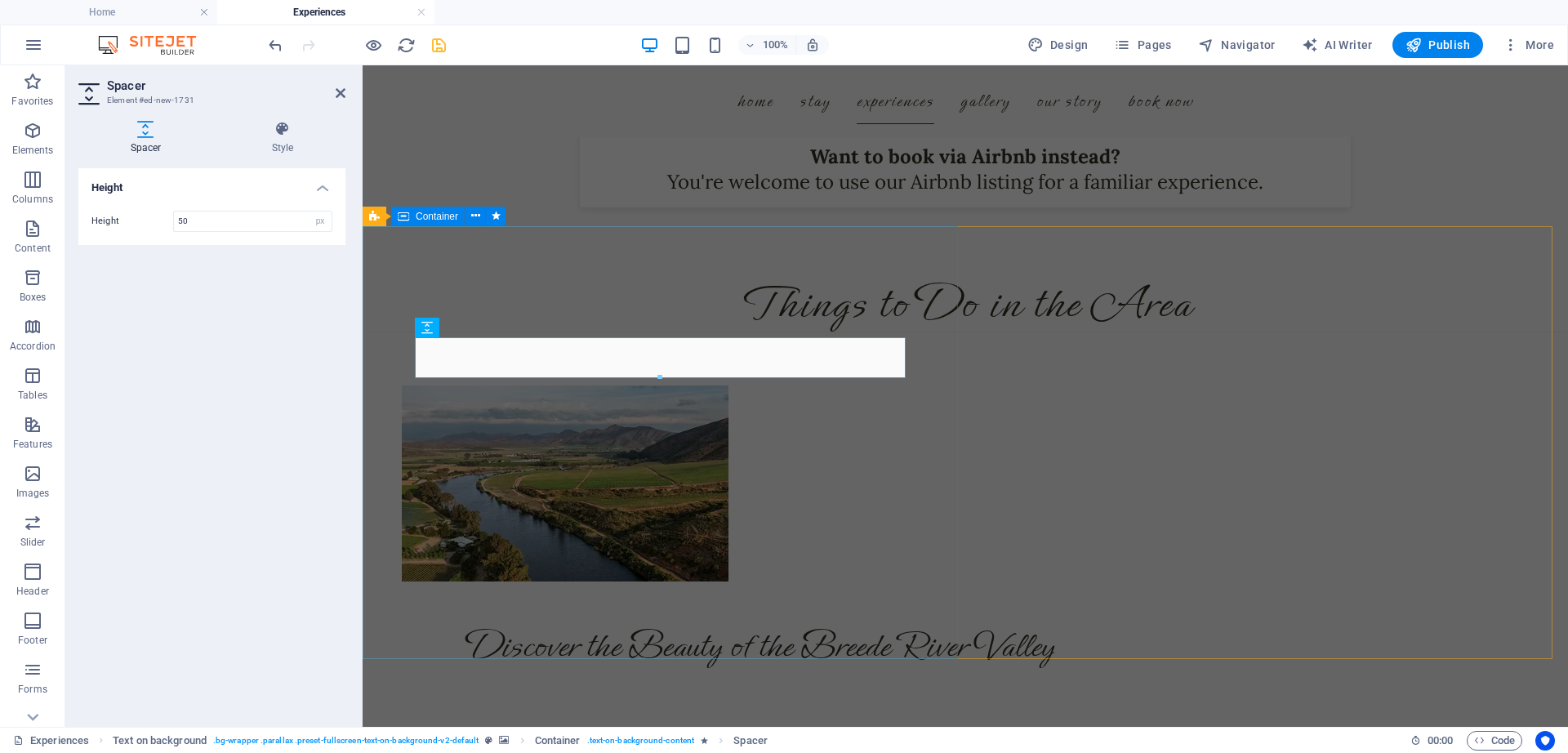 click on "Located just  20 minutes from Swellendam  and  30 minutes from Robertson , Riverhide offers you the best of both worlds: Complete privacy , yet within easy yet close enough to explore some of the Western Cape’s most beloved towns and attractions. Whether you're into wine, nature, food, or road trips,  our central location gives you the best of all worlds ." at bounding box center [965, 1611] 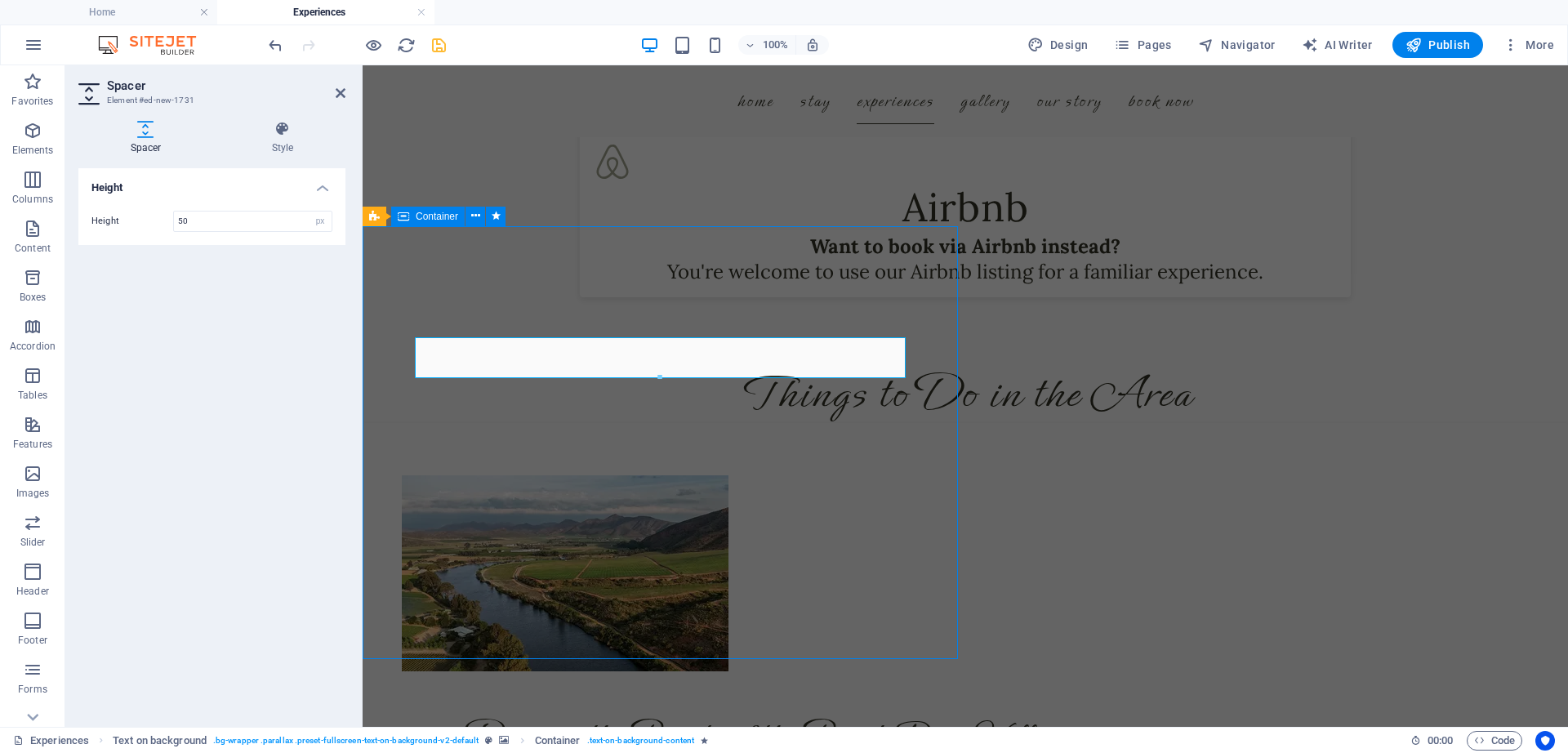 scroll, scrollTop: 4093, scrollLeft: 0, axis: vertical 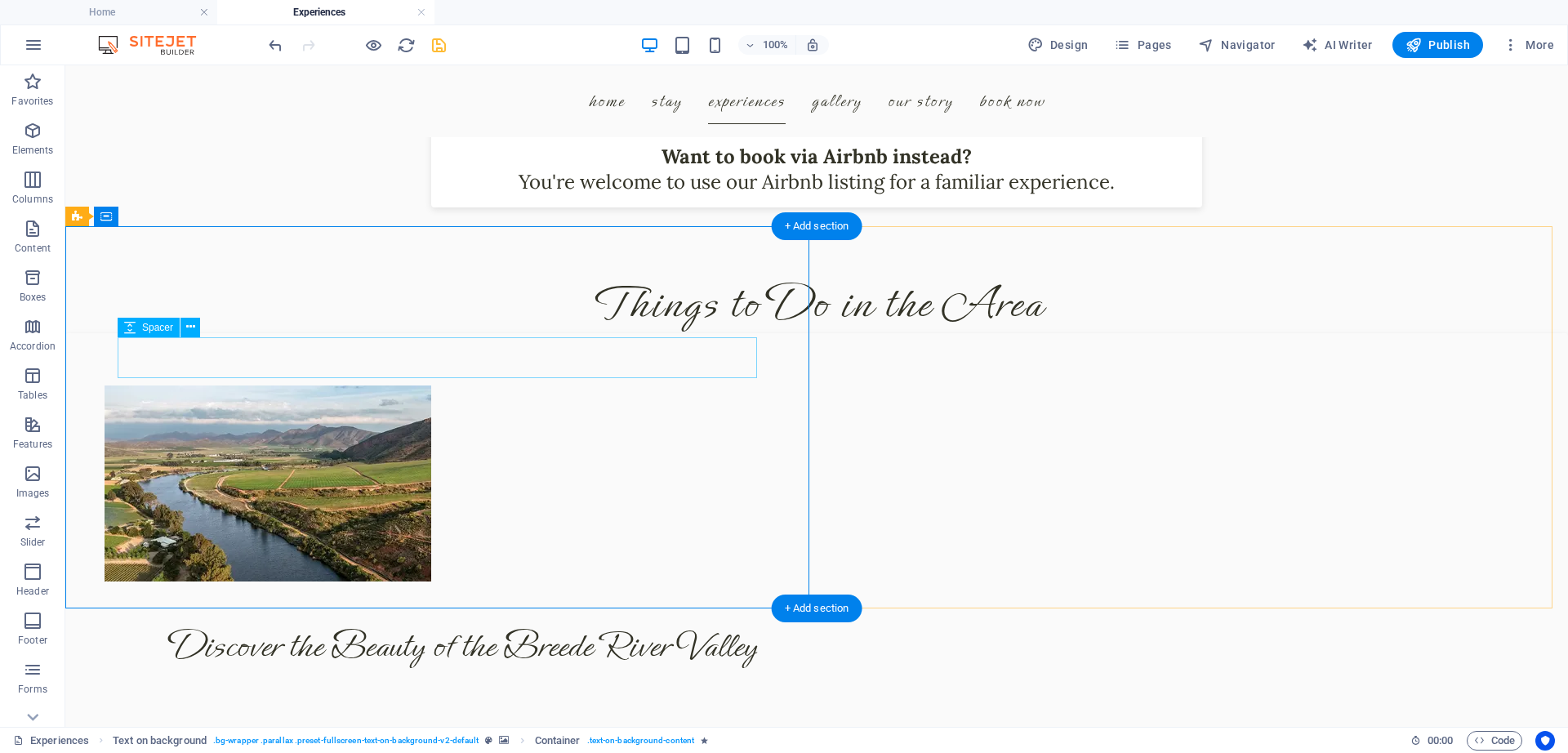 click at bounding box center [817, 1563] 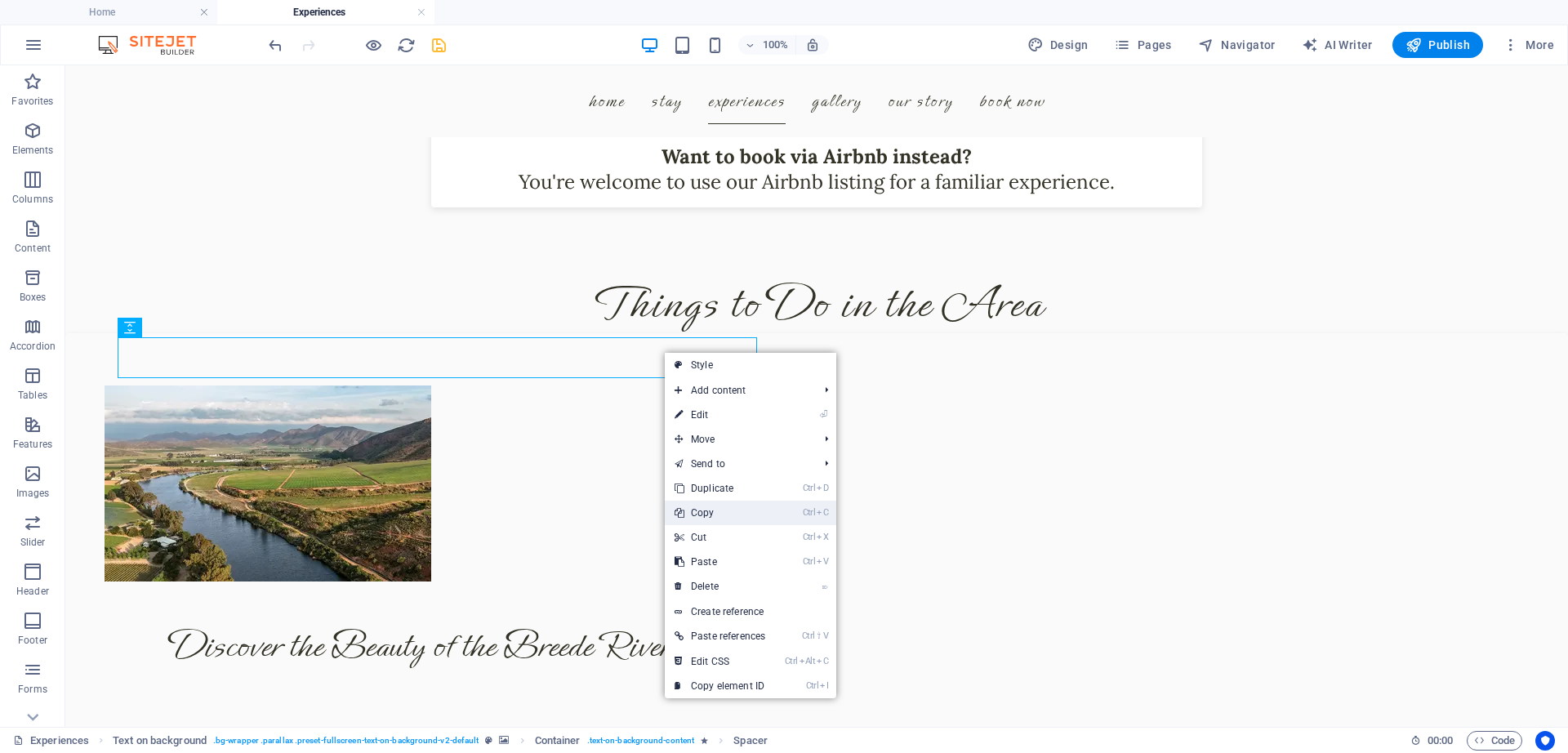 click on "Ctrl C  Copy" at bounding box center (719, 513) 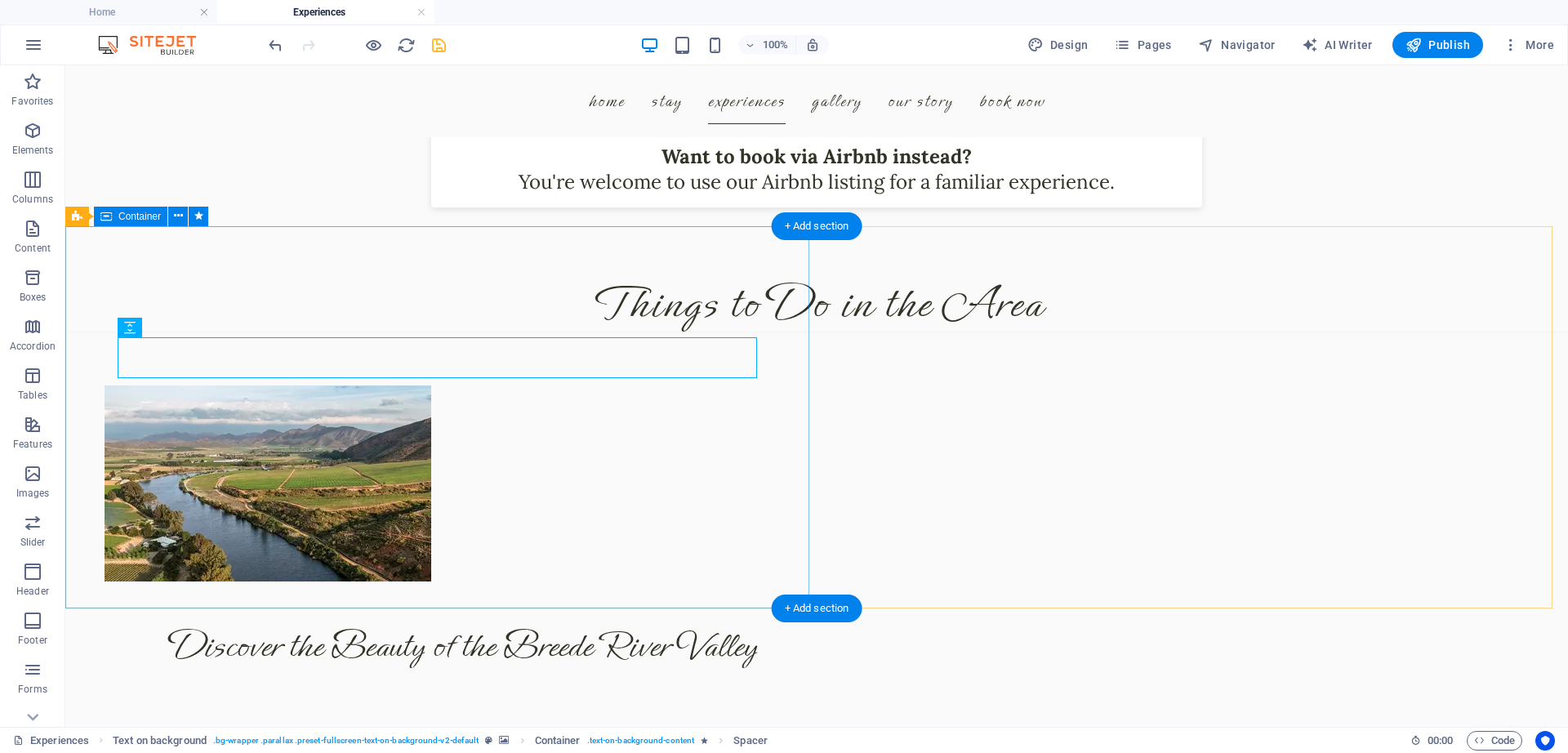 click on "Located just  20 minutes from Swellendam  and  30 minutes from Robertson , Riverhide offers you the best of both worlds: Complete privacy , yet within easy yet close enough to explore some of the Western Cape’s most beloved towns and attractions. Whether you're into wine, nature, food, or road trips,  our central location gives you the best of all worlds ." at bounding box center [817, 1584] 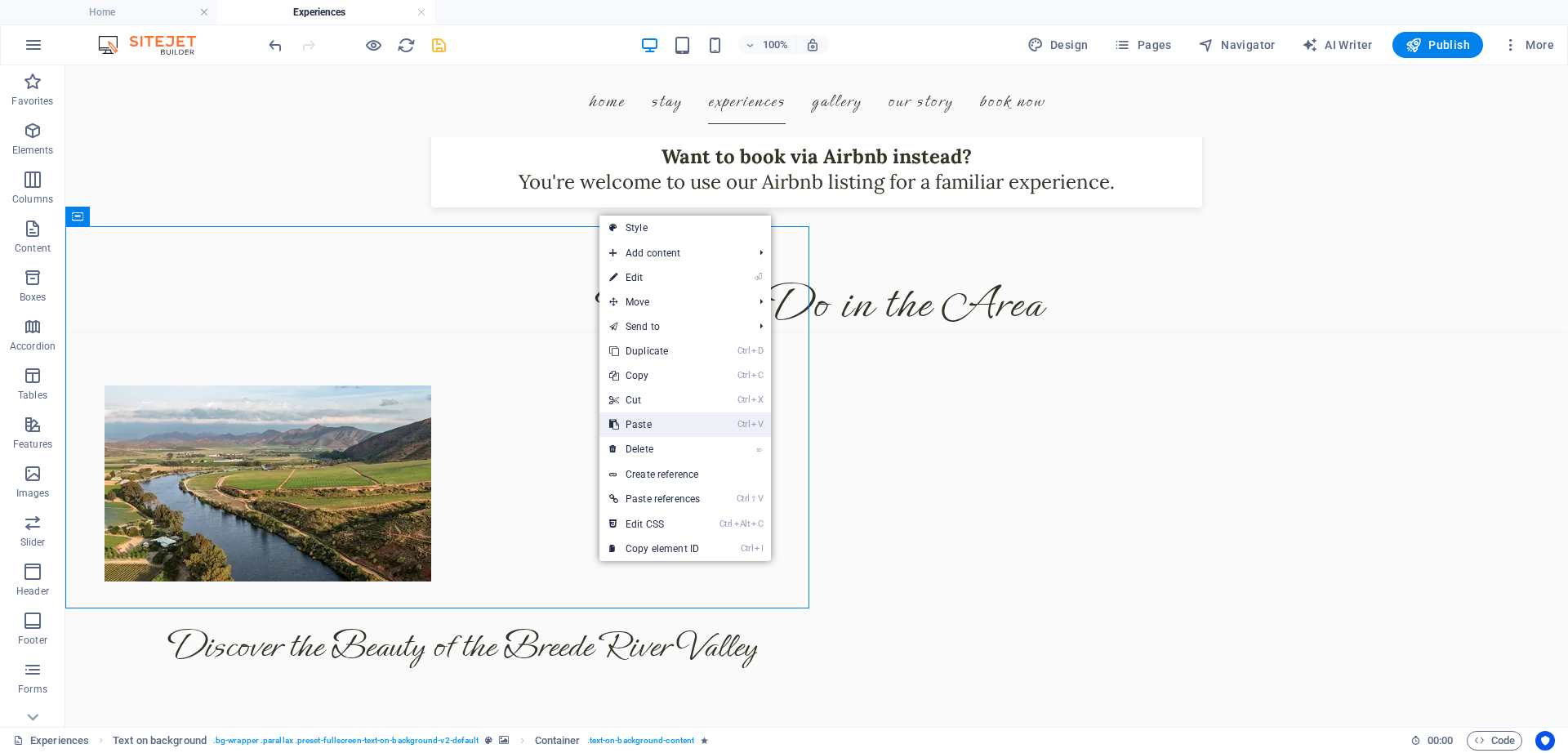 click on "Ctrl V  Paste" at bounding box center (654, 425) 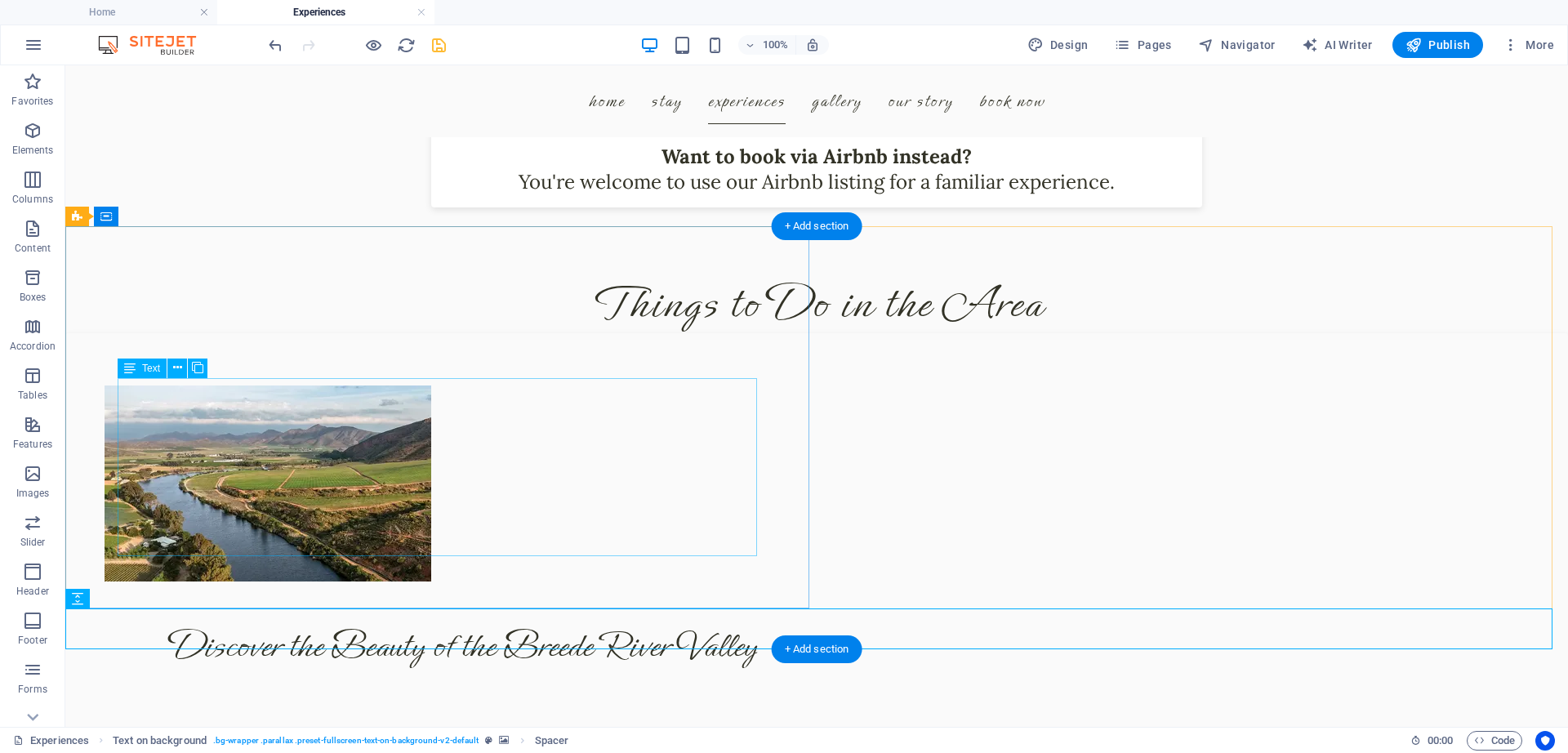 click on "Located just  20 minutes from Swellendam  and  30 minutes from Robertson , Riverhide offers you the best of both worlds: Complete privacy , yet within easy yet close enough to explore some of the Western Cape’s most beloved towns and attractions. Whether you're into wine, nature, food, or road trips,  our central location gives you the best of all worlds ." at bounding box center [817, 1655] 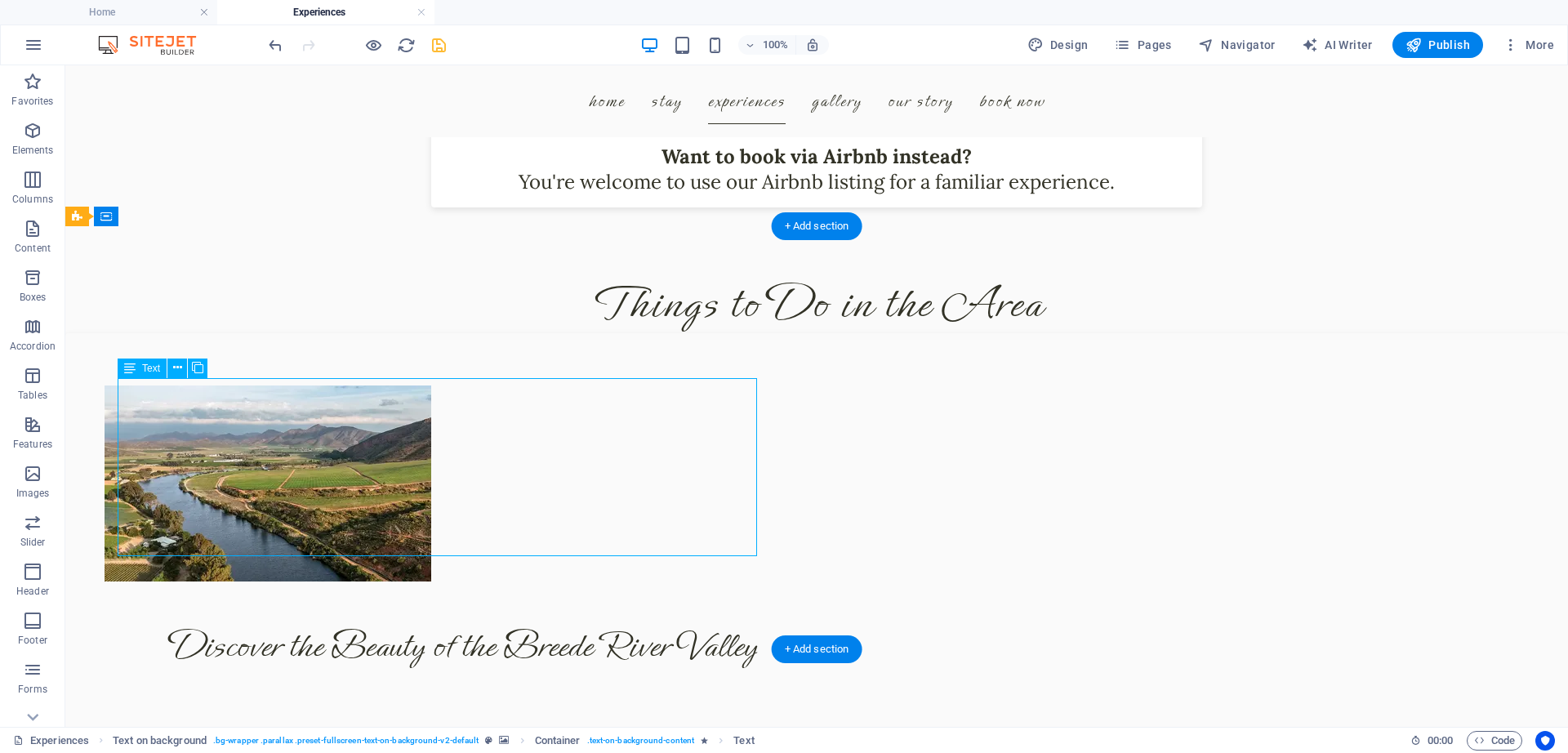 click on "Located just  20 minutes from Swellendam  and  30 minutes from Robertson , Riverhide offers you the best of both worlds: Complete privacy , yet within easy yet close enough to explore some of the Western Cape’s most beloved towns and attractions. Whether you're into wine, nature, food, or road trips,  our central location gives you the best of all worlds ." at bounding box center (817, 1655) 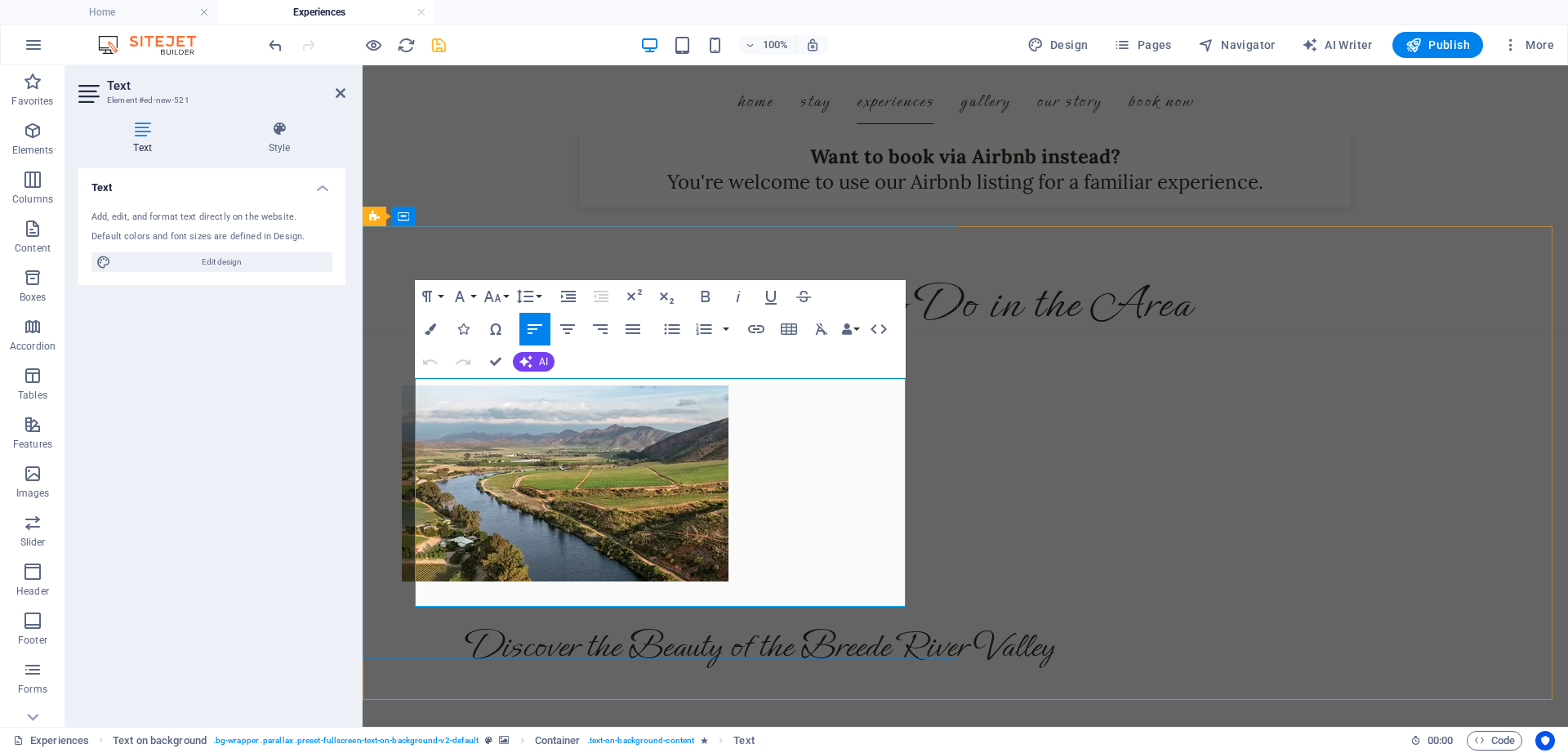 scroll, scrollTop: 4003, scrollLeft: 0, axis: vertical 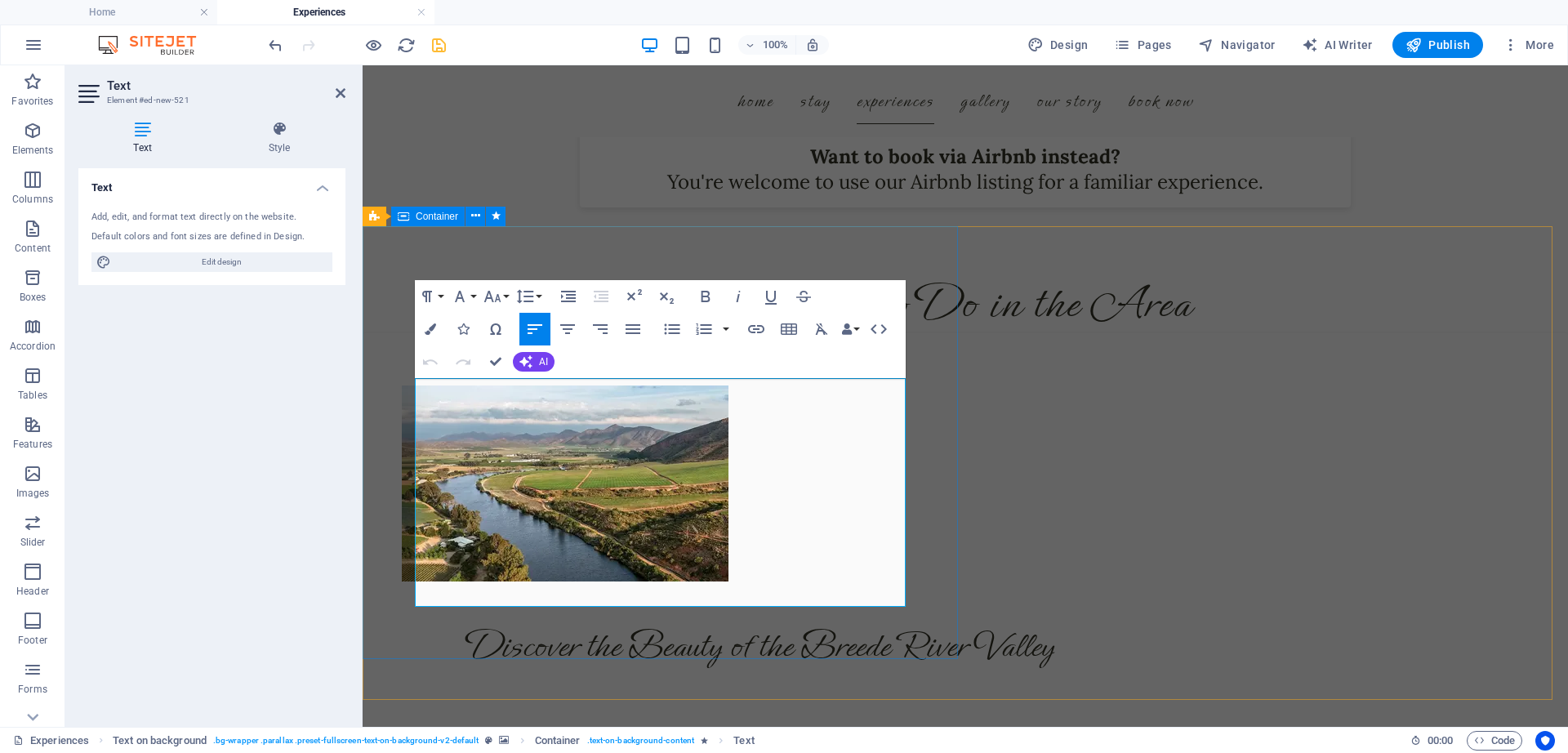 click on "Located just  20 minutes from Swellendam  and  30 minutes from Robertson , Riverhide offers you the best of both worlds: Complete privacy , yet within easy yet close enough to explore some of the Western Cape’s most beloved towns and attractions. Whether you're into wine, nature, food, or road trips,  our central location gives you the best of all worlds ." at bounding box center (965, 1631) 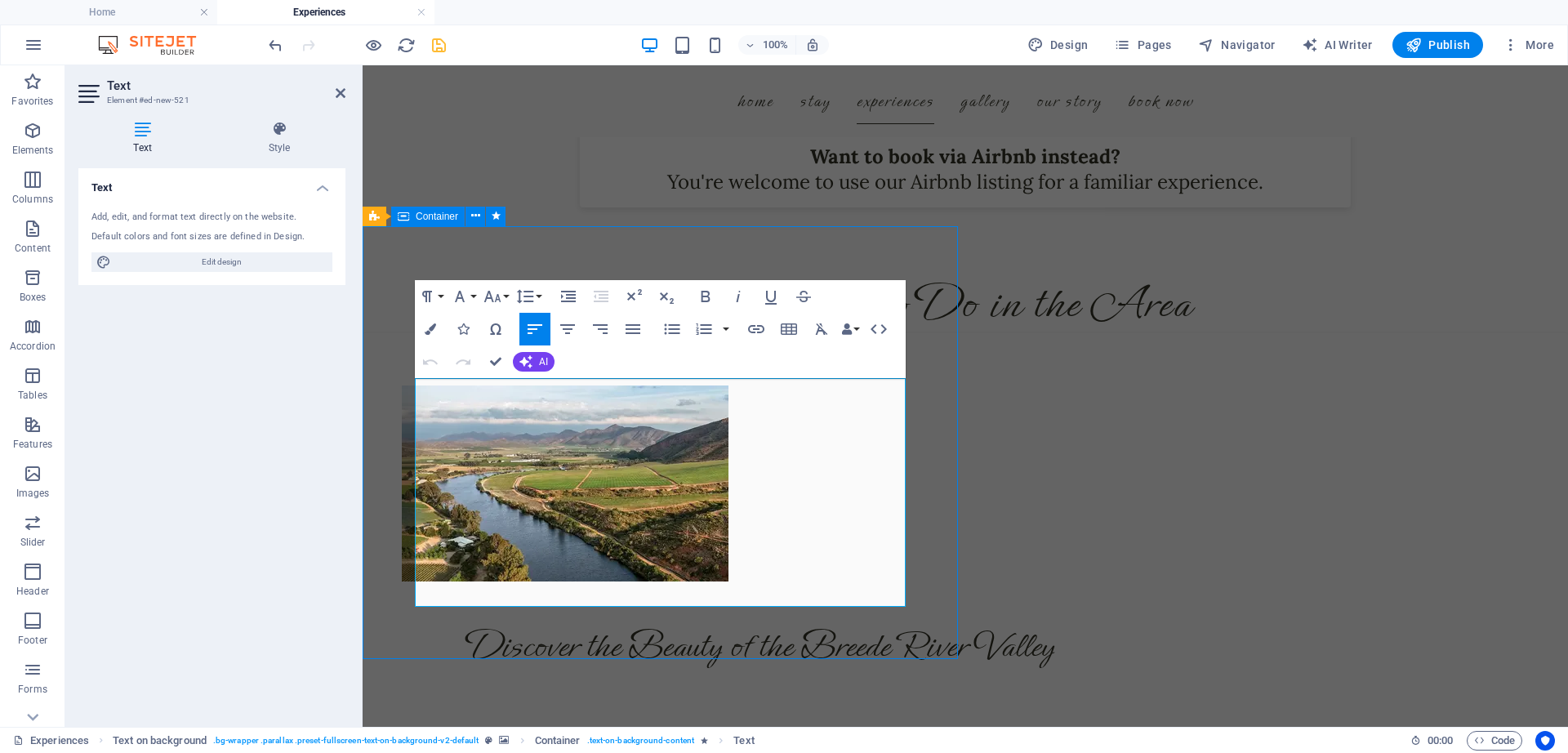 click on "Located just  20 minutes from Swellendam  and  30 minutes from Robertson , Riverhide offers you the best of both worlds: Complete privacy , yet within easy yet close enough to explore some of the Western Cape’s most beloved towns and attractions. Whether you're into wine, nature, food, or road trips,  our central location gives you the best of all worlds ." at bounding box center (965, 1631) 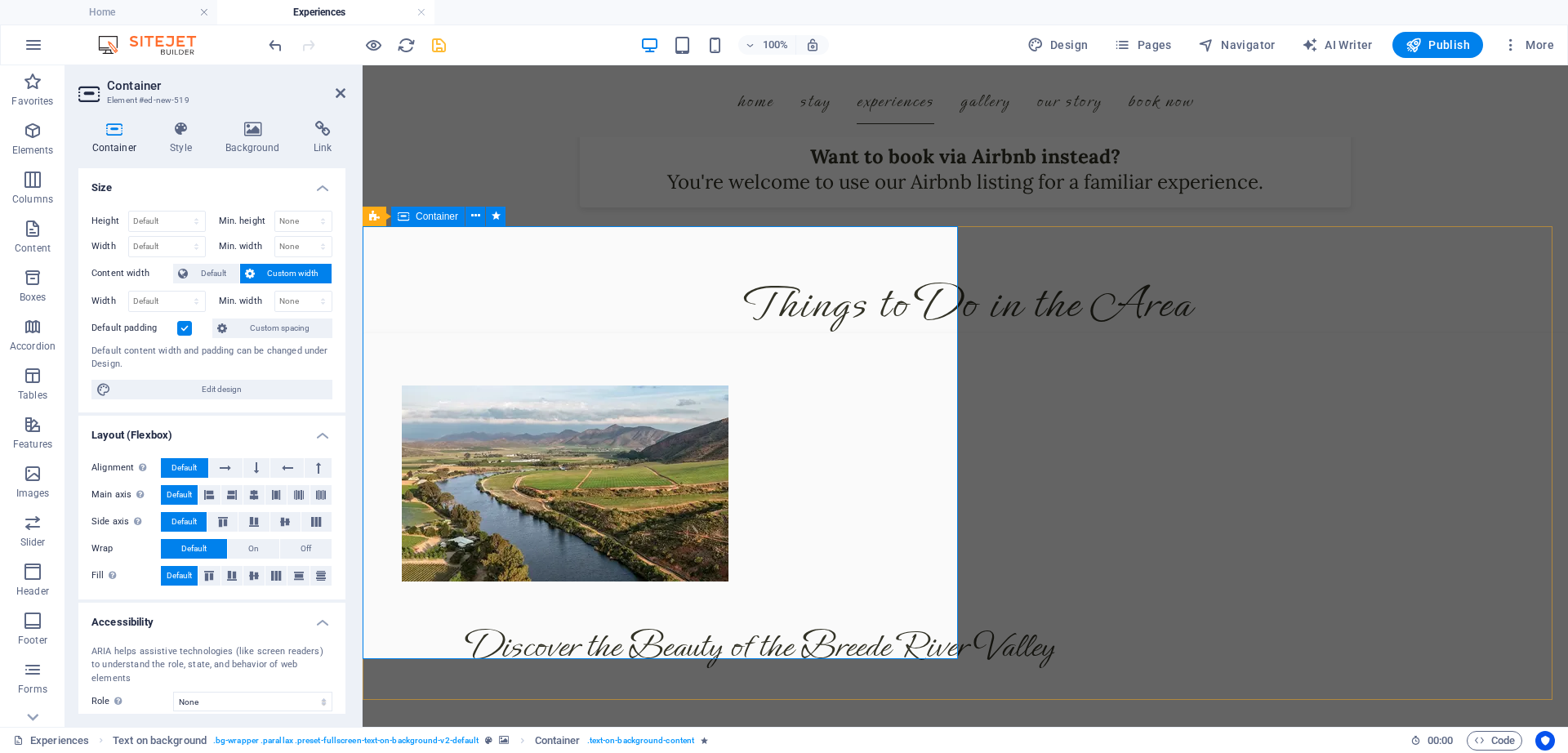 click on "Located just  20 minutes from Swellendam  and  30 minutes from Robertson , Riverhide offers you the best of both worlds: Complete privacy , yet within easy yet close enough to explore some of the Western Cape’s most beloved towns and attractions. Whether you're into wine, nature, food, or road trips,  our central location gives you the best of all worlds ." at bounding box center [965, 1605] 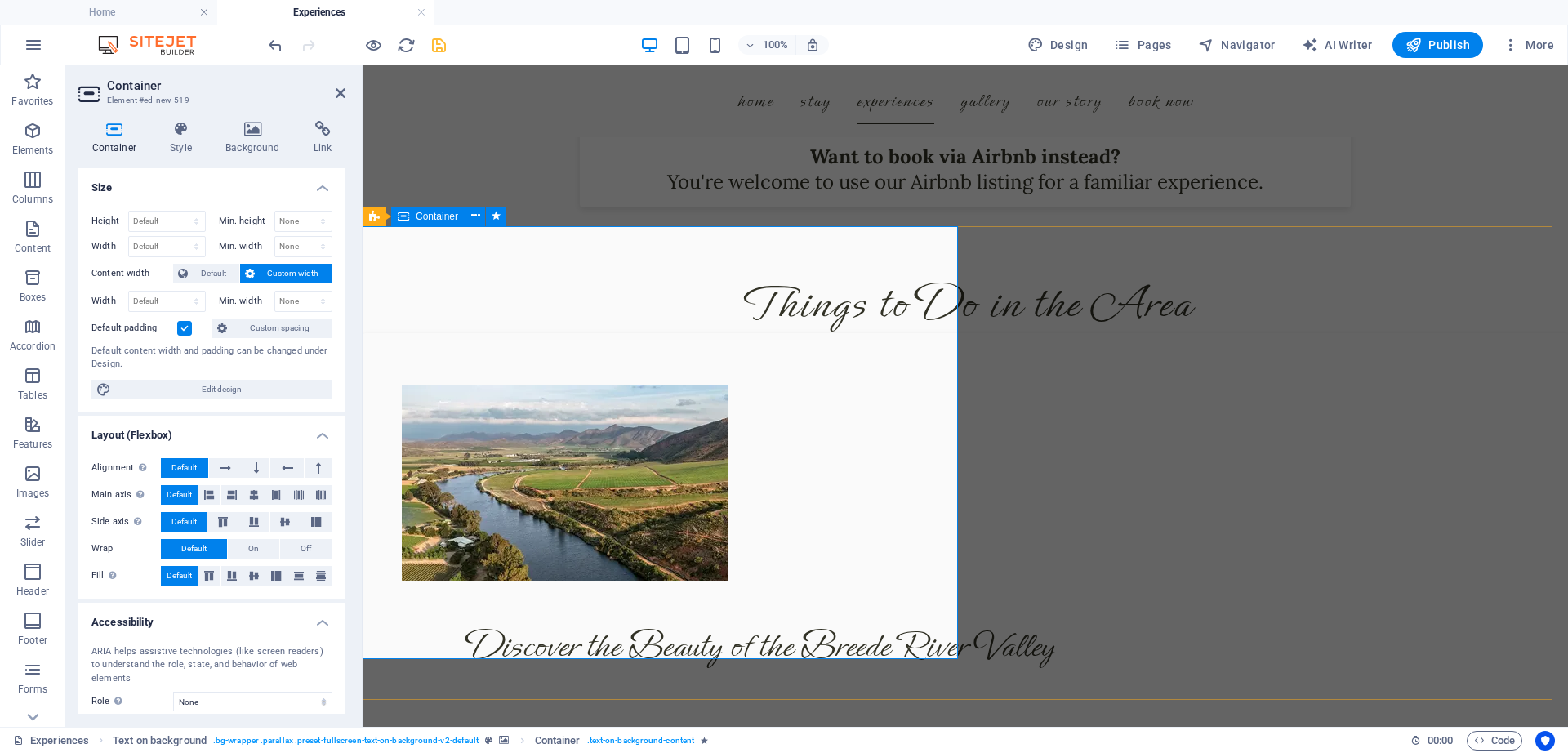 click on "Located just  20 minutes from Swellendam  and  30 minutes from Robertson , Riverhide offers you the best of both worlds: Complete privacy , yet within easy yet close enough to explore some of the Western Cape’s most beloved towns and attractions. Whether you're into wine, nature, food, or road trips,  our central location gives you the best of all worlds ." at bounding box center (965, 1605) 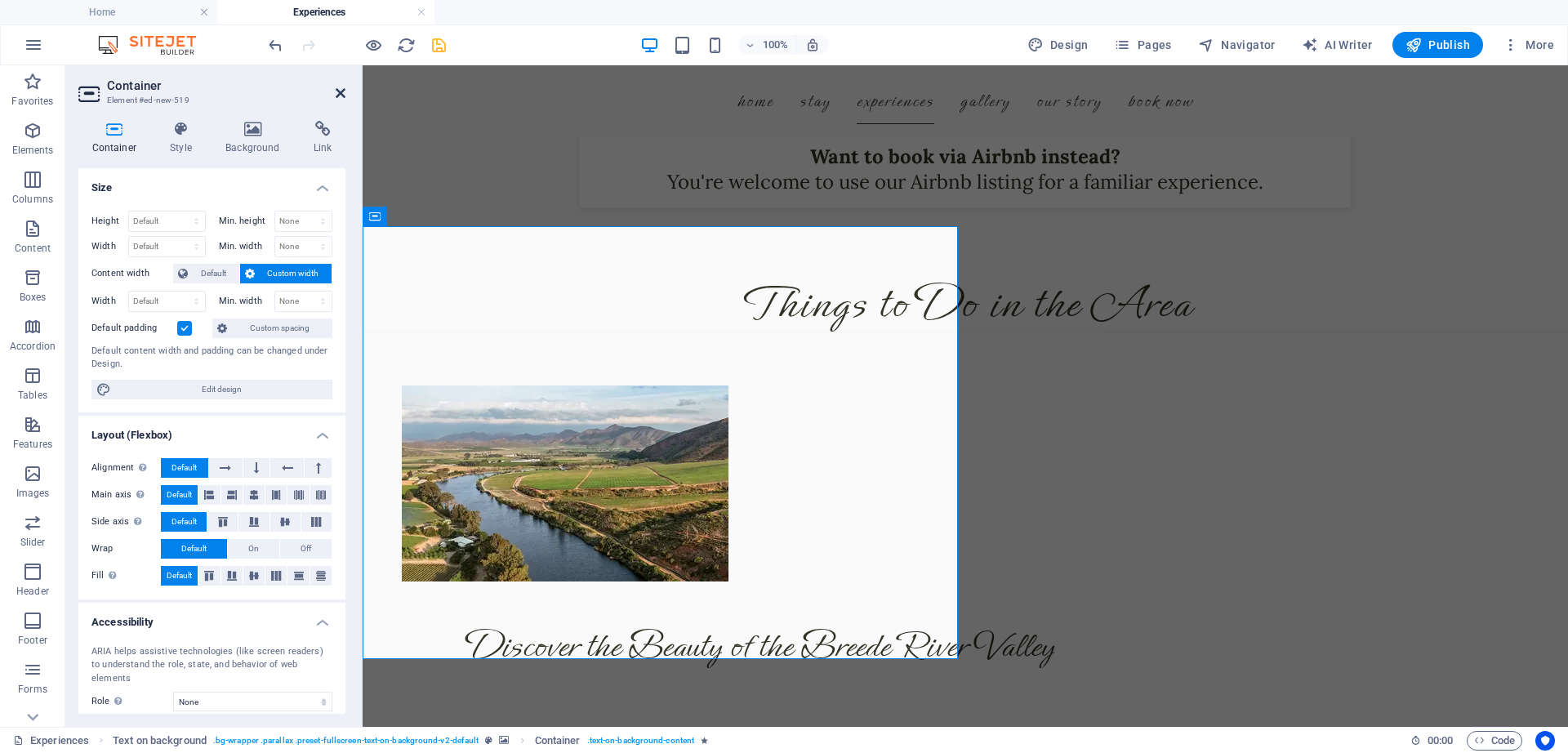 click at bounding box center (341, 93) 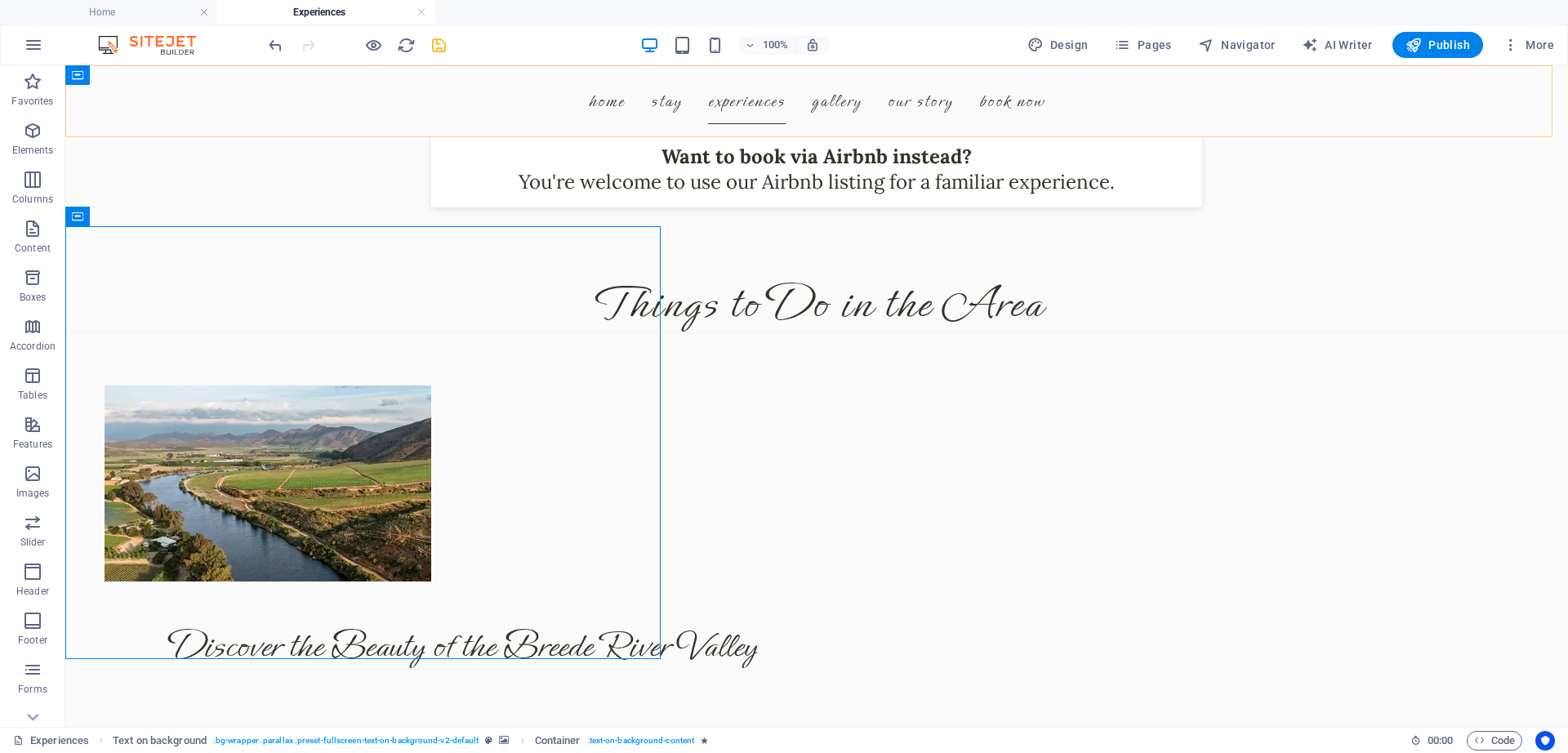 scroll, scrollTop: 4093, scrollLeft: 0, axis: vertical 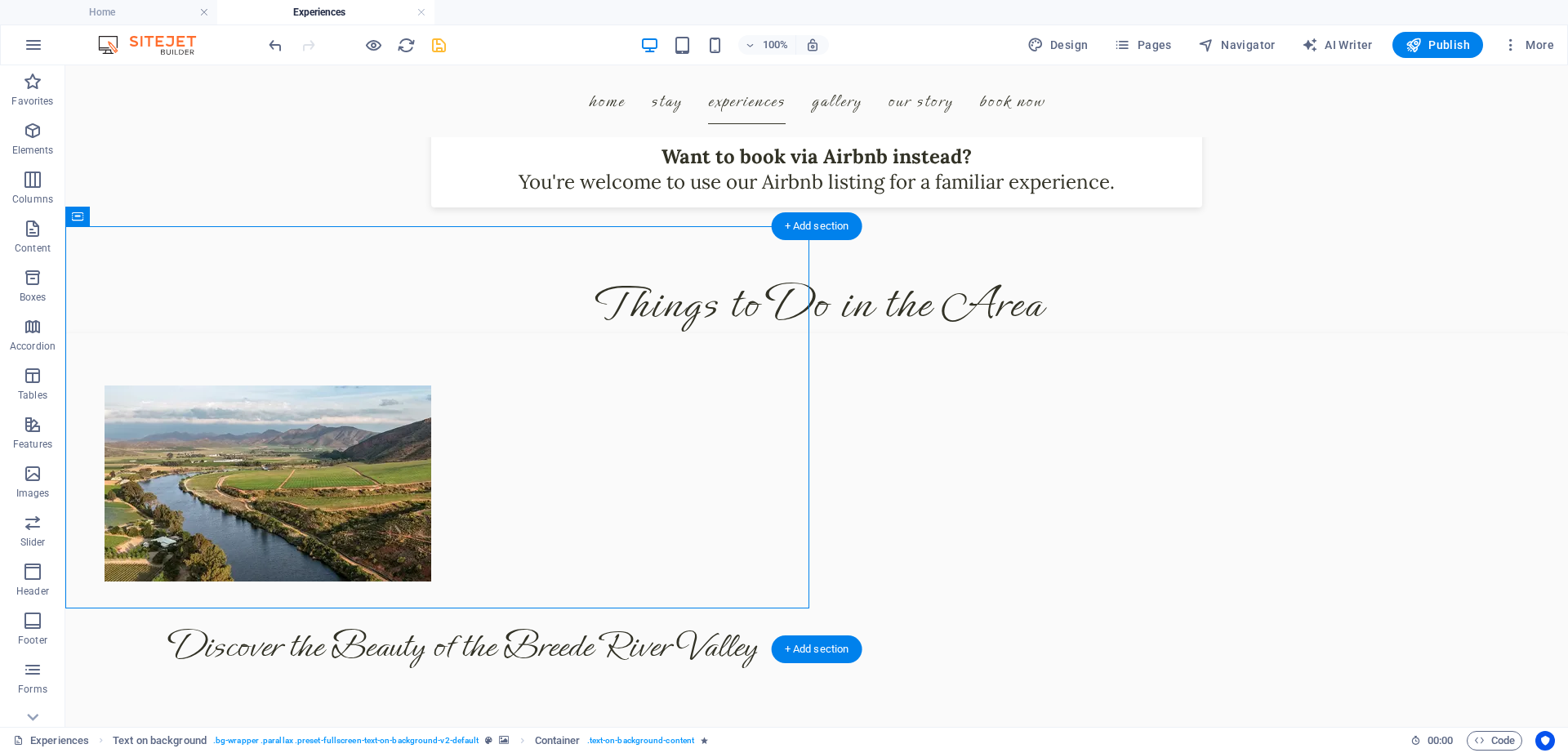 click at bounding box center (817, 1101) 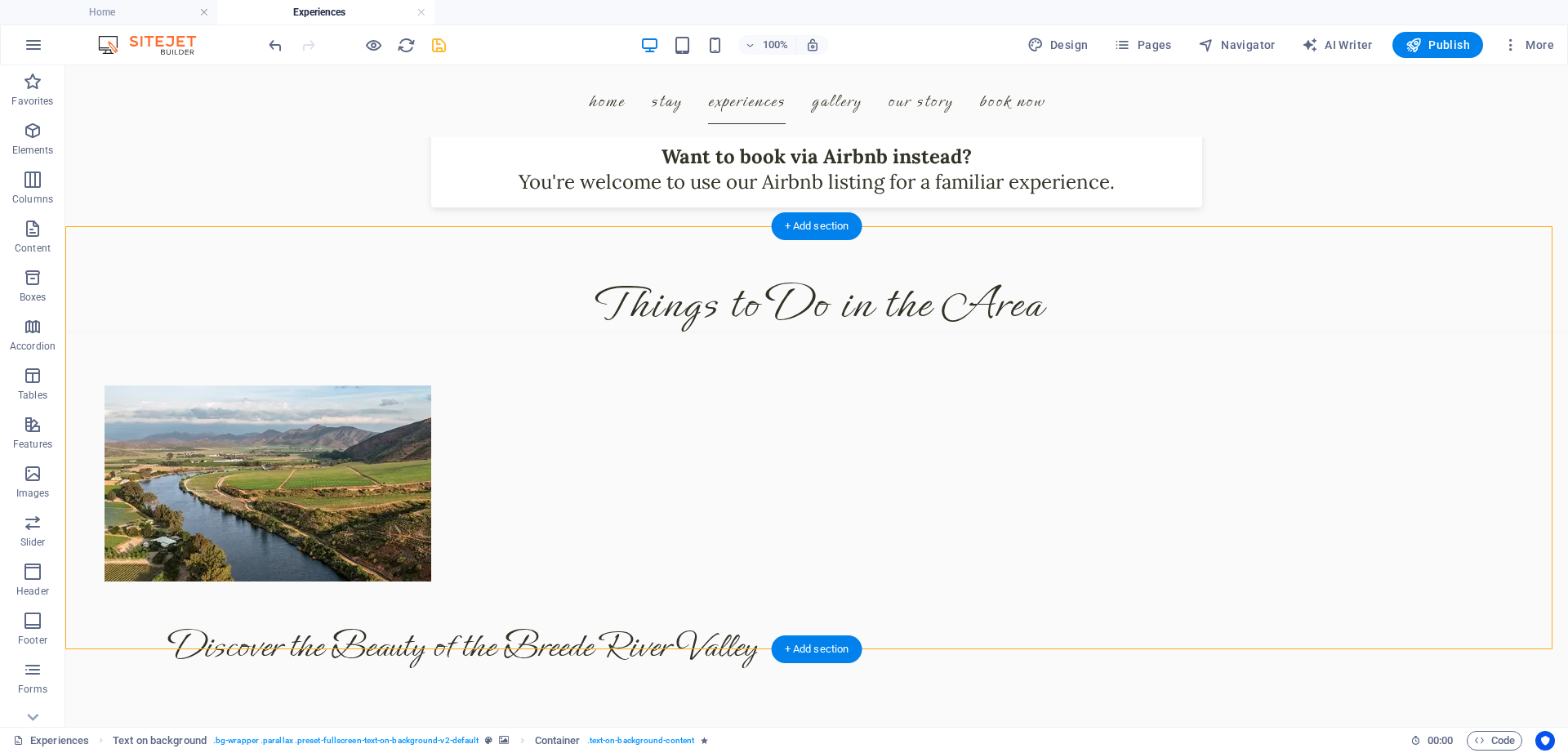 click at bounding box center (817, 1101) 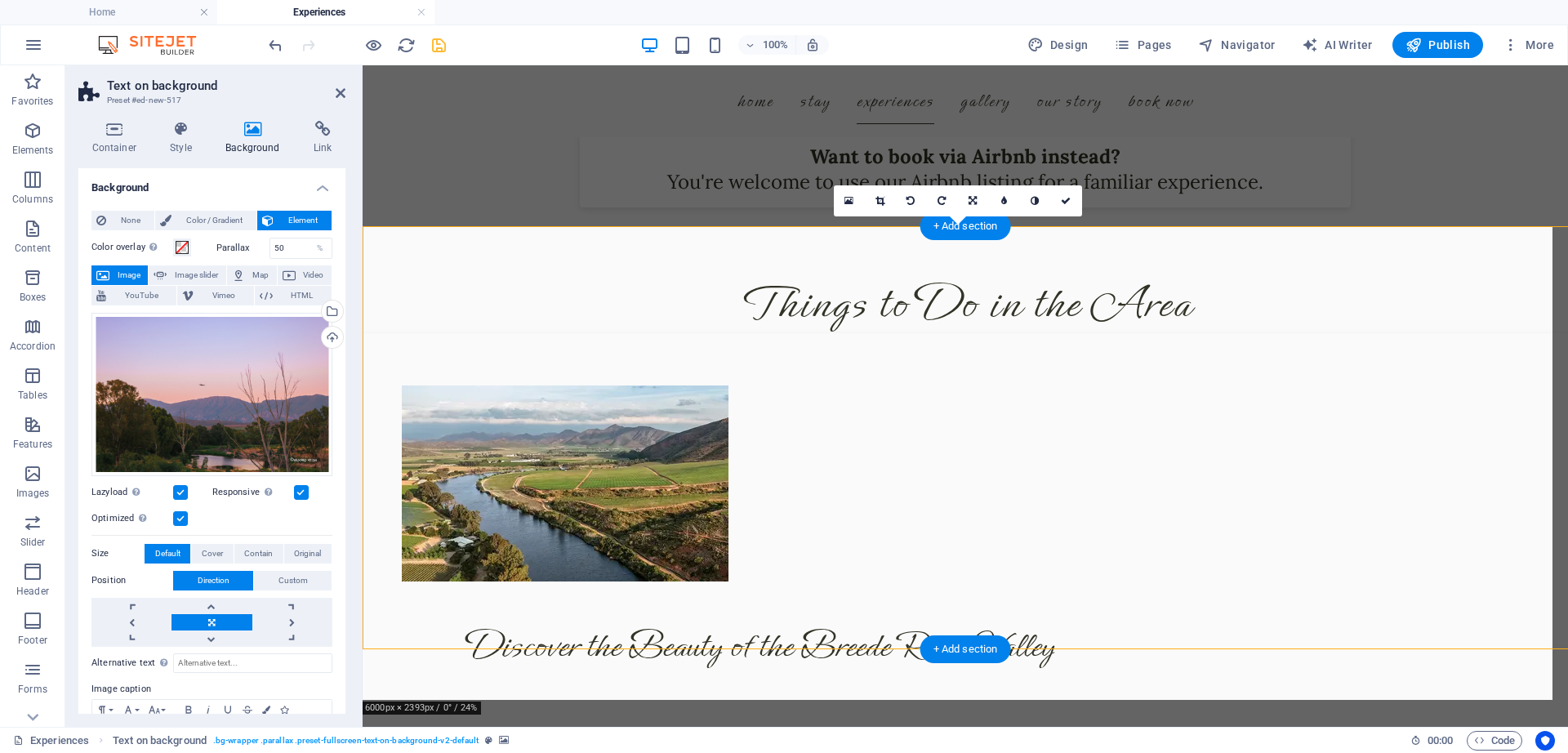 scroll, scrollTop: 4003, scrollLeft: 0, axis: vertical 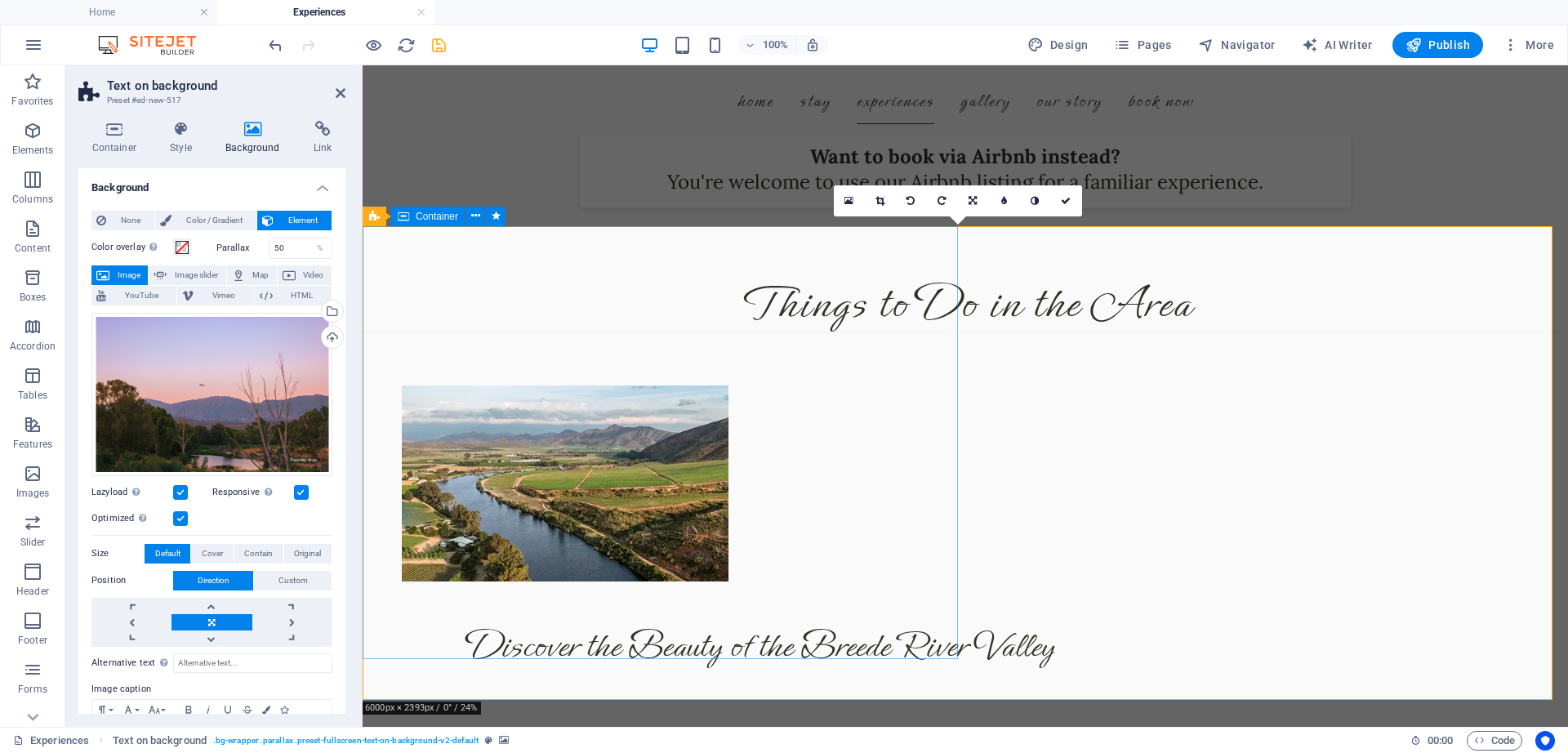 click on "Located just  20 minutes from Swellendam  and  30 minutes from Robertson , Riverhide offers you the best of both worlds: Complete privacy , yet within easy yet close enough to explore some of the Western Cape’s most beloved towns and attractions. Whether you're into wine, nature, food, or road trips,  our central location gives you the best of all worlds ." at bounding box center [965, 1631] 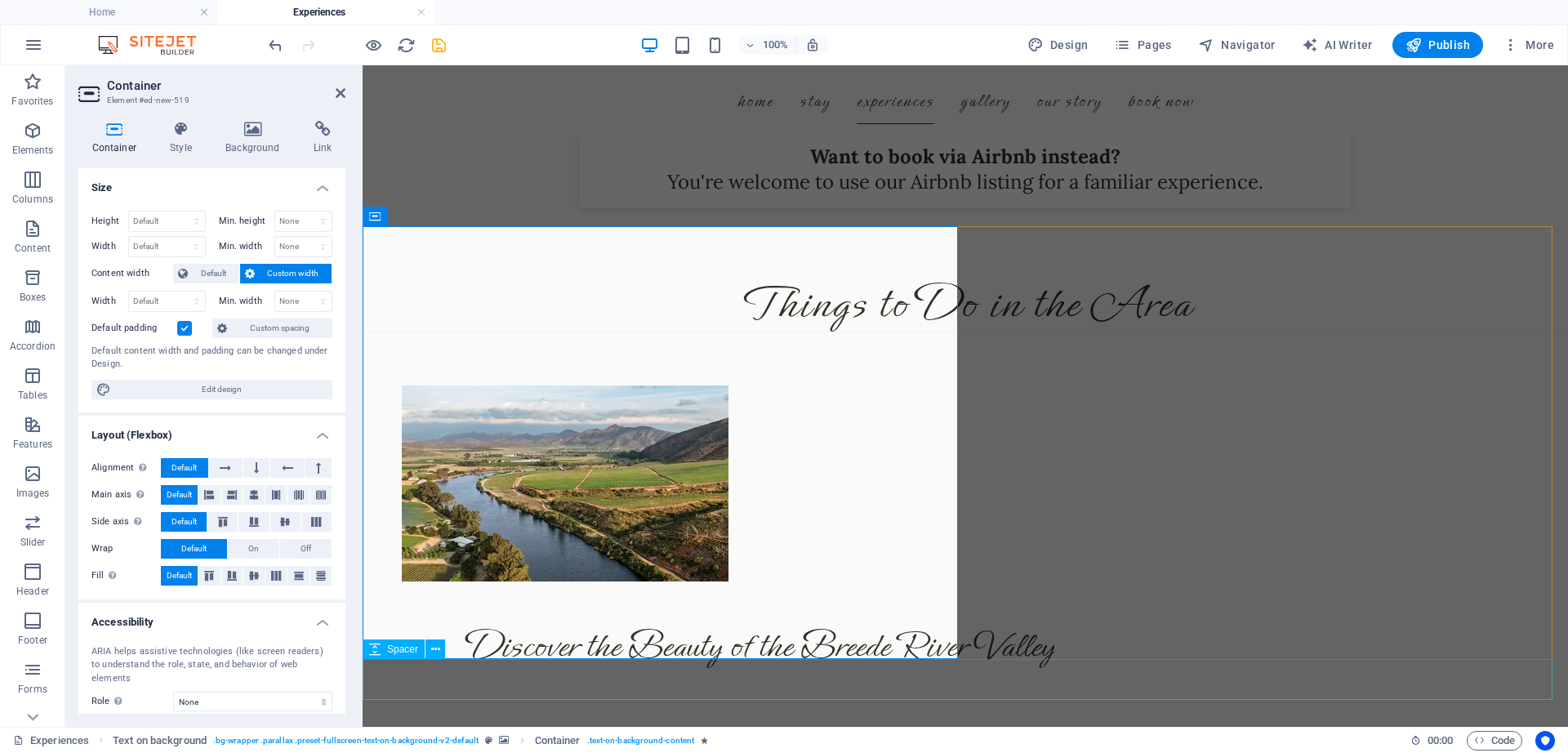 click at bounding box center (965, 1805) 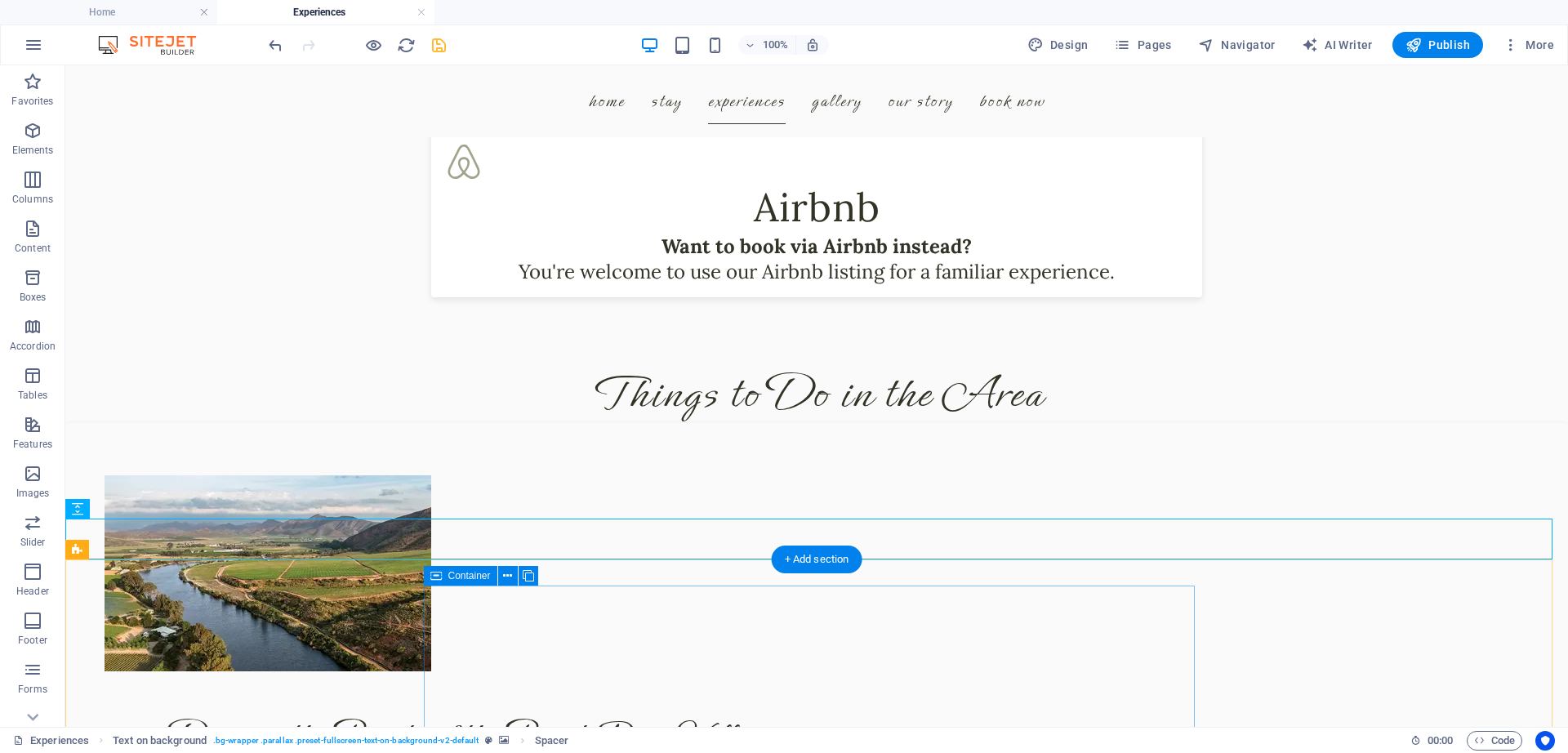 scroll, scrollTop: 4093, scrollLeft: 0, axis: vertical 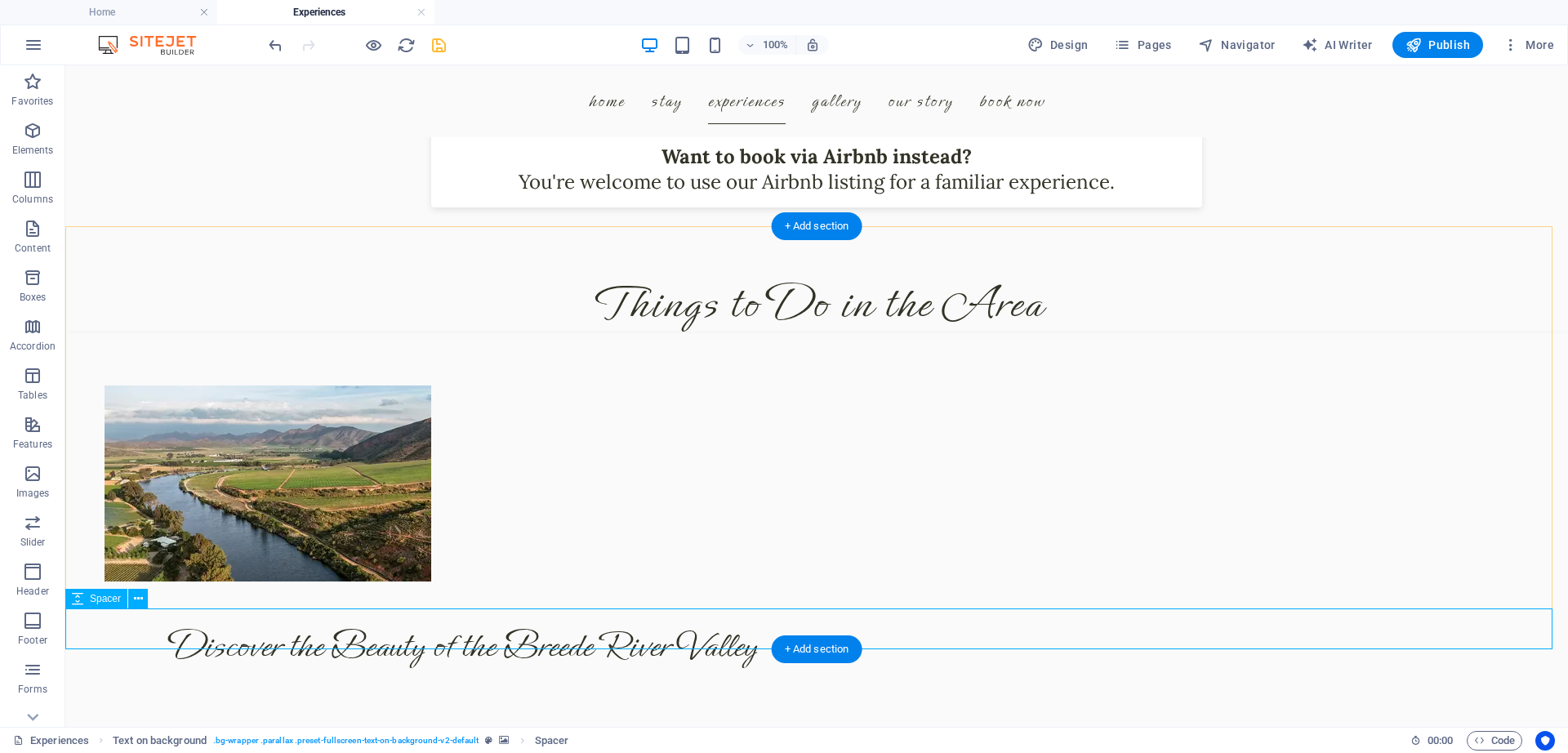 click at bounding box center (817, 1779) 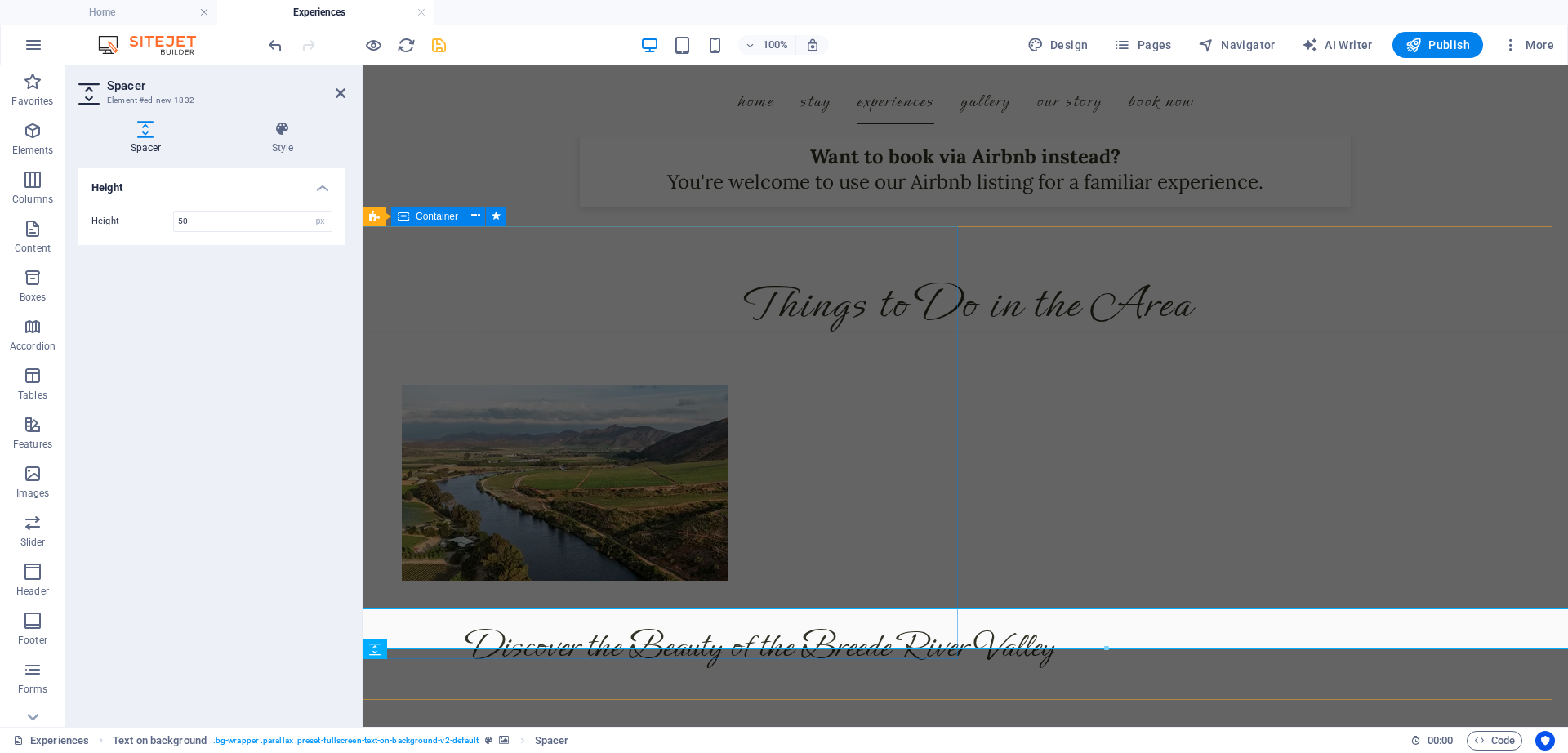scroll, scrollTop: 4003, scrollLeft: 0, axis: vertical 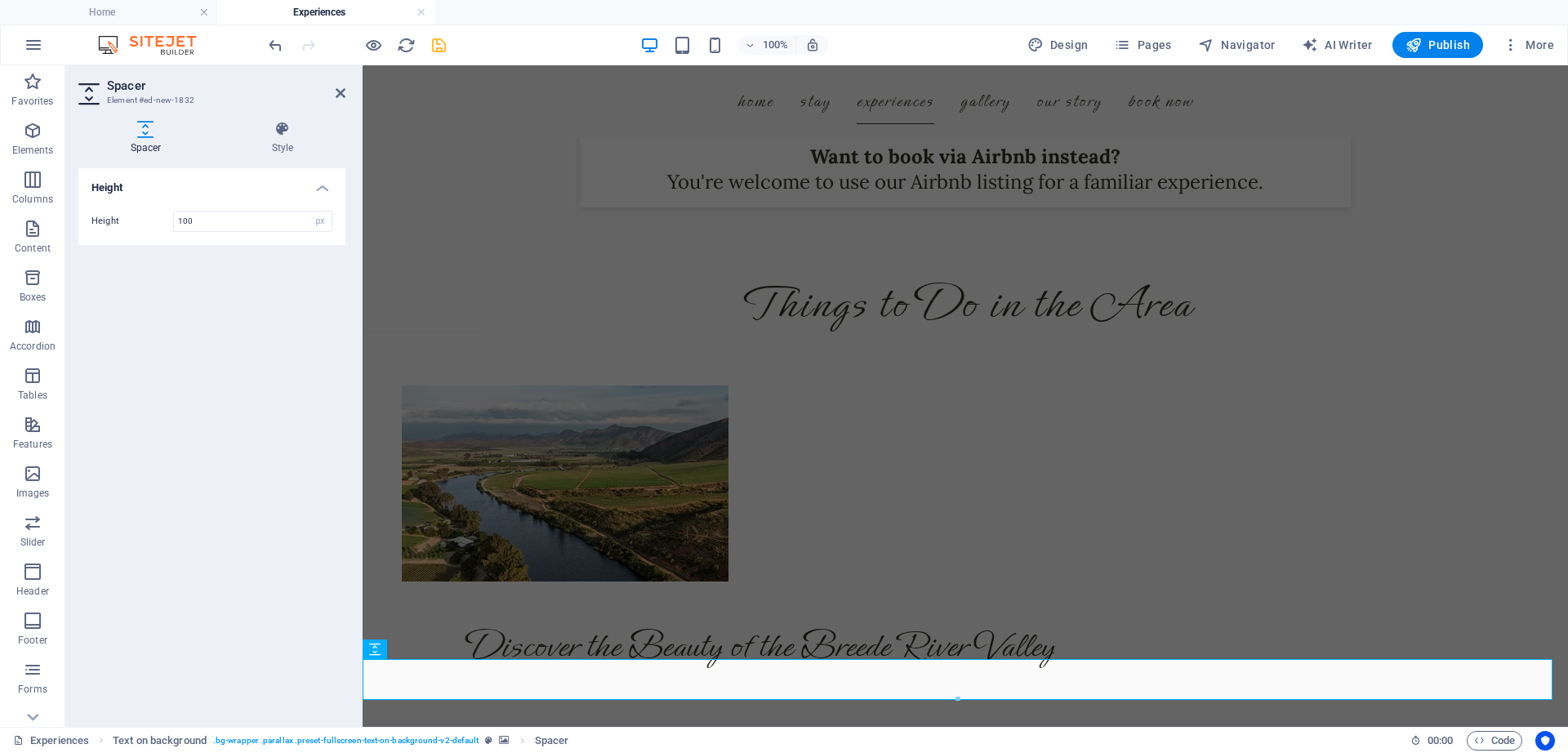 type on "100" 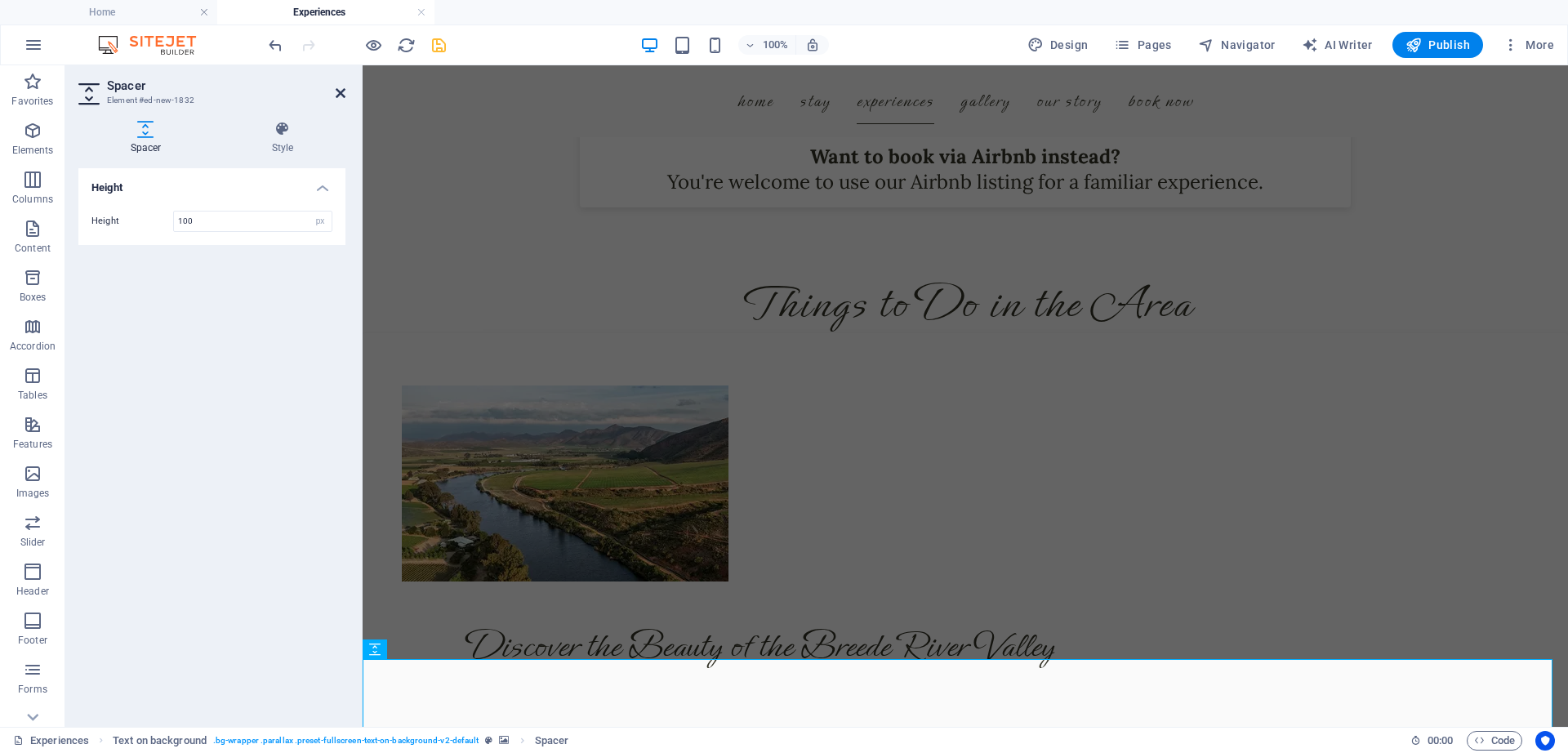 click at bounding box center (341, 93) 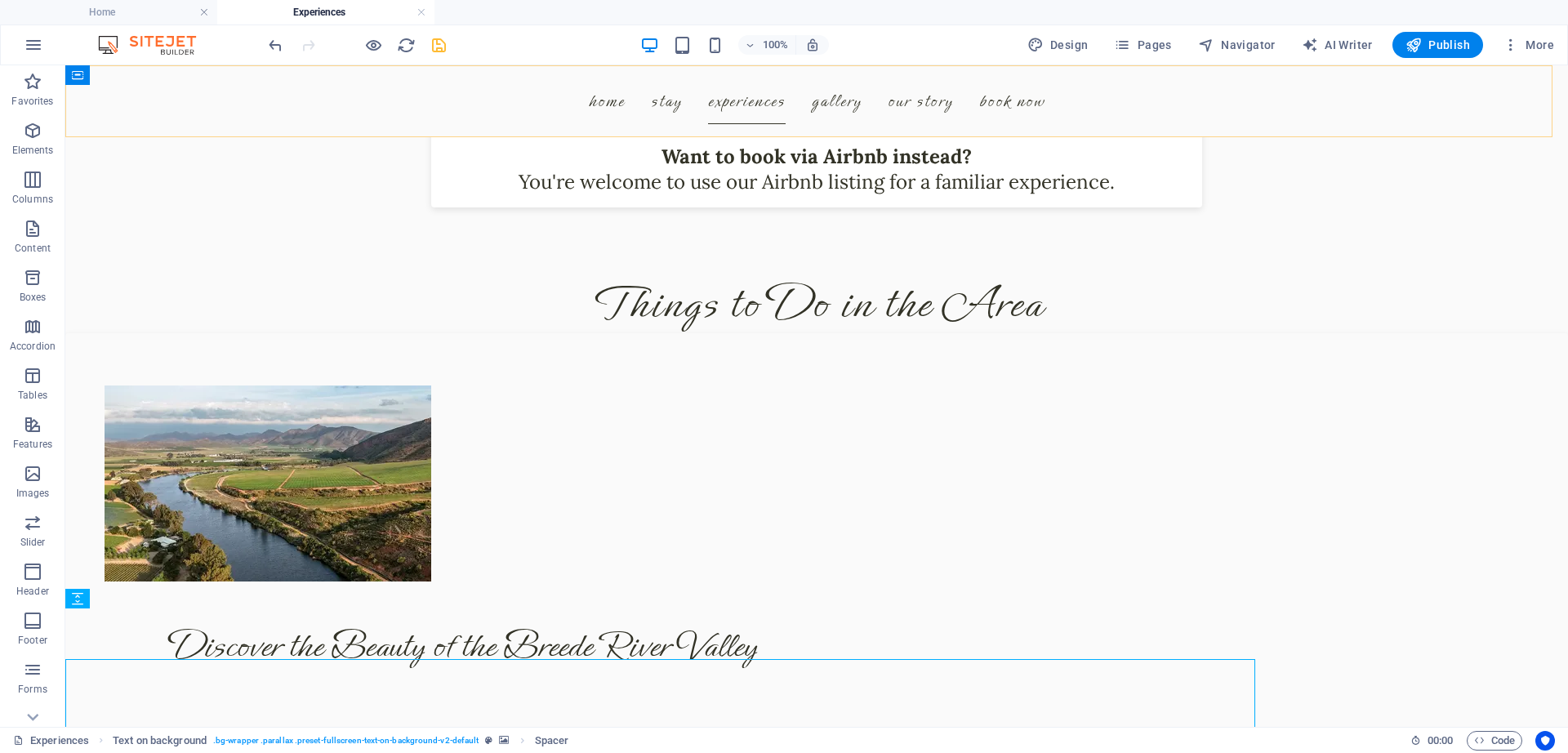 scroll, scrollTop: 4093, scrollLeft: 0, axis: vertical 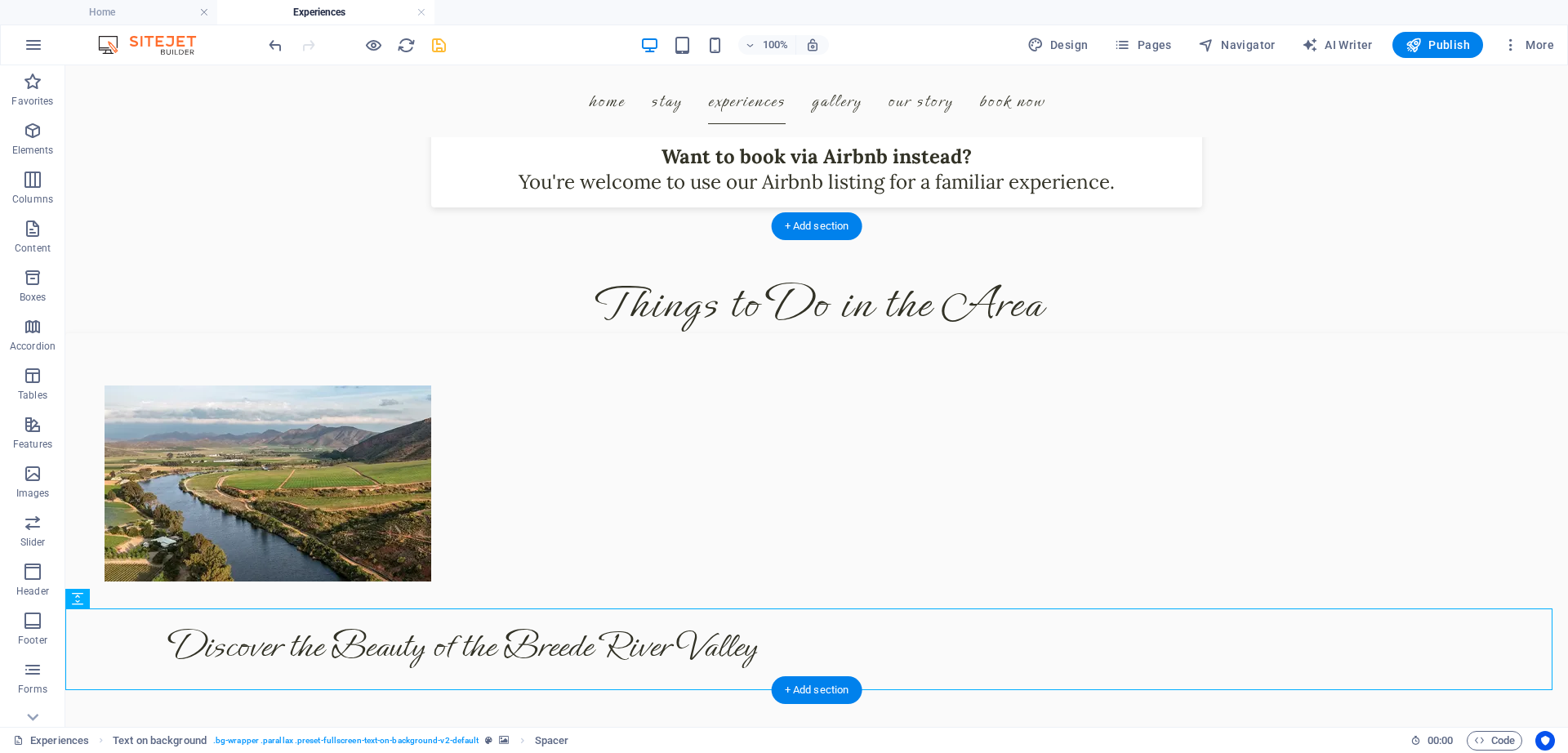 click at bounding box center [817, 1111] 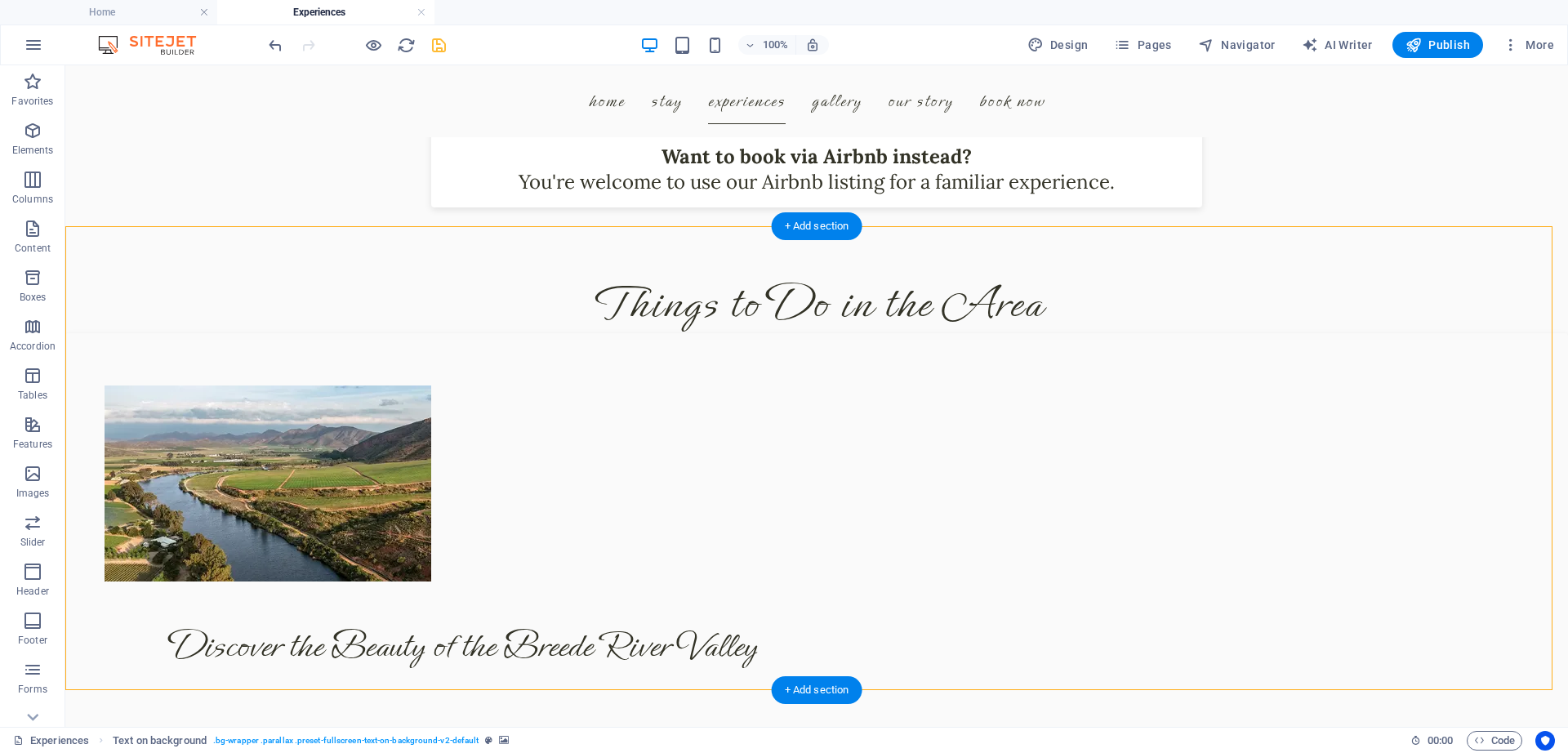 click at bounding box center (817, 1111) 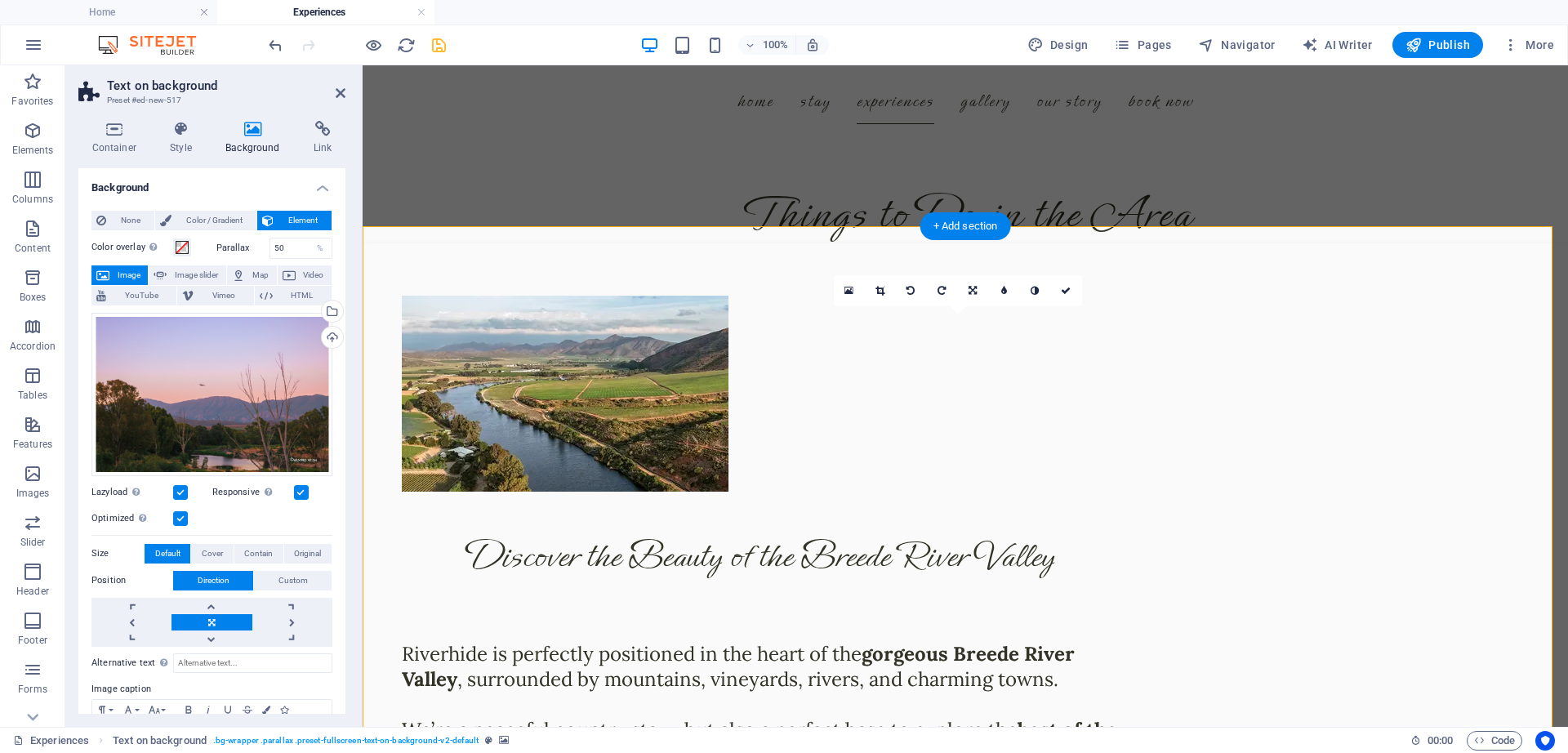 scroll, scrollTop: 4003, scrollLeft: 0, axis: vertical 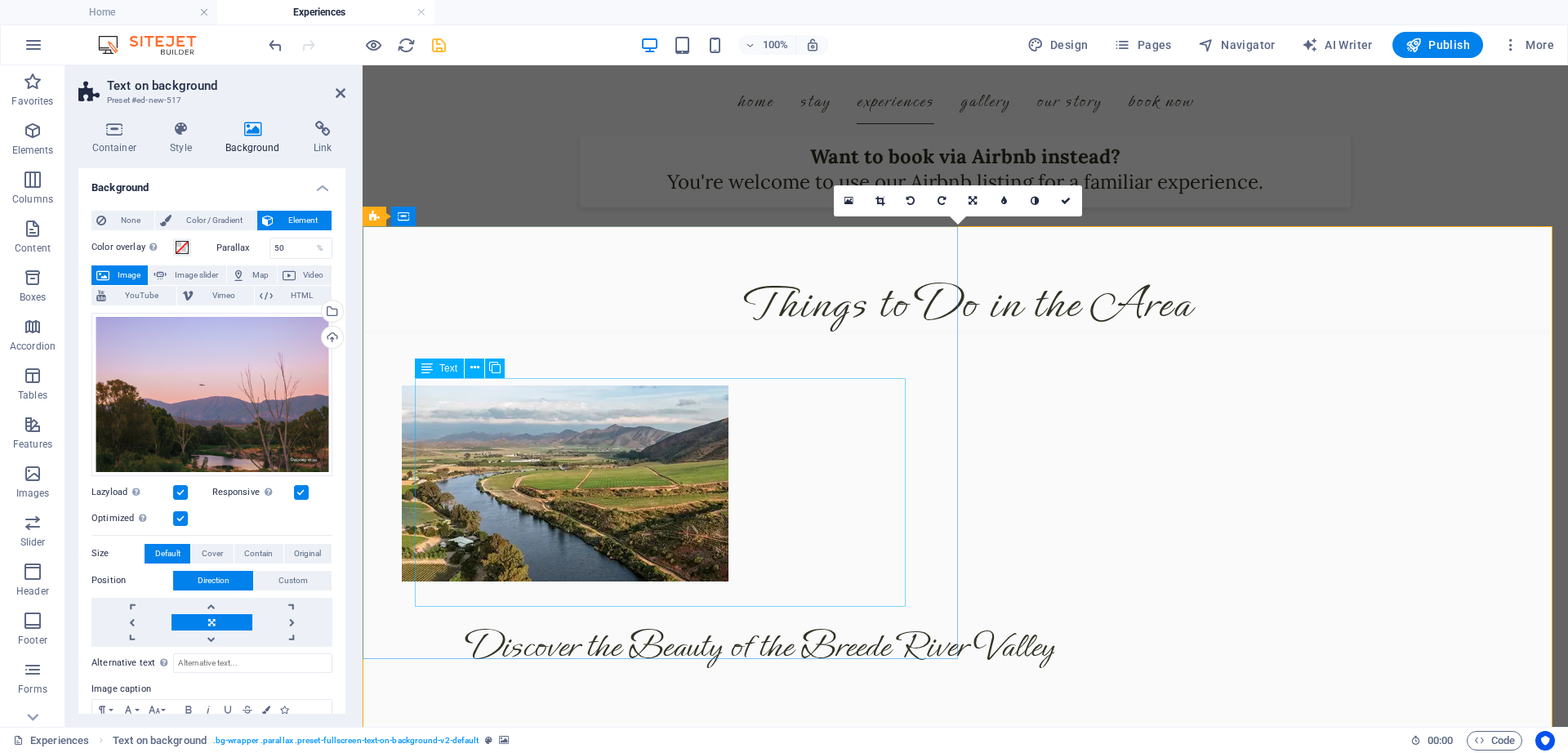 click on "Located just  20 minutes from Swellendam  and  30 minutes from Robertson , Riverhide offers you the best of both worlds: Complete privacy , yet within easy yet close enough to explore some of the Western Cape’s most beloved towns and attractions. Whether you're into wine, nature, food, or road trips,  our central location gives you the best of all worlds ." at bounding box center [965, 1701] 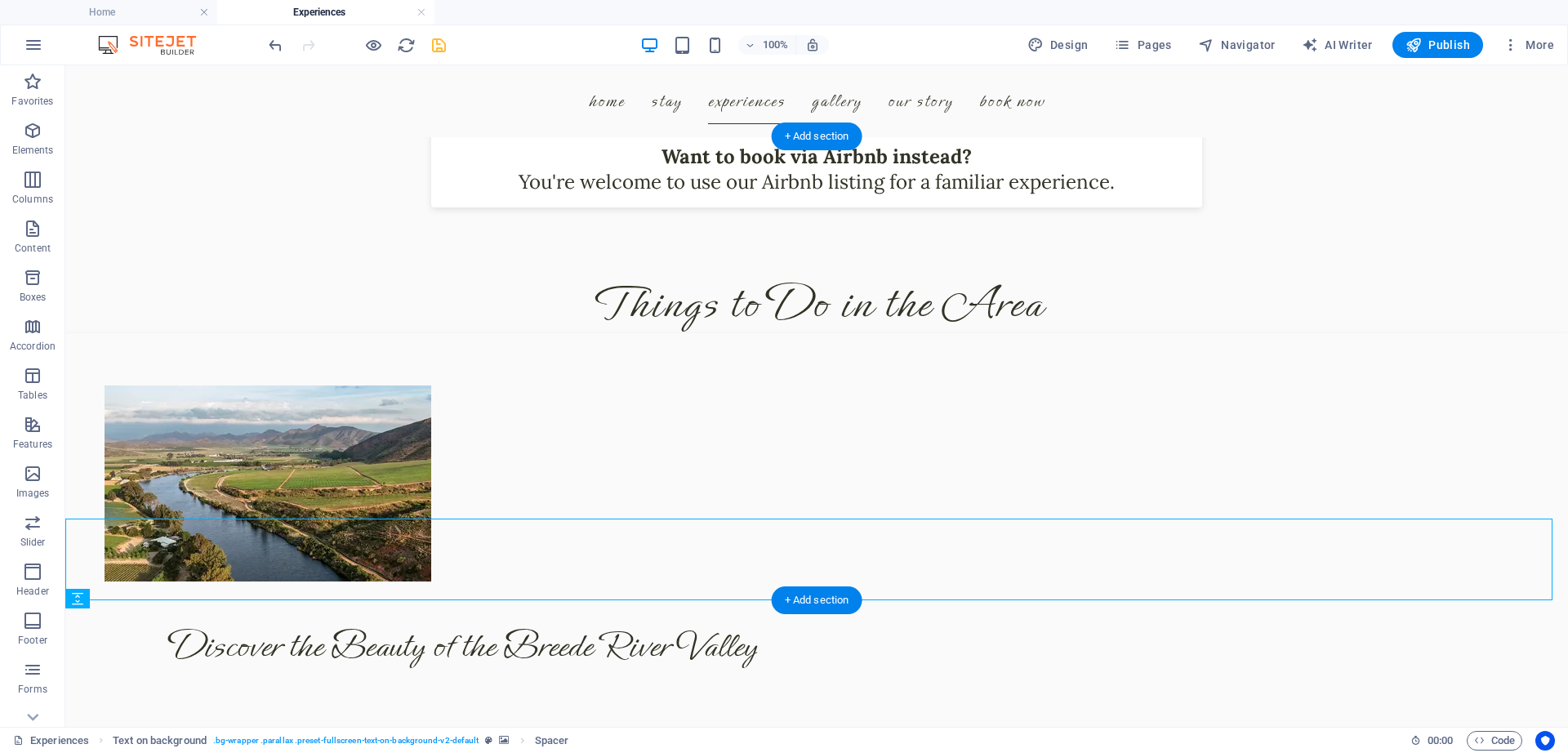 scroll, scrollTop: 4106, scrollLeft: 0, axis: vertical 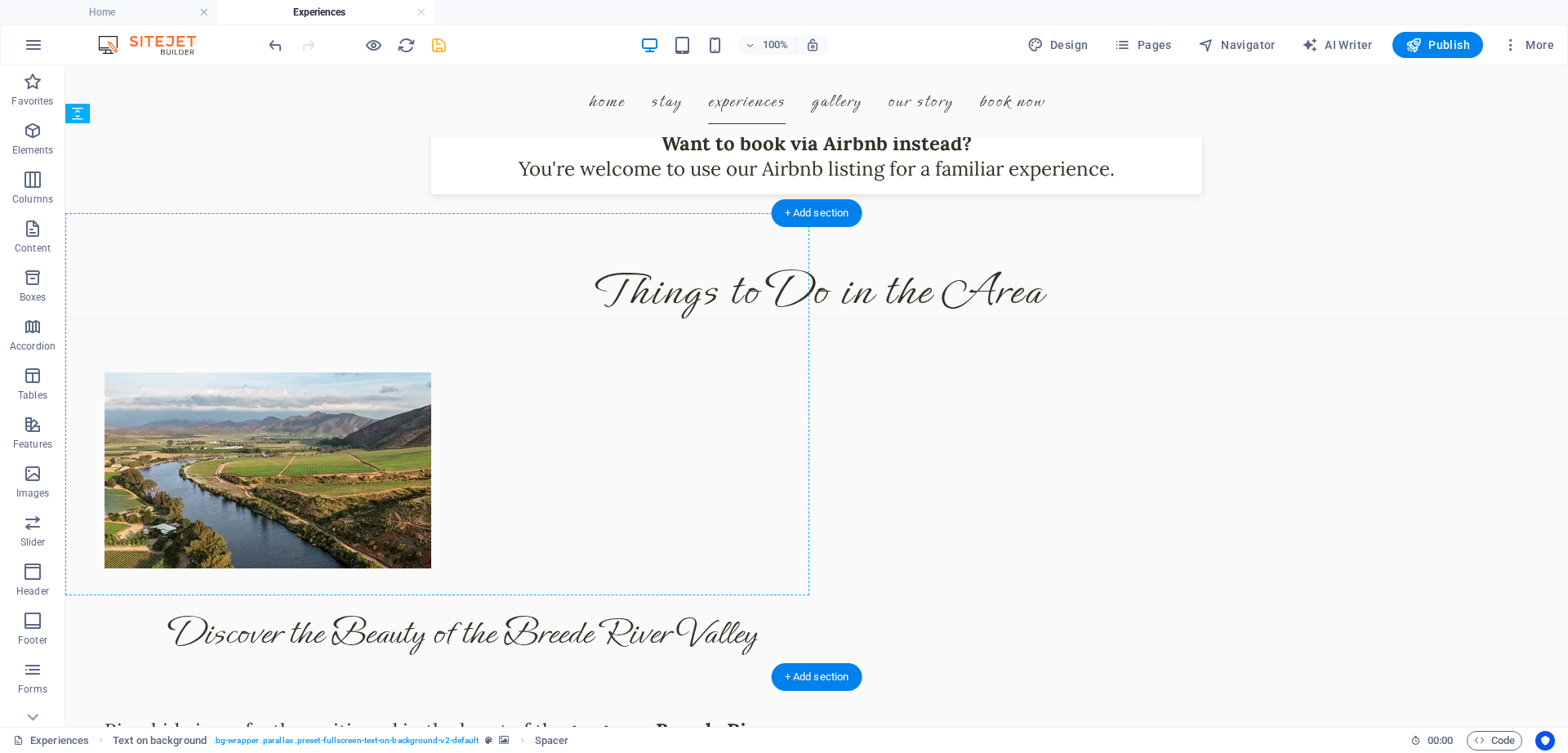 drag, startPoint x: 435, startPoint y: 697, endPoint x: 466, endPoint y: 581, distance: 120.07081 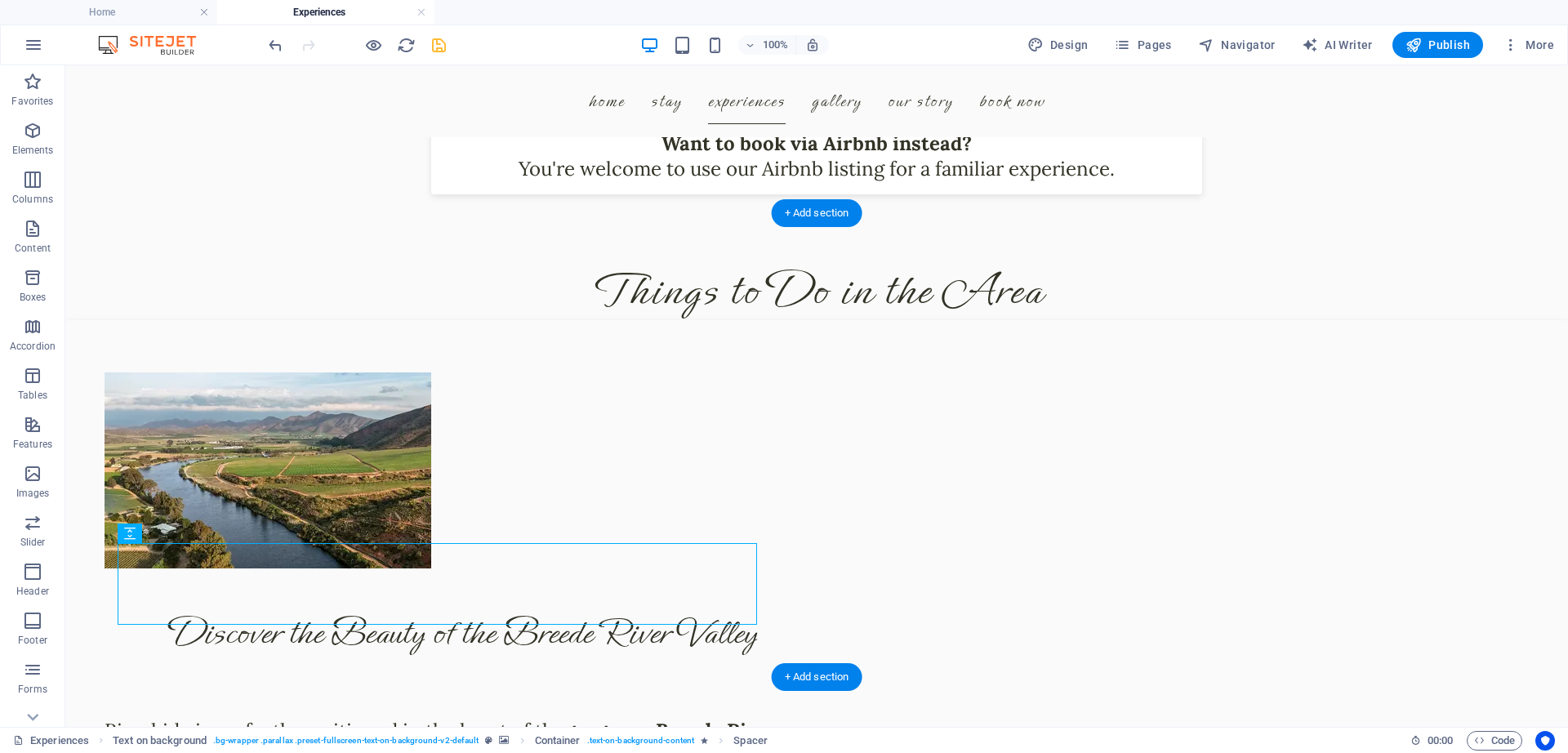 click at bounding box center (817, 1104) 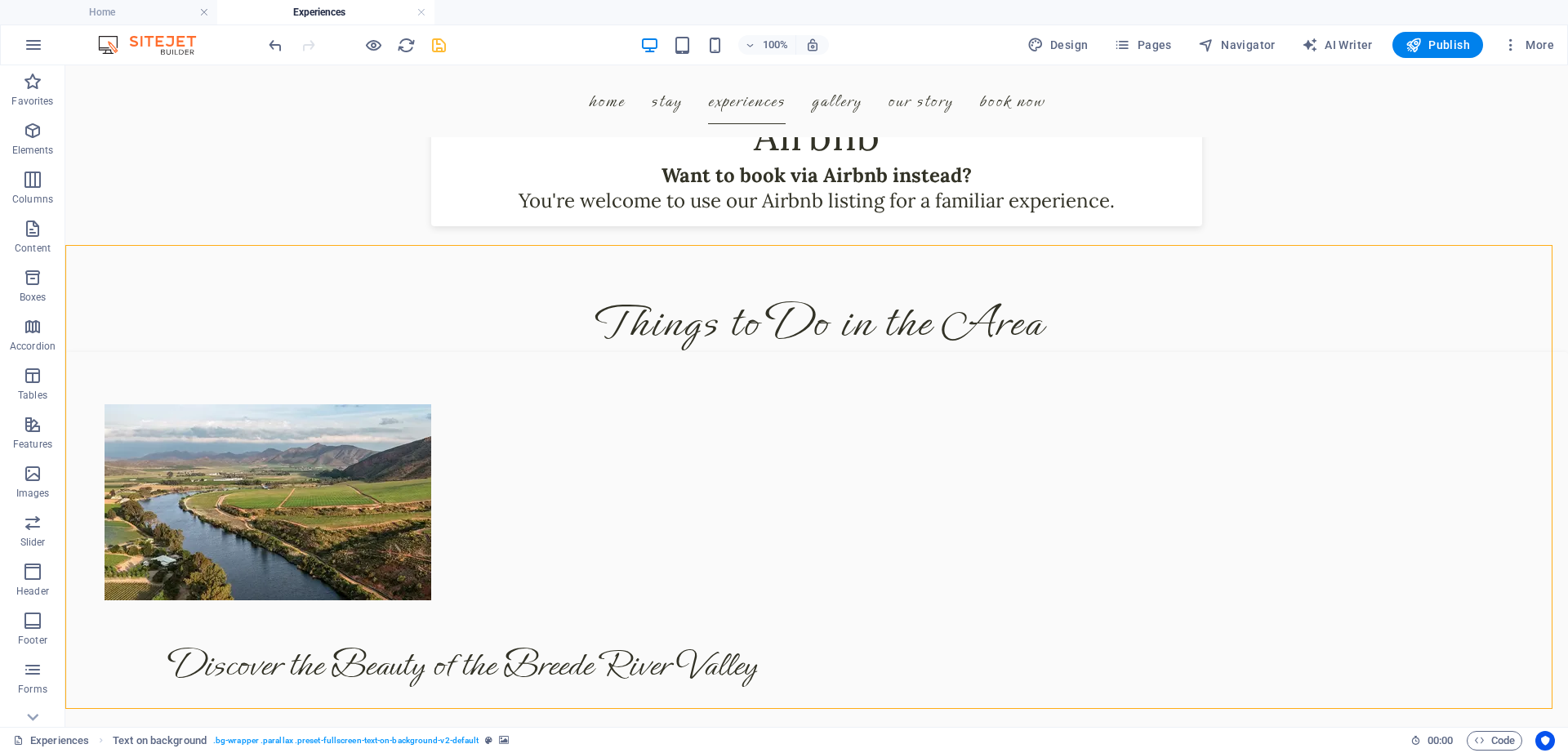 scroll, scrollTop: 4066, scrollLeft: 0, axis: vertical 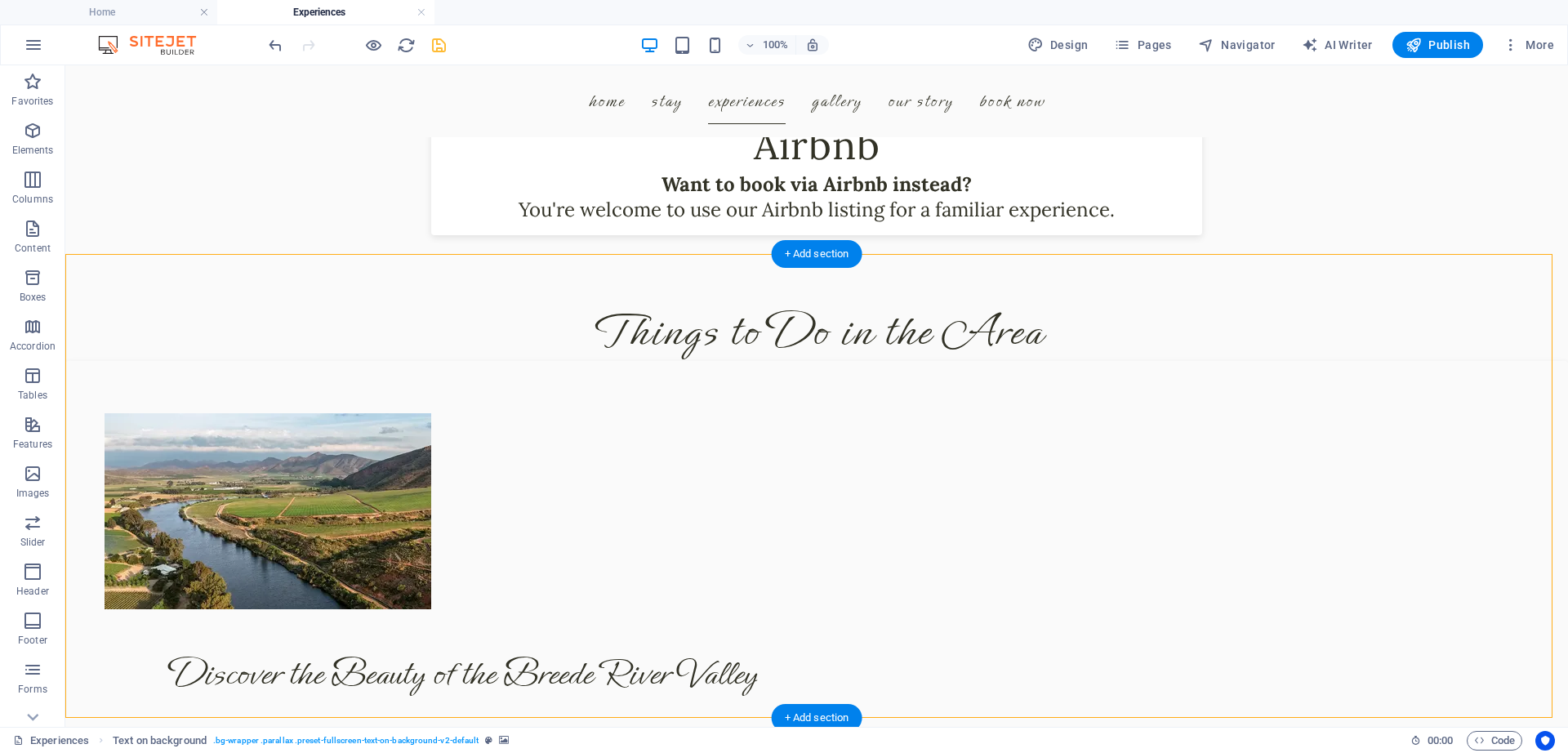 click at bounding box center [817, 1125] 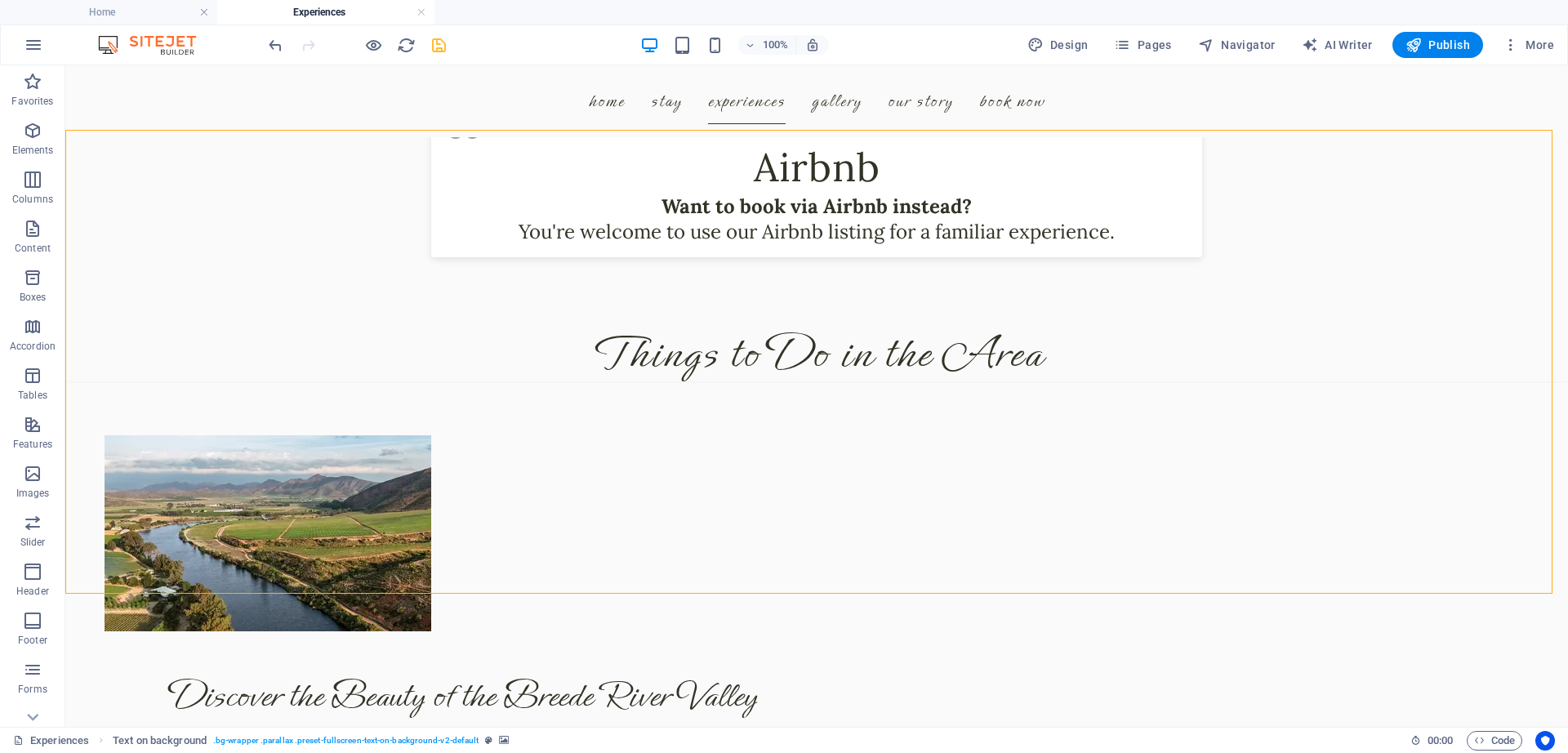 scroll, scrollTop: 4014, scrollLeft: 0, axis: vertical 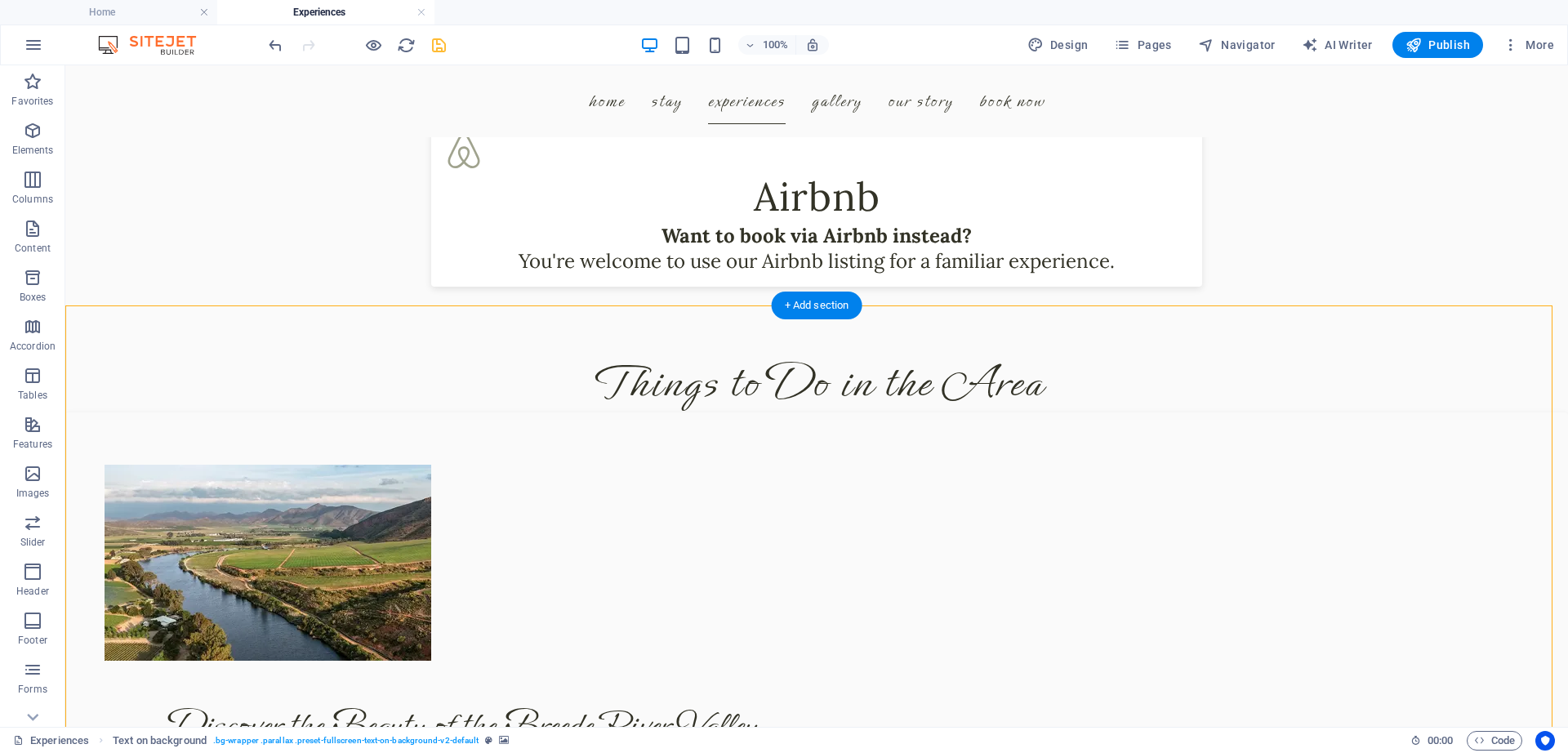 click at bounding box center (817, 1151) 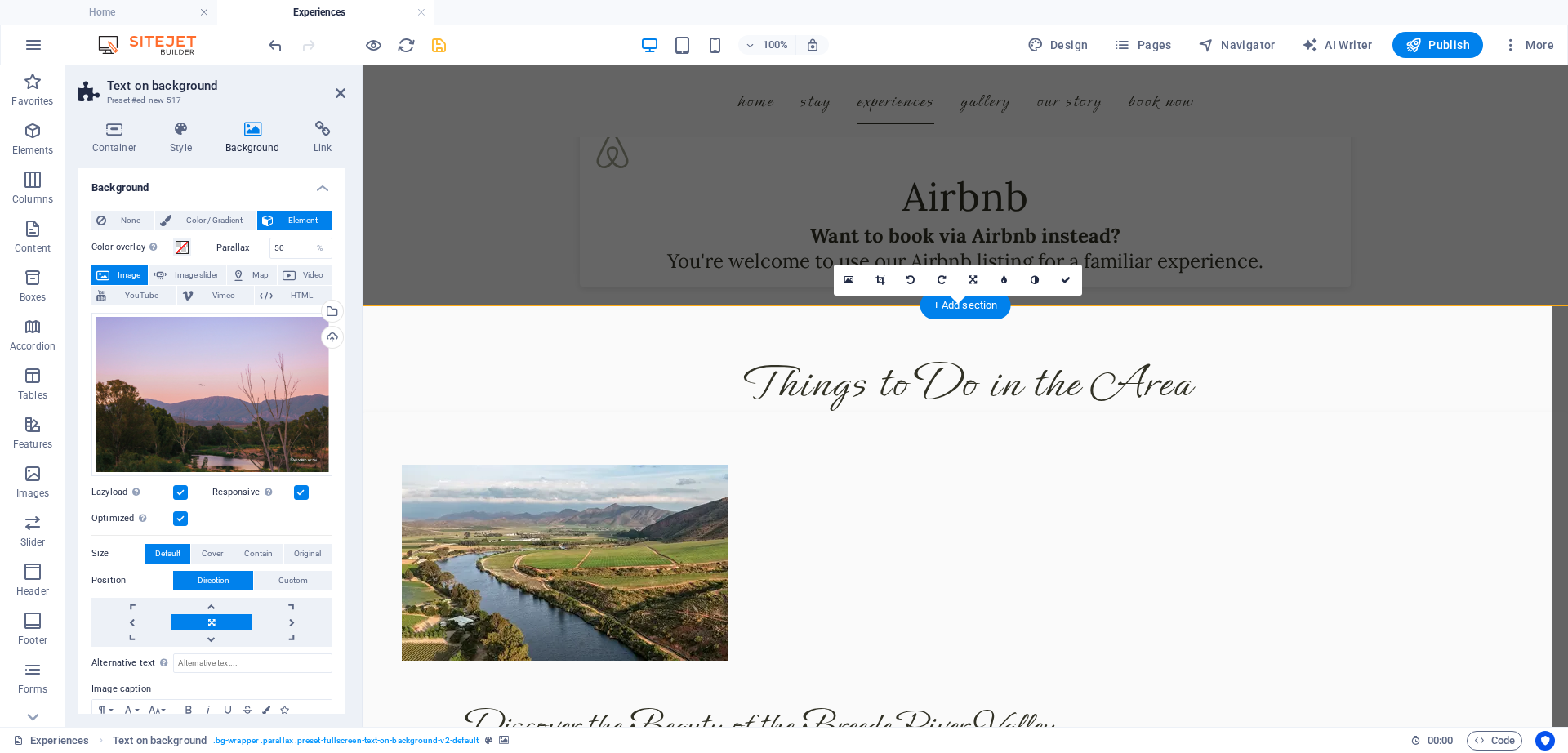 scroll, scrollTop: 3924, scrollLeft: 0, axis: vertical 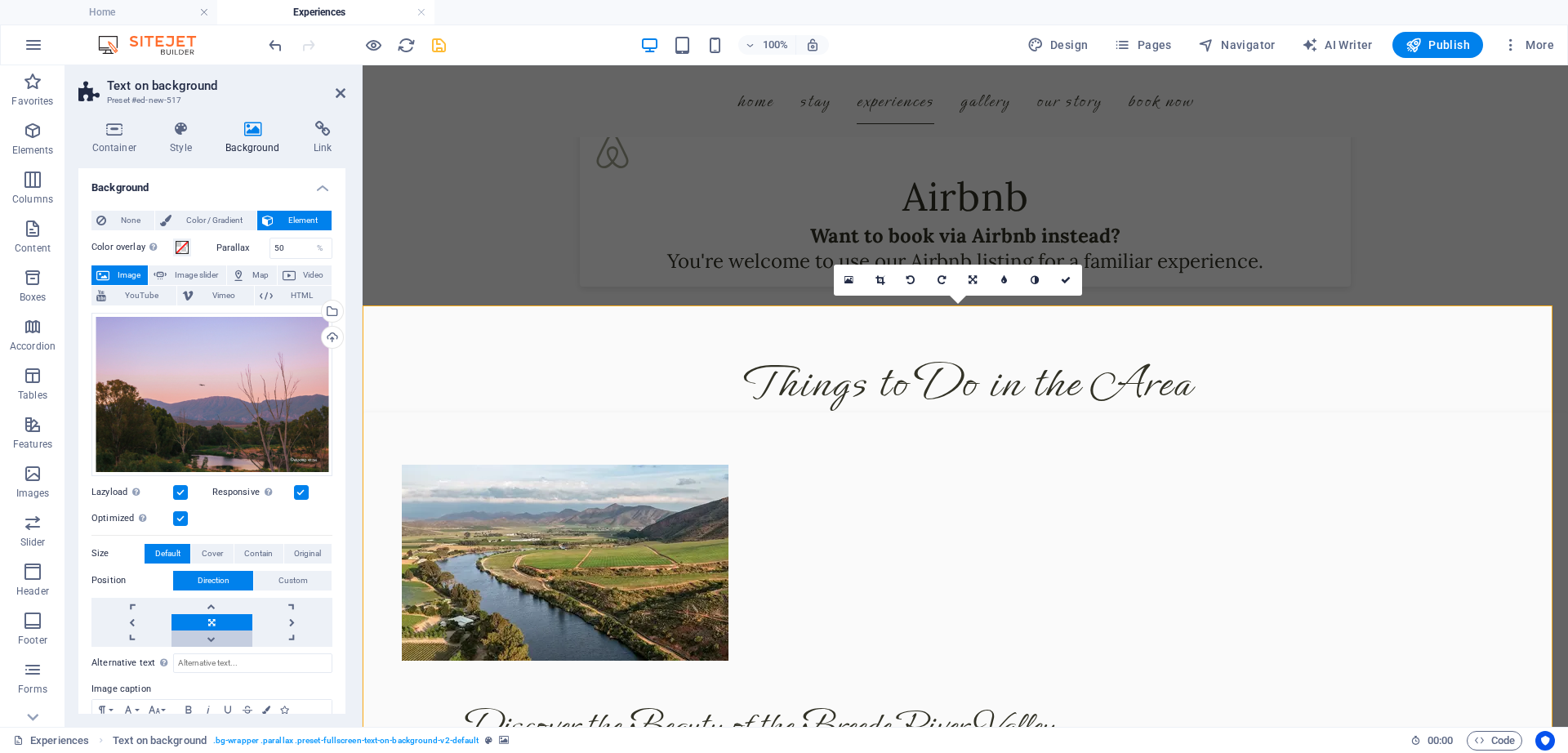 click at bounding box center (212, 639) 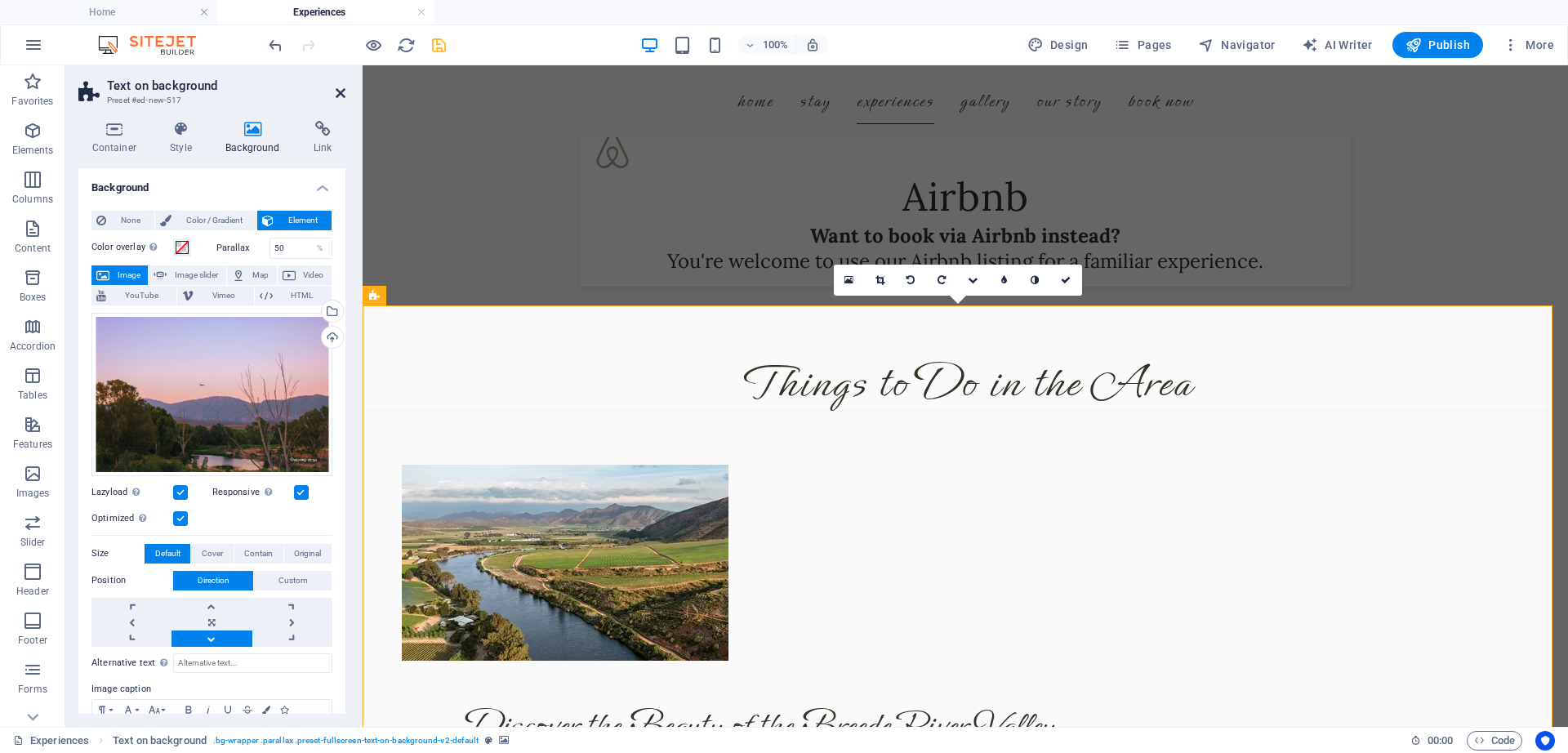 drag, startPoint x: 343, startPoint y: 91, endPoint x: 375, endPoint y: 7, distance: 89.88882 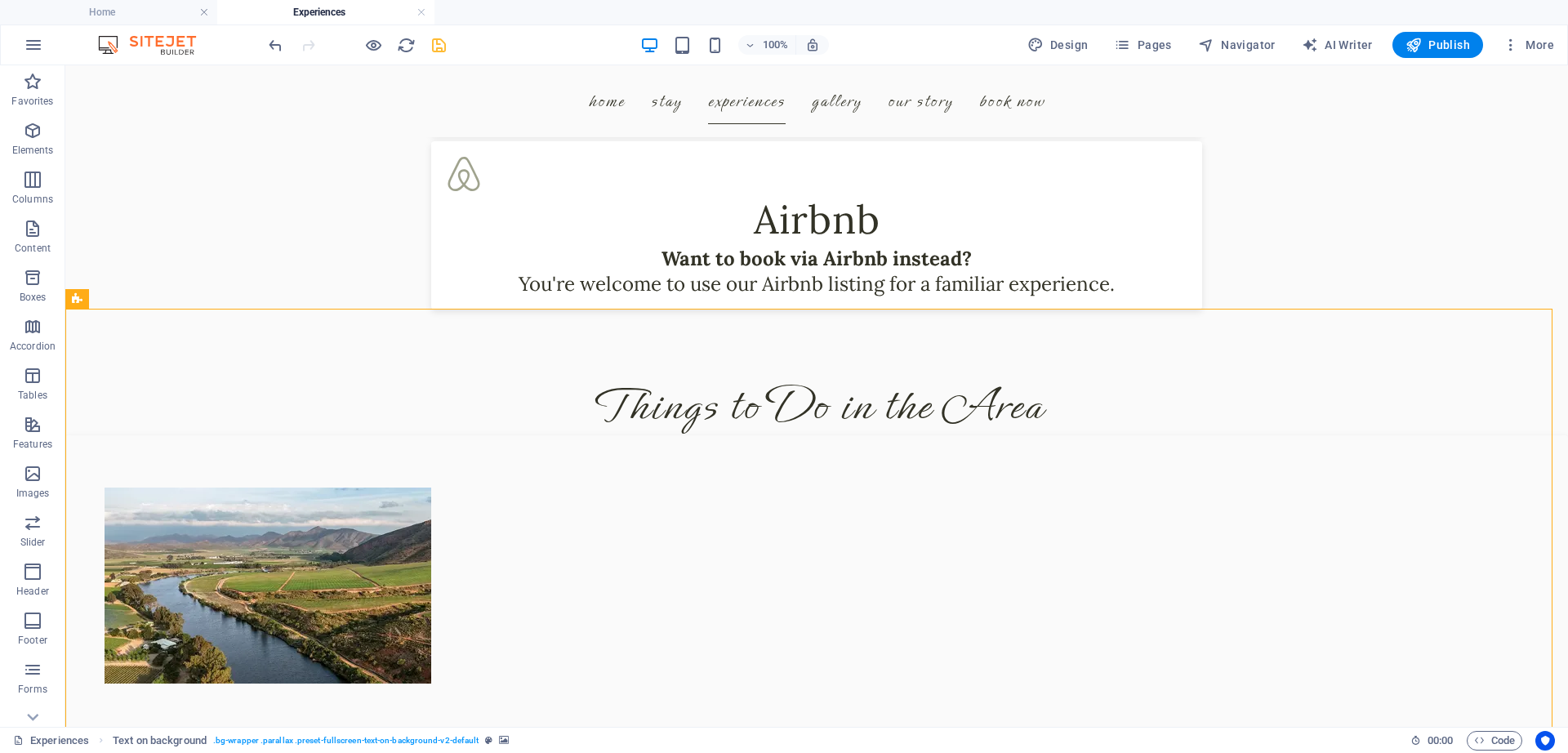 scroll, scrollTop: 4021, scrollLeft: 0, axis: vertical 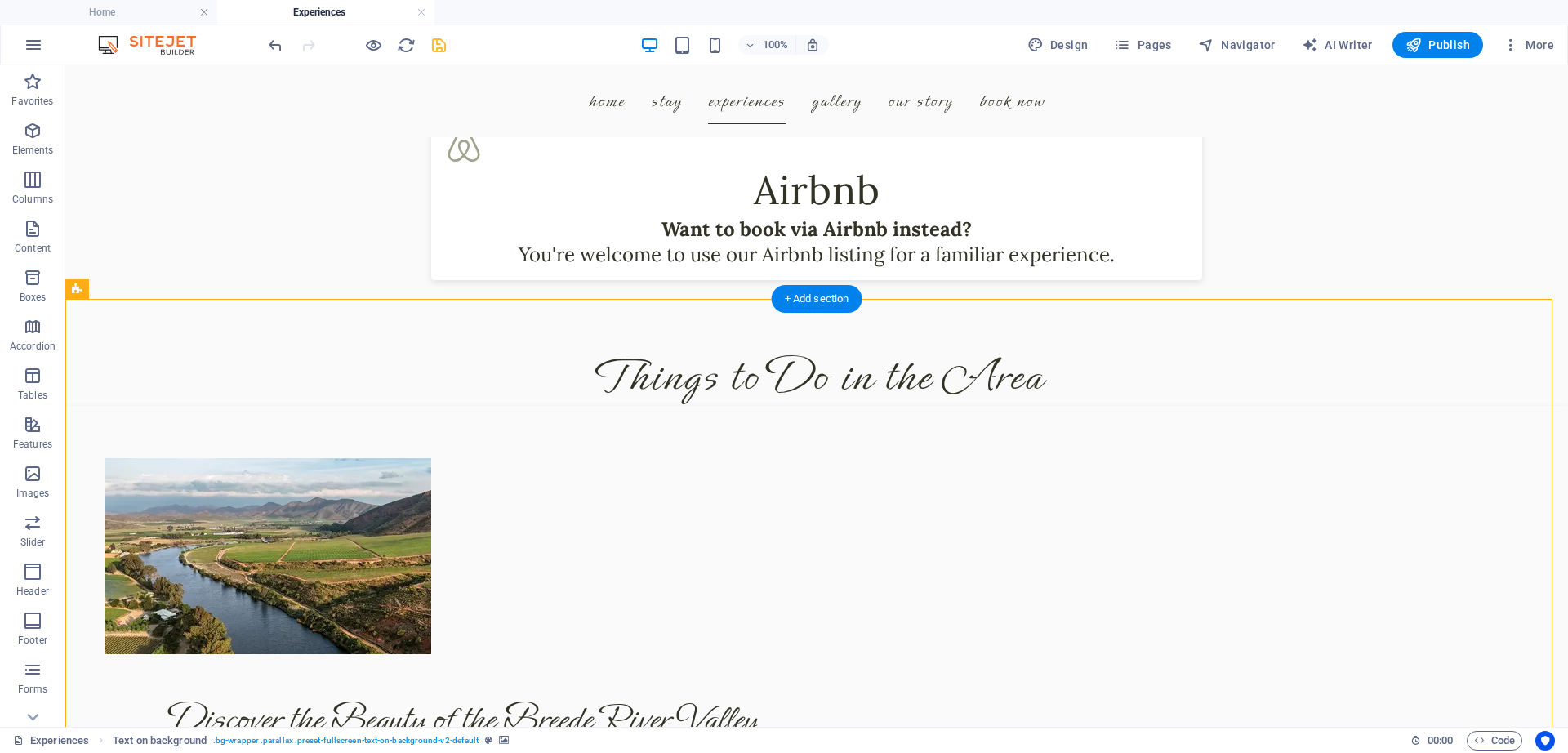 click at bounding box center [817, 1147] 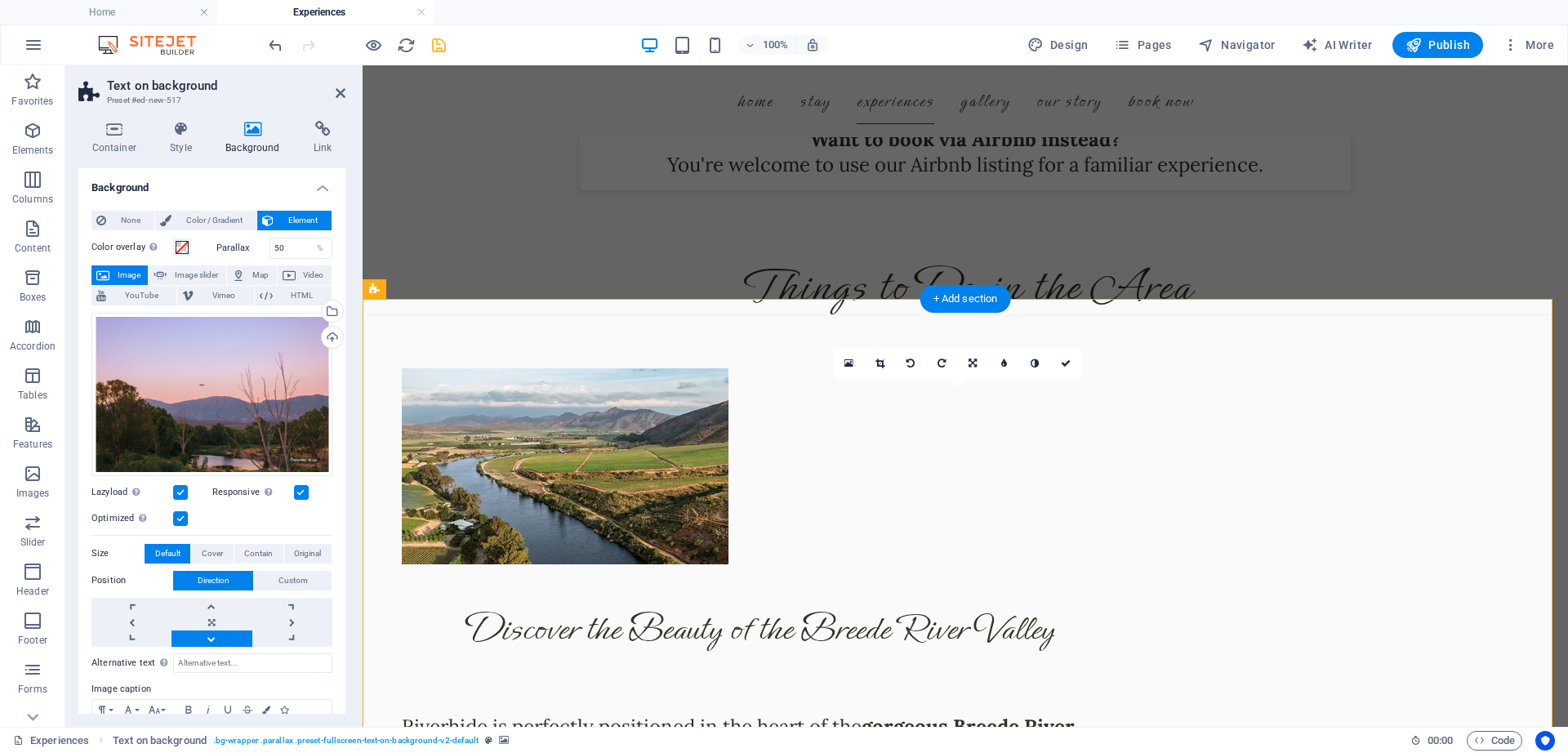 scroll, scrollTop: 3931, scrollLeft: 0, axis: vertical 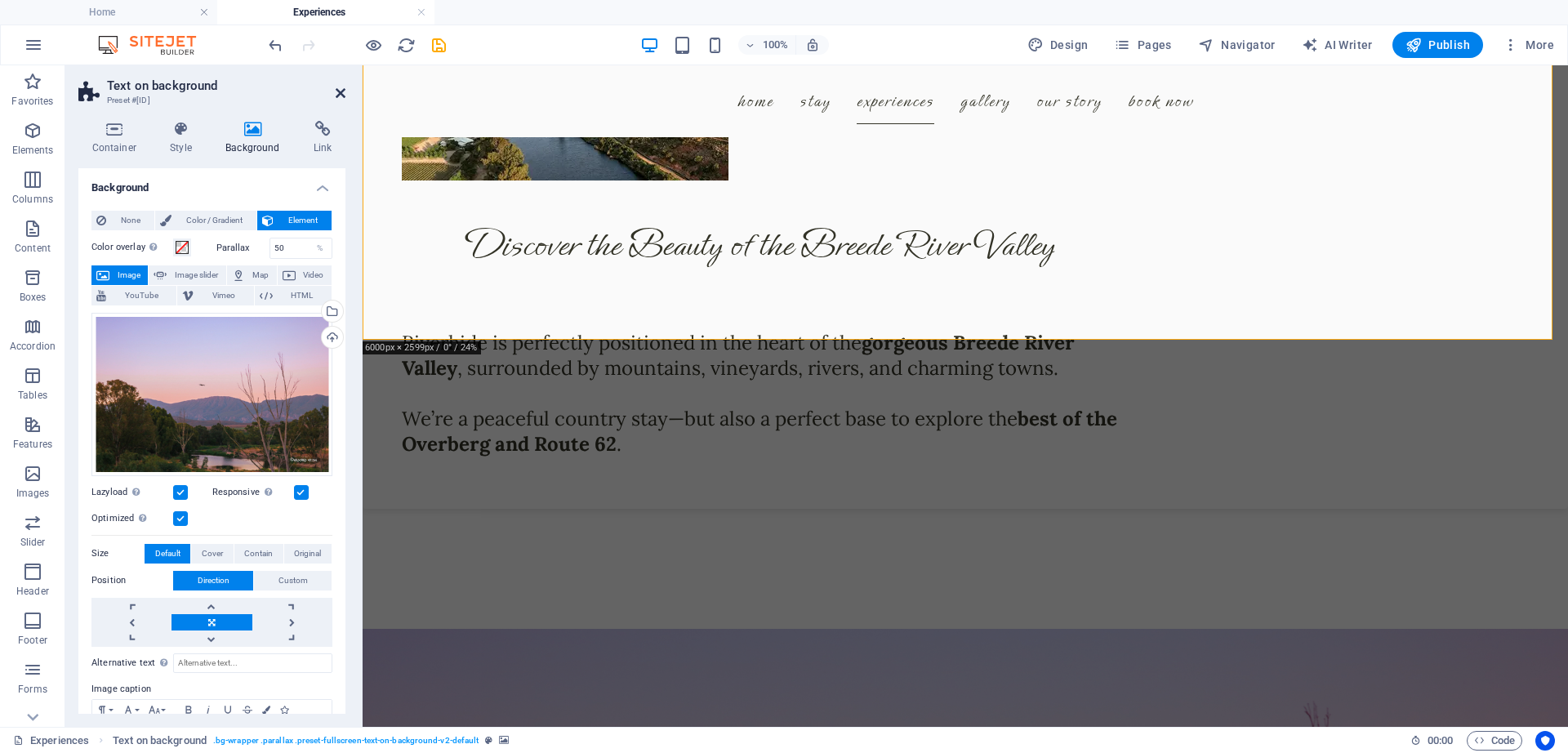 click at bounding box center (341, 93) 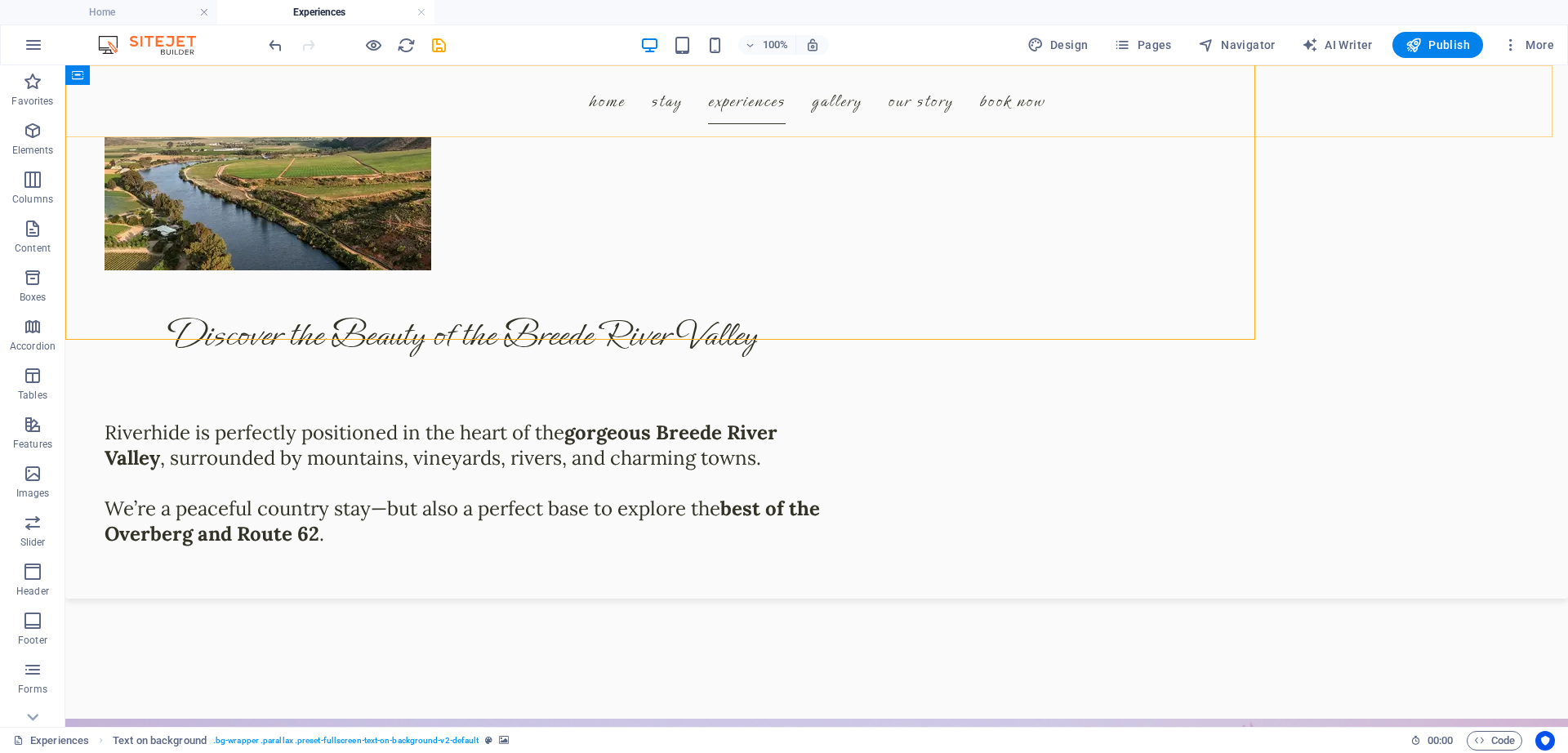 scroll, scrollTop: 4494, scrollLeft: 0, axis: vertical 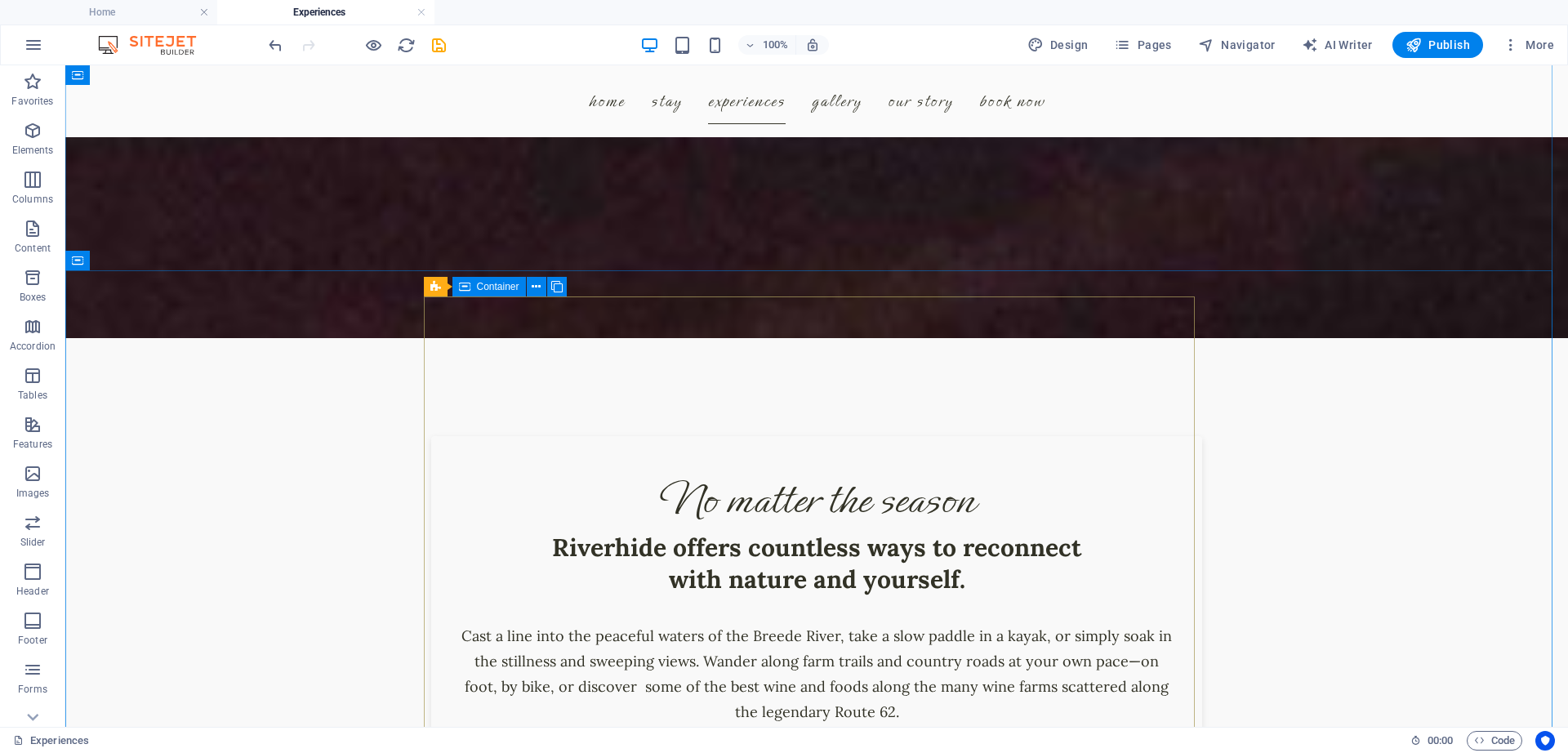 click on "No matter the season   Riverhide offers countless ways to reconnect  with nature and yourself. Cast a line into the peaceful waters of the Breede River, take a slow paddle in a kayak, or simply soak in the stillness and sweeping views. Wander along farm trails and country roads at your own pace—on foot, by bike, or discover  some of the best wine and foods along the many wine farms scattered along the legendary Route 62. For the ultimate unwind, slip into the jacuzzi , while the haunting call of the fish eagle echoes through the valley. At Riverhide, time slows down .. so you can breathe, rest, and just be. Book now" at bounding box center (817, 717) 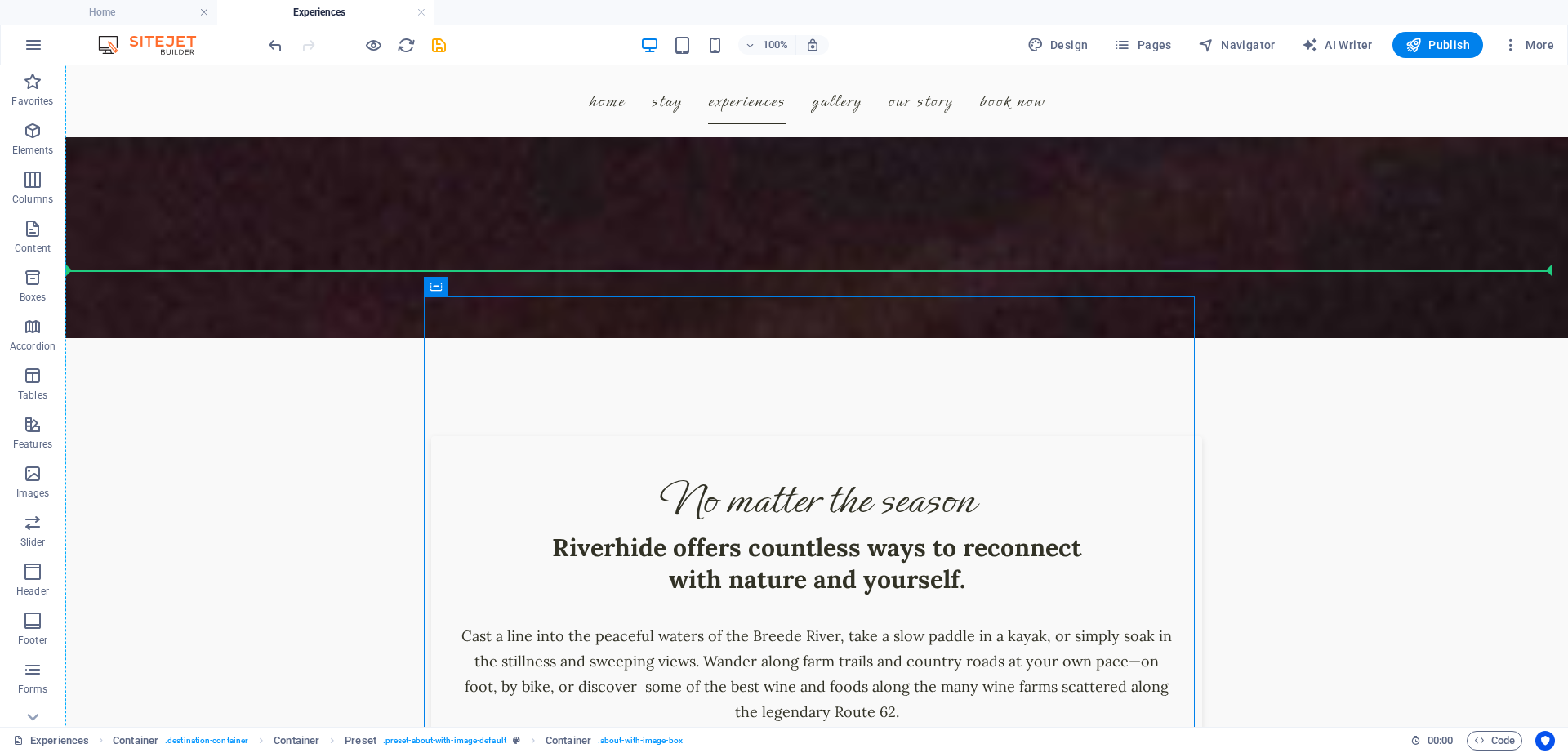 drag, startPoint x: 1191, startPoint y: 317, endPoint x: 1219, endPoint y: 312, distance: 28.442925 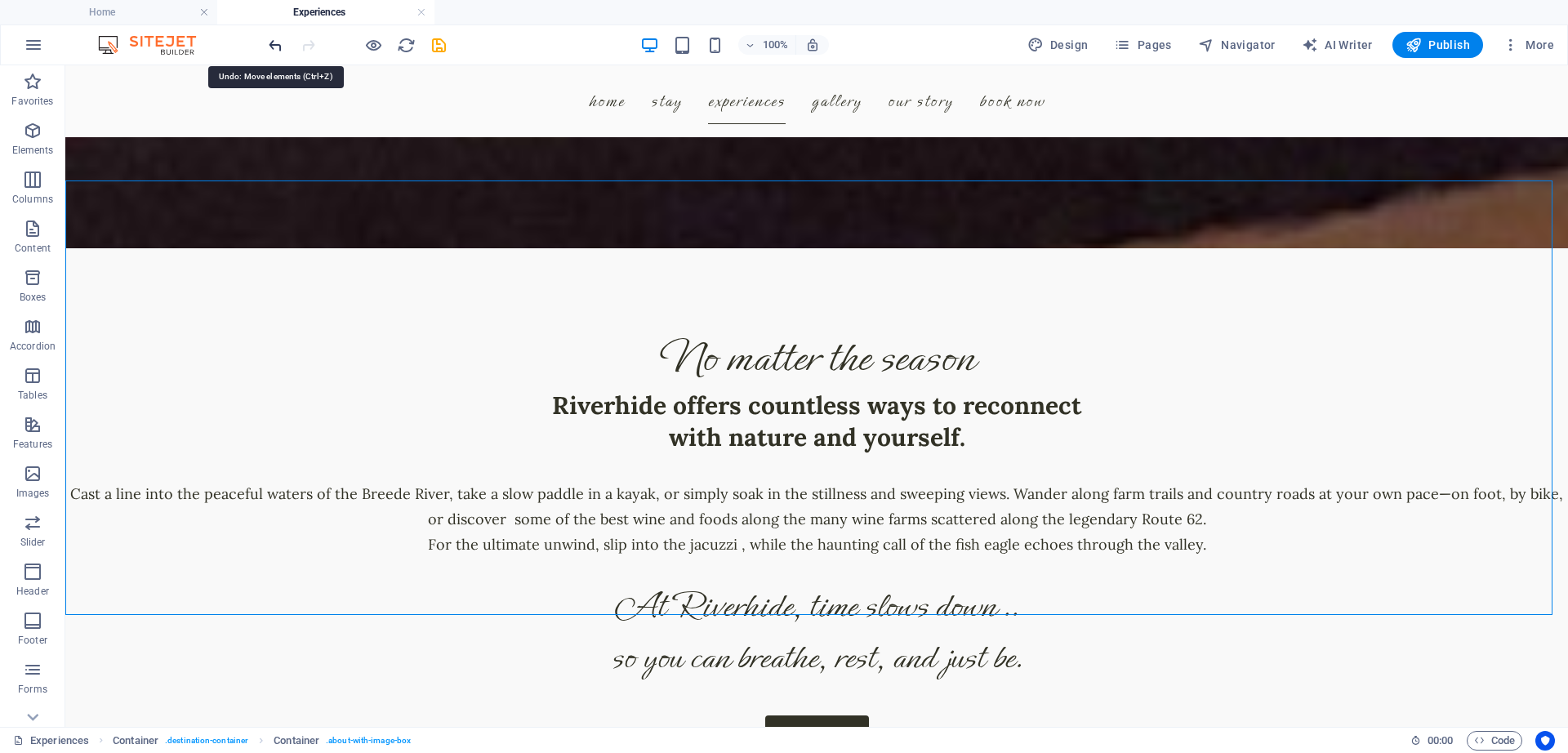 click at bounding box center (275, 45) 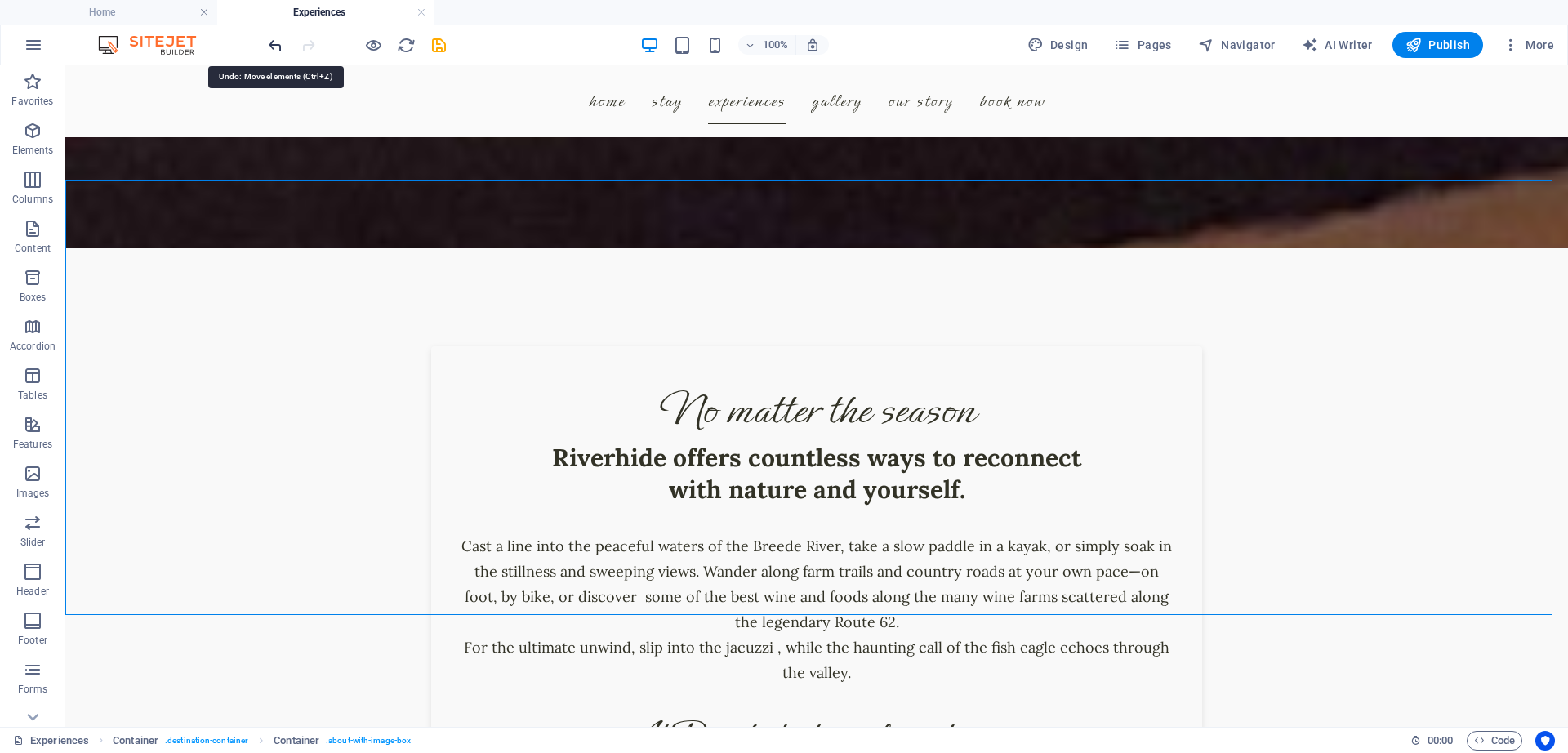 click at bounding box center (275, 45) 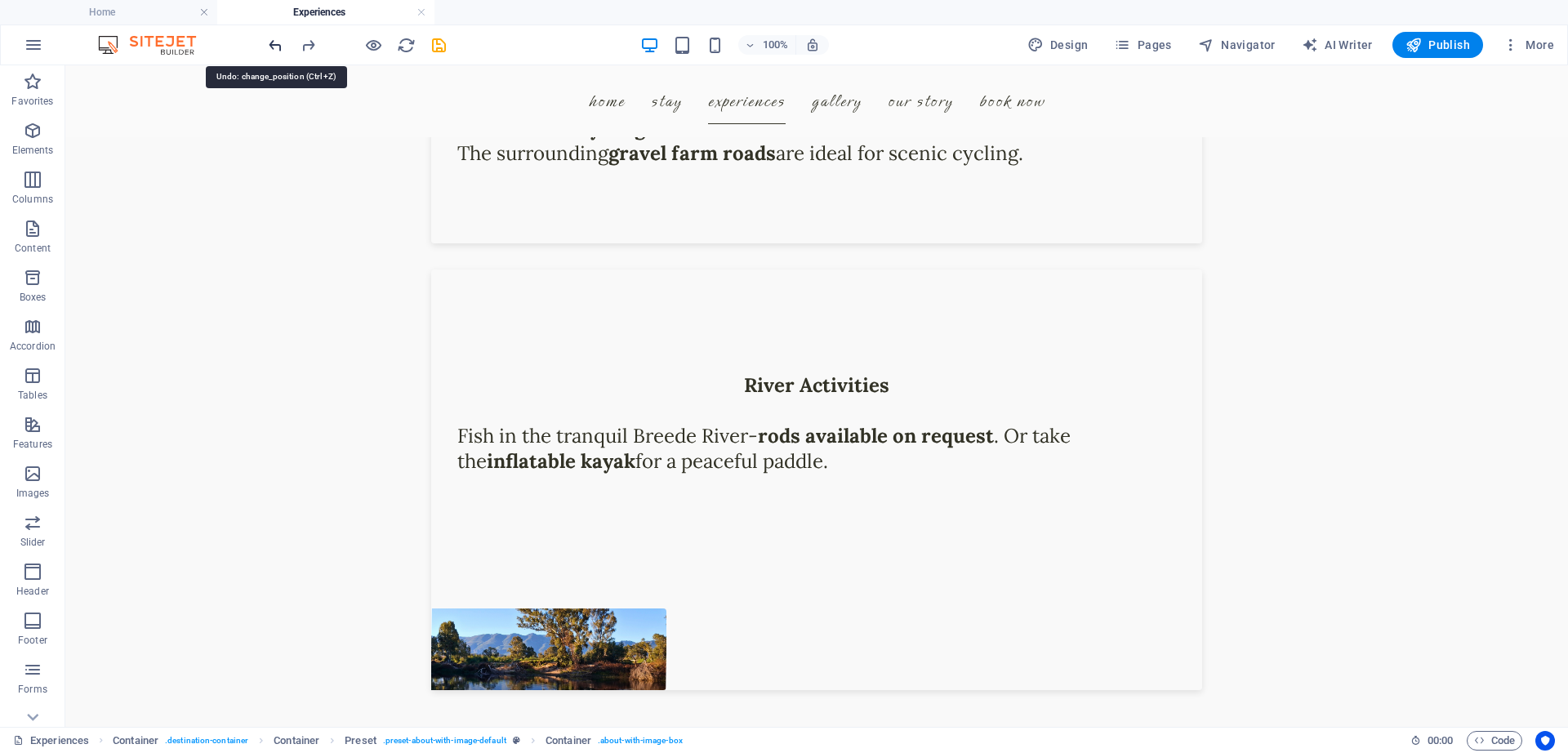 scroll, scrollTop: 4067, scrollLeft: 0, axis: vertical 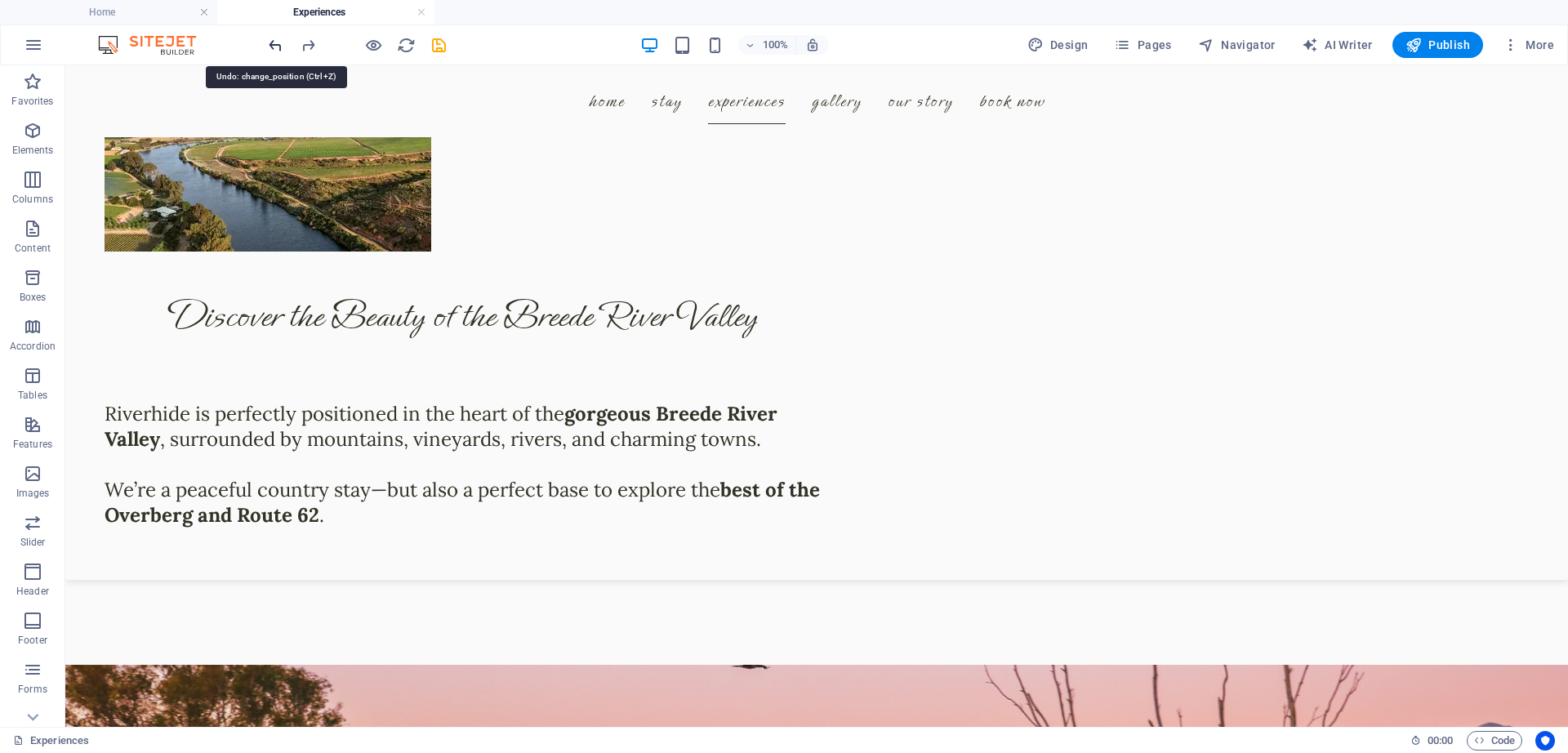 click at bounding box center [275, 45] 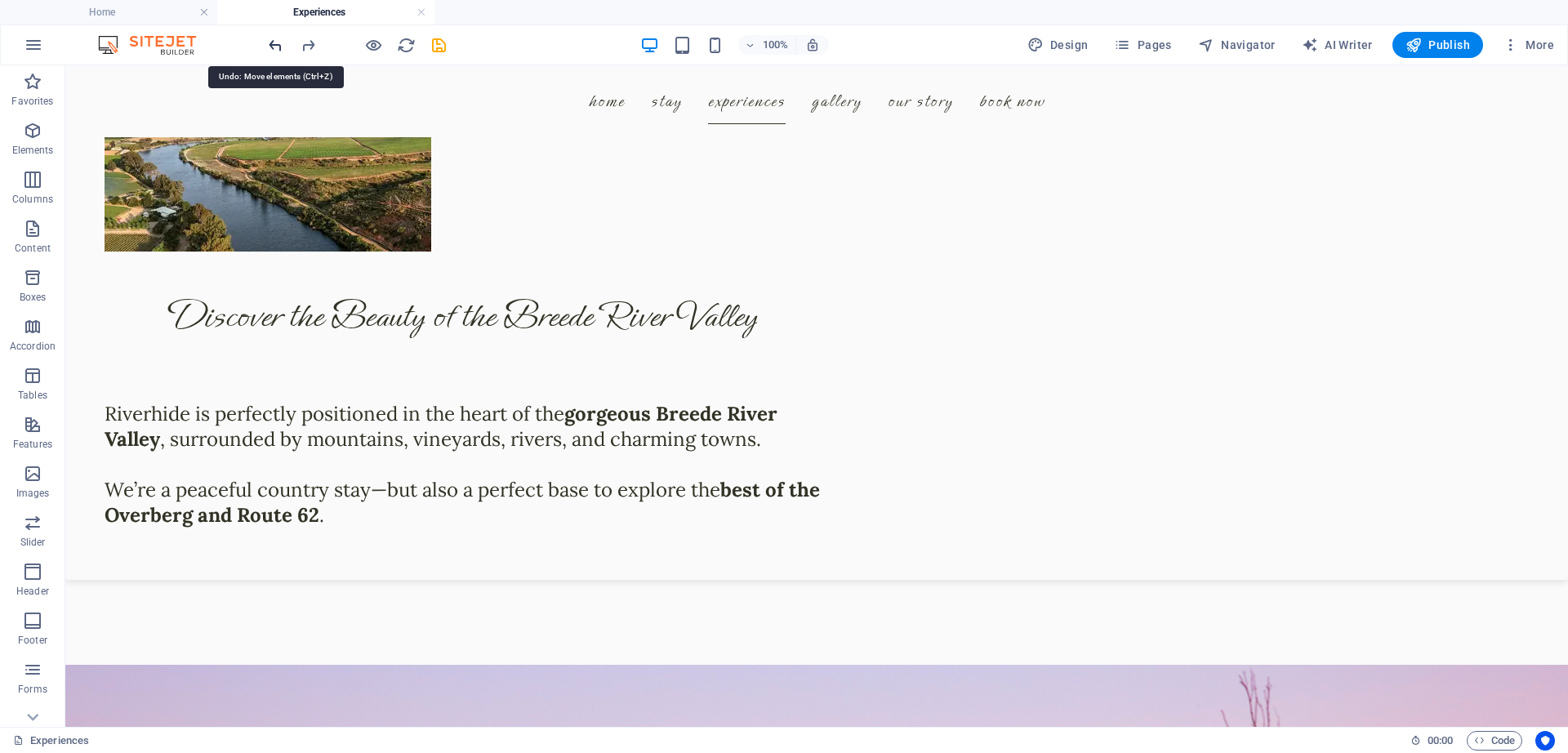 click at bounding box center [275, 45] 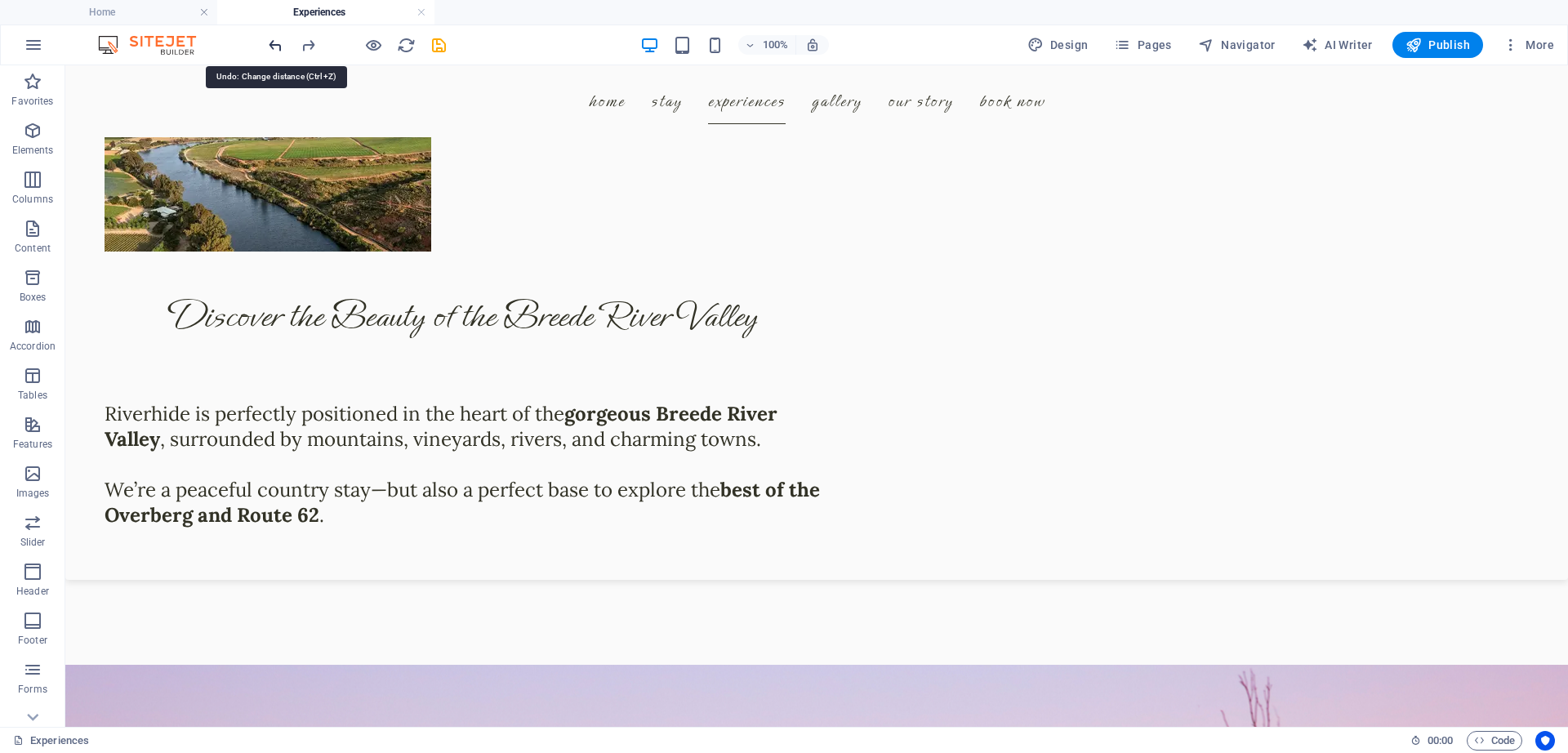 click at bounding box center [275, 45] 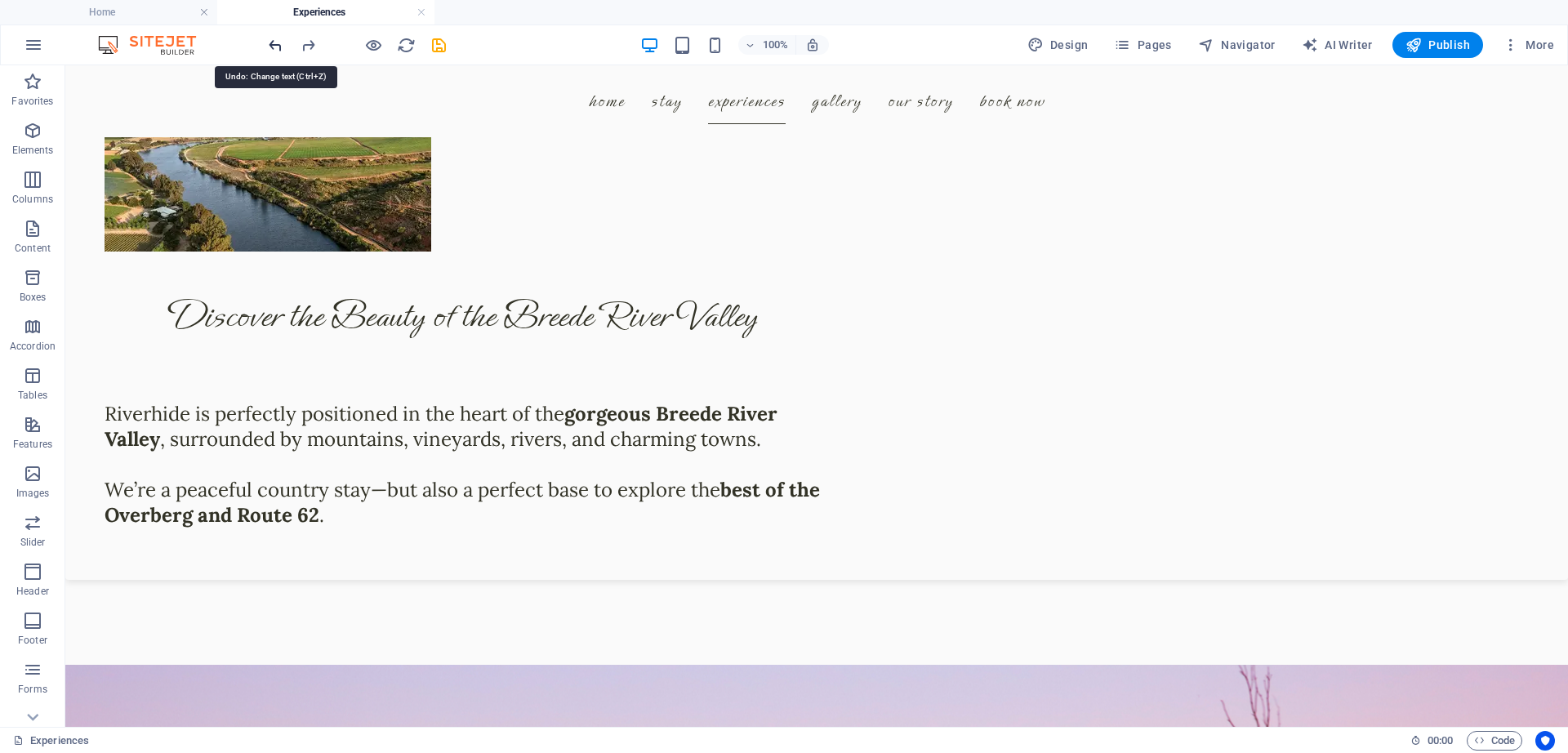 click at bounding box center (275, 45) 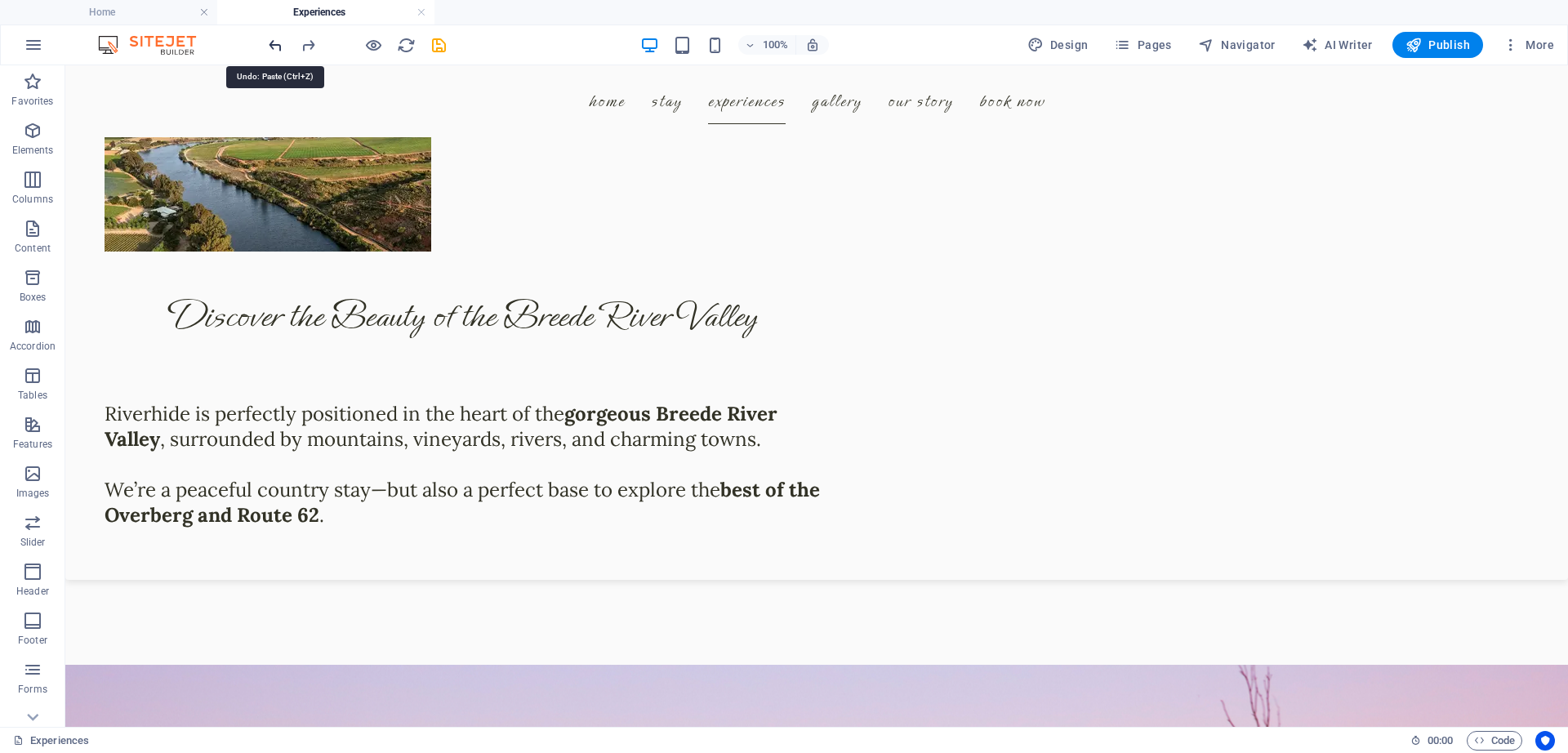 click at bounding box center [275, 45] 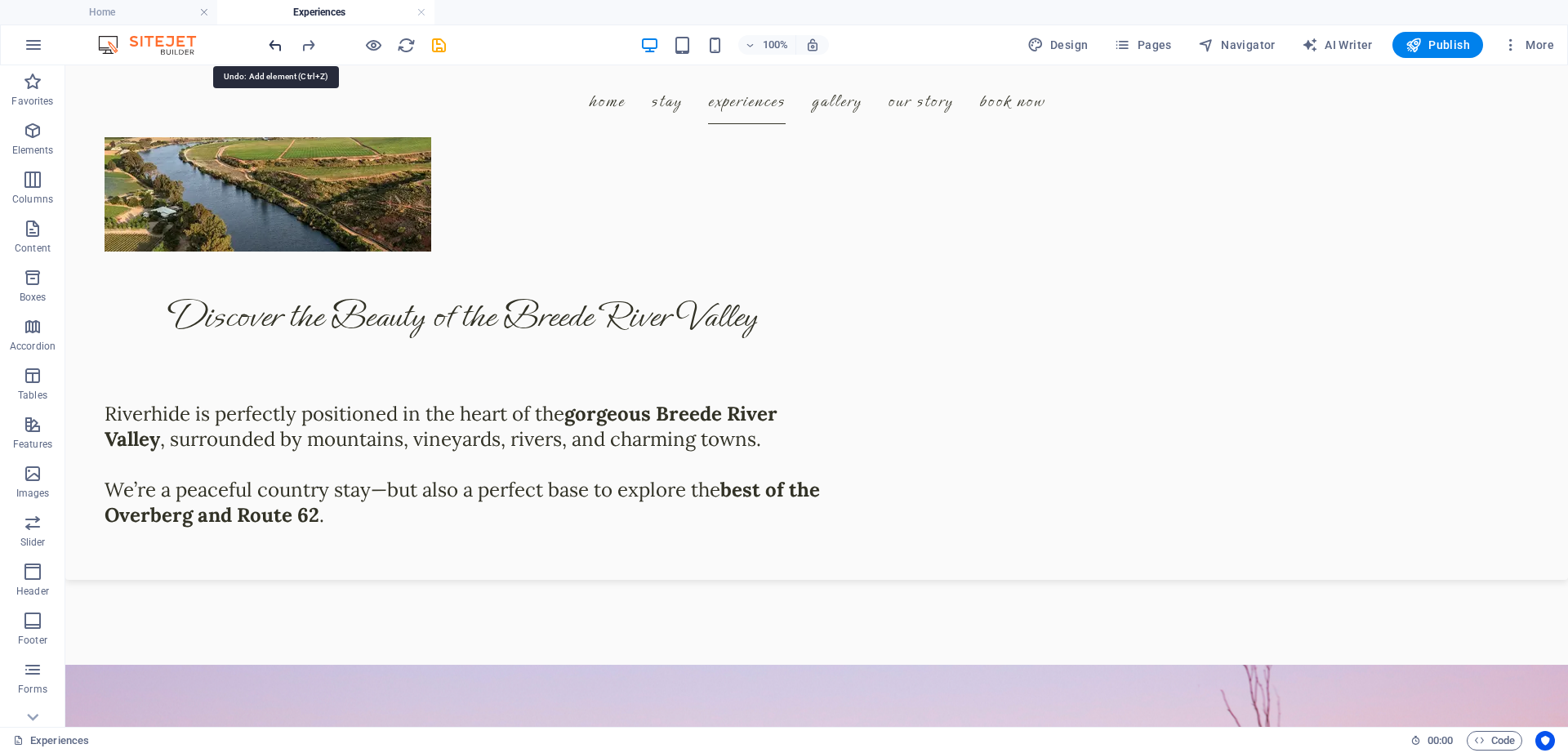 click at bounding box center (275, 45) 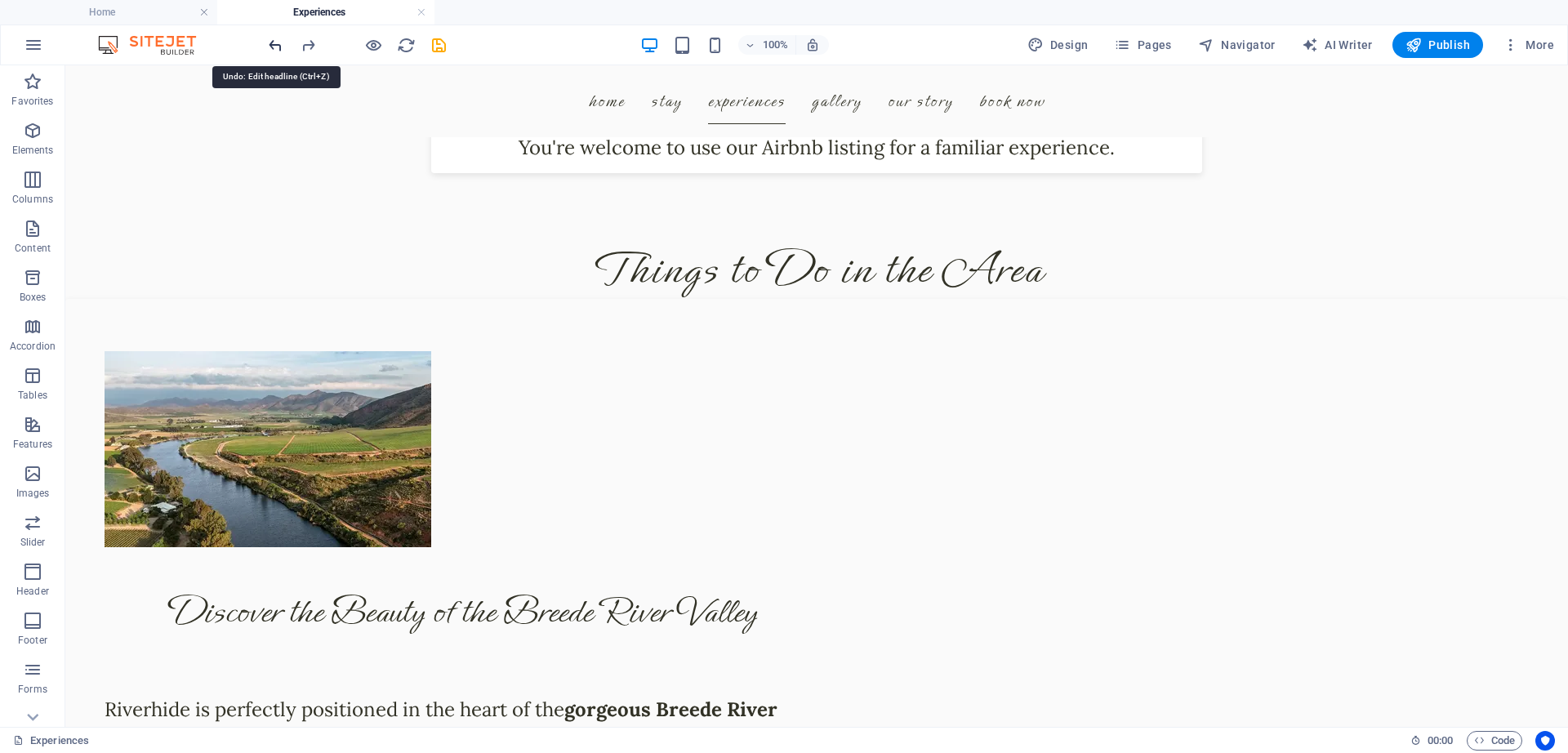 scroll, scrollTop: 3965, scrollLeft: 0, axis: vertical 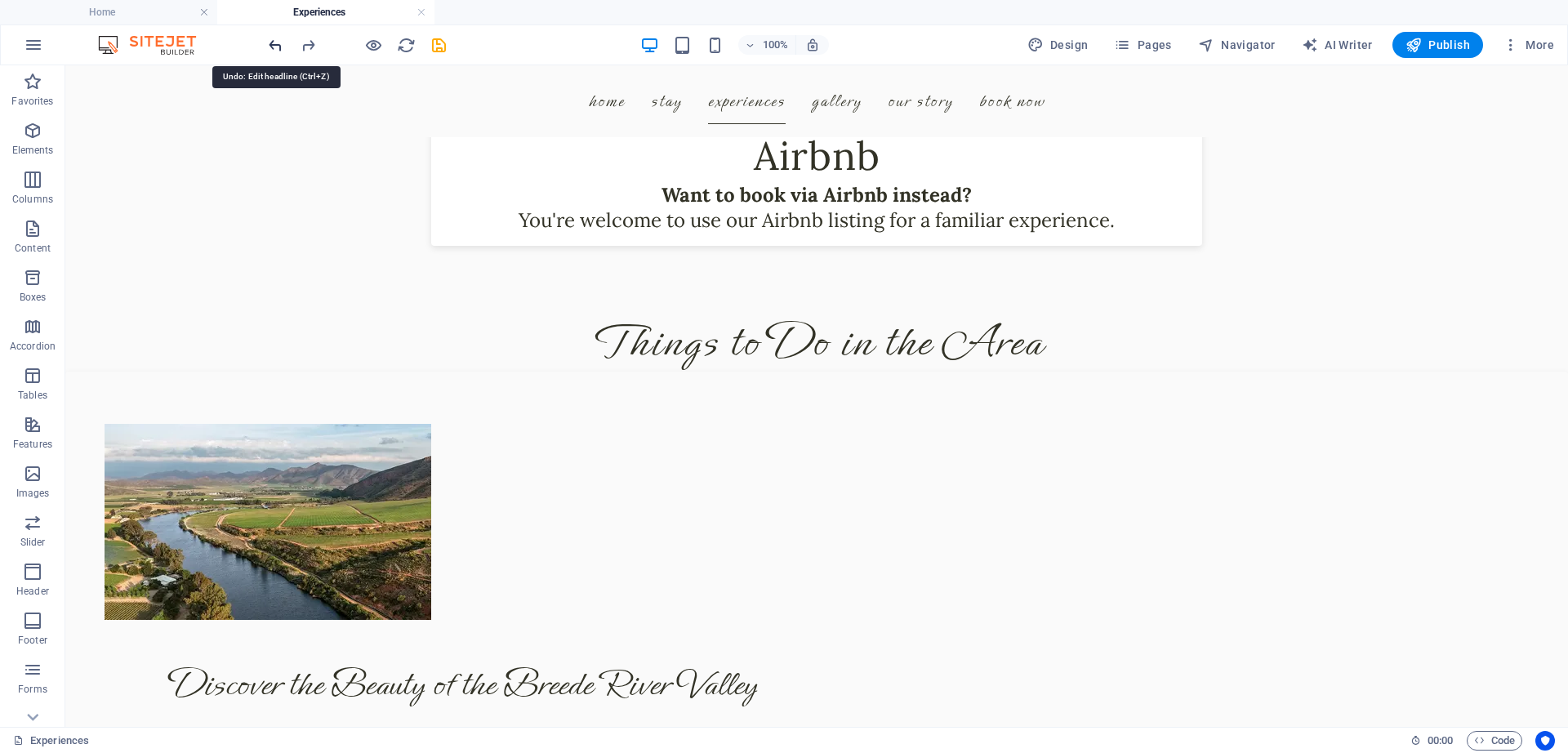 click at bounding box center (275, 45) 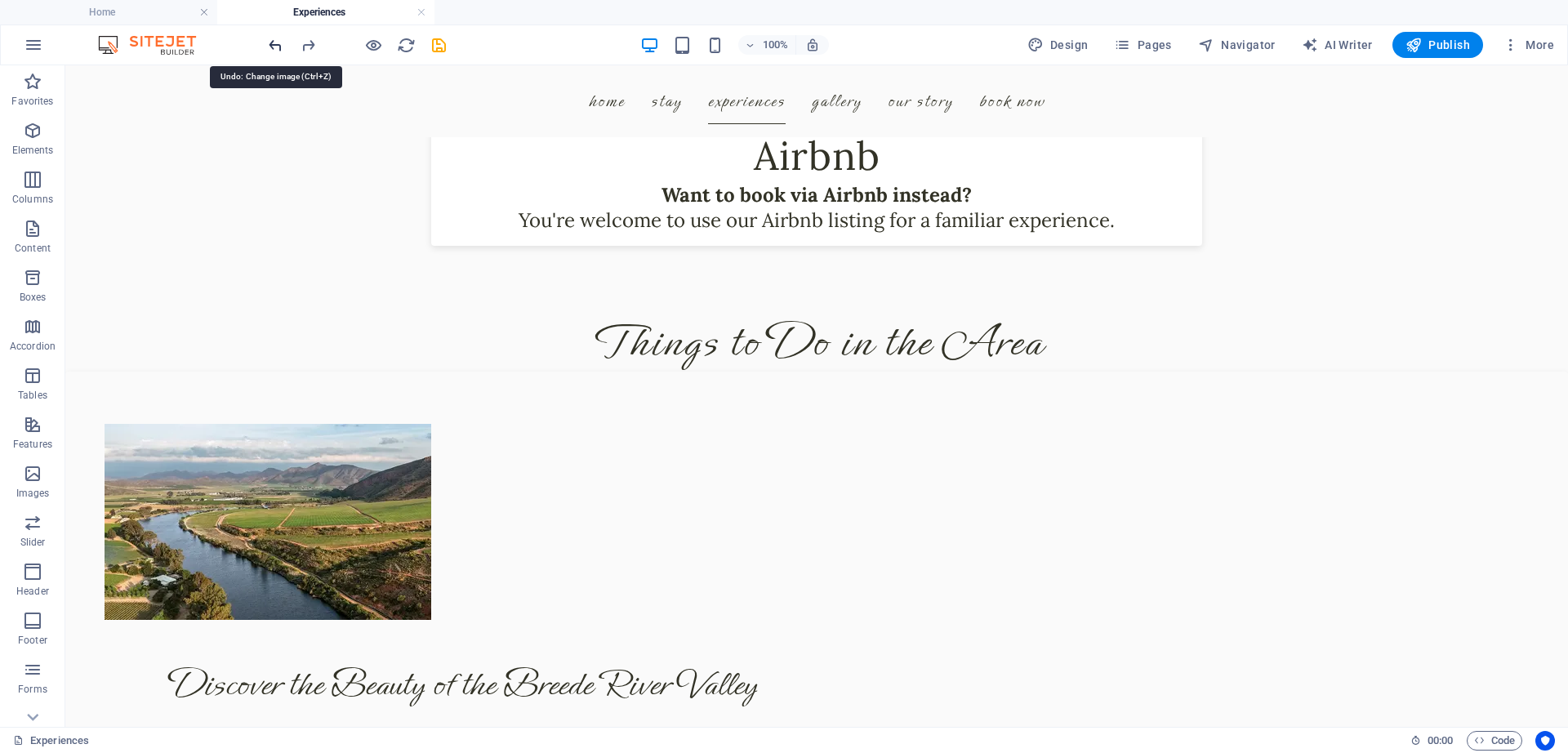 click at bounding box center [275, 45] 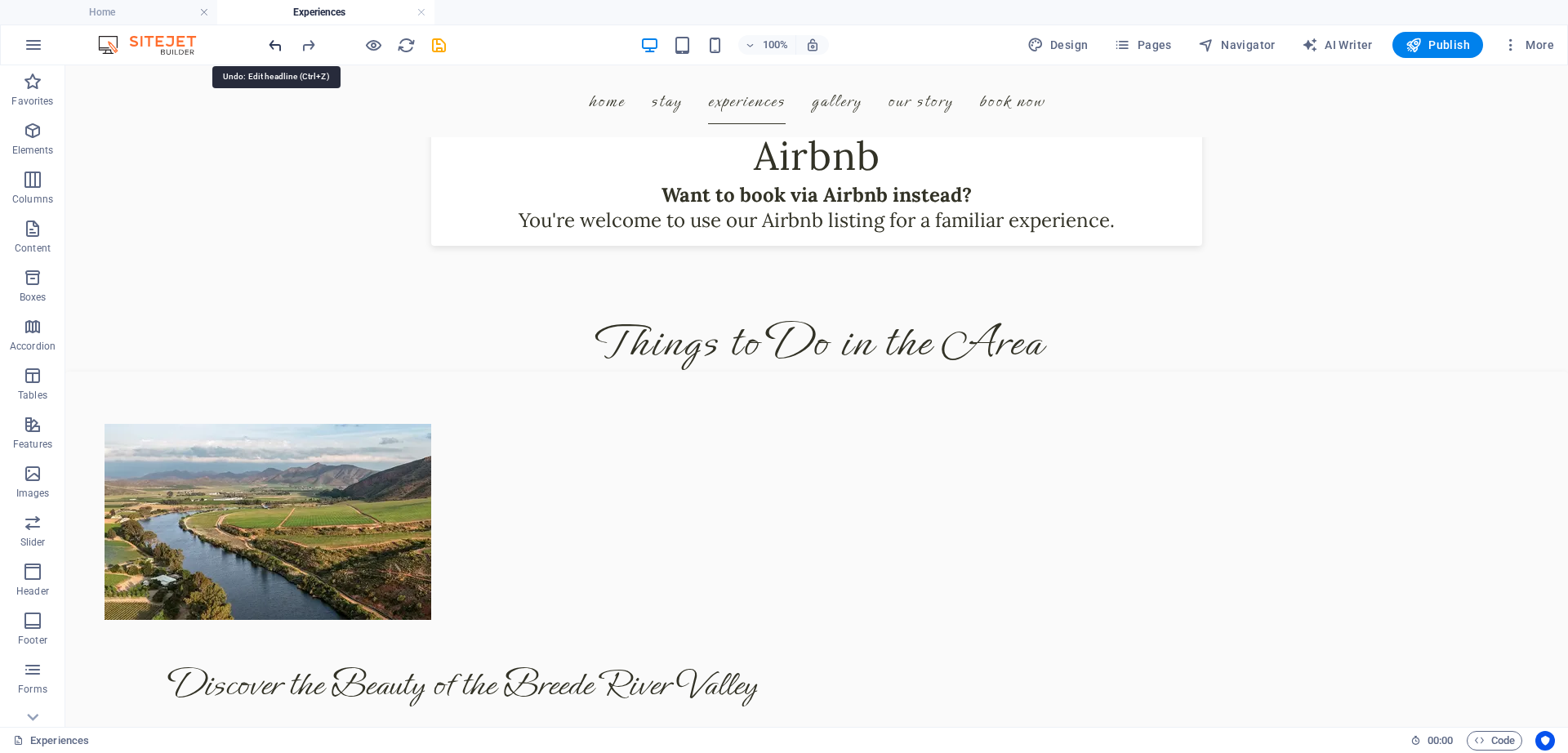 click at bounding box center [275, 45] 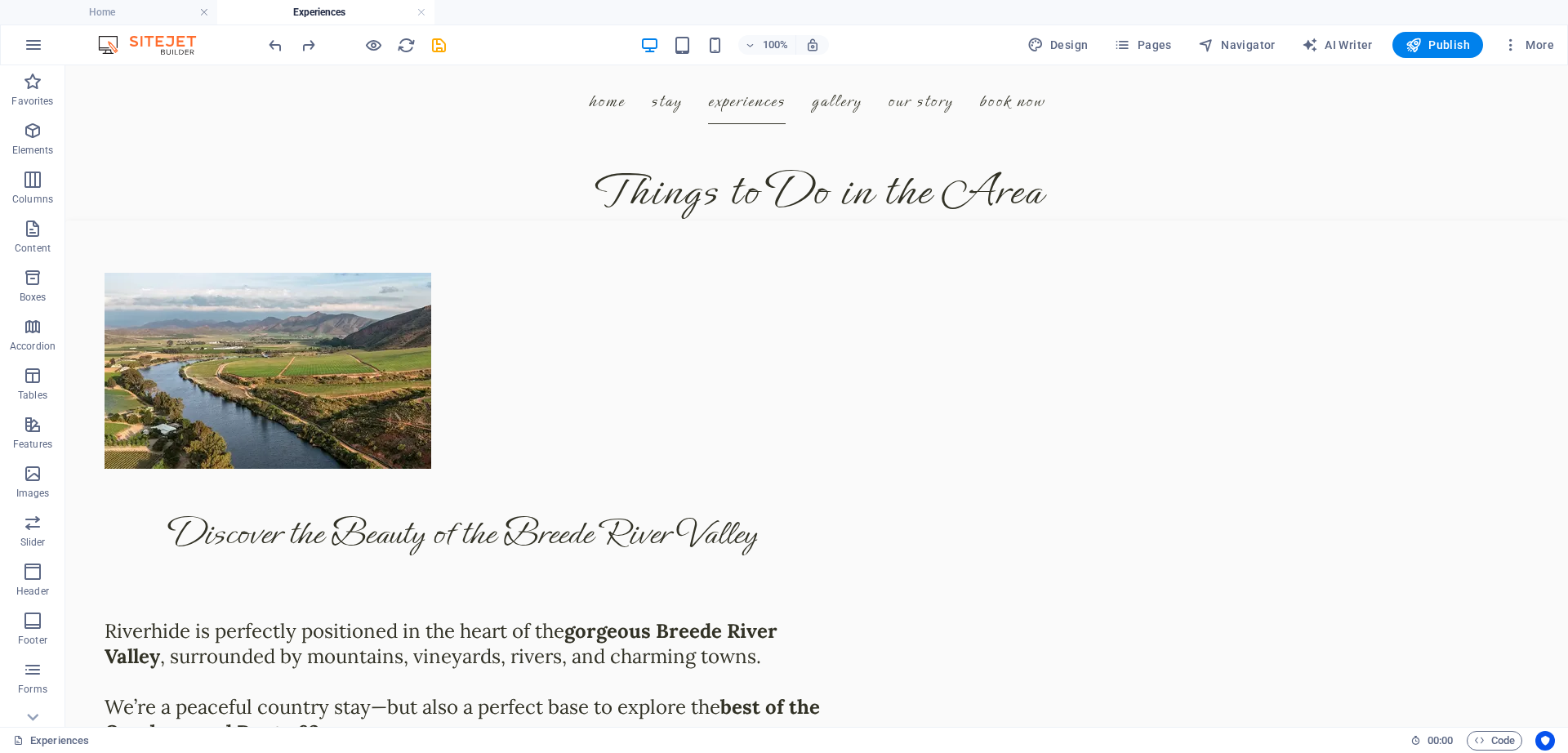 scroll, scrollTop: 4126, scrollLeft: 0, axis: vertical 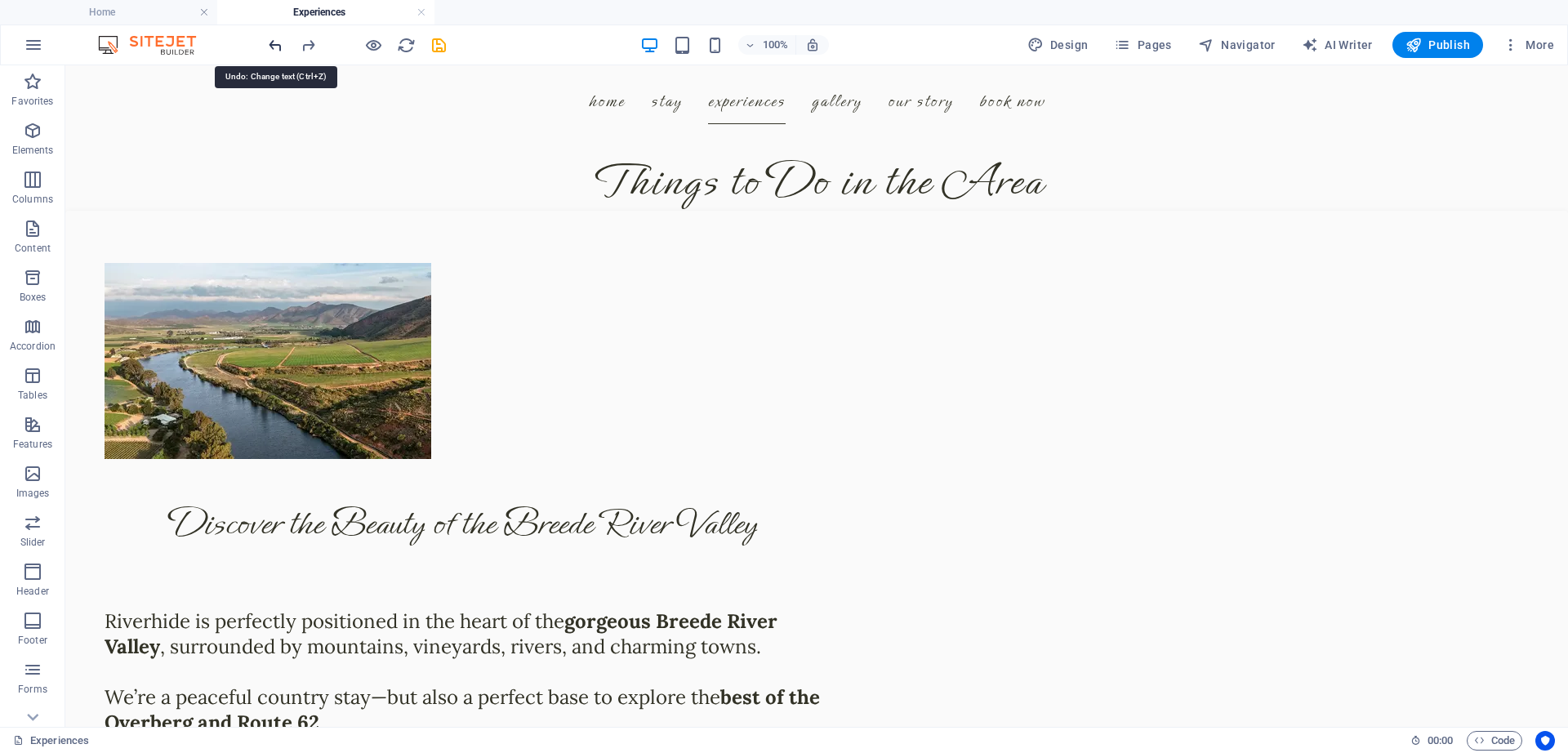 click at bounding box center [275, 45] 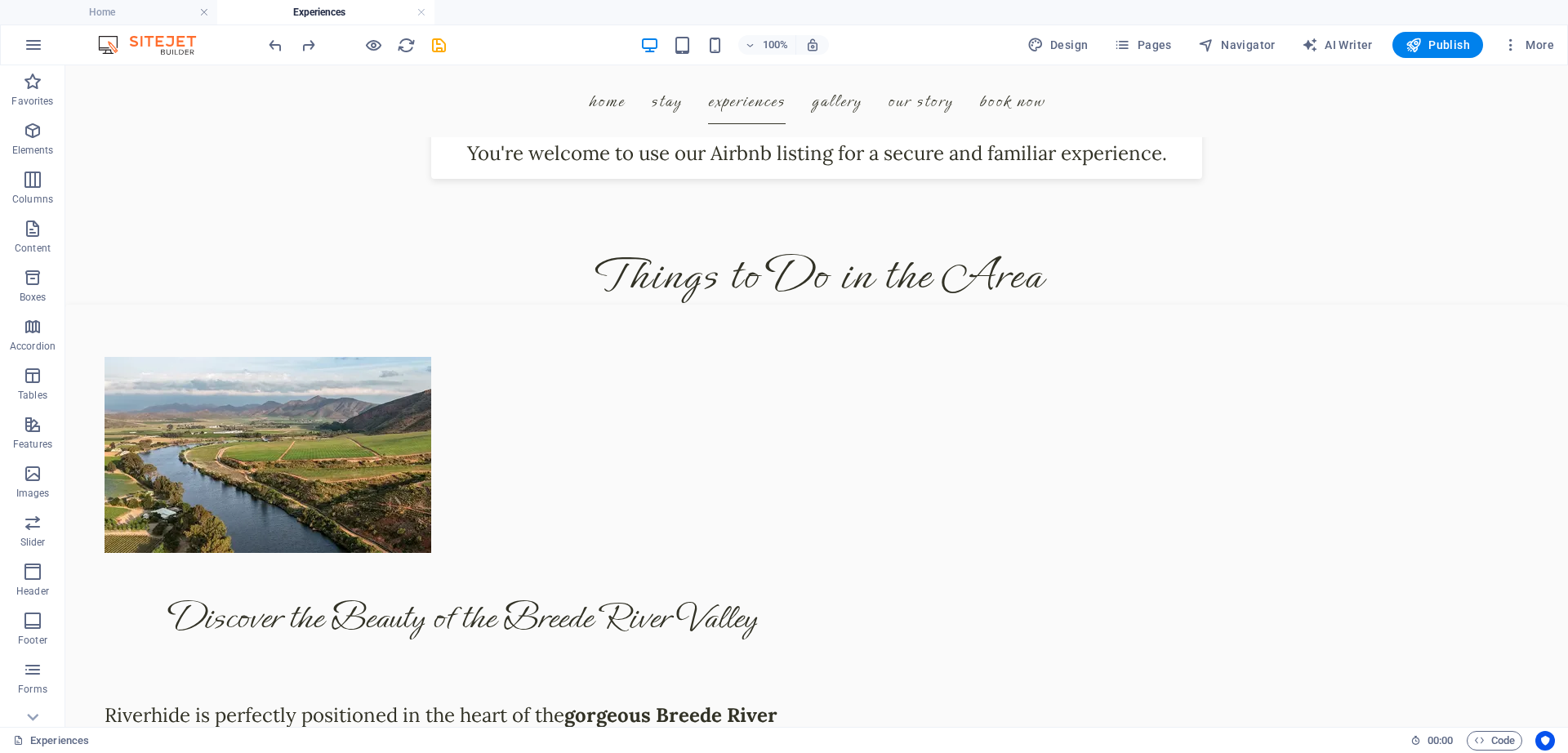 scroll, scrollTop: 3994, scrollLeft: 0, axis: vertical 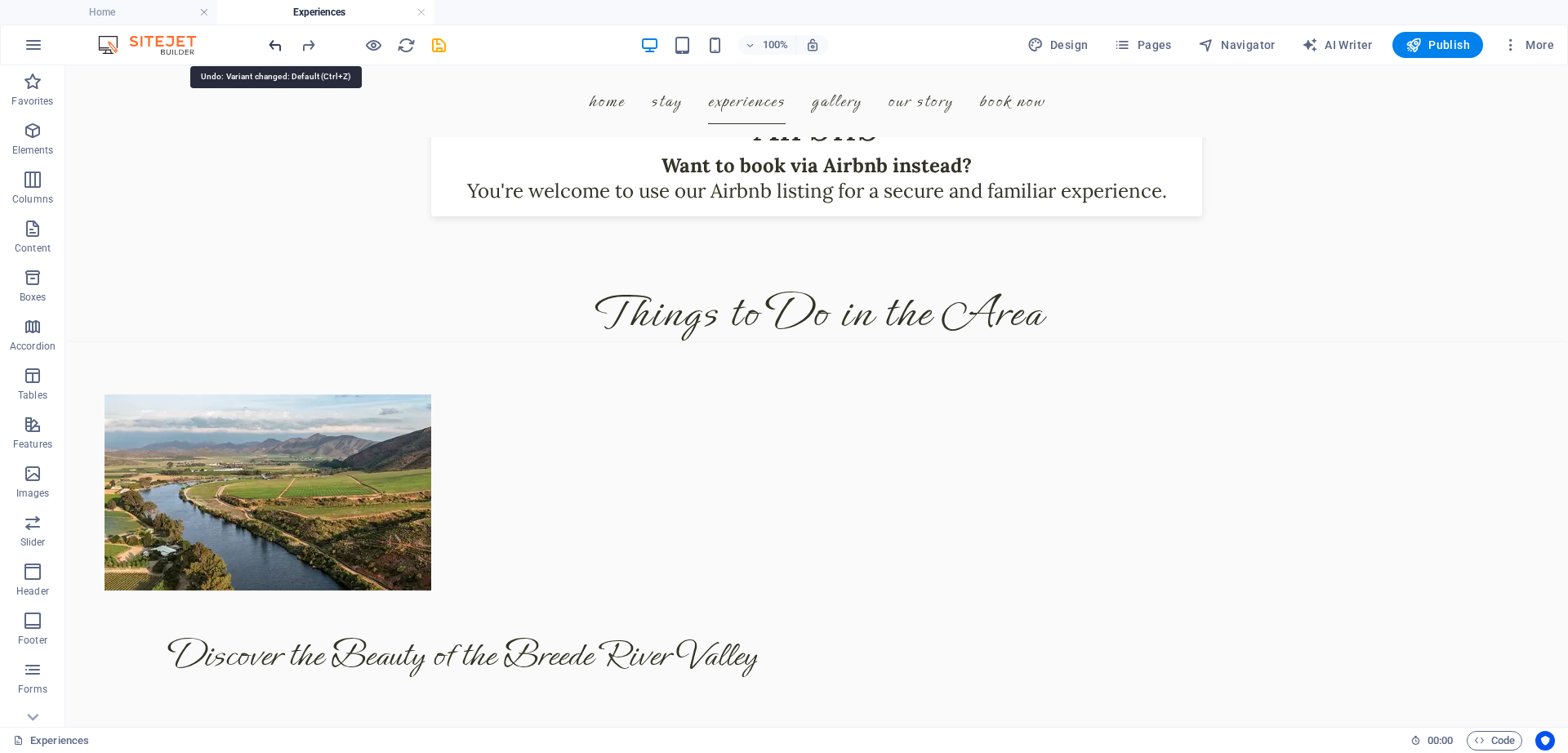 click at bounding box center (275, 45) 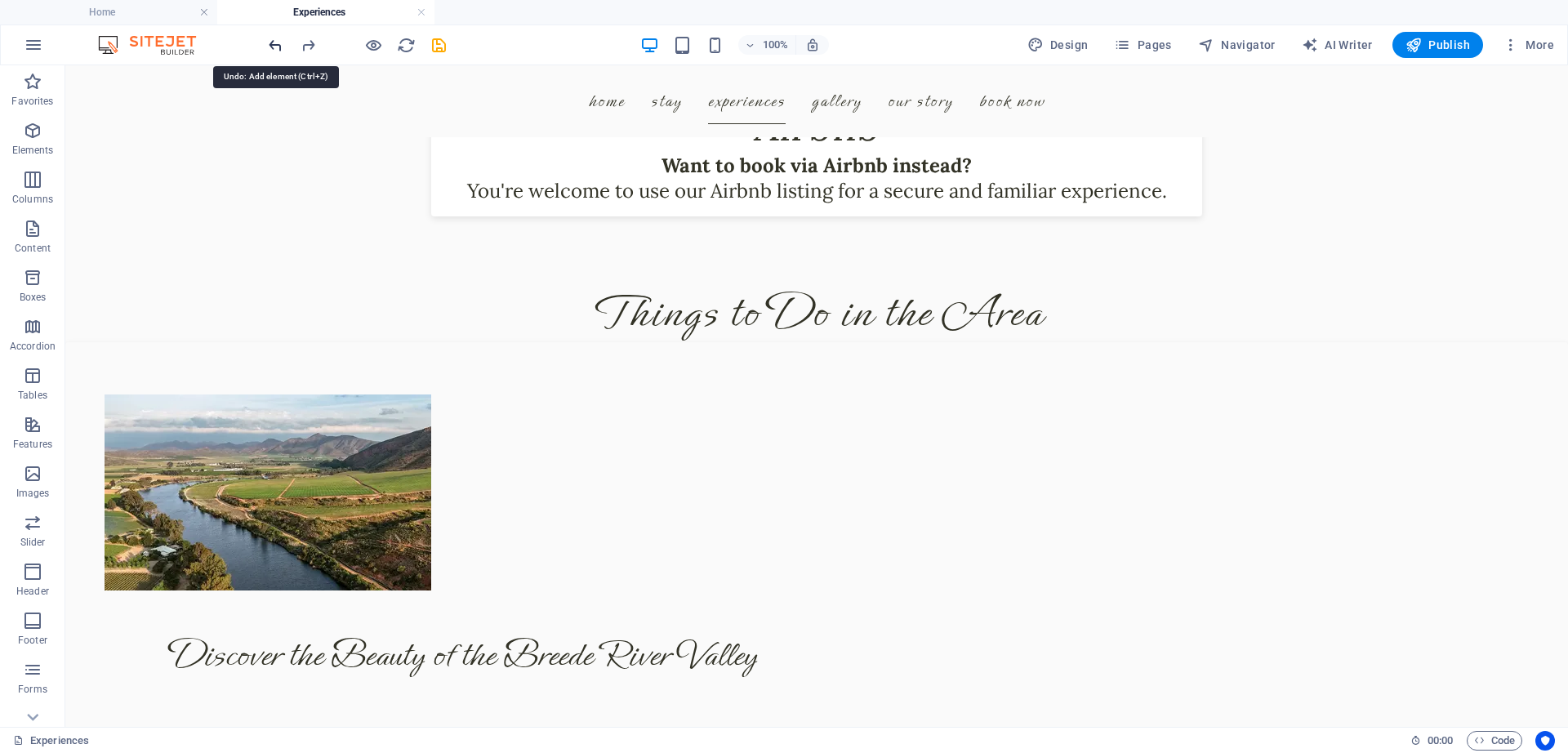 click at bounding box center [275, 45] 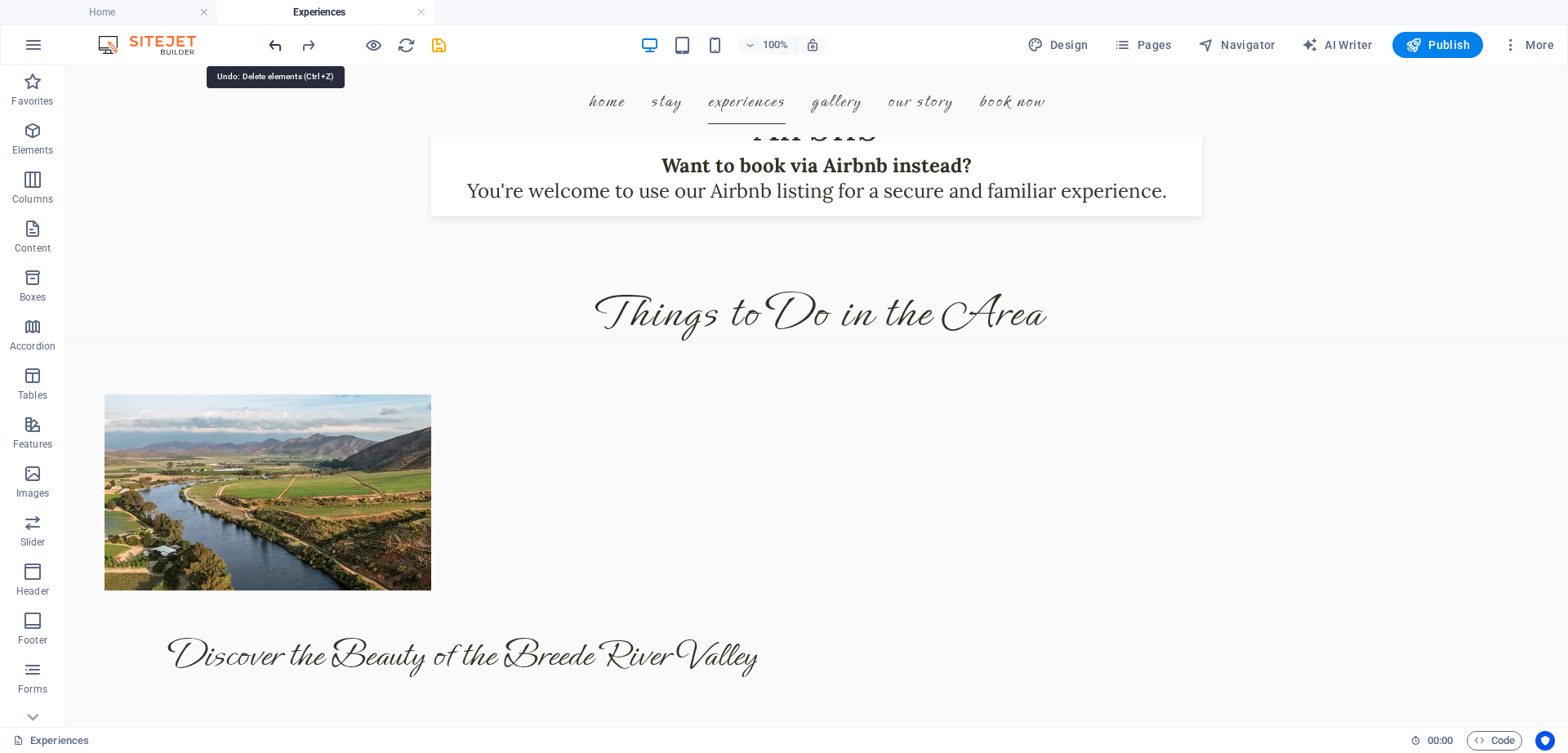click at bounding box center (275, 45) 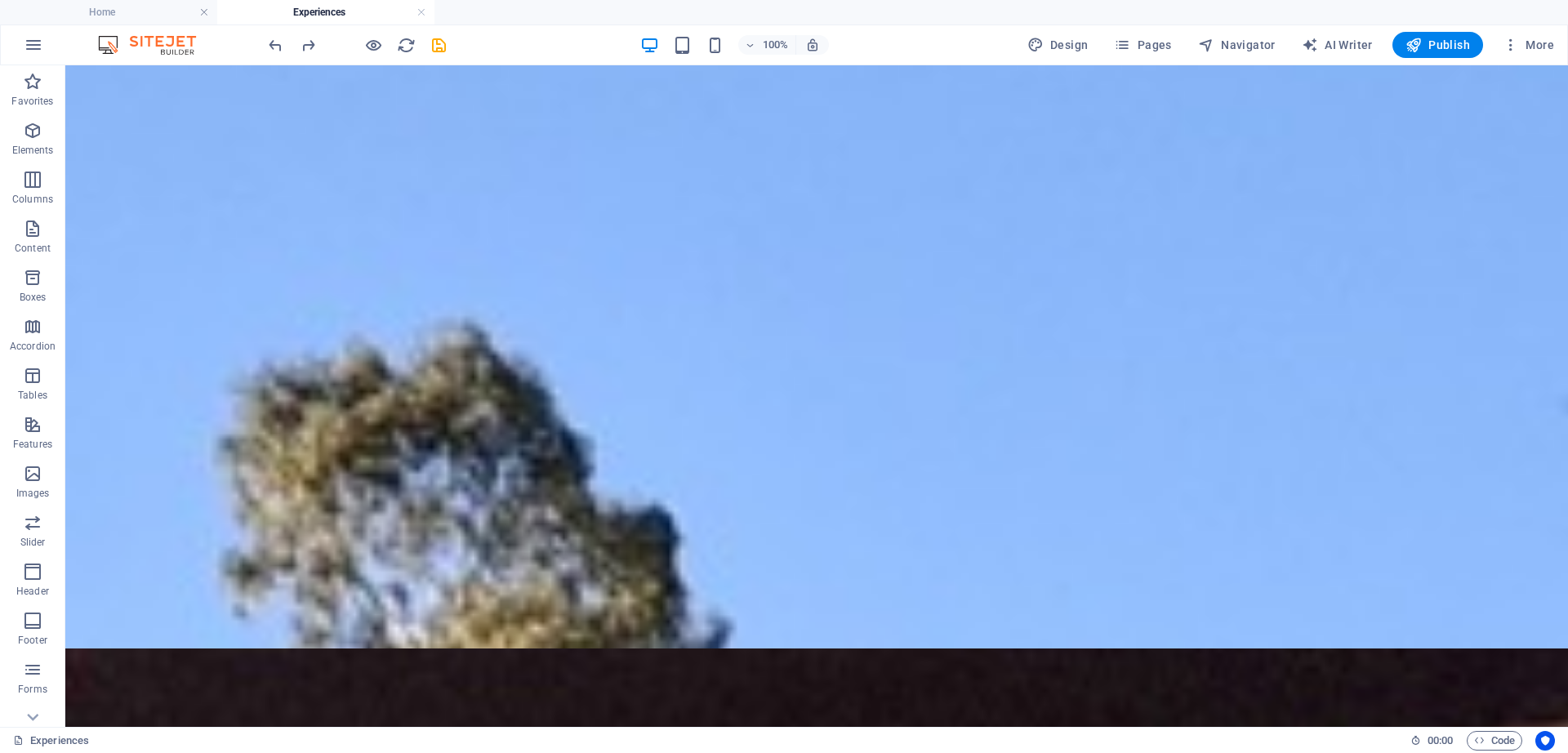 scroll, scrollTop: 77, scrollLeft: 0, axis: vertical 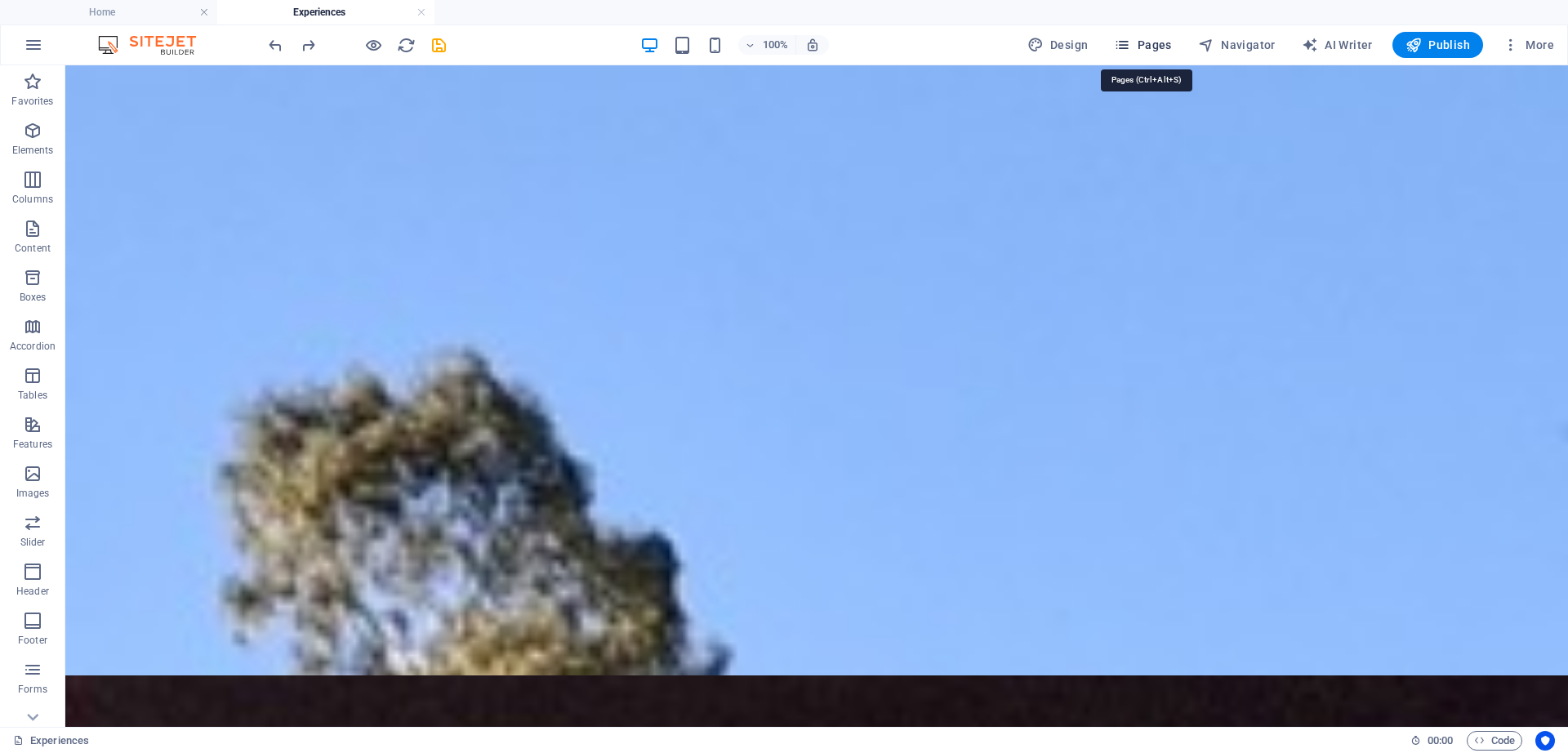 click on "Pages" at bounding box center (1143, 45) 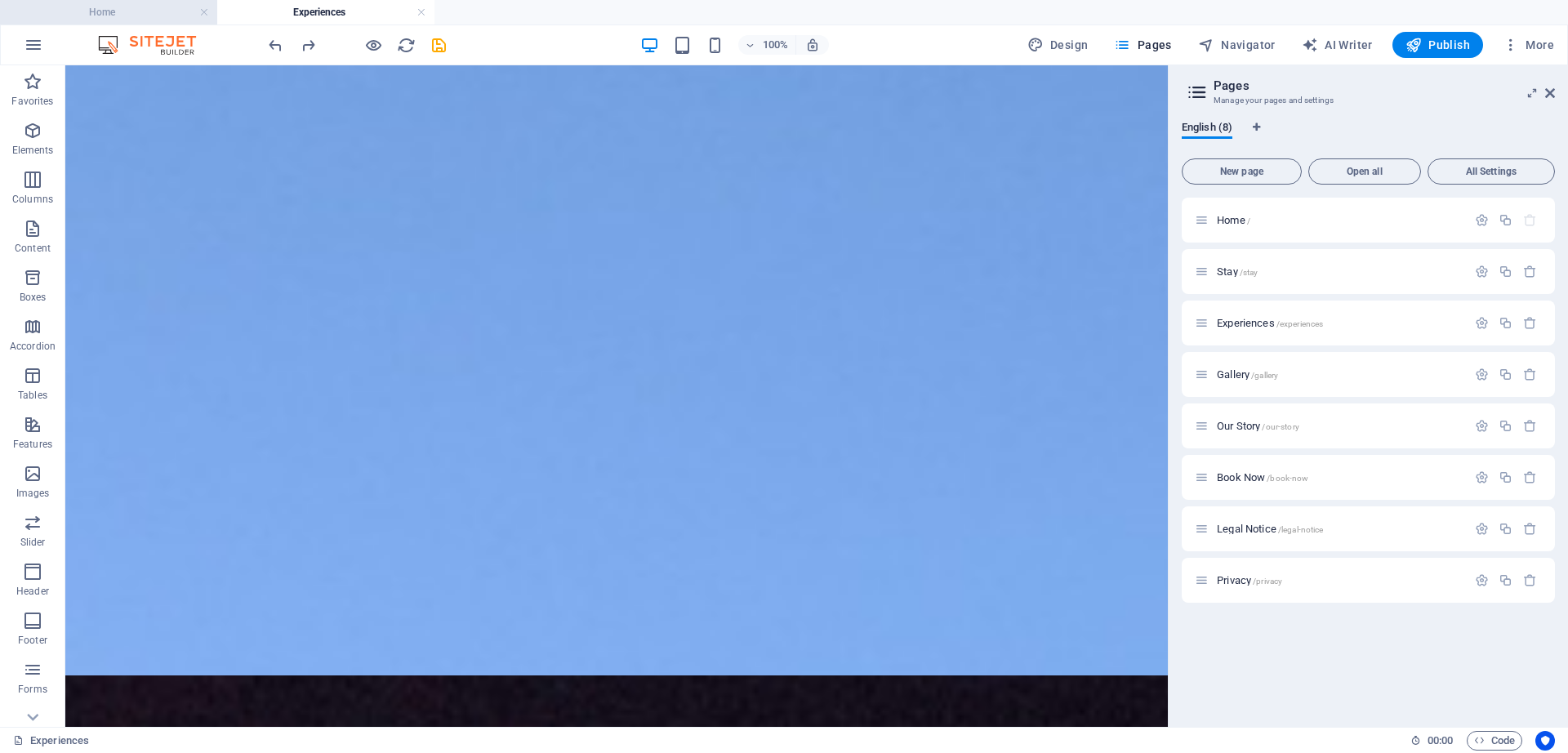 click on "Home" at bounding box center (109, 12) 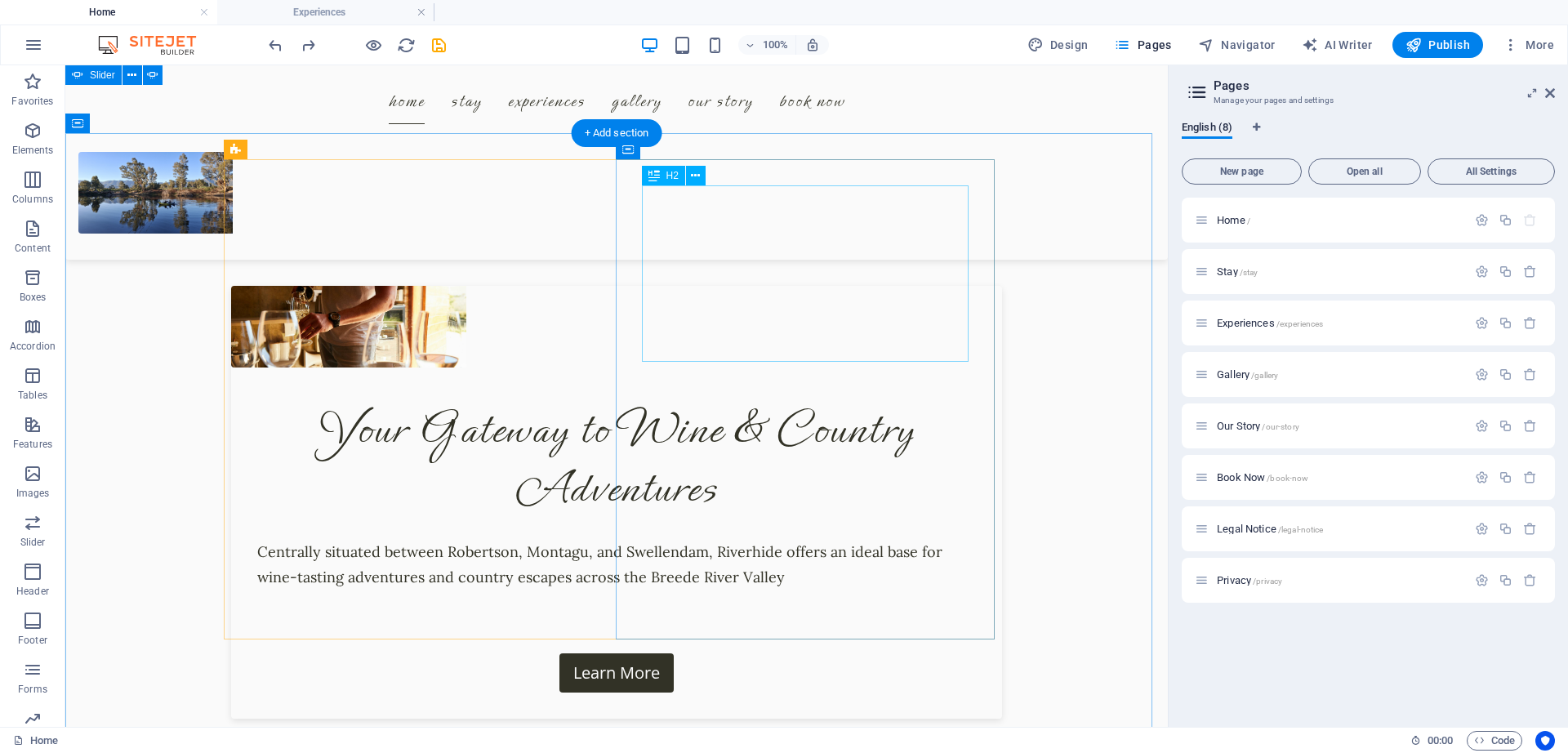 scroll, scrollTop: 0, scrollLeft: 0, axis: both 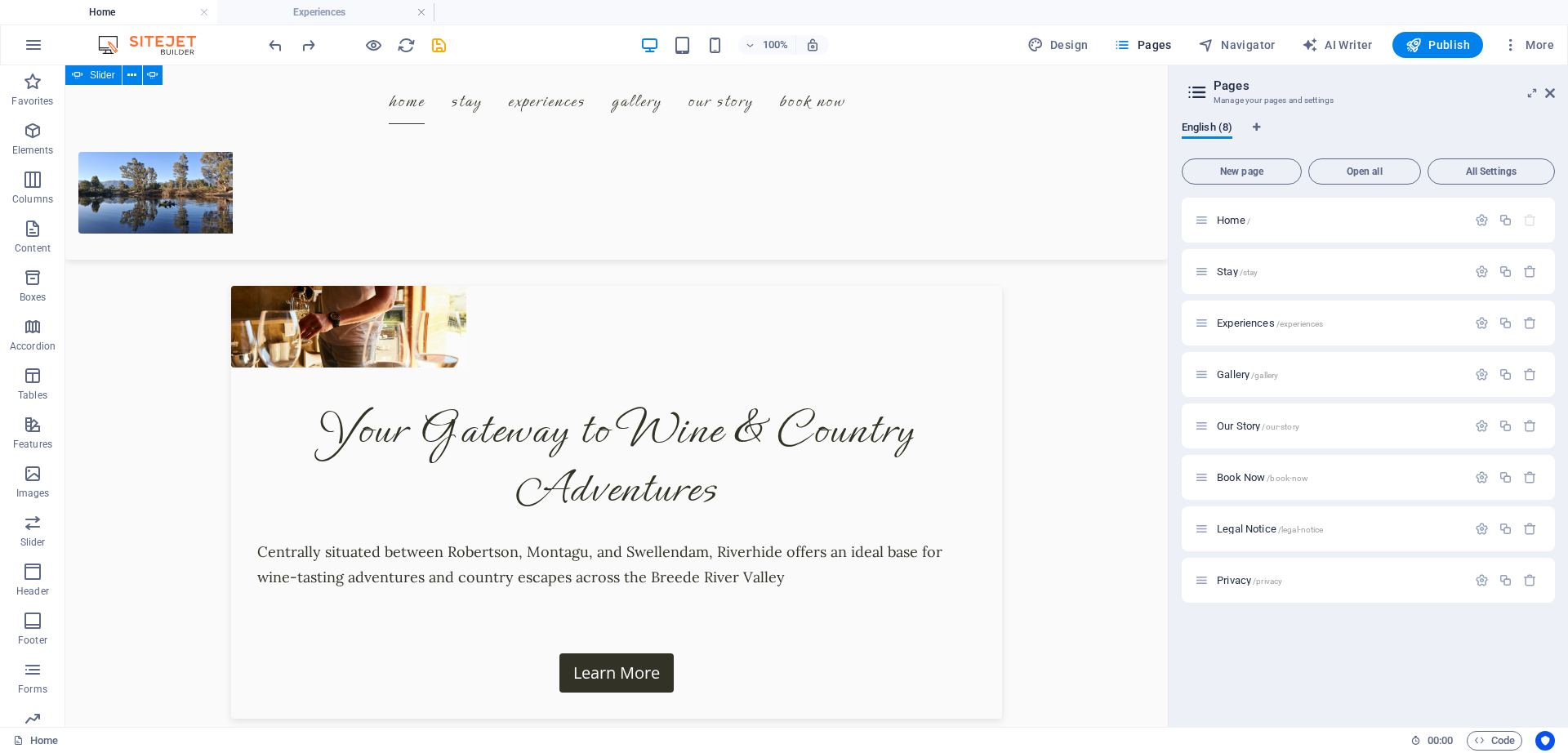 click on "Pages Manage your pages and settings English (8) New page Open all All Settings Home / Stay /stay Experiences /experiences  Gallery /gallery Our Story /our-story Book Now /book-now Legal Notice /legal-notice Privacy /privacy" at bounding box center (1368, 396) 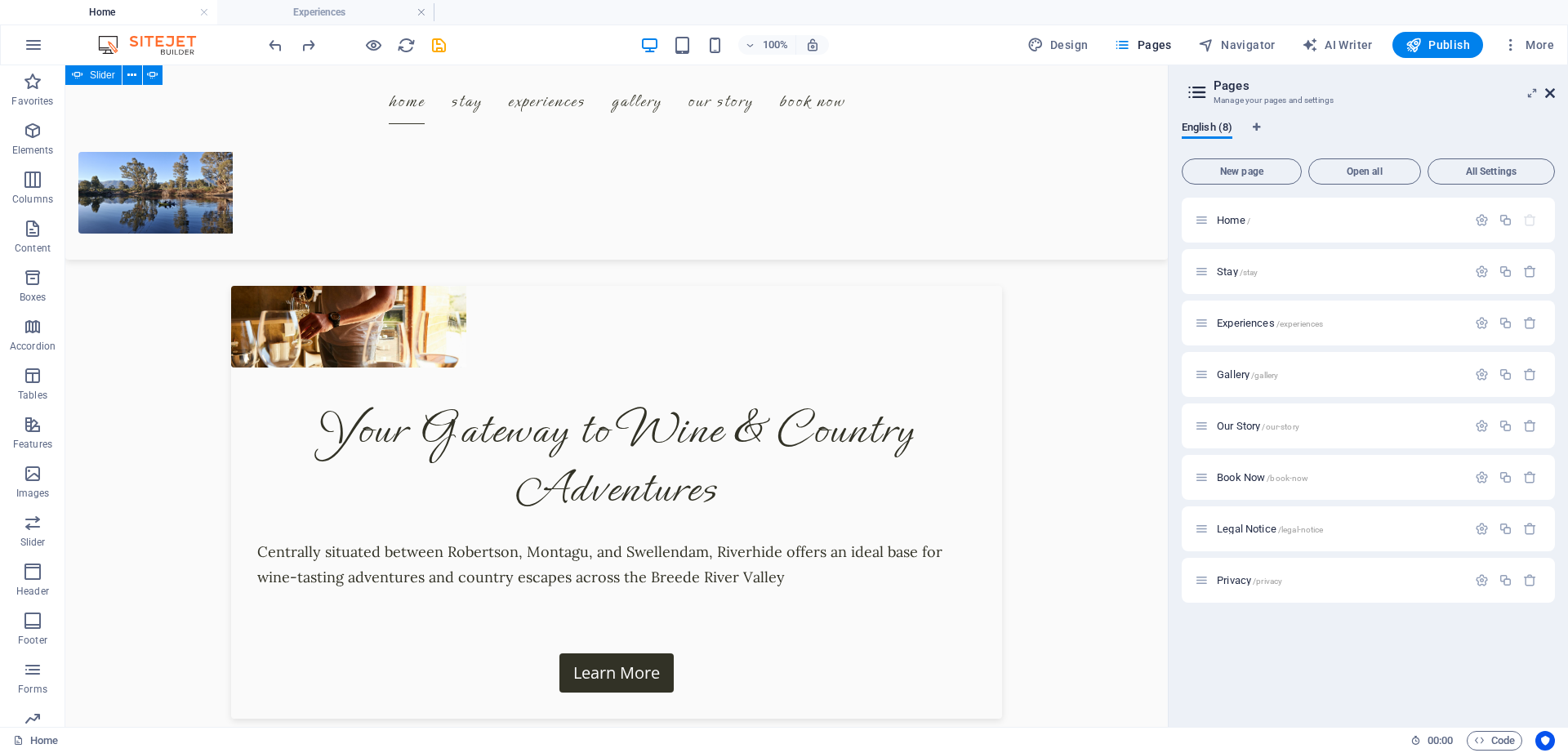 click at bounding box center [1550, 93] 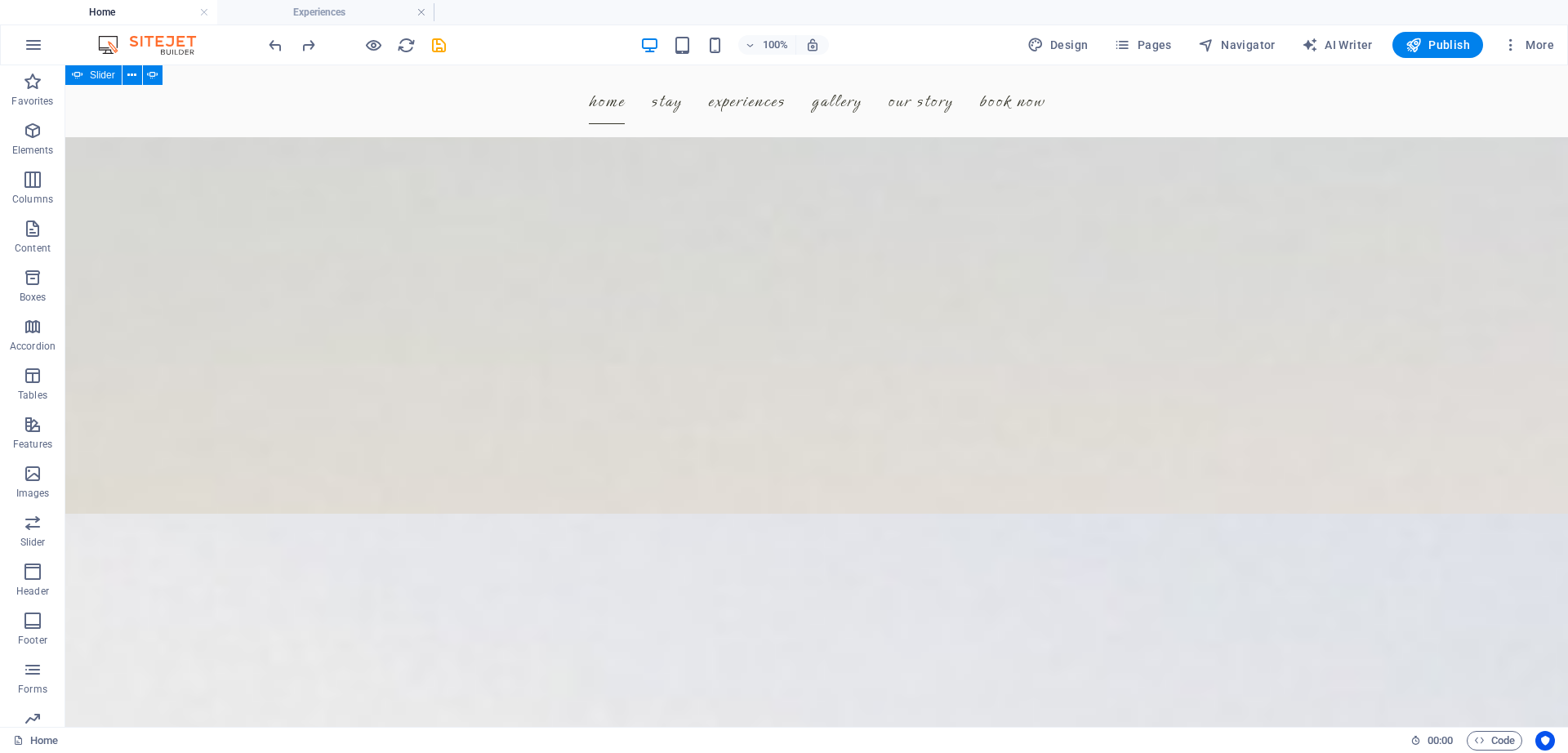 scroll, scrollTop: 1288, scrollLeft: 0, axis: vertical 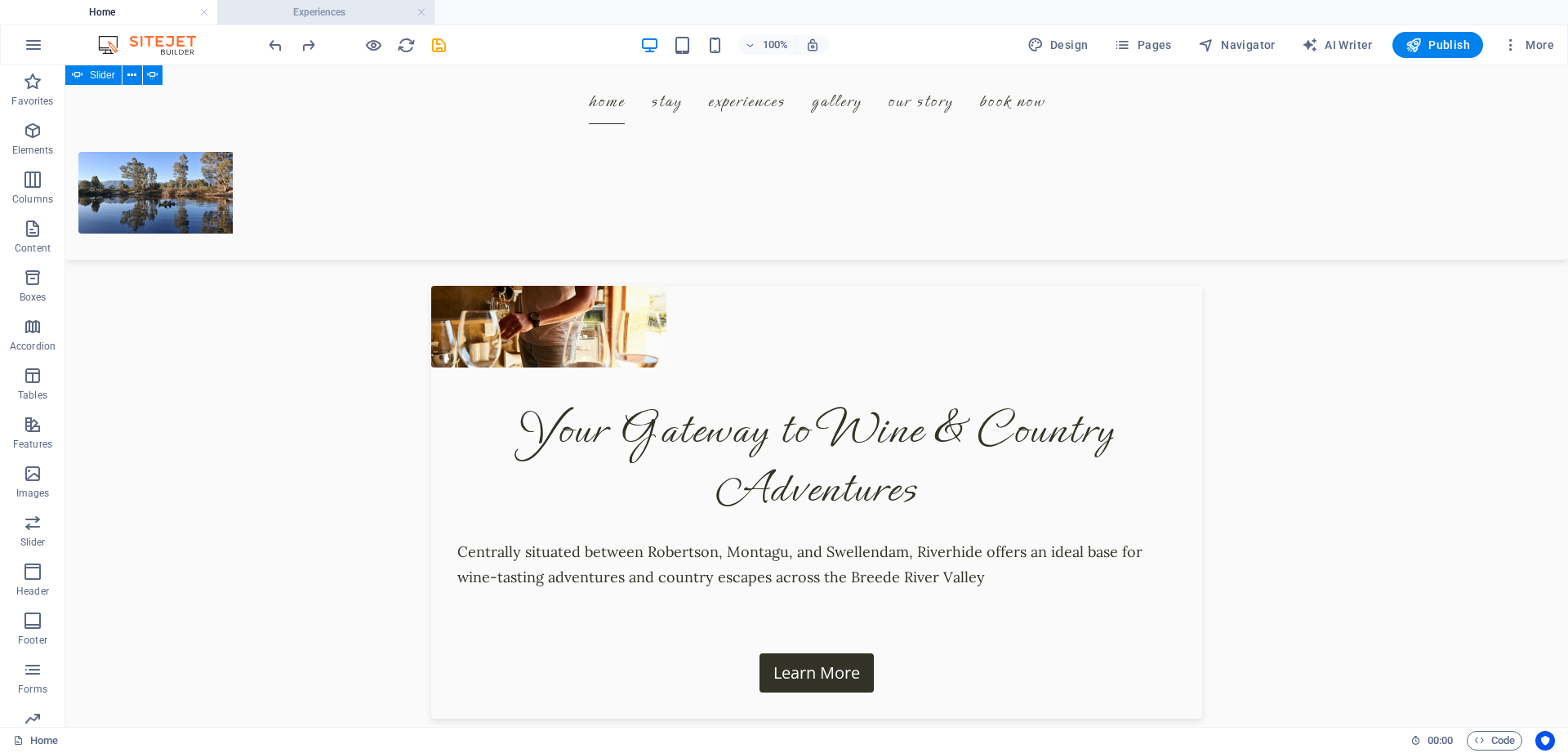 click on "Experiences" at bounding box center (326, 12) 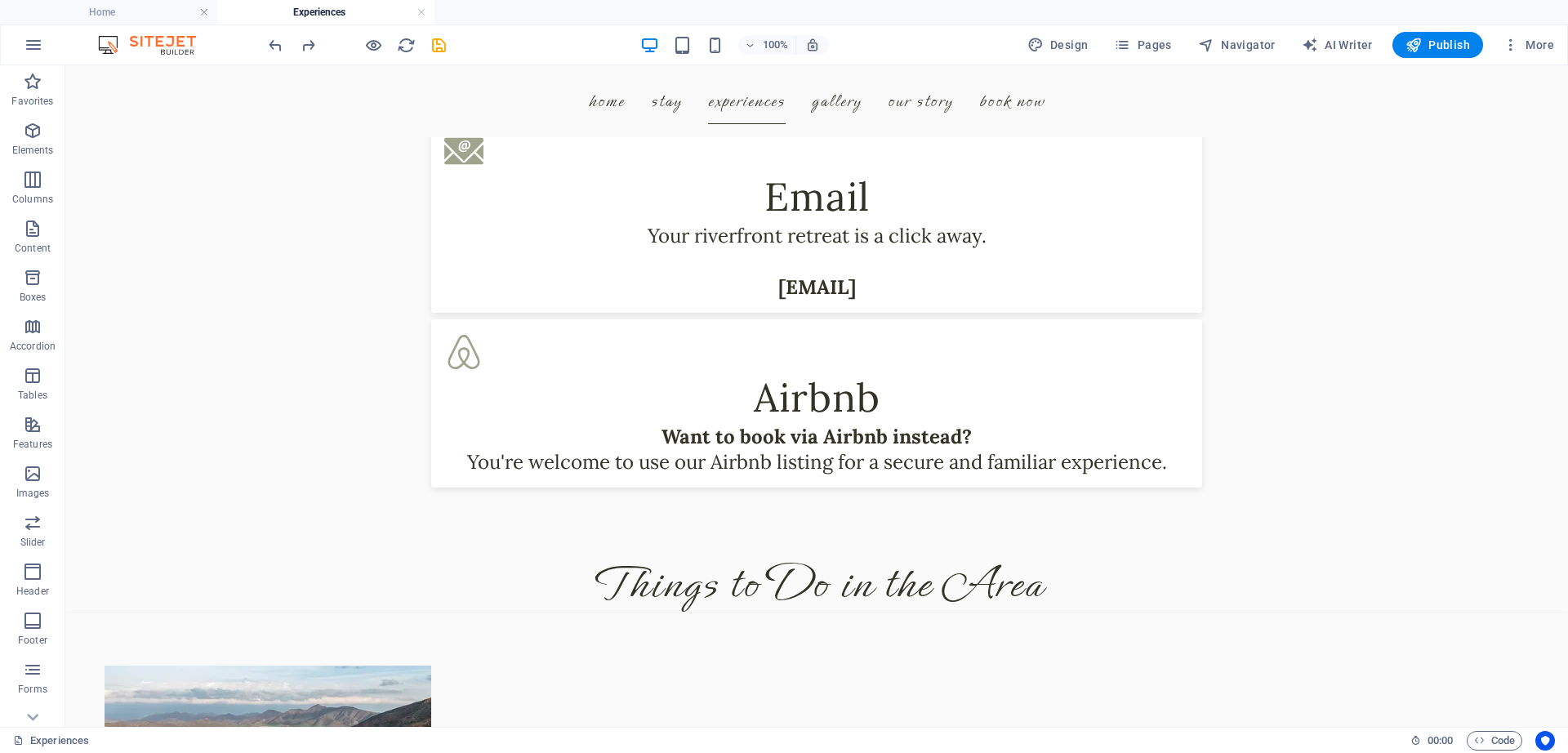 scroll, scrollTop: 3714, scrollLeft: 0, axis: vertical 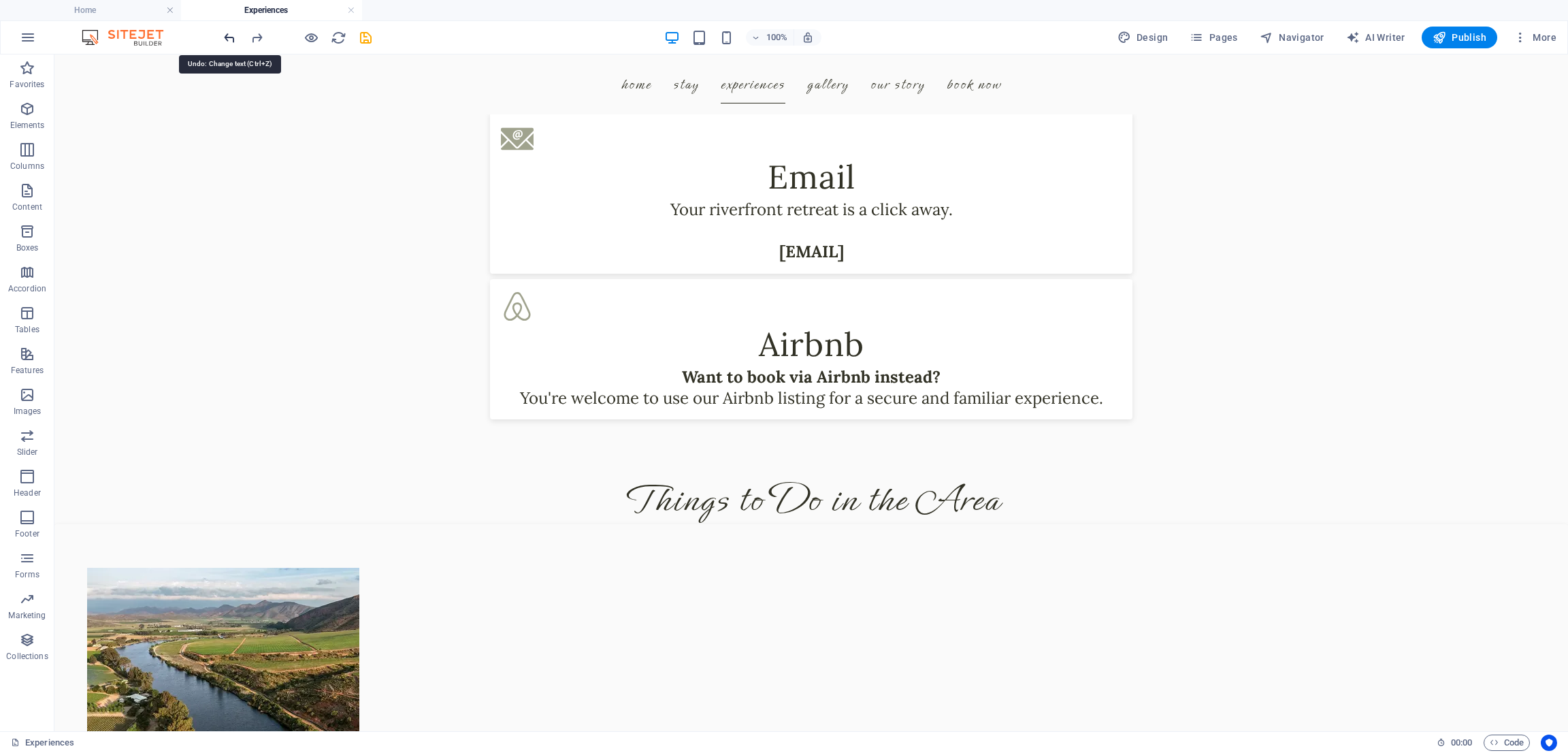 click at bounding box center [229, 37] 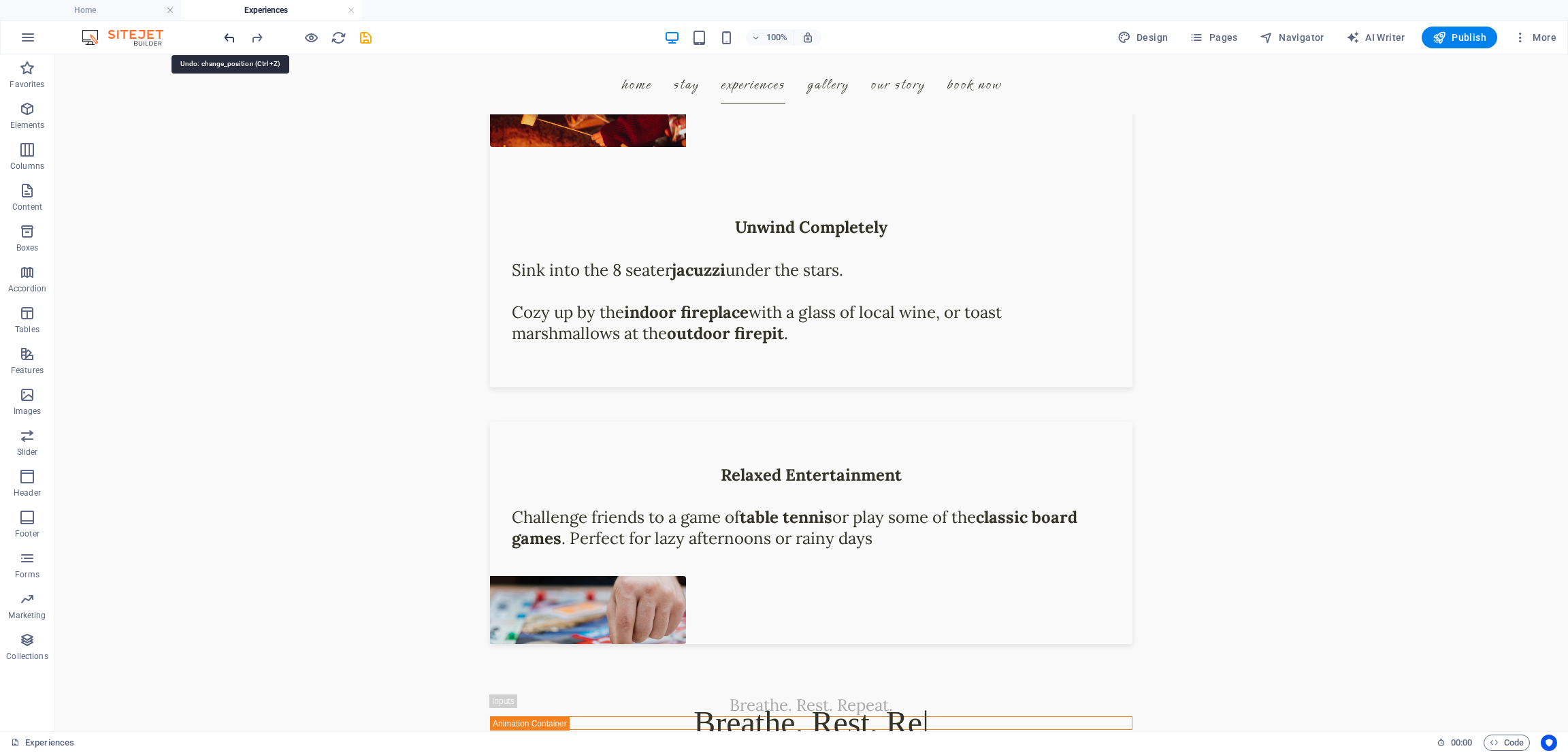 scroll, scrollTop: 2302, scrollLeft: 0, axis: vertical 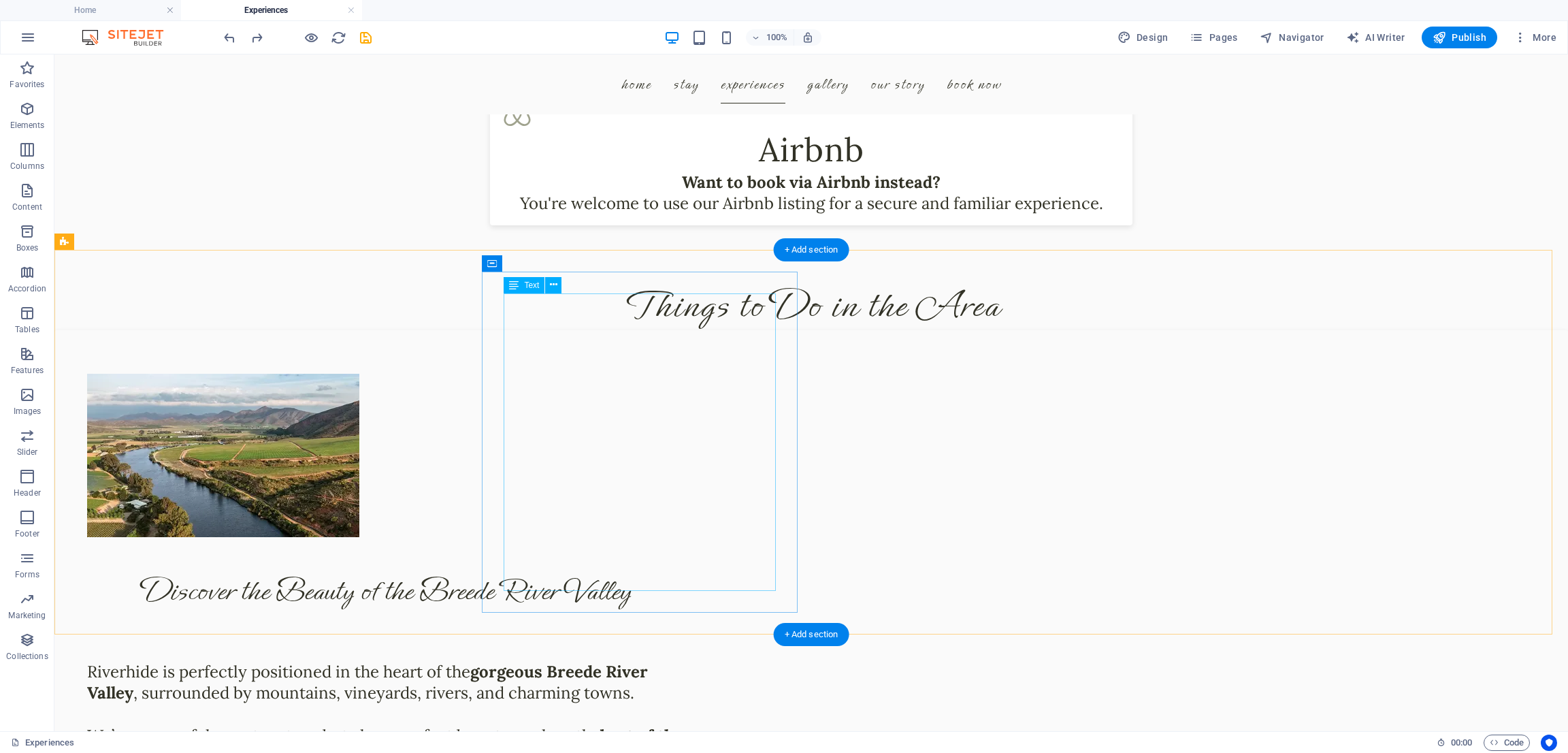 click on "Located just  20 minutes from Swellendam  and  30 minutes from Robertson , Riverhide offers you the best of both worlds: Complete privacy , yet within easy yet close enough to explore some of the Western Cape’s most beloved towns and attractions. Whether you're into wine, nature, food, or road trips,  our central location gives you the best of all worlds ." at bounding box center (387, 950) 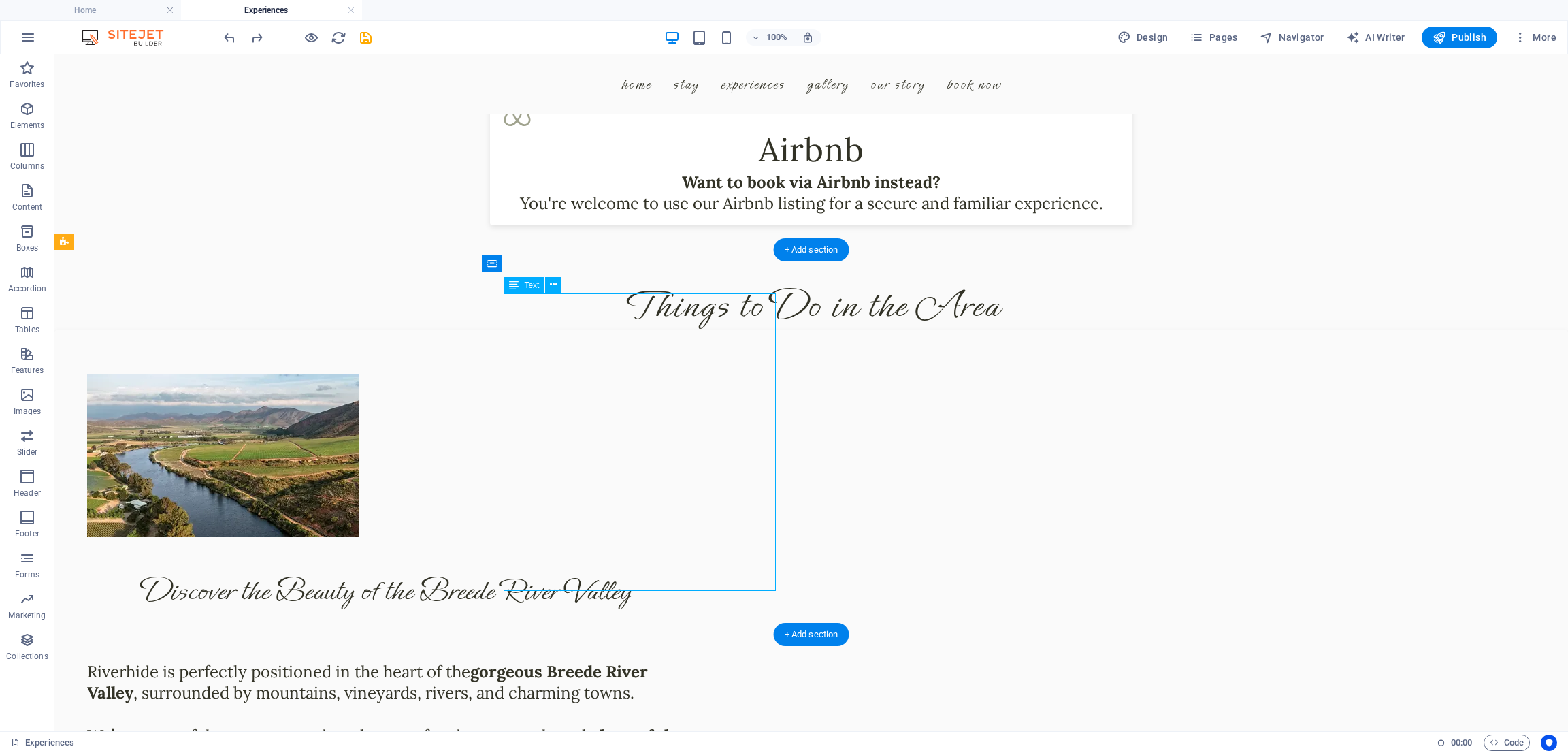 click on "Located just  20 minutes from Swellendam  and  30 minutes from Robertson , Riverhide offers you the best of both worlds: Complete privacy , yet within easy yet close enough to explore some of the Western Cape’s most beloved towns and attractions. Whether you're into wine, nature, food, or road trips,  our central location gives you the best of all worlds ." at bounding box center (387, 950) 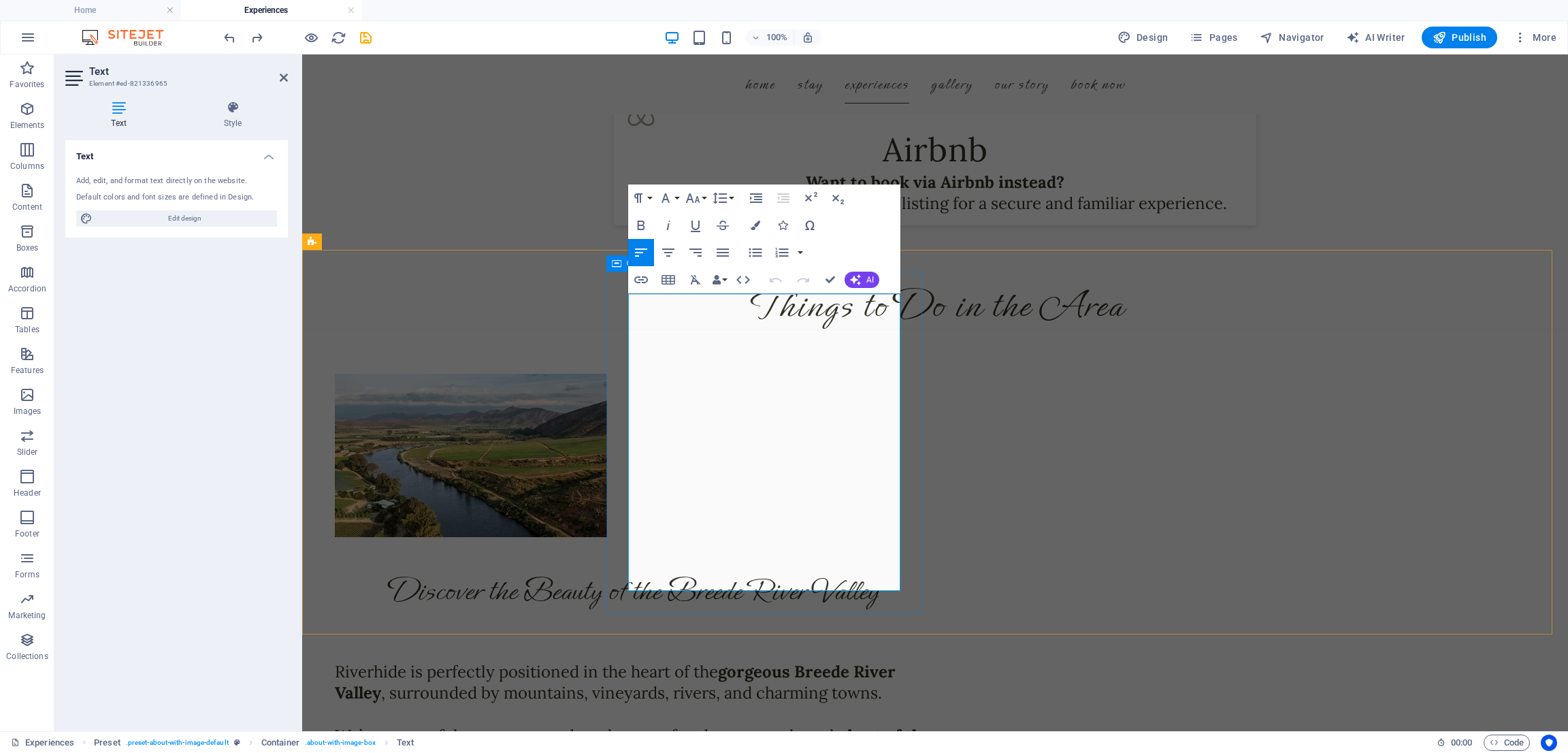 drag, startPoint x: 634, startPoint y: 308, endPoint x: 909, endPoint y: 556, distance: 370.3093 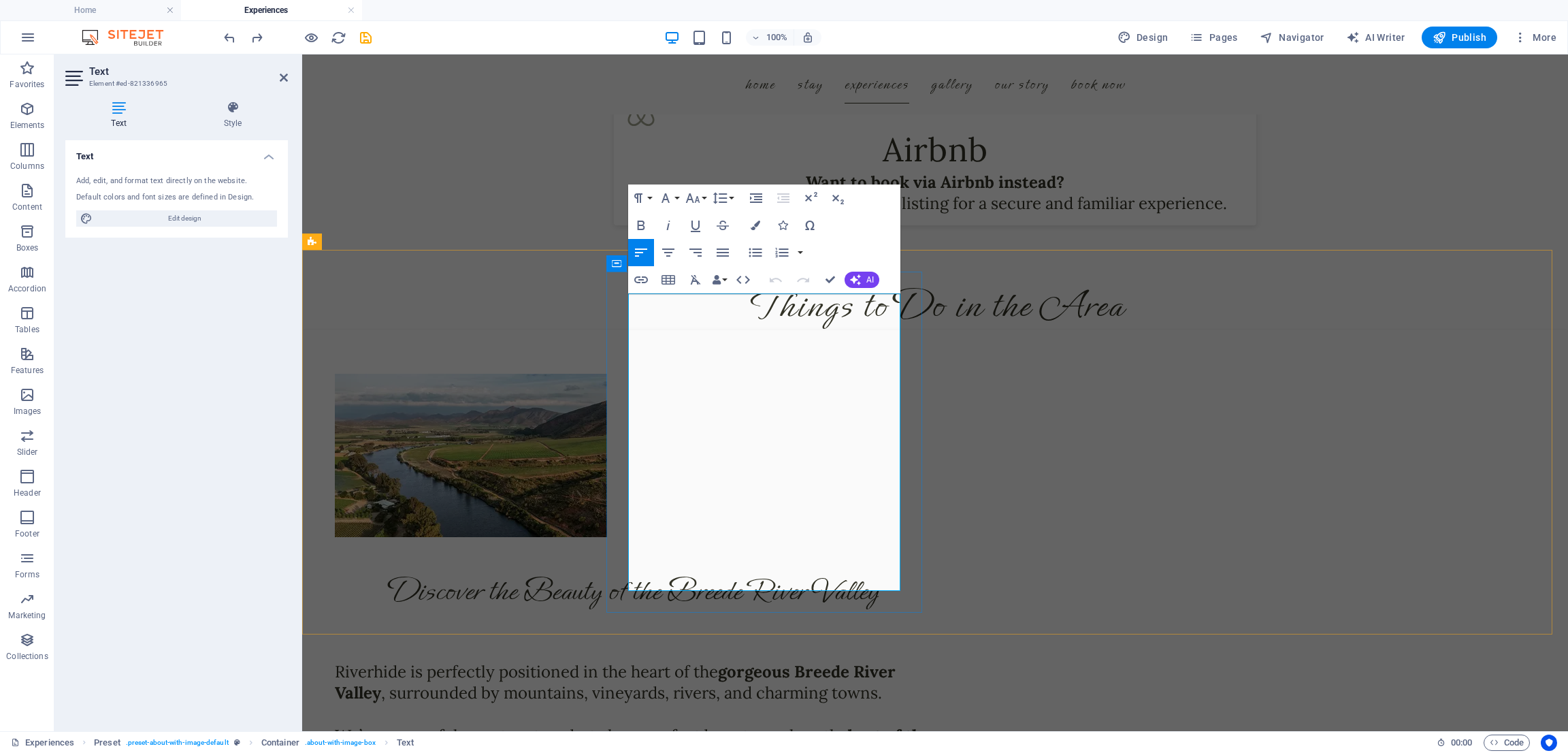 click at bounding box center [634, 1013] 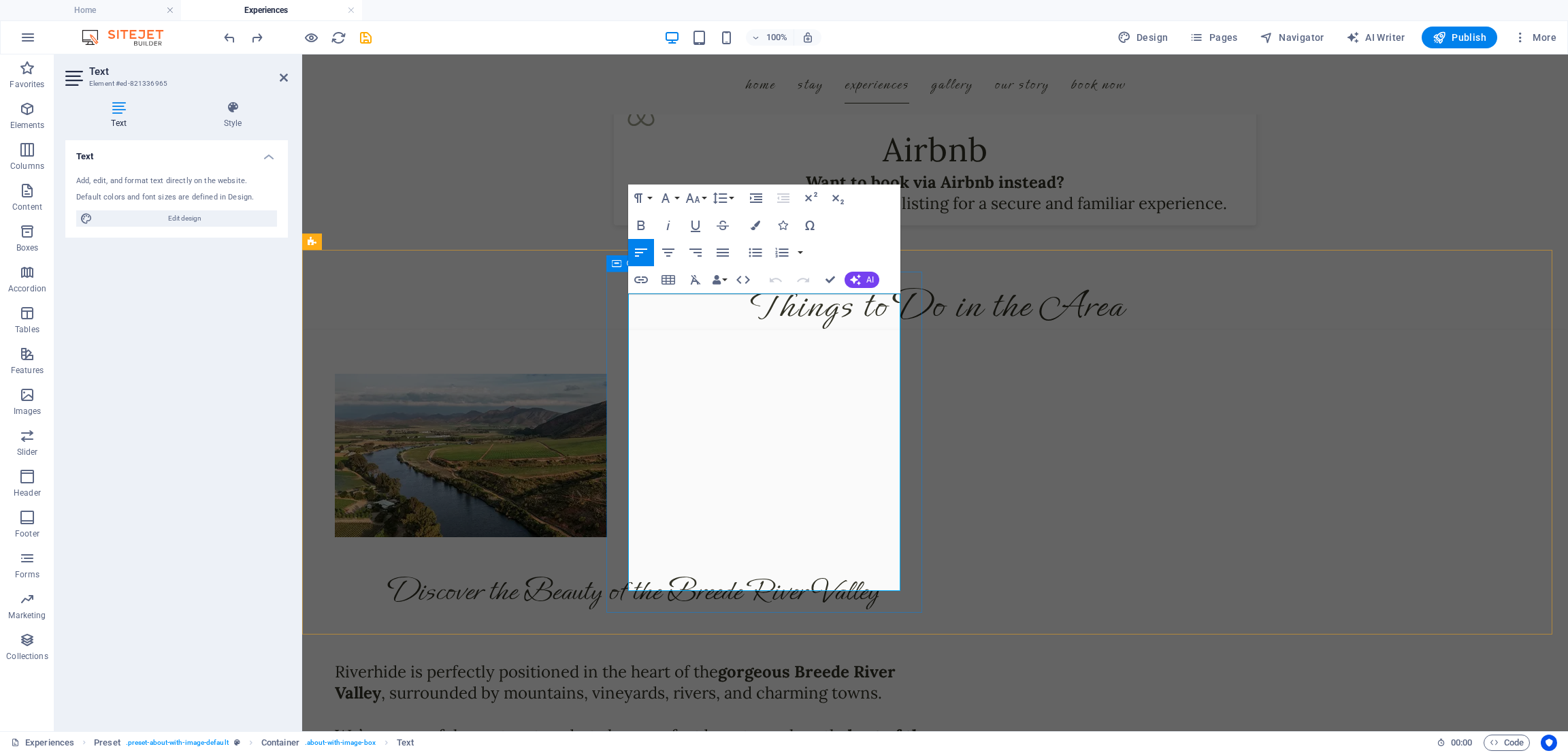 drag, startPoint x: 896, startPoint y: 554, endPoint x: 625, endPoint y: 295, distance: 374.8626 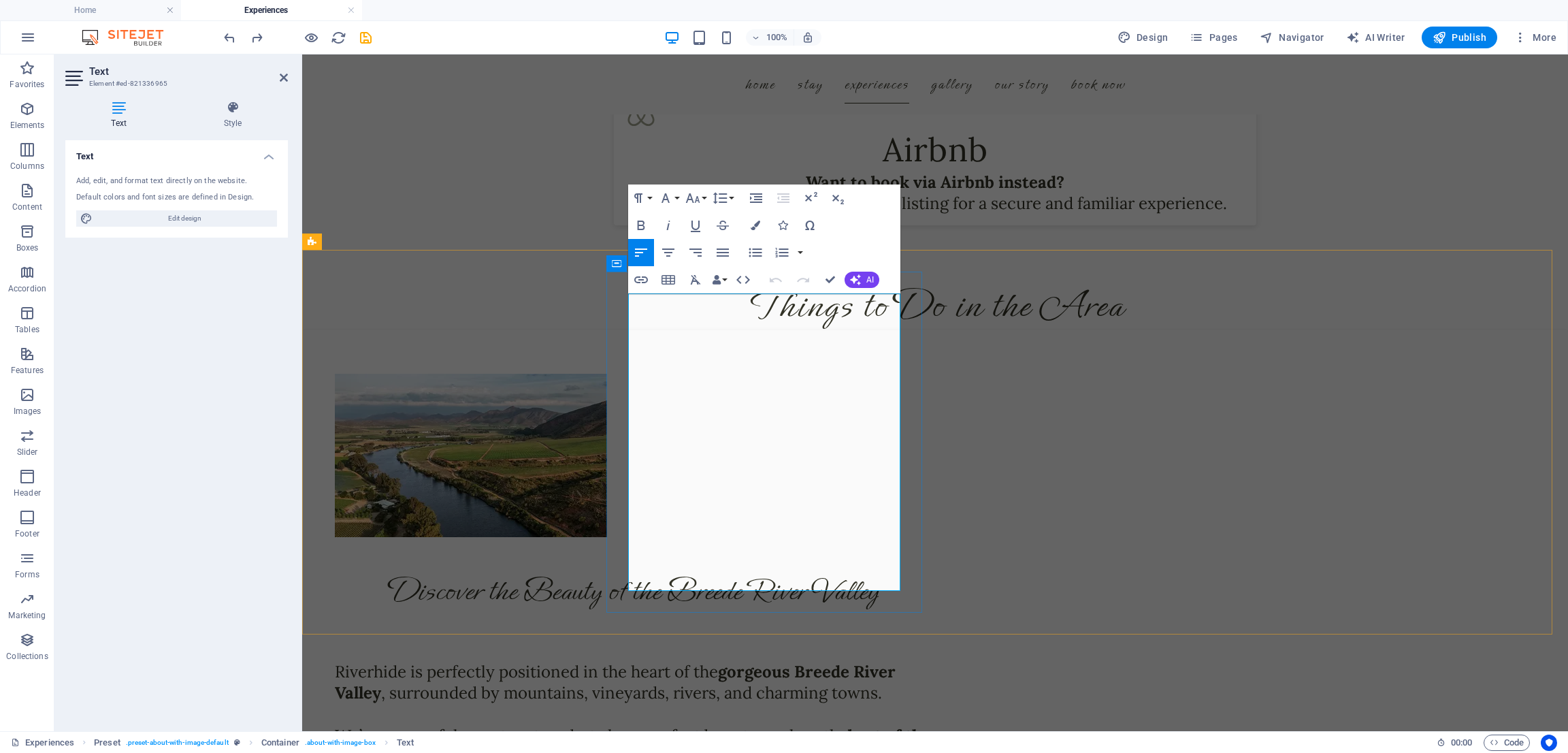 copy on "Located just  20 minutes from Swellendam  and  30 minutes from Robertson , Riverhide offers you the best of both worlds: Complete privacy , yet within easy yet close enough to explore some of the Western Cape’s most beloved towns and attractions. Whether you're into wine, nature, food, or road trips,  our central location gives you the best of all worlds ." 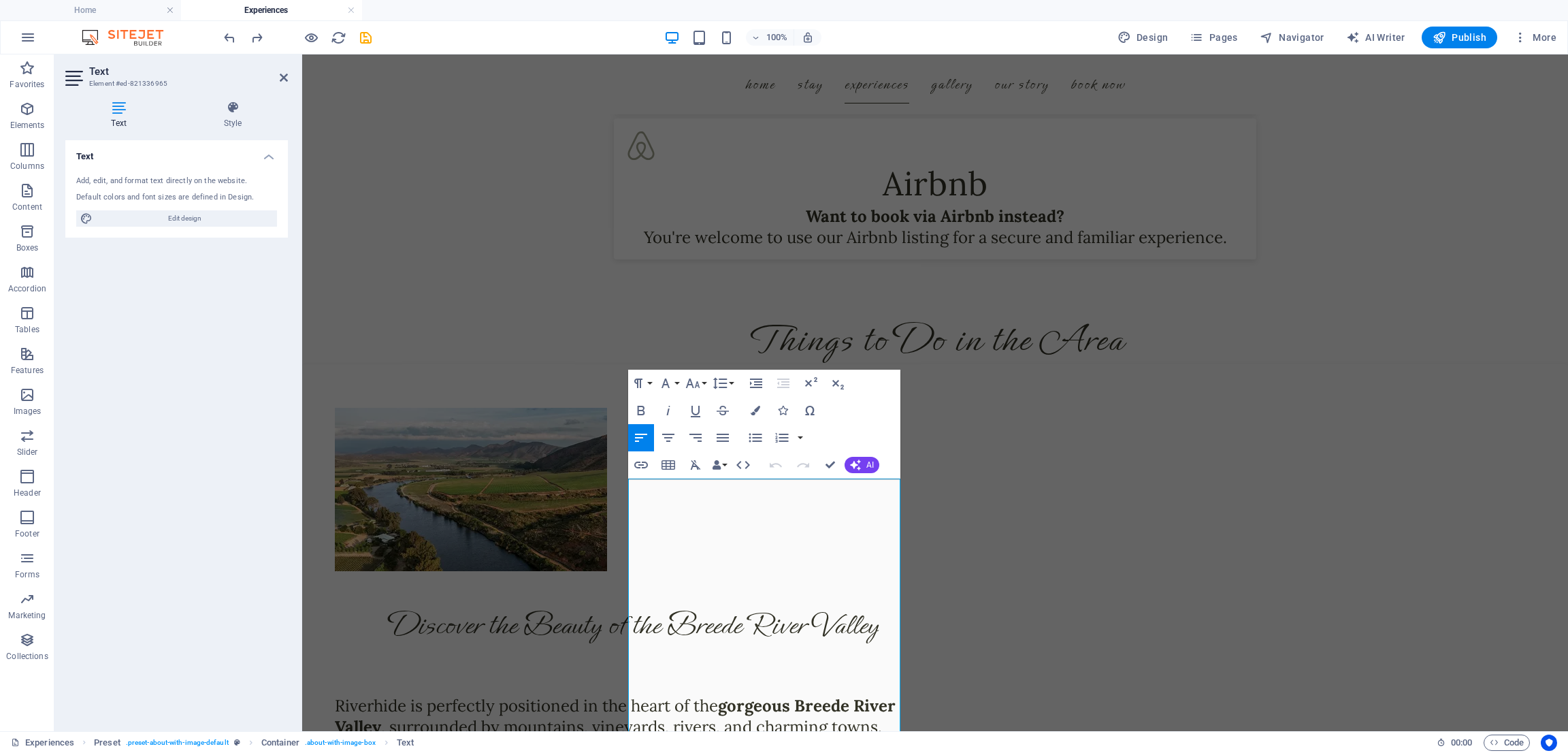 scroll, scrollTop: 3001, scrollLeft: 0, axis: vertical 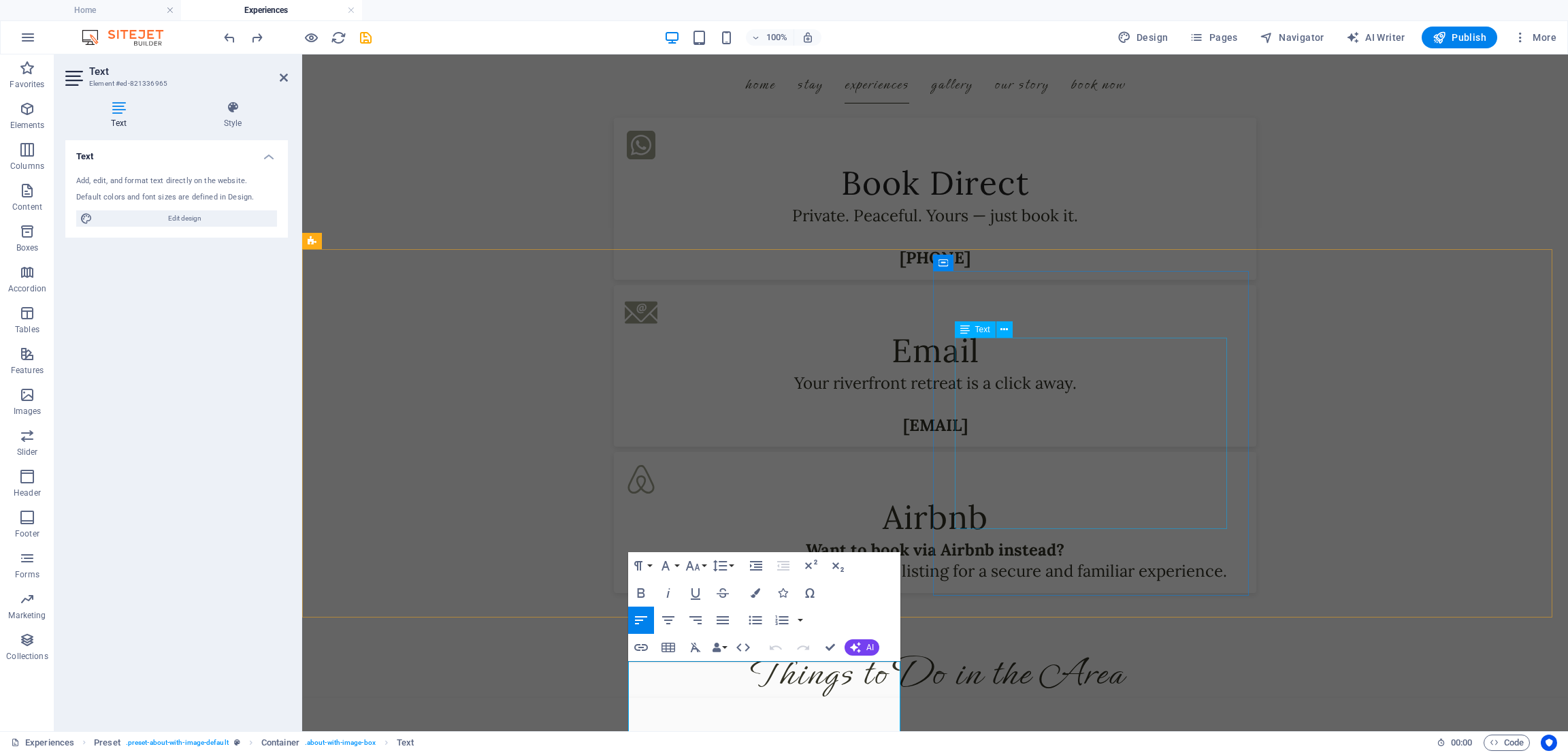 click on "Riverhide is perfectly positioned in the heart of the  gorgeous Breede River Valley , surrounded by mountains, vineyards, rivers, and charming towns.  We’re a peaceful country stay—but also a perfect base to explore the  best of the Overberg and Route 62 ." at bounding box center (634, 1082) 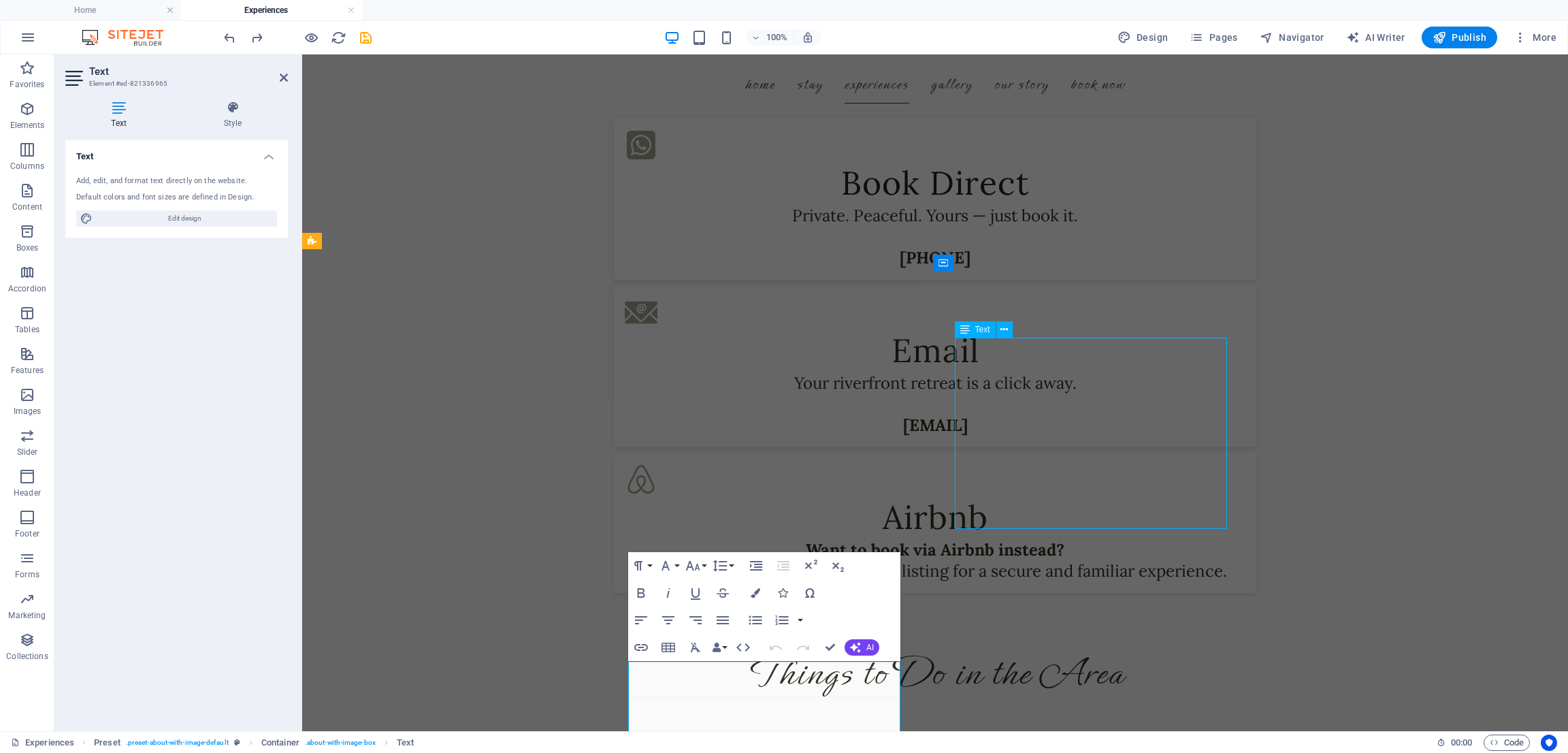 click on "Riverhide is perfectly positioned in the heart of the  gorgeous Breede River Valley , surrounded by mountains, vineyards, rivers, and charming towns.  We’re a peaceful country stay—but also a perfect base to explore the  best of the Overberg and Route 62 ." at bounding box center (634, 1082) 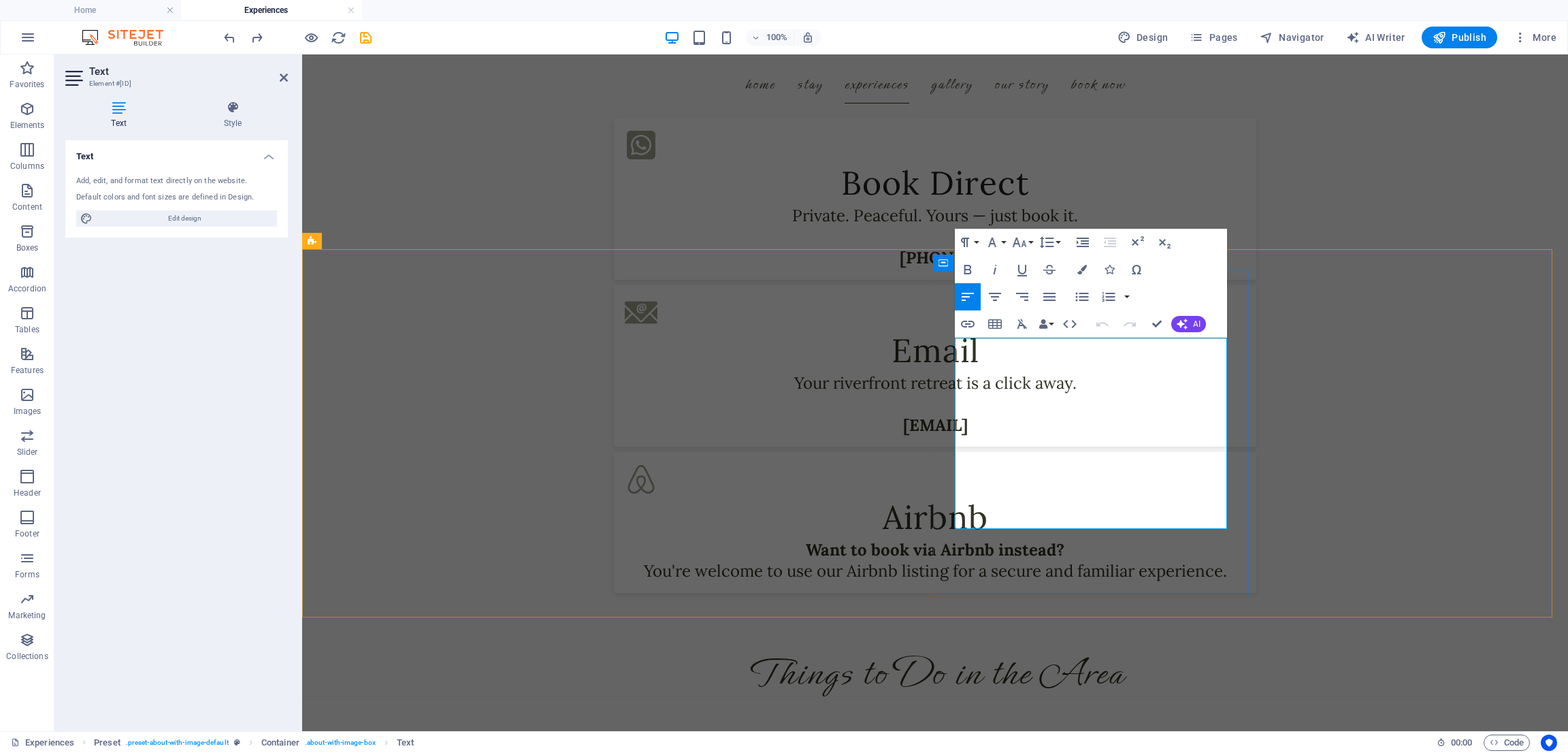 drag, startPoint x: 1048, startPoint y: 402, endPoint x: 1001, endPoint y: 367, distance: 58.6003 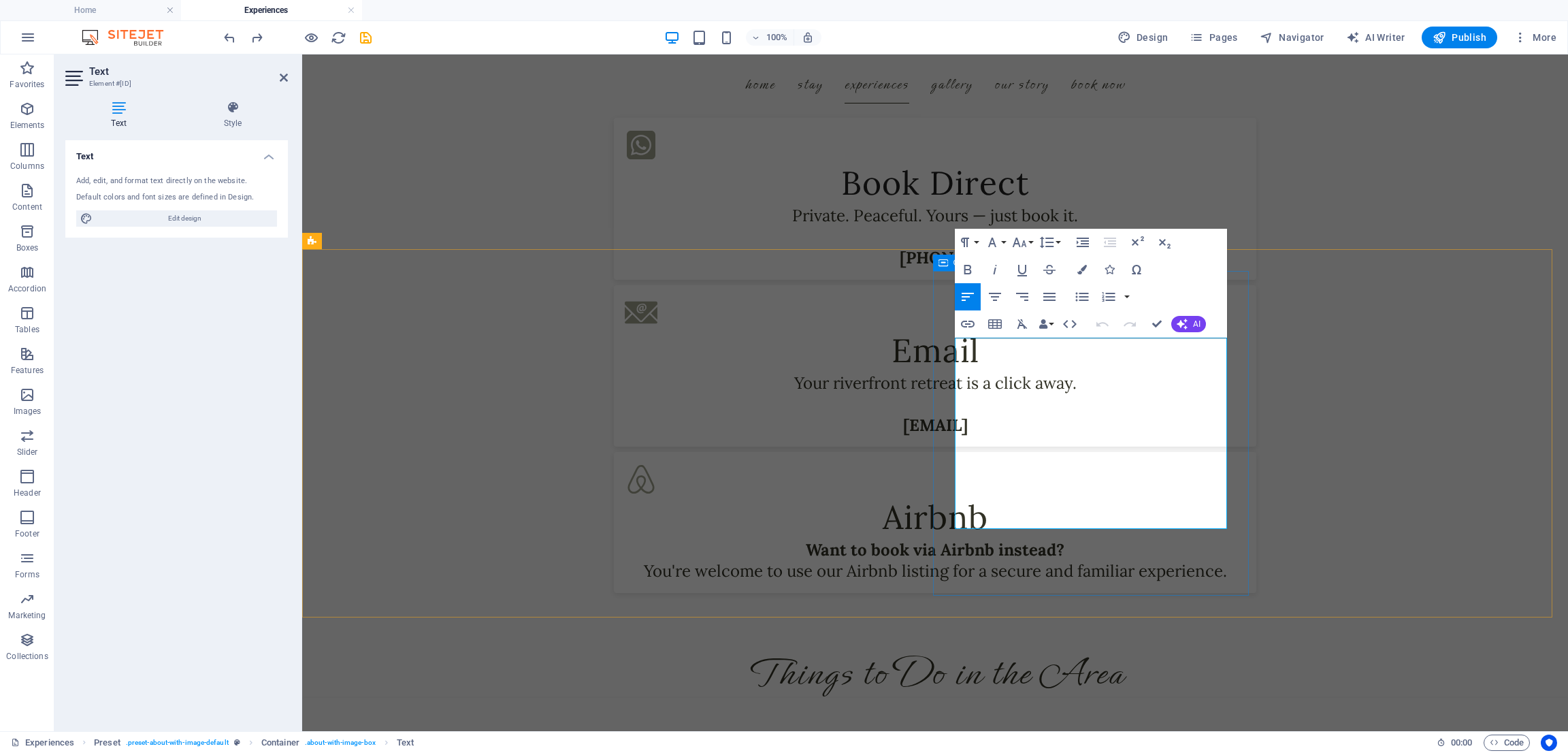 drag, startPoint x: 958, startPoint y: 341, endPoint x: 1245, endPoint y: 536, distance: 346.97839 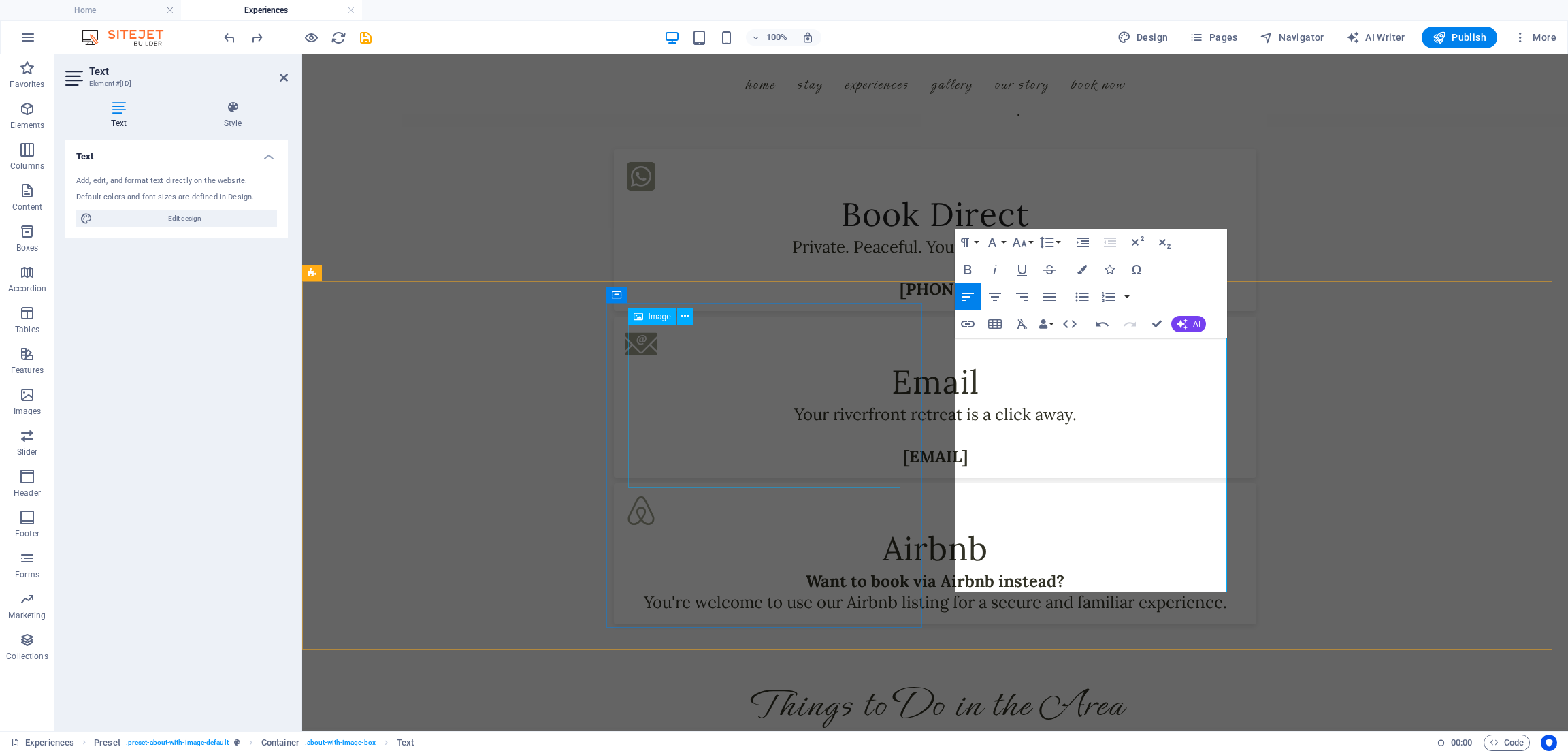 click at bounding box center (634, 854) 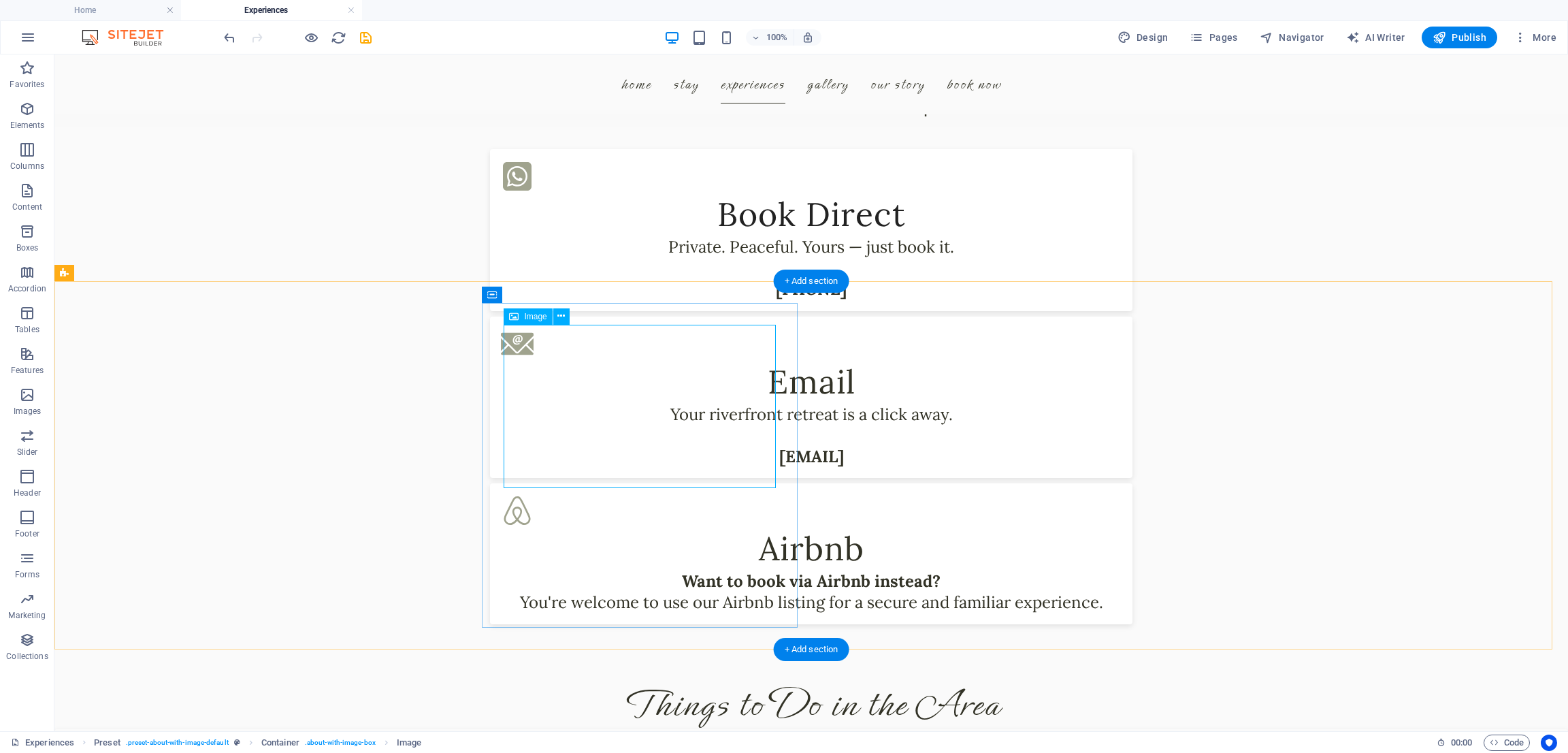 click at bounding box center [387, 854] 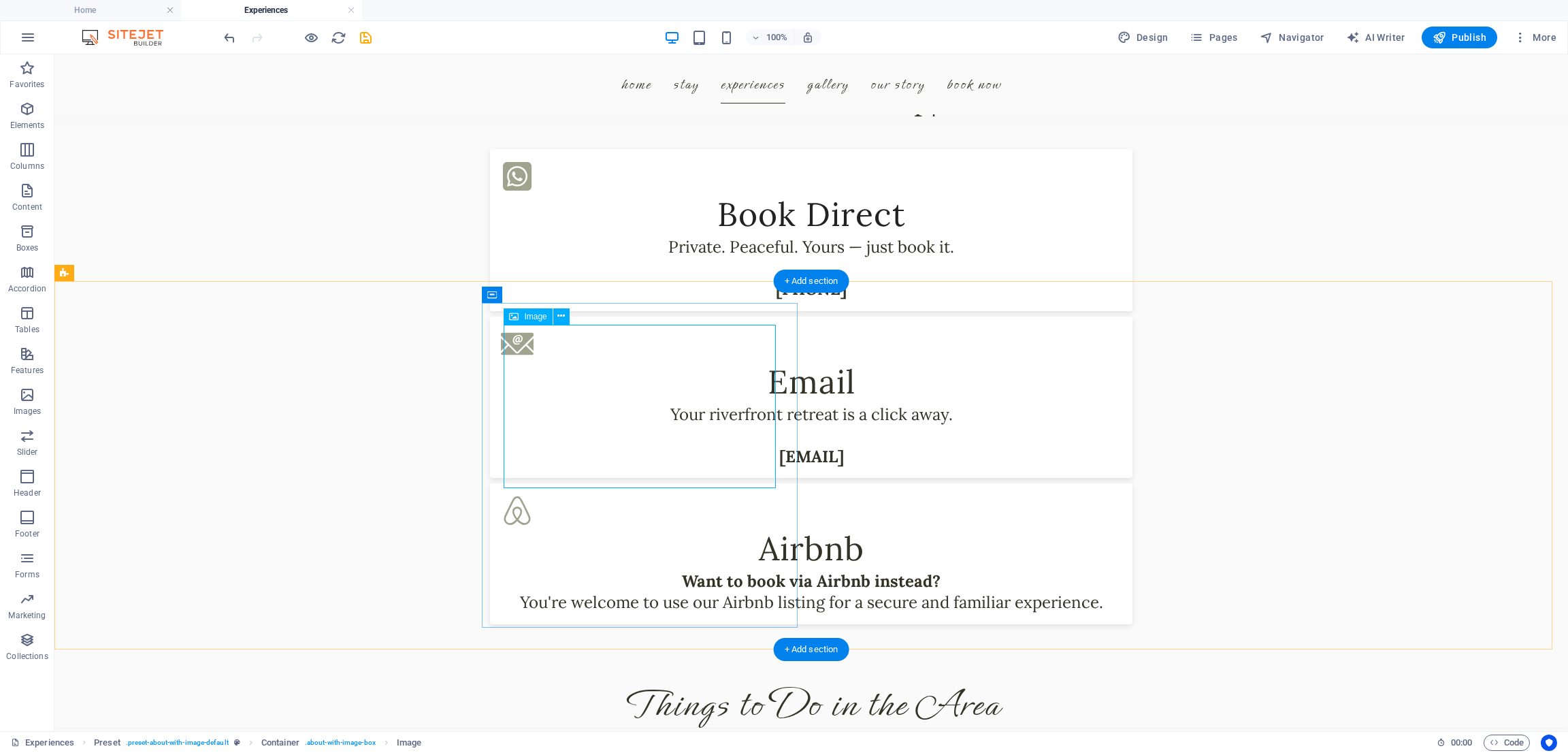 click at bounding box center (387, 854) 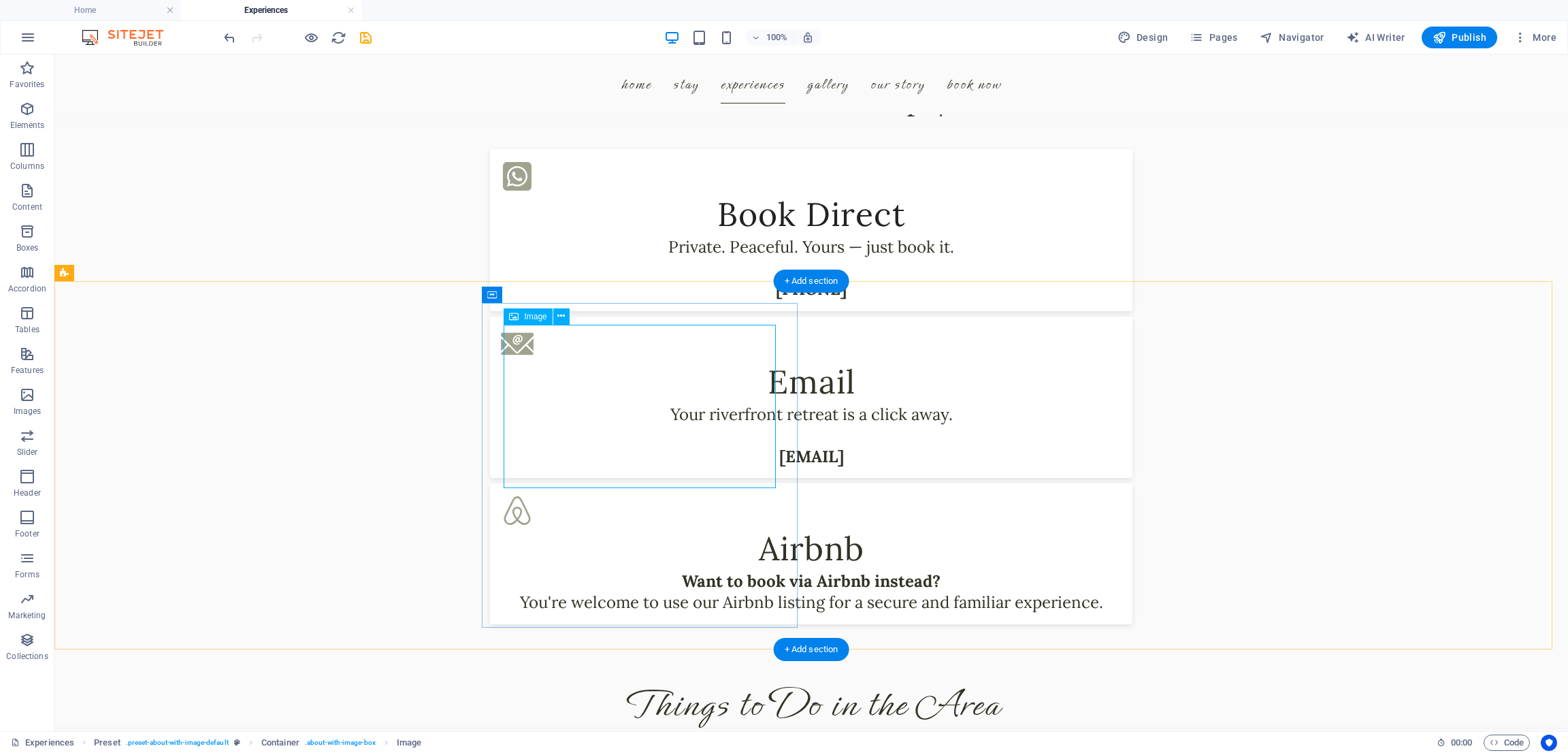 select on "px" 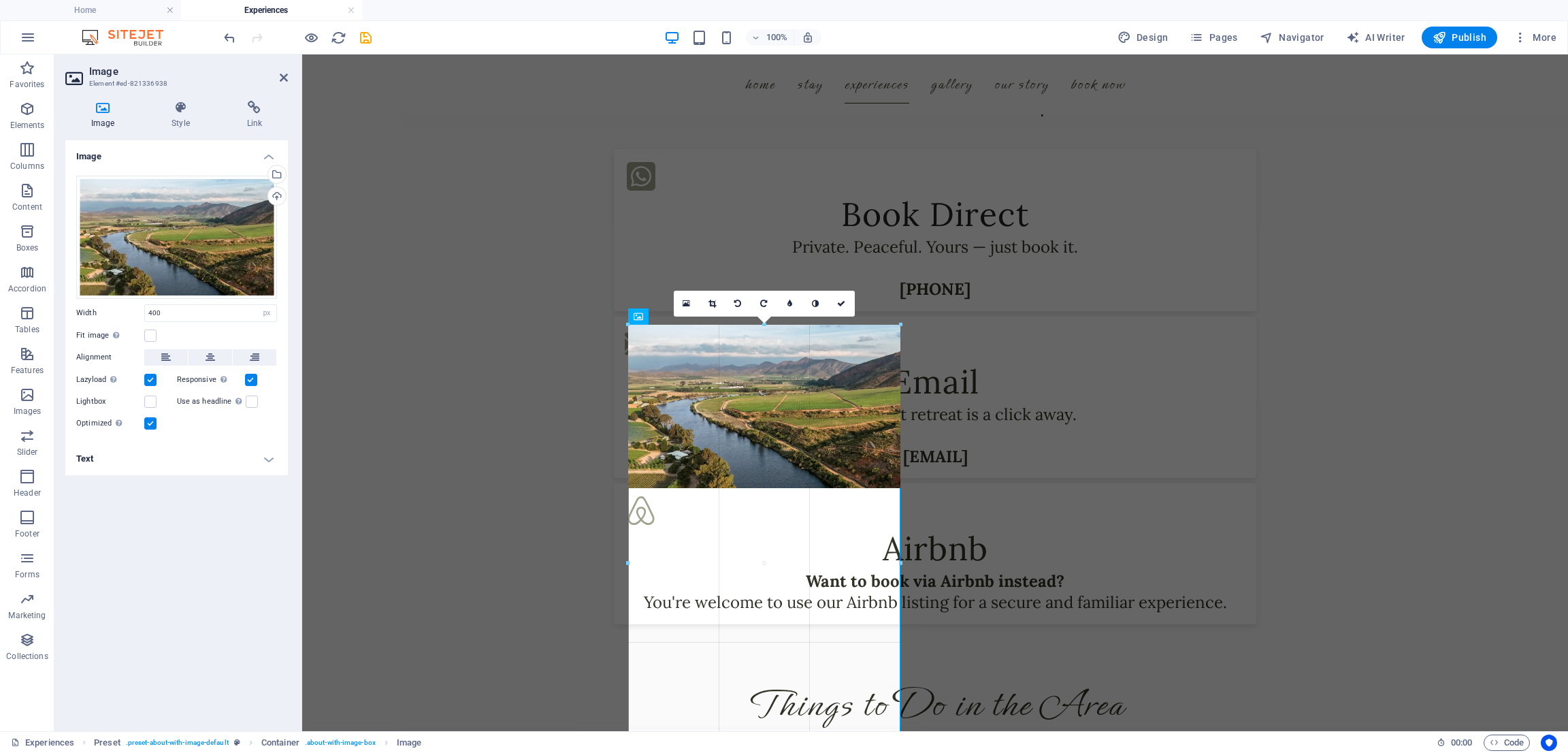 drag, startPoint x: 900, startPoint y: 487, endPoint x: 909, endPoint y: 483, distance: 9.848858 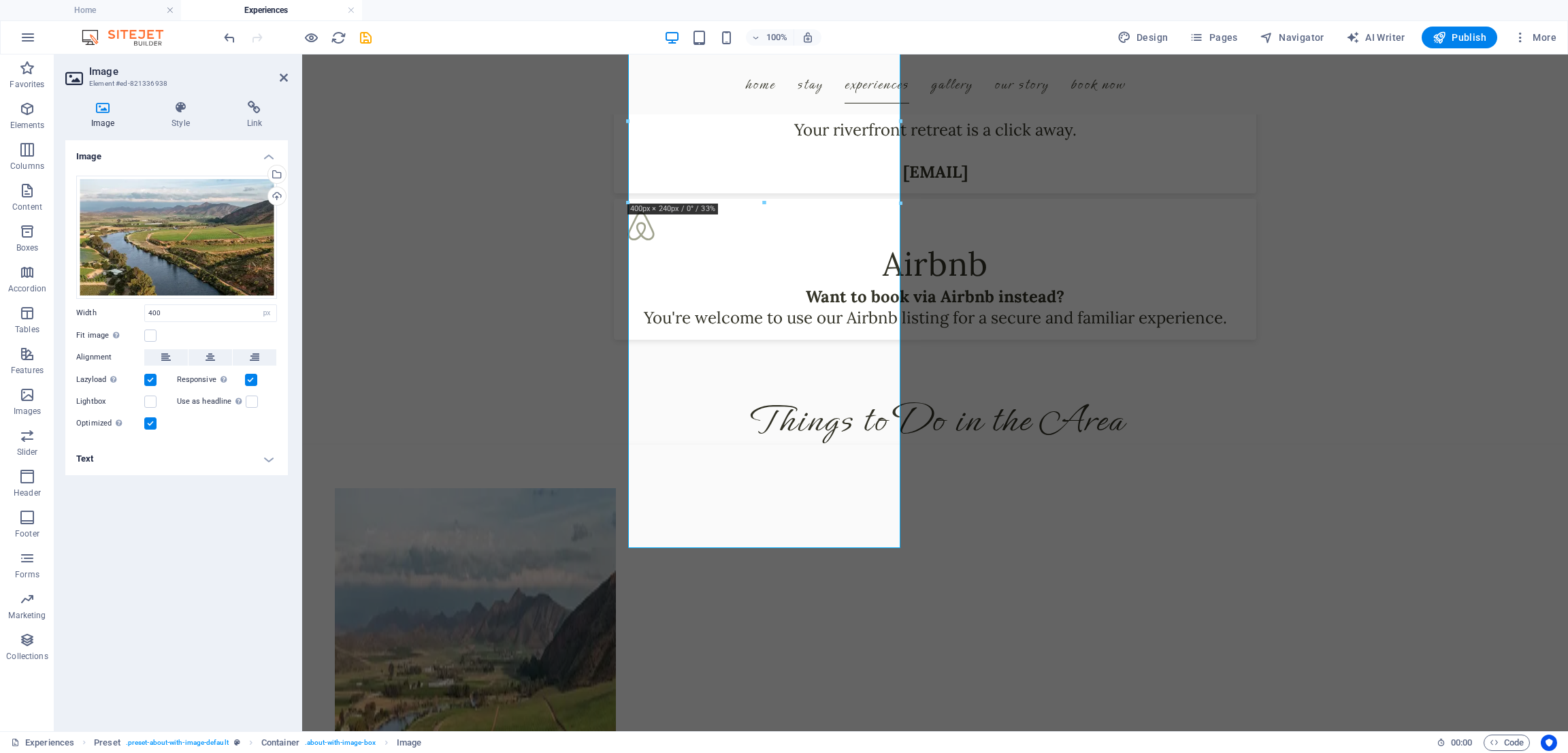 scroll, scrollTop: 3239, scrollLeft: 0, axis: vertical 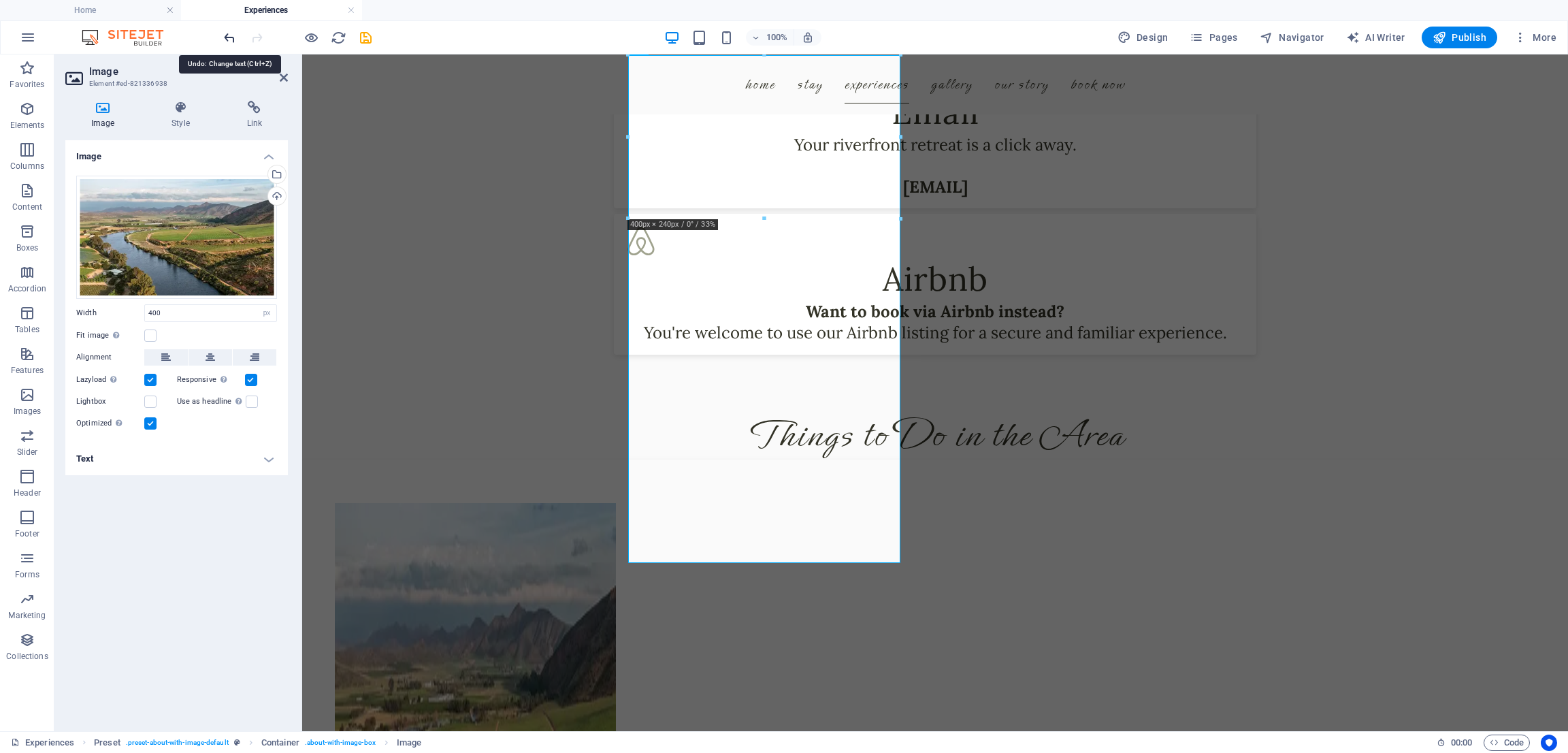 click at bounding box center (229, 37) 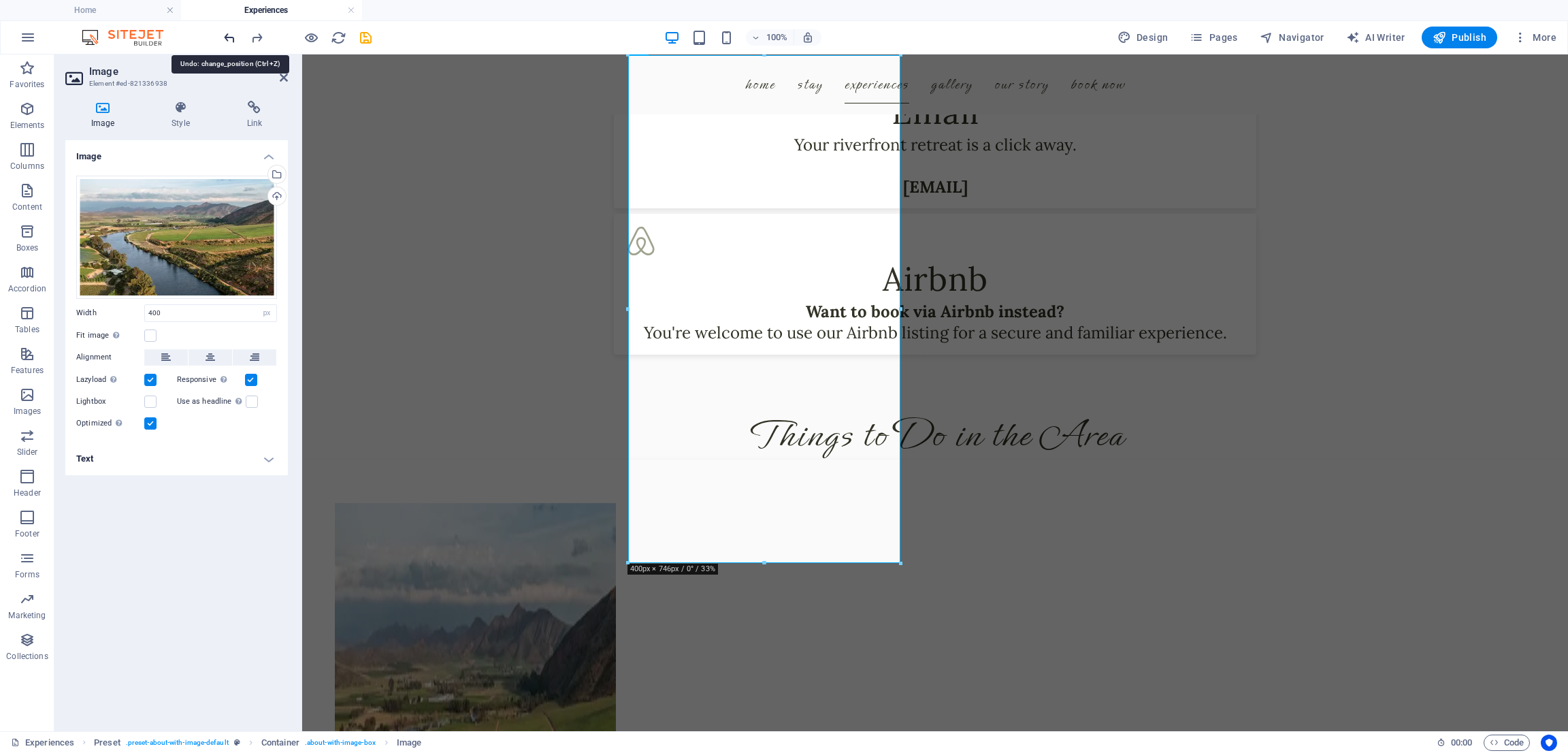 click at bounding box center (229, 37) 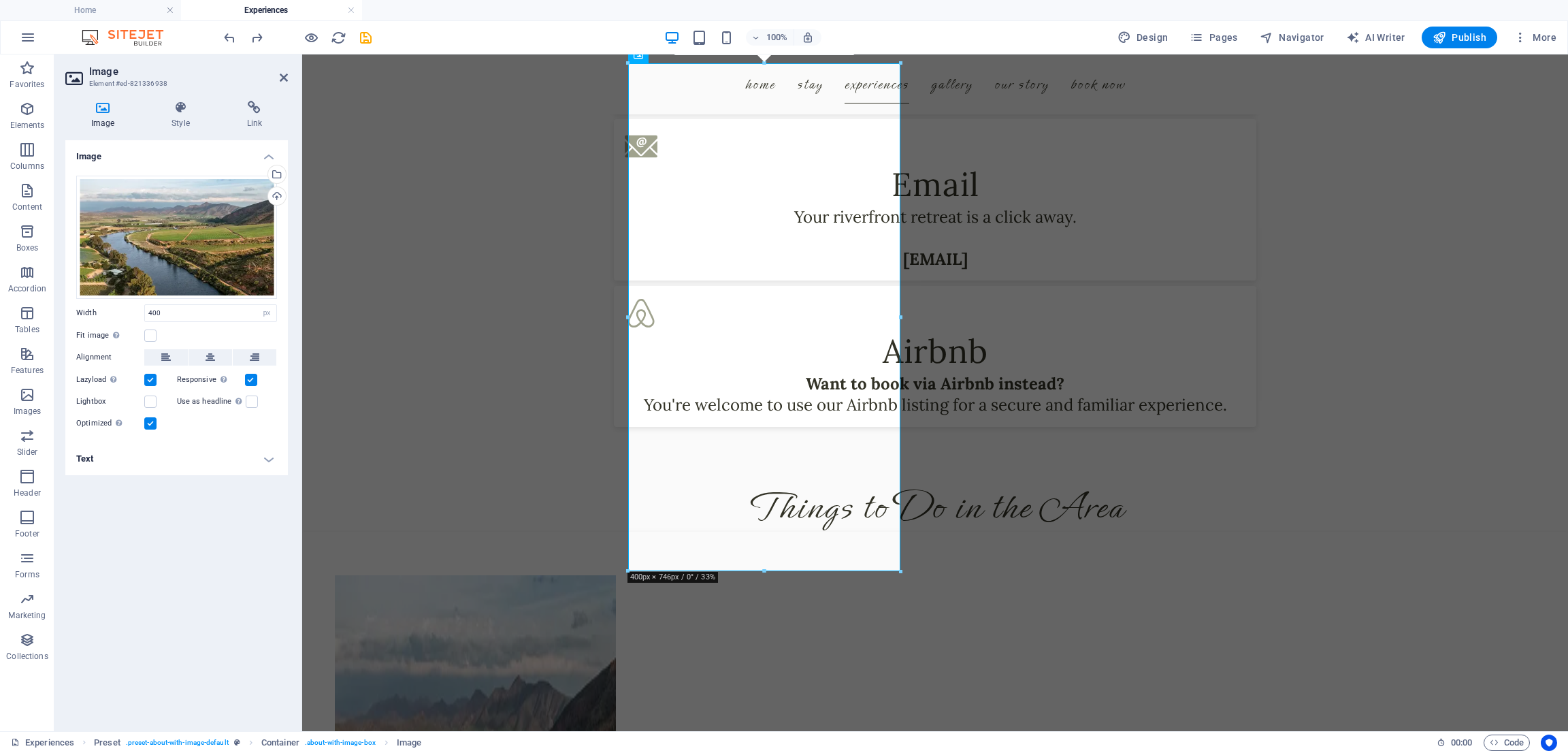 scroll, scrollTop: 3271, scrollLeft: 0, axis: vertical 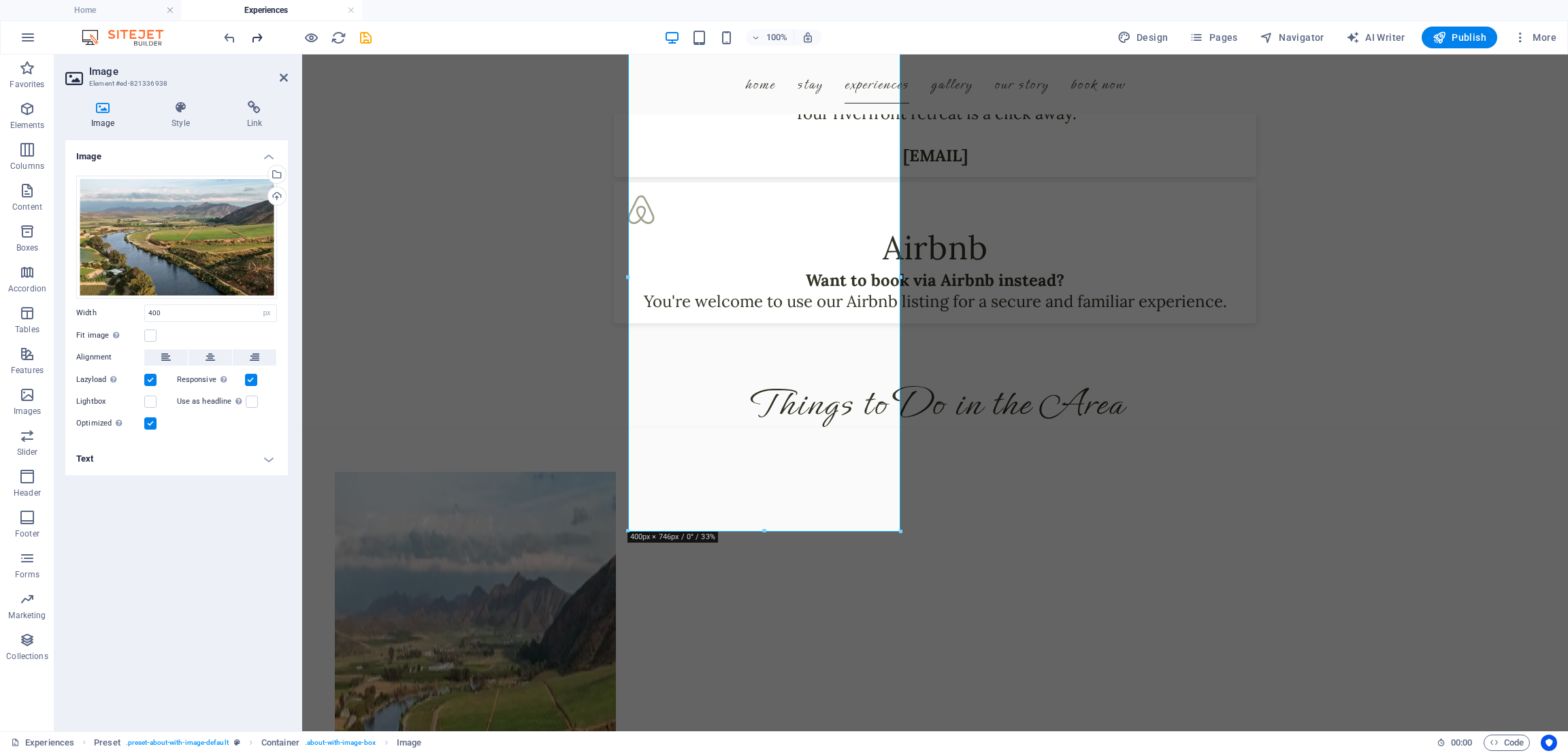 click at bounding box center [257, 37] 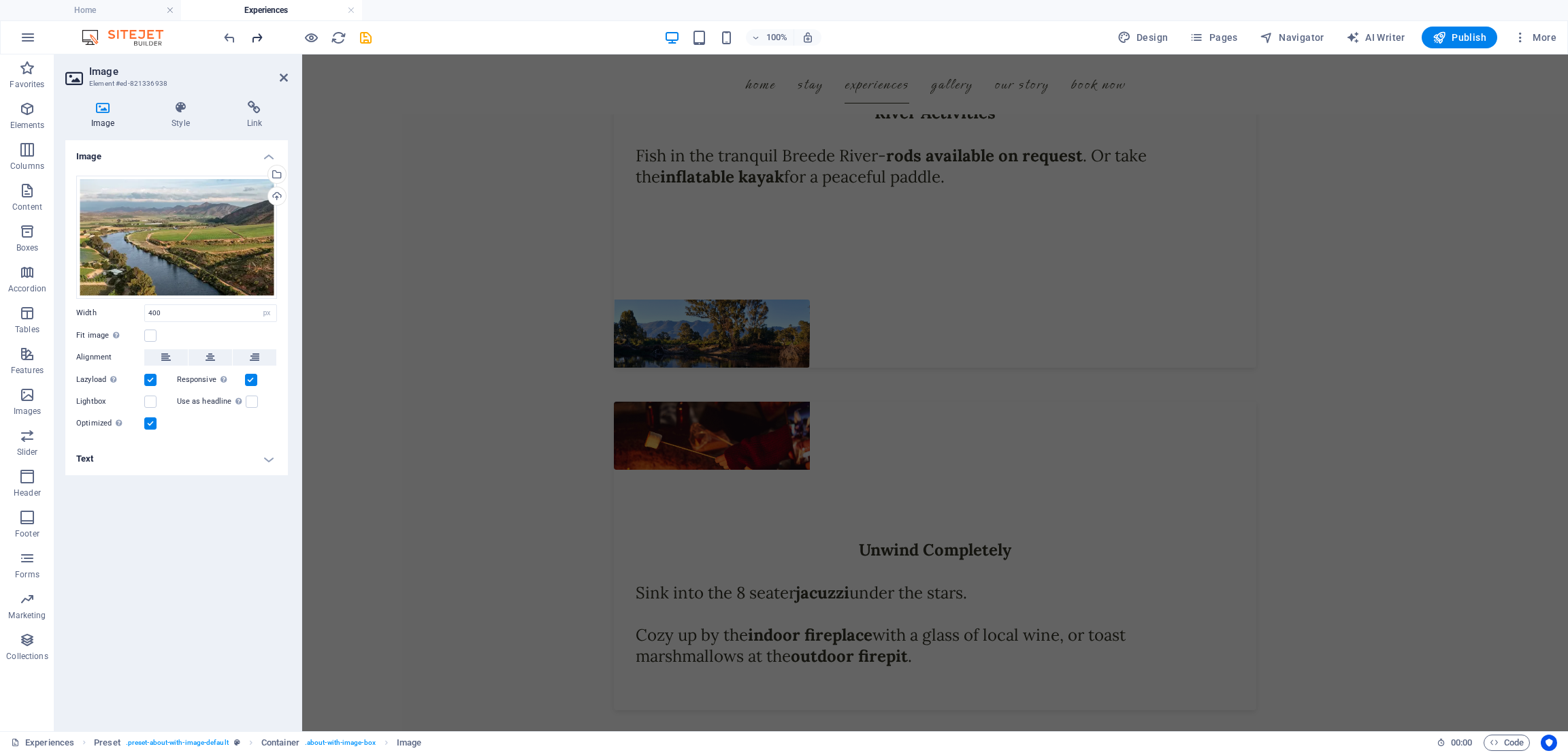click at bounding box center [257, 37] 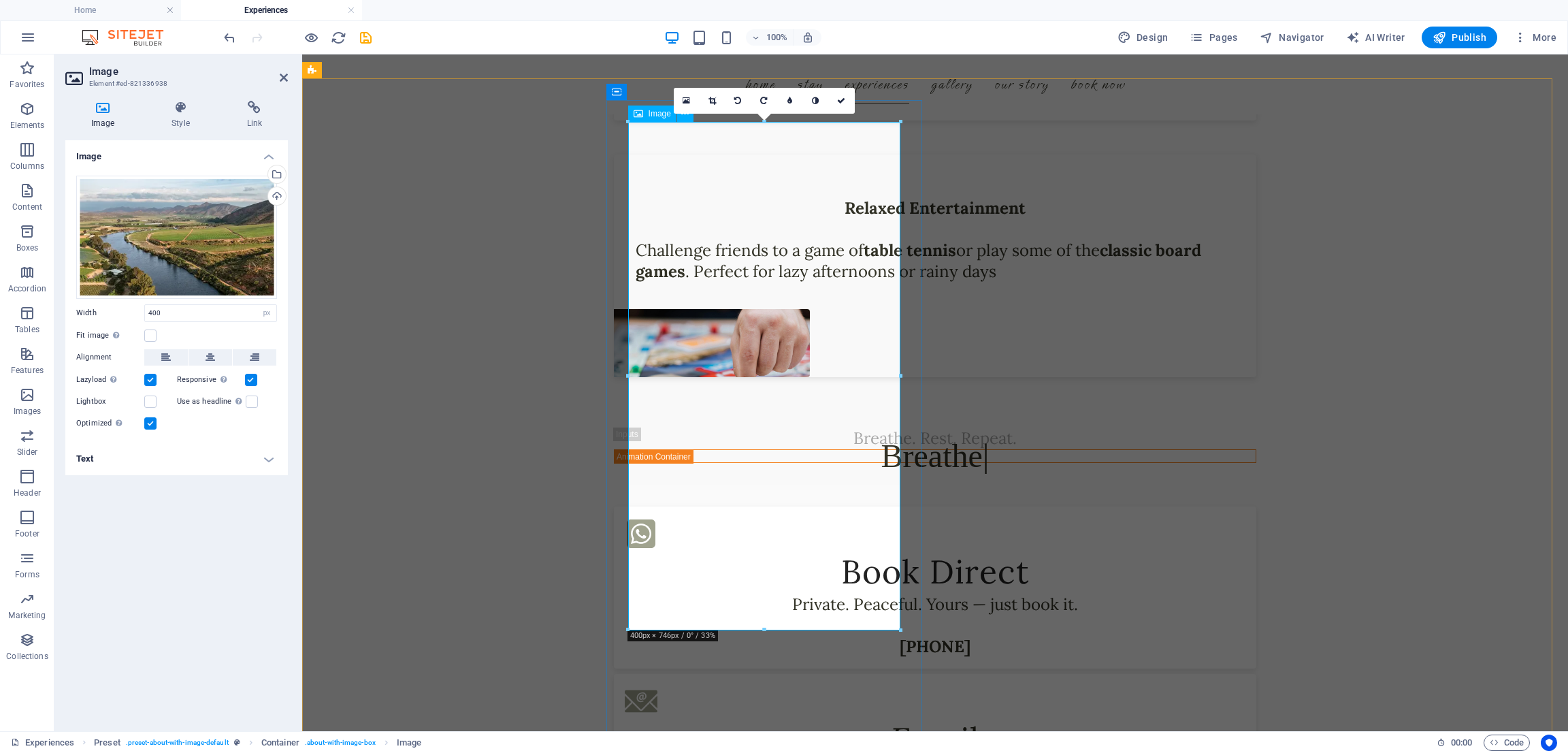 scroll, scrollTop: 3214, scrollLeft: 0, axis: vertical 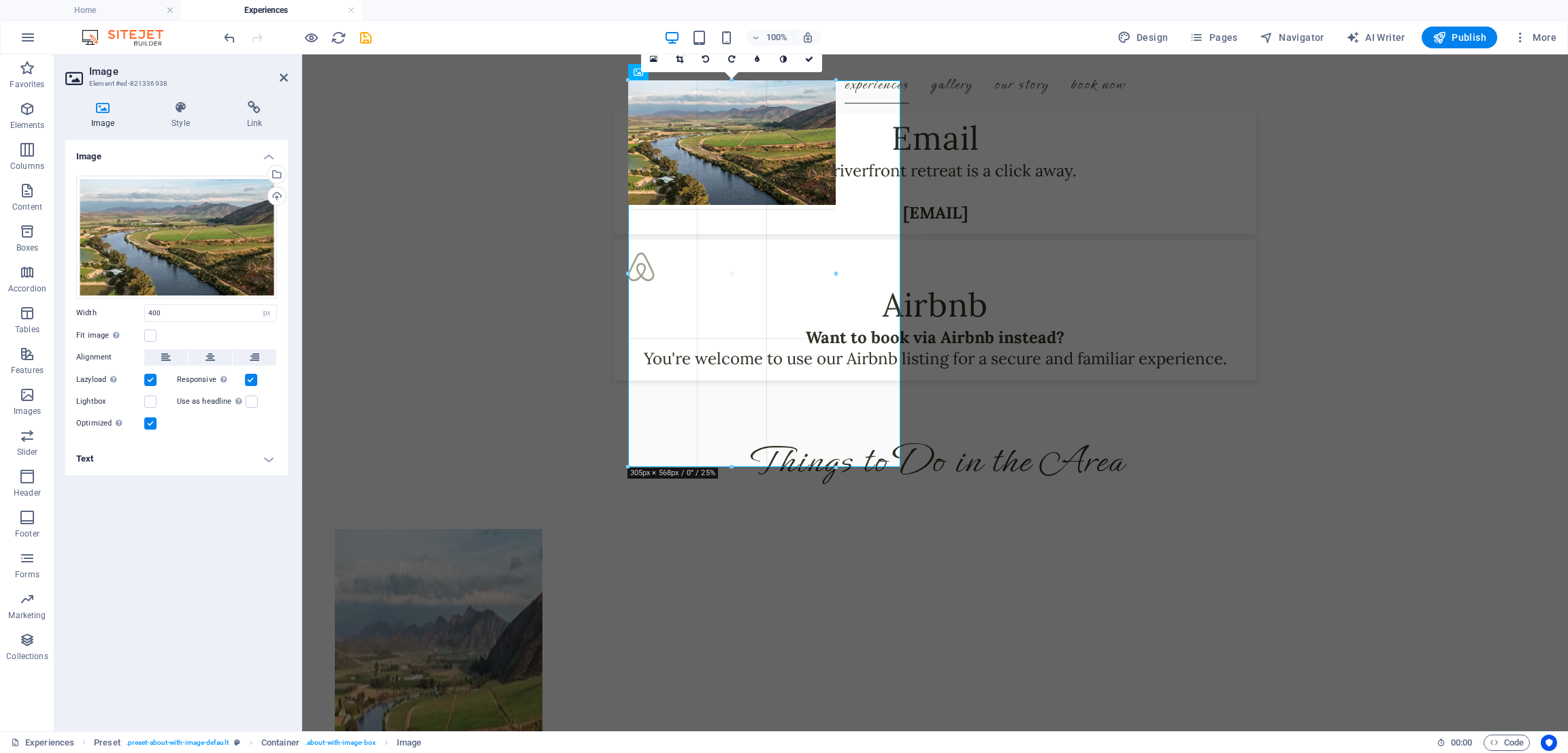 drag, startPoint x: 897, startPoint y: 588, endPoint x: 831, endPoint y: 325, distance: 271.15494 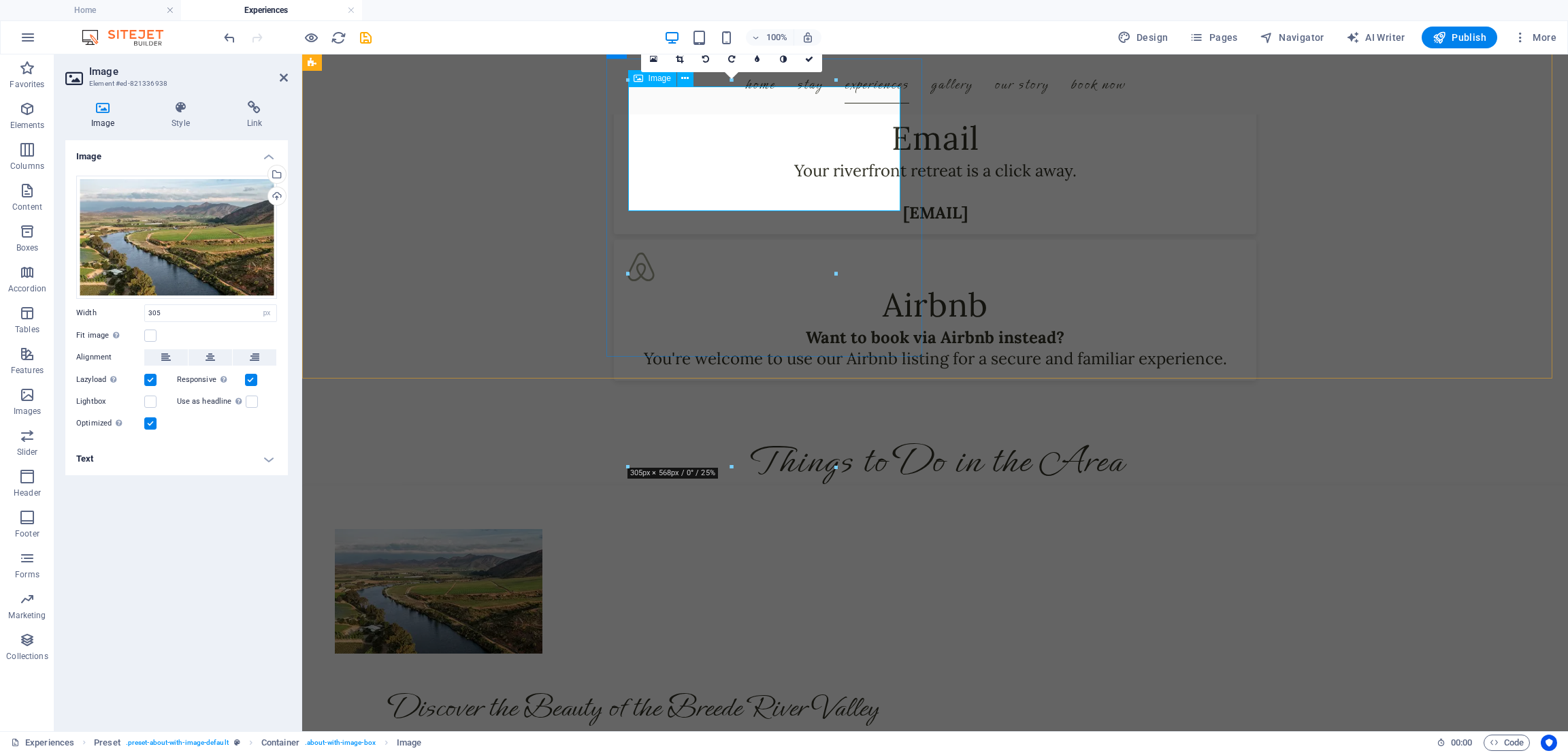 click at bounding box center [634, 591] 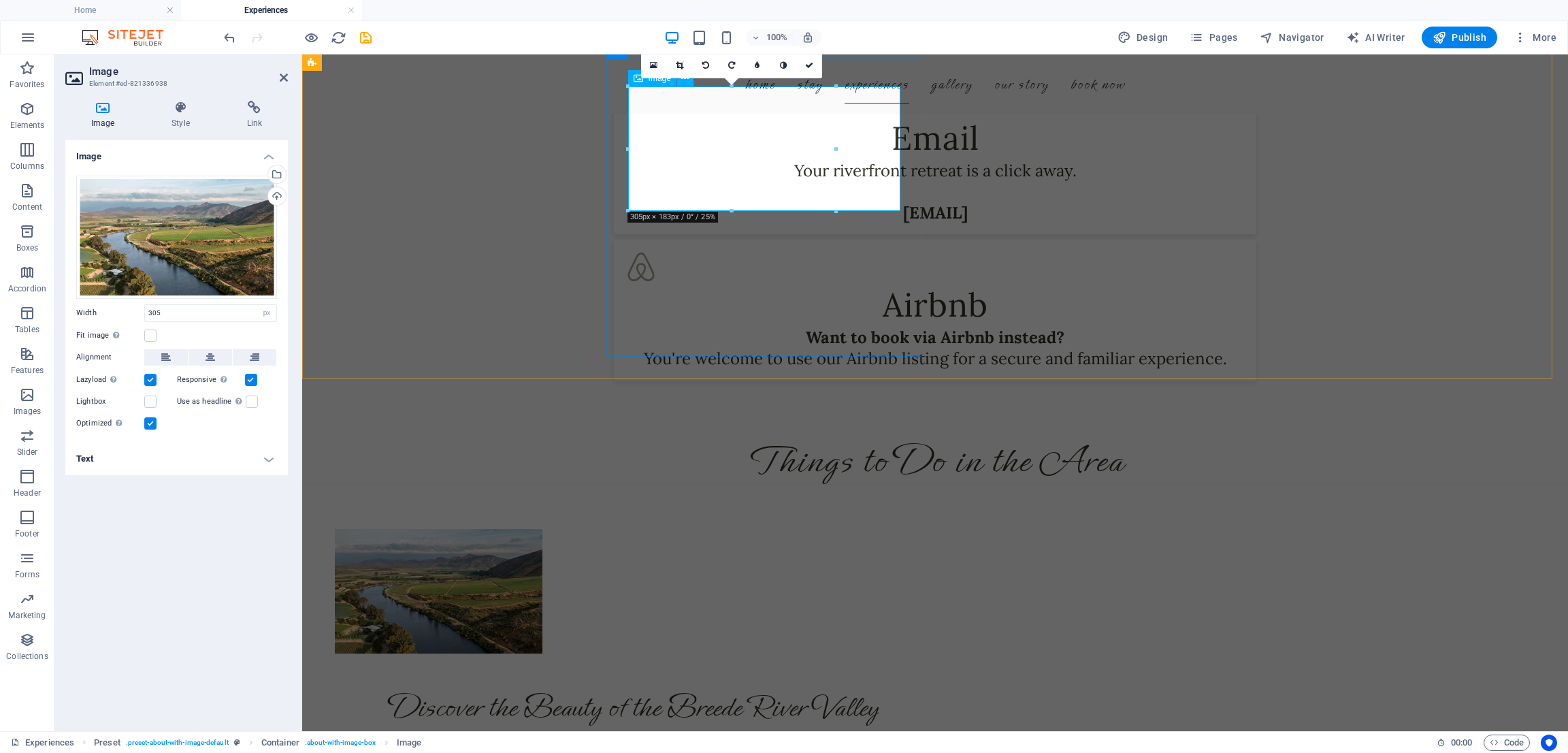 click at bounding box center [634, 591] 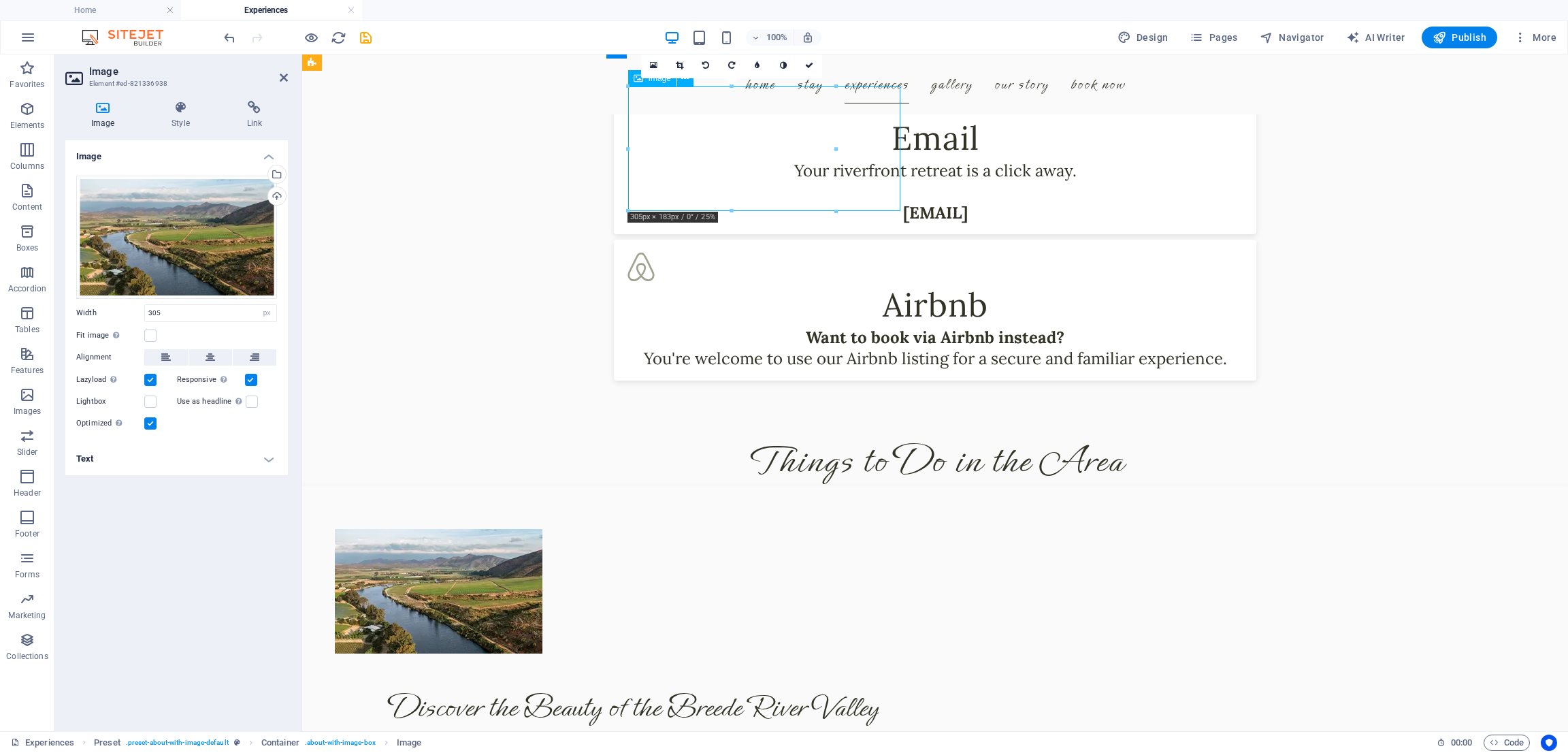 click at bounding box center (634, 591) 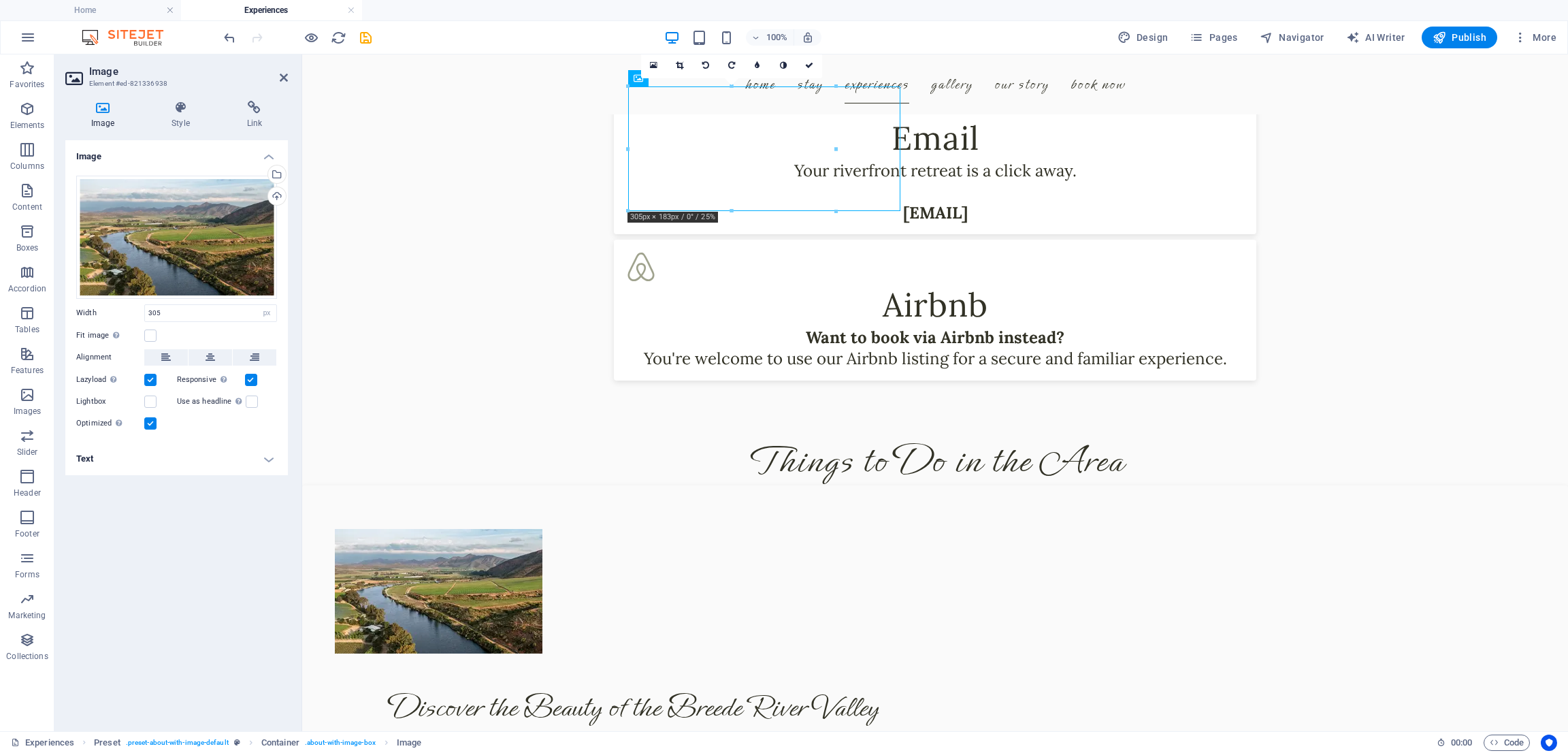 scroll, scrollTop: 2975, scrollLeft: 0, axis: vertical 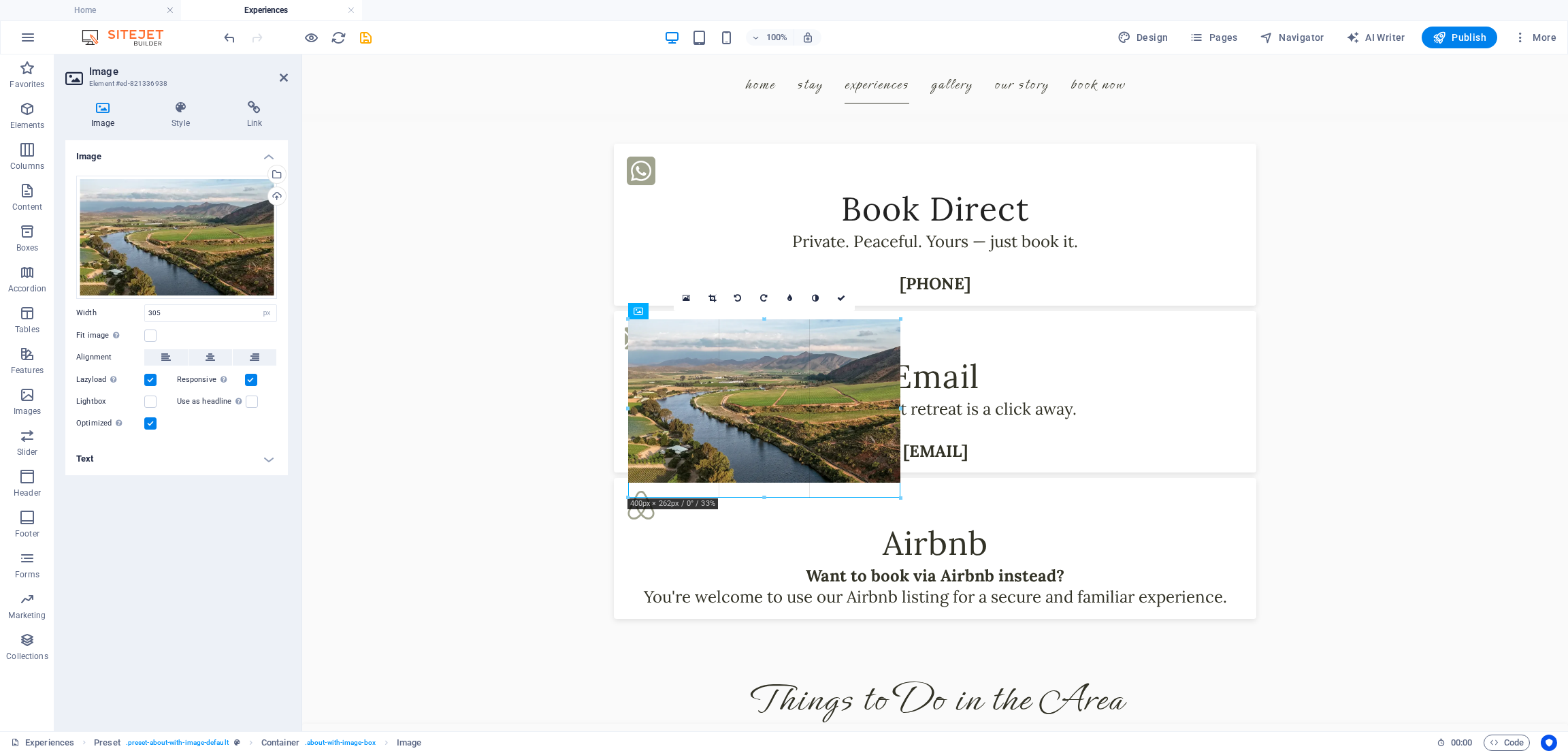 drag, startPoint x: 834, startPoint y: 449, endPoint x: 603, endPoint y: 434, distance: 231.4865 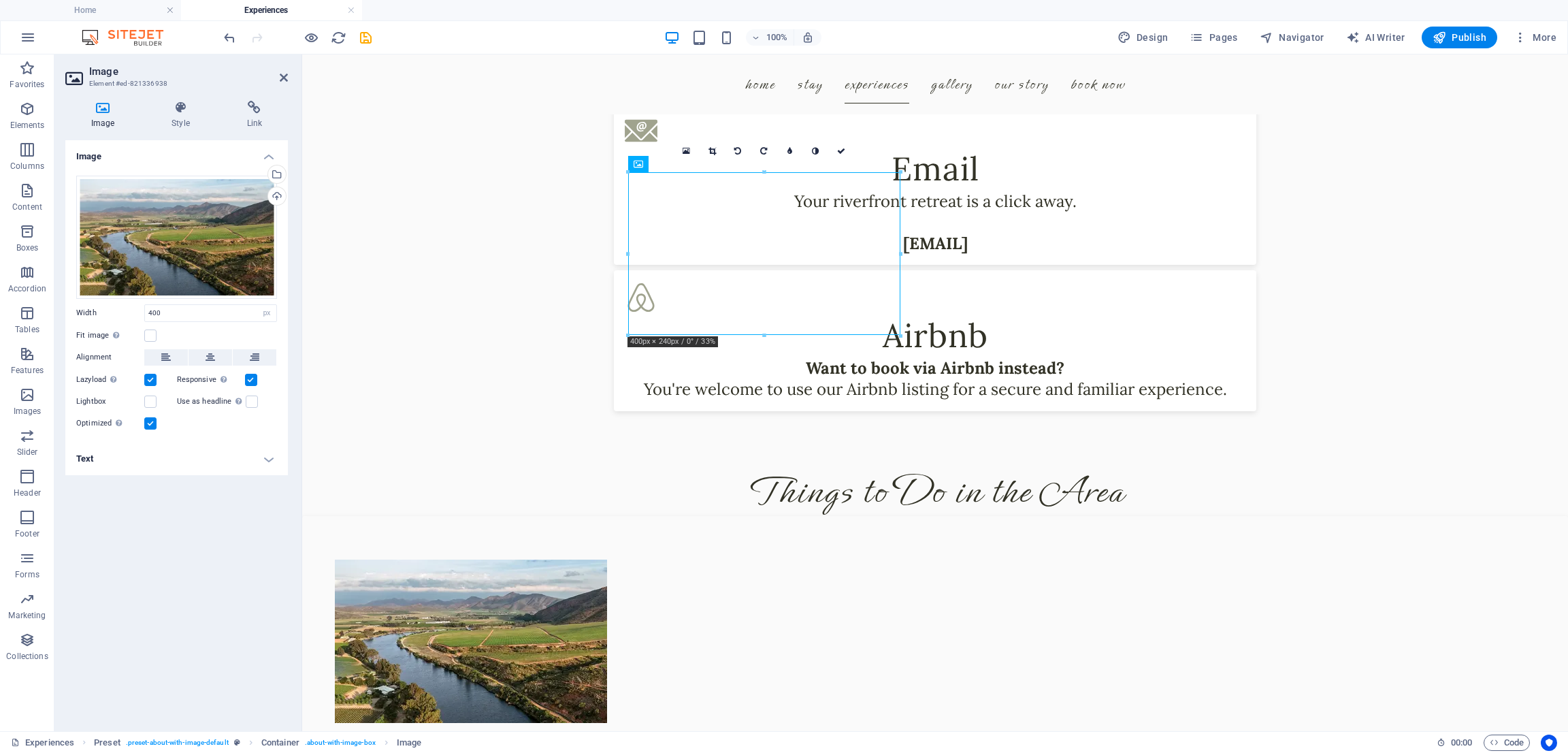 scroll, scrollTop: 3297, scrollLeft: 0, axis: vertical 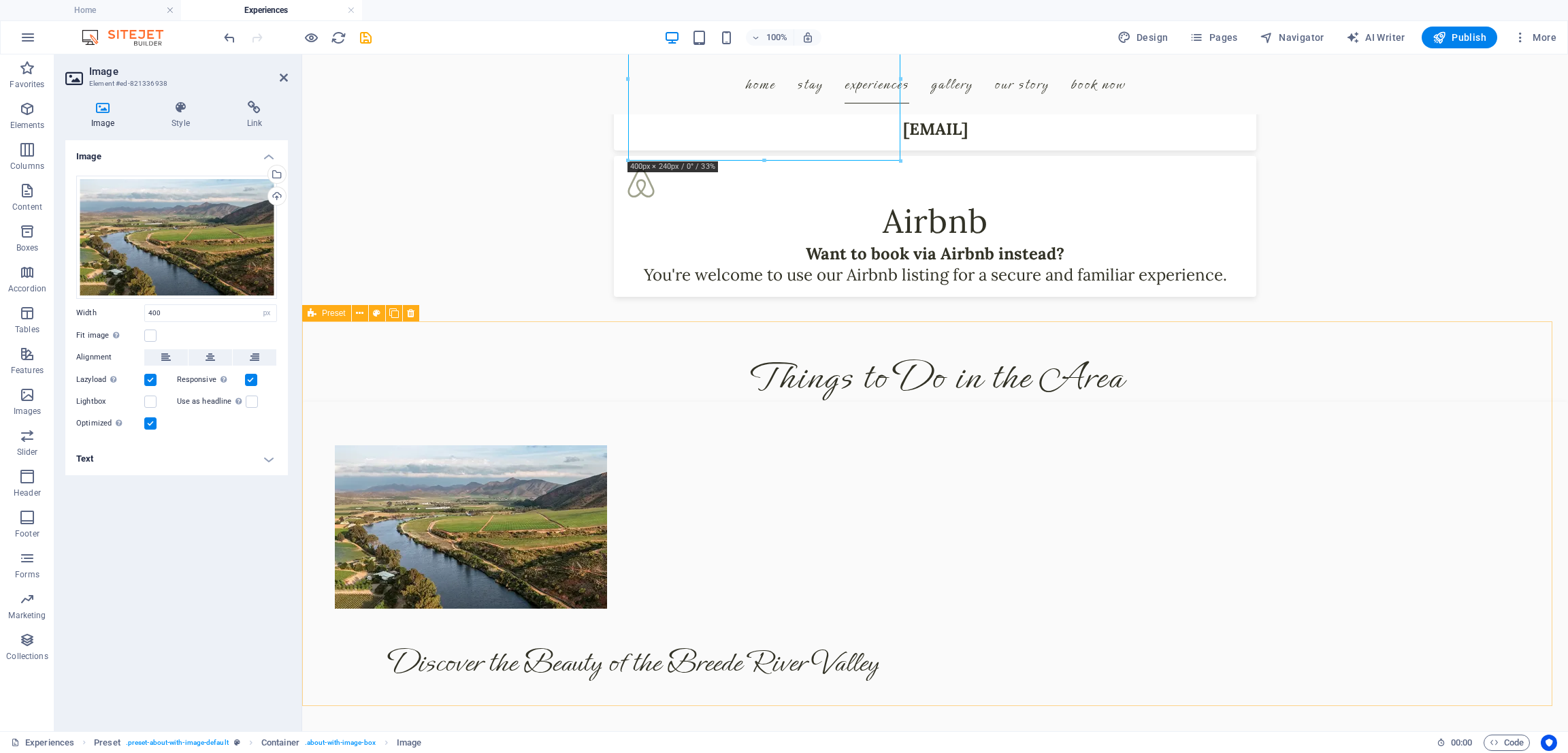 click on "Located just  20 minutes from Swellendam  and  30 minutes from Robertson , Riverhide offers you the best of both worlds: Complete privacy , yet within easy yet close enough to explore some of the Western Cape’s most beloved towns and attractions. Whether you're into wine, nature, food, or road trips,  our central location gives you the best of all worlds ." at bounding box center [935, 1100] 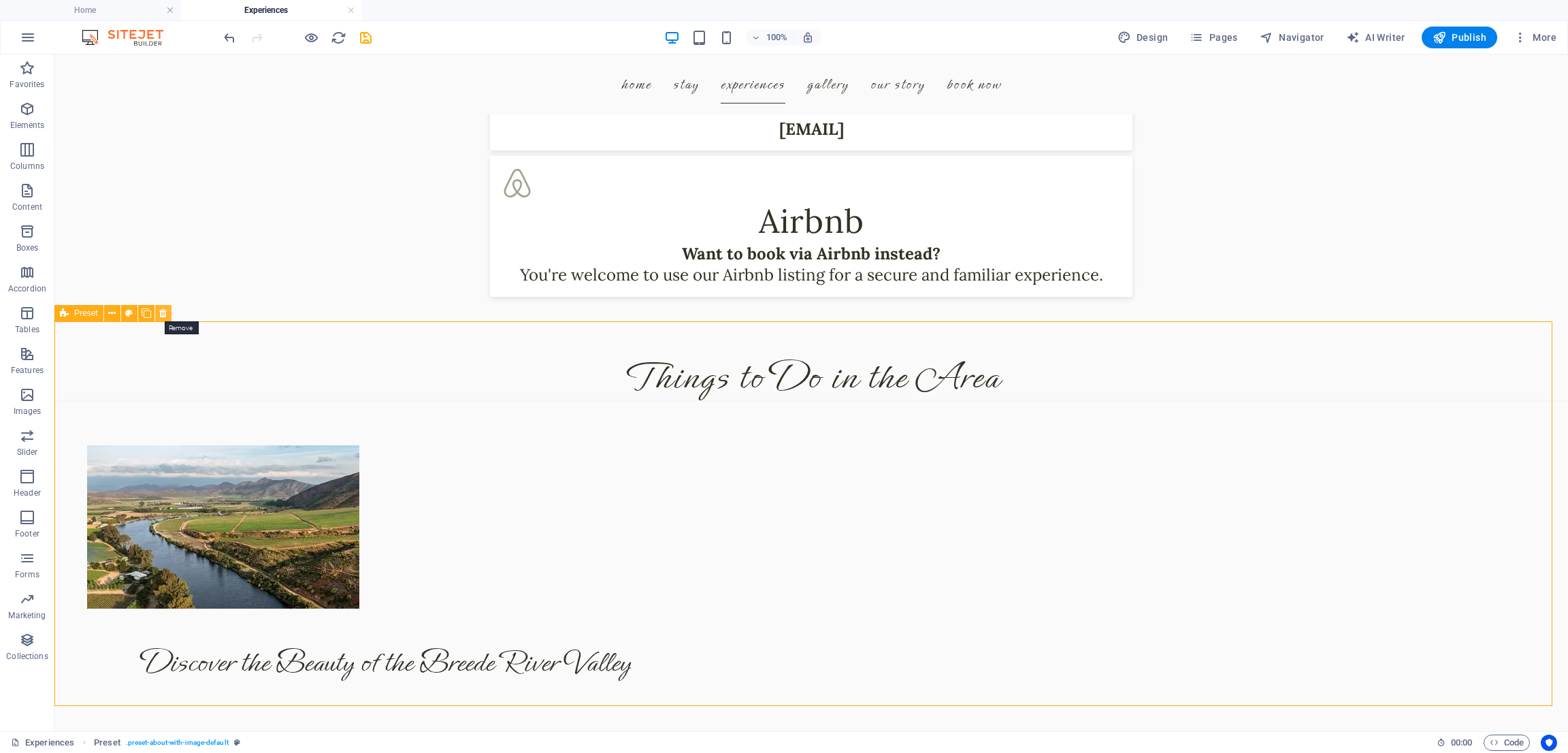 click at bounding box center (163, 313) 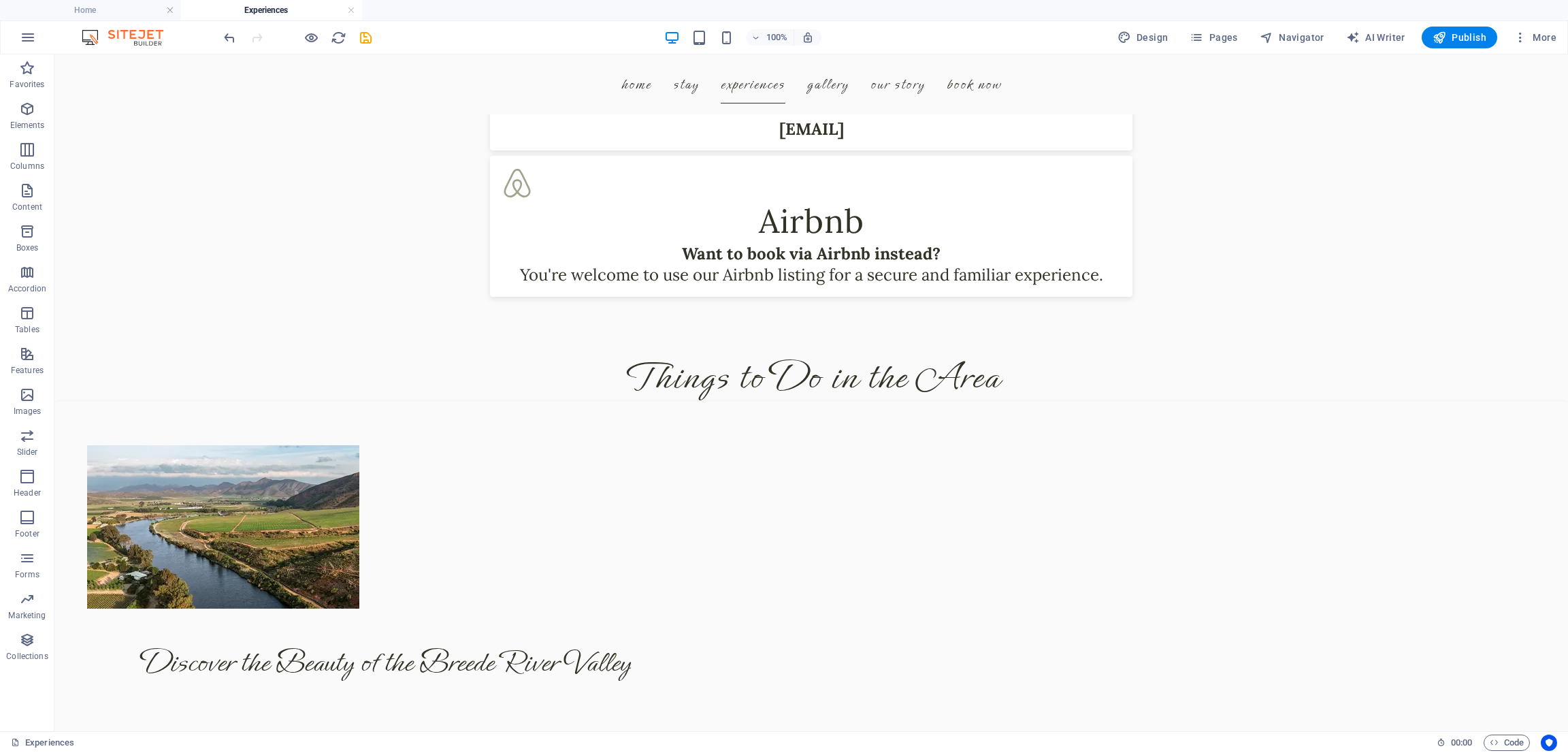 scroll, scrollTop: 3125, scrollLeft: 0, axis: vertical 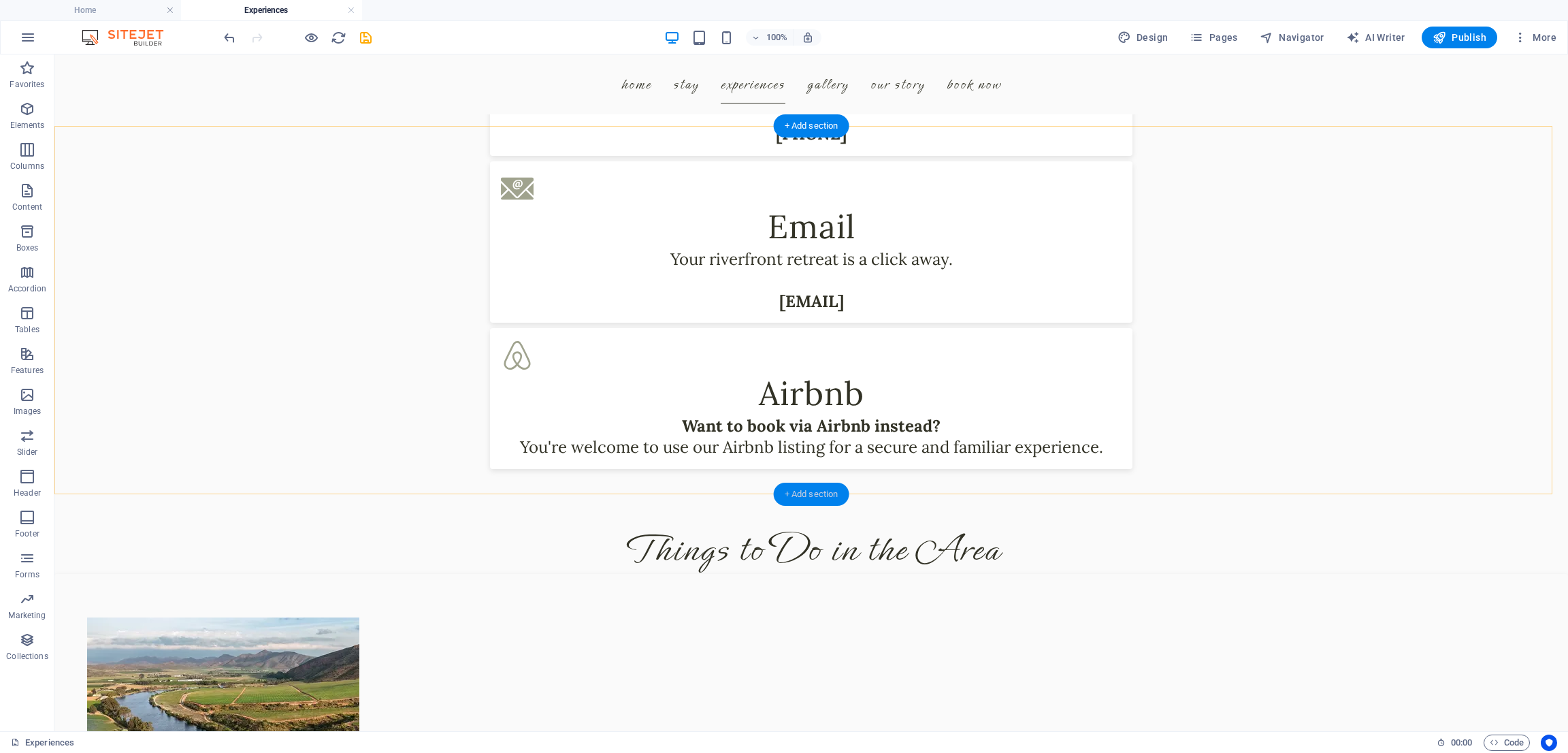 click on "+ Add section" at bounding box center [811, 494] 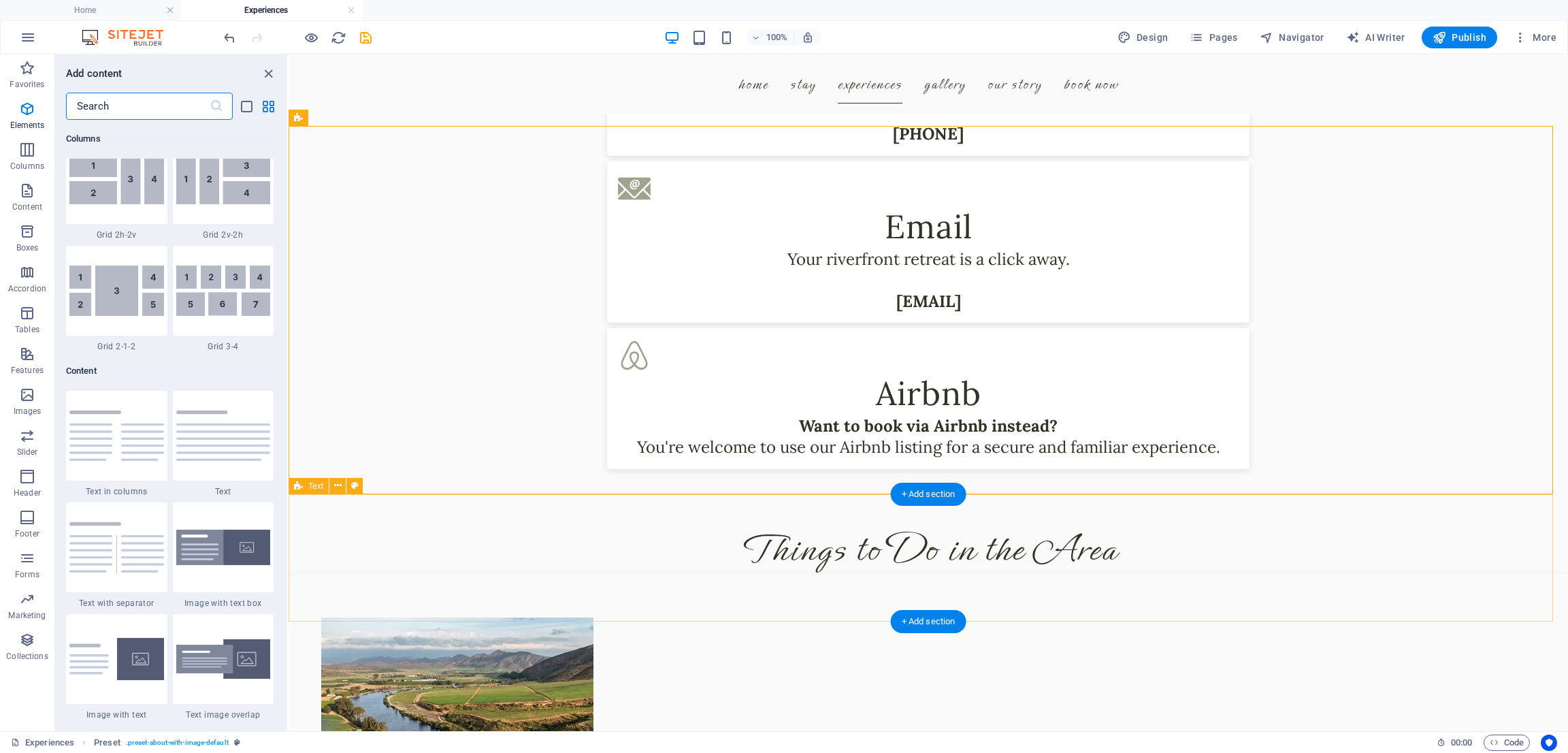 scroll, scrollTop: 2381, scrollLeft: 0, axis: vertical 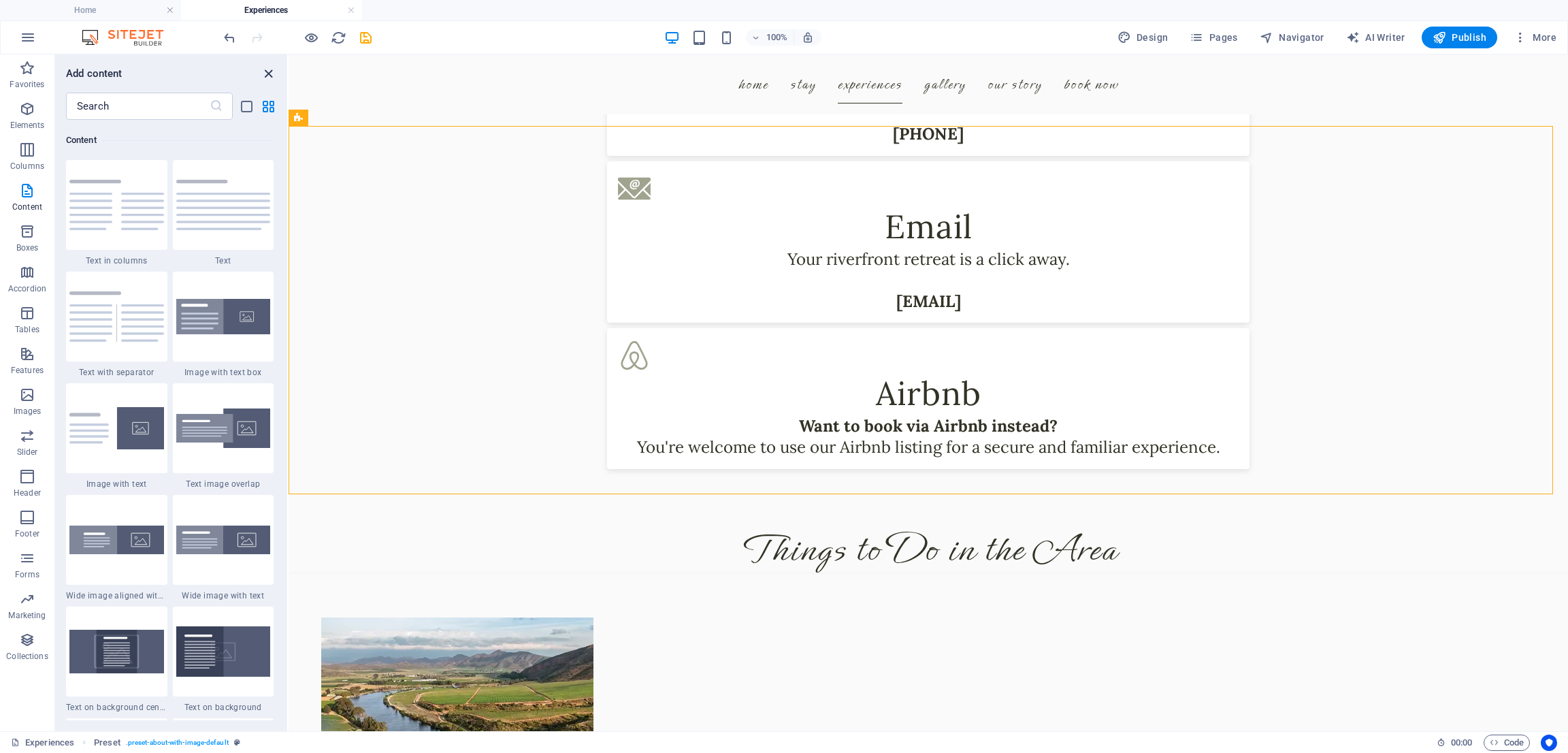 click at bounding box center (268, 74) 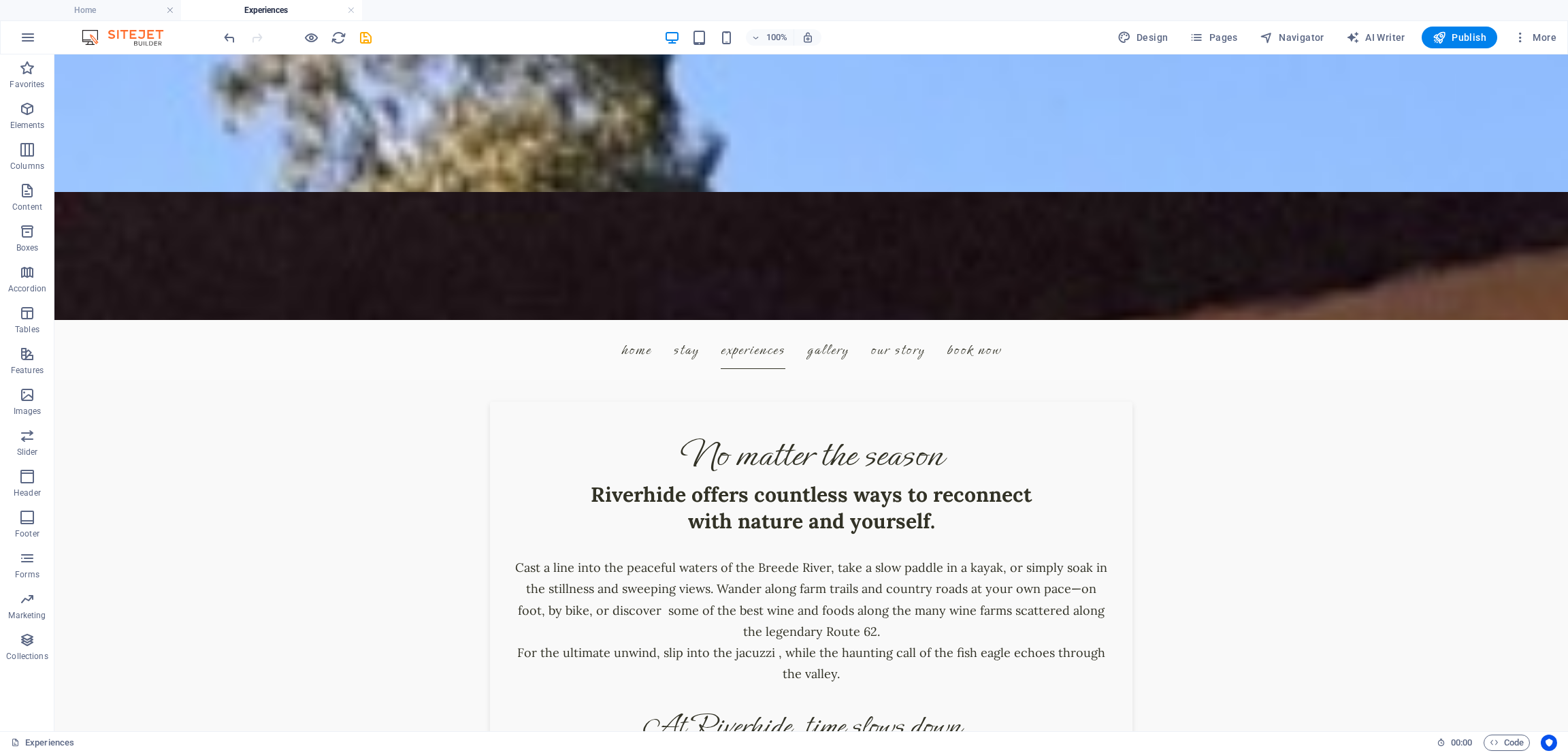 scroll, scrollTop: 567, scrollLeft: 0, axis: vertical 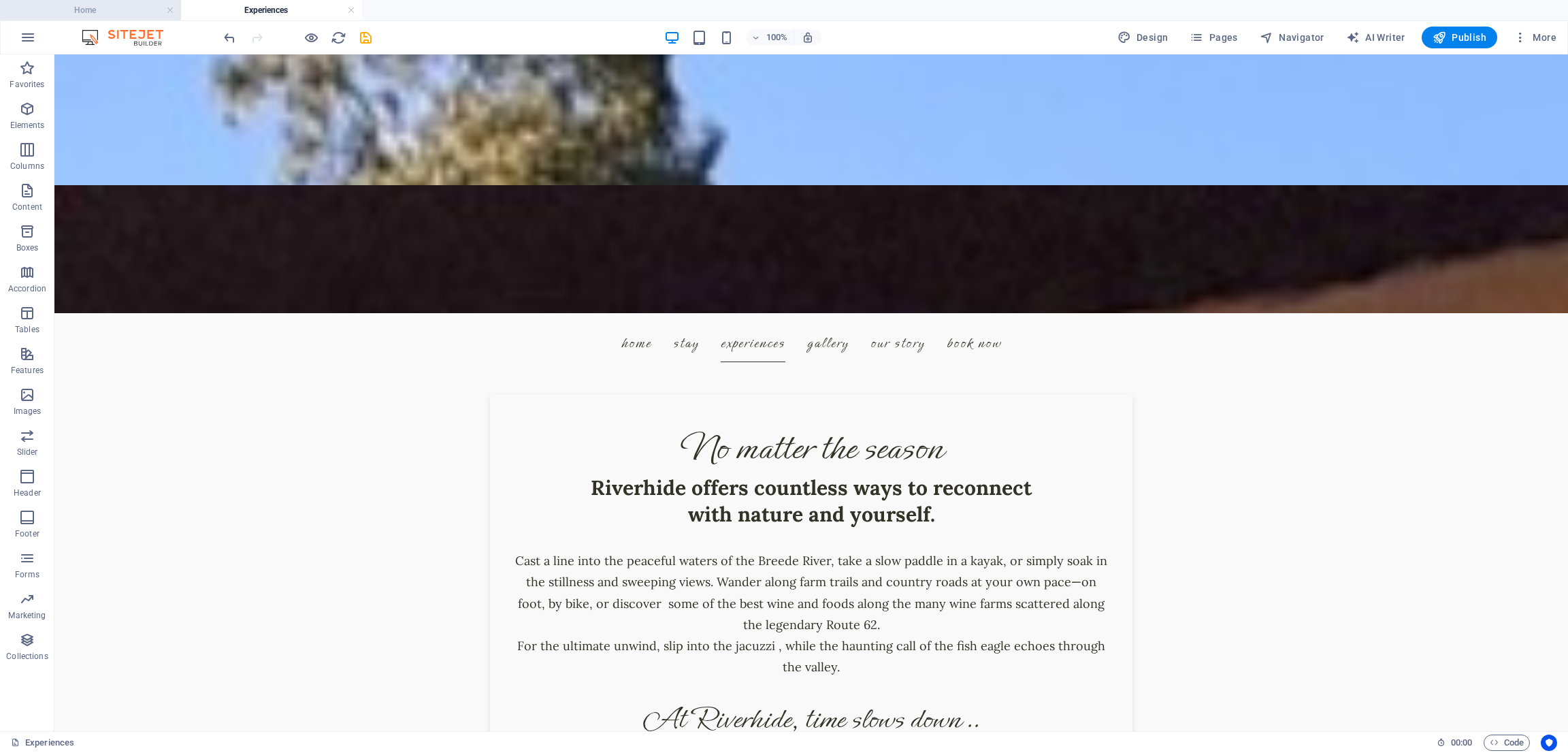click on "Home" at bounding box center [91, 10] 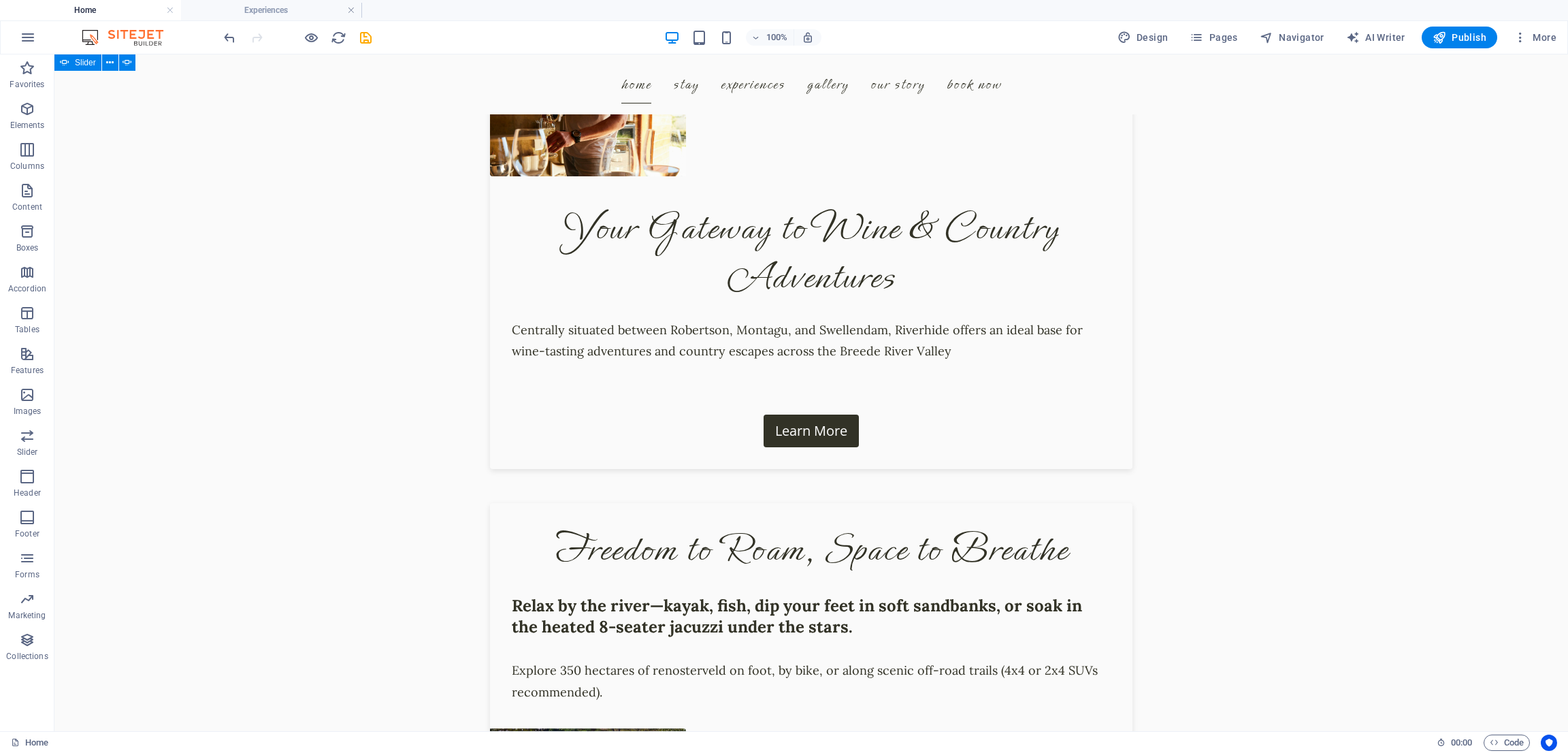 scroll, scrollTop: 0, scrollLeft: 0, axis: both 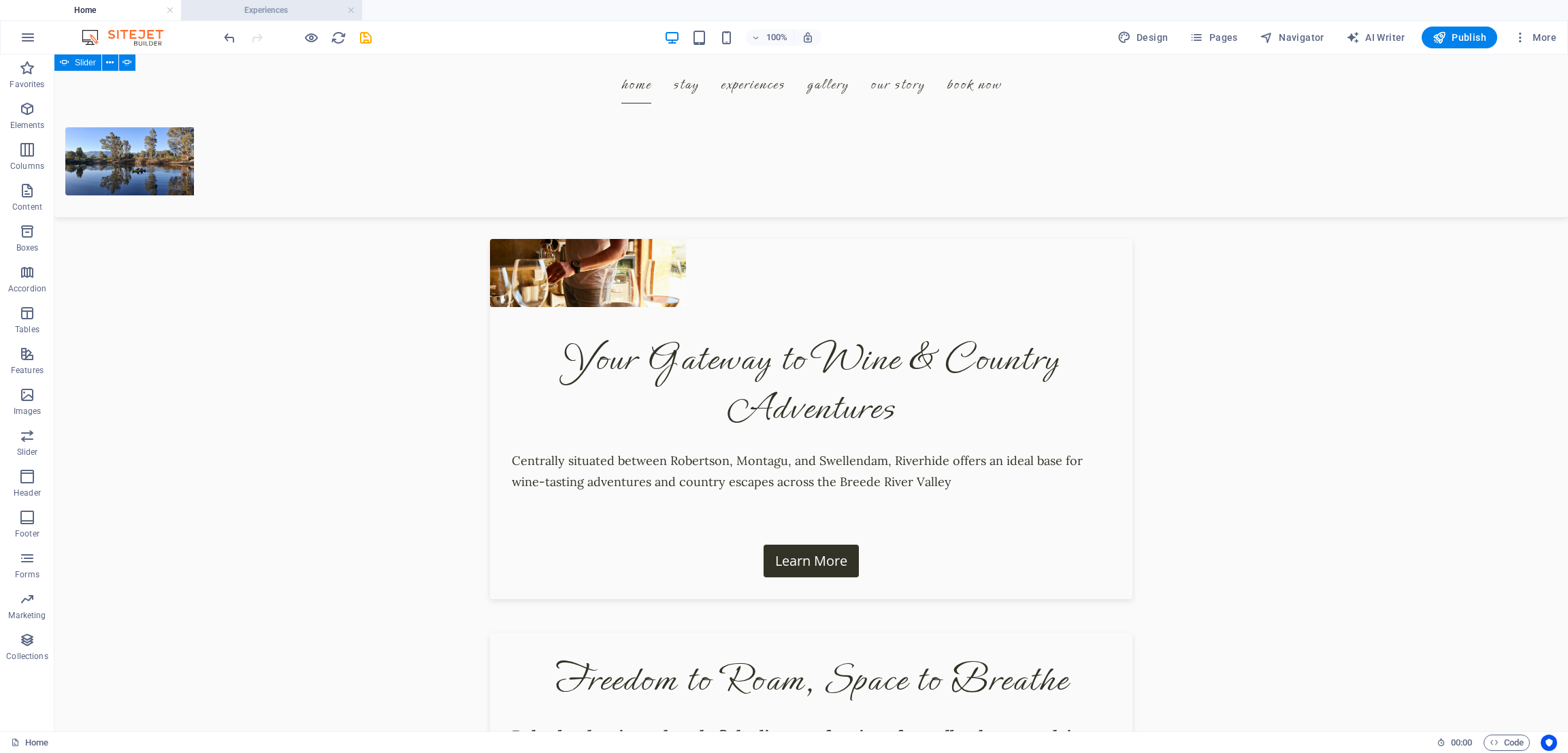 click on "Experiences" at bounding box center [272, 10] 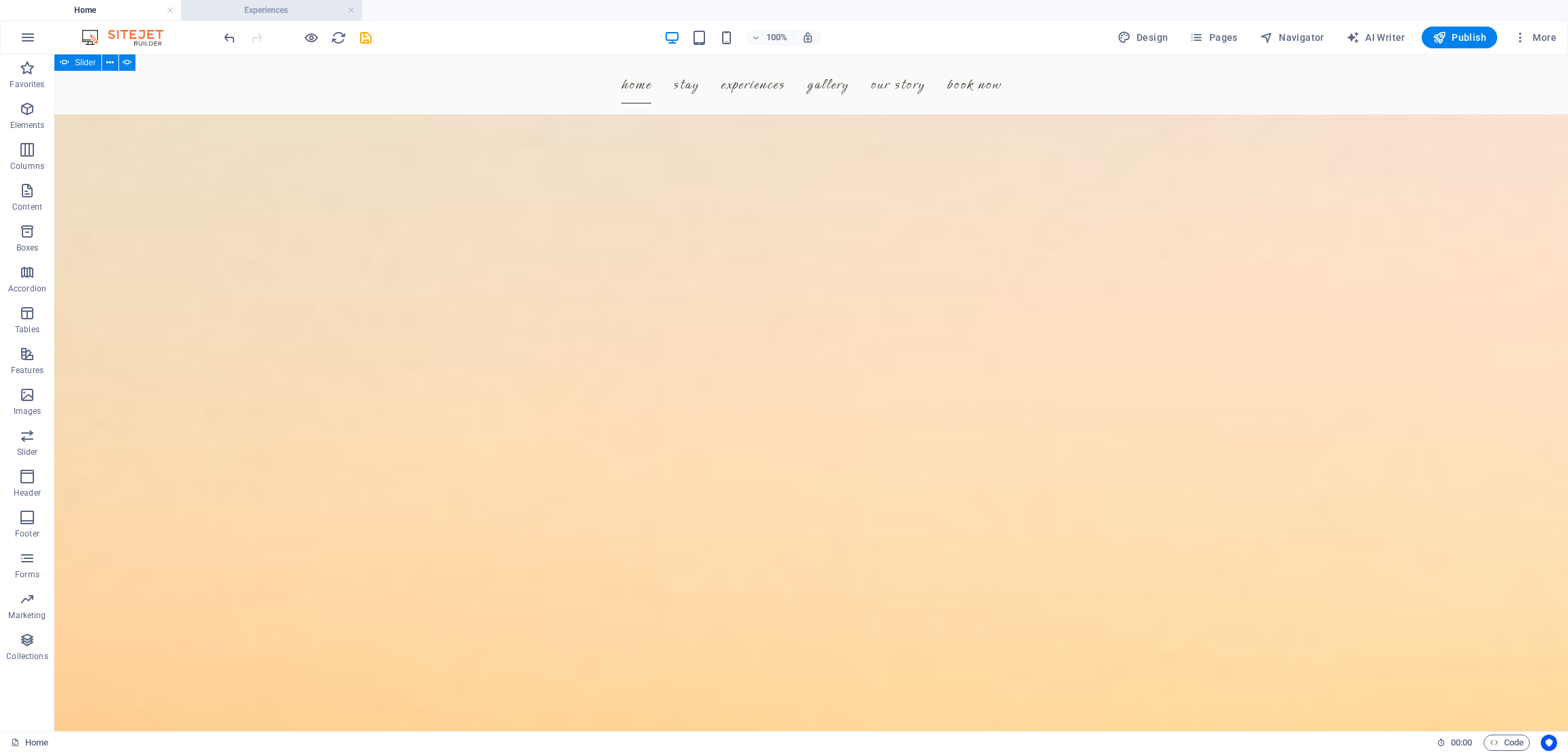 scroll, scrollTop: 567, scrollLeft: 0, axis: vertical 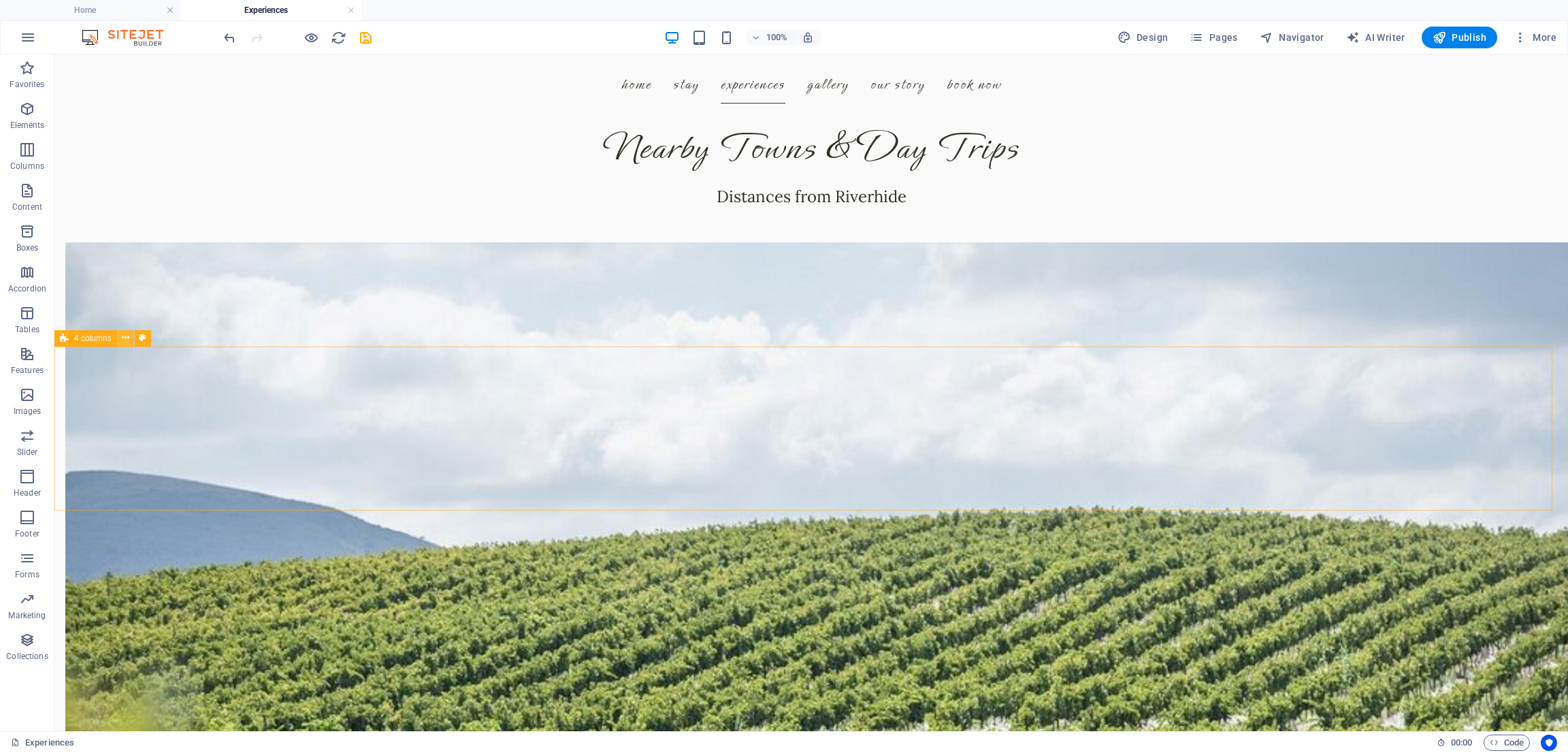 click at bounding box center [126, 338] 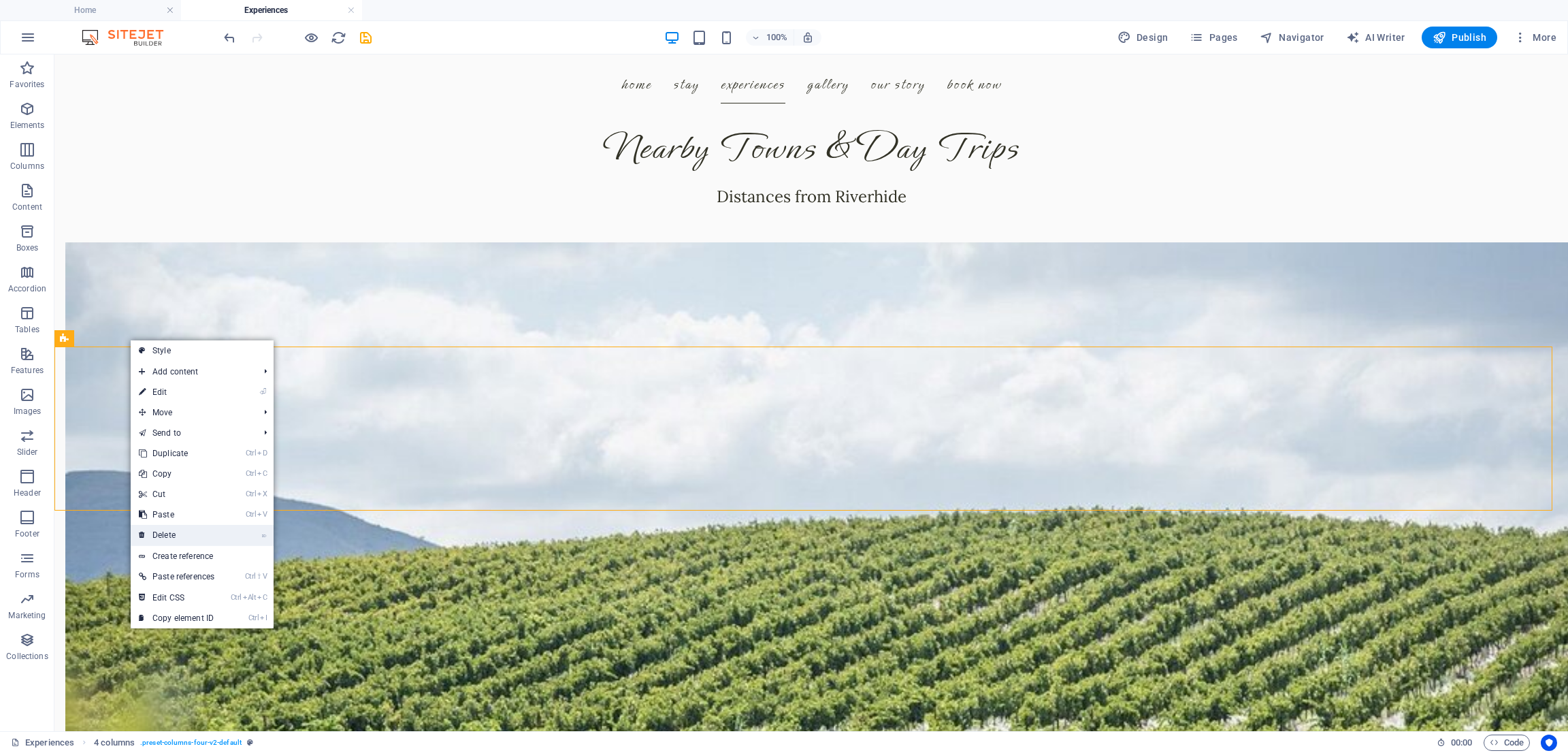 click on "⌦  Delete" at bounding box center (176, 535) 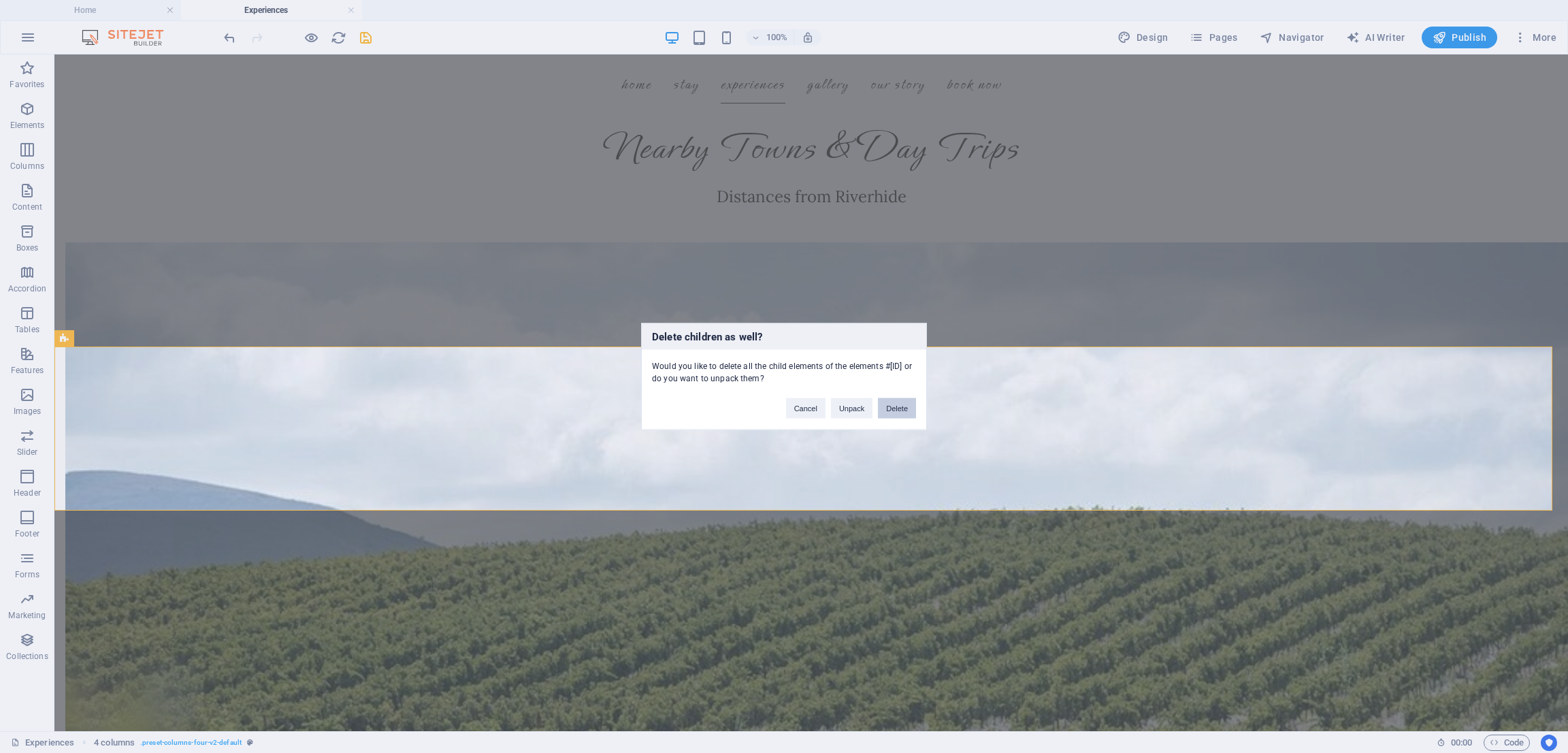 click on "Delete" at bounding box center [897, 408] 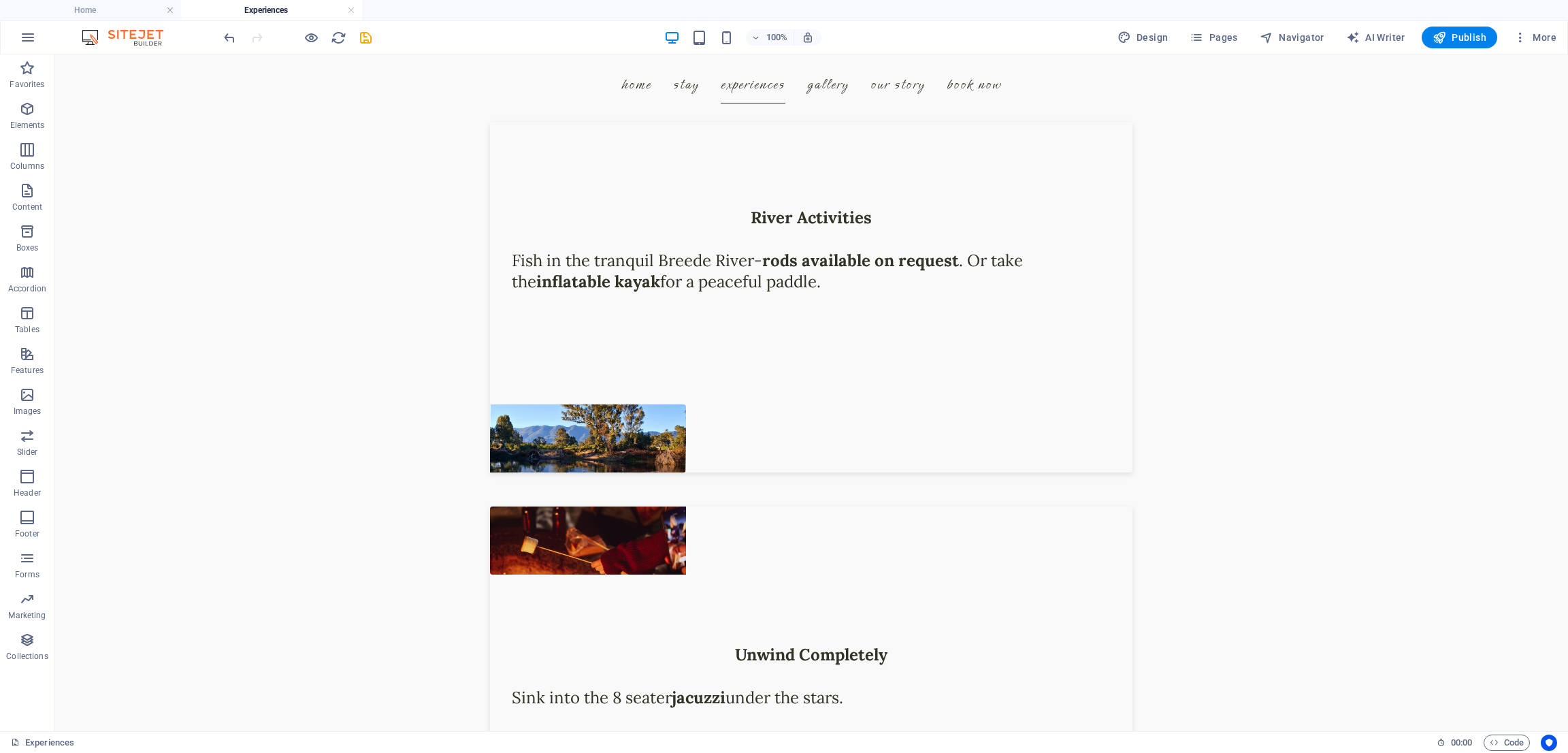 scroll, scrollTop: 1925, scrollLeft: 0, axis: vertical 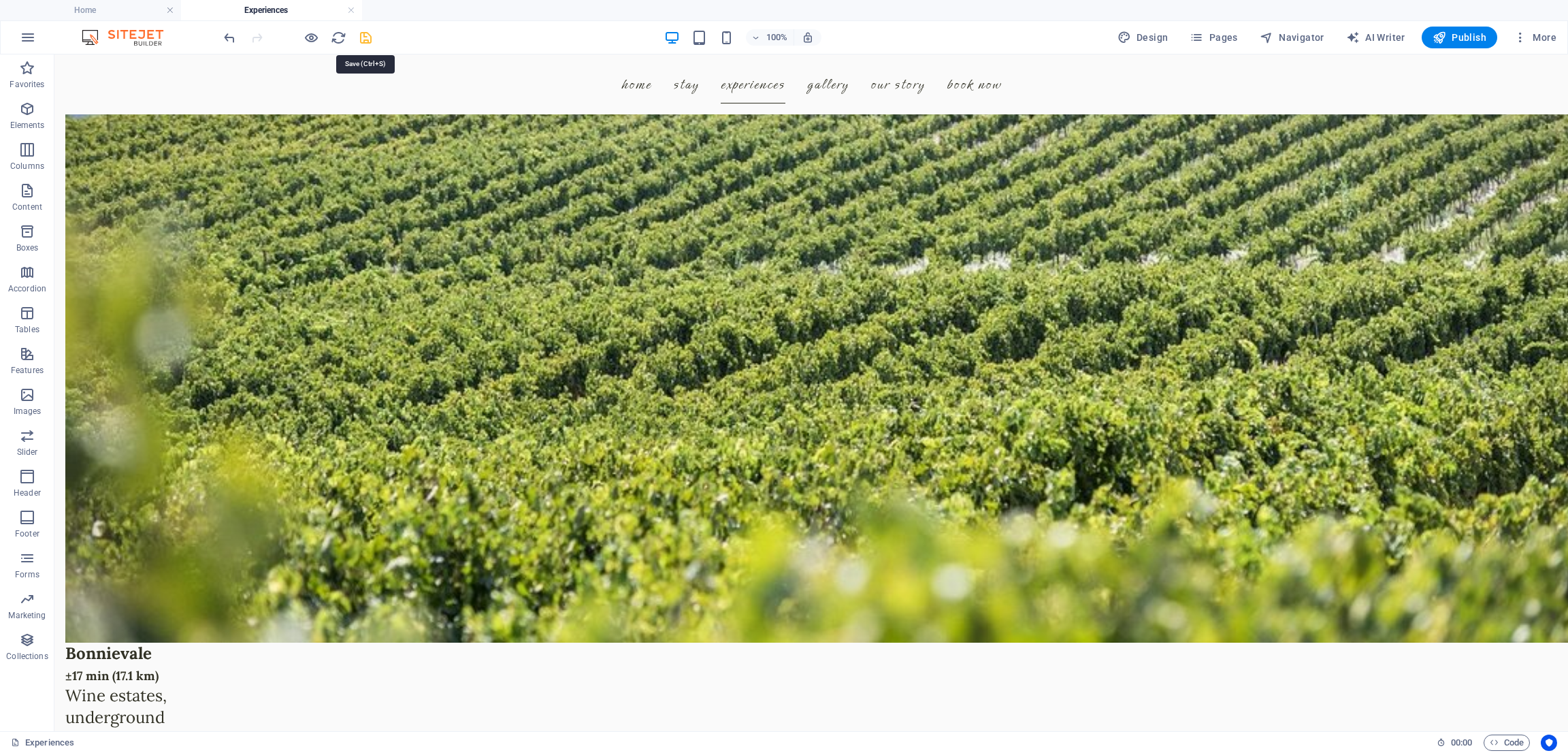 click at bounding box center [365, 37] 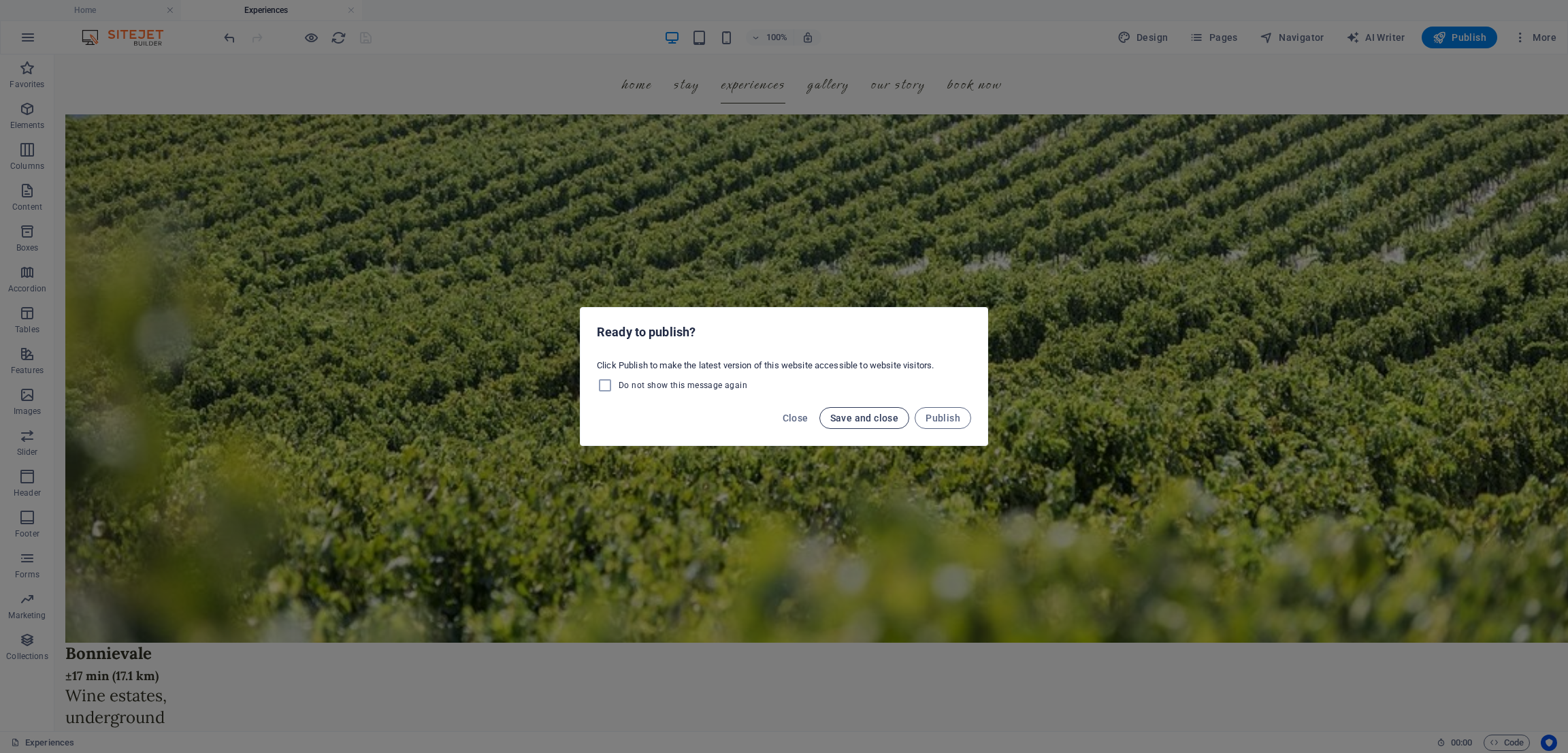 click on "Save and close" at bounding box center [864, 418] 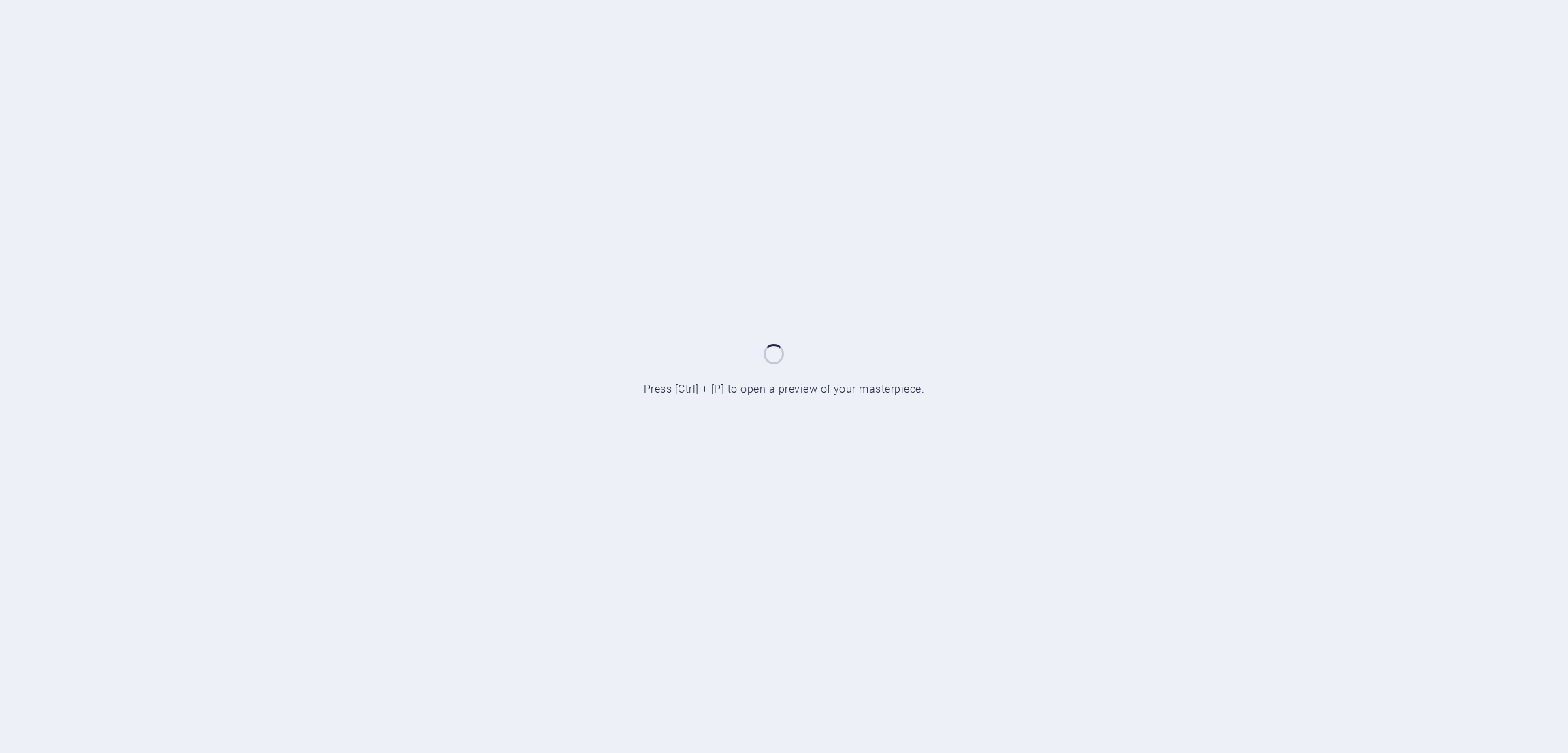 scroll, scrollTop: 0, scrollLeft: 0, axis: both 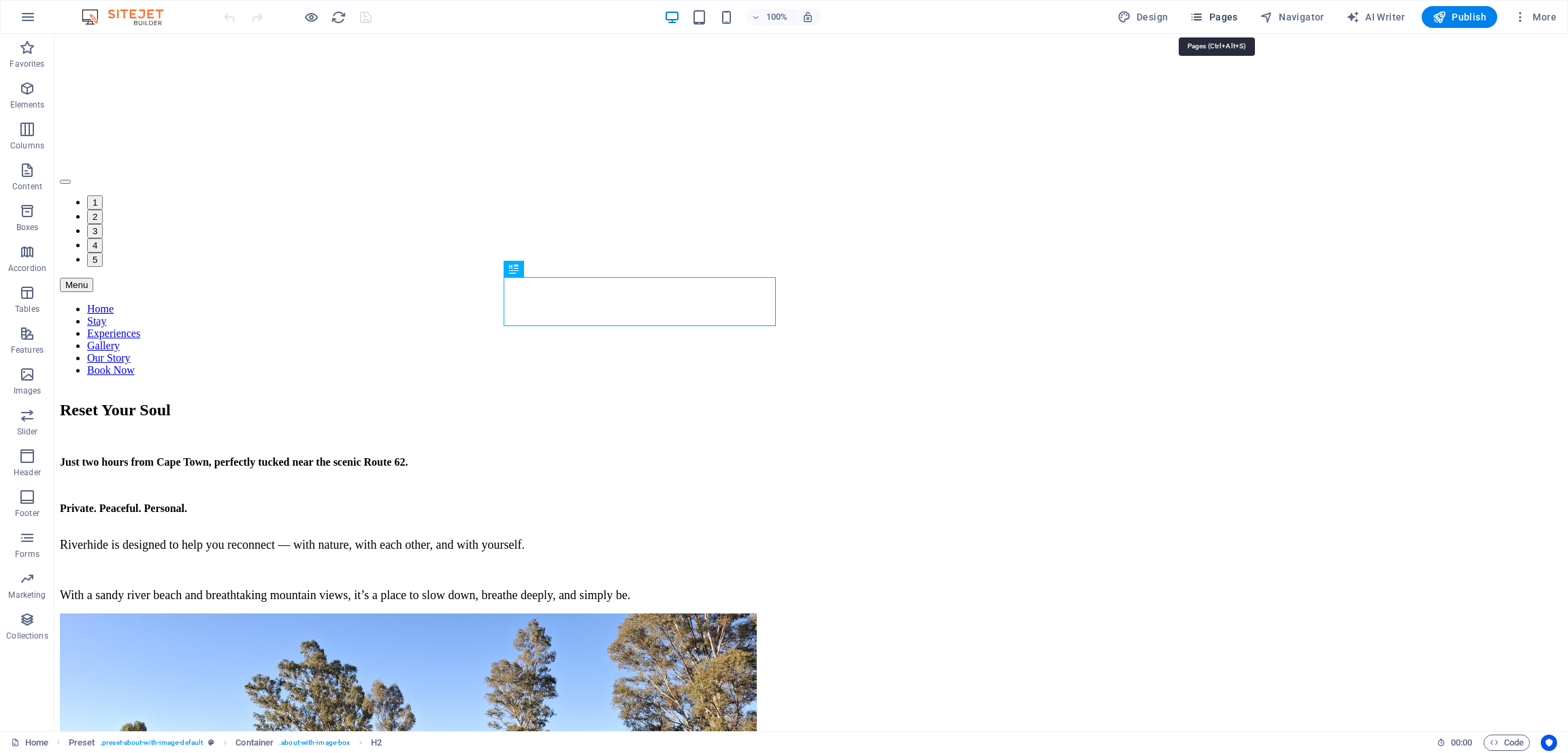 click on "Pages" at bounding box center [1213, 17] 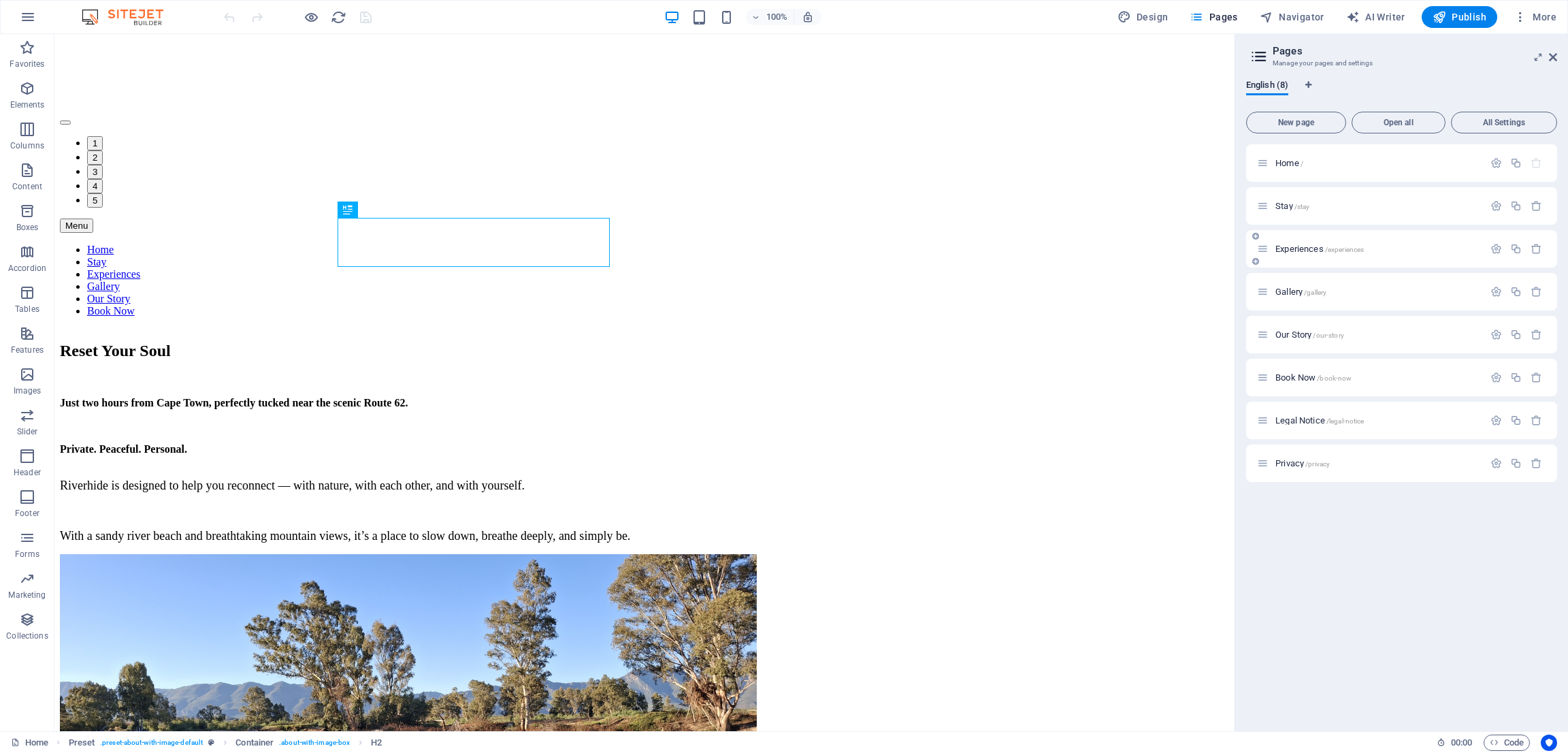 click on "Experiences /experiences" at bounding box center (1401, 249) 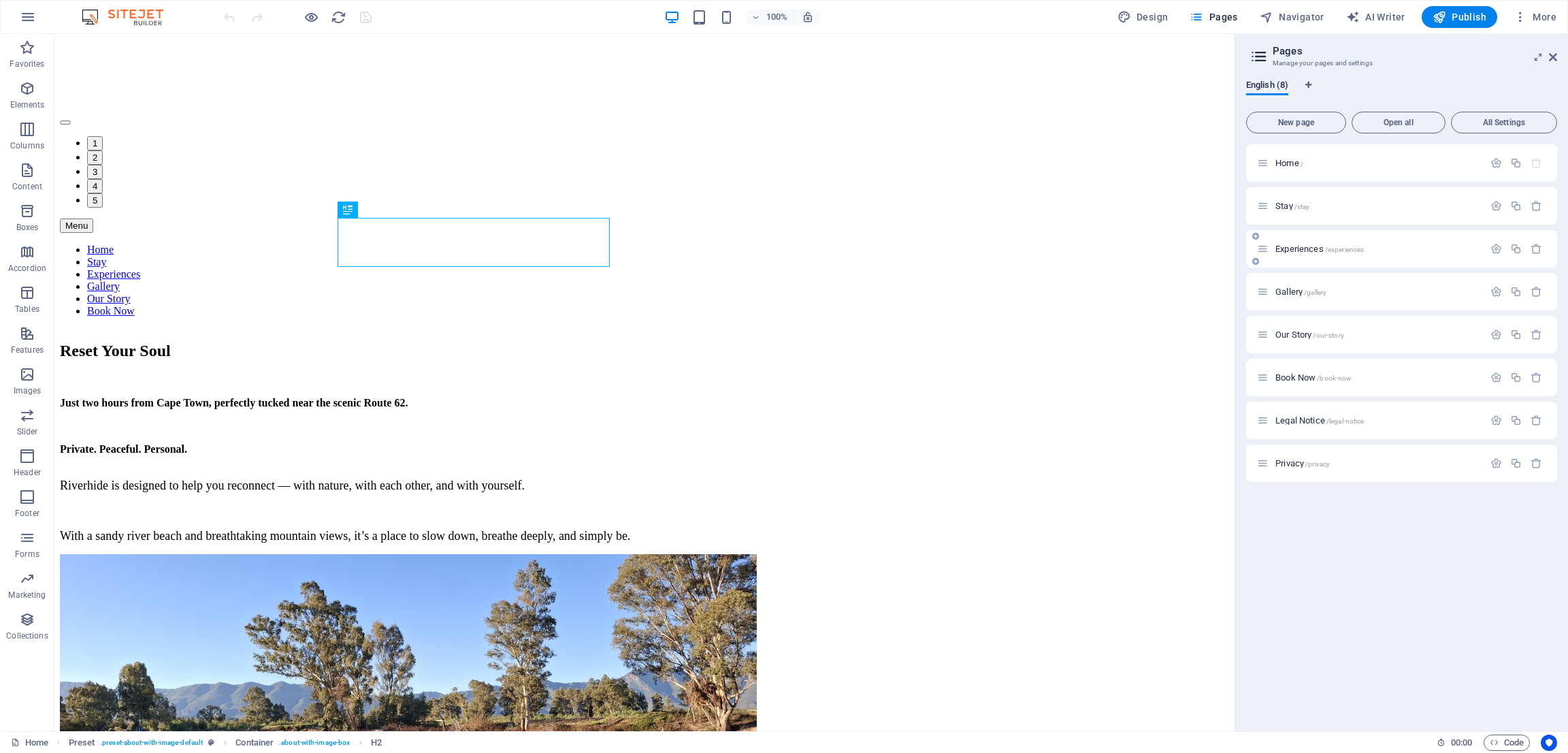 click on "Experiences /experiences" at bounding box center (1320, 249) 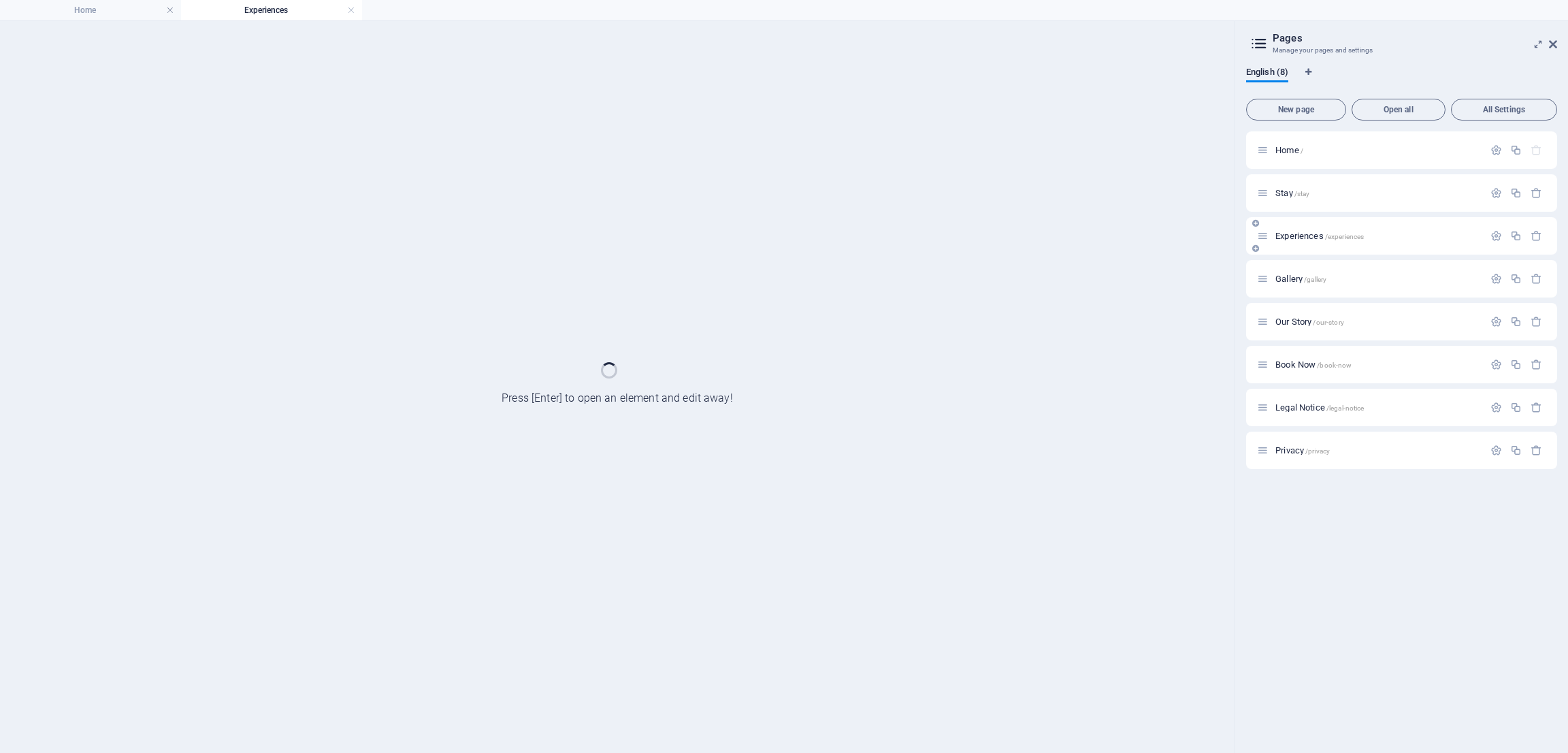 scroll, scrollTop: 0, scrollLeft: 0, axis: both 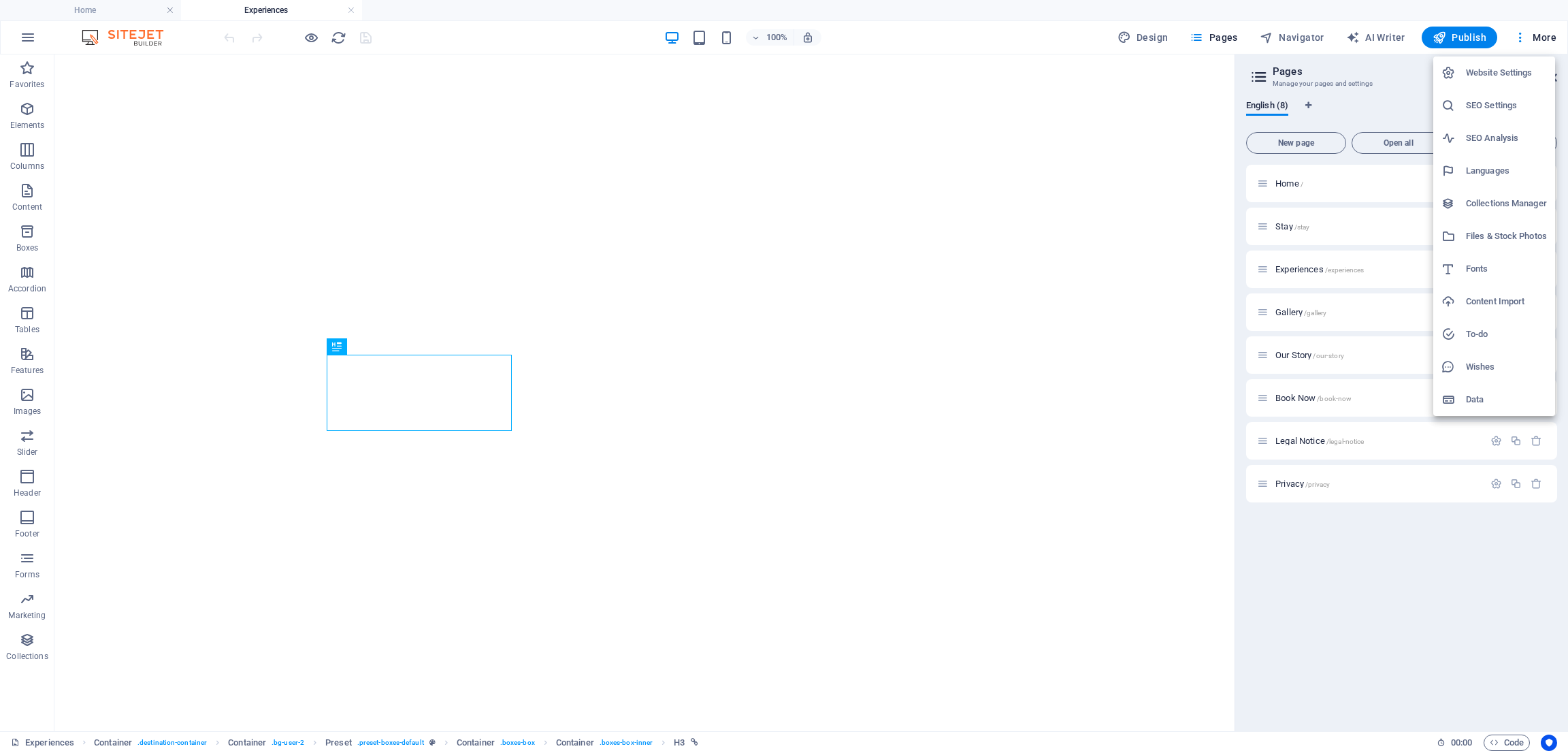 click at bounding box center [784, 376] 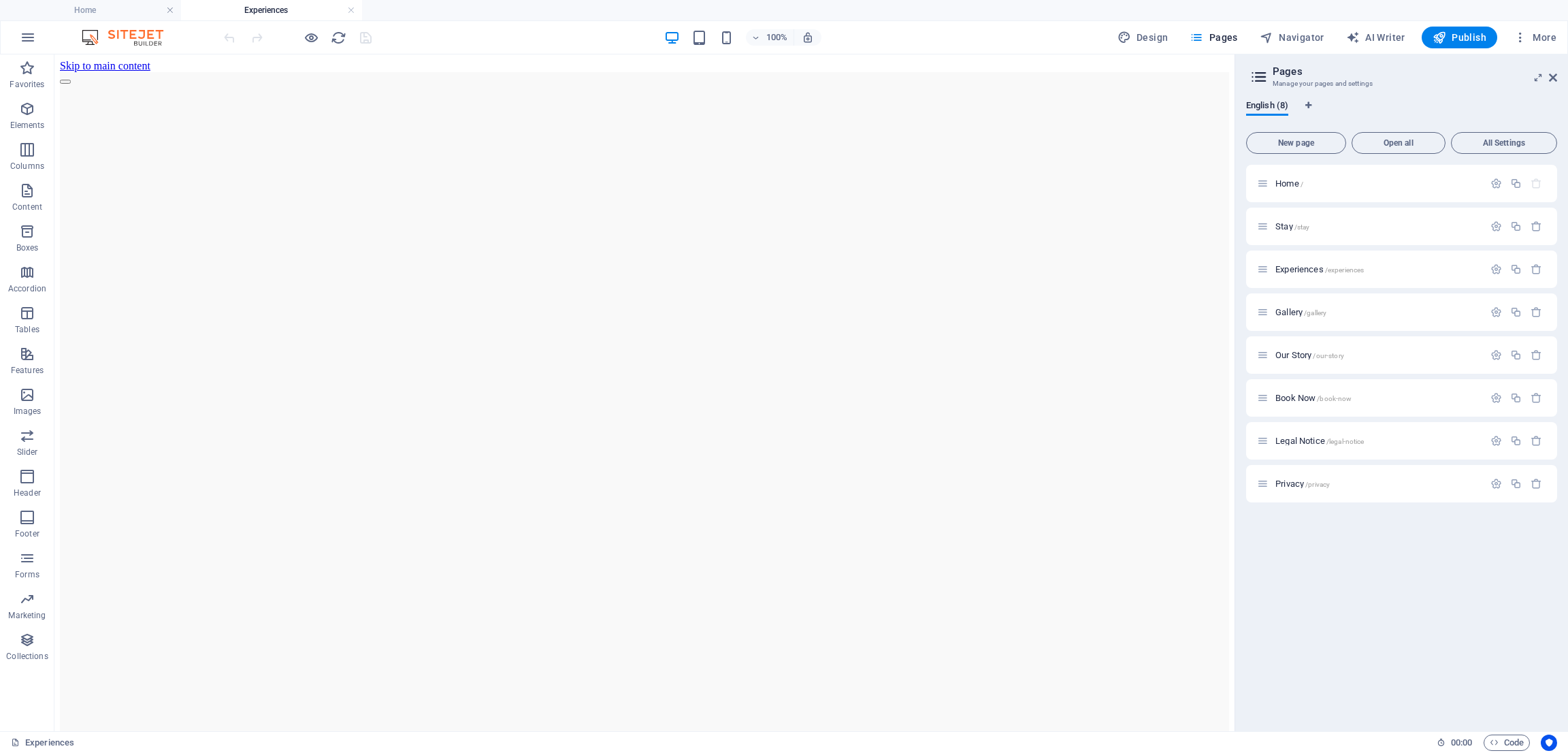 scroll, scrollTop: 54, scrollLeft: 0, axis: vertical 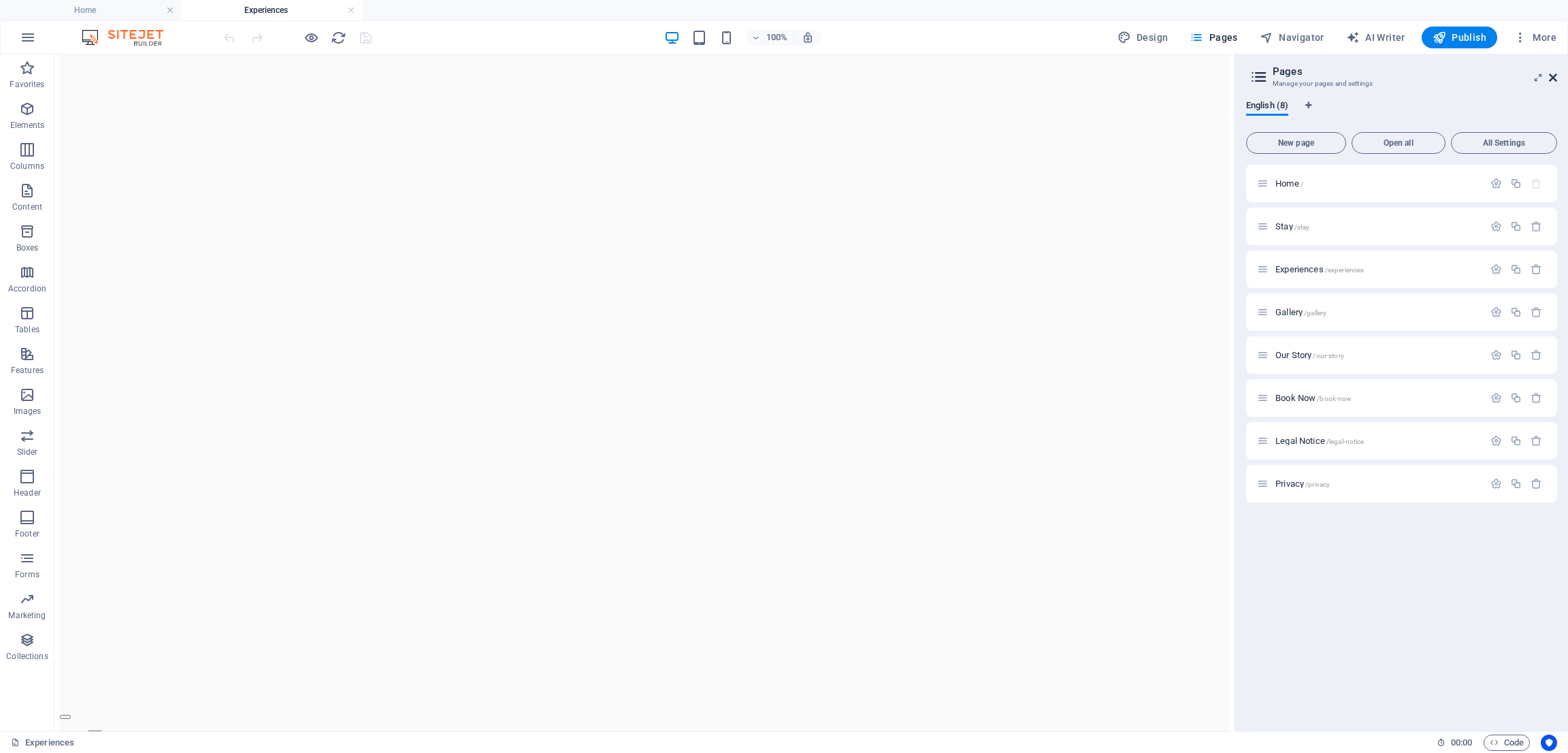 click at bounding box center (1553, 78) 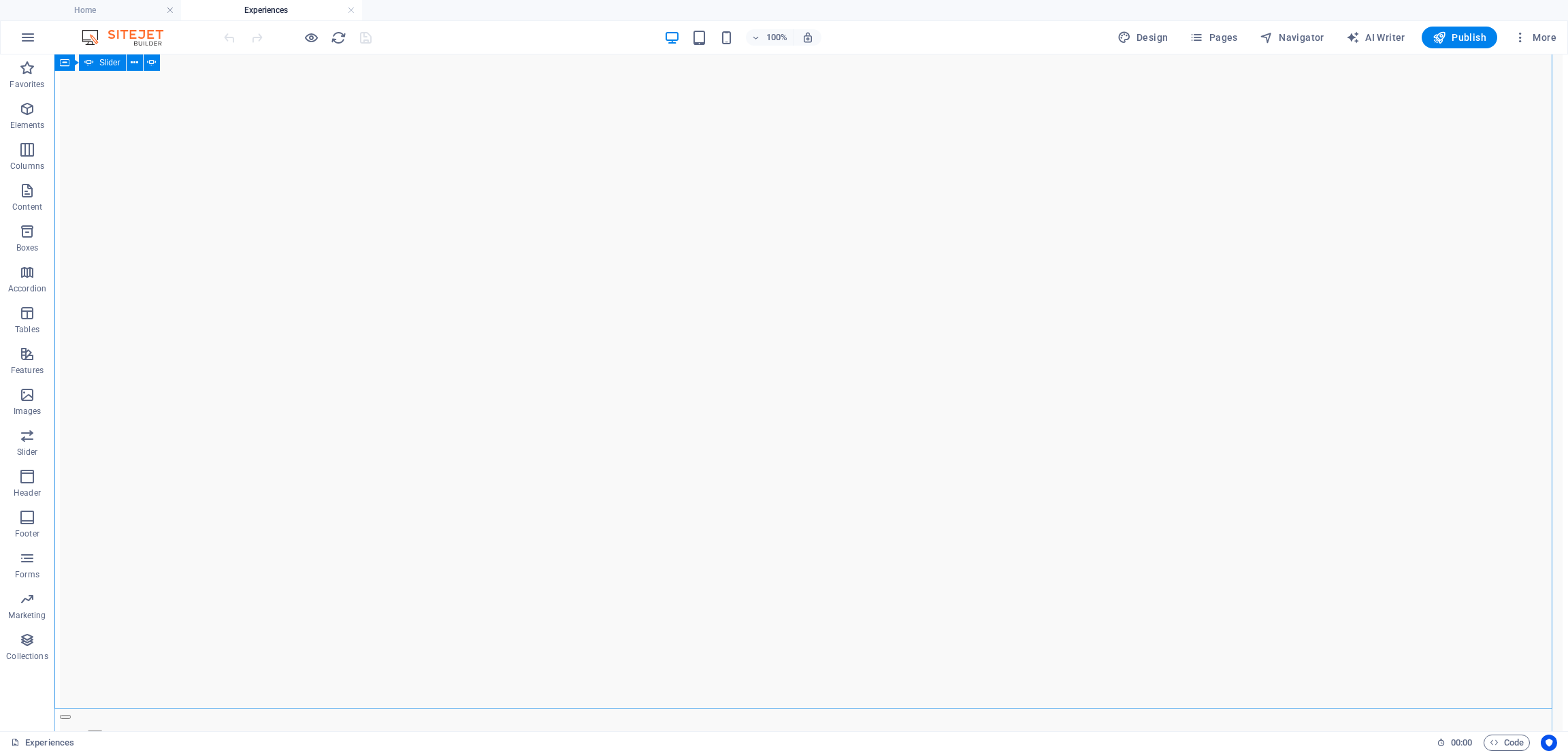 click at bounding box center [65, 717] 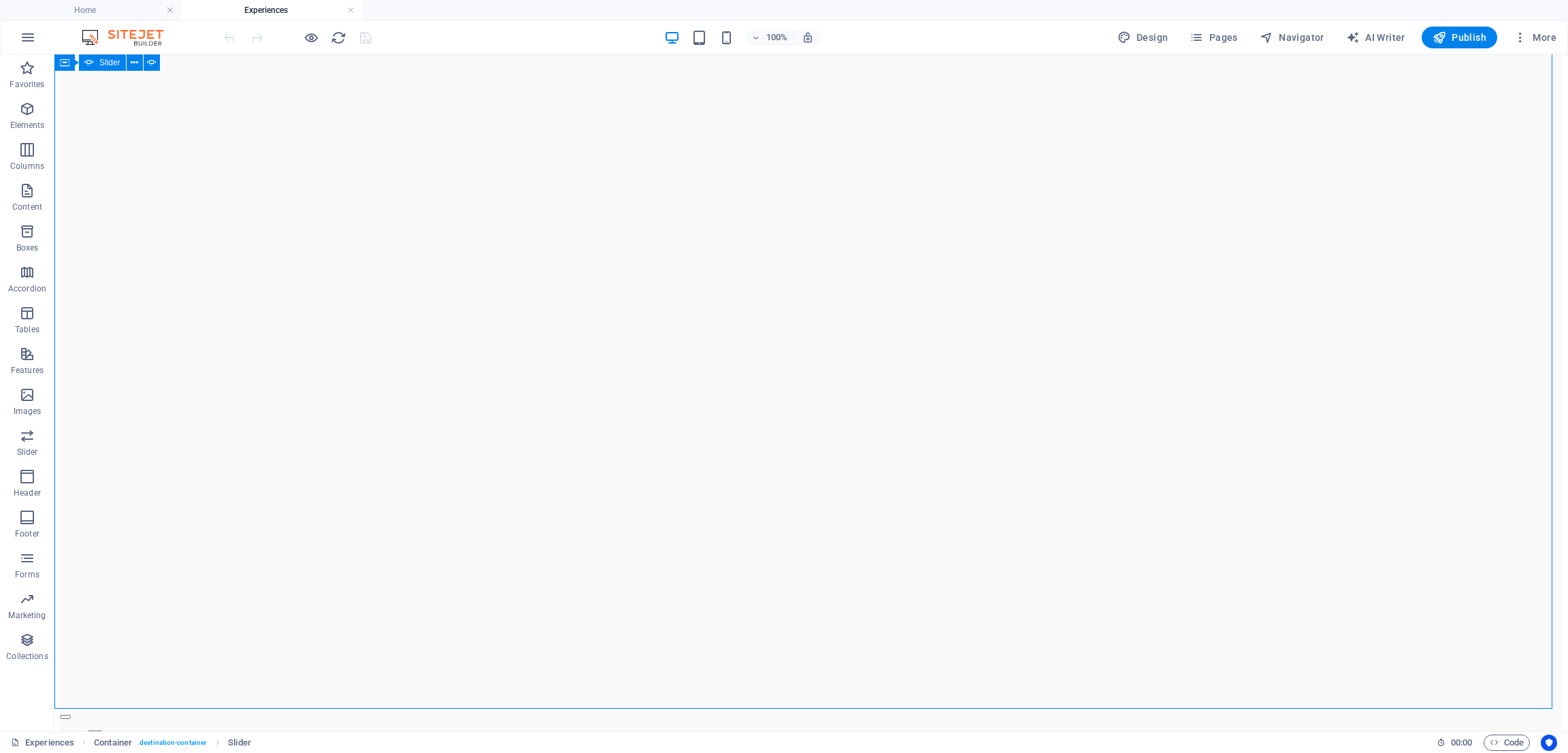 click at bounding box center (65, 717) 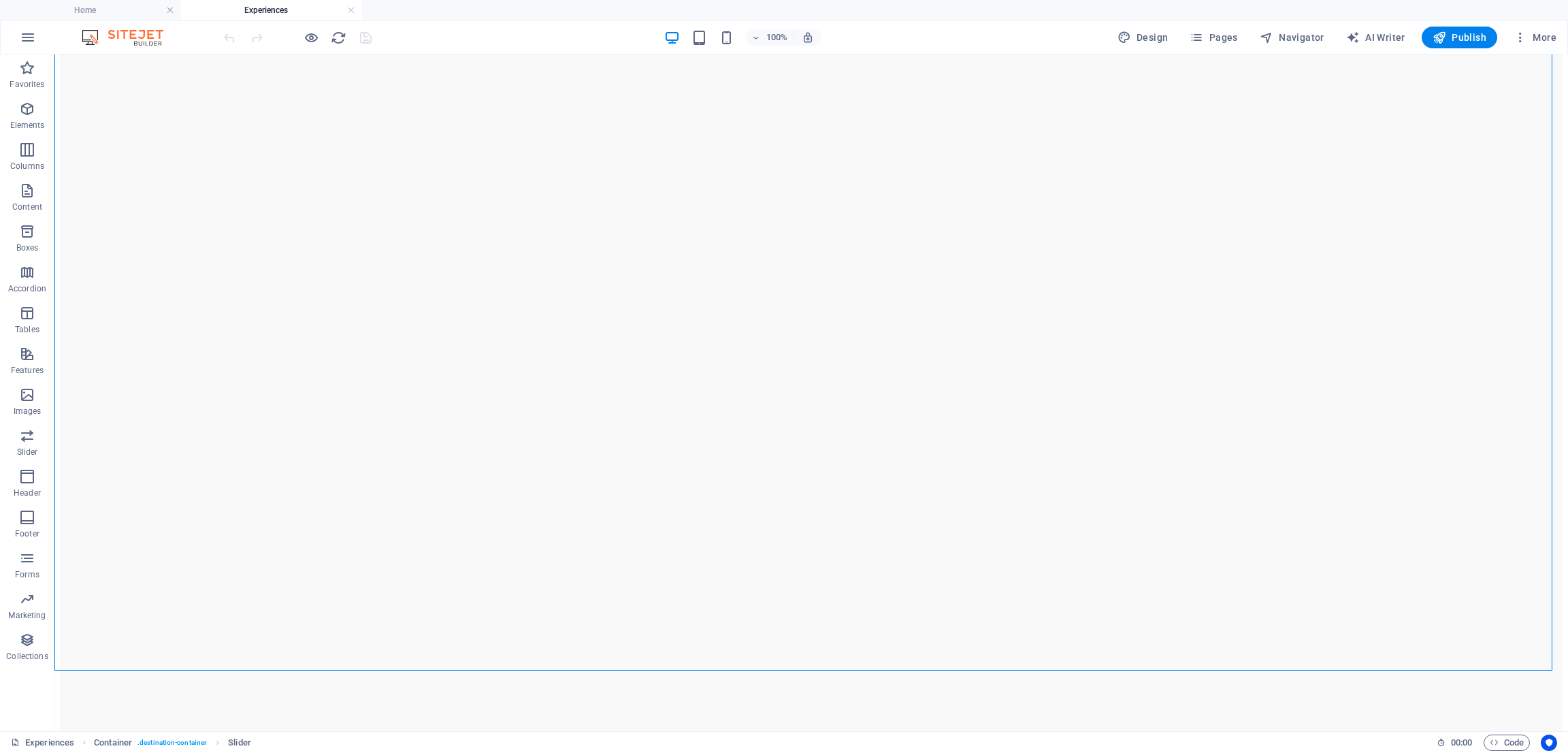 scroll, scrollTop: 94, scrollLeft: 0, axis: vertical 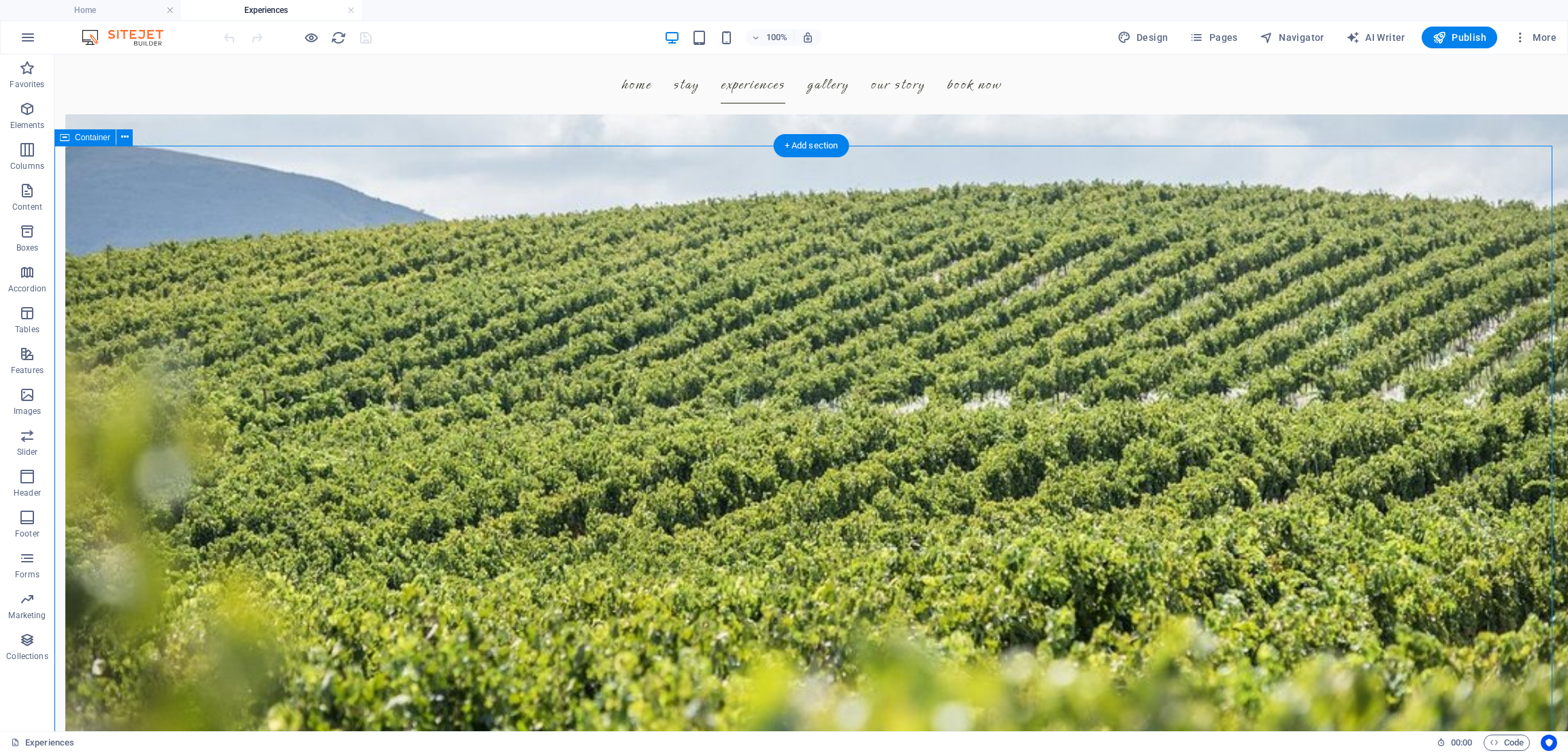 click on "4 en-suite bedrooms Lorem ipsum dolor sit amet, consectetur adipisicing elit. Est, reprehenderit saepe autem voluptate vel facilis vero similique odio illum blanditiis natus ad facere delectus at laboriosam non itaque. Ea, tempore voluptatibus totam nesciunt debitis ad id non officiis tenetur?  Key Features All-Inclusive 2h Ferry ride to destination 12 days Snorkling kit inclusive Starting at $1,800.00 p.p Learn more Antarctica Sit, molestiae et dolor illo cum sunt laborum fugit tempora modi dolores cupiditate saepe totam eveniet pariatur ipsum asperiores aspernatur quam itaque sequi temporibus quia autem ipsam fugiat laudantium obcaecati quidem deserunt praesentium voluptatum ratione vel! Ipsum, modi, accusamus. Key Features All-Inclusive Departure at Cape Town 14 day cruise 2 day explorers camp Starting at $6,400.00 p.p. Learn more China Key Features All-Inclusive 18 day hotel hopping tour 5 different four star hotels Comfortable shuttle service Starting at $3,400.00 p.p Learn more" at bounding box center [811, 5058] 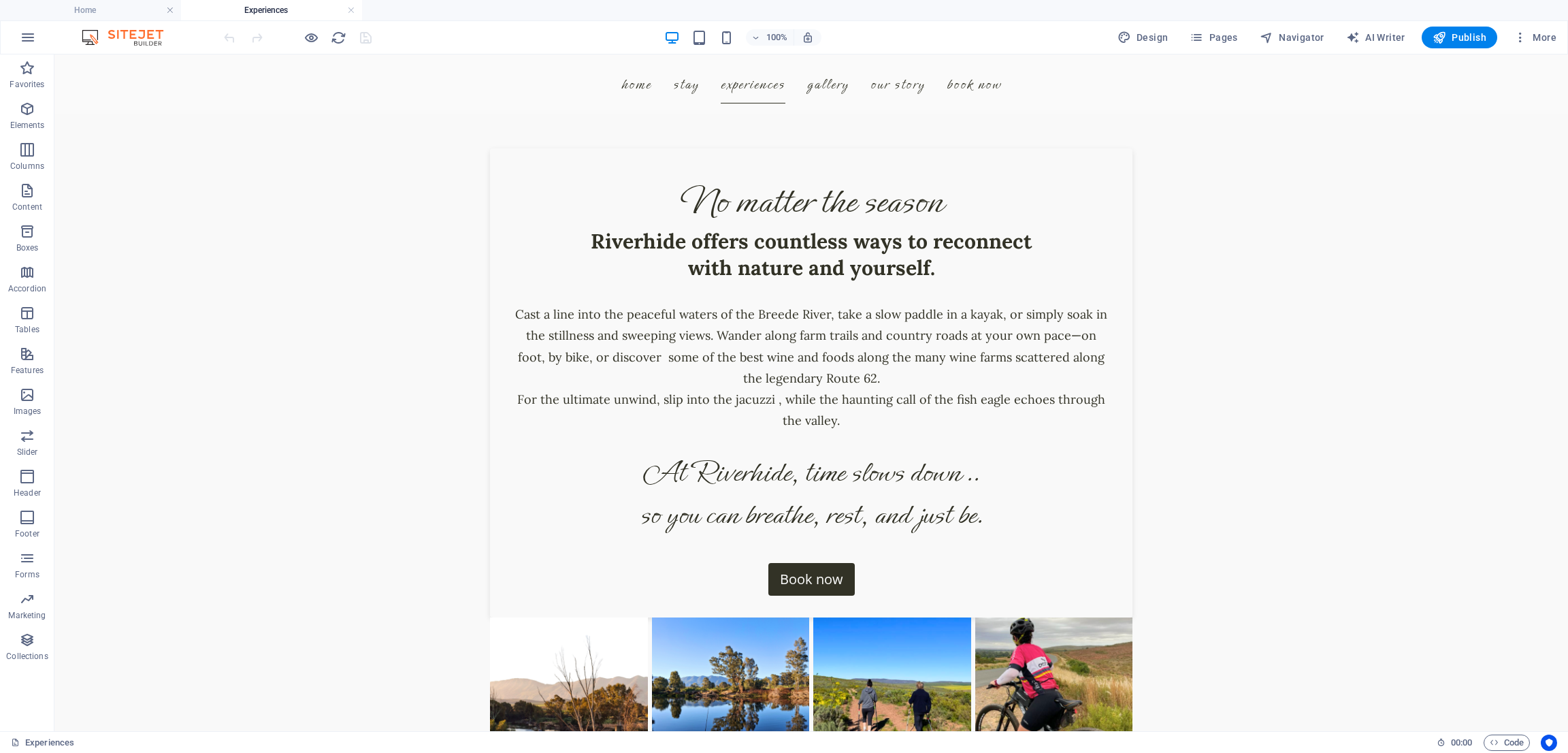 scroll, scrollTop: 880, scrollLeft: 0, axis: vertical 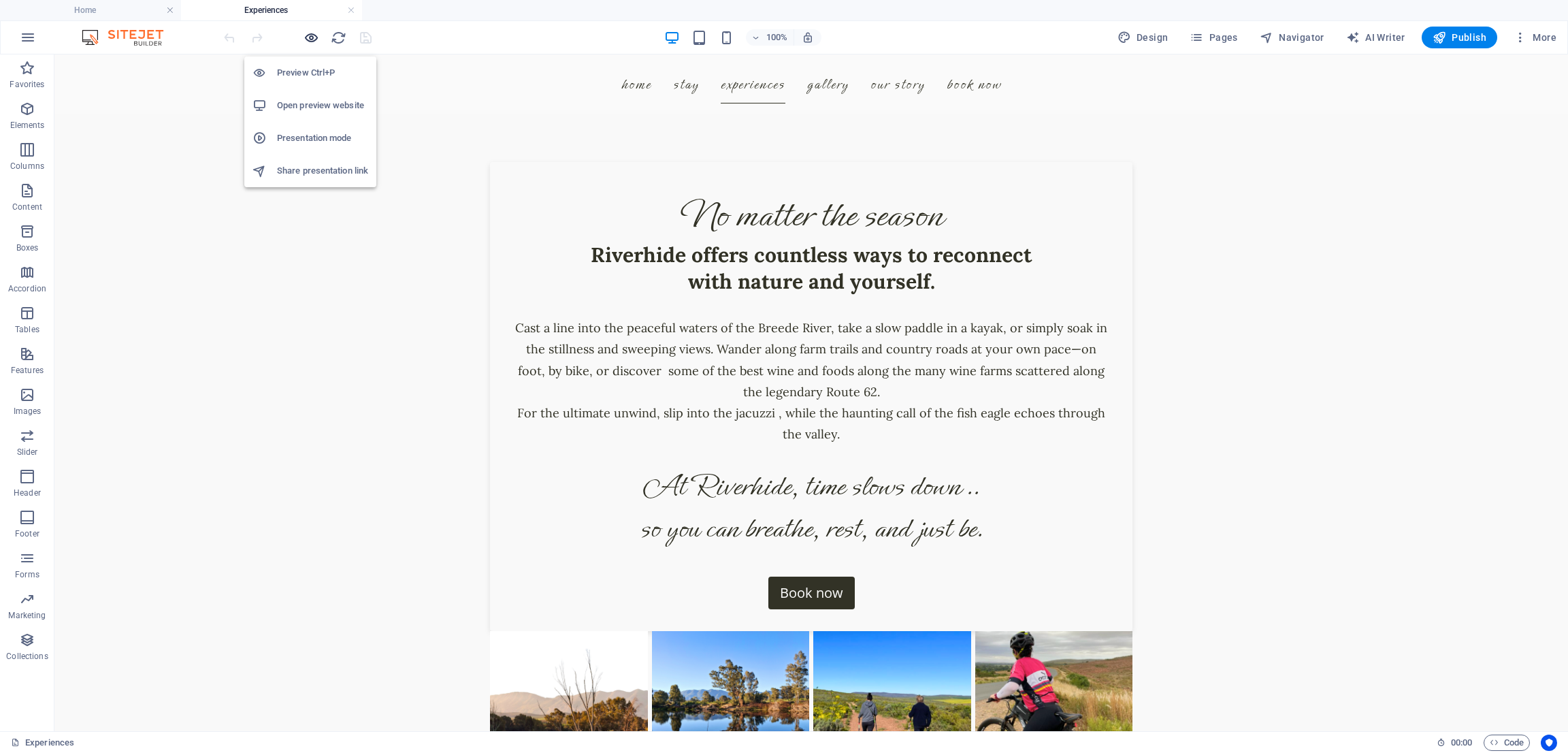 click at bounding box center (311, 37) 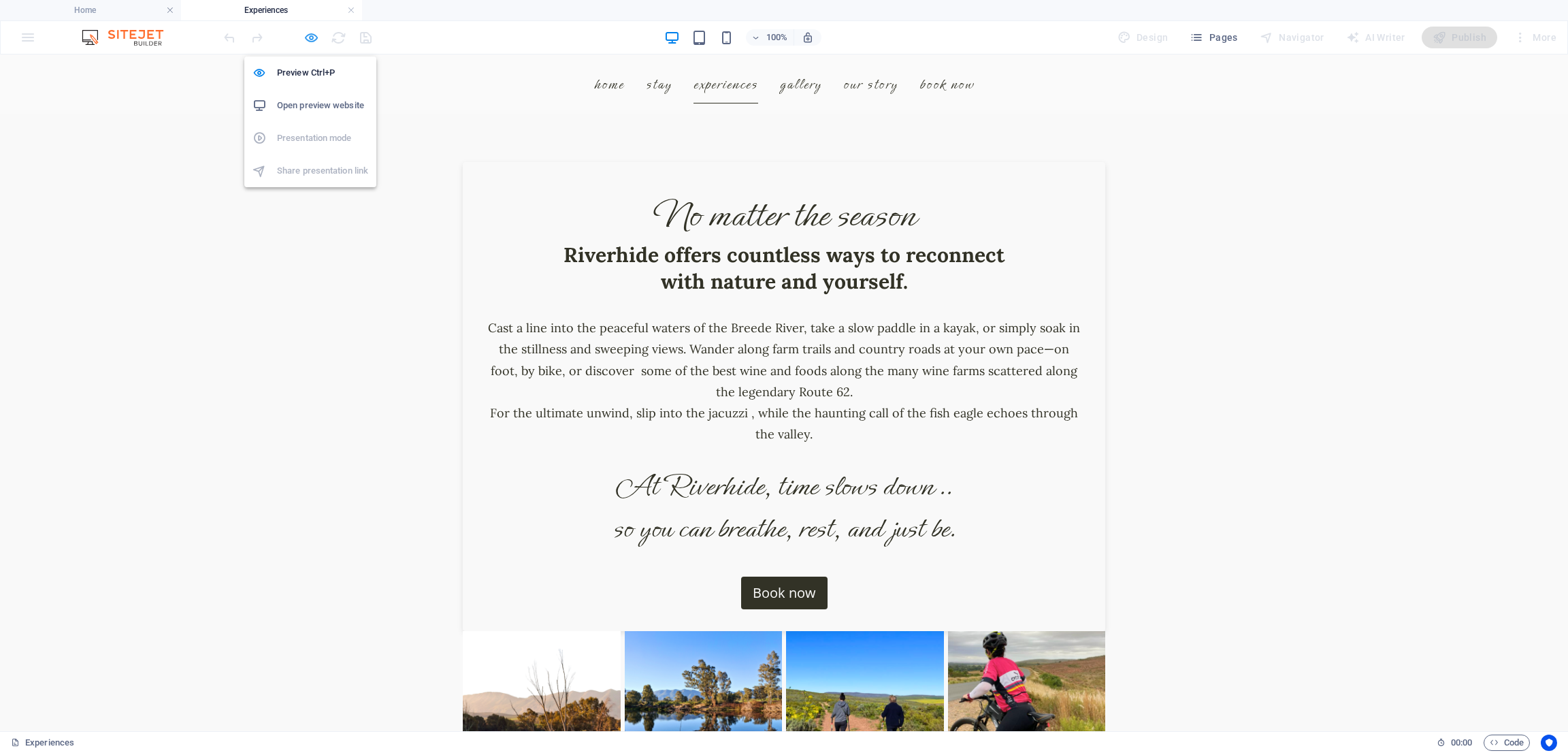 scroll, scrollTop: 908, scrollLeft: 0, axis: vertical 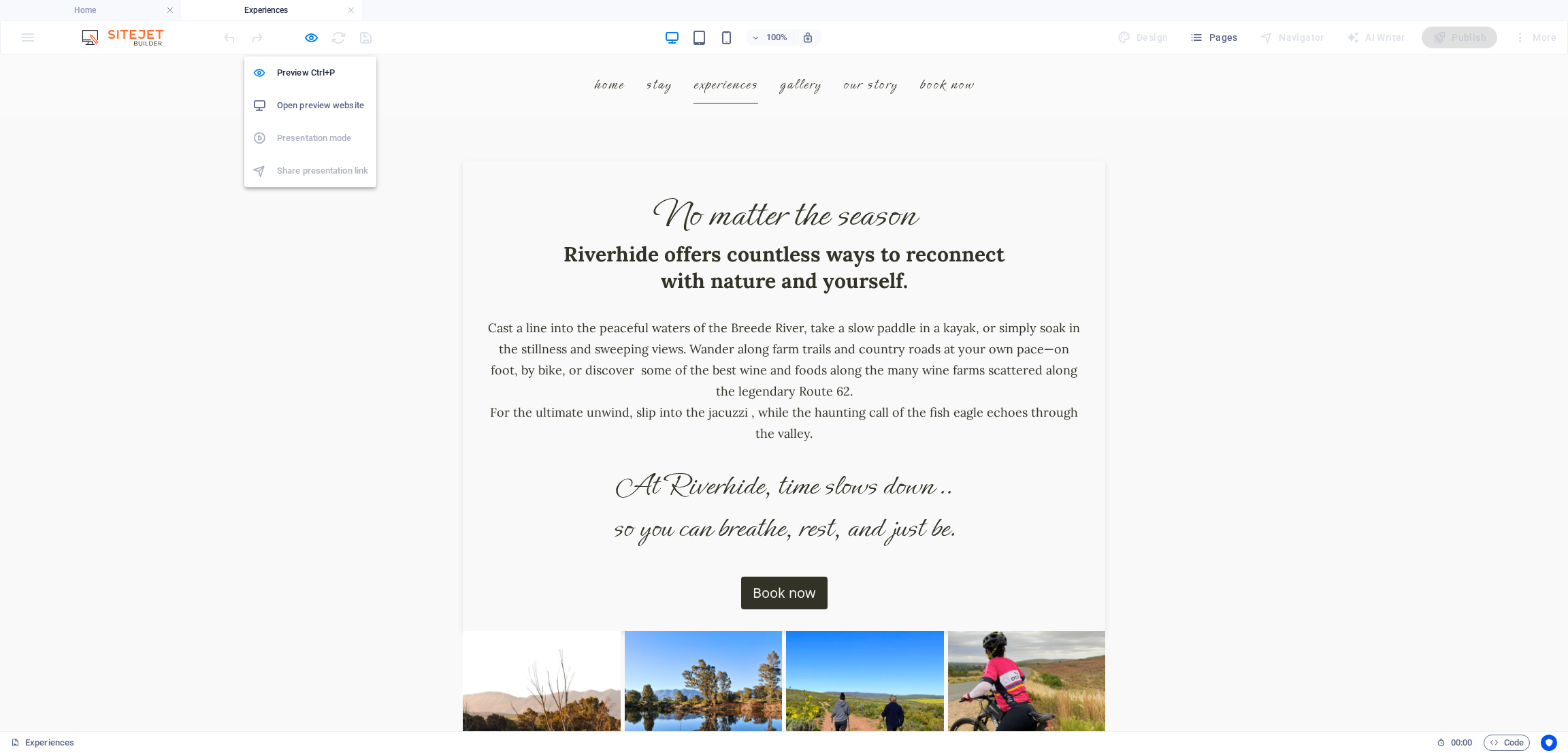 click on "Open preview website" at bounding box center (323, 106) 